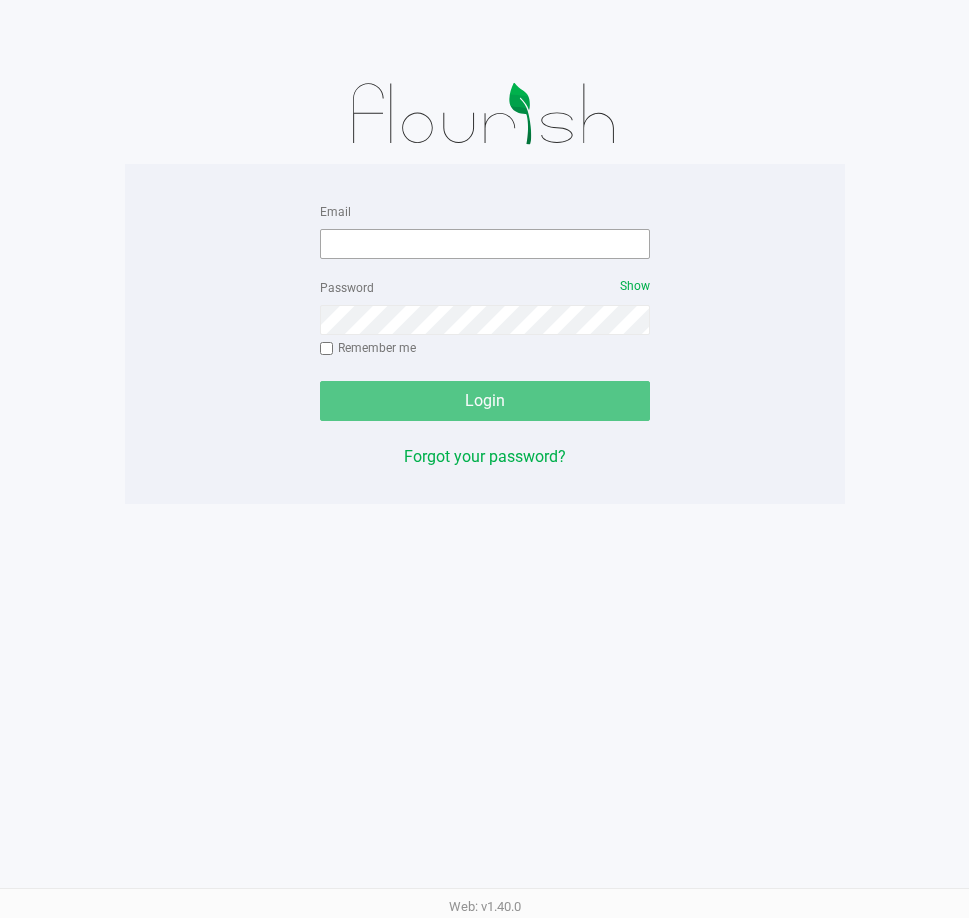 scroll, scrollTop: 0, scrollLeft: 0, axis: both 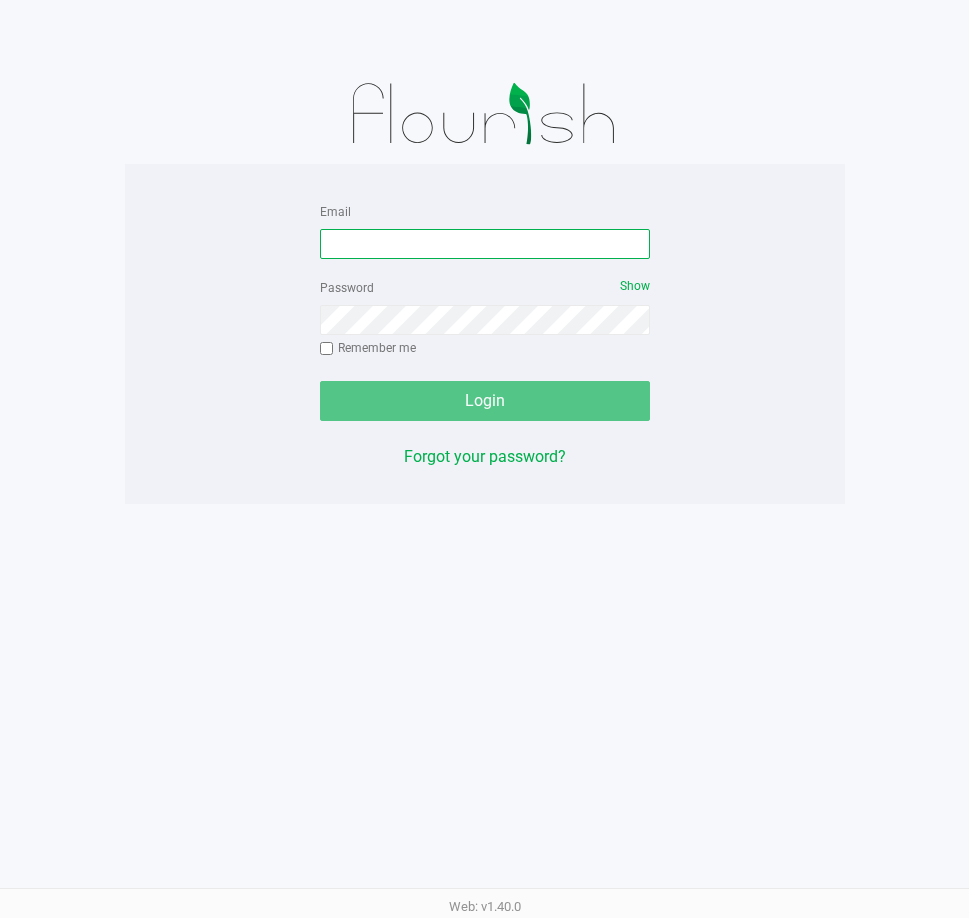 drag, startPoint x: 373, startPoint y: 245, endPoint x: 270, endPoint y: 147, distance: 142.17242 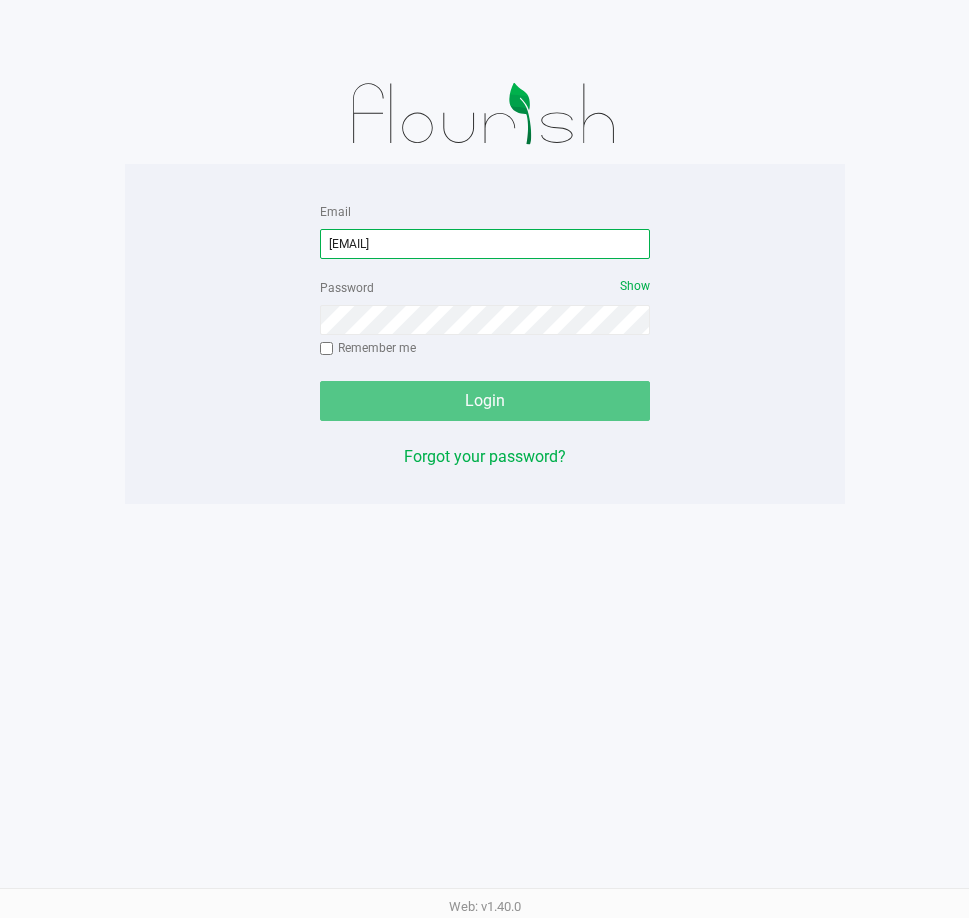 type on "[EMAIL]" 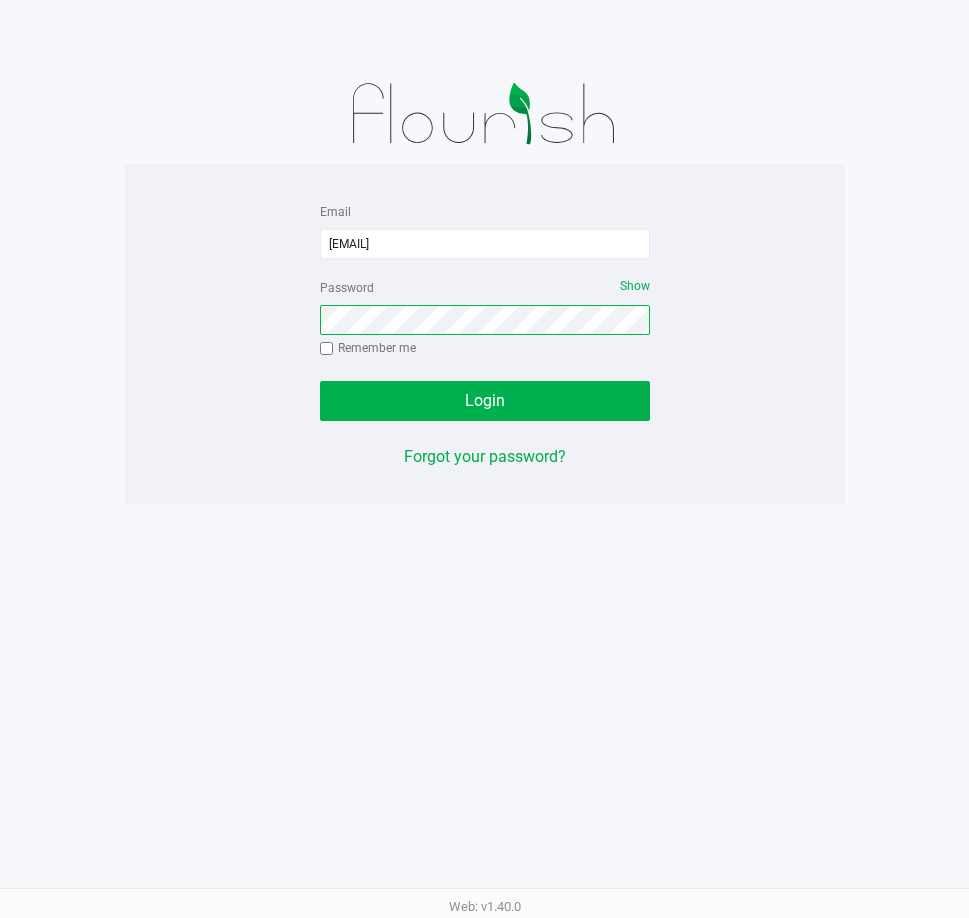 click on "Login" 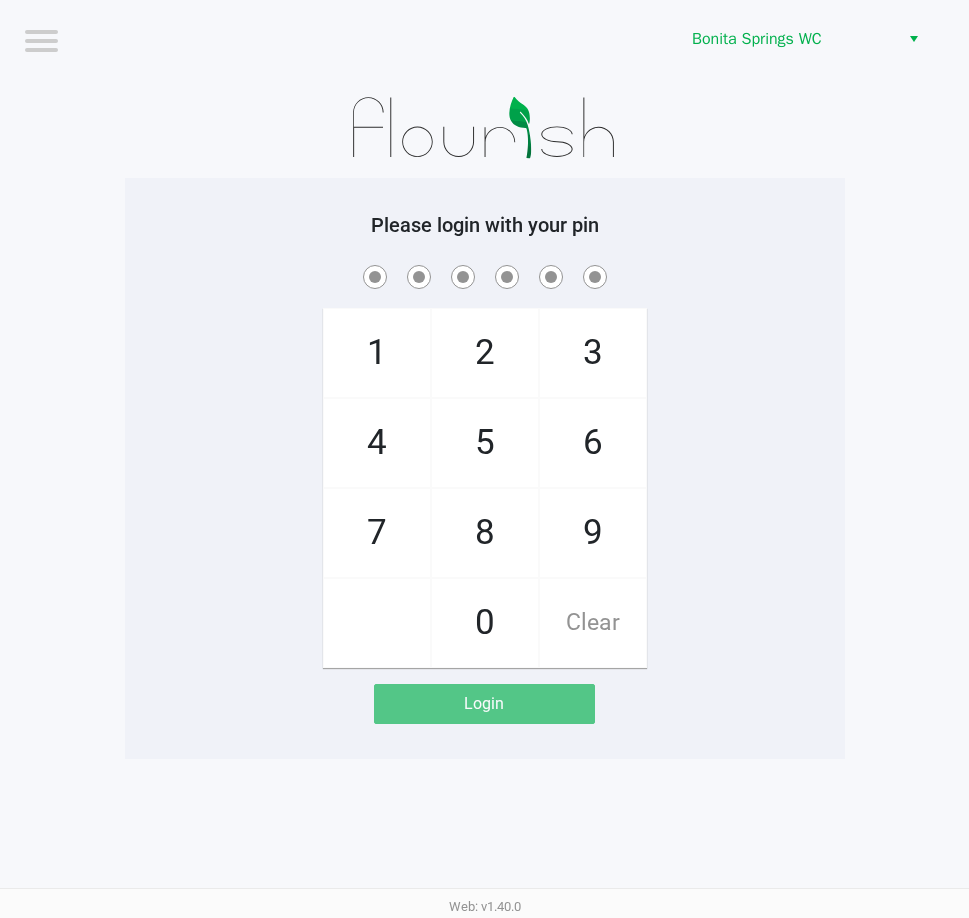 click on "1   4   7       2   5   8   0   3   6   9   Clear" 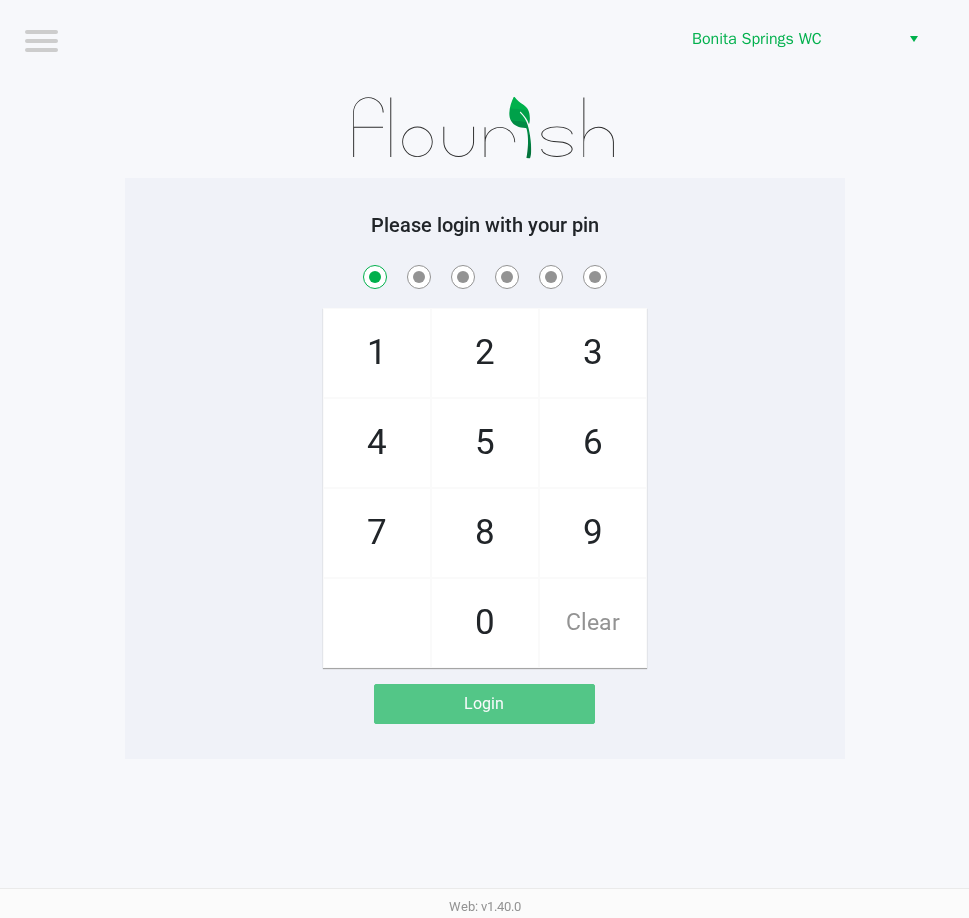 checkbox on "true" 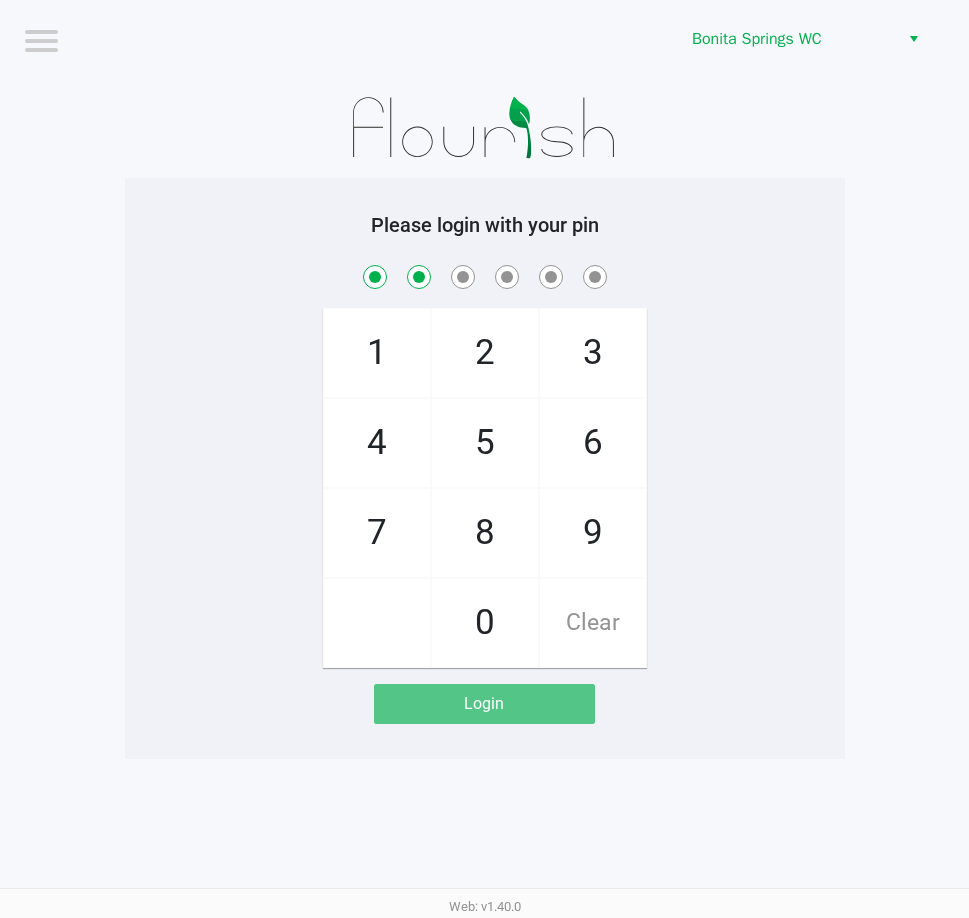 checkbox on "true" 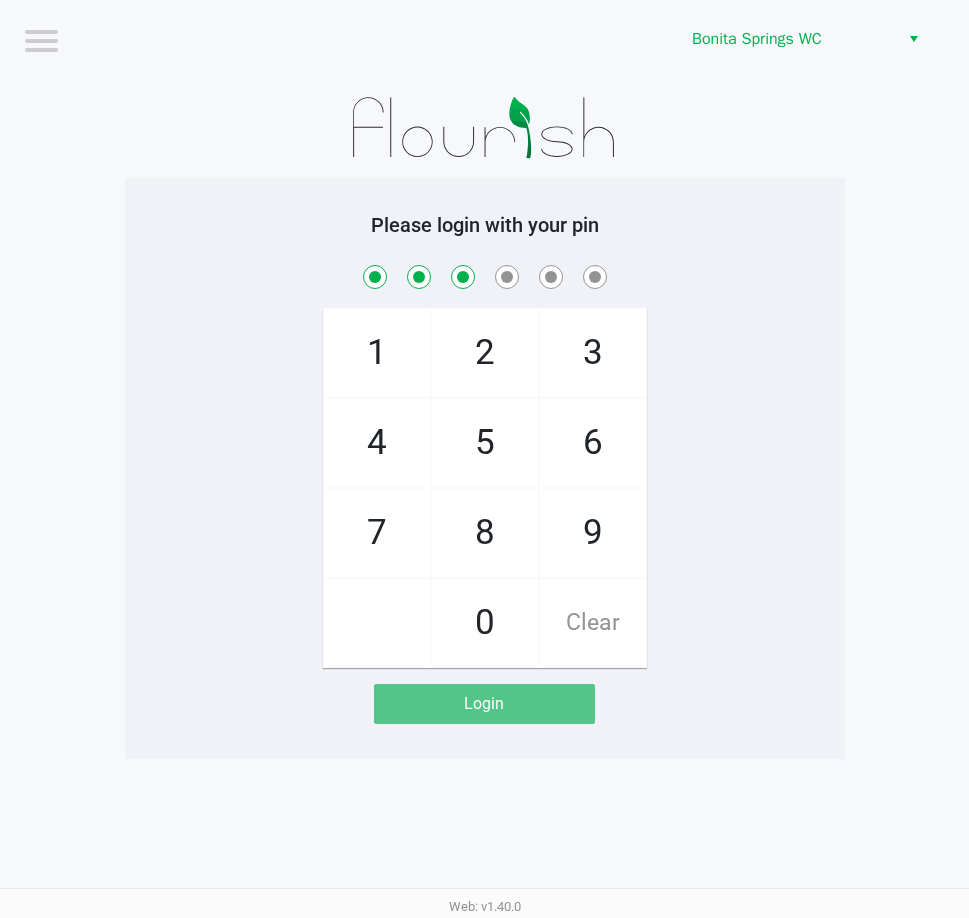 checkbox on "true" 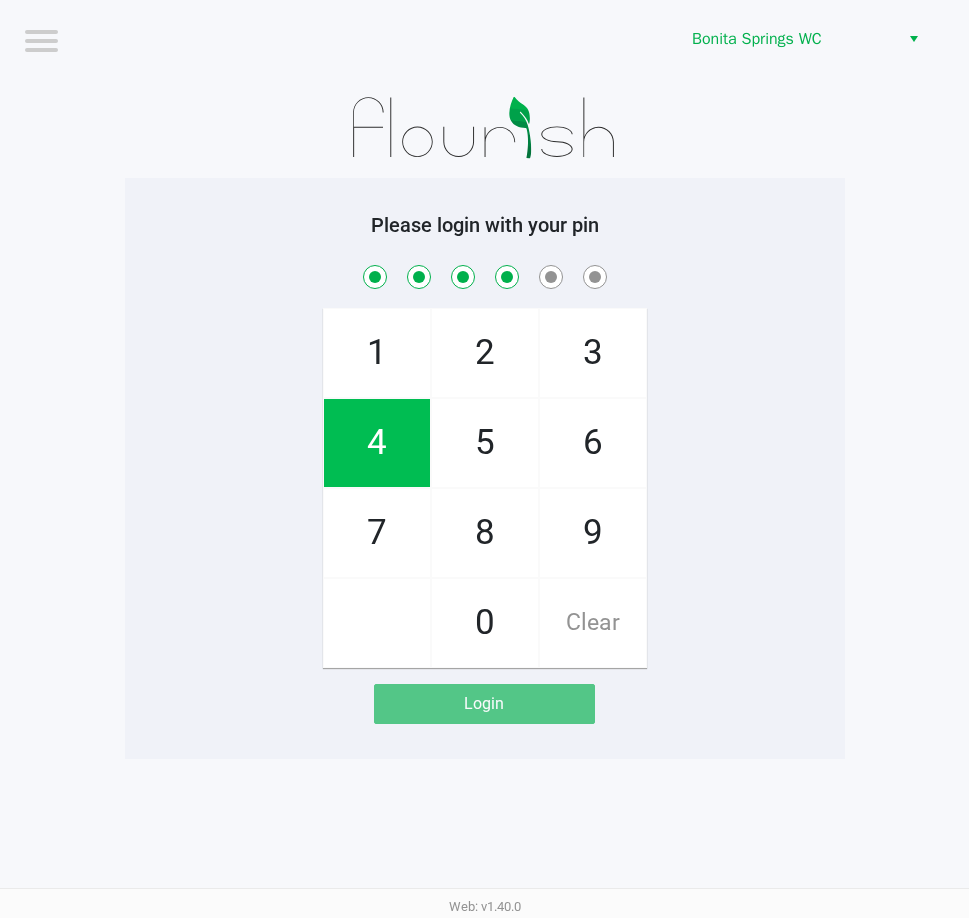 checkbox on "true" 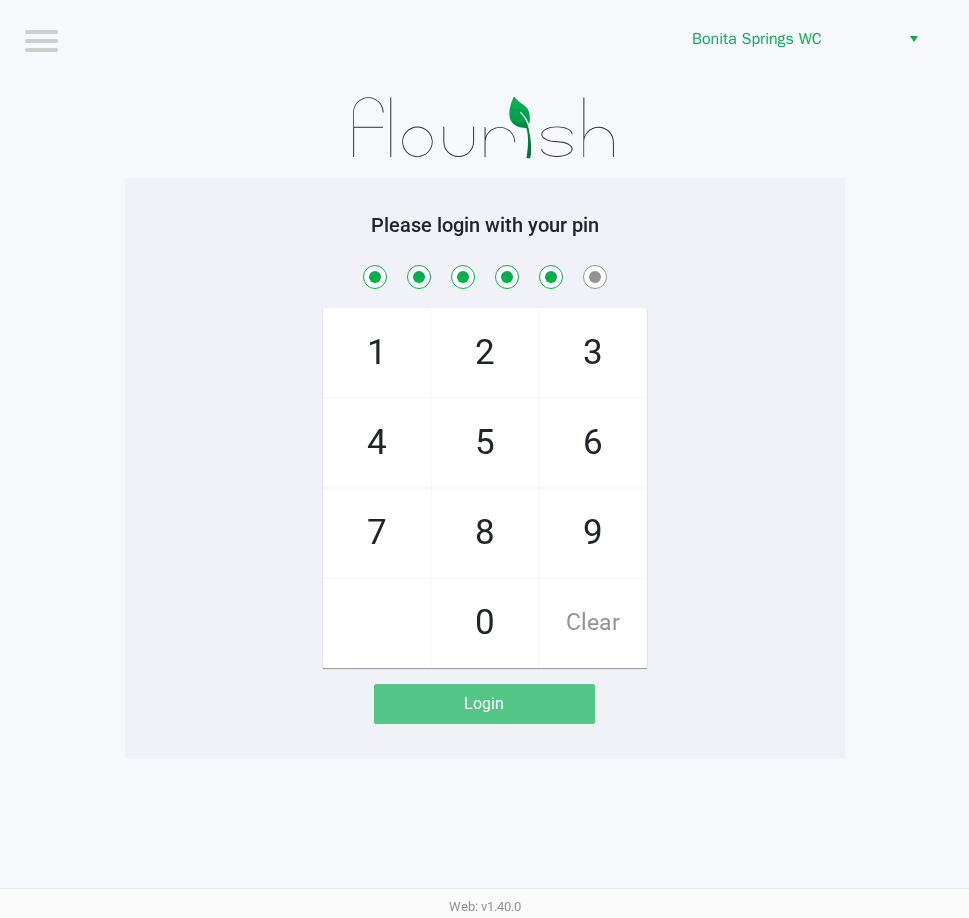 checkbox on "true" 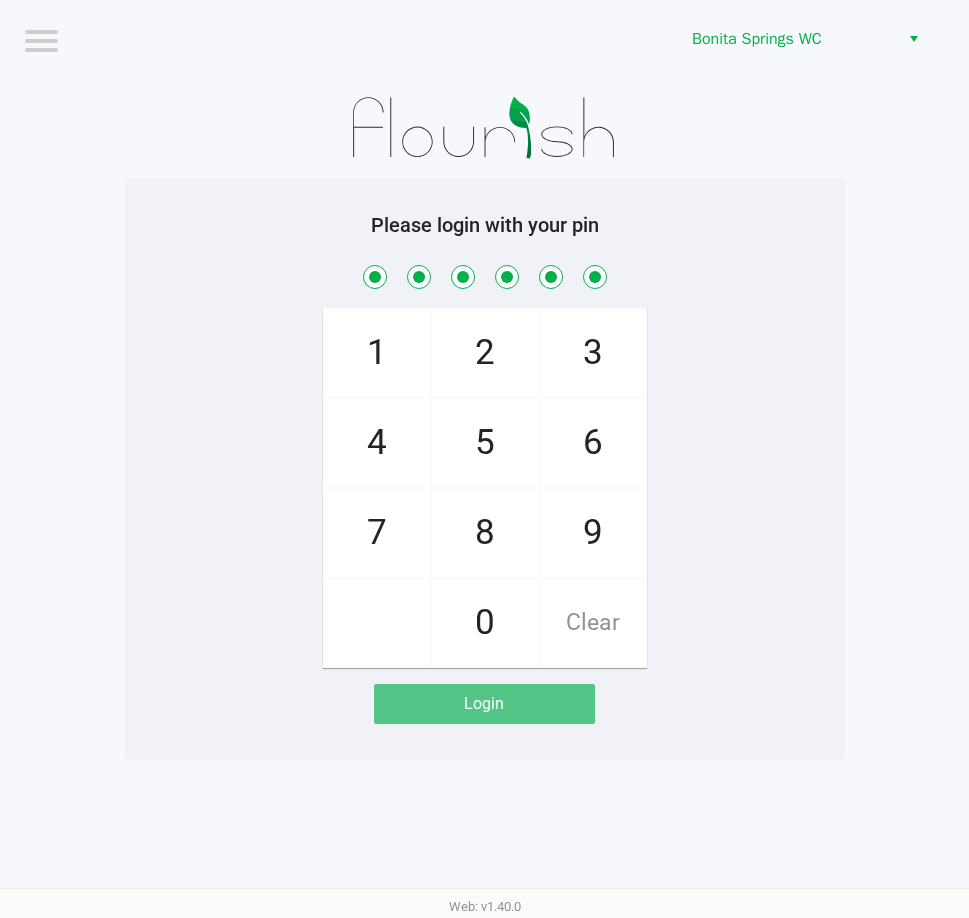 checkbox on "true" 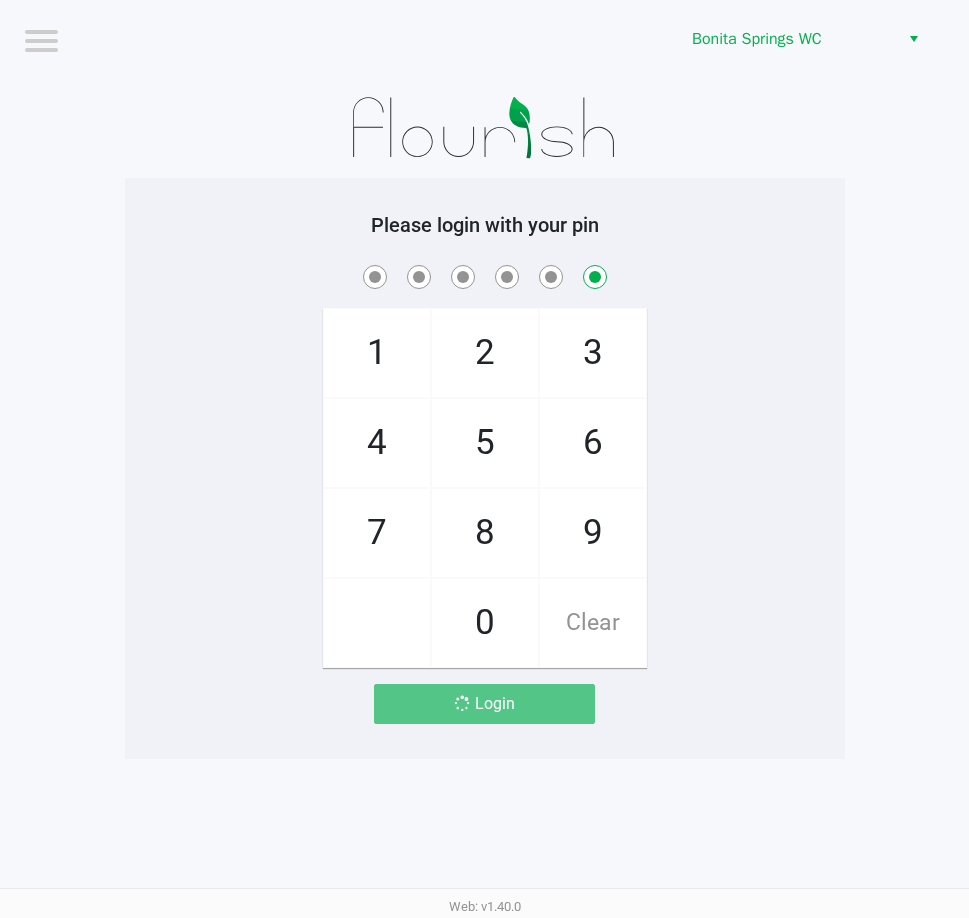 checkbox on "false" 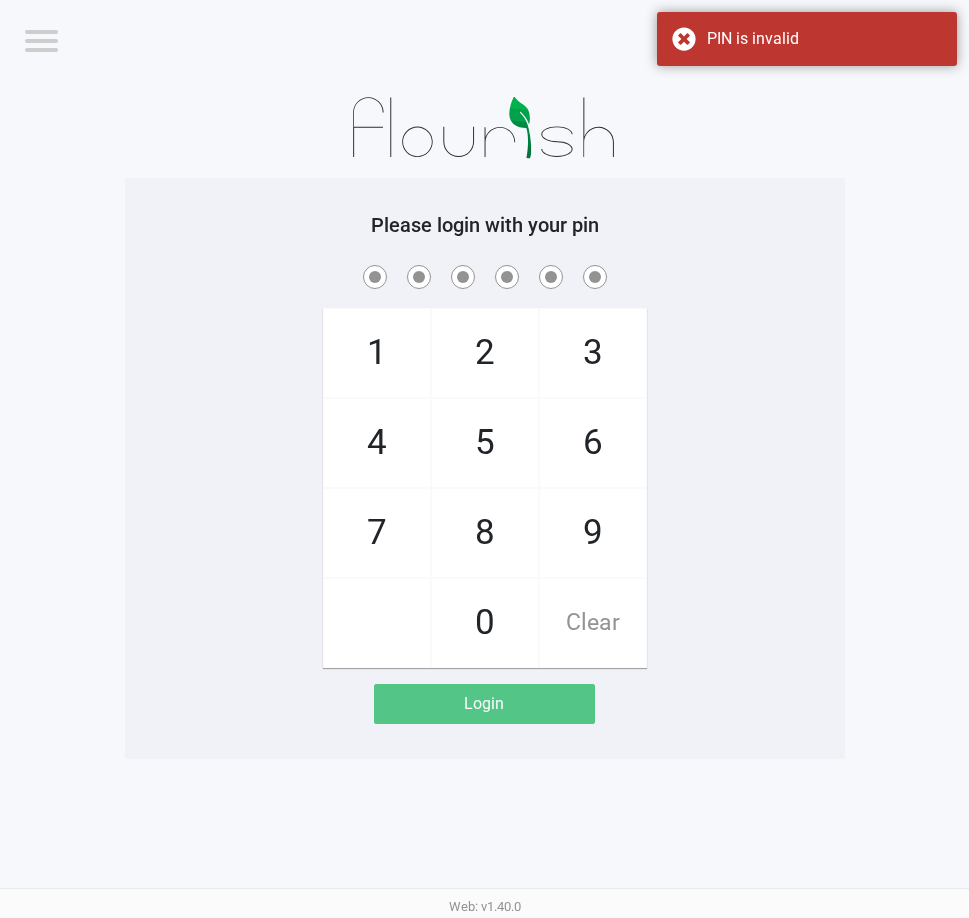 checkbox on "true" 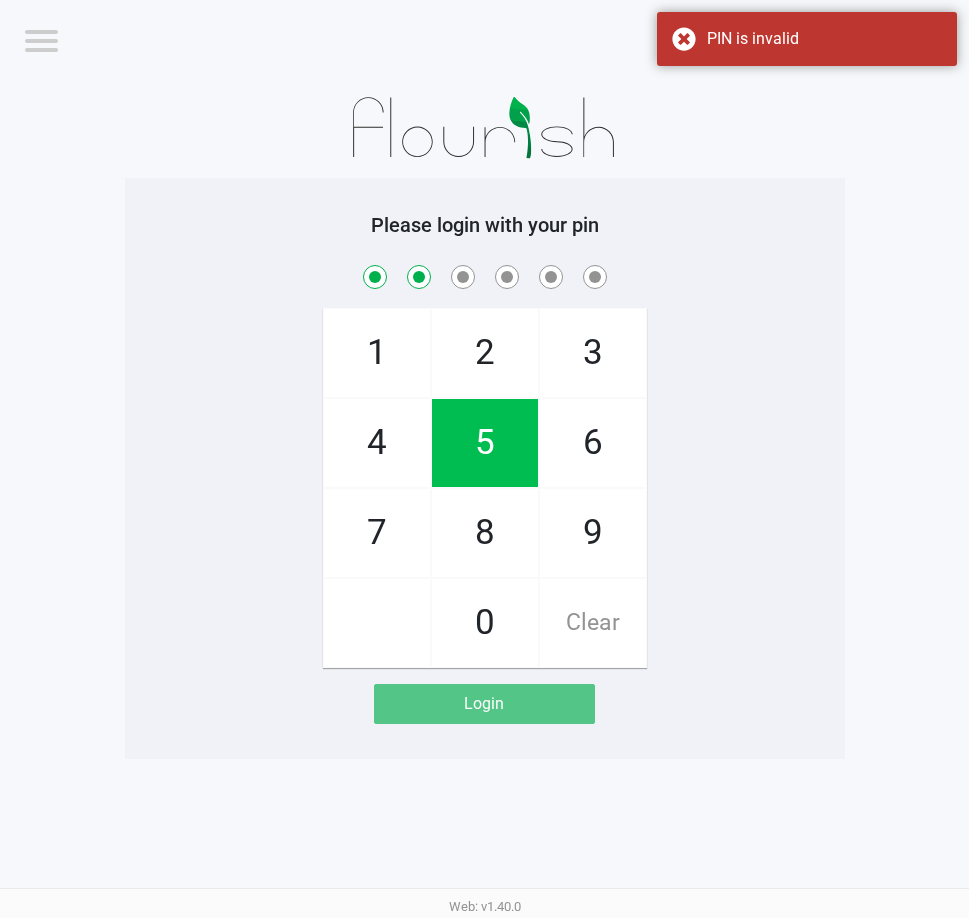 checkbox on "true" 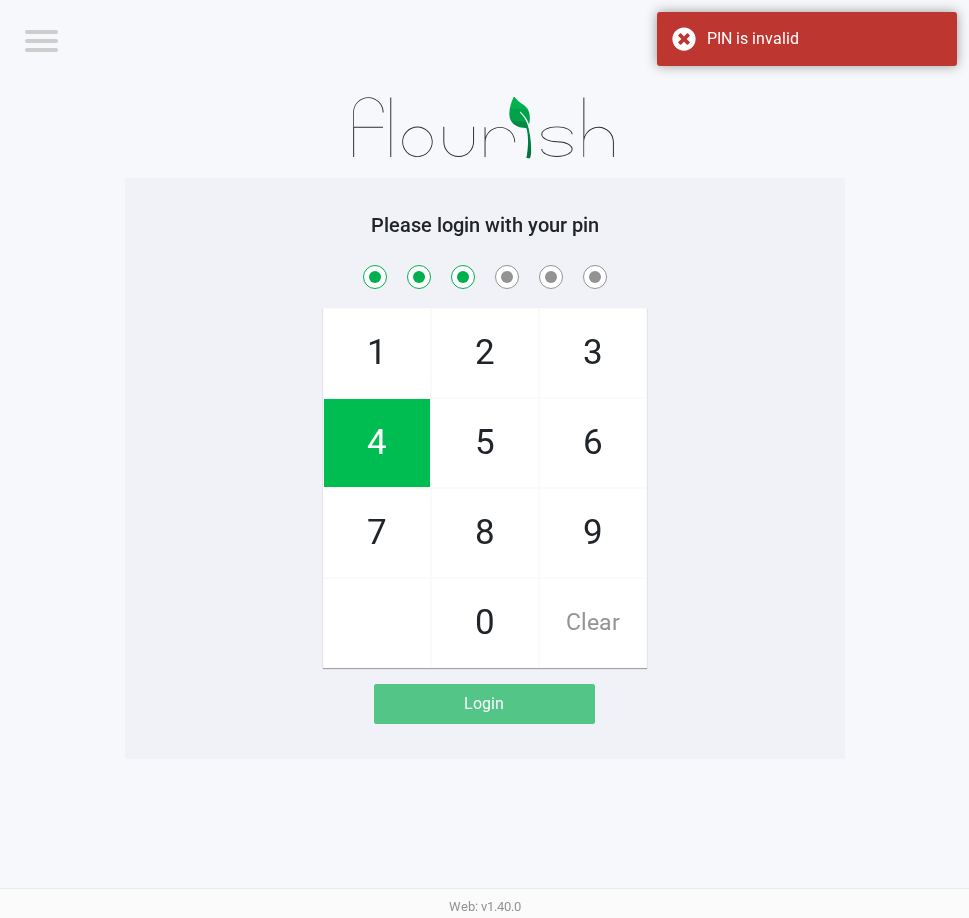 checkbox on "true" 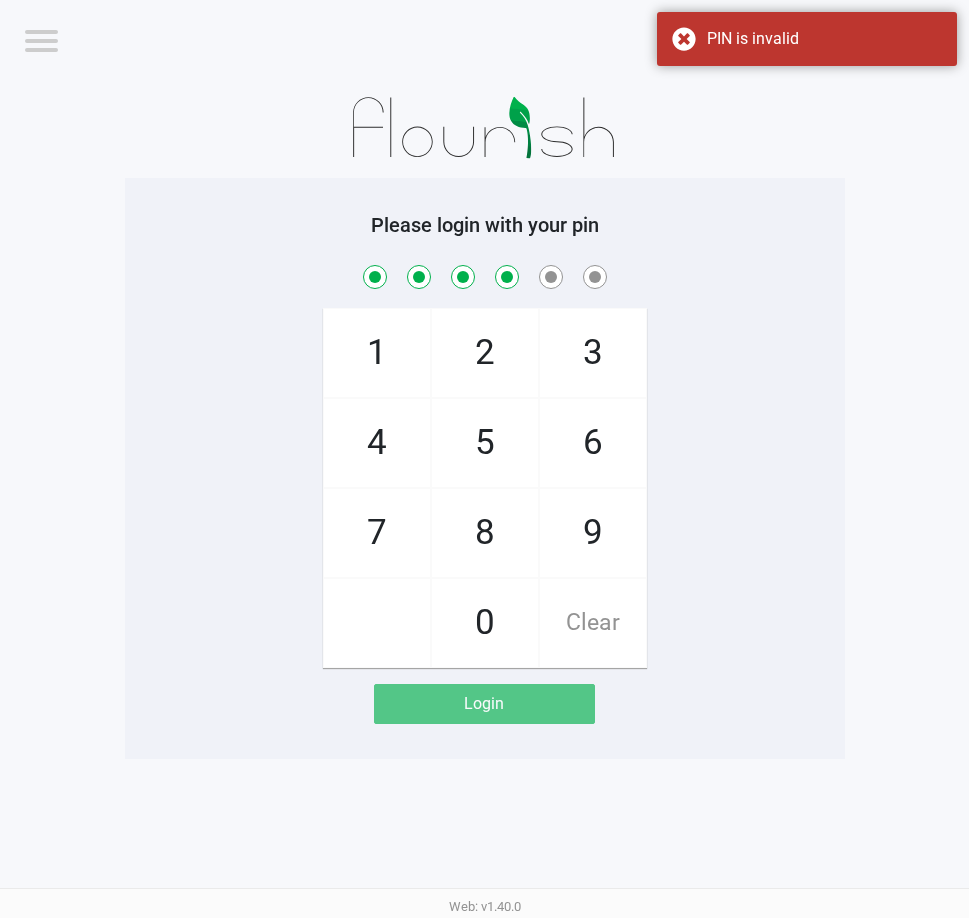 checkbox on "true" 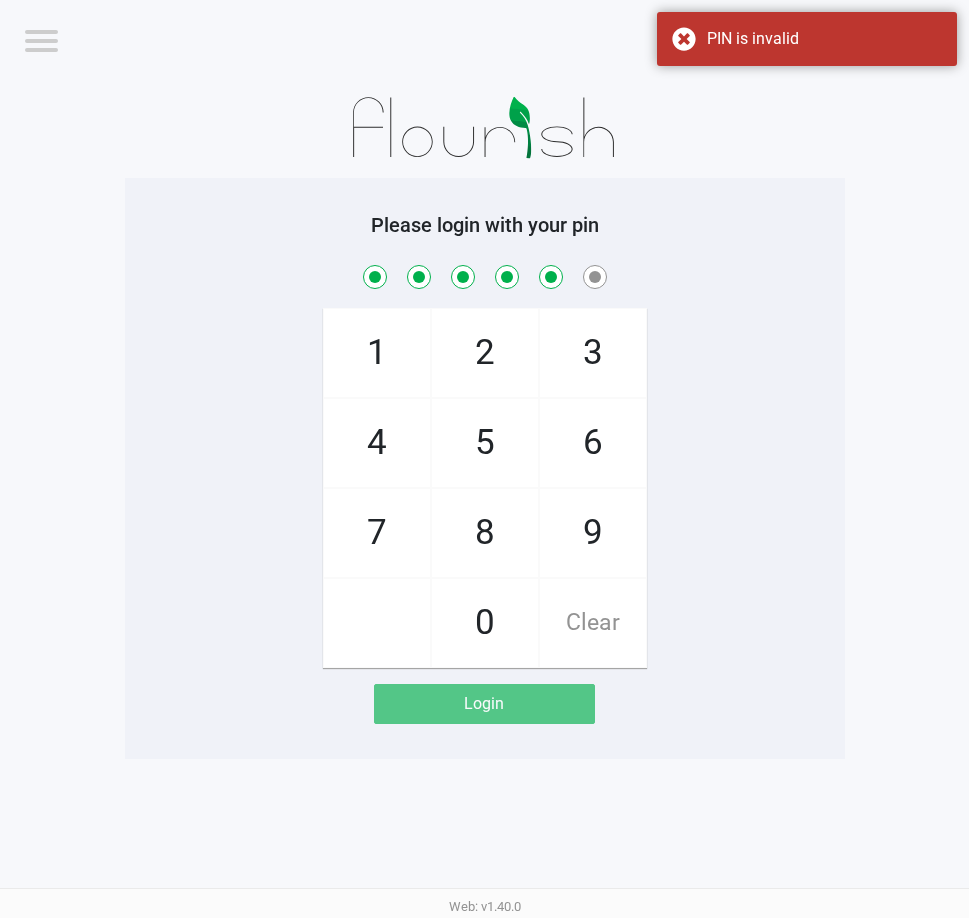 checkbox on "true" 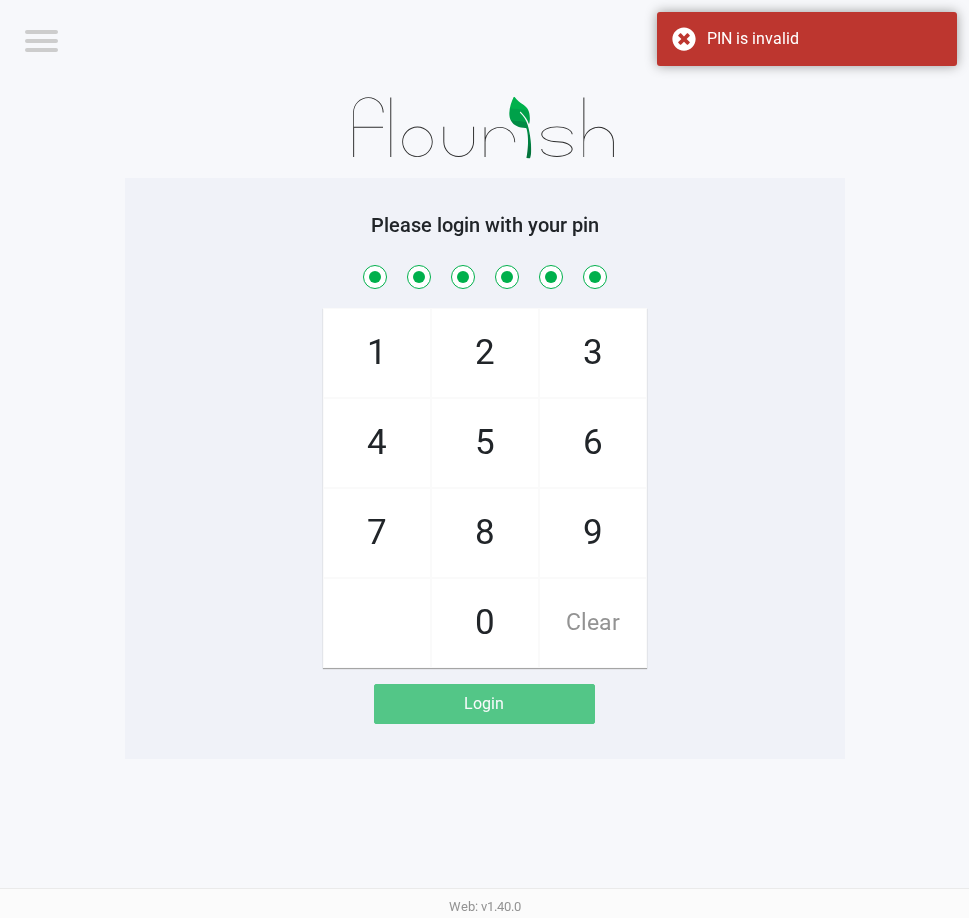 checkbox on "true" 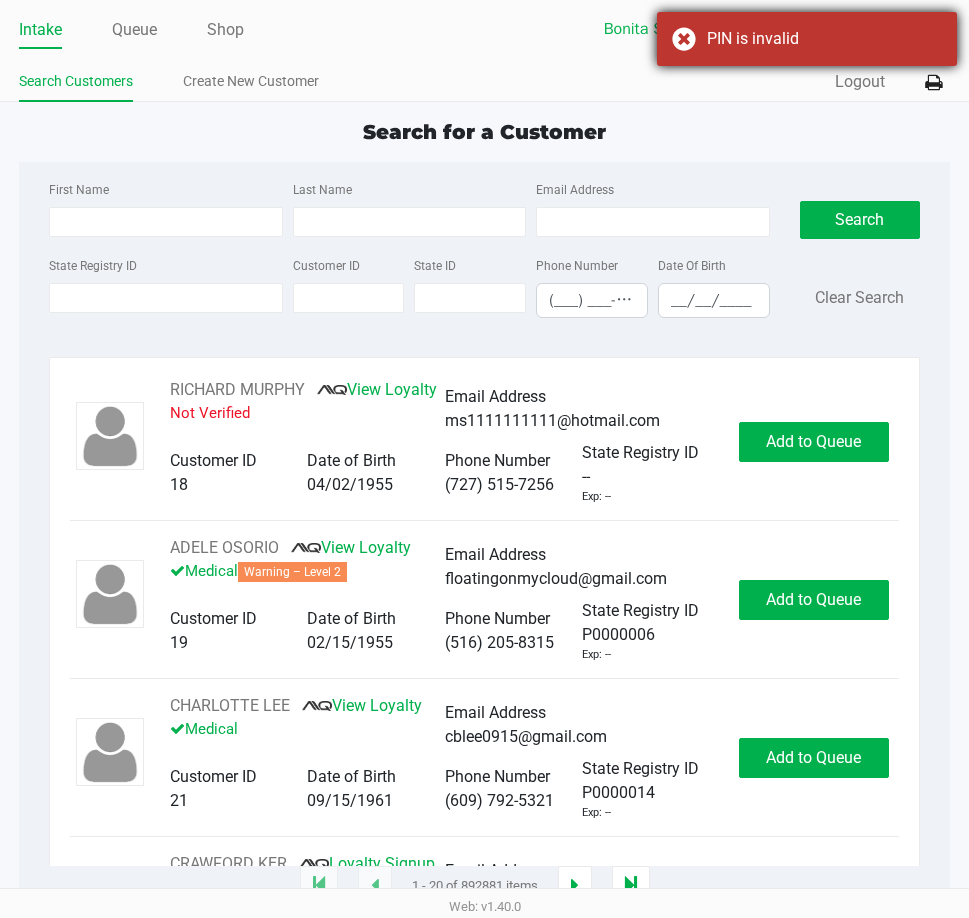drag, startPoint x: 889, startPoint y: 37, endPoint x: 915, endPoint y: 57, distance: 32.80244 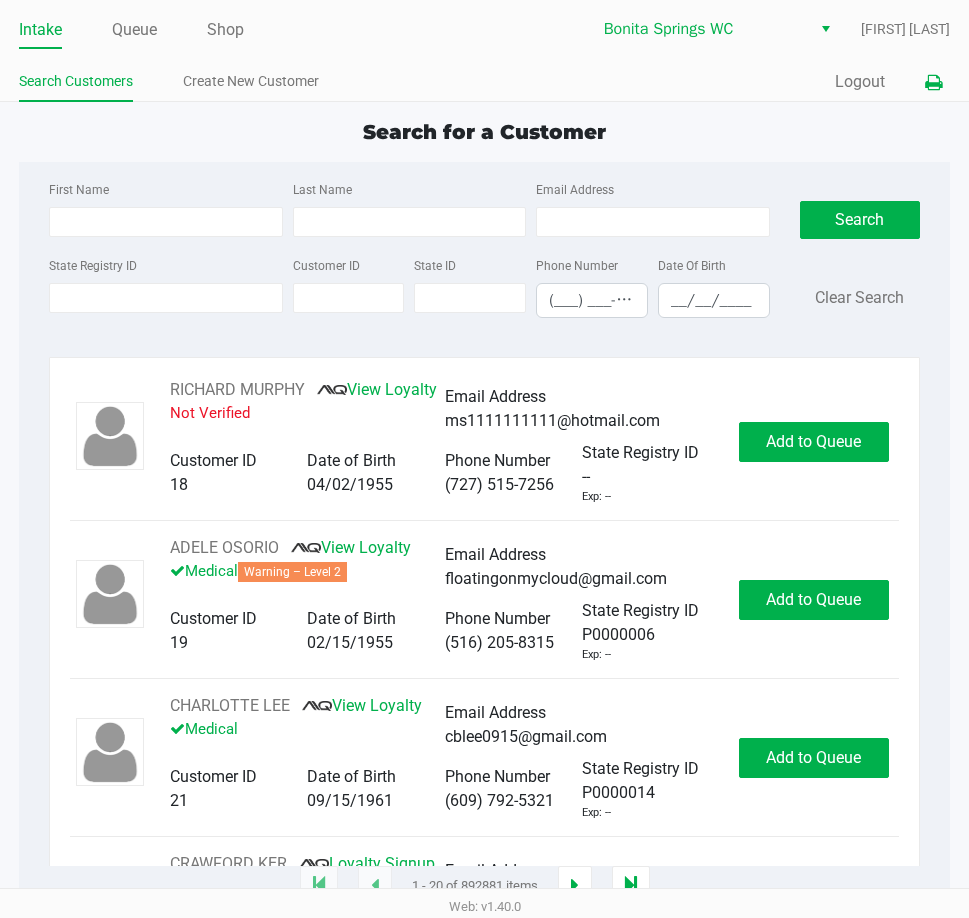 click 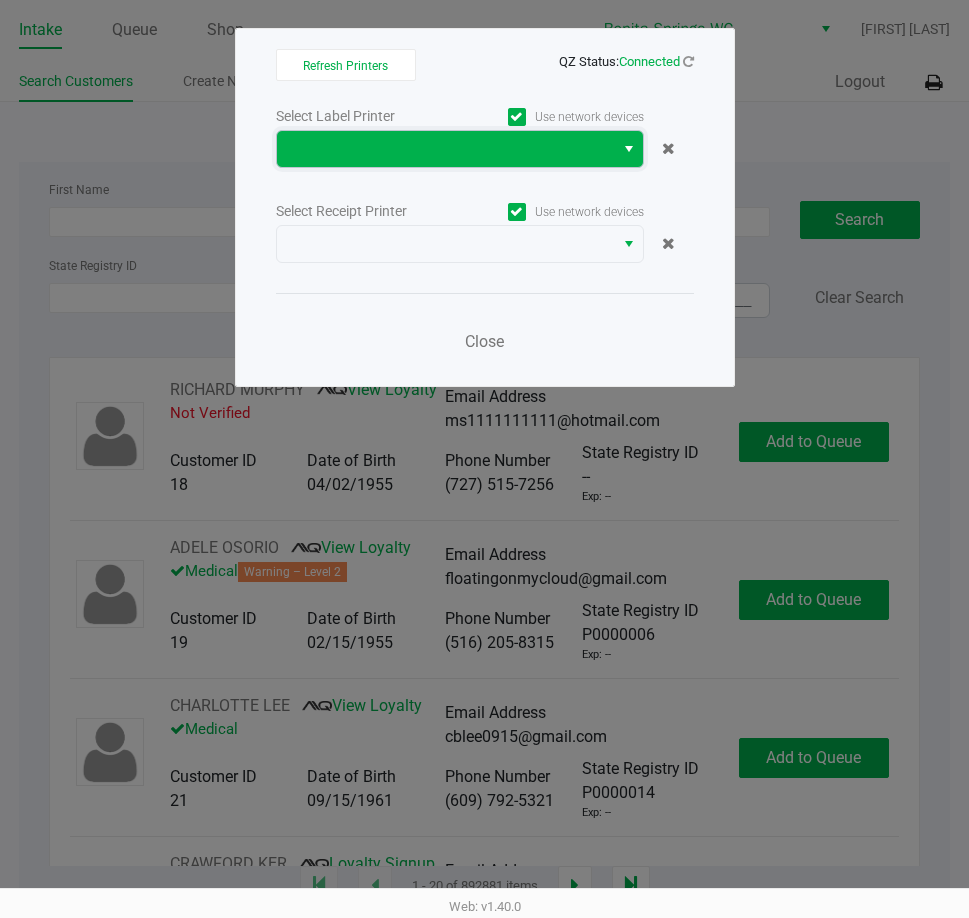 click at bounding box center (445, 149) 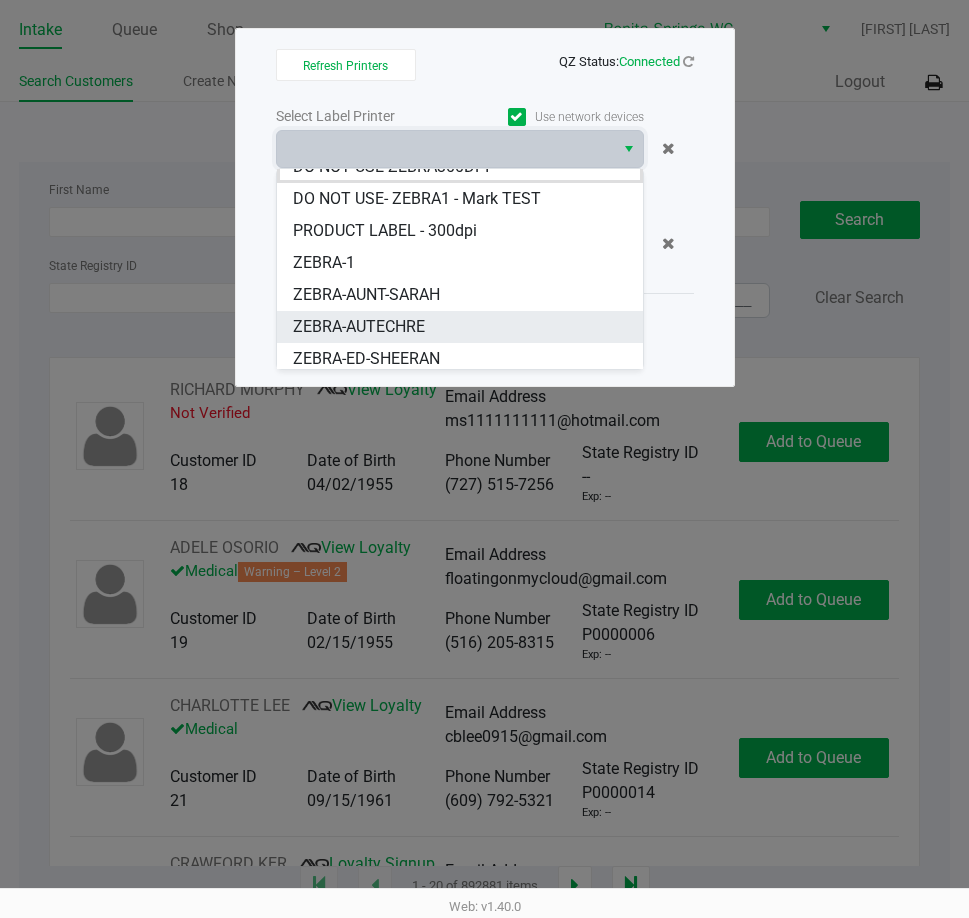 scroll, scrollTop: 24, scrollLeft: 0, axis: vertical 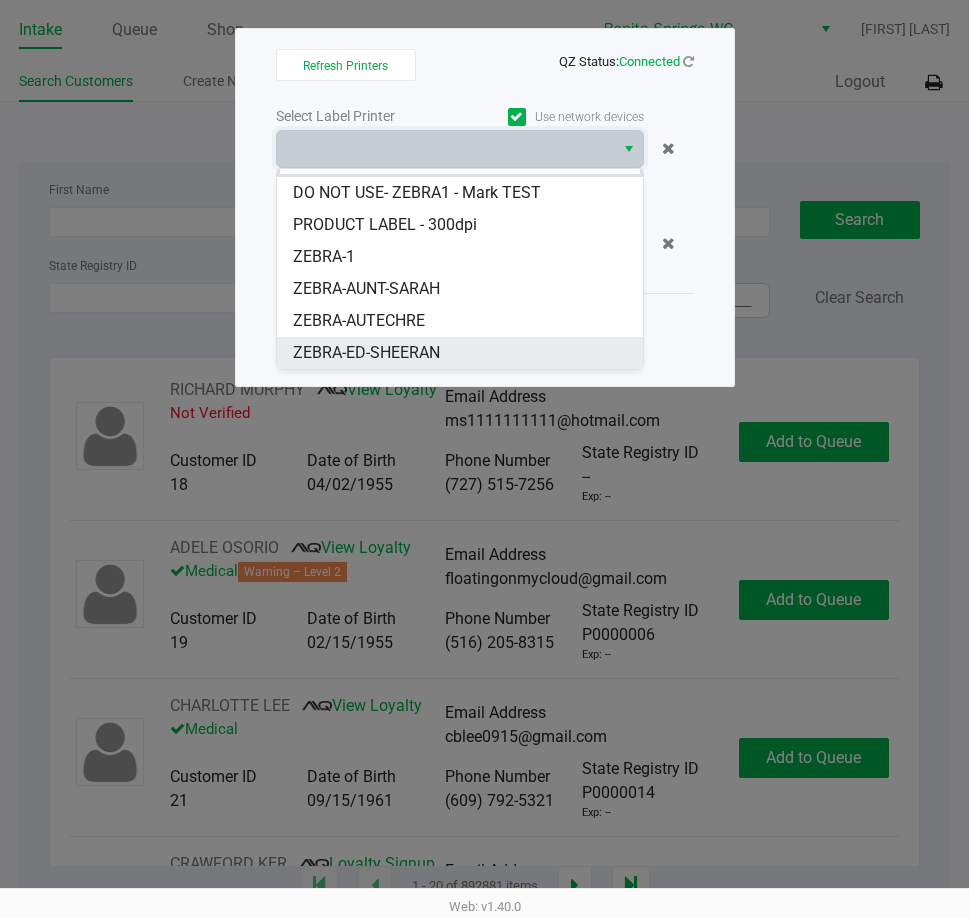 click on "ZEBRA-ED-SHEERAN" at bounding box center [366, 353] 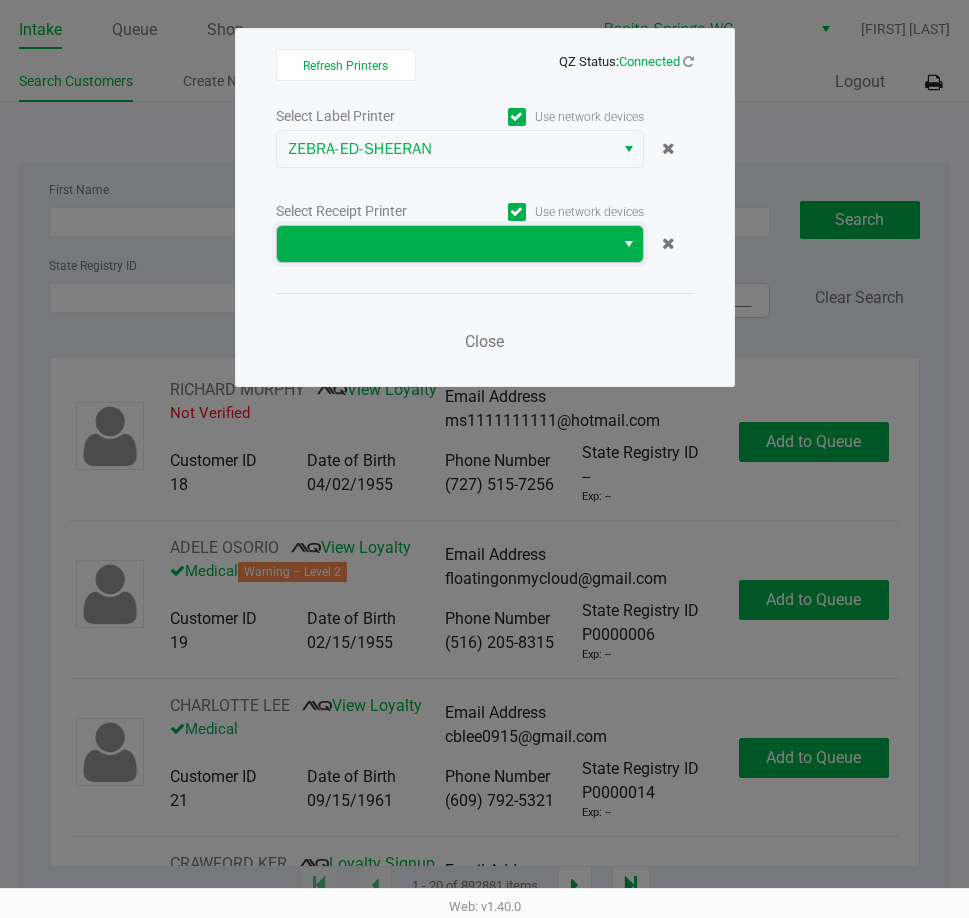 click at bounding box center (445, 244) 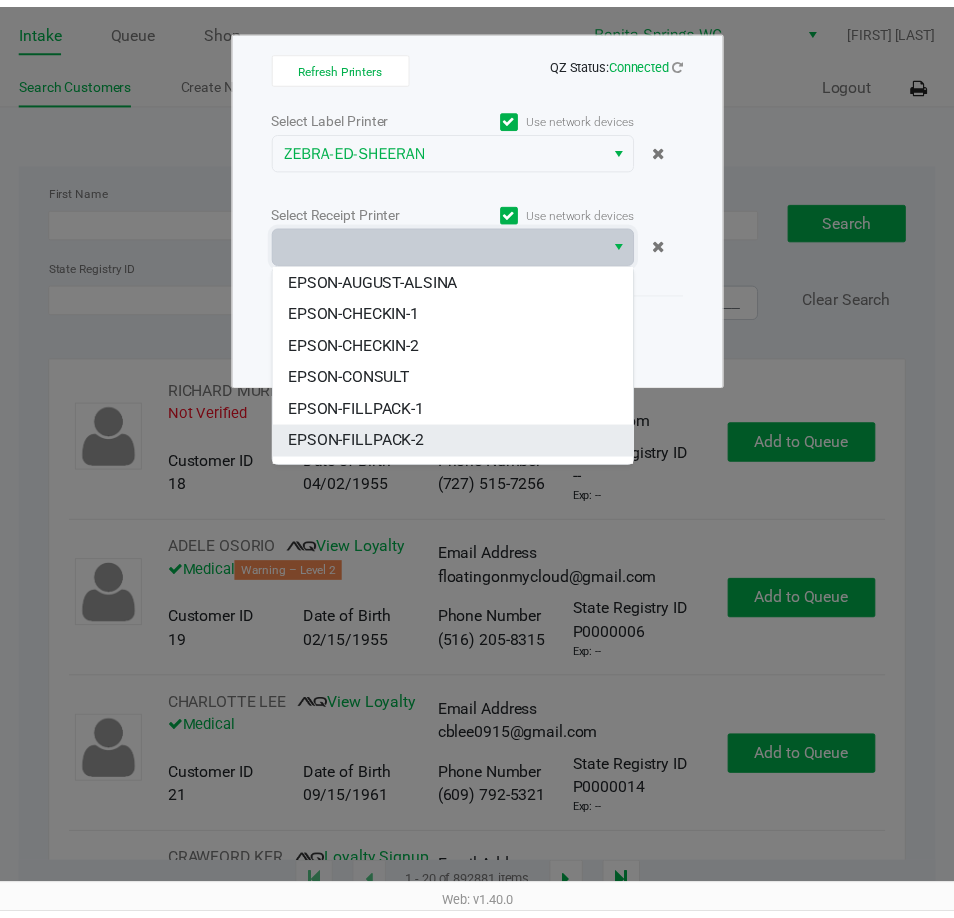 scroll, scrollTop: 100, scrollLeft: 0, axis: vertical 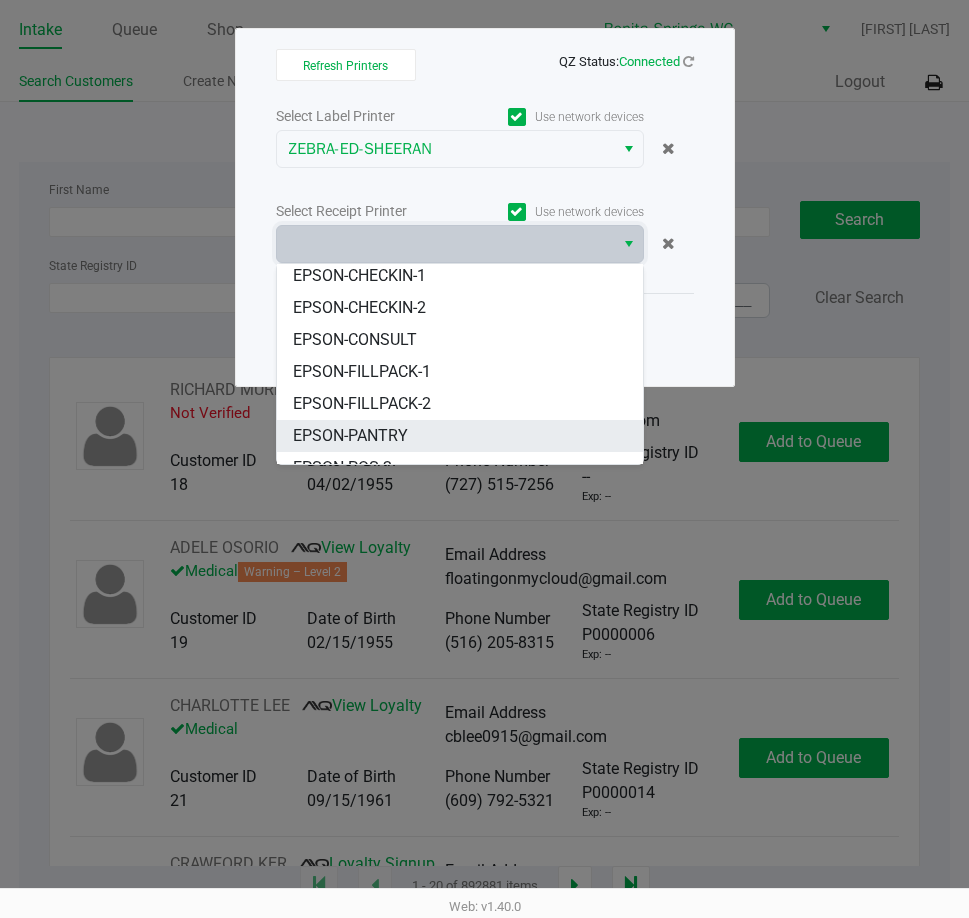 click on "EPSON-PANTRY" at bounding box center [350, 436] 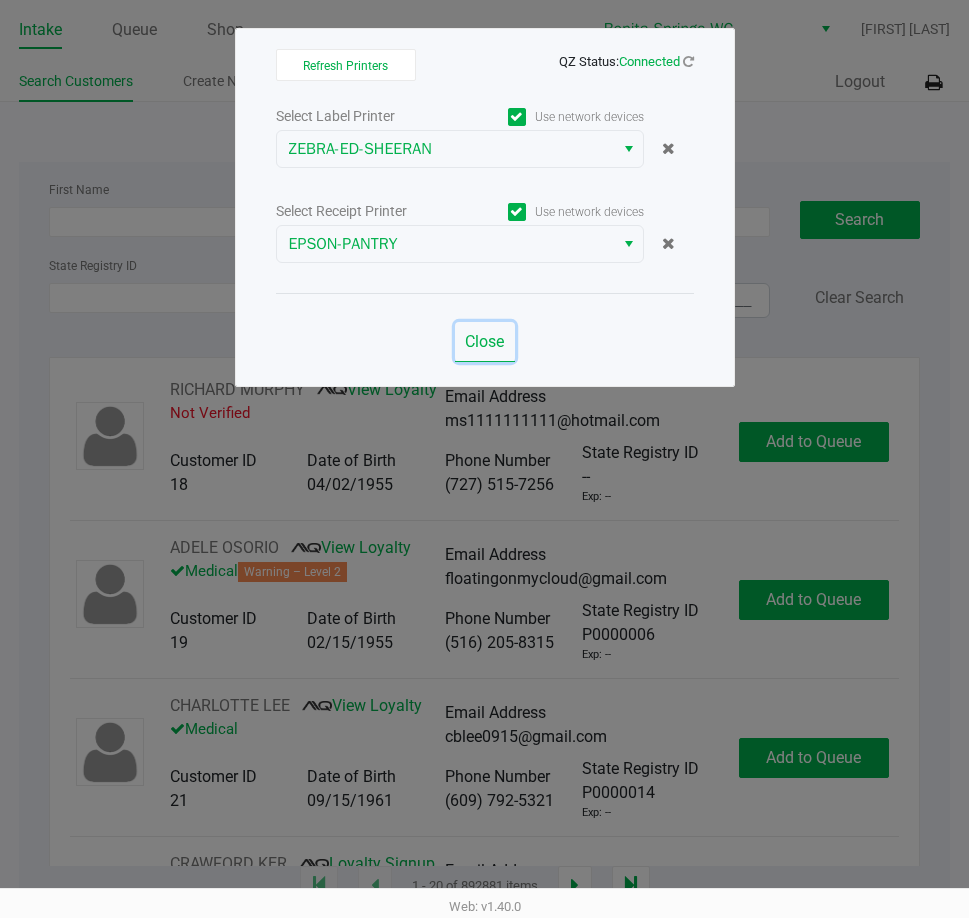 click on "Close" 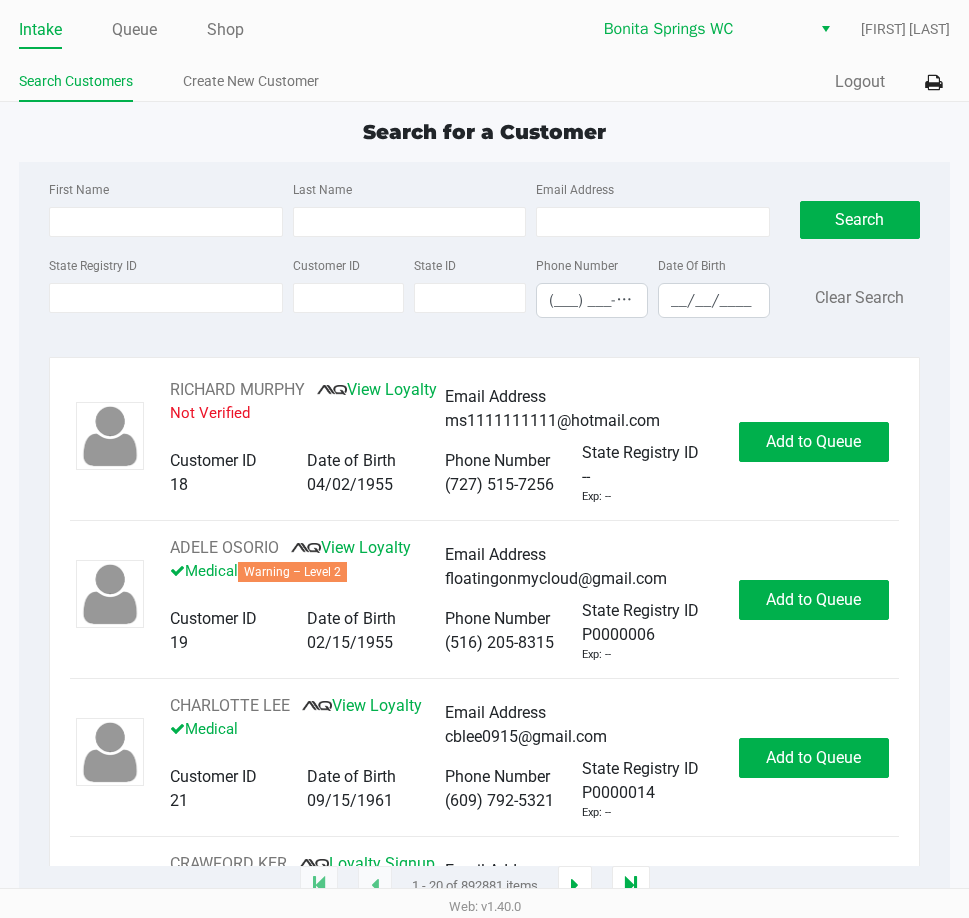 drag, startPoint x: 732, startPoint y: 133, endPoint x: 767, endPoint y: 113, distance: 40.311287 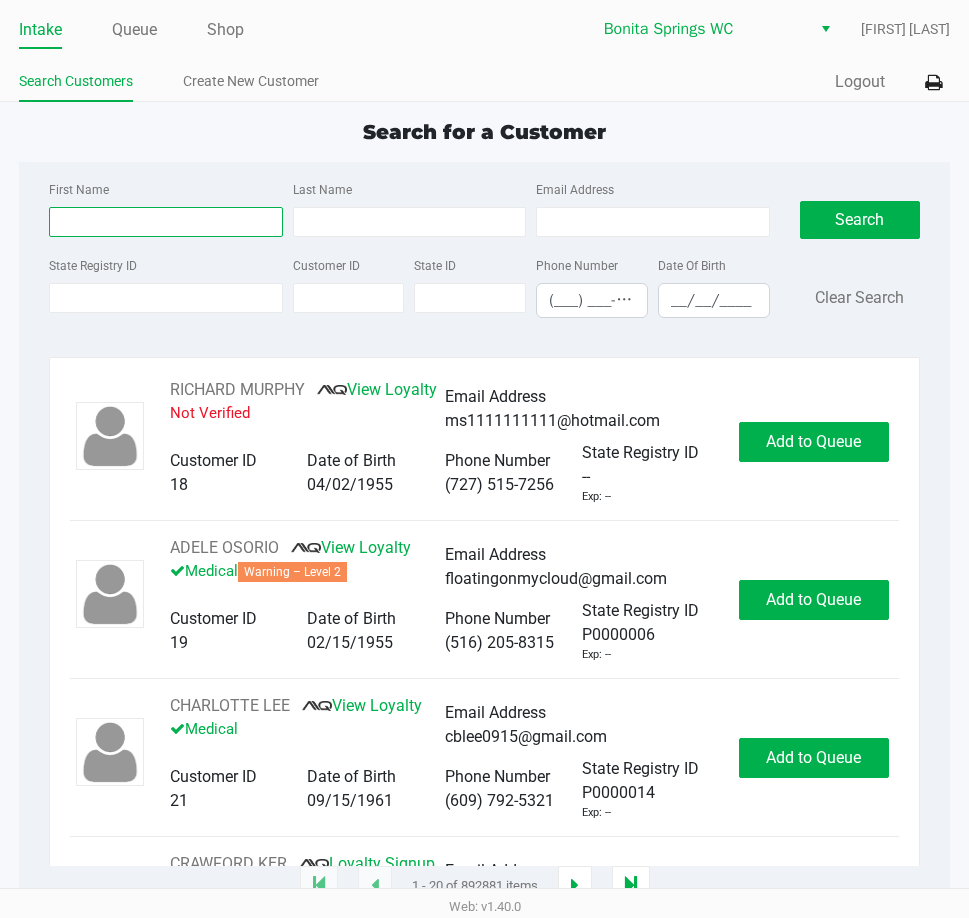 drag, startPoint x: 168, startPoint y: 229, endPoint x: 168, endPoint y: 218, distance: 11 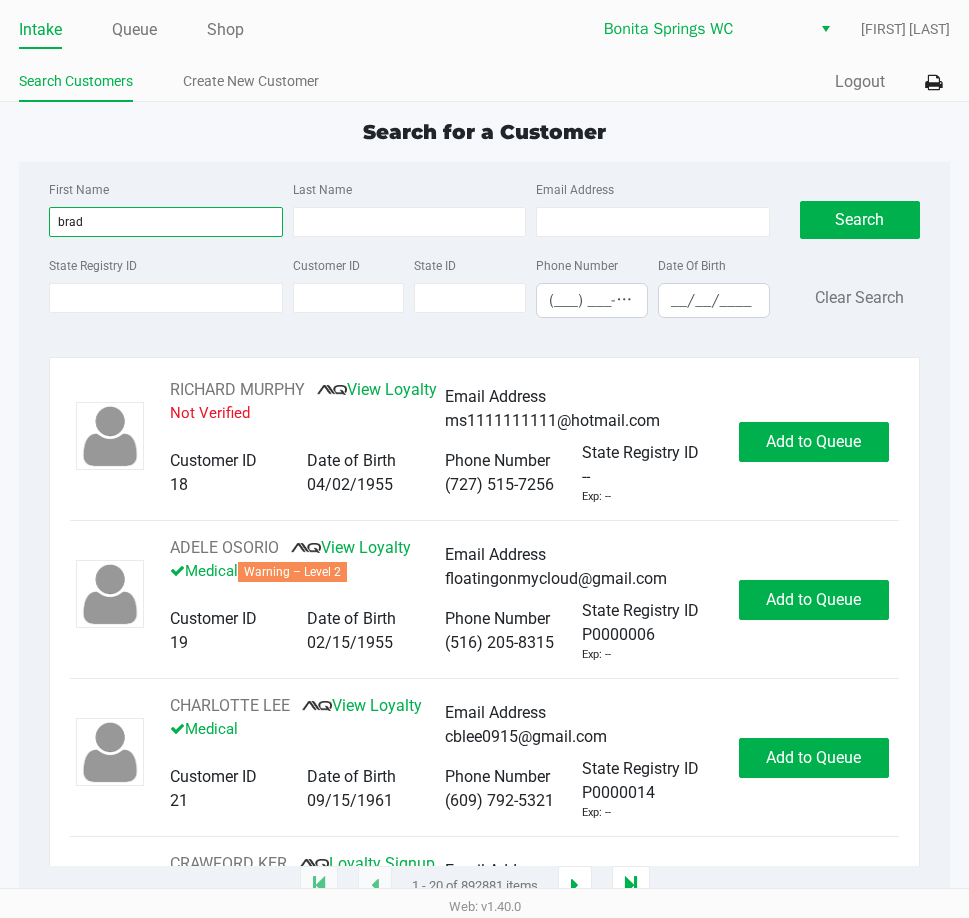 type on "brad" 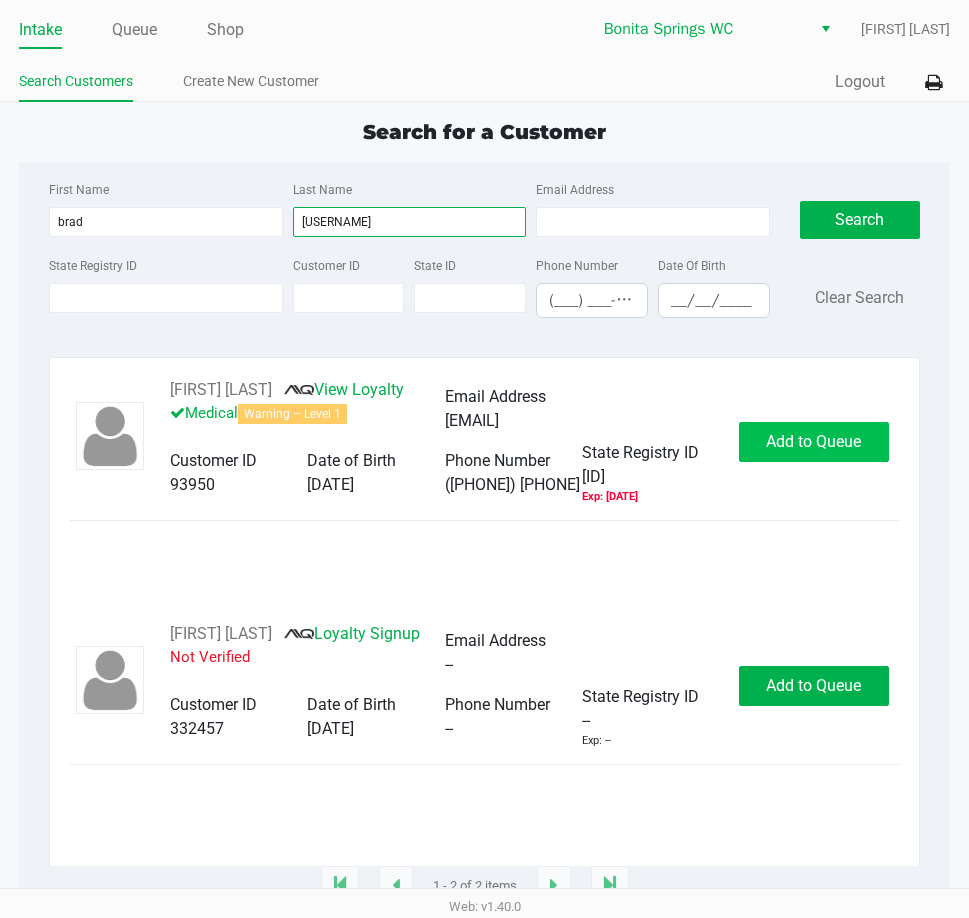 type on "morton" 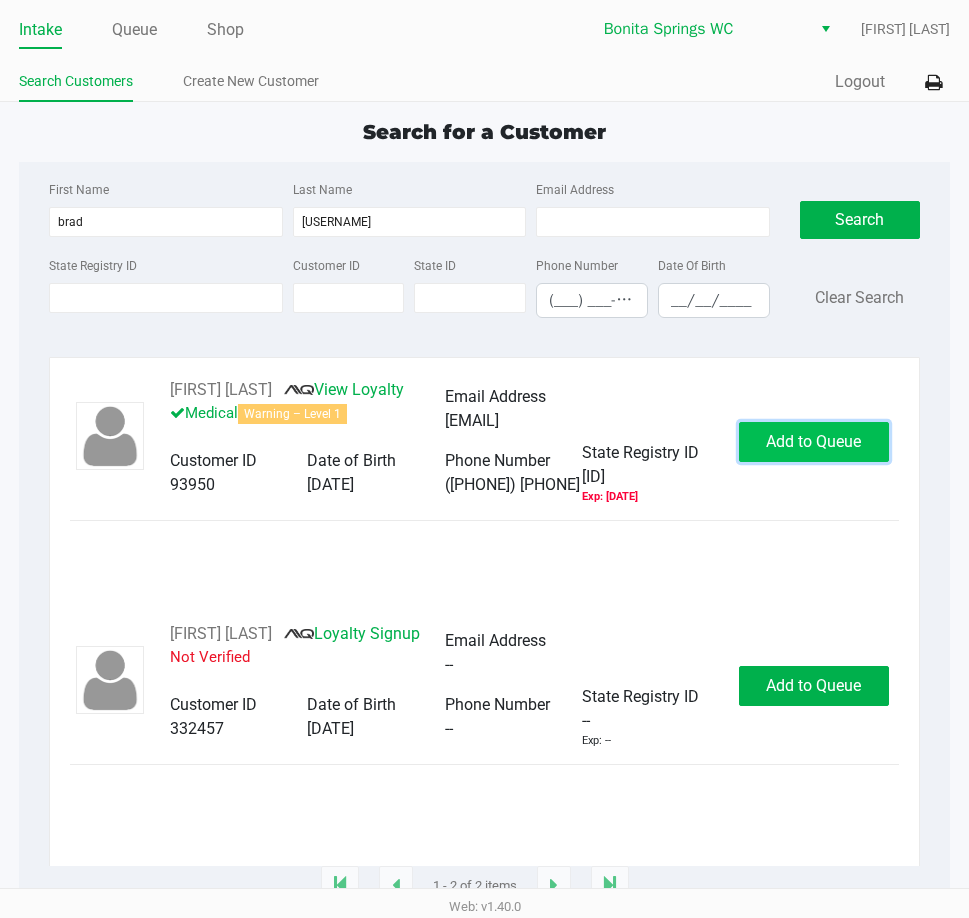 click on "Add to Queue" 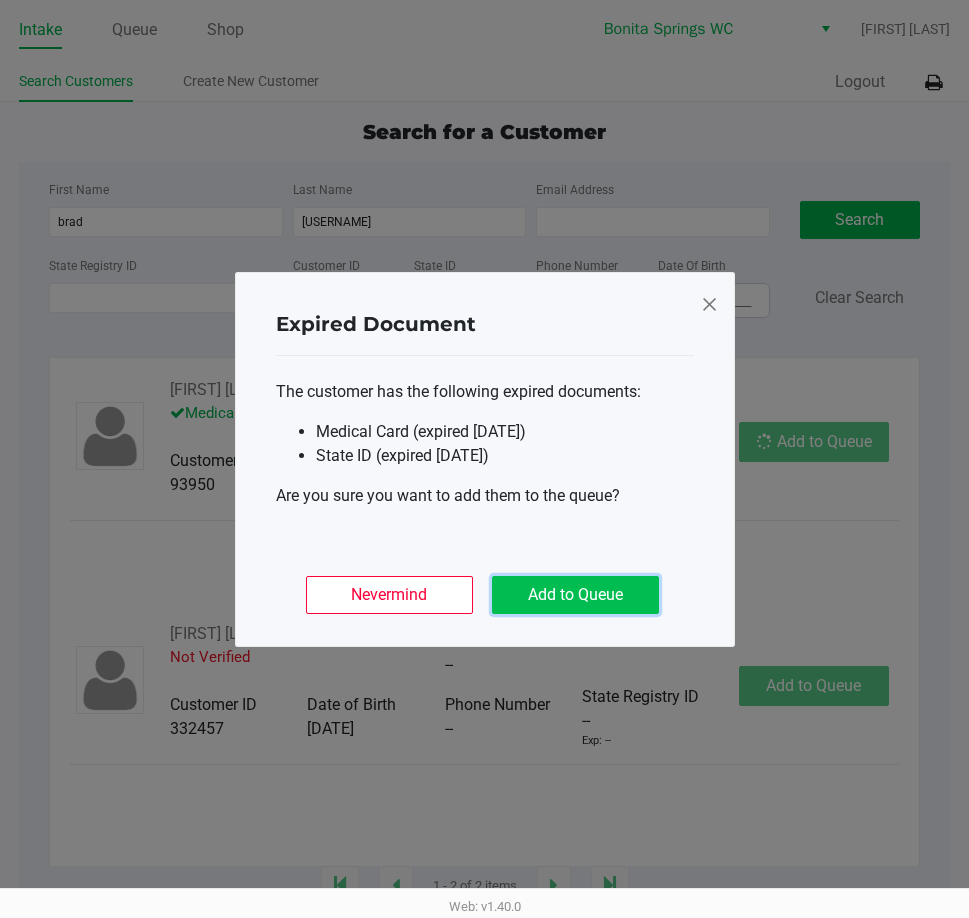 click on "Add to Queue" 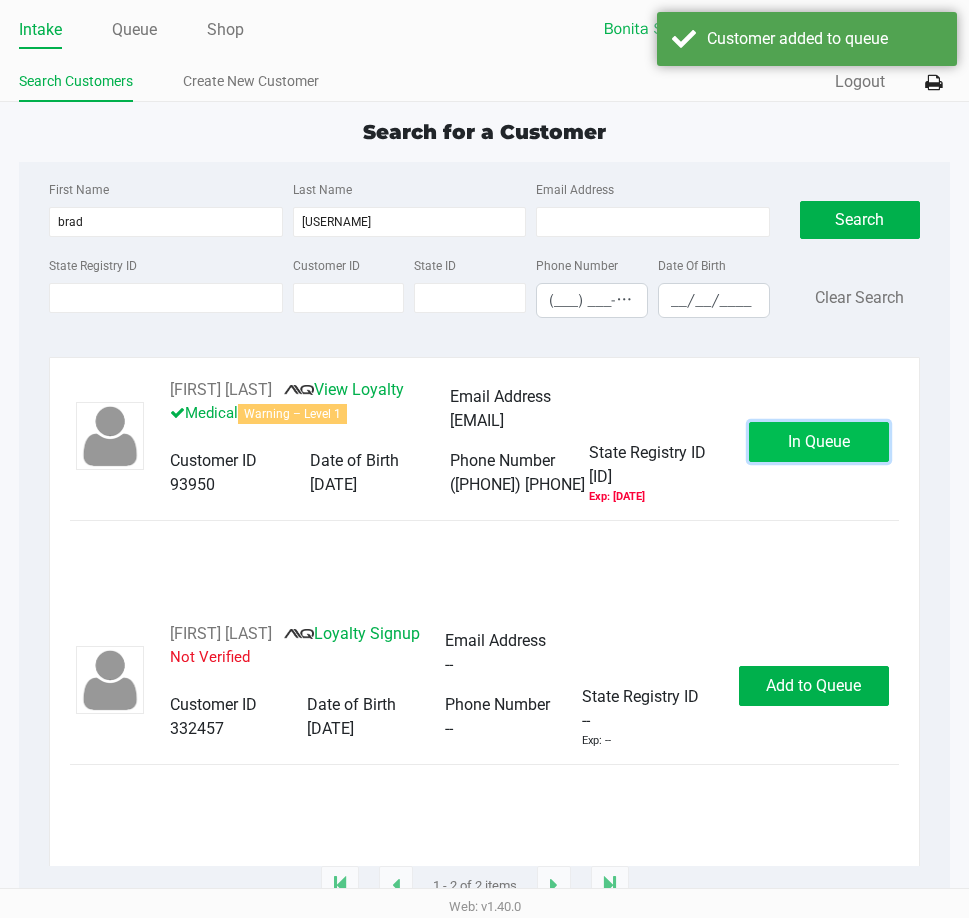 click on "In Queue" 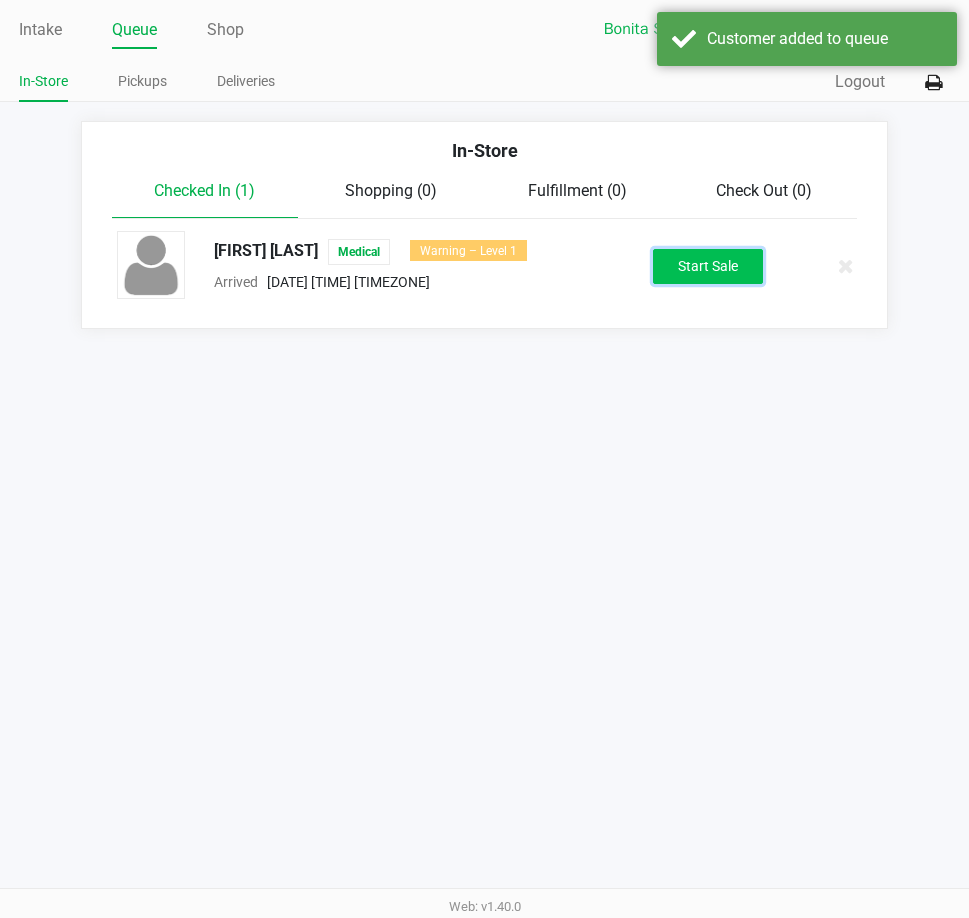 click on "Start Sale" 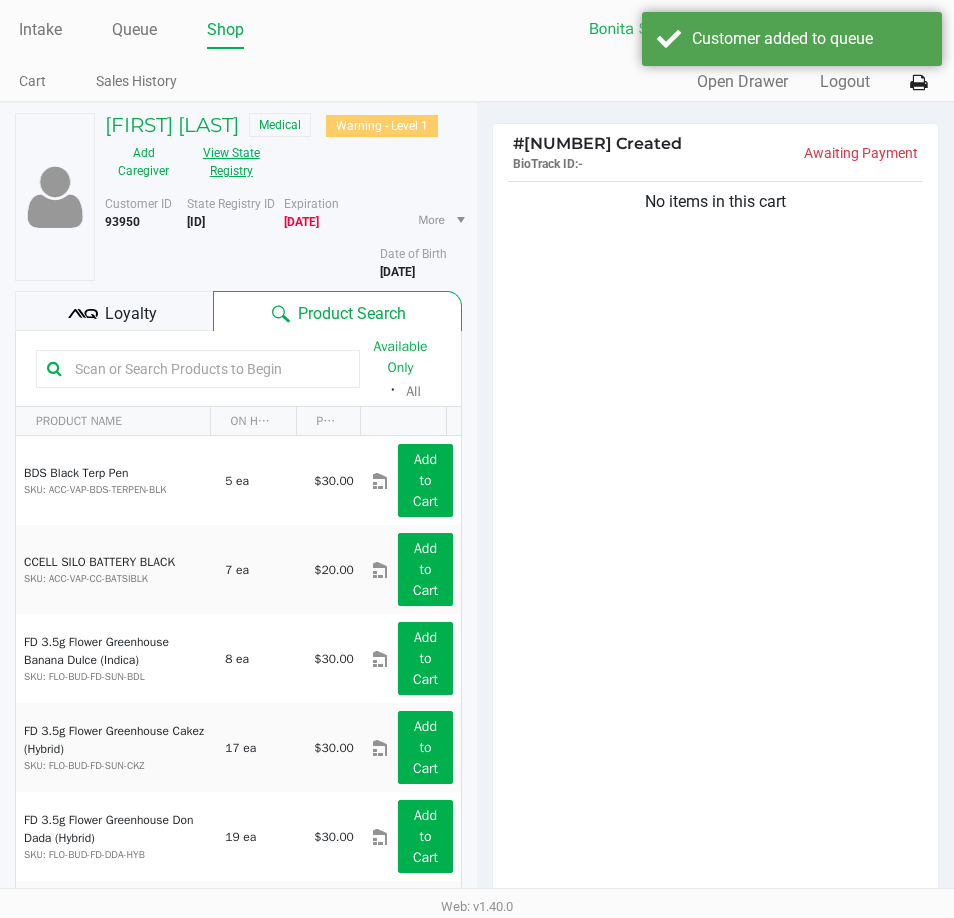 click on "View State Registry" 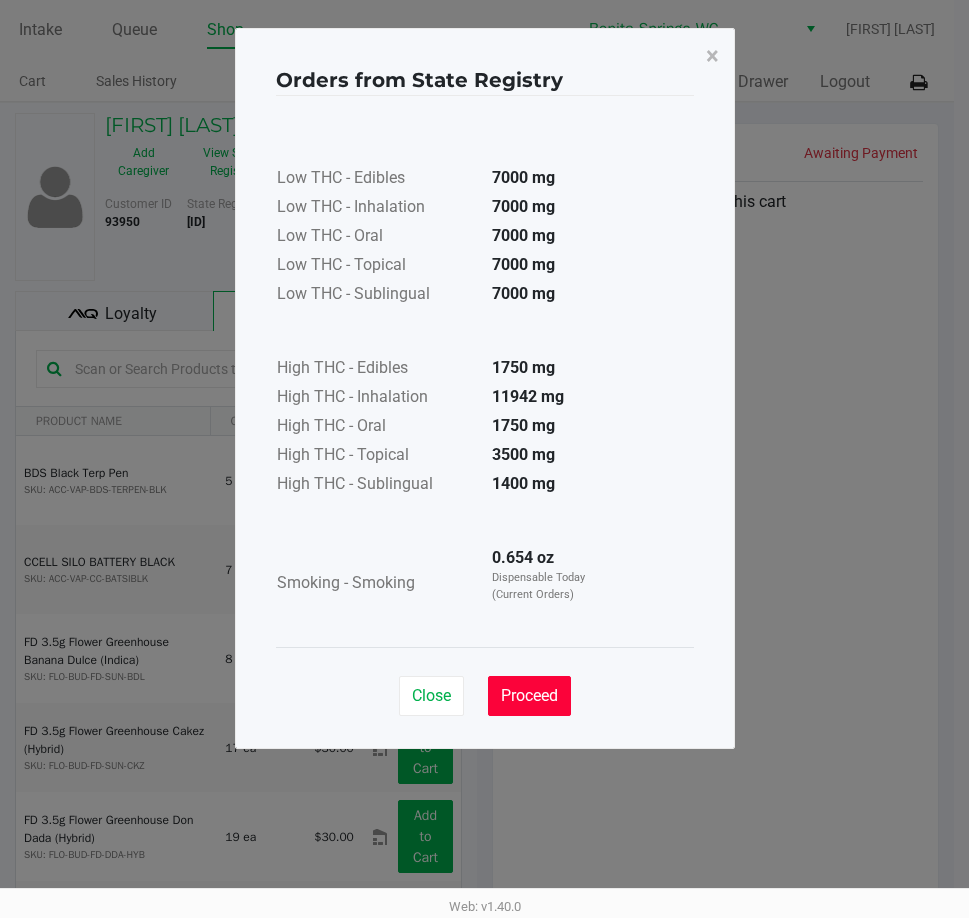 click on "Proceed" 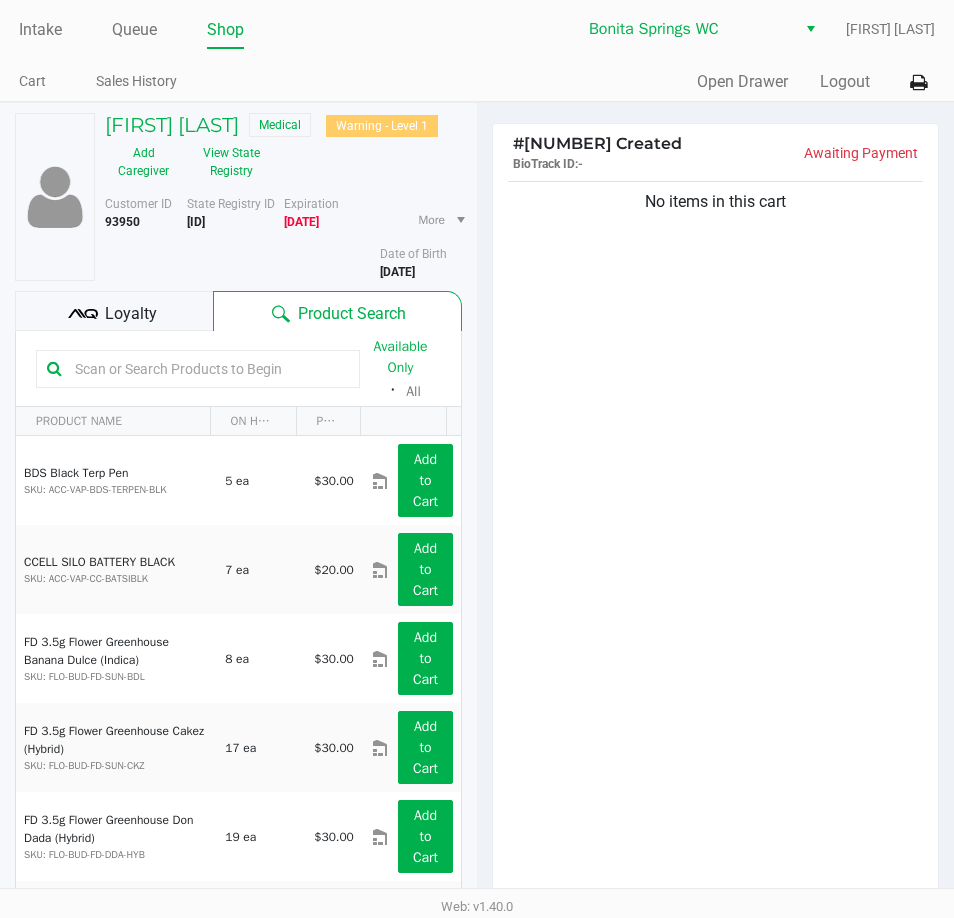 click on "No items in this cart" 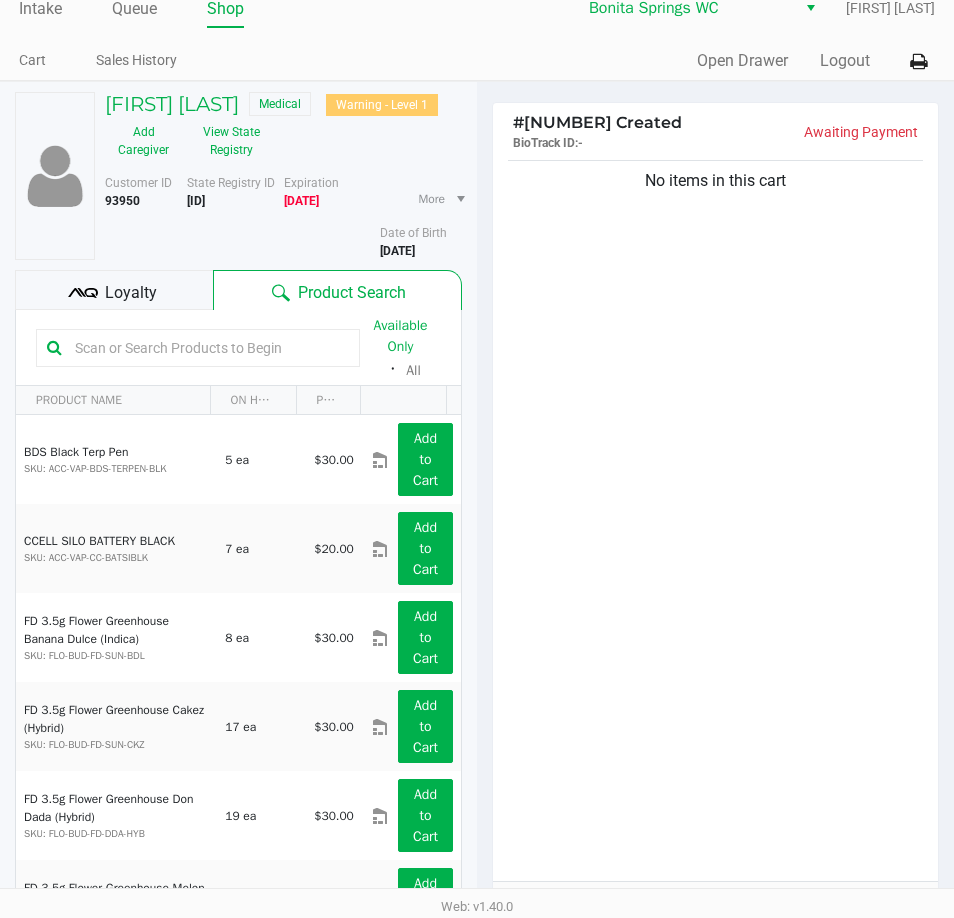 scroll, scrollTop: 0, scrollLeft: 0, axis: both 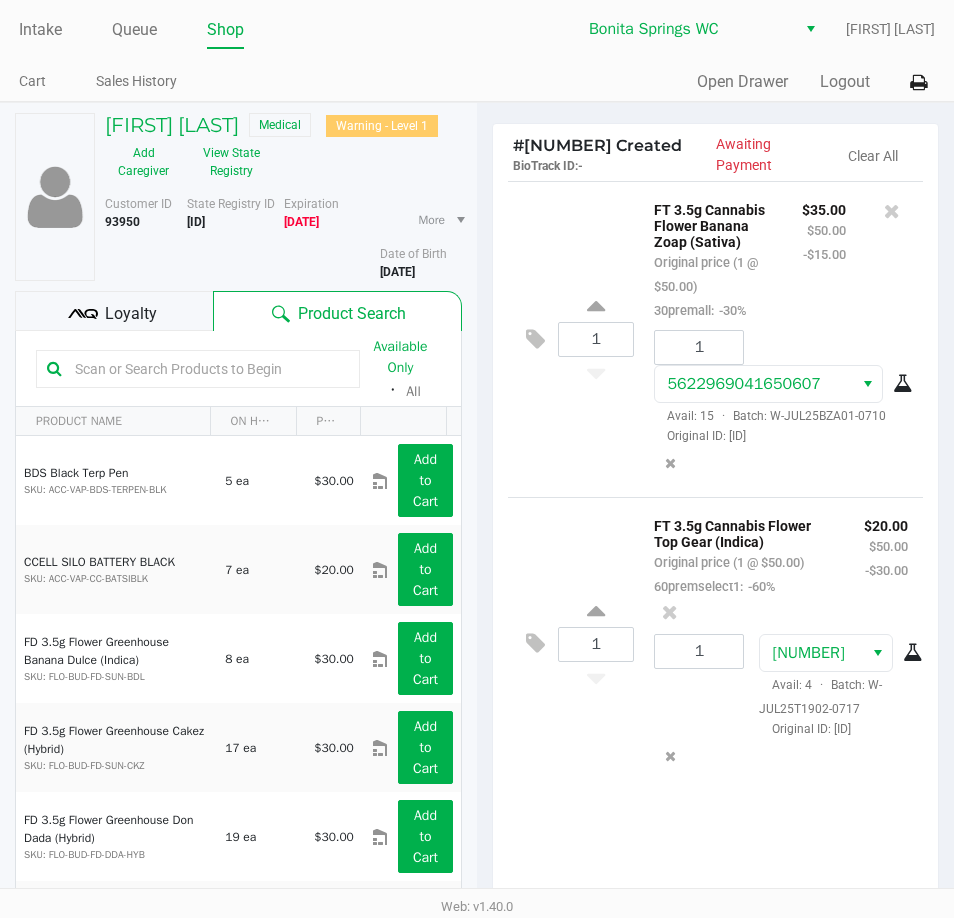 click on "Loyalty" 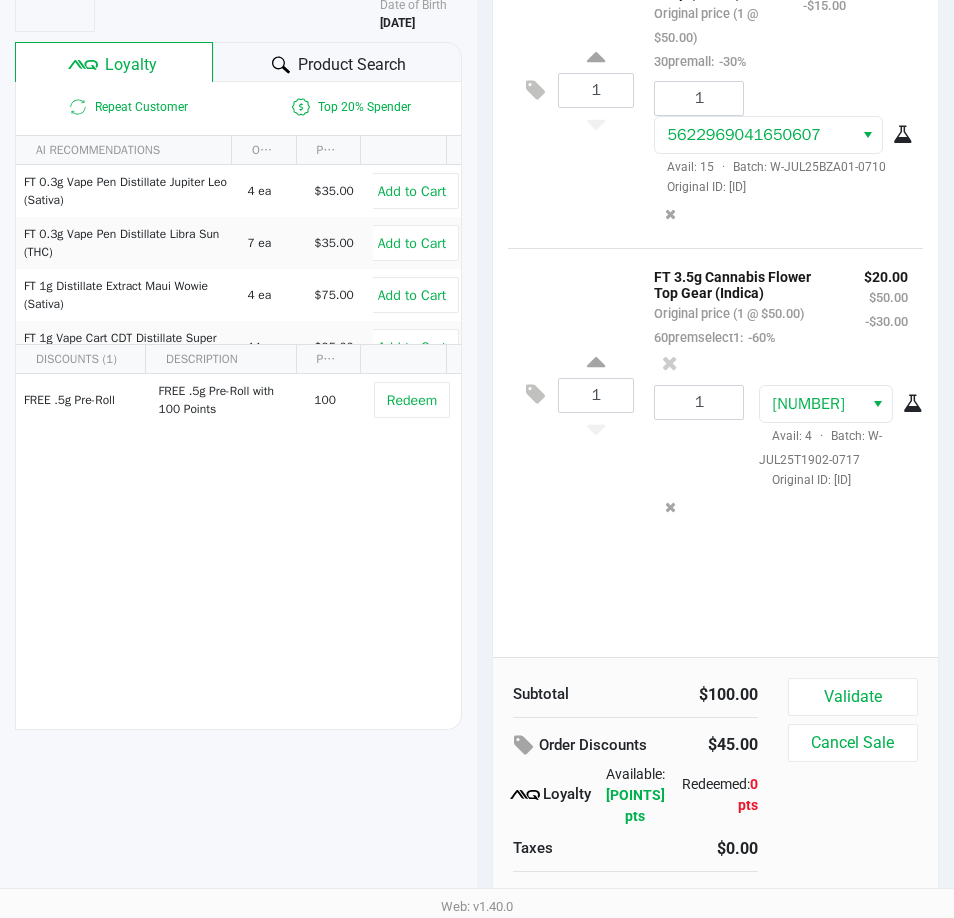 scroll, scrollTop: 251, scrollLeft: 0, axis: vertical 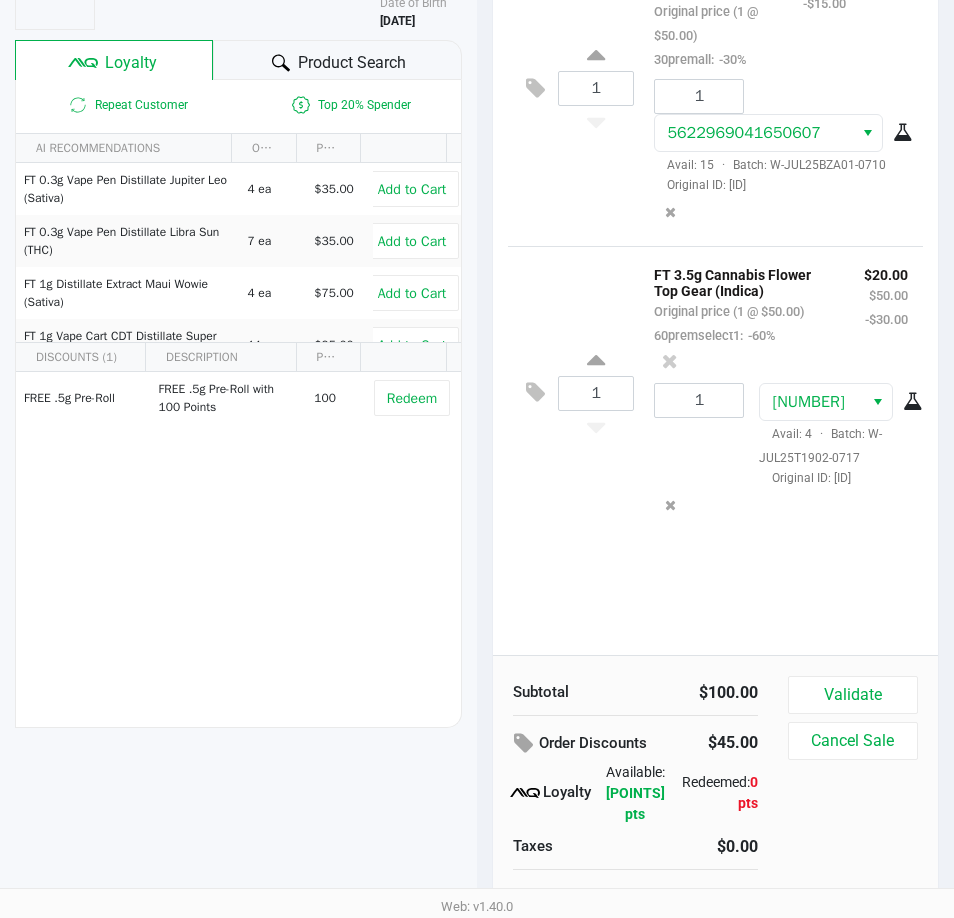 click on "Product Search" 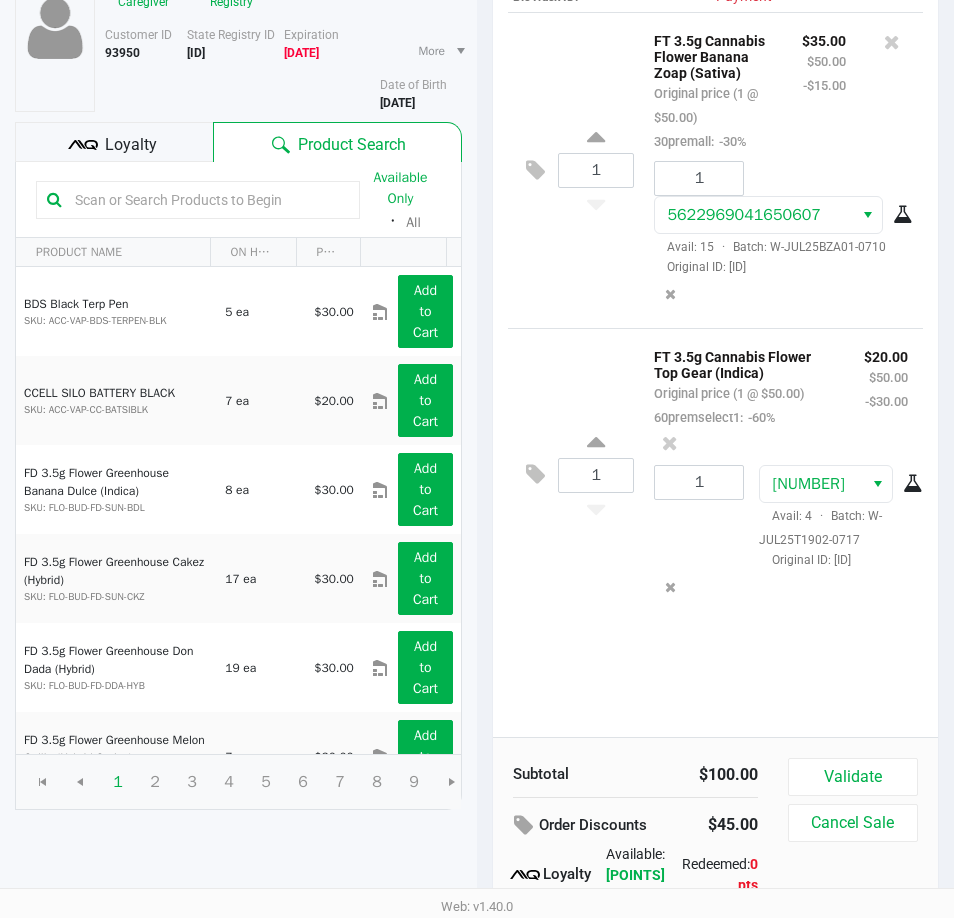 scroll, scrollTop: 51, scrollLeft: 0, axis: vertical 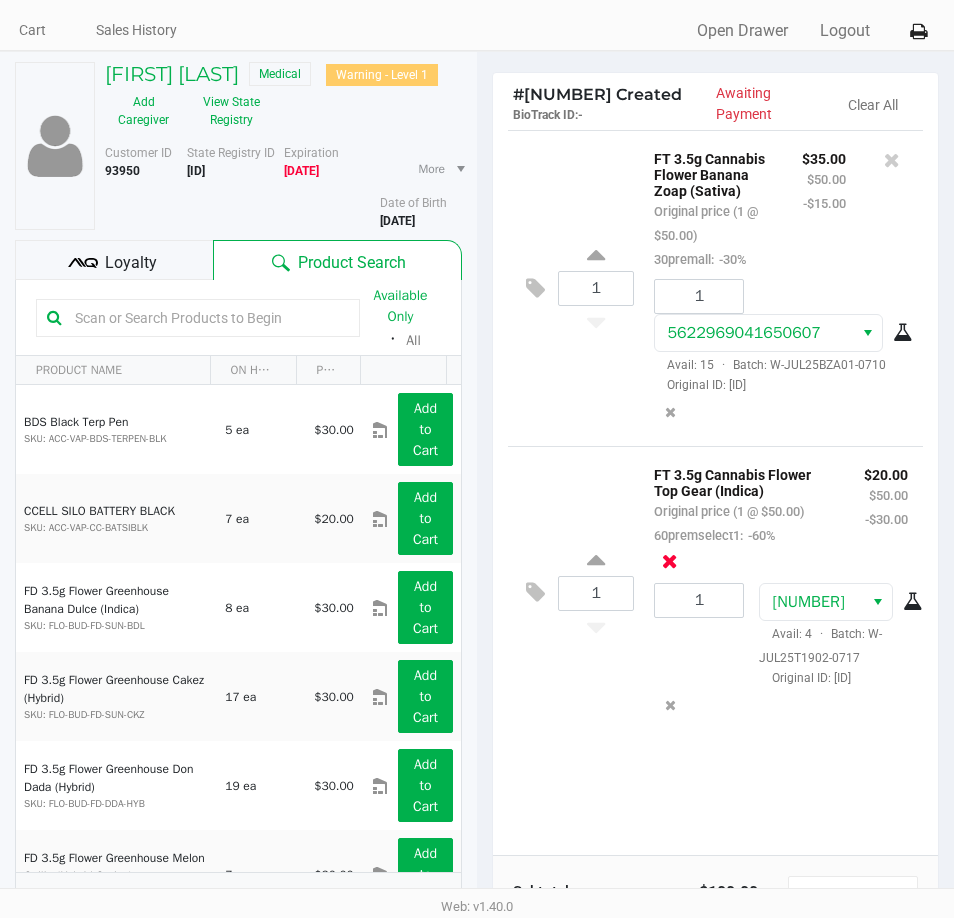 click 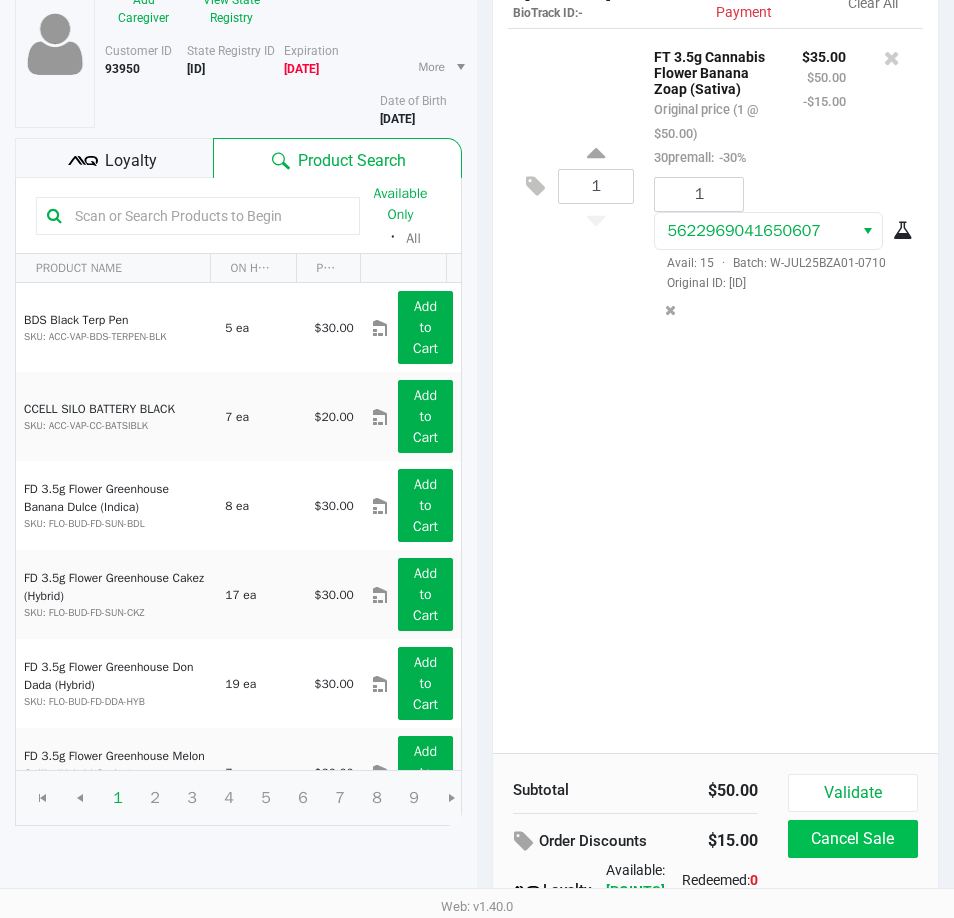 scroll, scrollTop: 251, scrollLeft: 0, axis: vertical 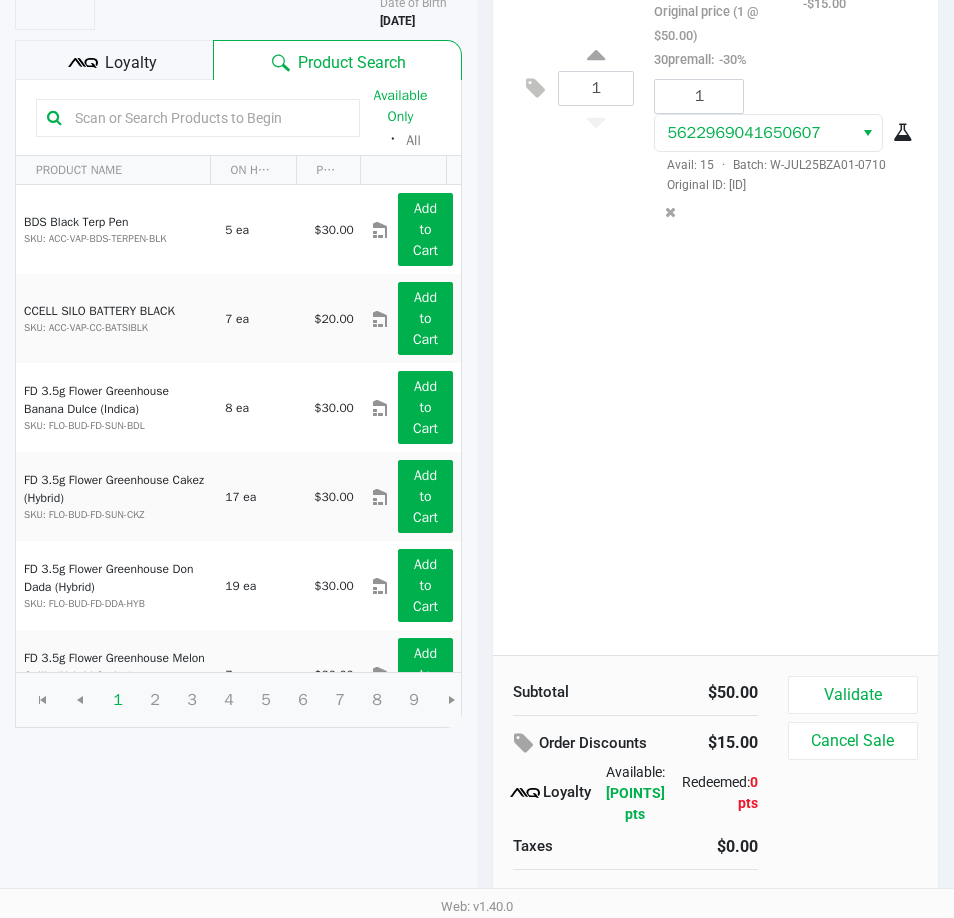 click on "Subtotal   $50.00   Order Discounts   $15.00
Loyalty   Available:   464.9 pts   Redeemed:   0 pts   Taxes   $0.00   Total   $35.00   Validate   Cancel Sale" 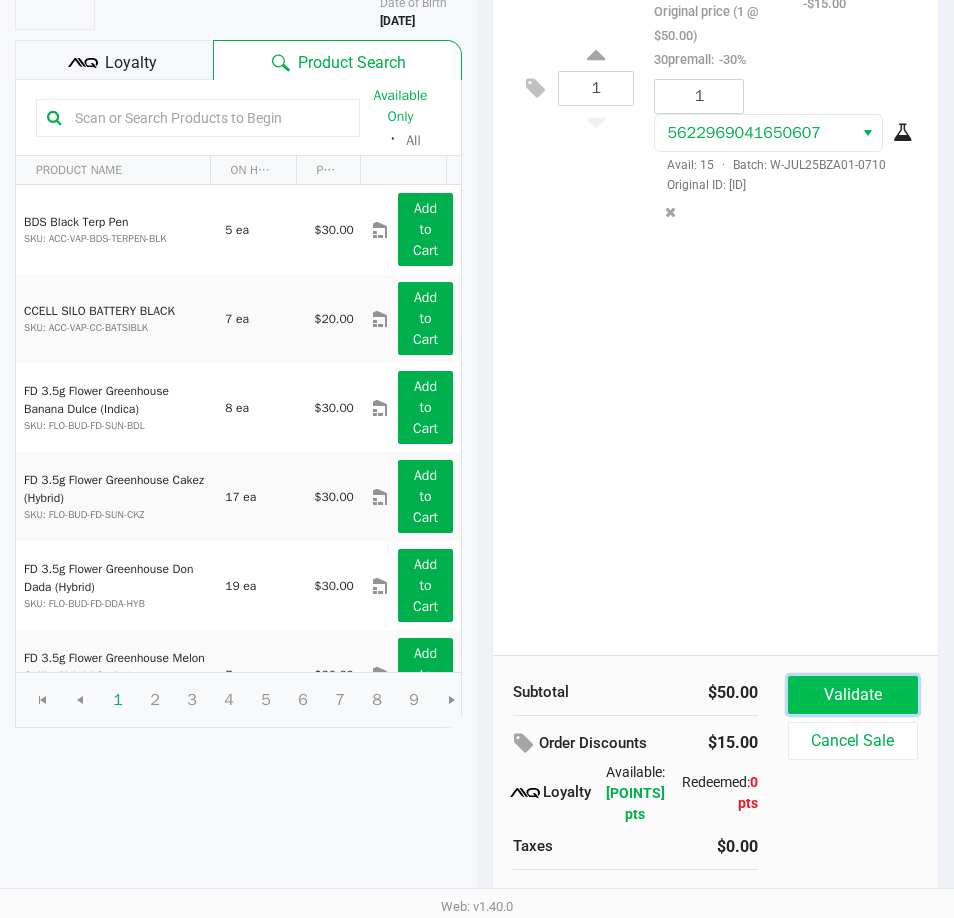 click on "Validate" 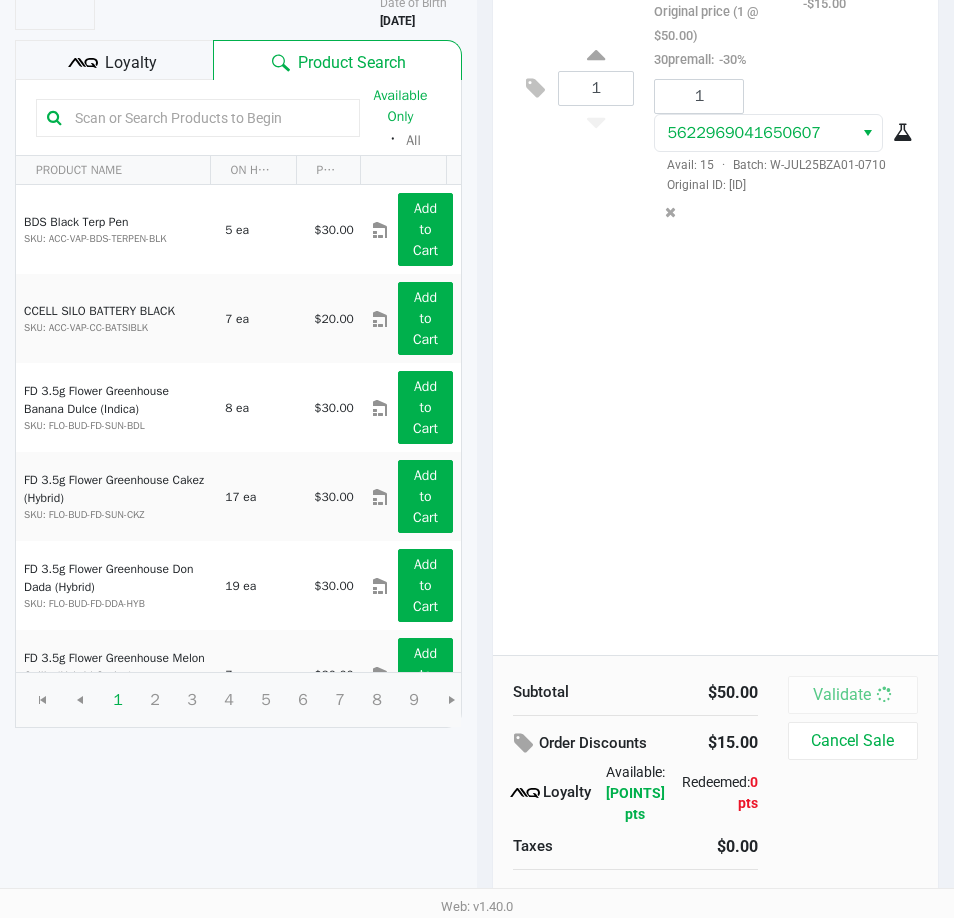 scroll, scrollTop: 0, scrollLeft: 0, axis: both 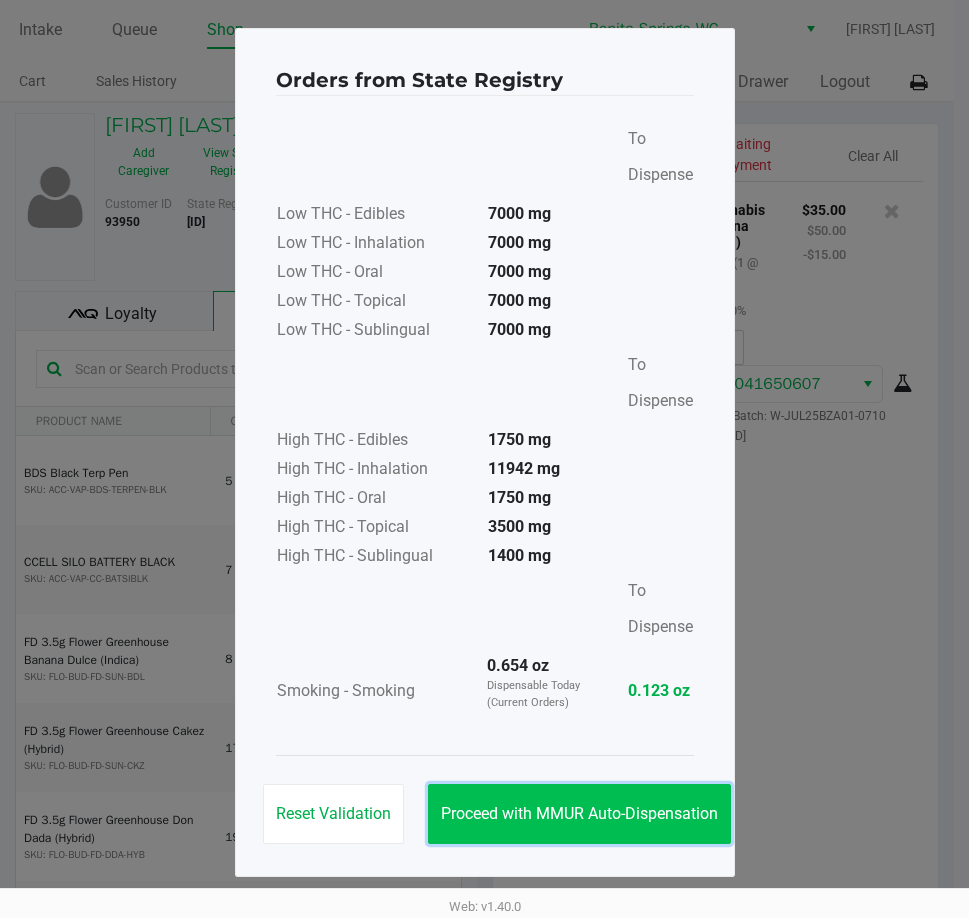 click on "Proceed with MMUR Auto-Dispensation" 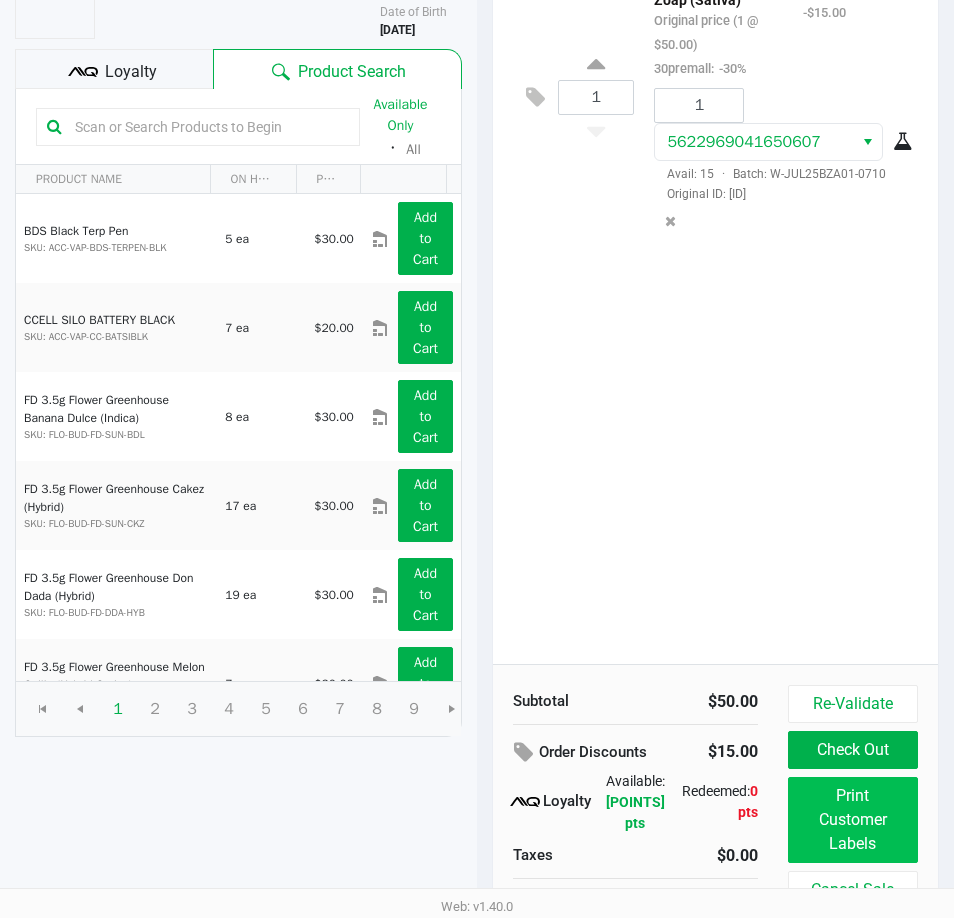 scroll, scrollTop: 254, scrollLeft: 0, axis: vertical 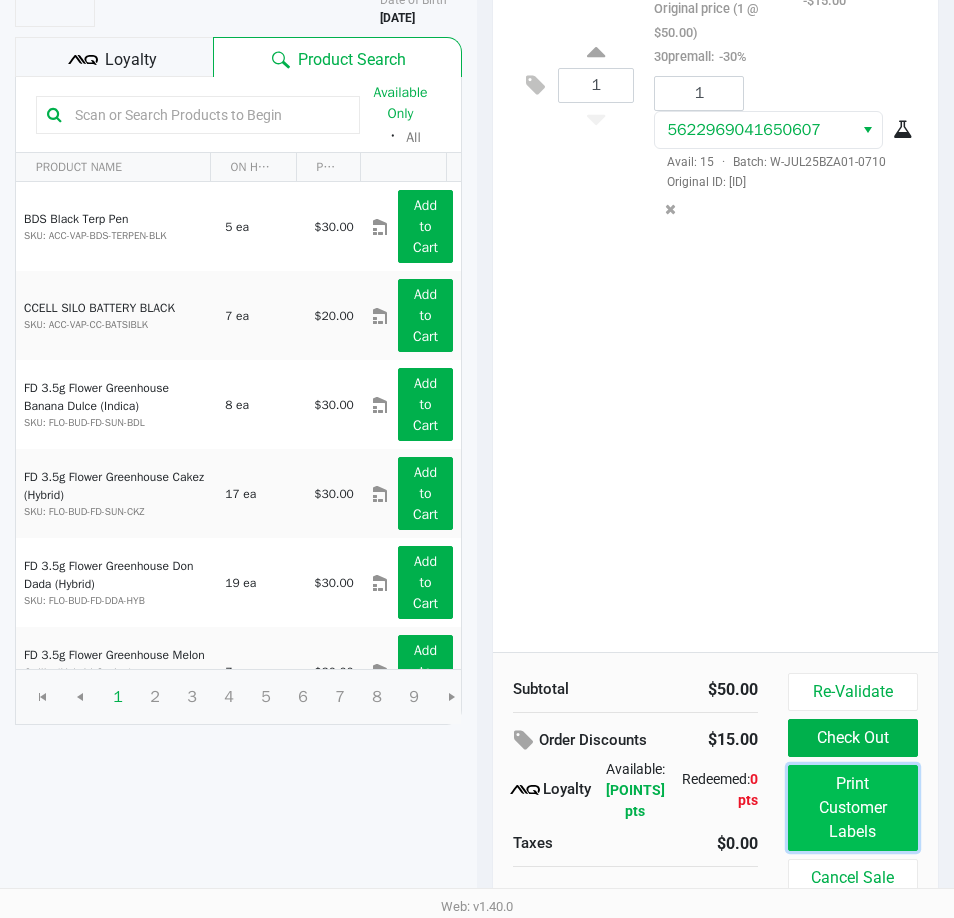click on "Print Customer Labels" 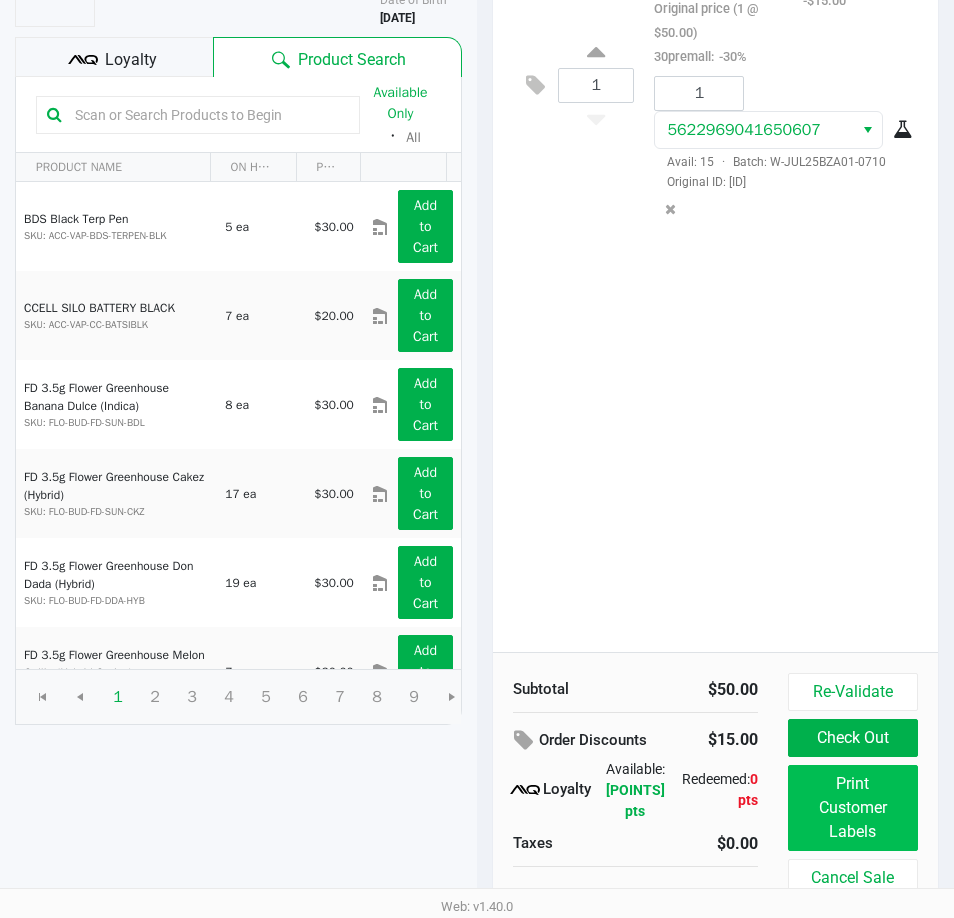 scroll, scrollTop: 0, scrollLeft: 0, axis: both 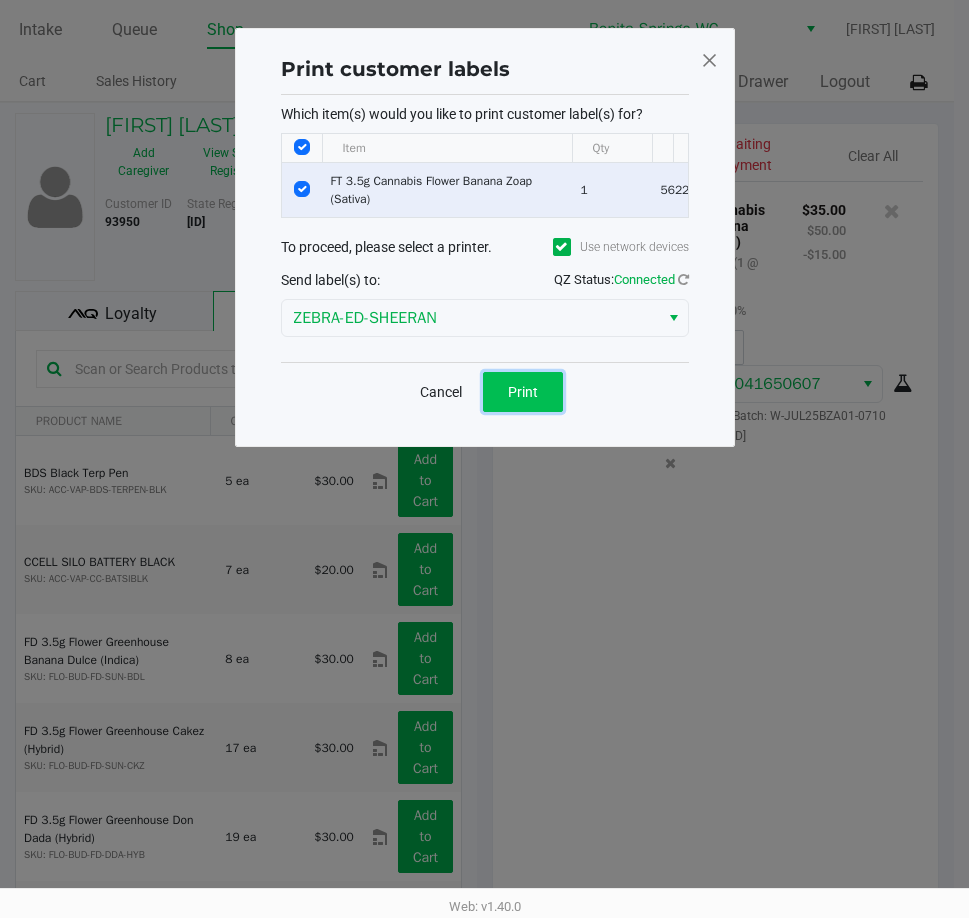 click on "Print" 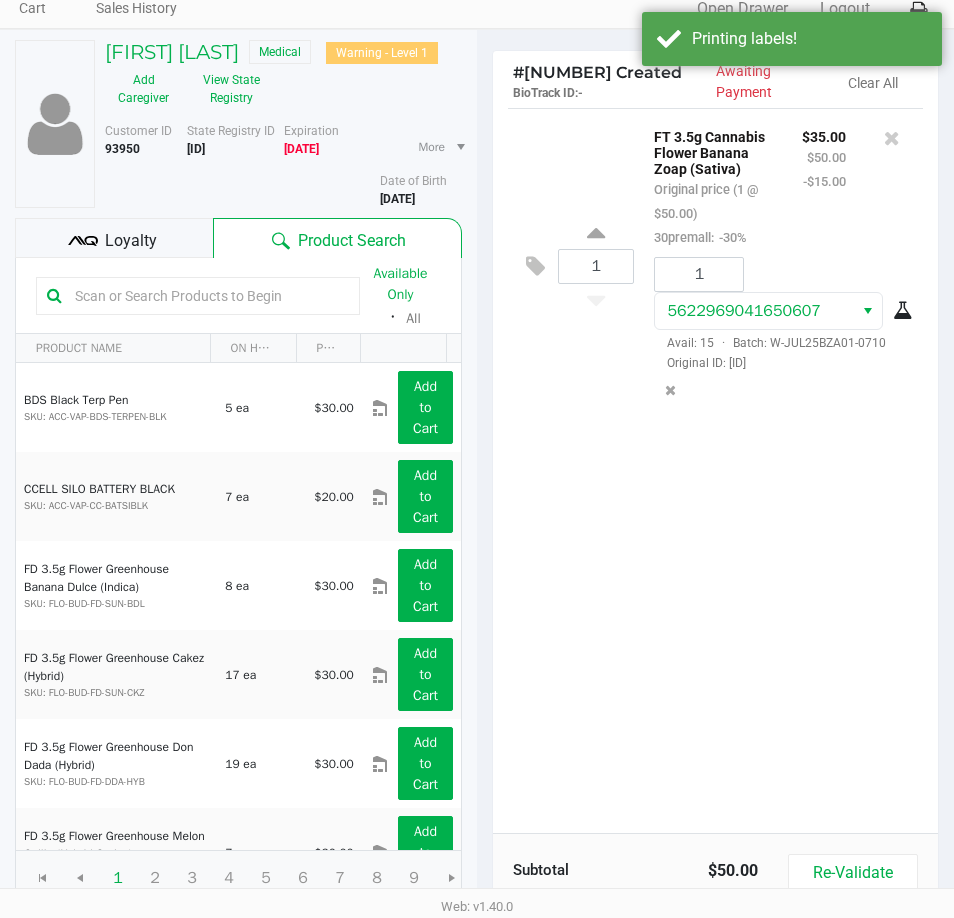 scroll, scrollTop: 254, scrollLeft: 0, axis: vertical 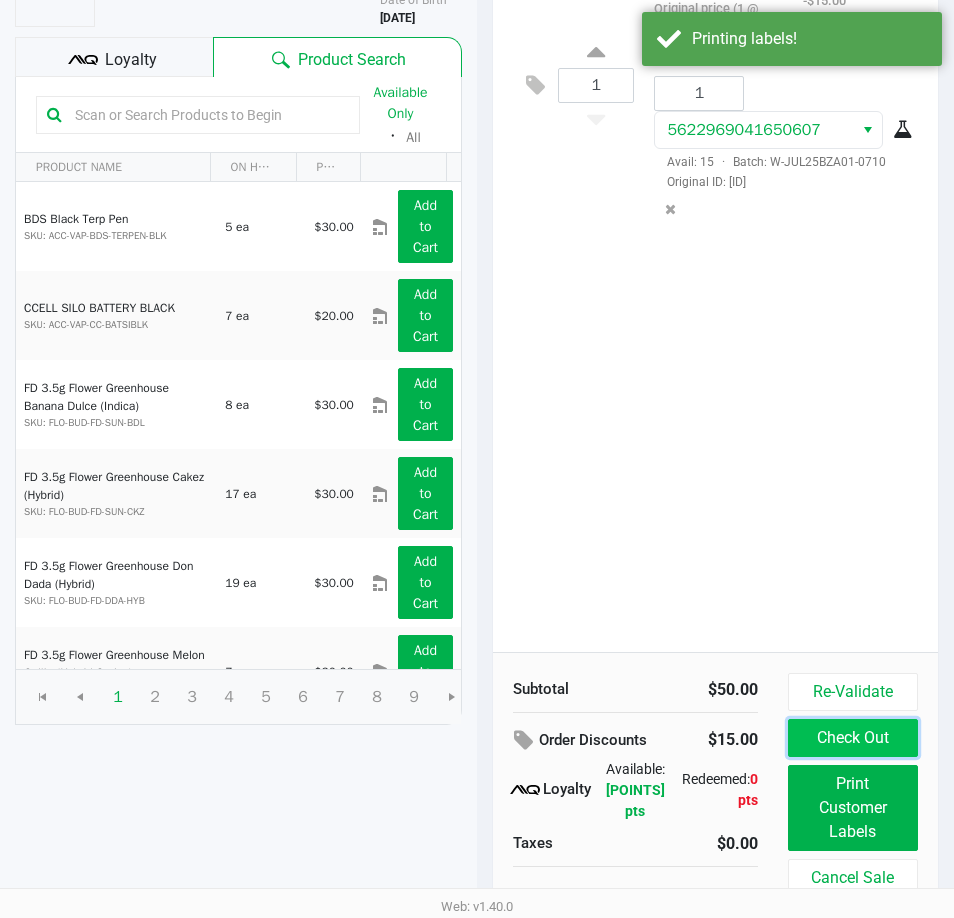 click on "Check Out" 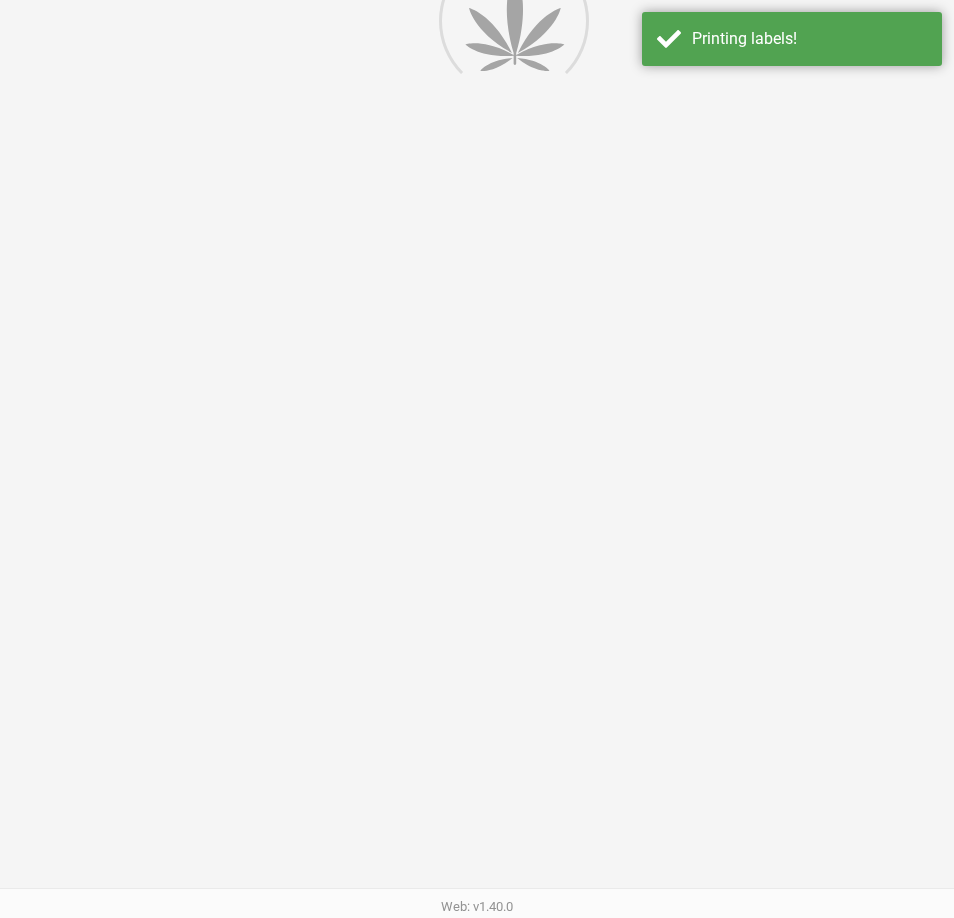 scroll, scrollTop: 0, scrollLeft: 0, axis: both 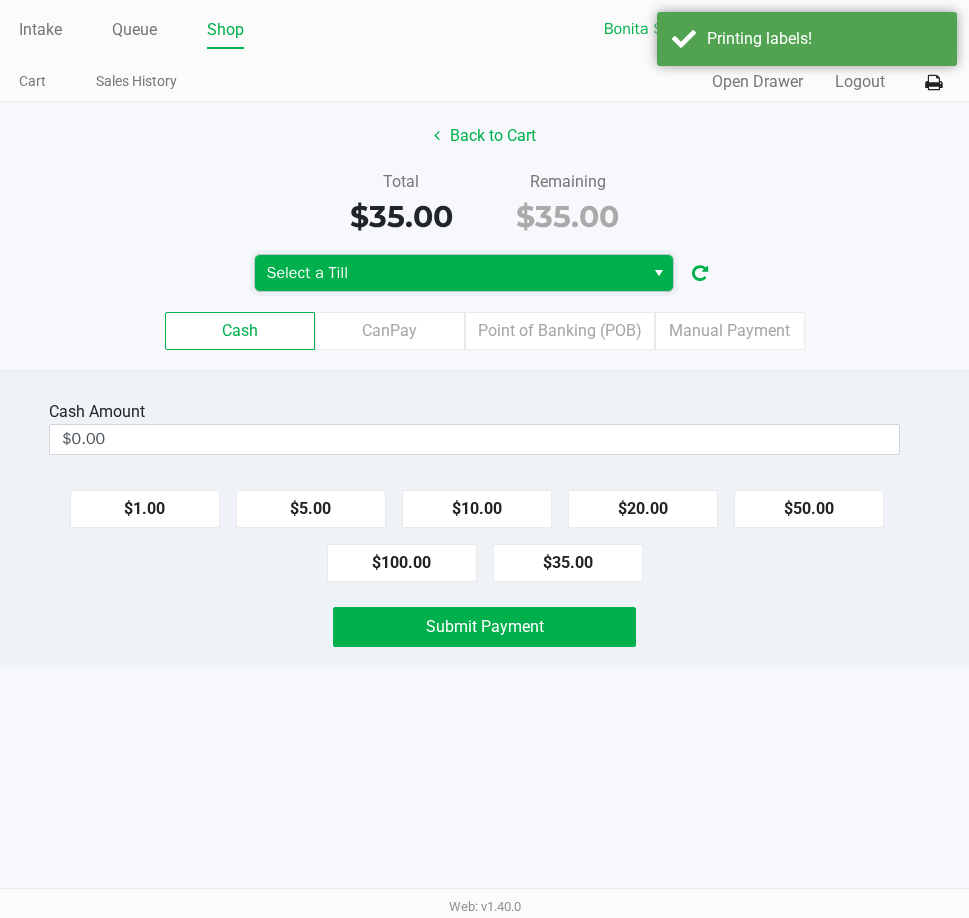 click on "Select a Till" at bounding box center (449, 273) 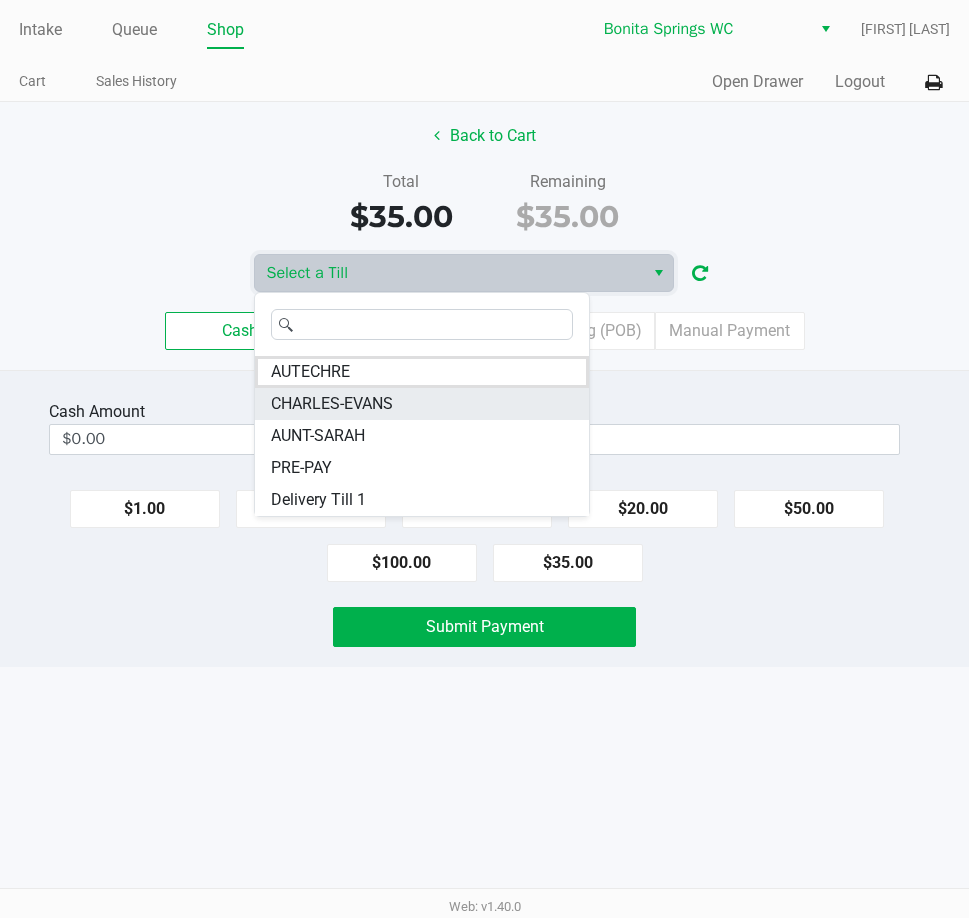 click on "CHARLES-EVANS" at bounding box center [332, 404] 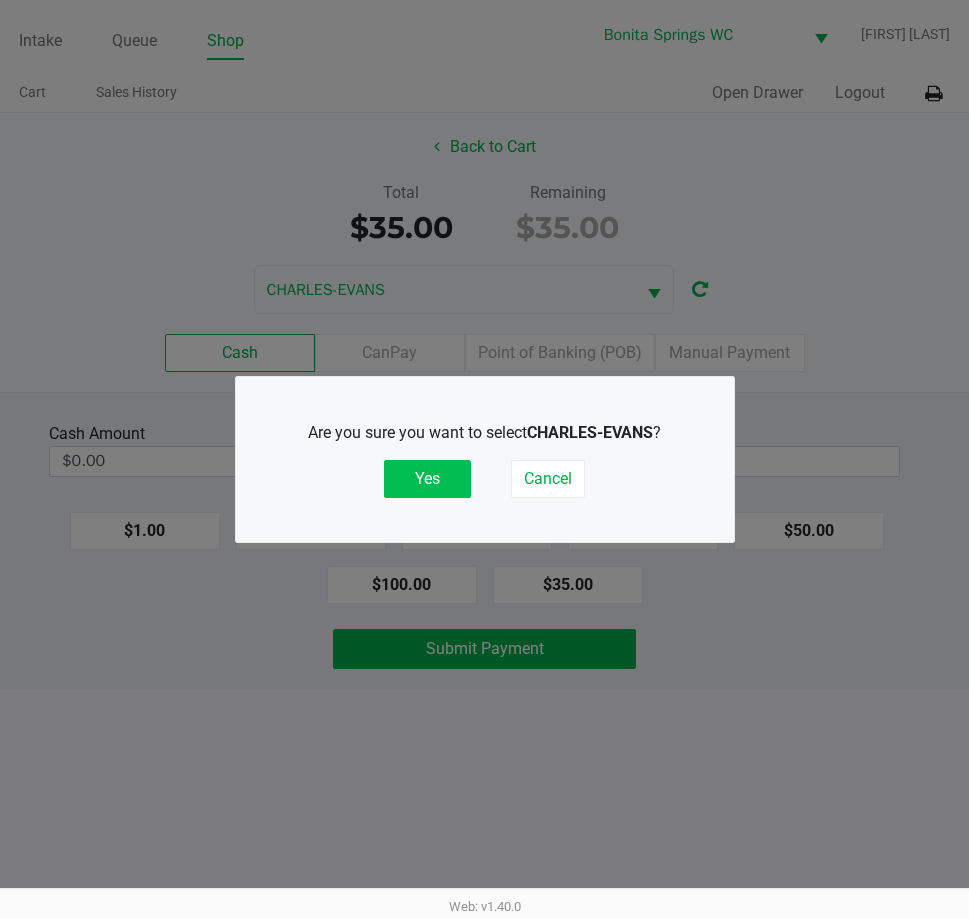 click on "Yes" 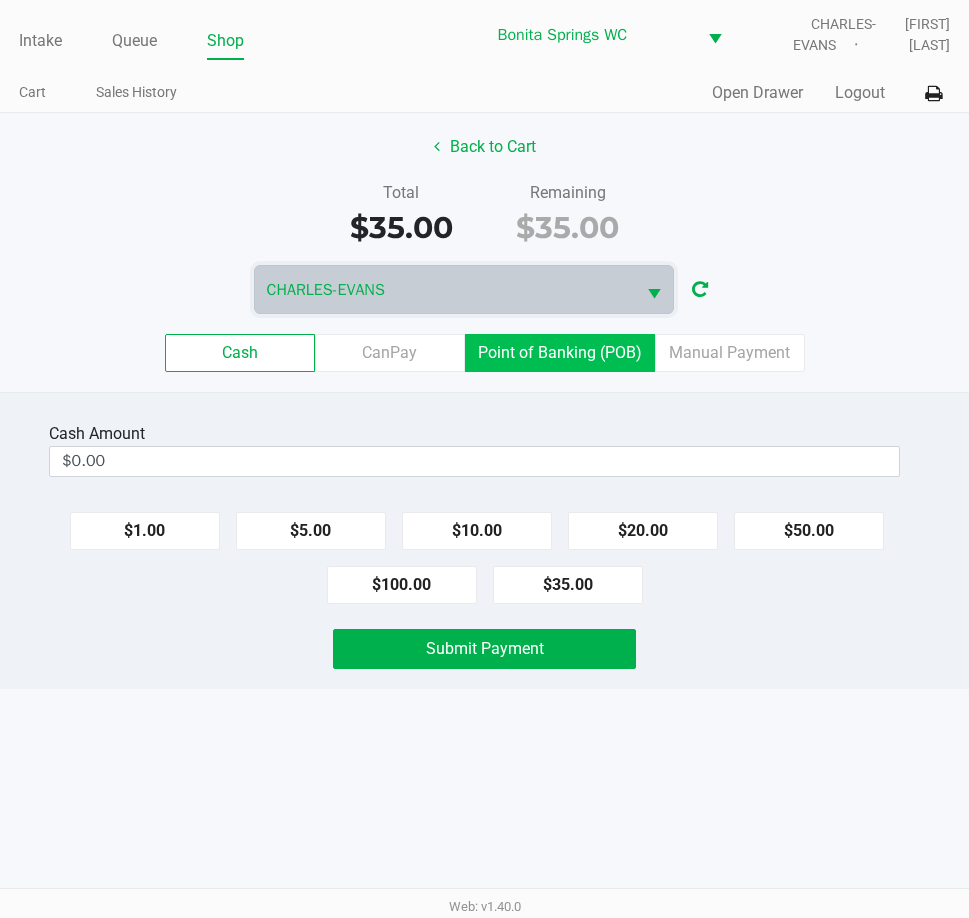 click on "Point of Banking (POB)" 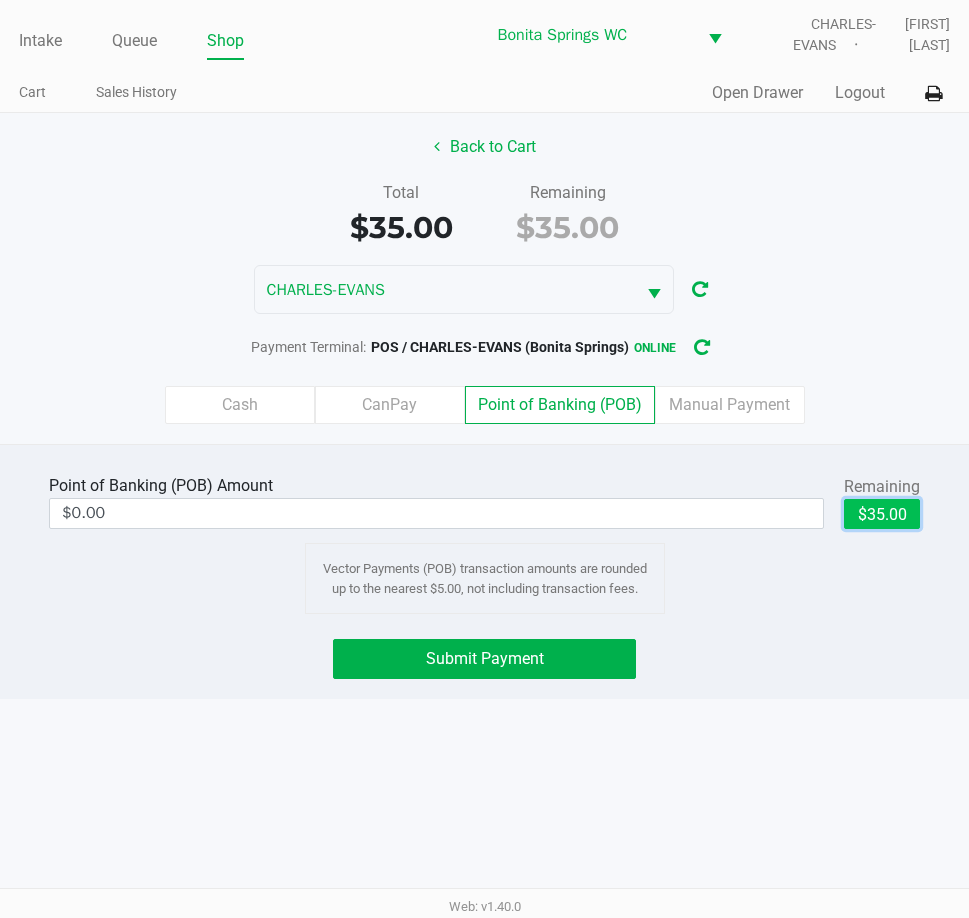 click on "$35.00" 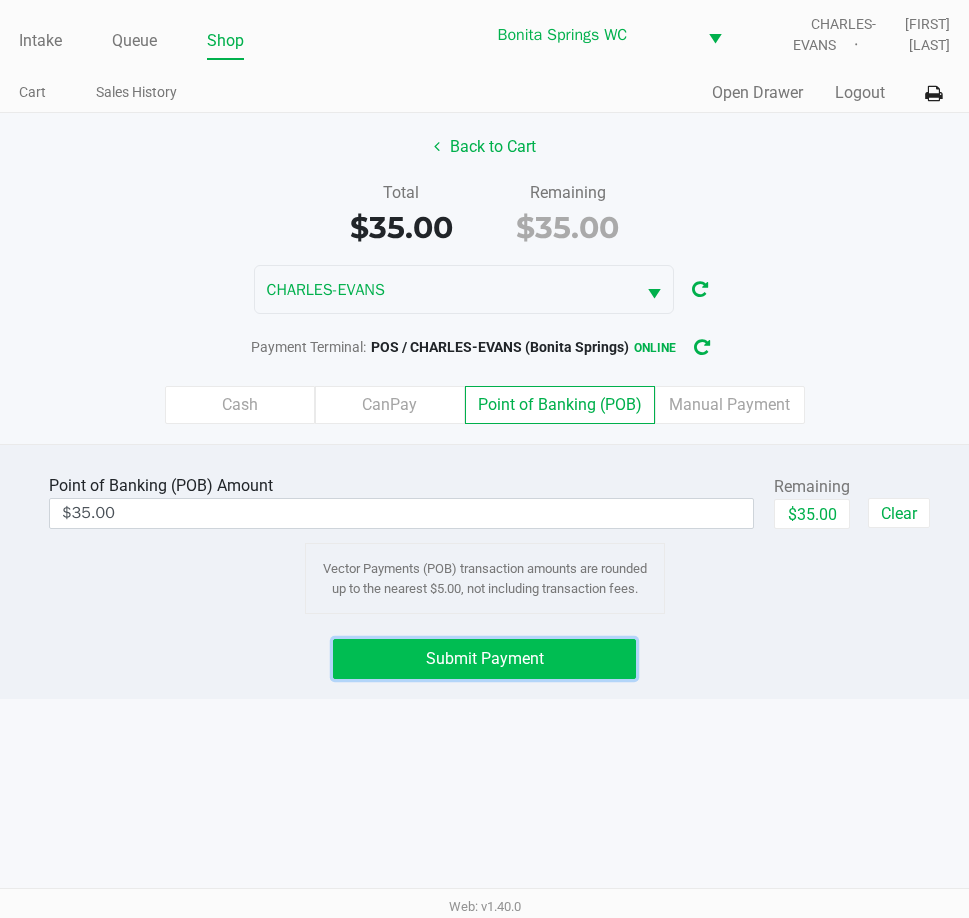 click on "Submit Payment" 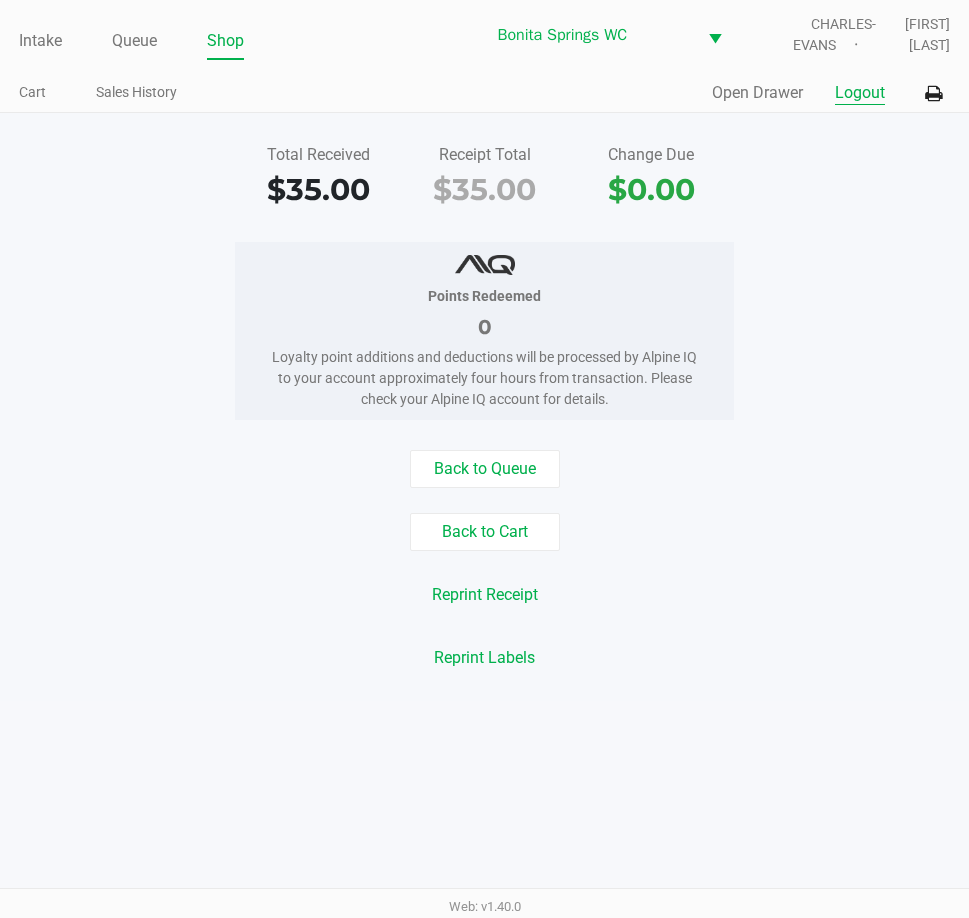 click on "Logout" 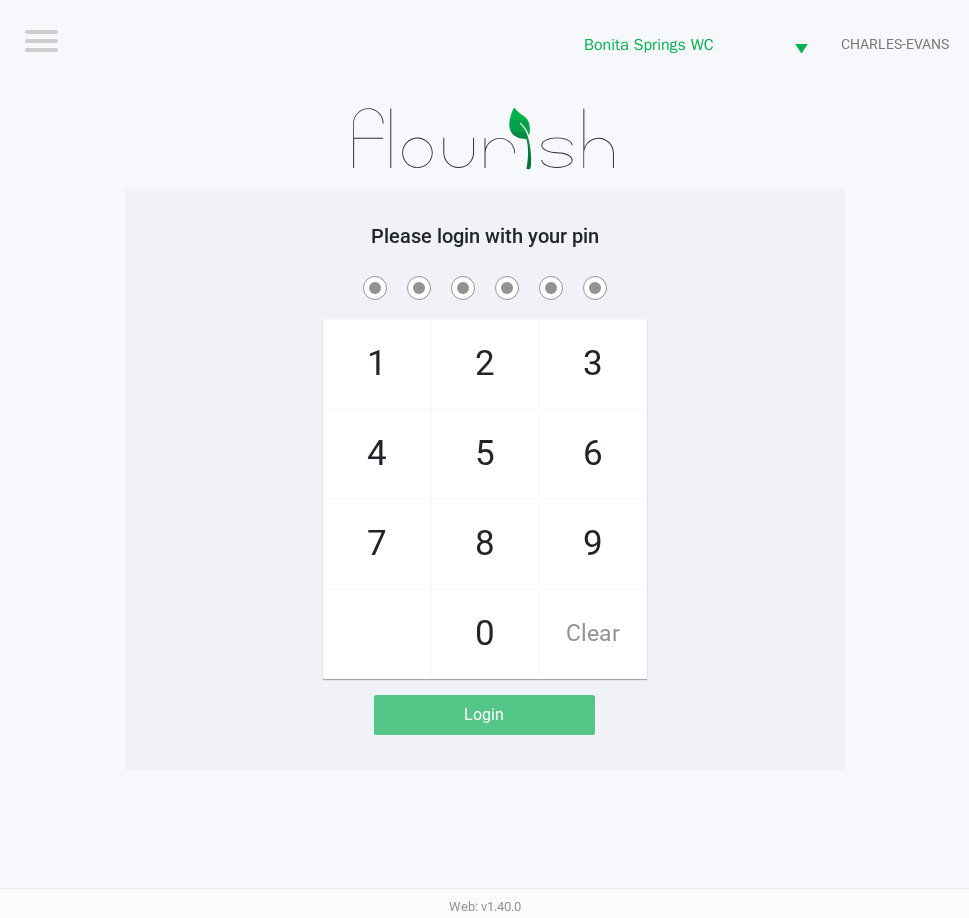 click on "Logout  Bonita Springs WC  CHARLES-EVANS  Please login with your pin  1   4   7       2   5   8   0   3   6   9   Clear   Login" 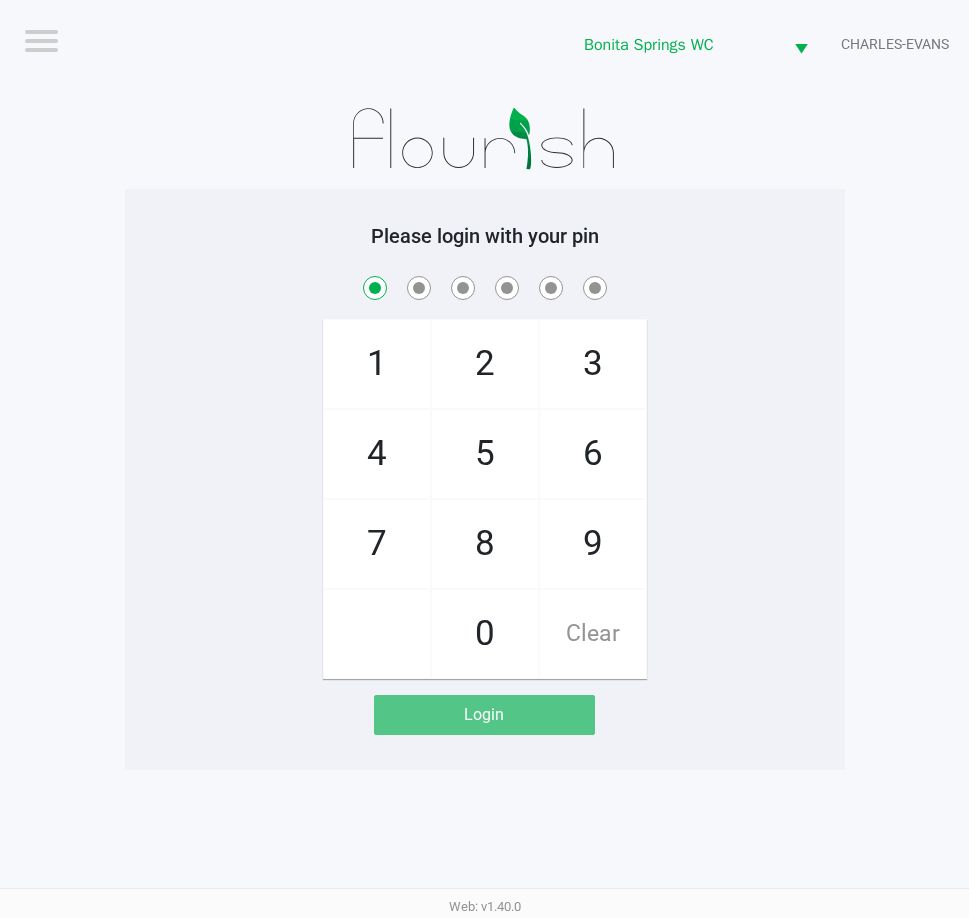 checkbox on "true" 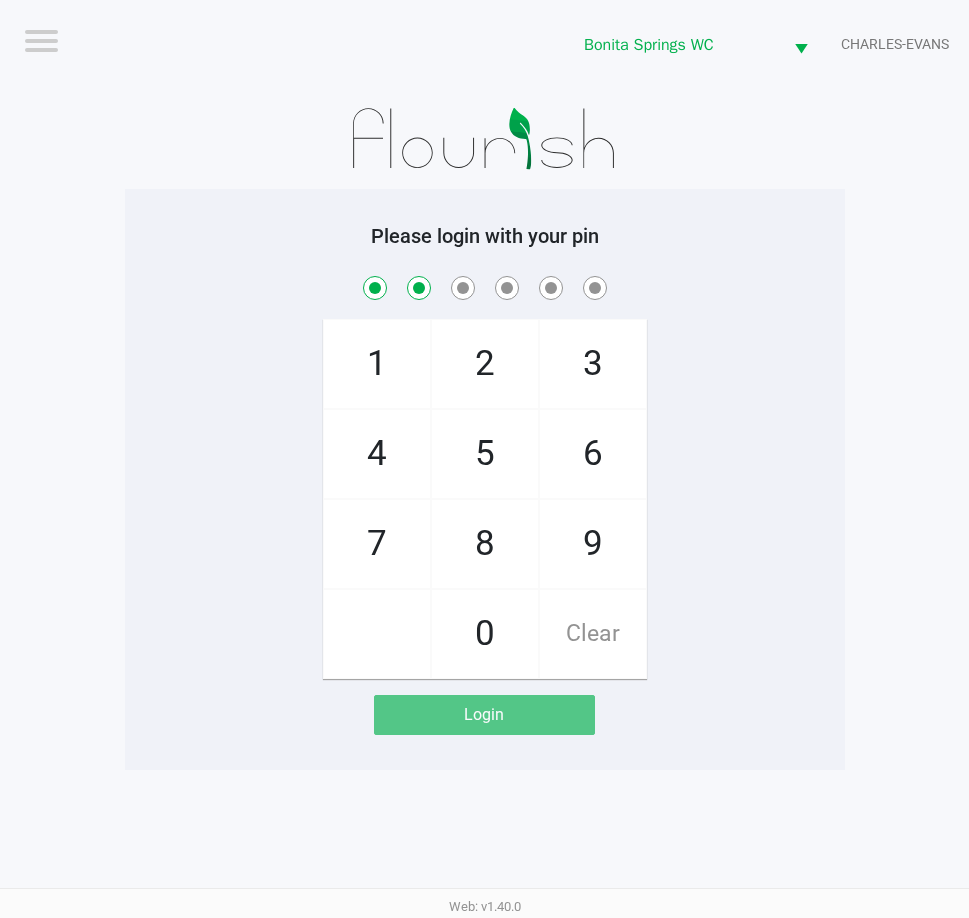 checkbox on "true" 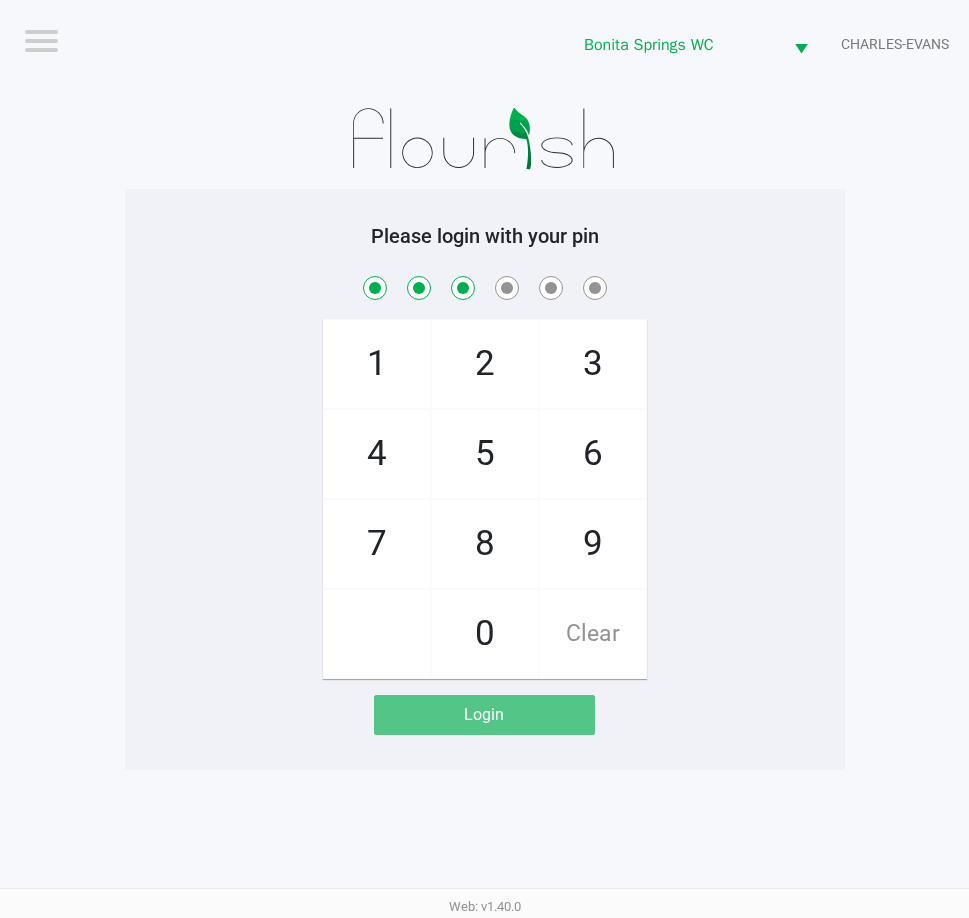 checkbox on "true" 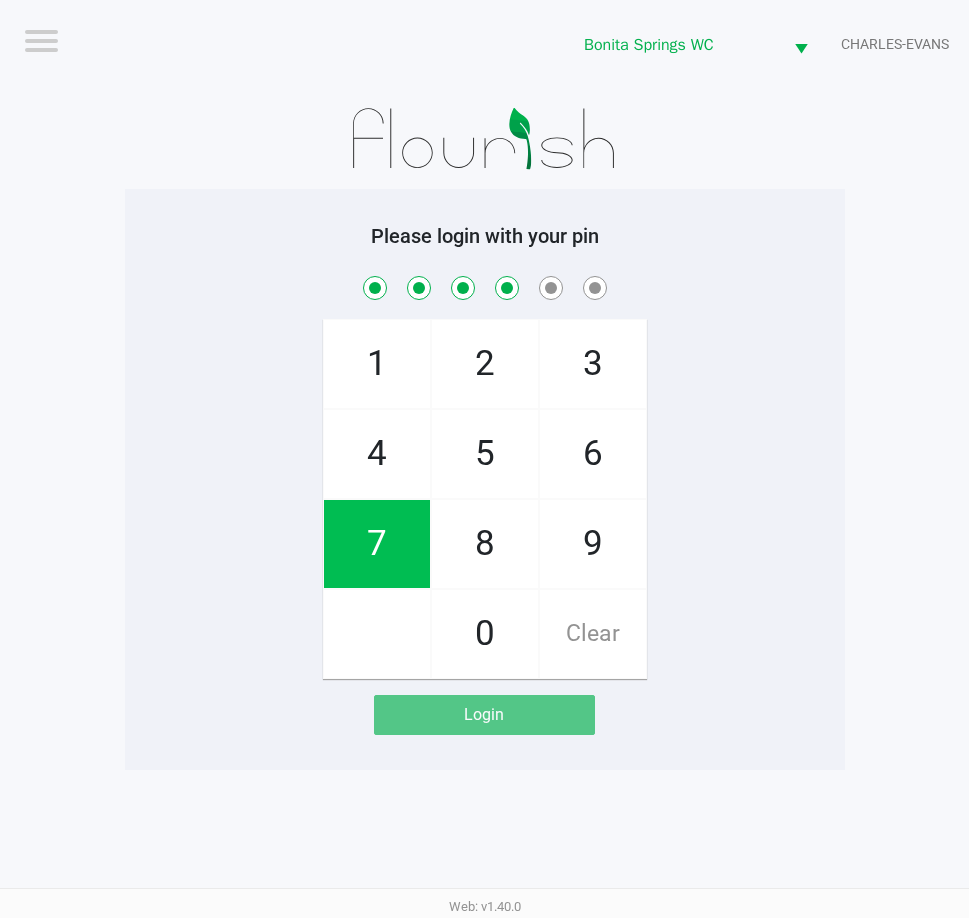 checkbox on "true" 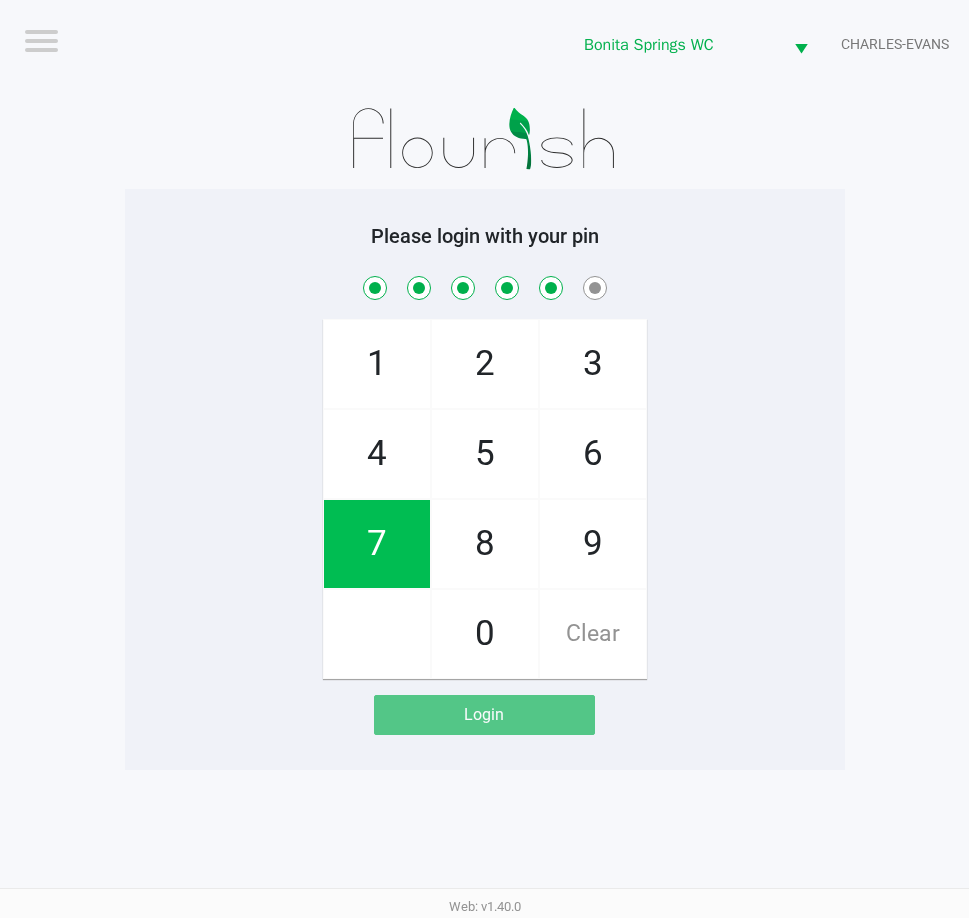 checkbox on "true" 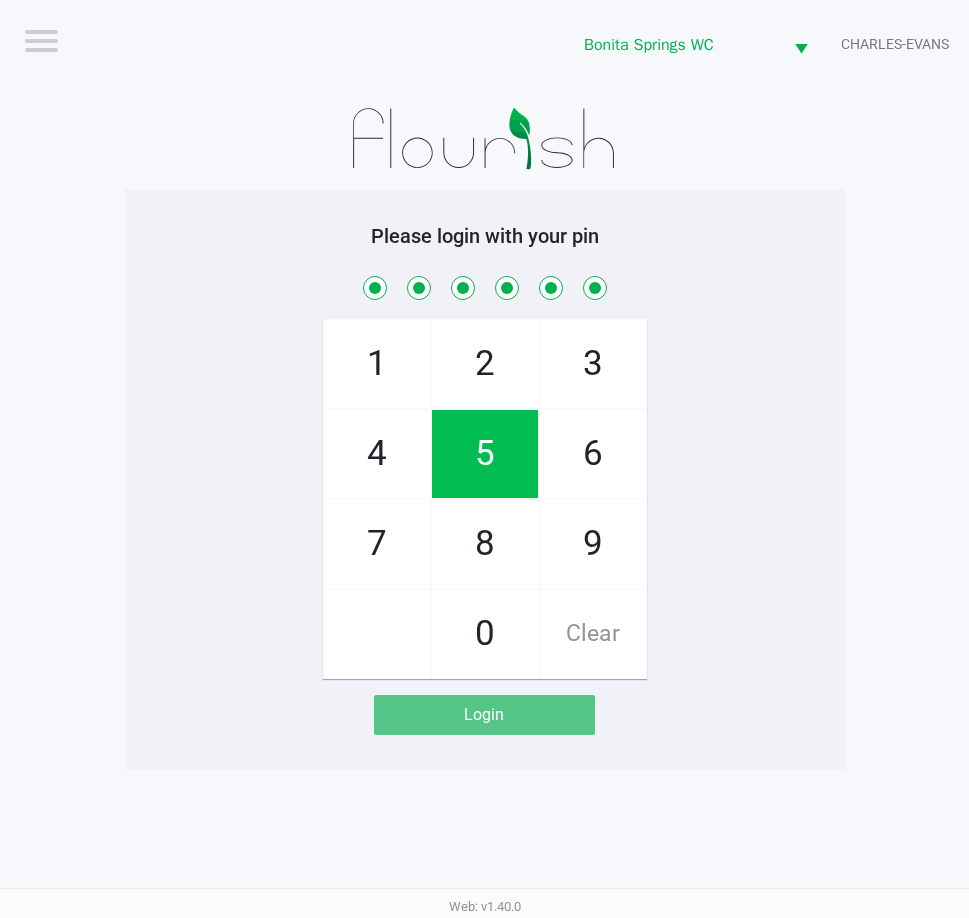 checkbox on "true" 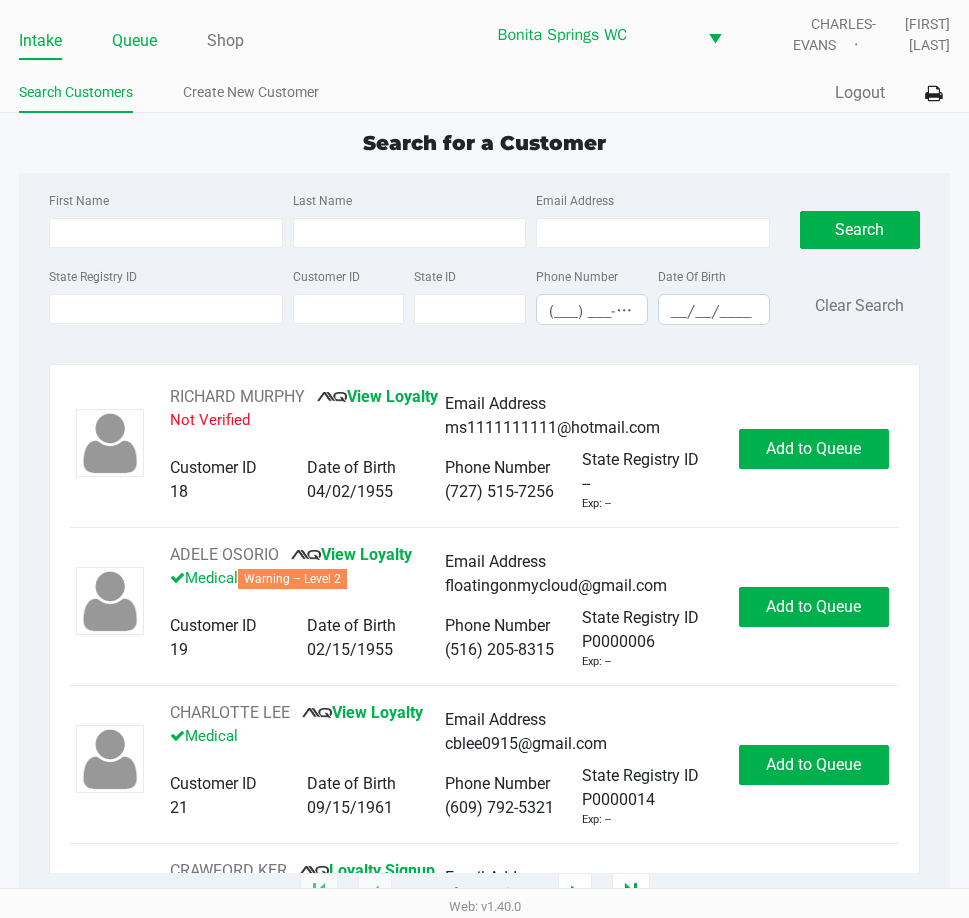 click on "Queue" 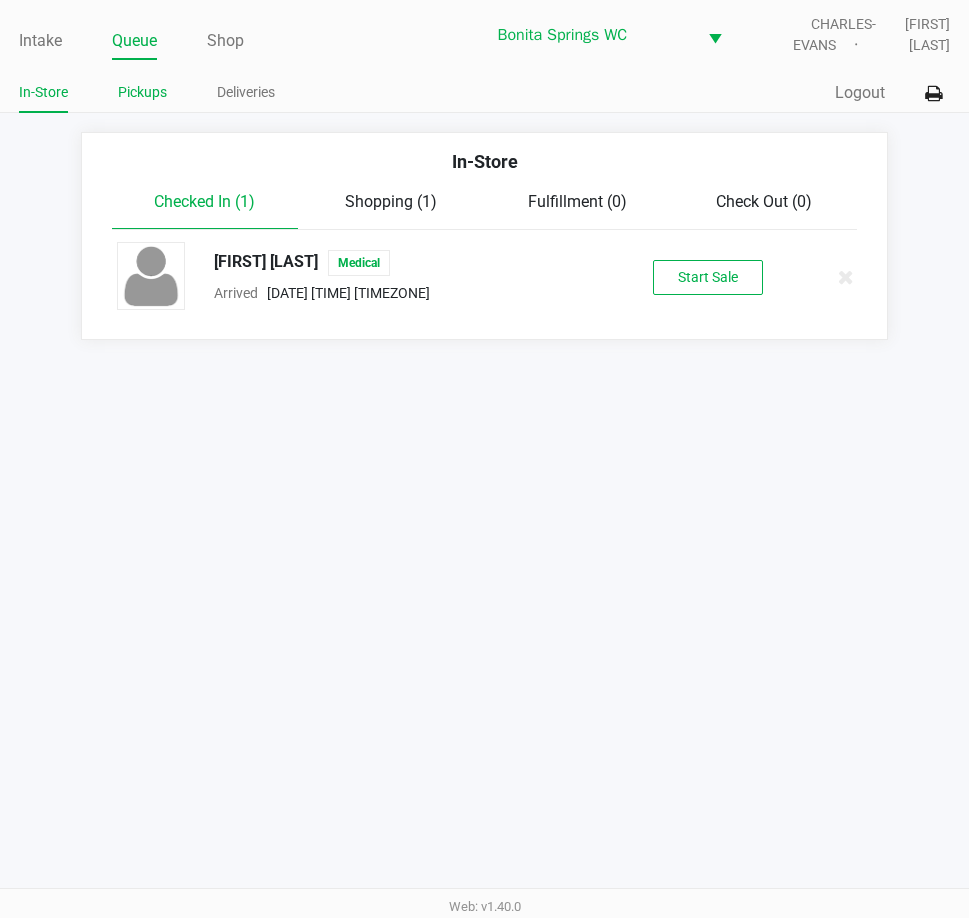 click on "Pickups" 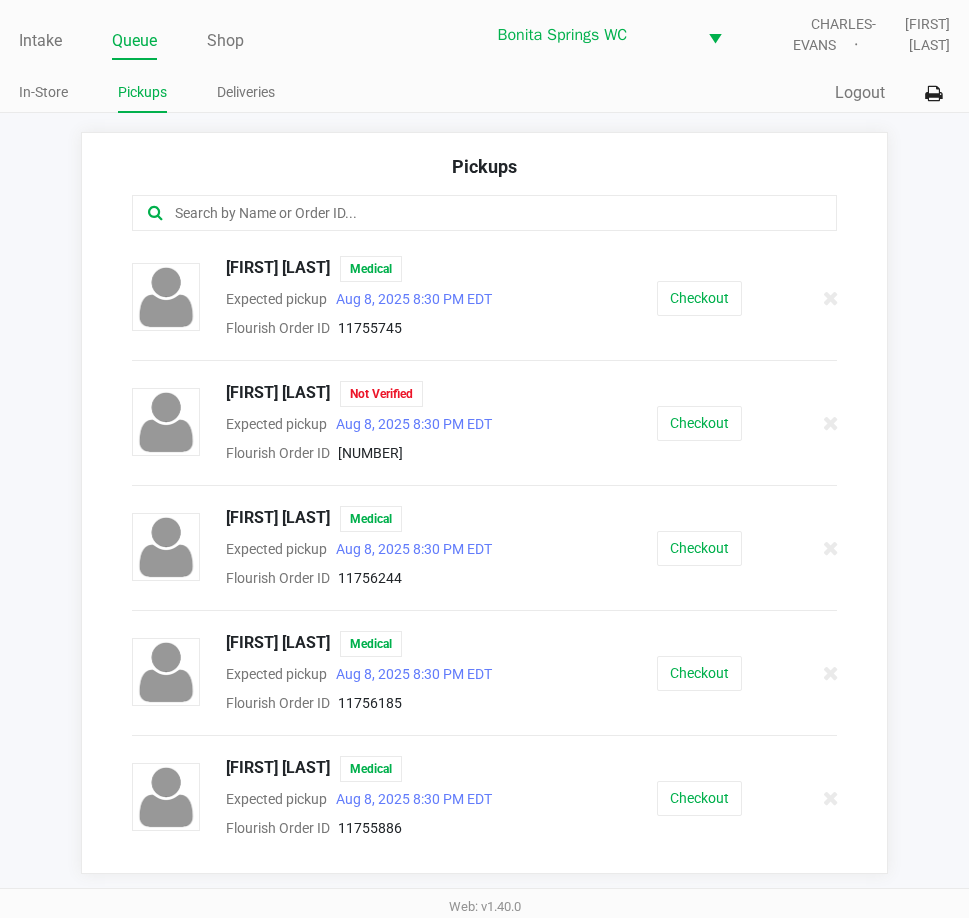 click on "Ella Hollingsworth   Not Verified  Expected pickup      Aug 8, 2025 8:30 PM EDT  Flourish Order ID     11755959   Checkout" 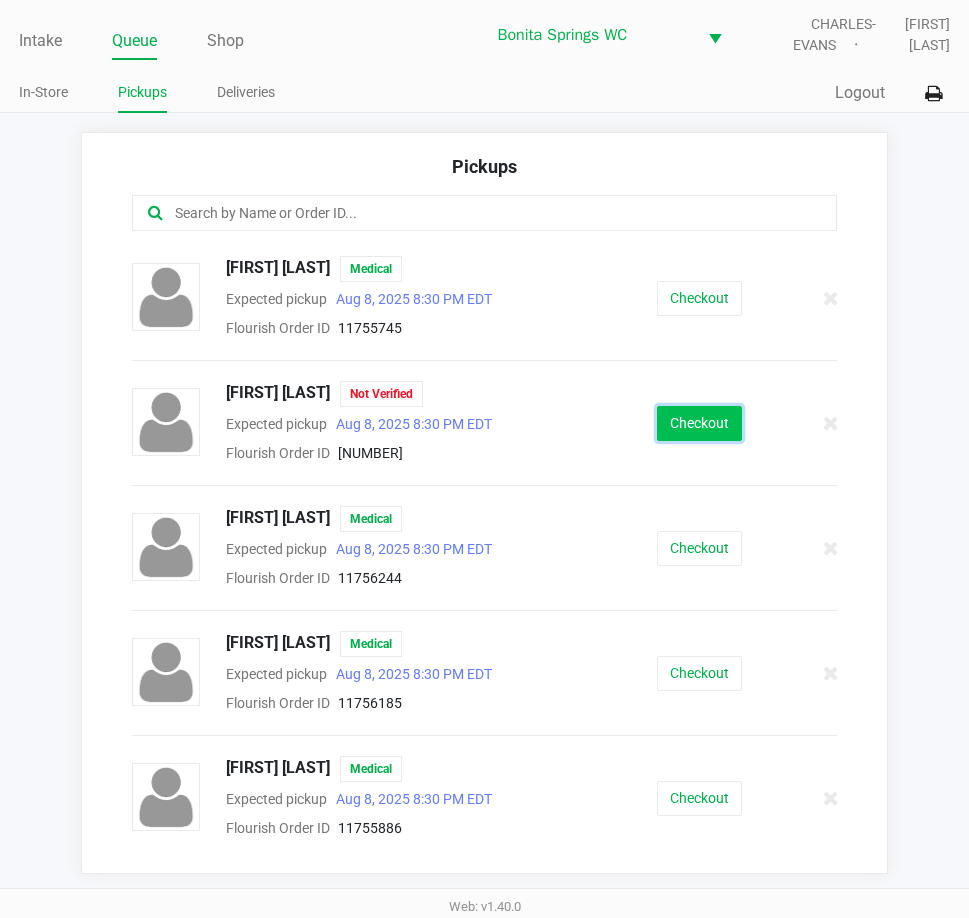 click on "Checkout" 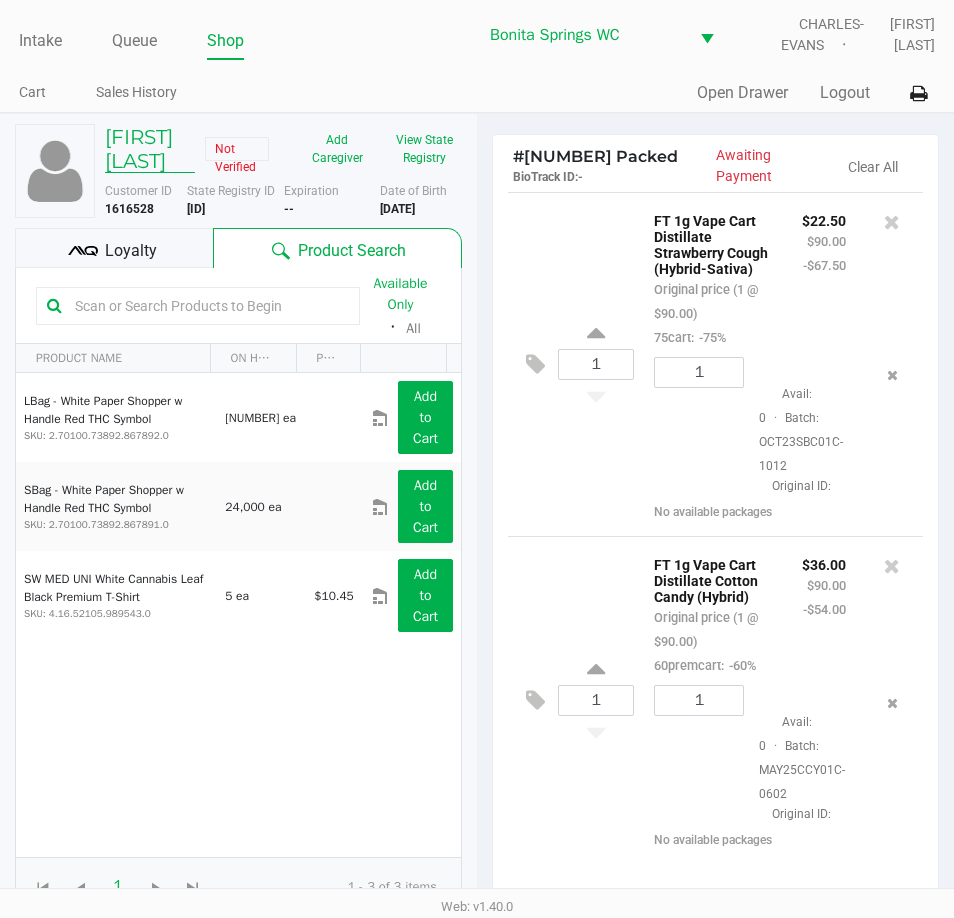 click on "Ella Hollingsworth" 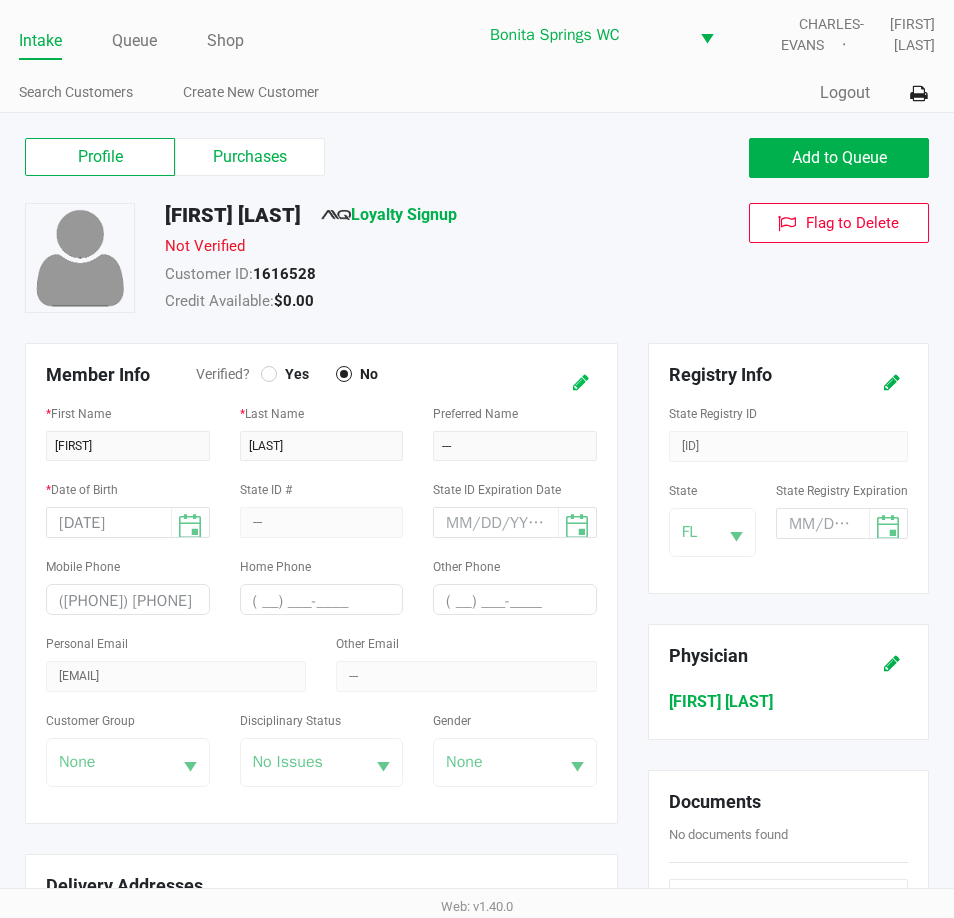click 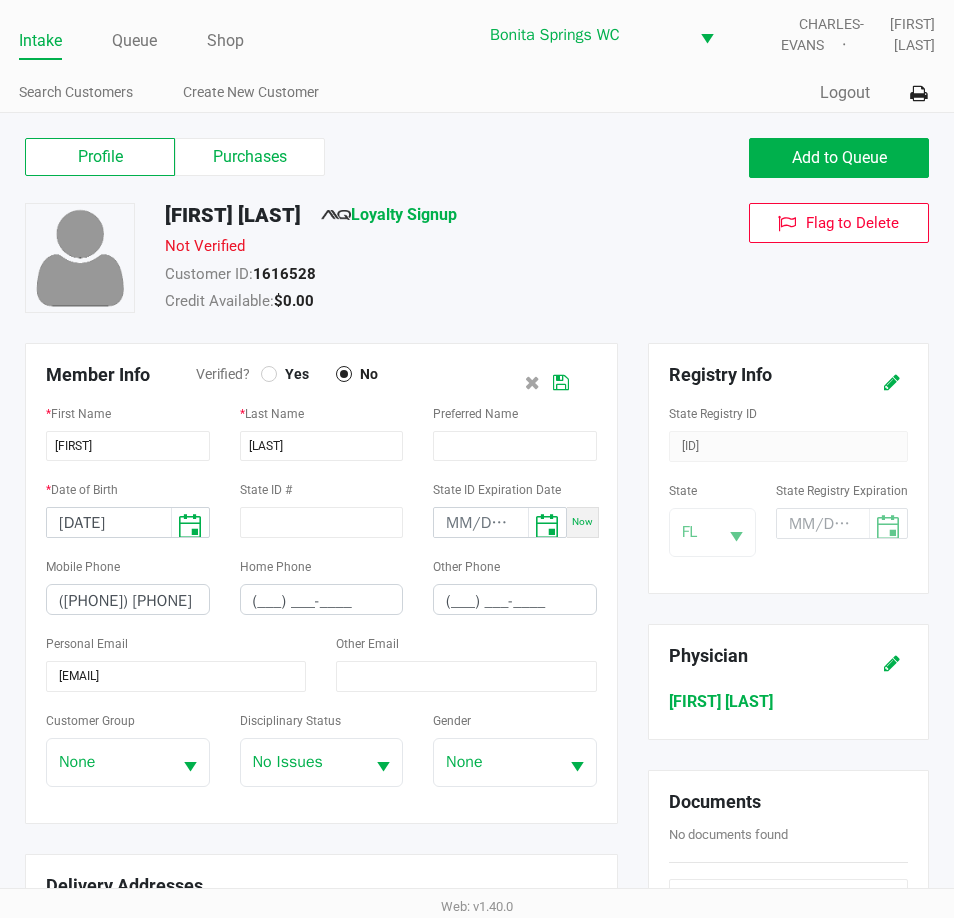 click 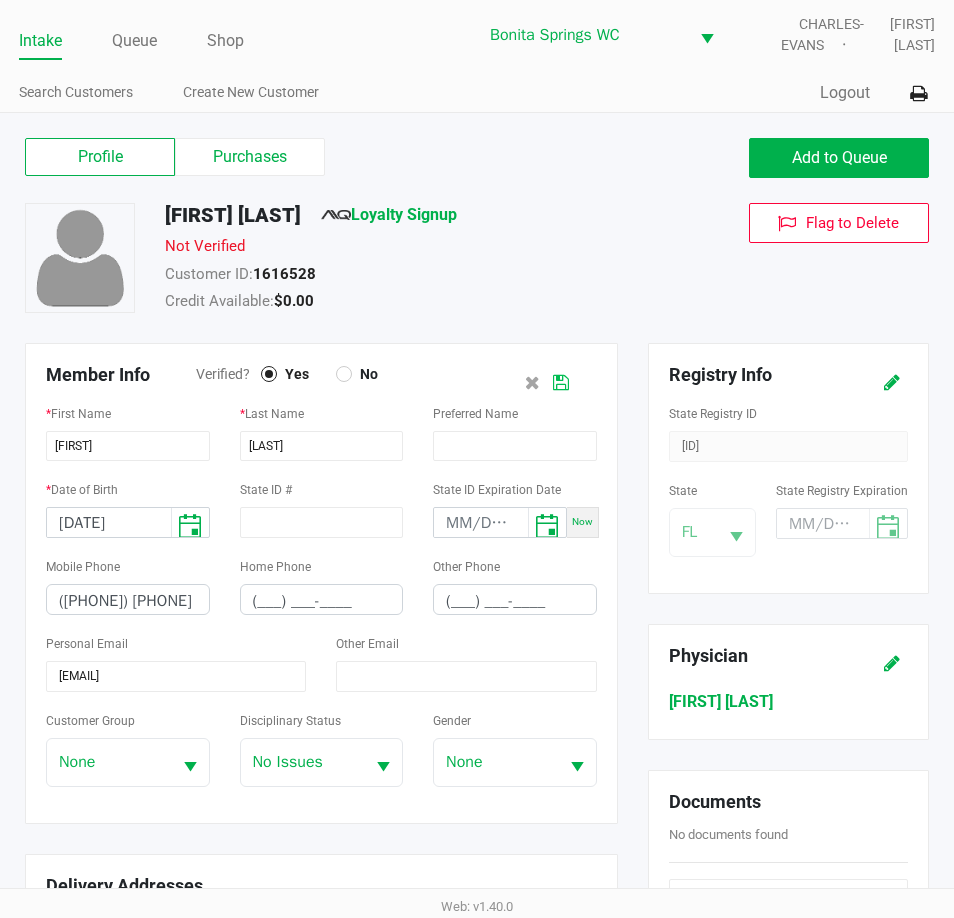 click 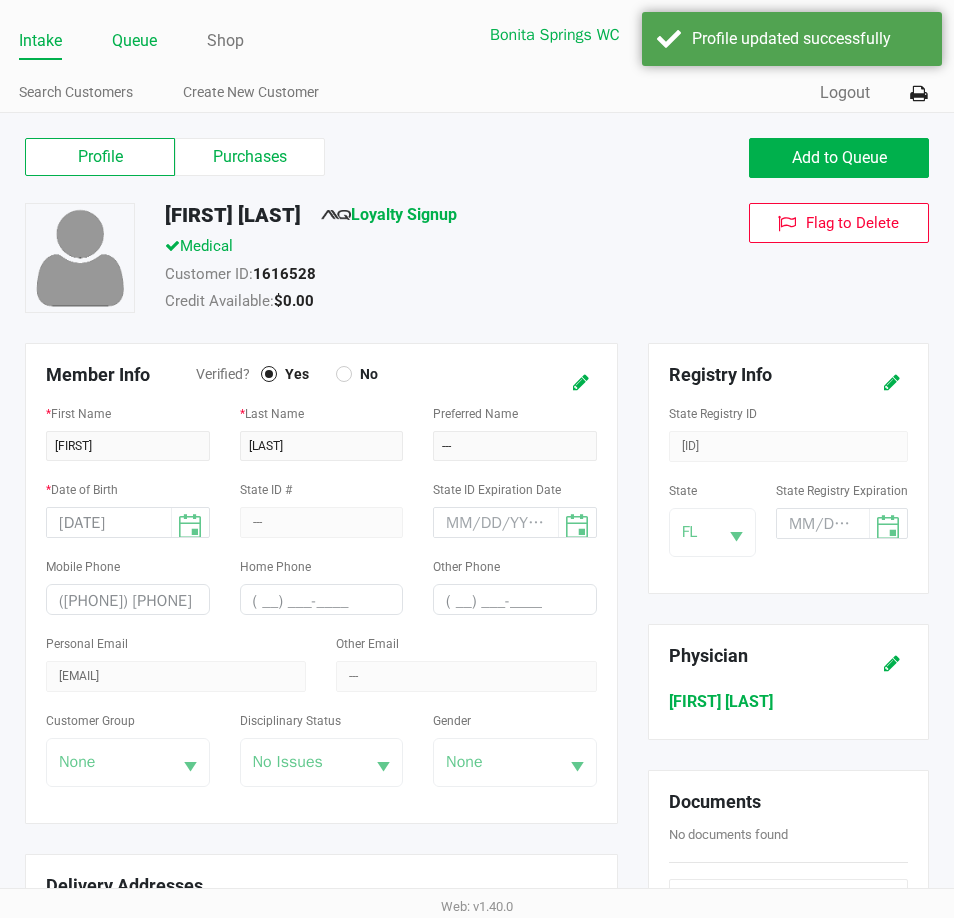 click on "Queue" 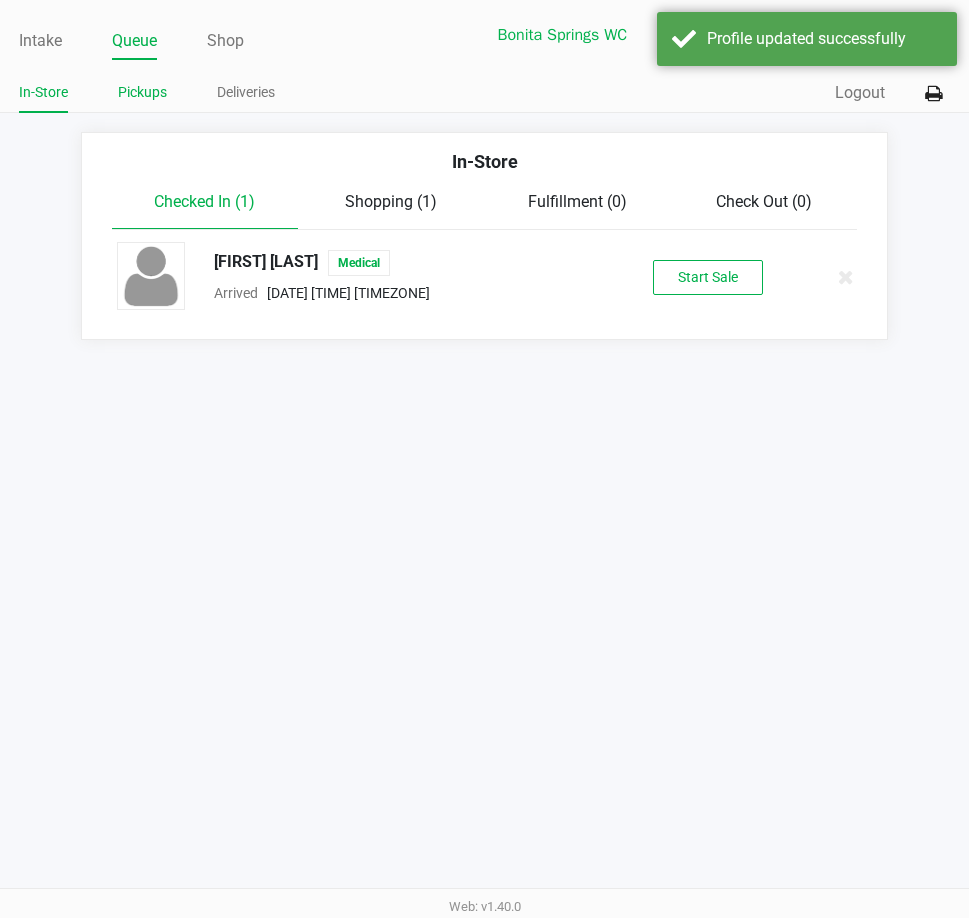 click on "Pickups" 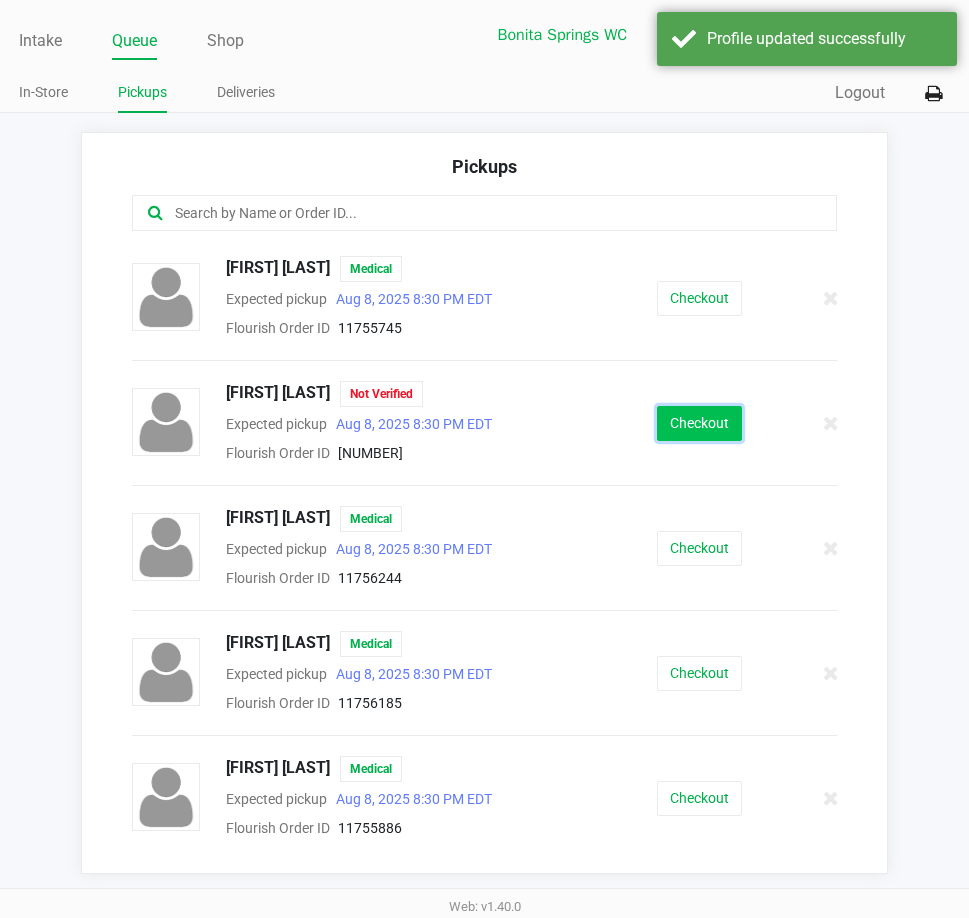 click on "Checkout" 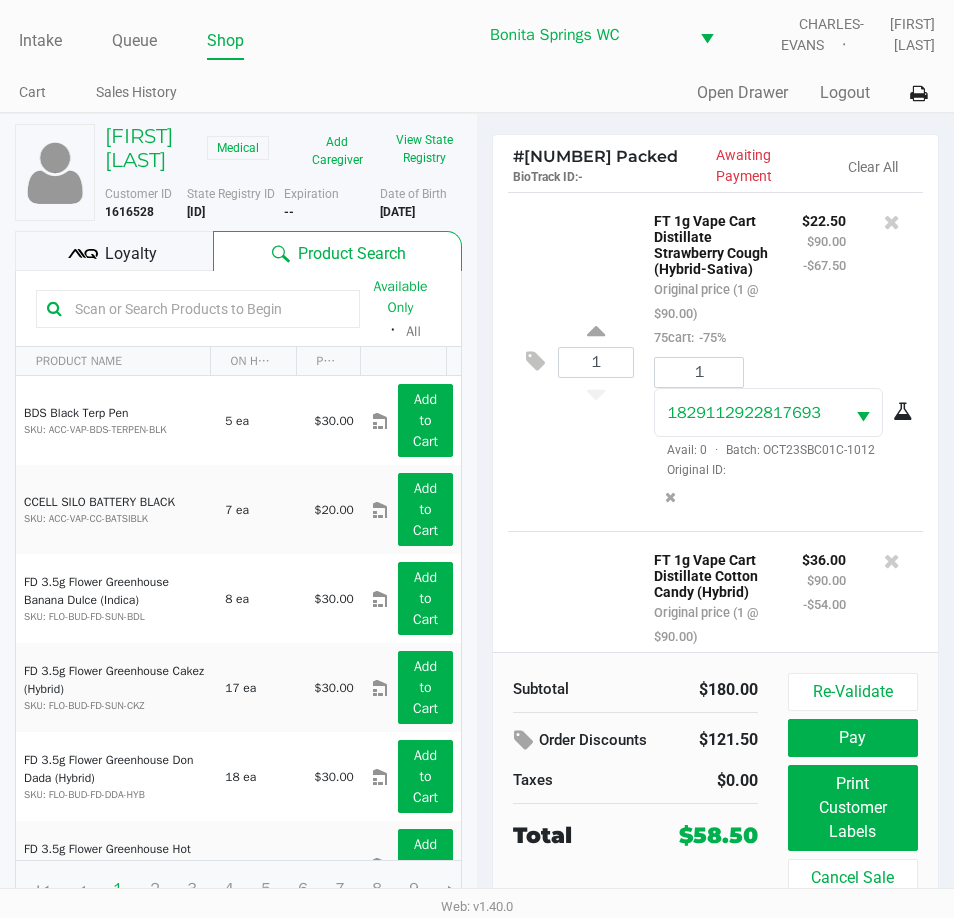 scroll, scrollTop: 250, scrollLeft: 0, axis: vertical 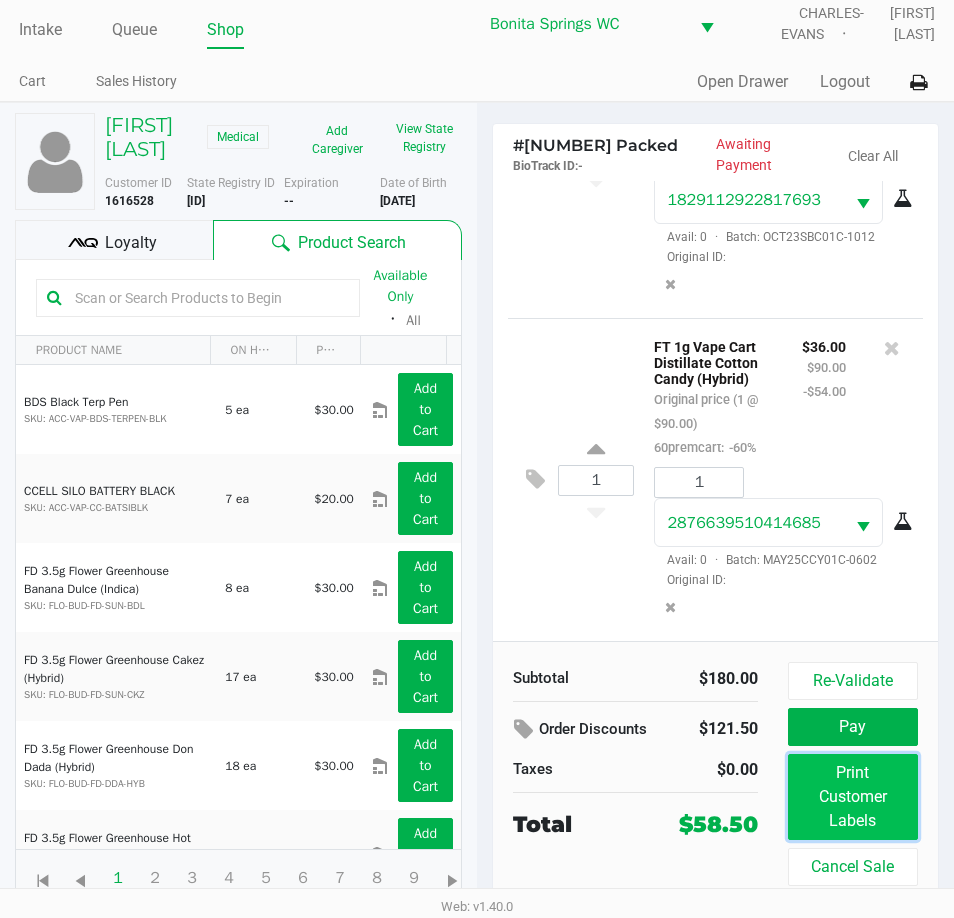 click on "Print Customer Labels" 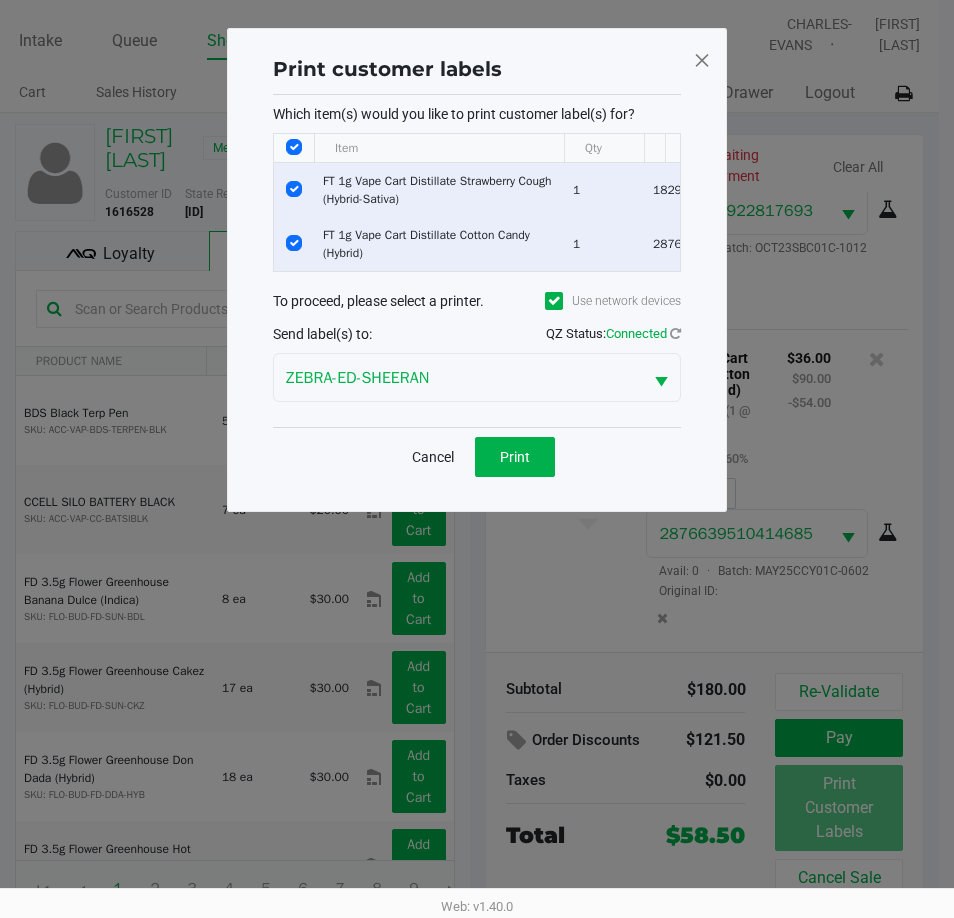 scroll, scrollTop: 0, scrollLeft: 0, axis: both 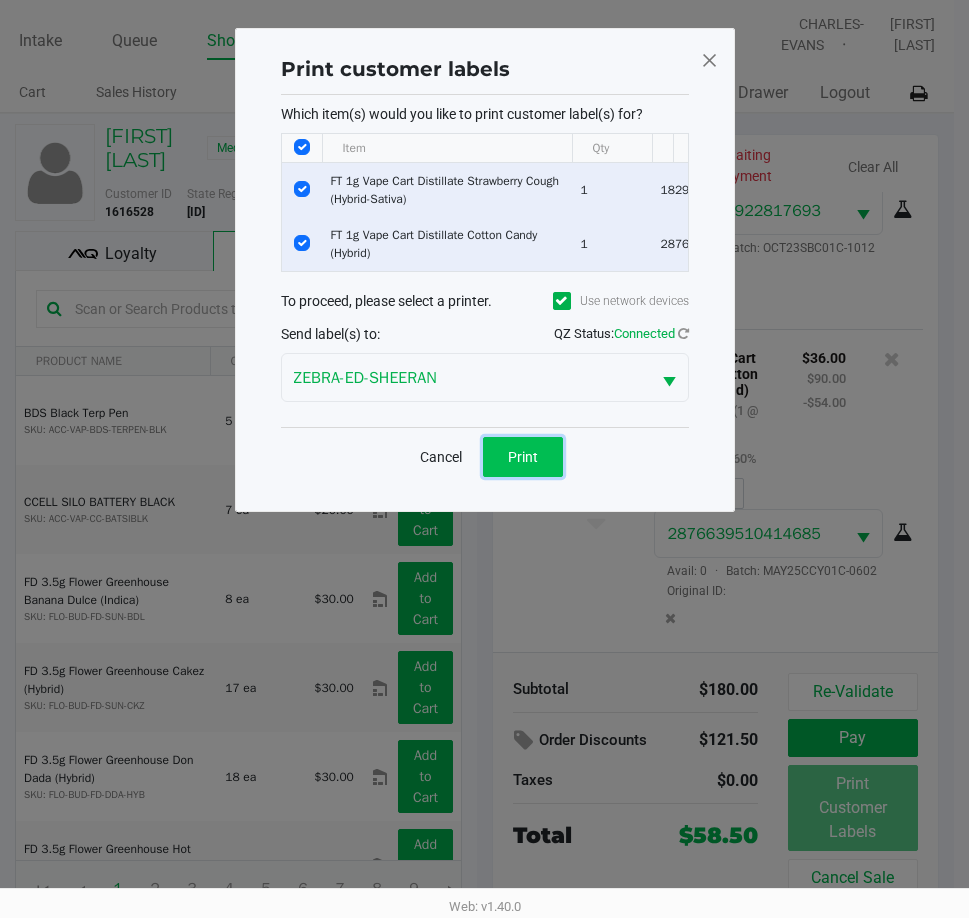 click on "Print" 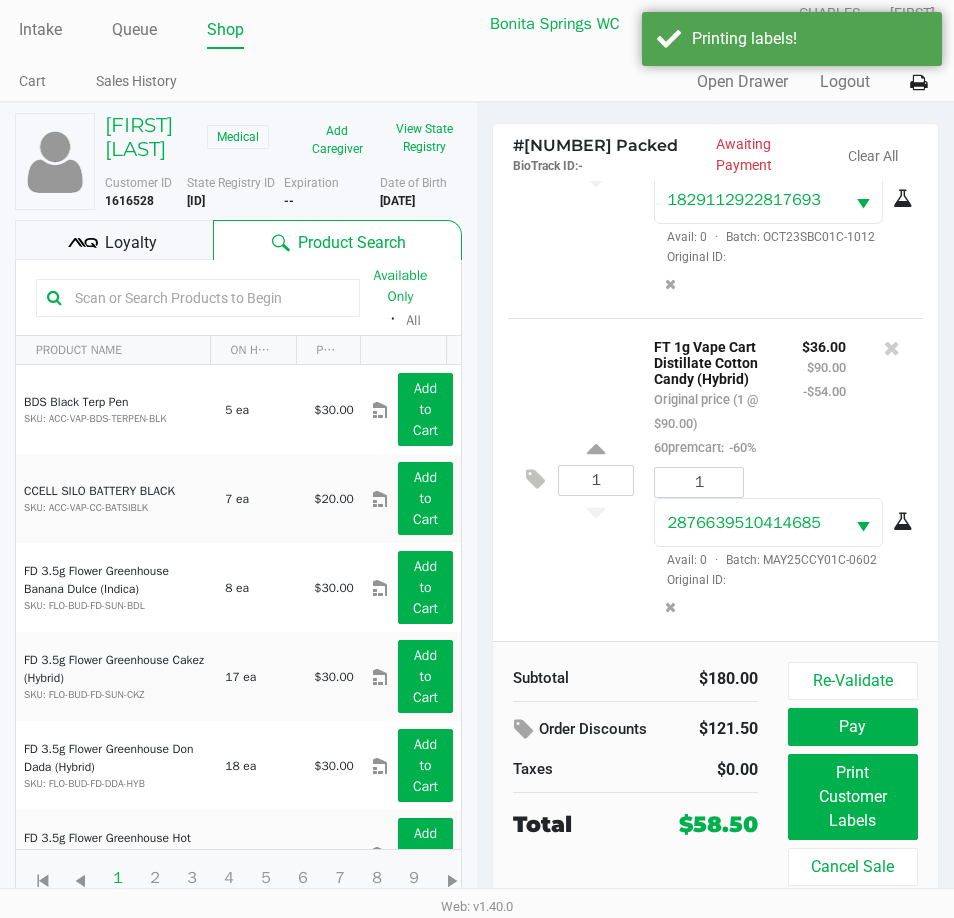 scroll, scrollTop: 37, scrollLeft: 0, axis: vertical 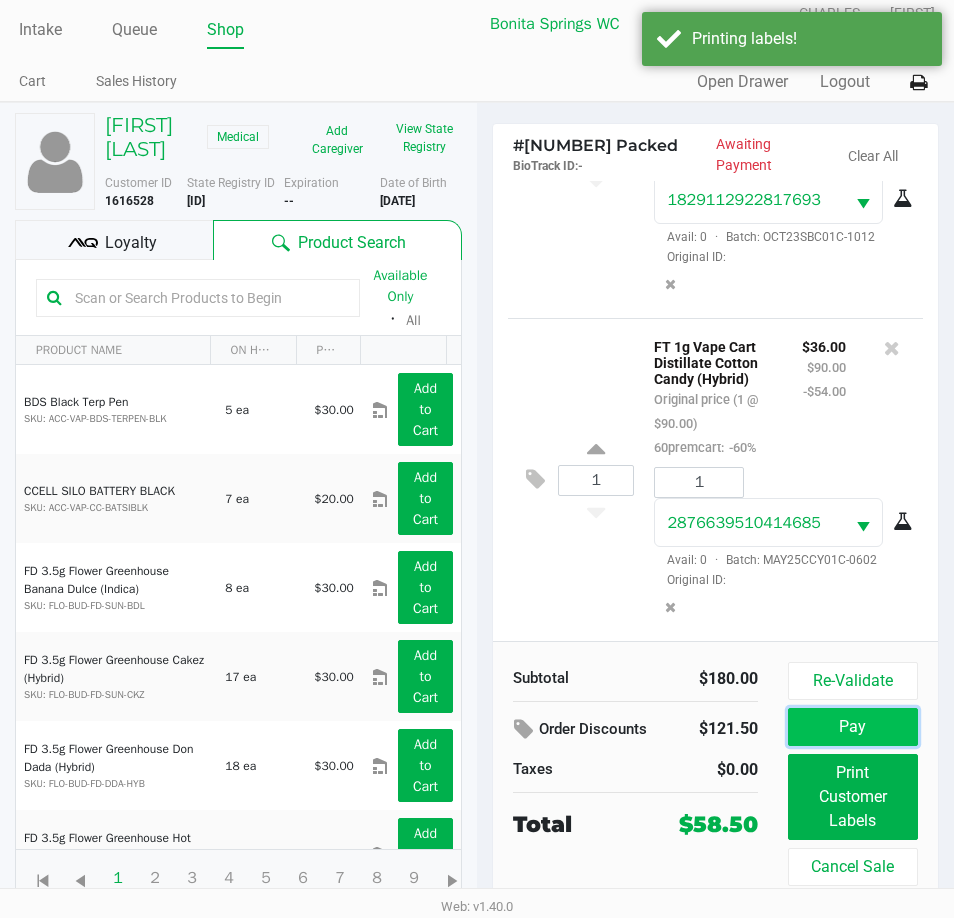 click on "Pay" 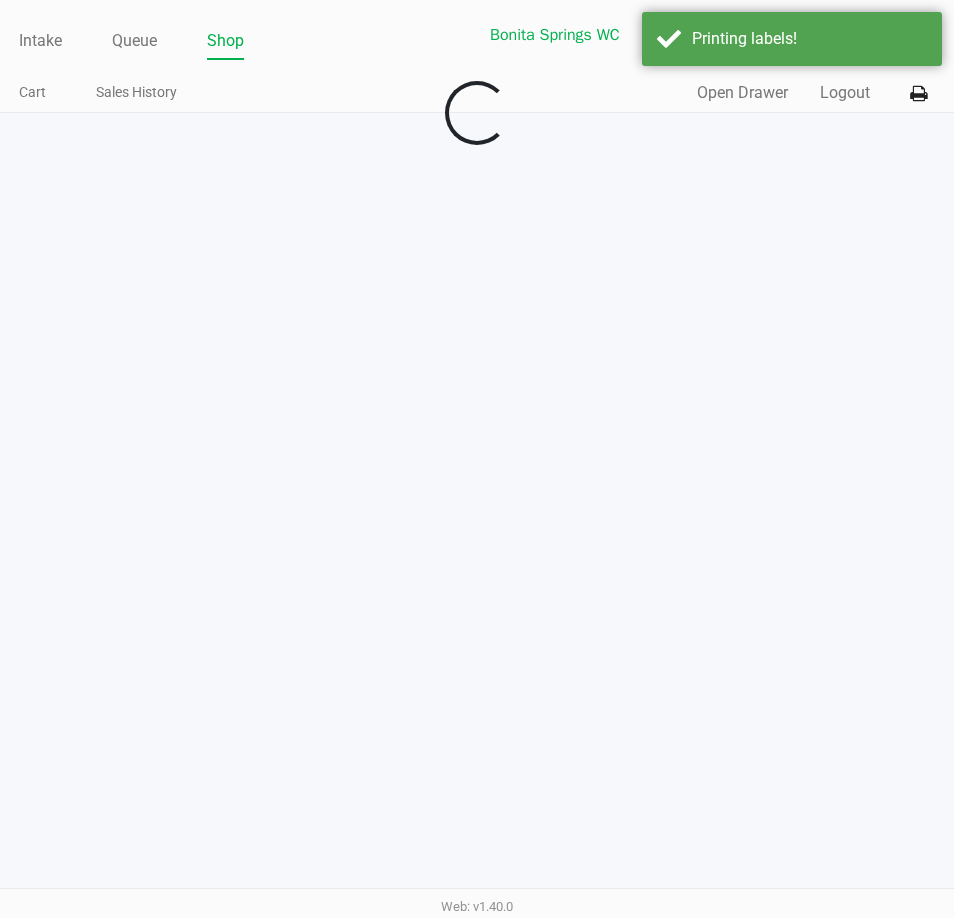 scroll, scrollTop: 0, scrollLeft: 0, axis: both 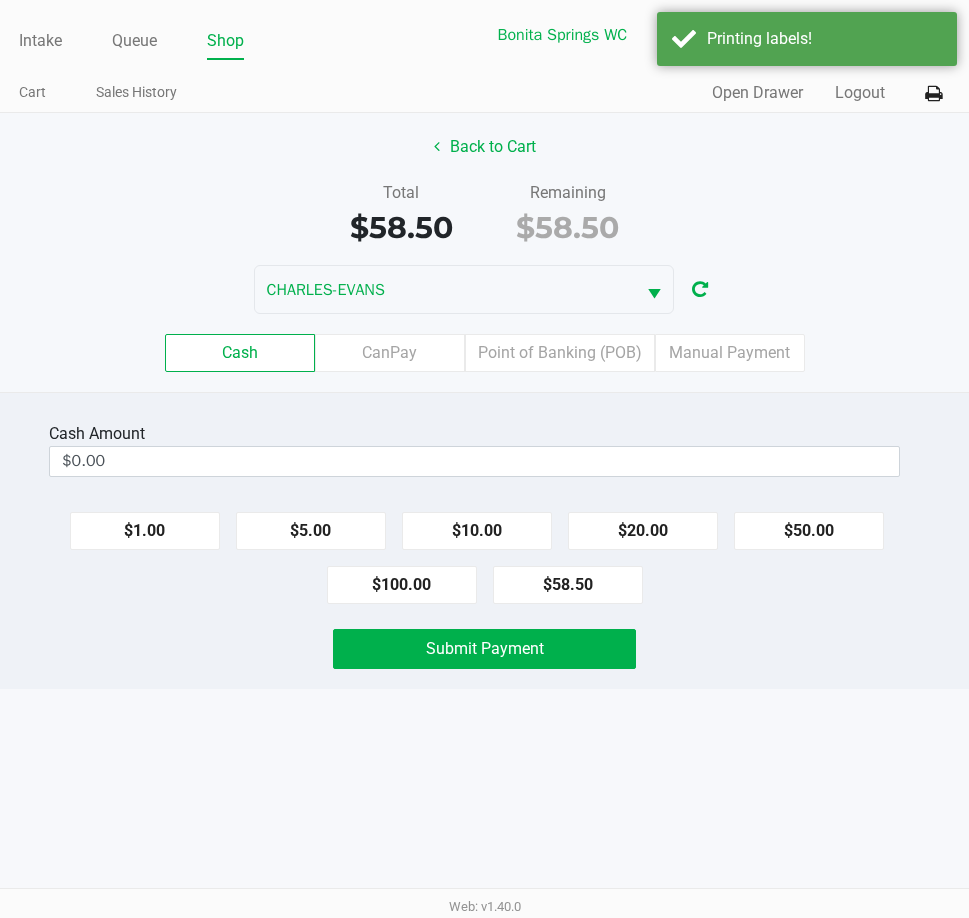click on "Cash   CanPay   Point of Banking (POB)   Manual Payment" 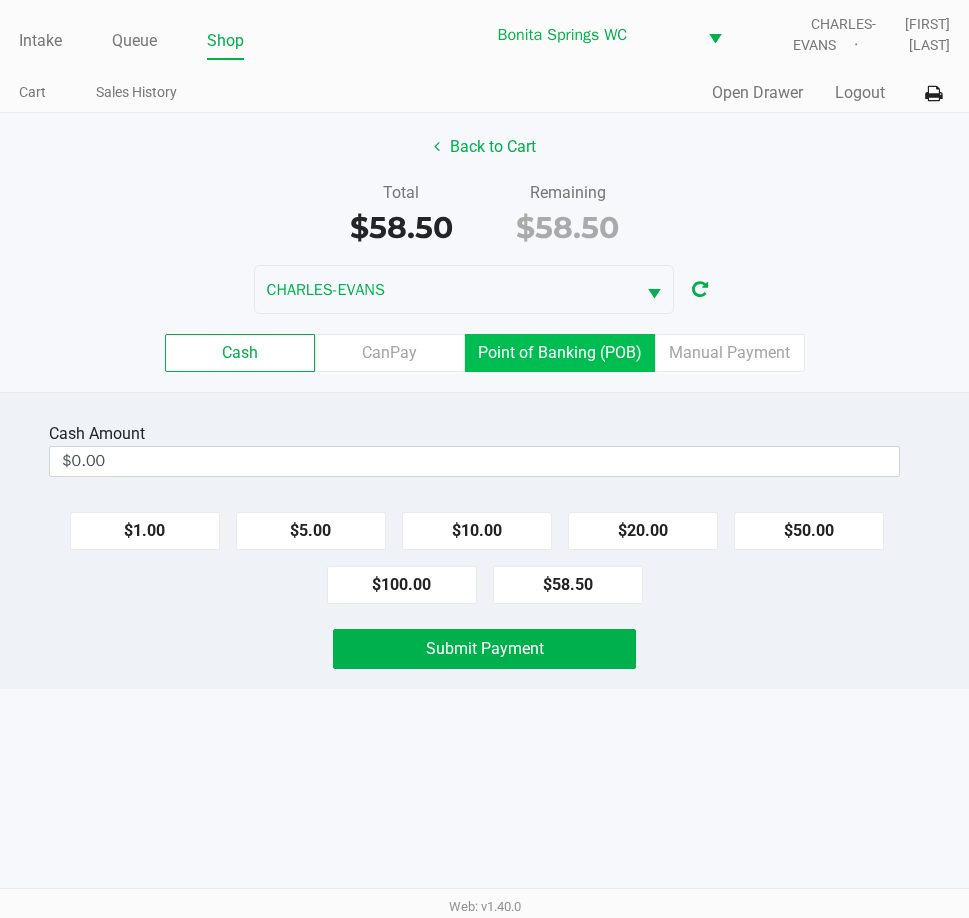 click on "Point of Banking (POB)" 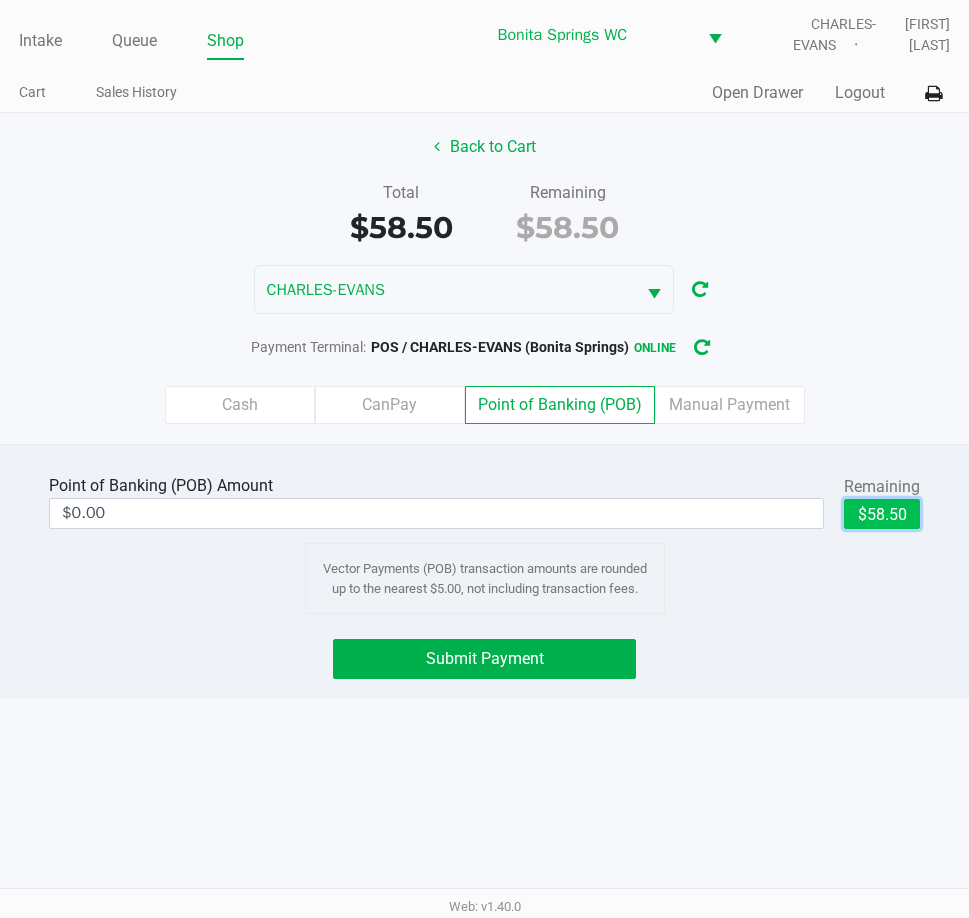 click on "$58.50" 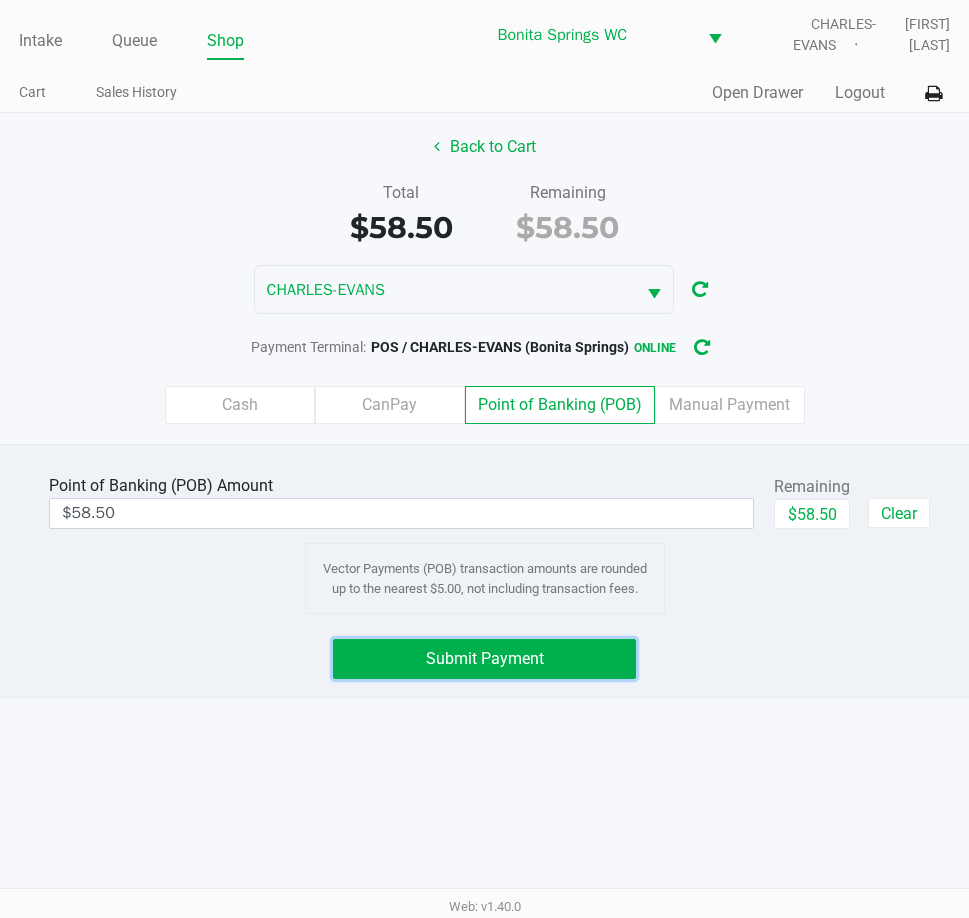drag, startPoint x: 558, startPoint y: 659, endPoint x: 551, endPoint y: 649, distance: 12.206555 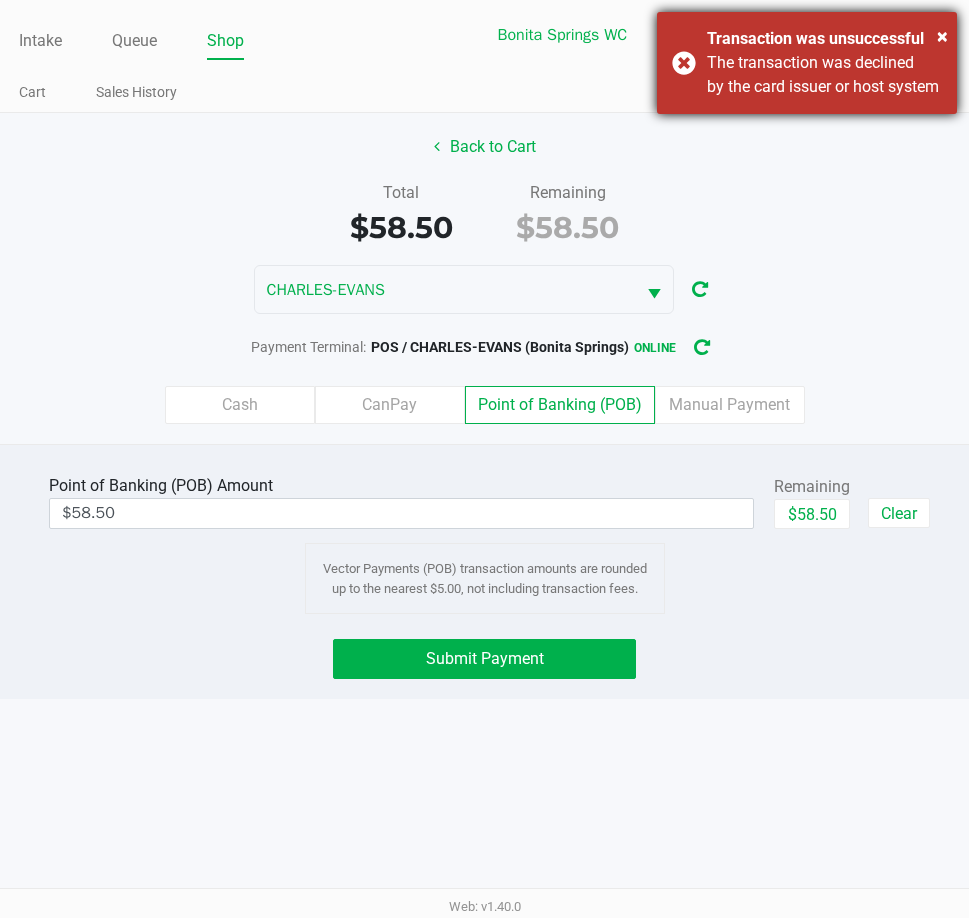 click on "×  Transaction was unsuccessful   The transaction was declined by the card issuer or host system" at bounding box center [807, 63] 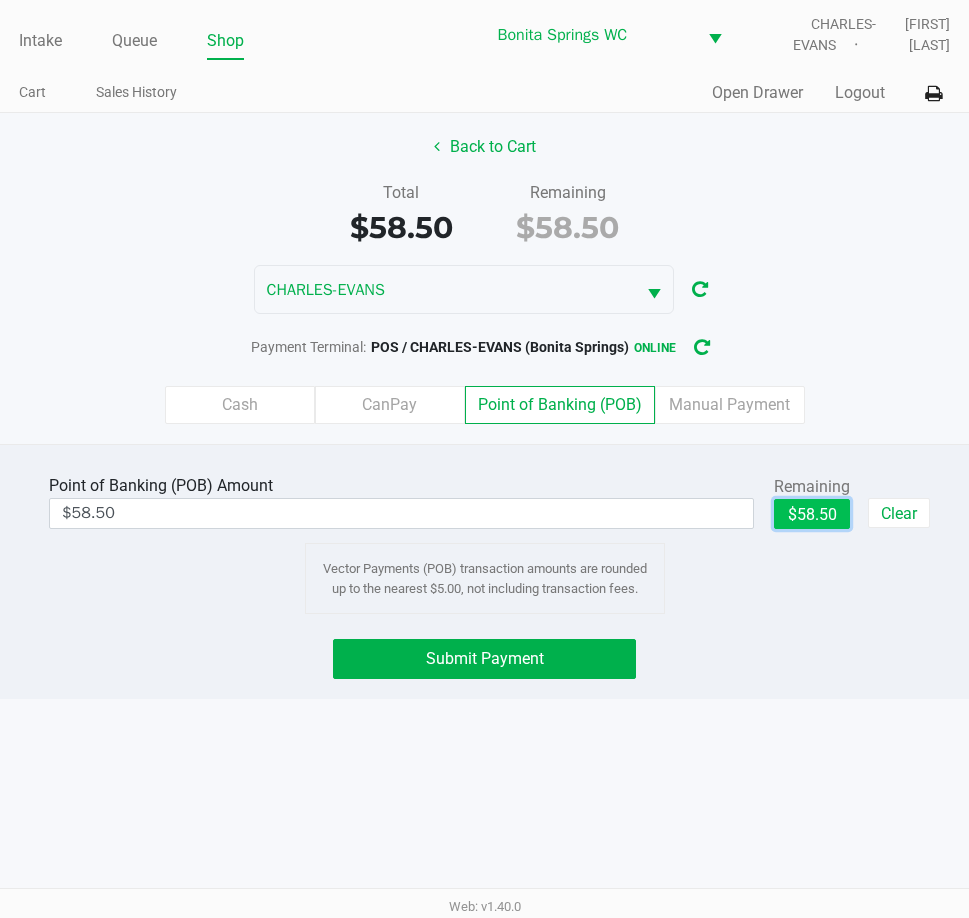 click on "$58.50" 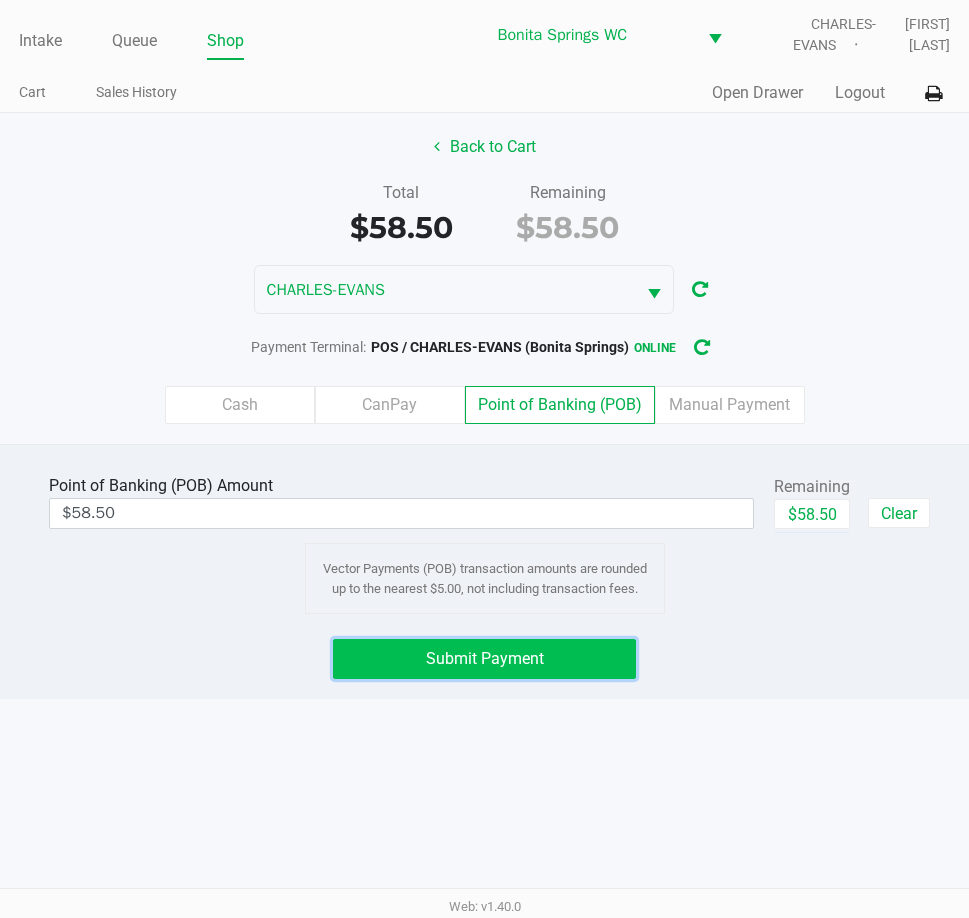 click on "Submit Payment" 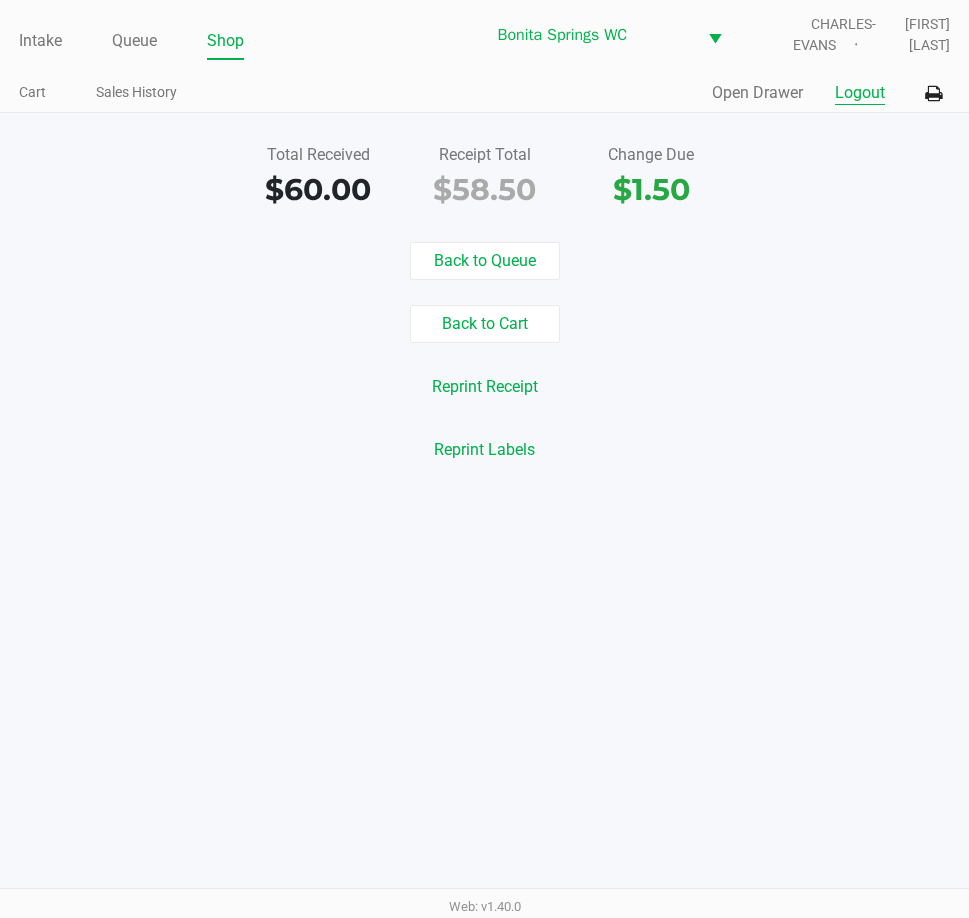 click on "Logout" 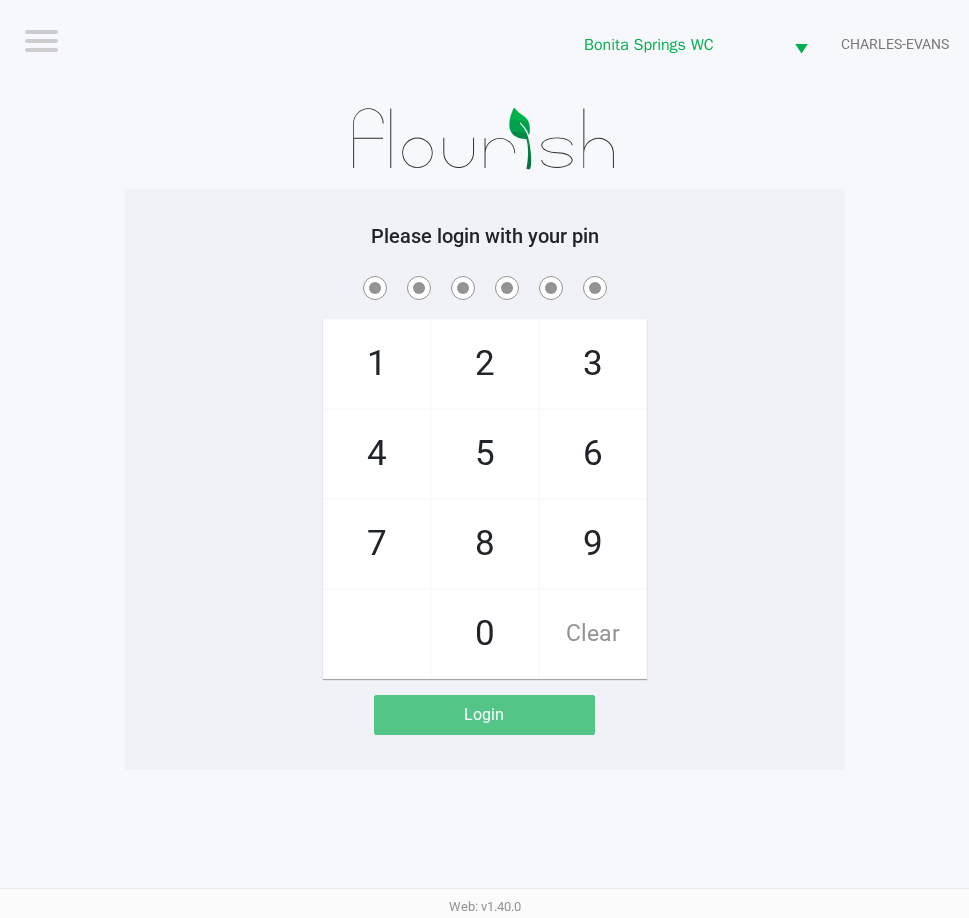 click on "1   4   7       2   5   8   0   3   6   9   Clear" 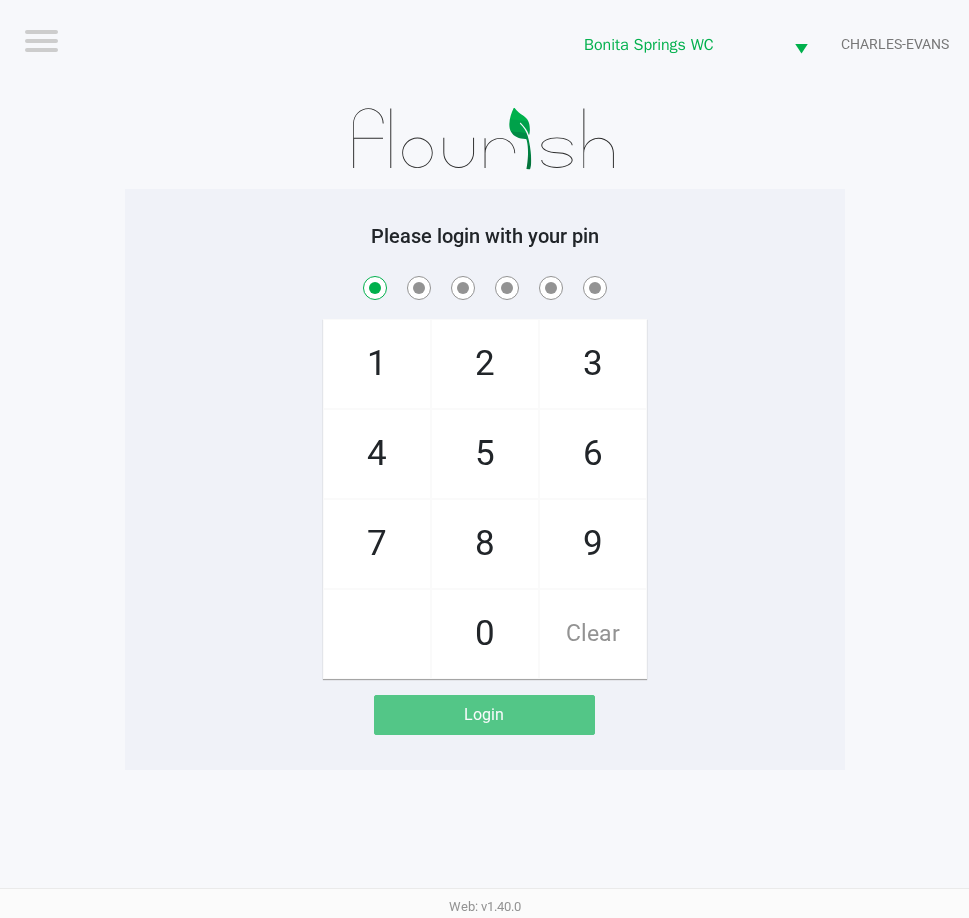 checkbox on "true" 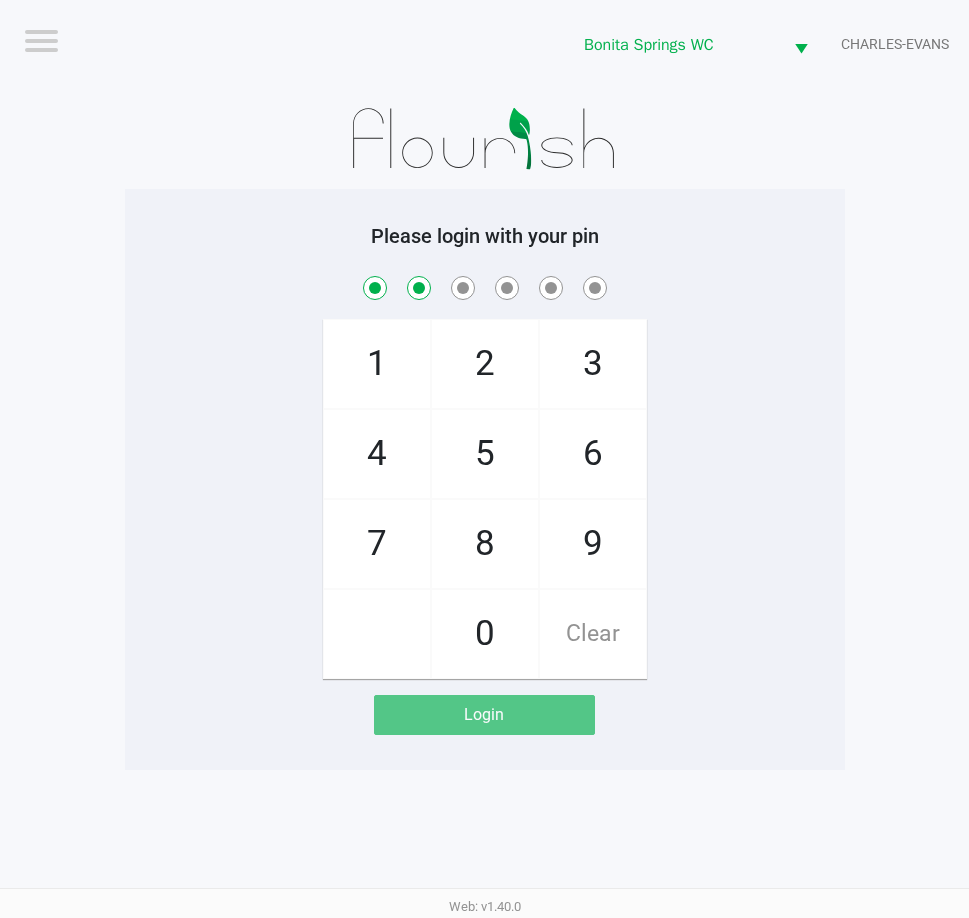 checkbox on "true" 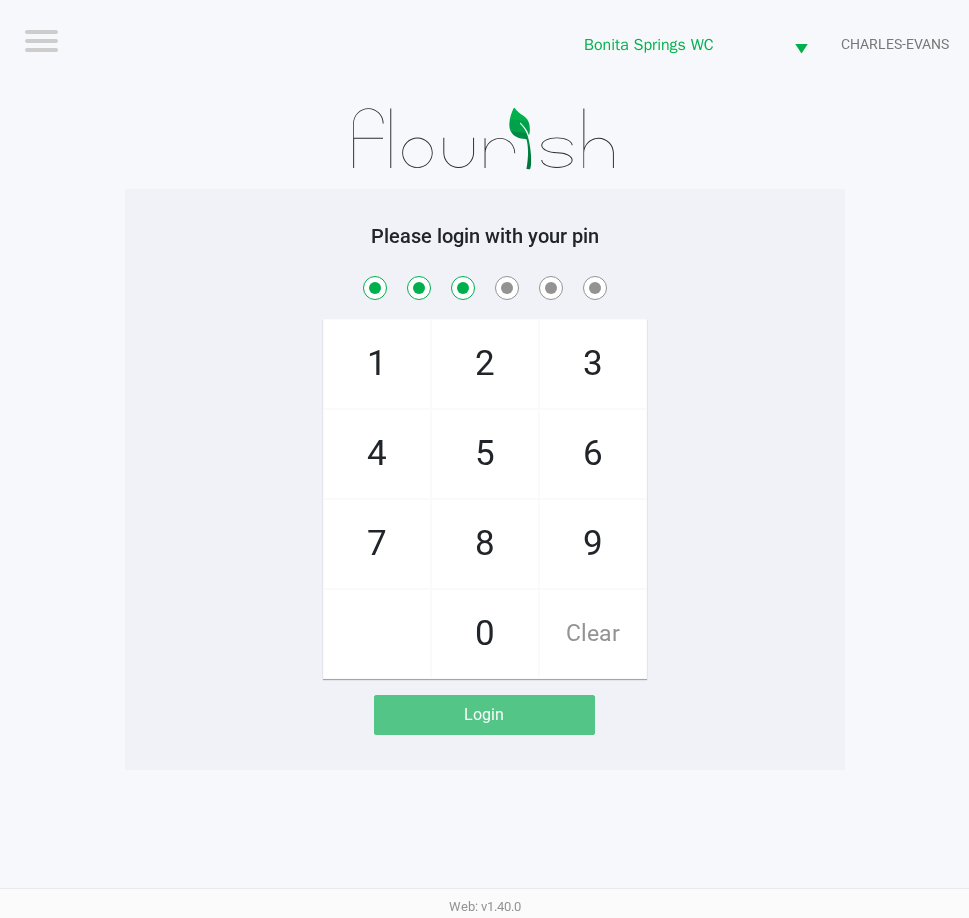 checkbox on "true" 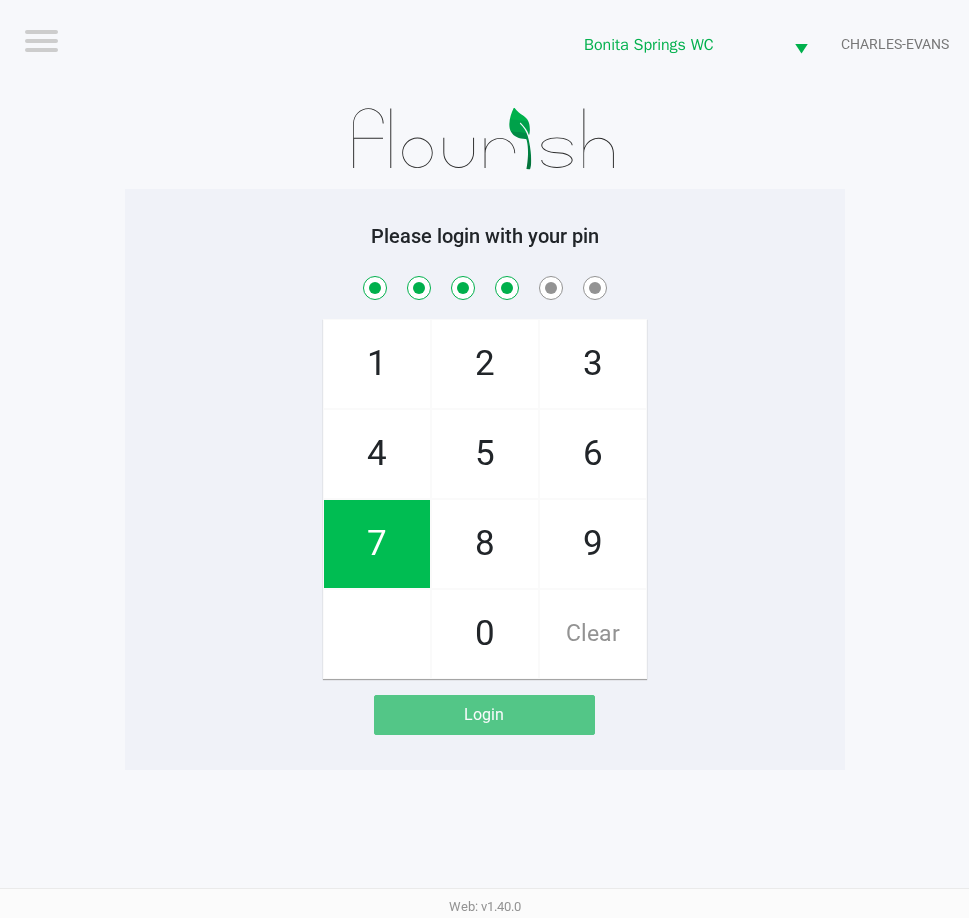 checkbox on "true" 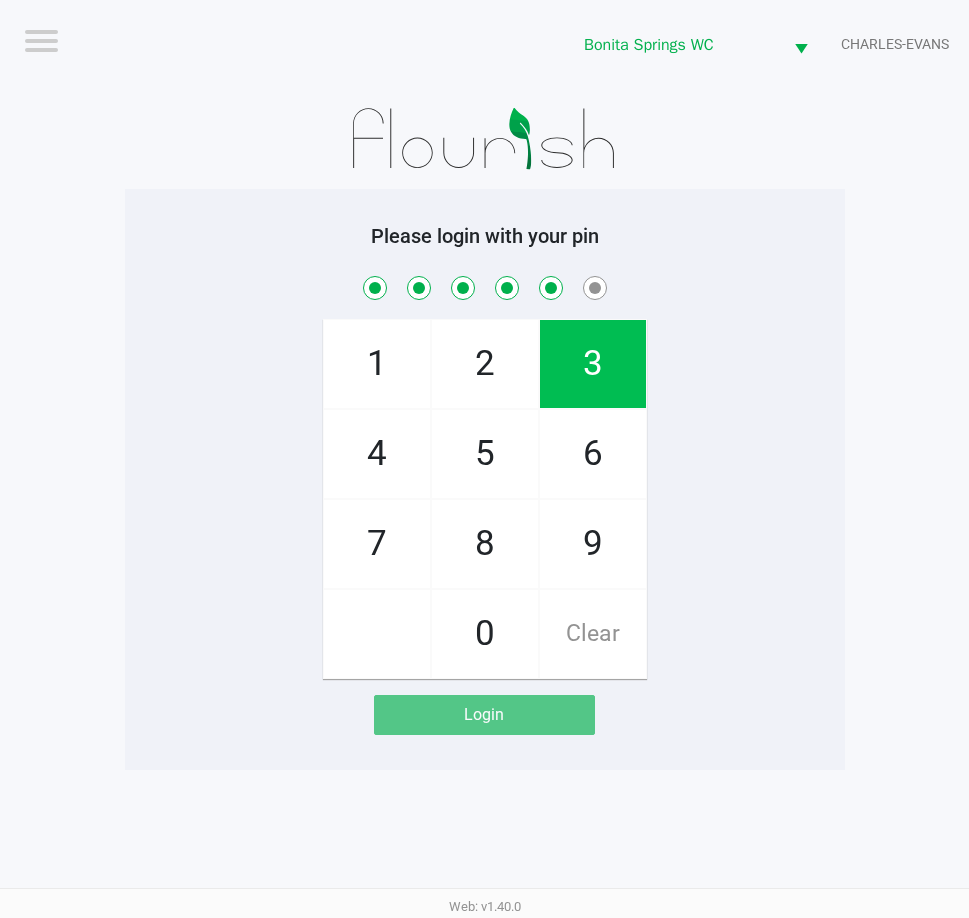 checkbox on "true" 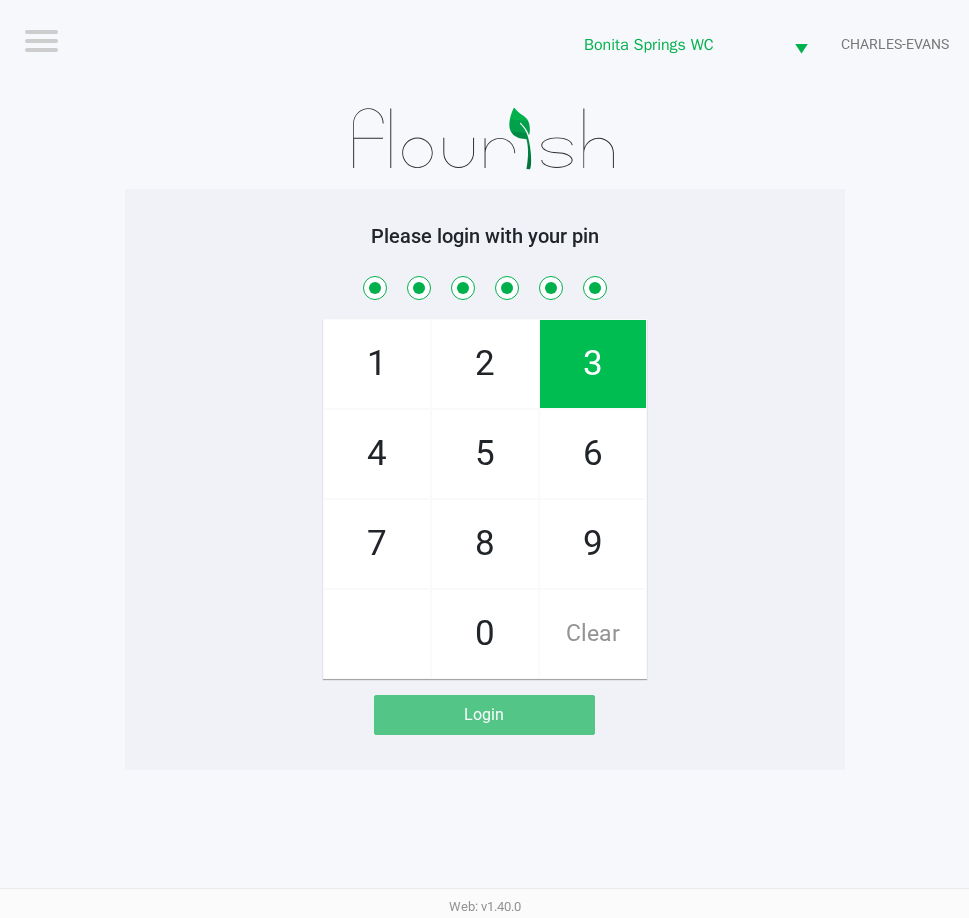 checkbox on "true" 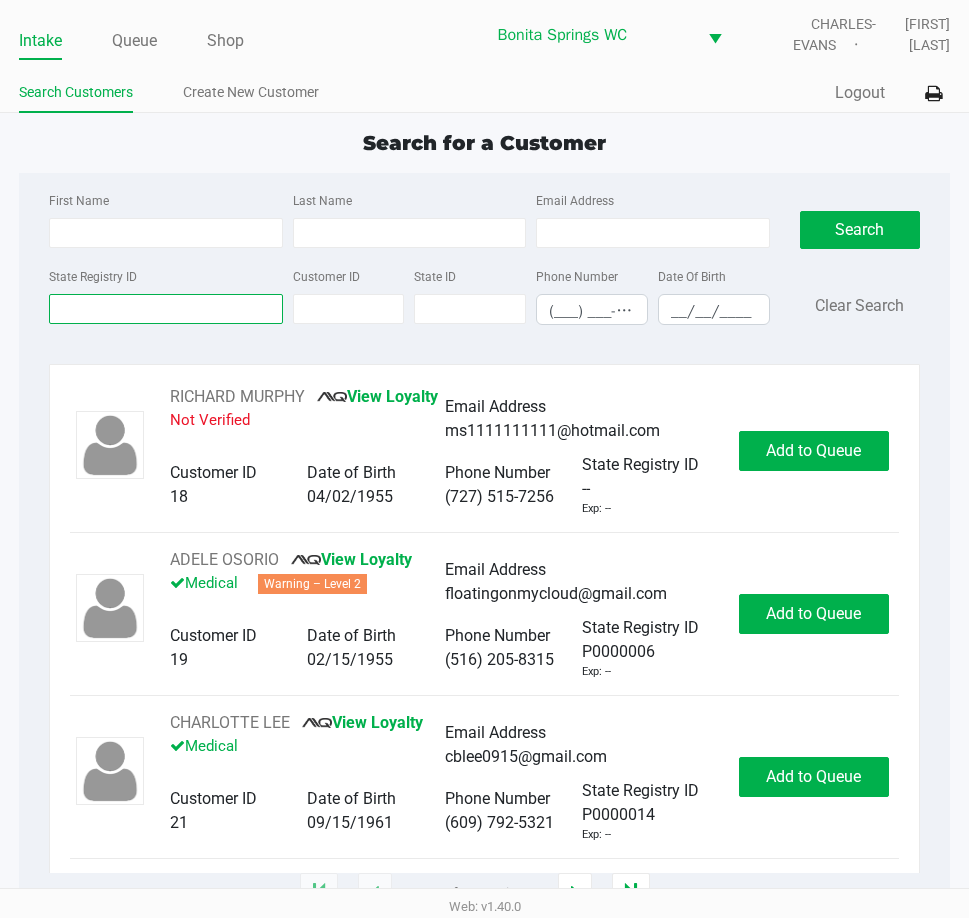 drag, startPoint x: 179, startPoint y: 305, endPoint x: 176, endPoint y: 288, distance: 17.262676 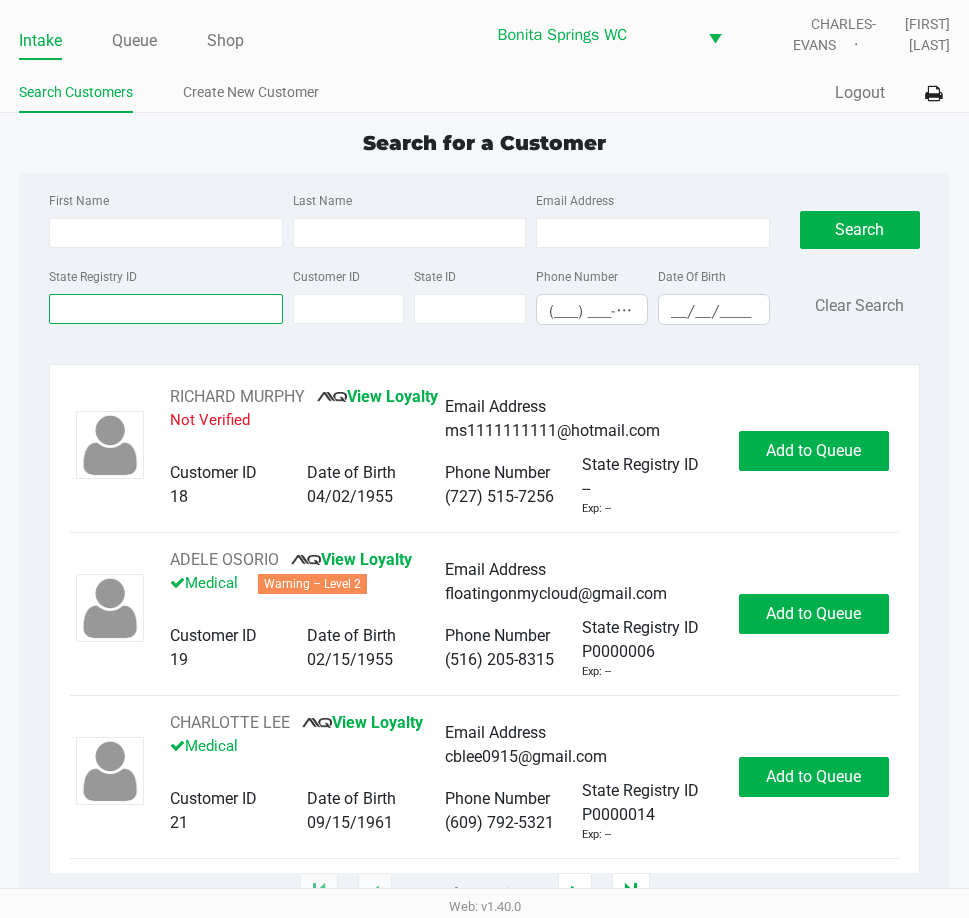 click on "State Registry ID" at bounding box center (165, 309) 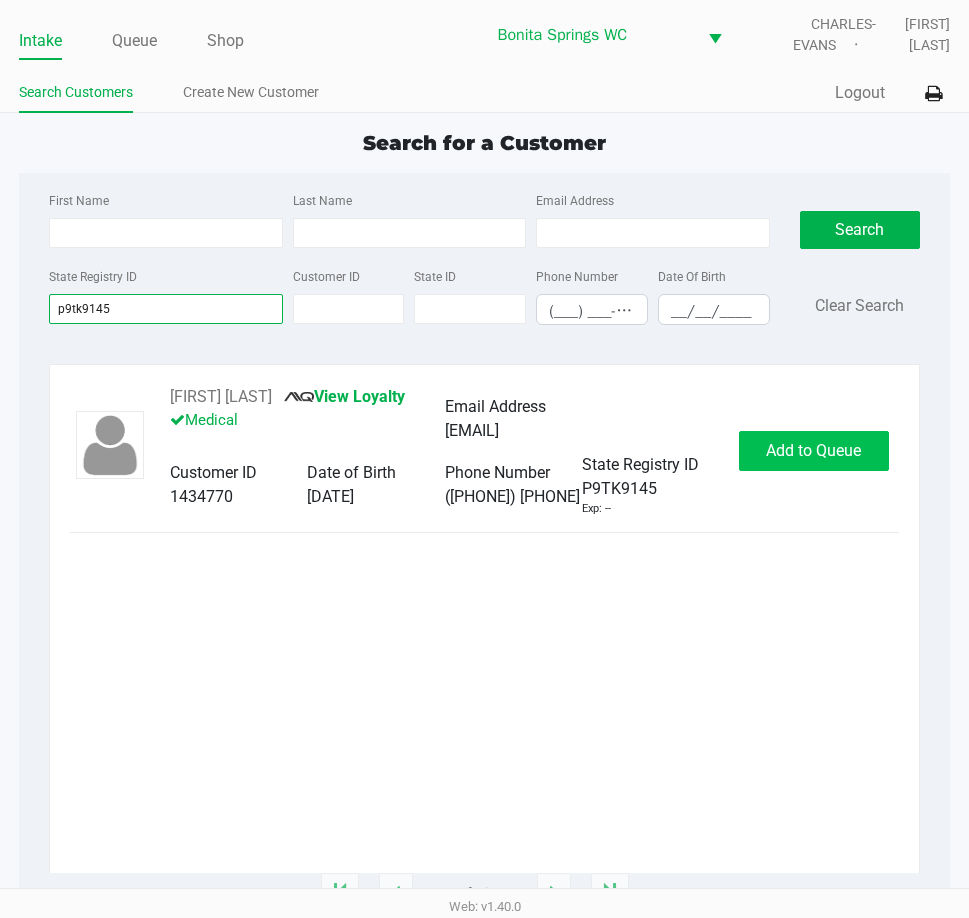 type on "p9tk9145" 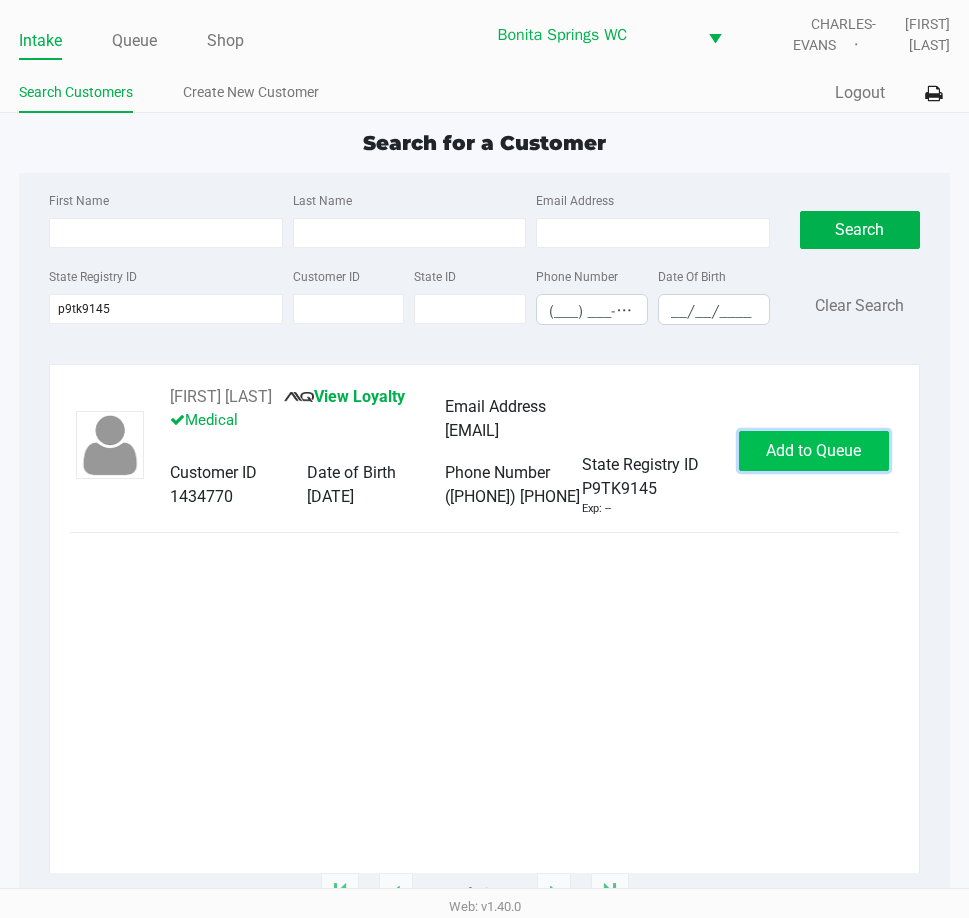 click on "Add to Queue" 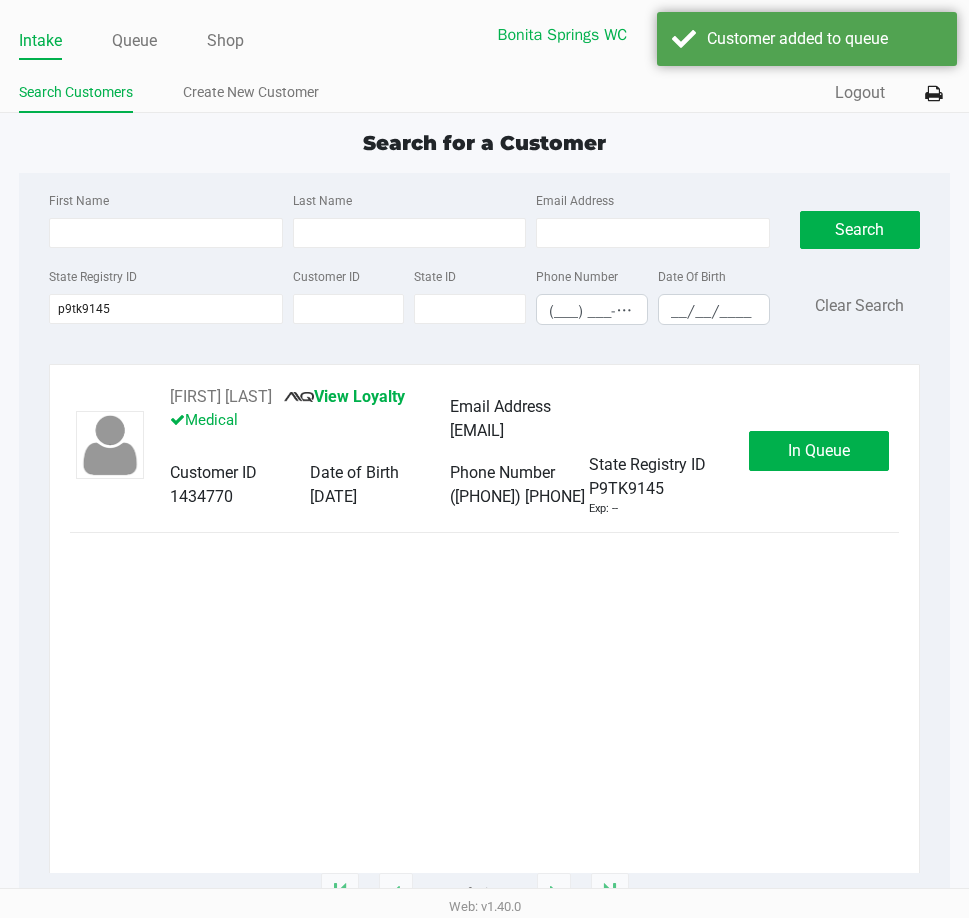 click on "In Queue" 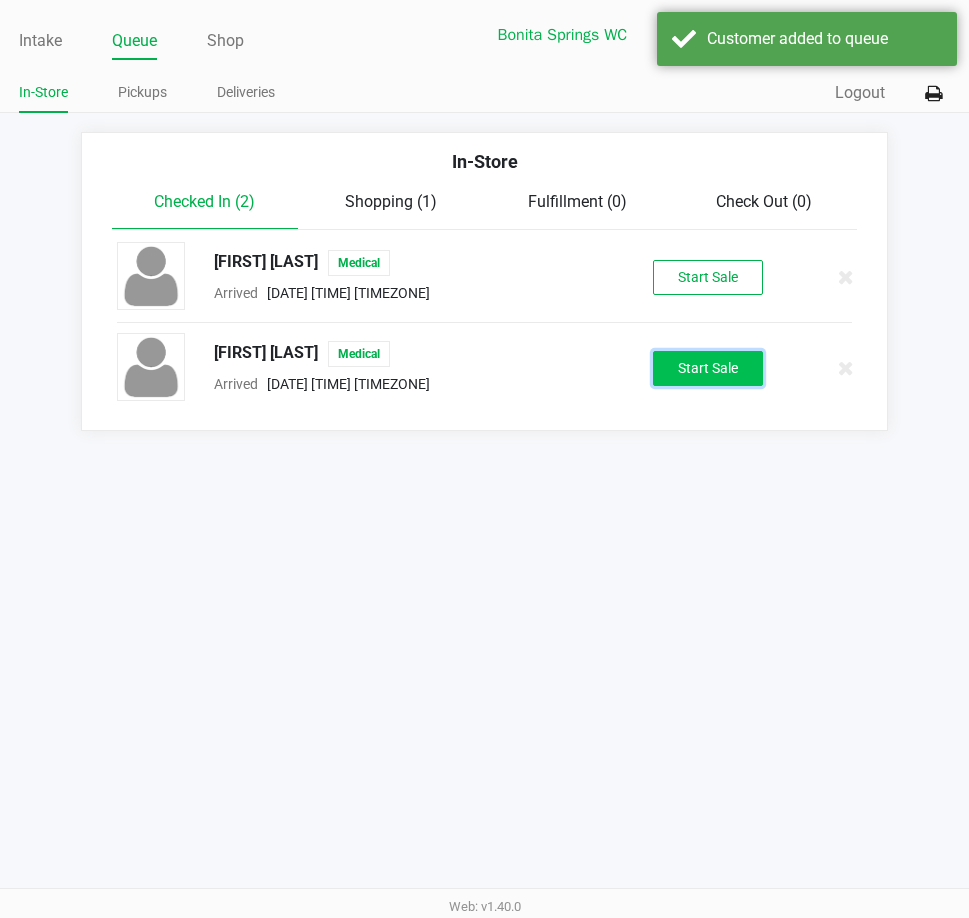 click on "Start Sale" 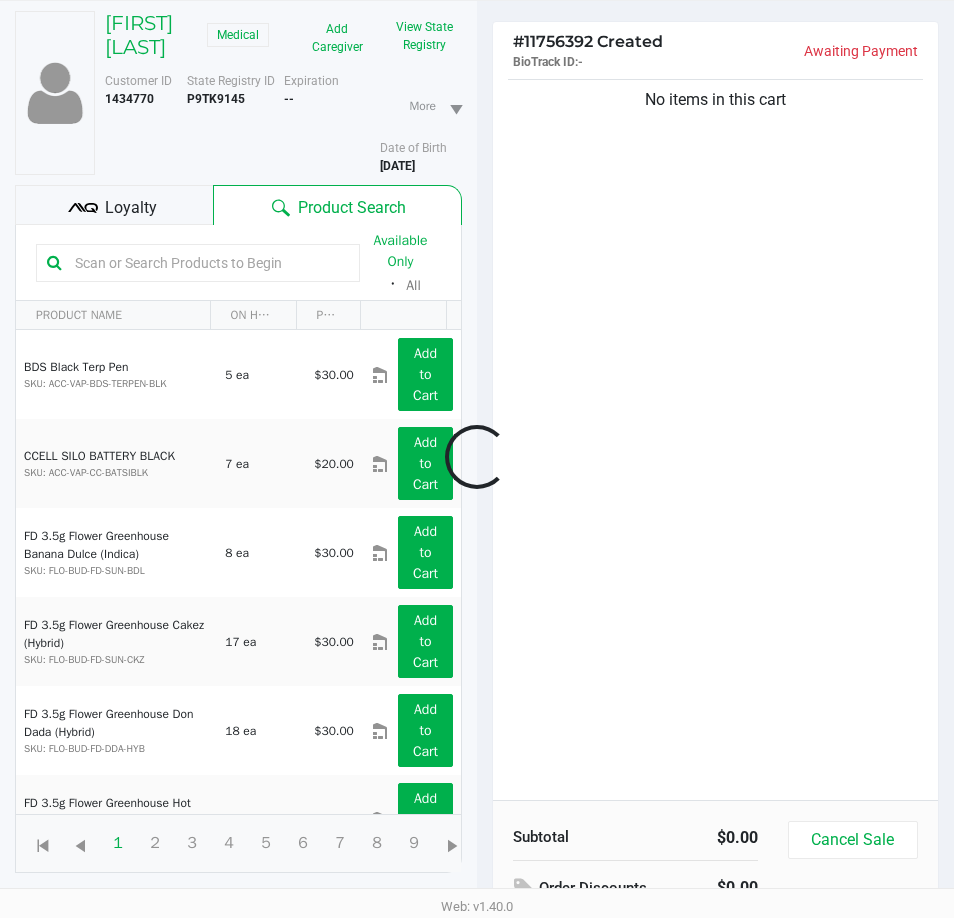 scroll, scrollTop: 216, scrollLeft: 0, axis: vertical 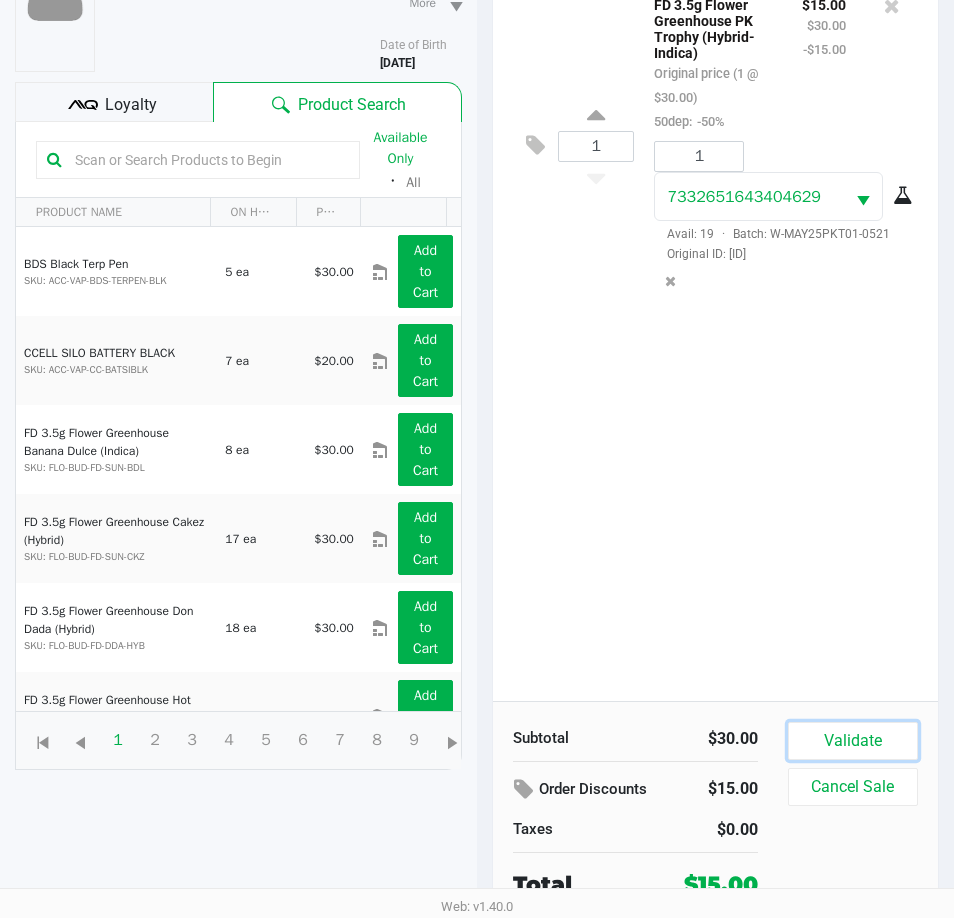 click on "Validate" 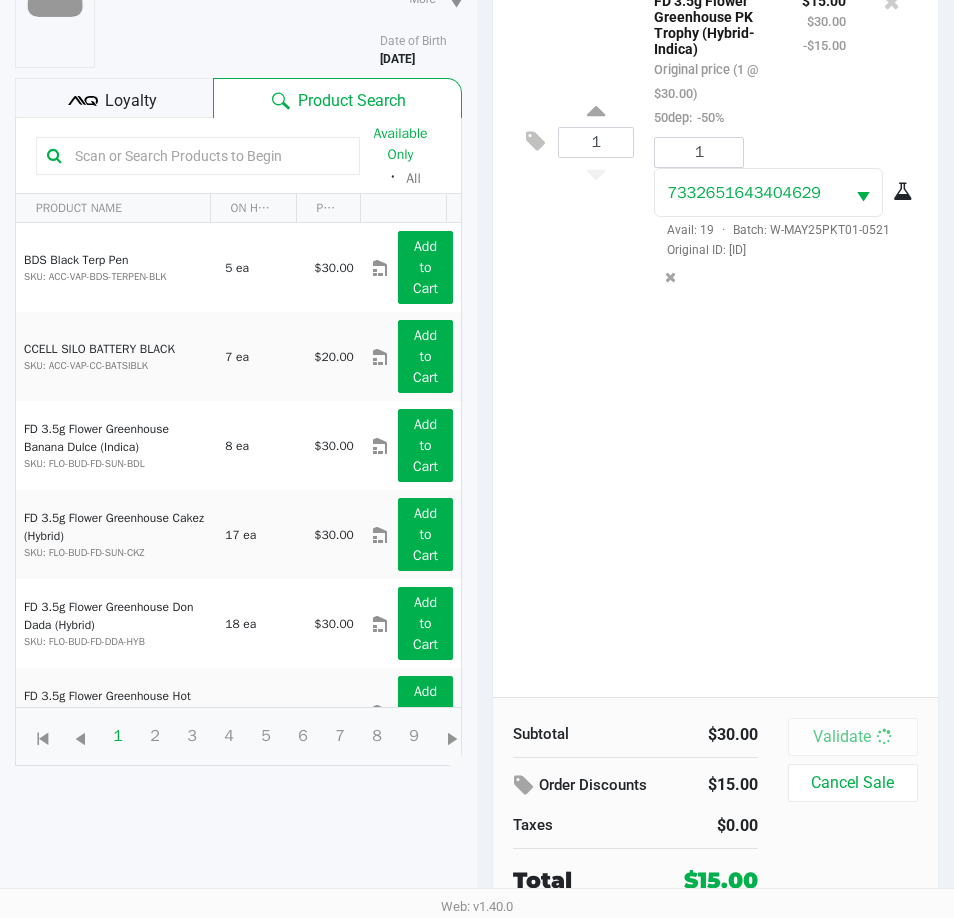 scroll, scrollTop: 0, scrollLeft: 0, axis: both 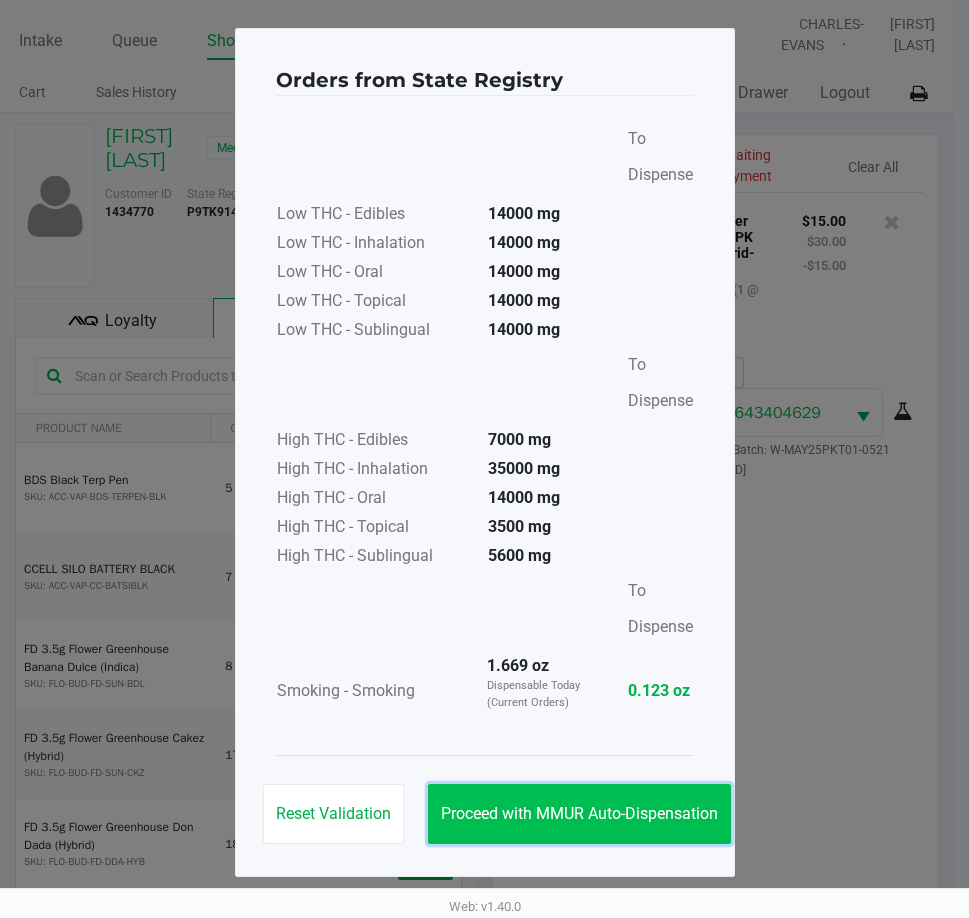 click on "Proceed with MMUR Auto-Dispensation" 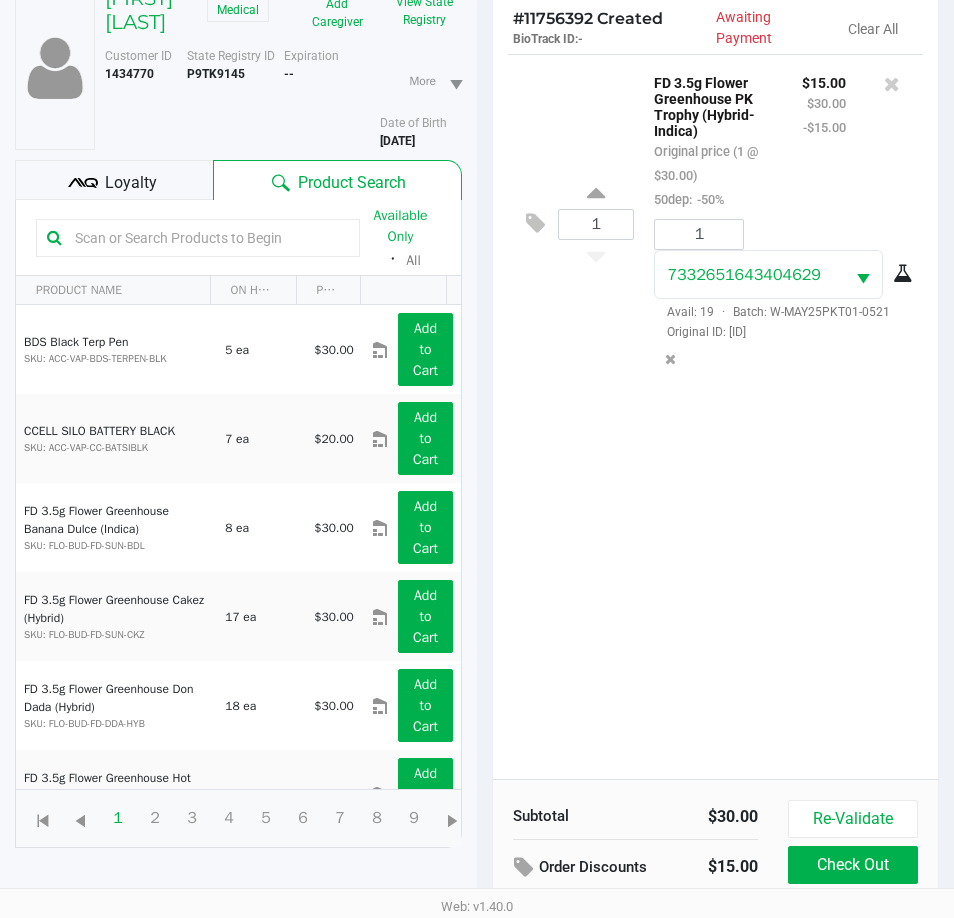 scroll, scrollTop: 265, scrollLeft: 0, axis: vertical 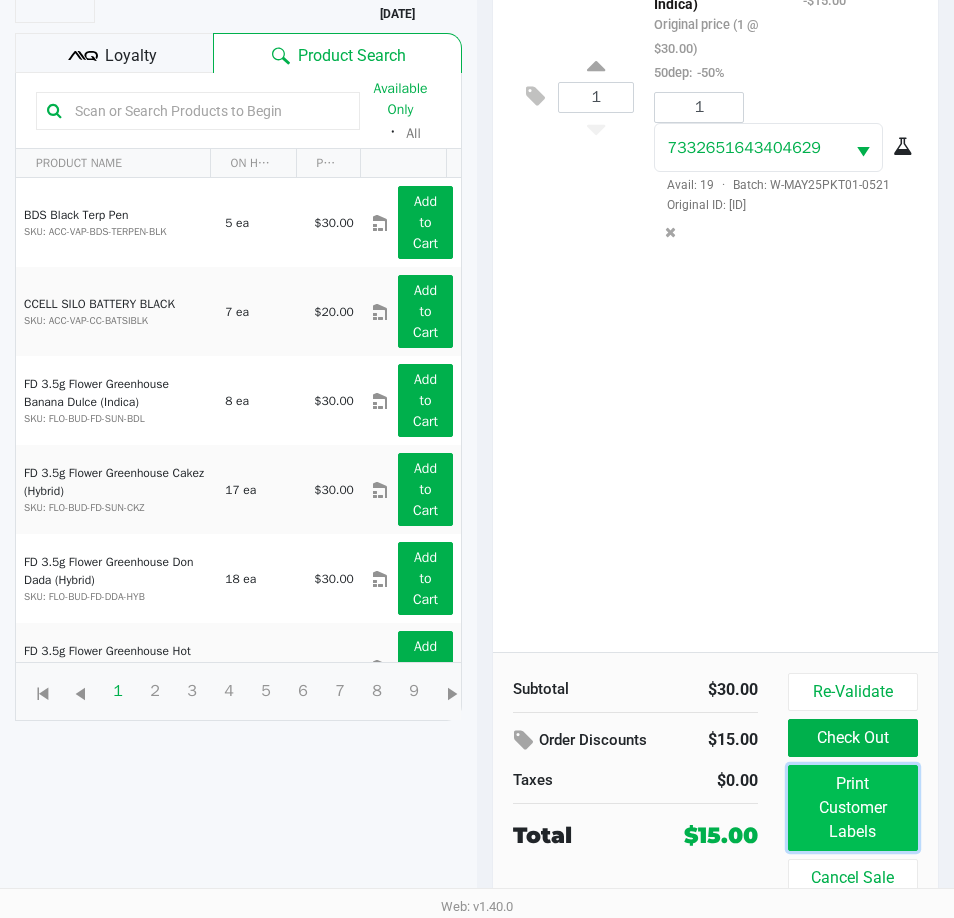 click on "Print Customer Labels" 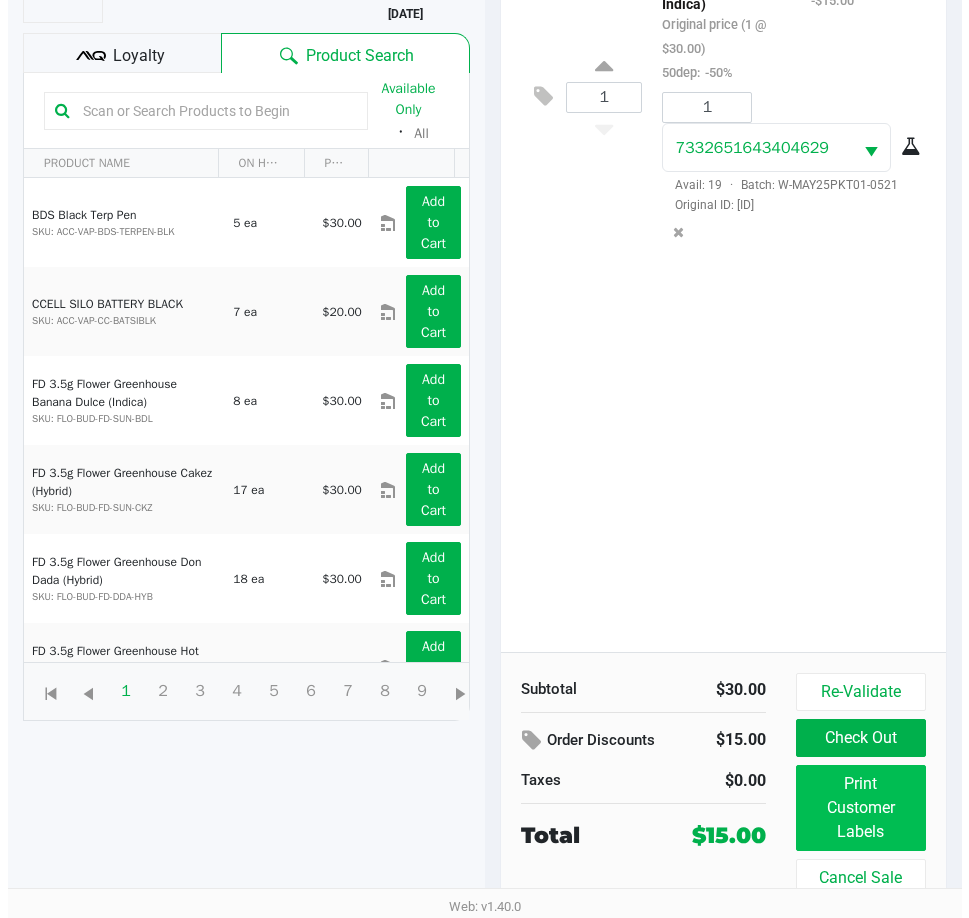 scroll, scrollTop: 0, scrollLeft: 0, axis: both 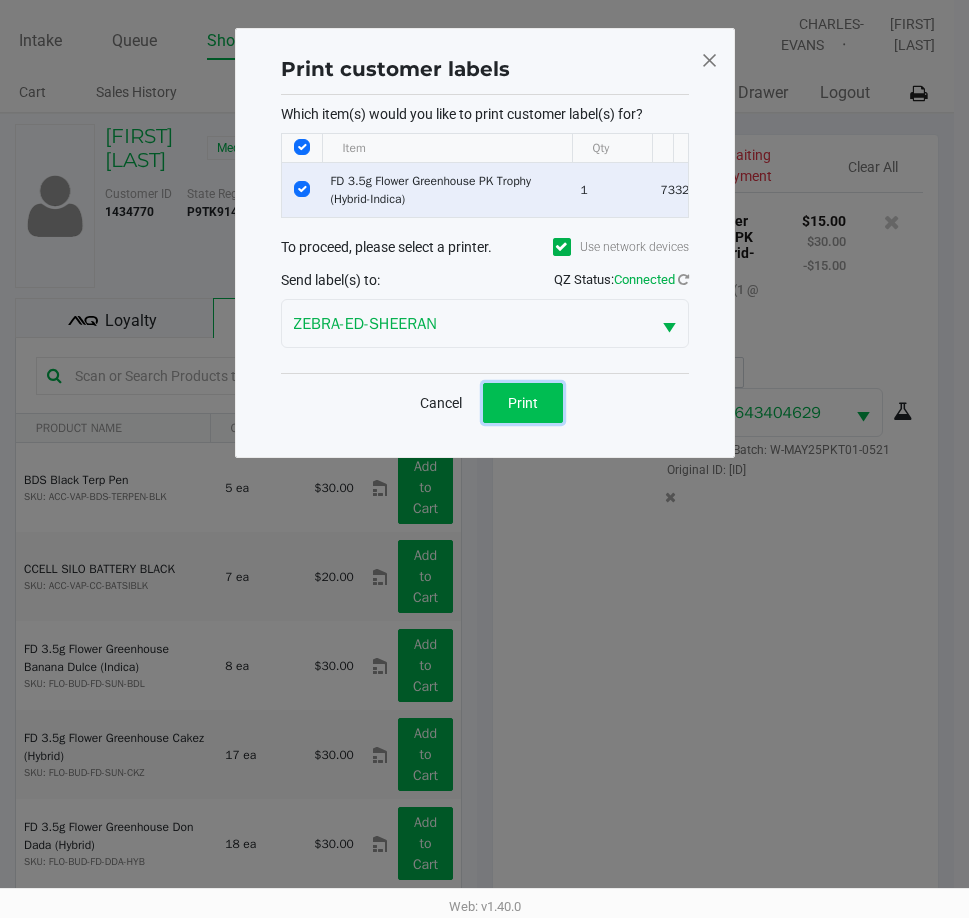 click on "Print" 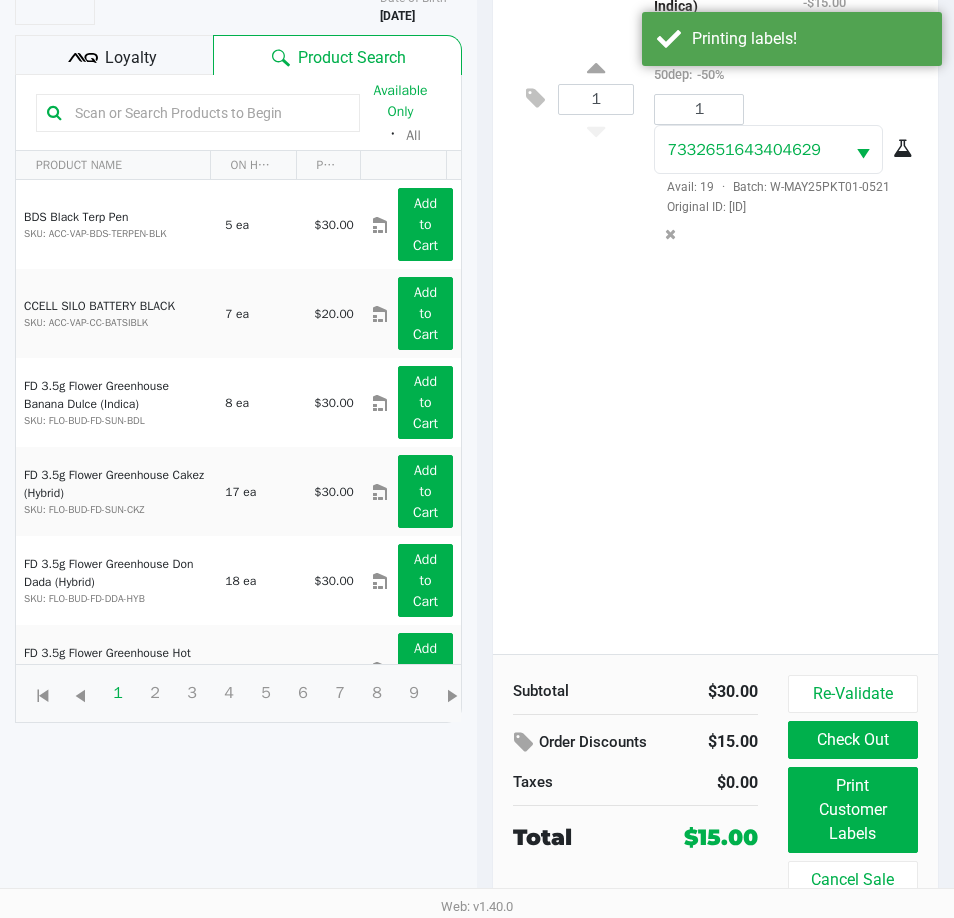 scroll, scrollTop: 265, scrollLeft: 0, axis: vertical 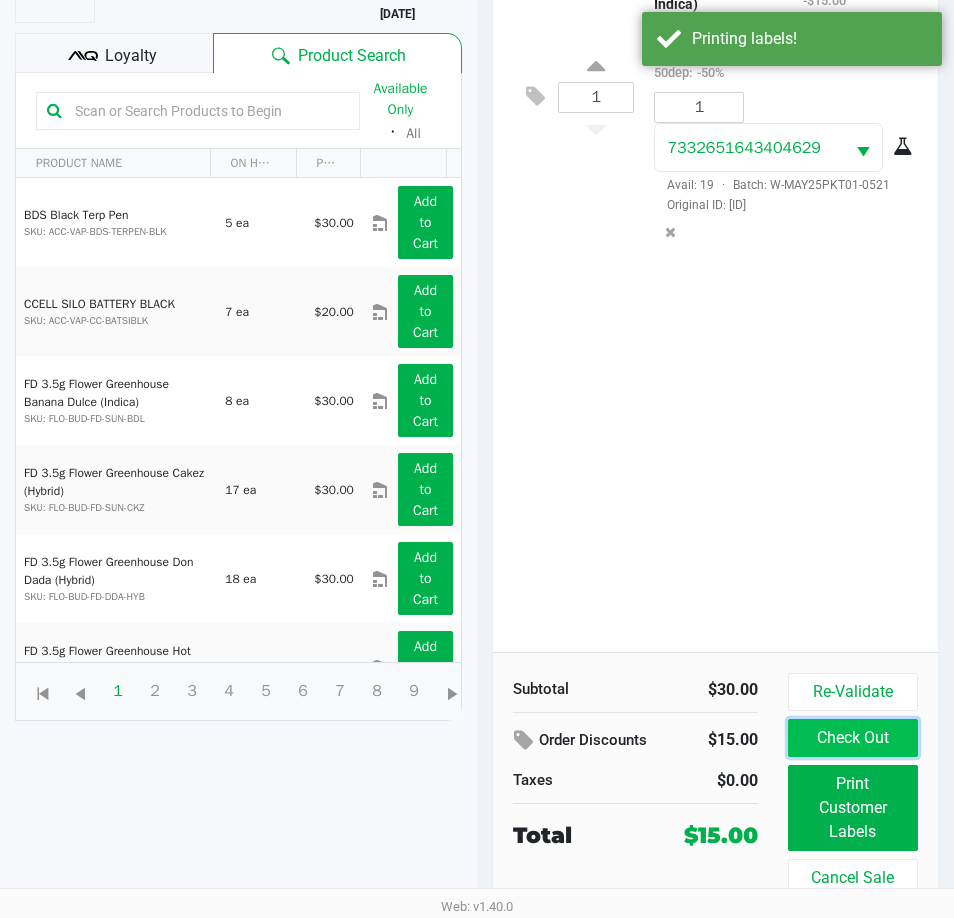click on "Check Out" 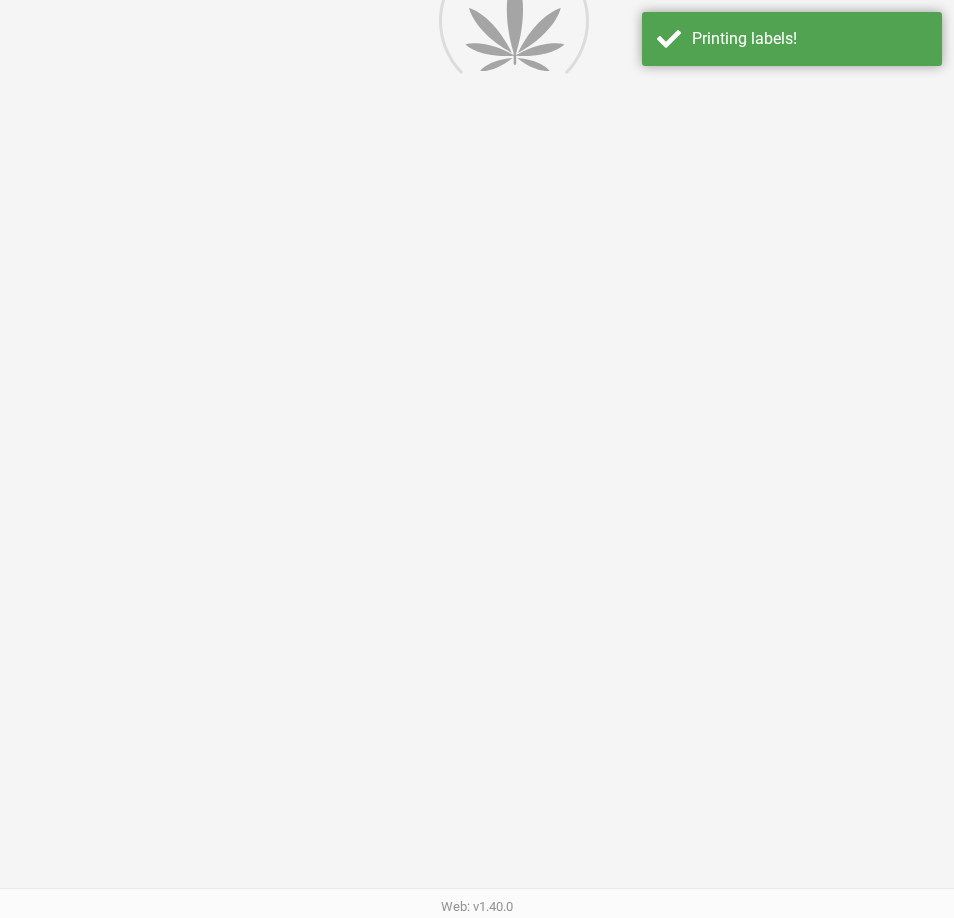 scroll, scrollTop: 0, scrollLeft: 0, axis: both 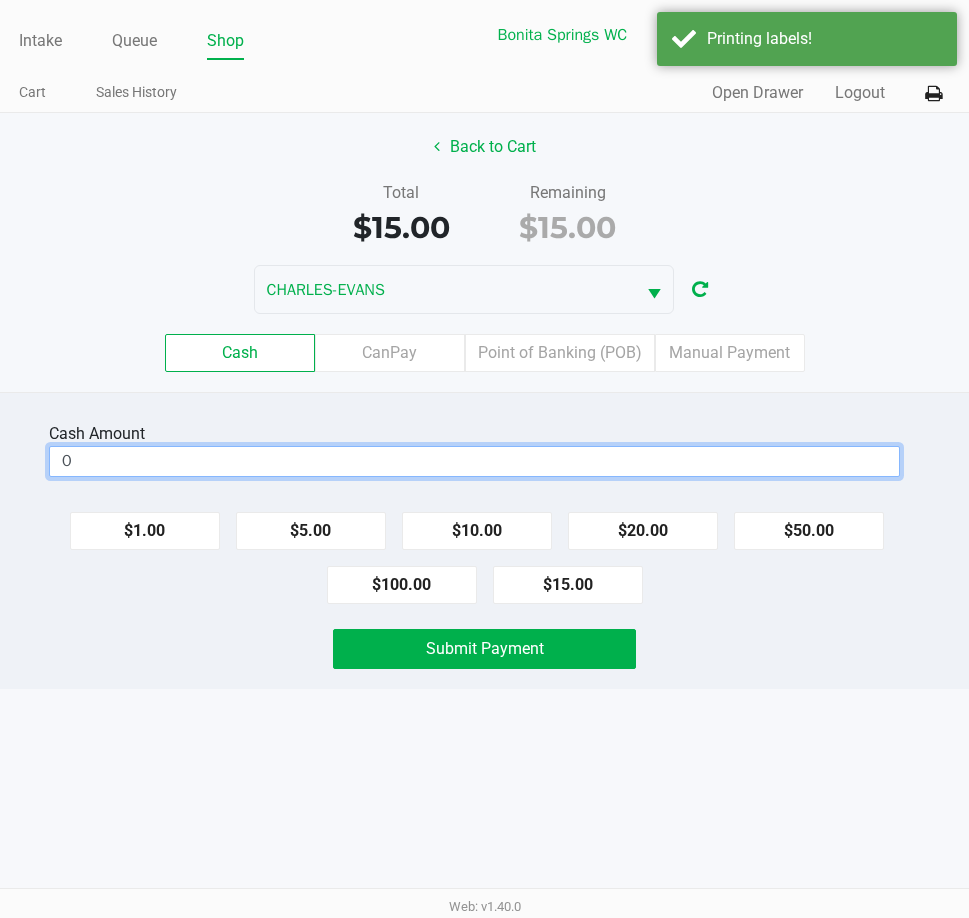 click on "0" at bounding box center (474, 461) 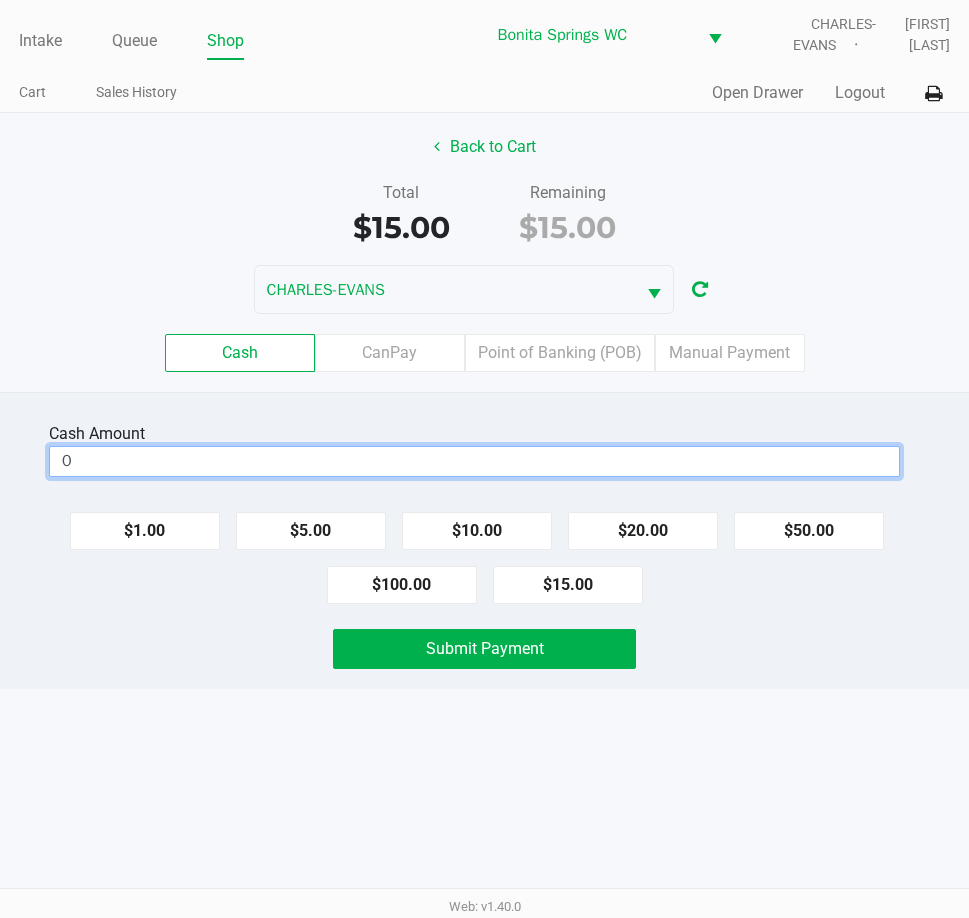type on "5" 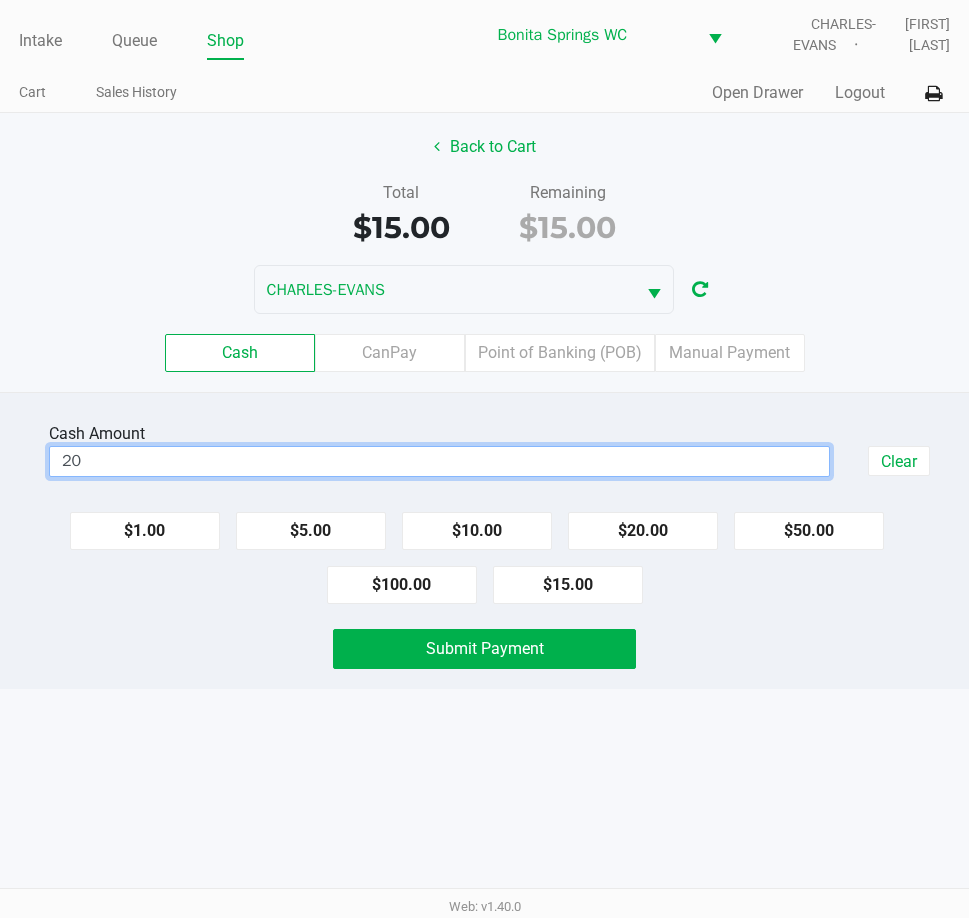 type on "$20.00" 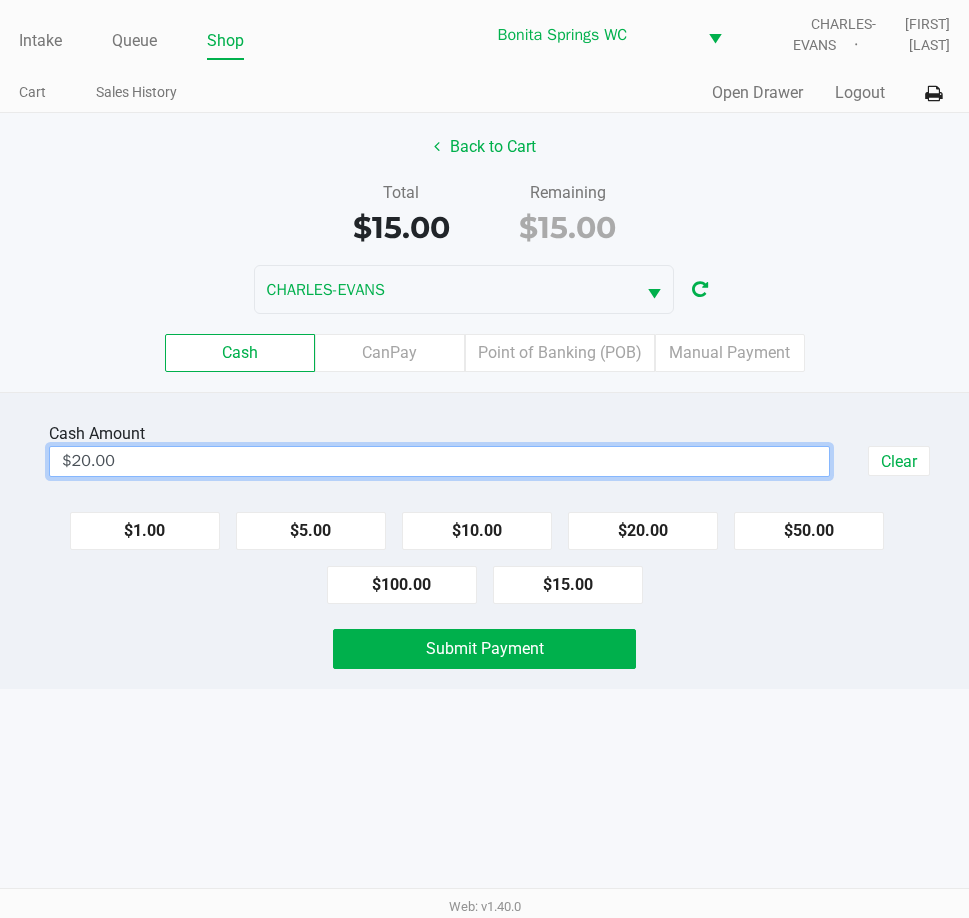 click on "Intake Queue Shop Bonita Springs WC  CHARLES-EVANS   Tarek Haverty  Cart Sales History  Quick Sale   Open Drawer   Logout  Back to Cart   Total   $15.00   Remaining   $15.00  CHARLES-EVANS  Cash   CanPay   Point of Banking (POB)   Manual Payment   Cash  Amount  $20.00  Clear   $1.00   $5.00   $10.00   $20.00   $50.00   $100.00   $15.00   Submit Payment   Web: v1.40.0" at bounding box center [484, 459] 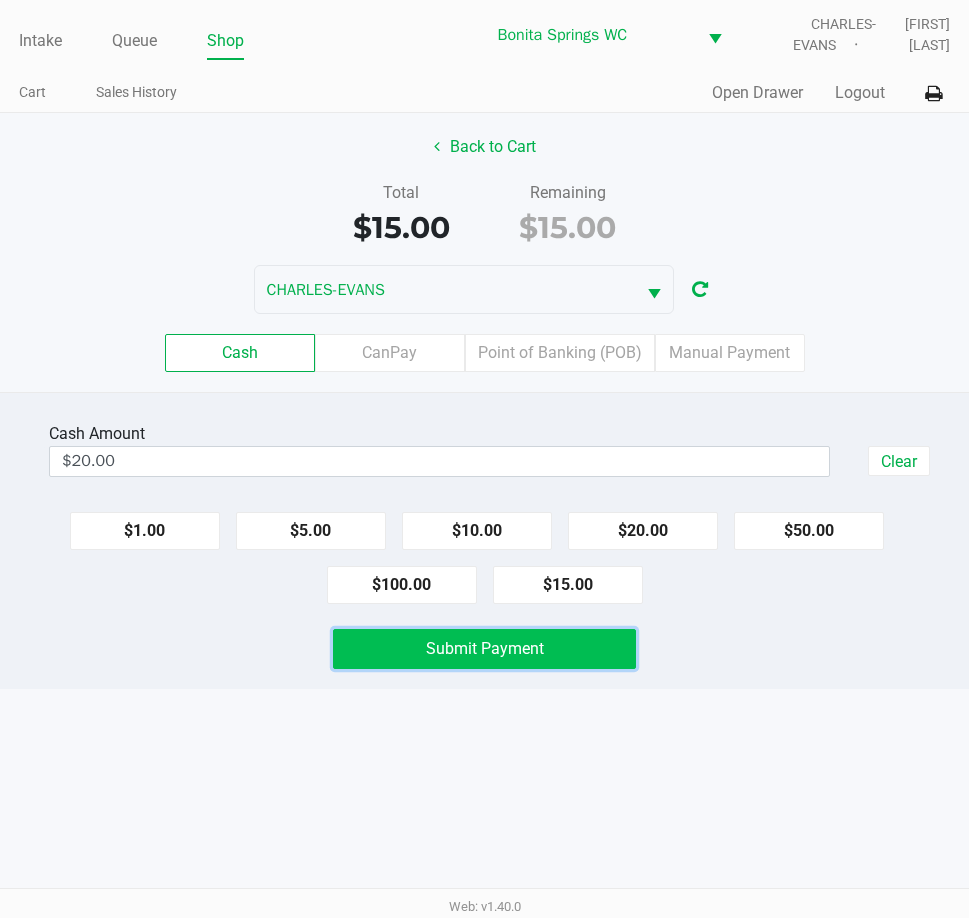 click on "Submit Payment" 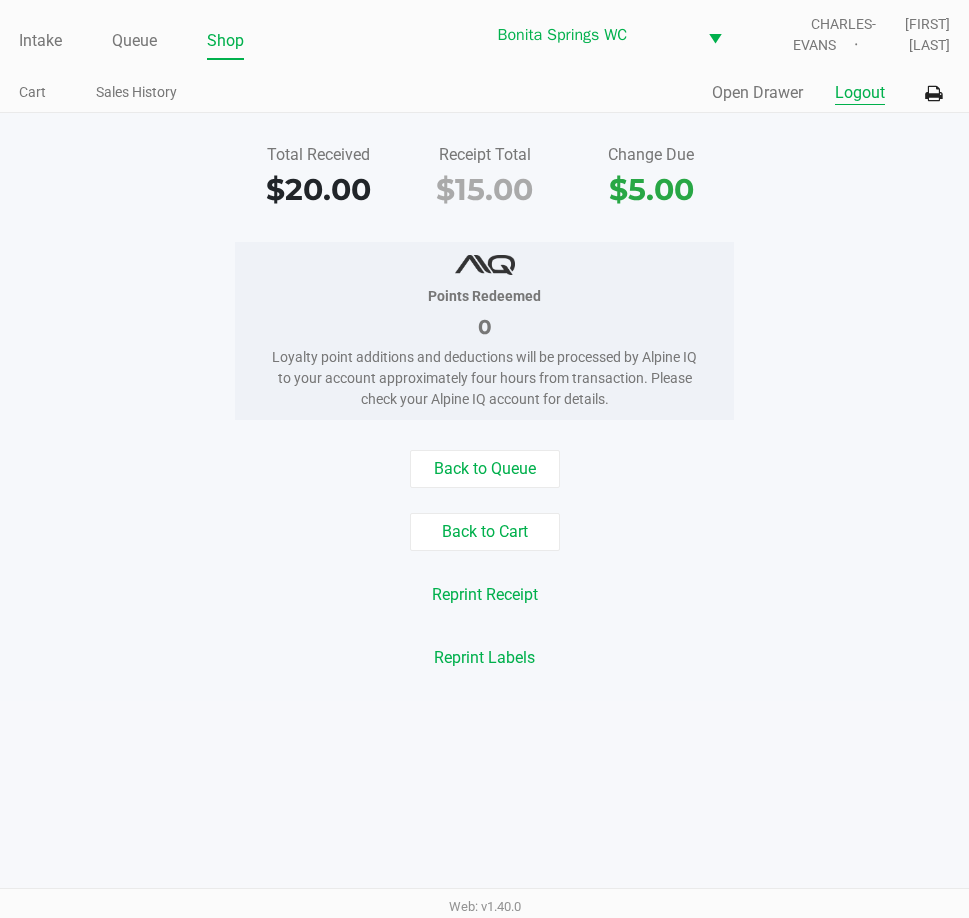 click on "Logout" 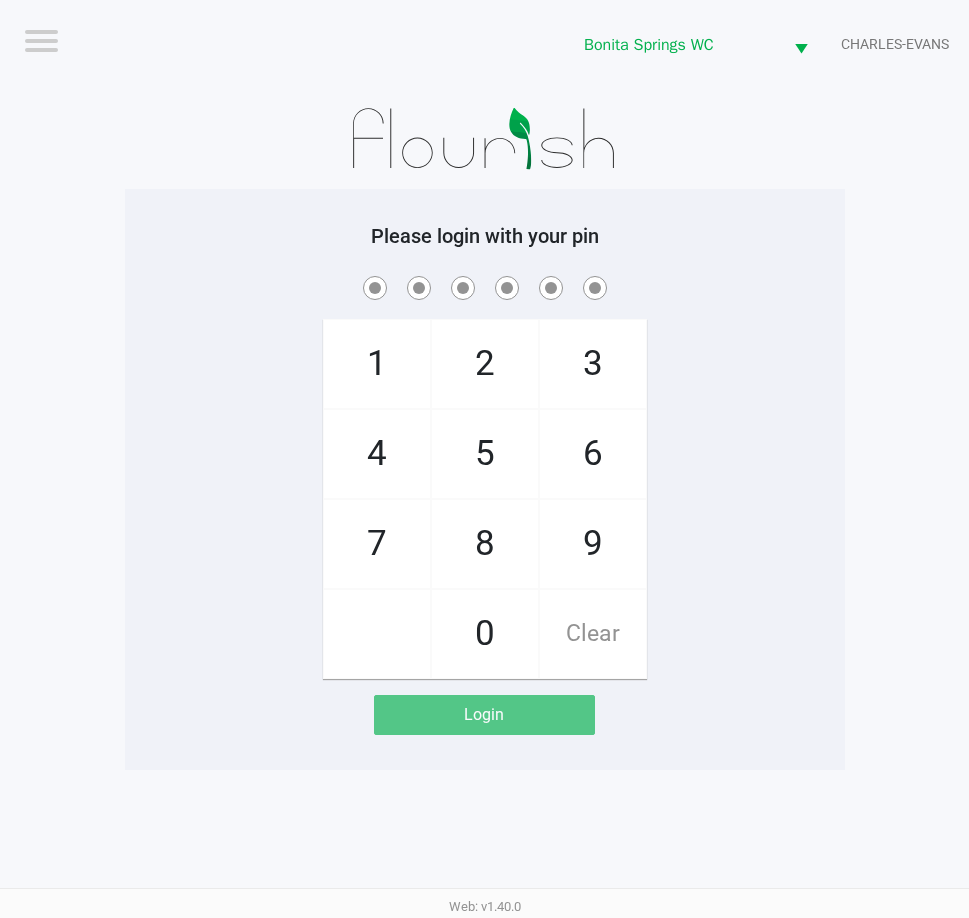 click 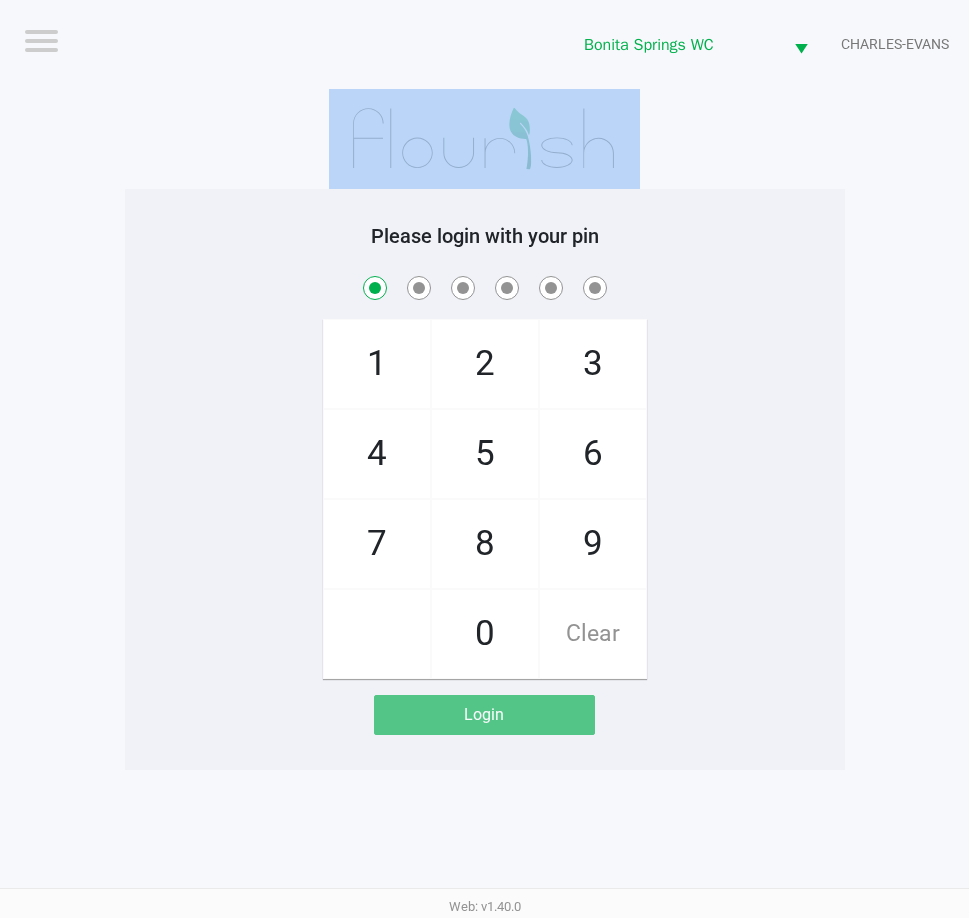checkbox on "true" 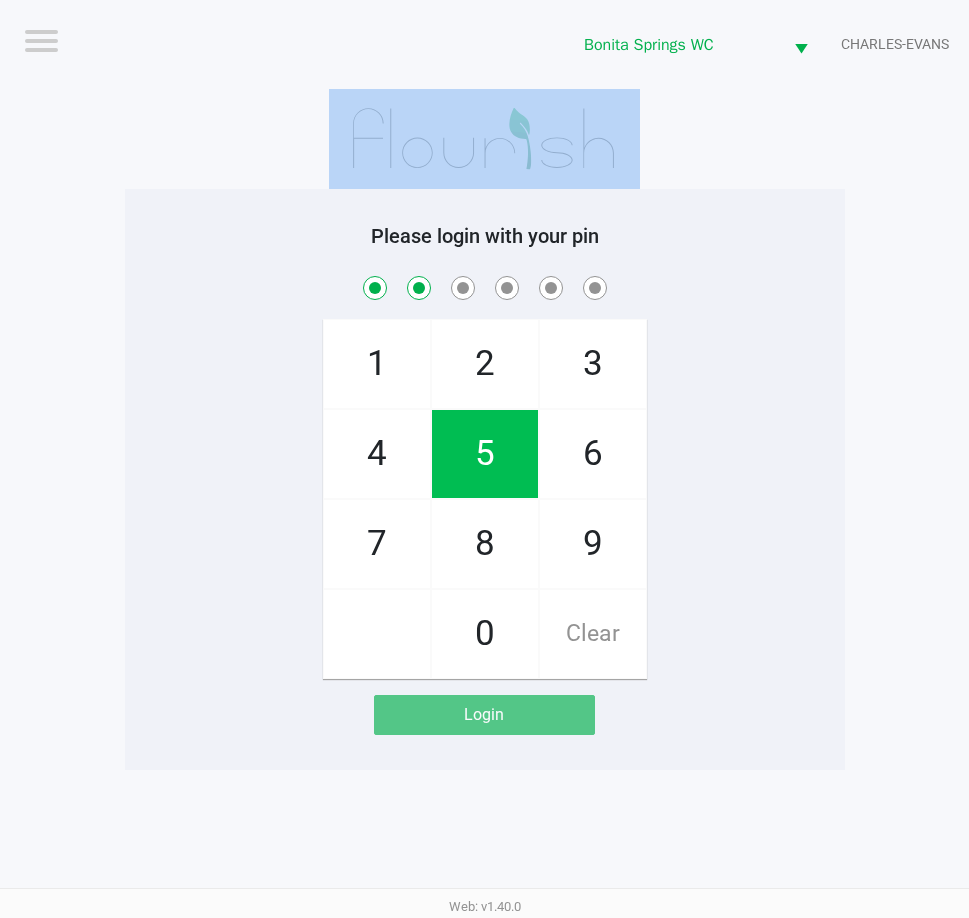 checkbox on "true" 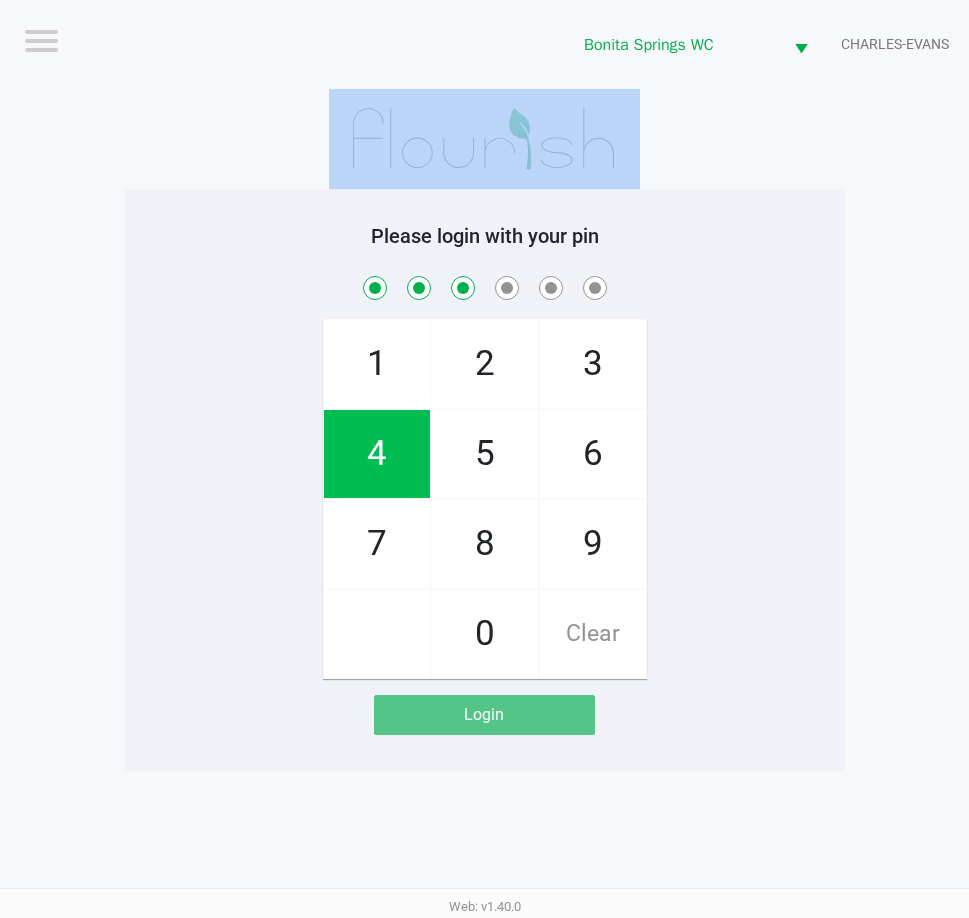 checkbox on "true" 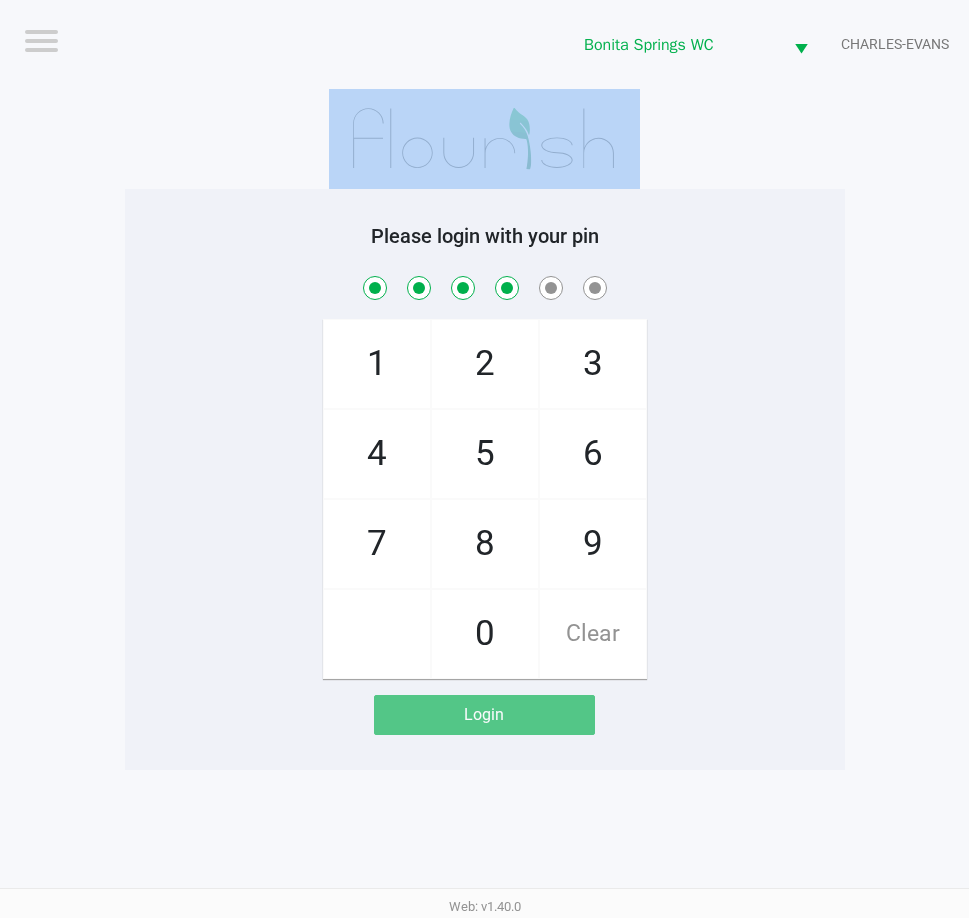 checkbox on "true" 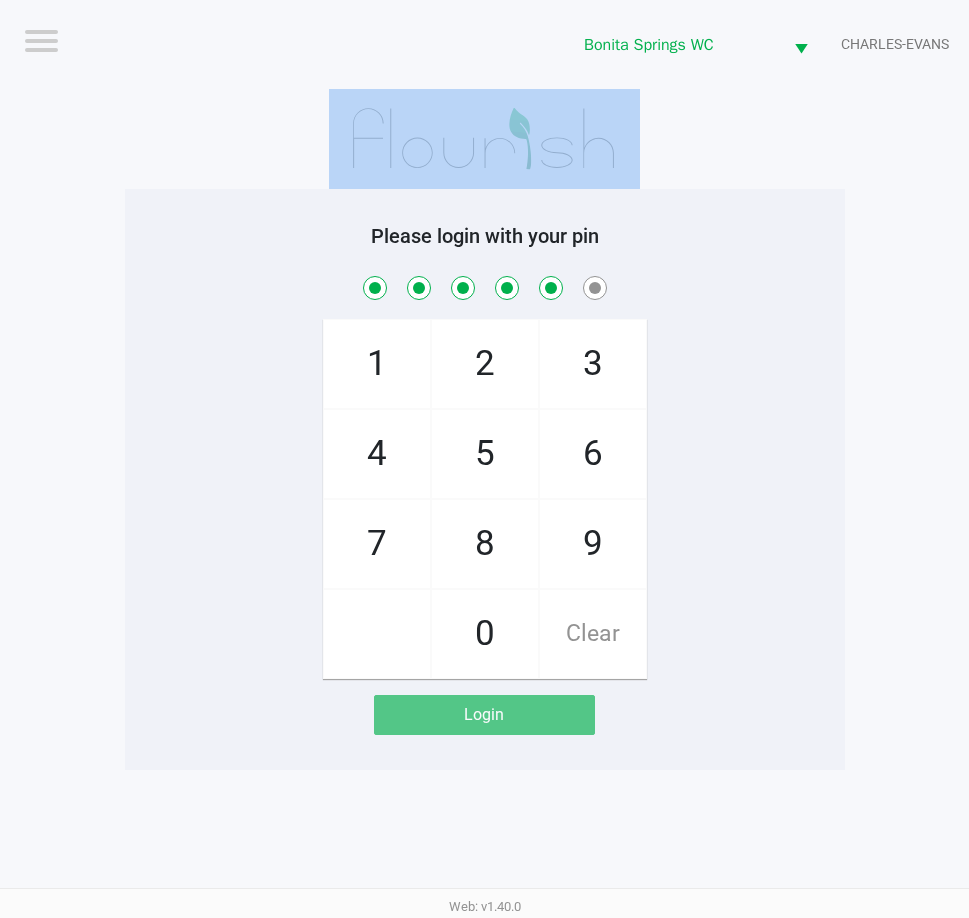 checkbox on "true" 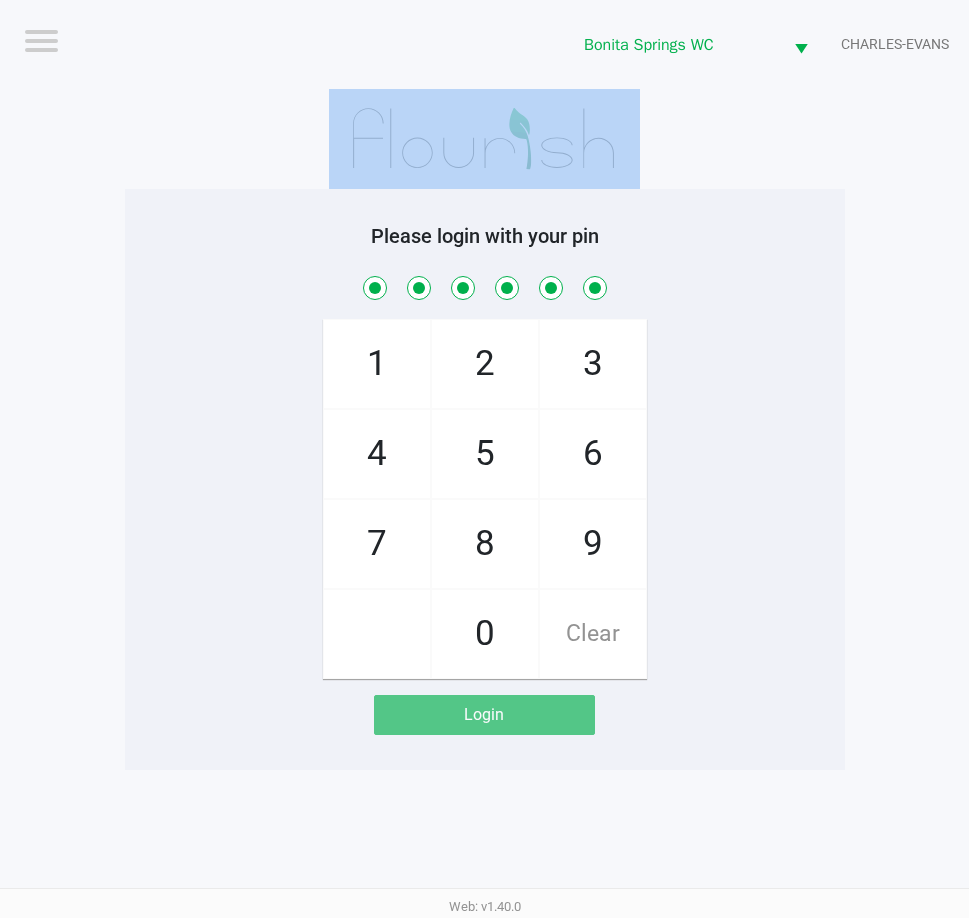 checkbox on "true" 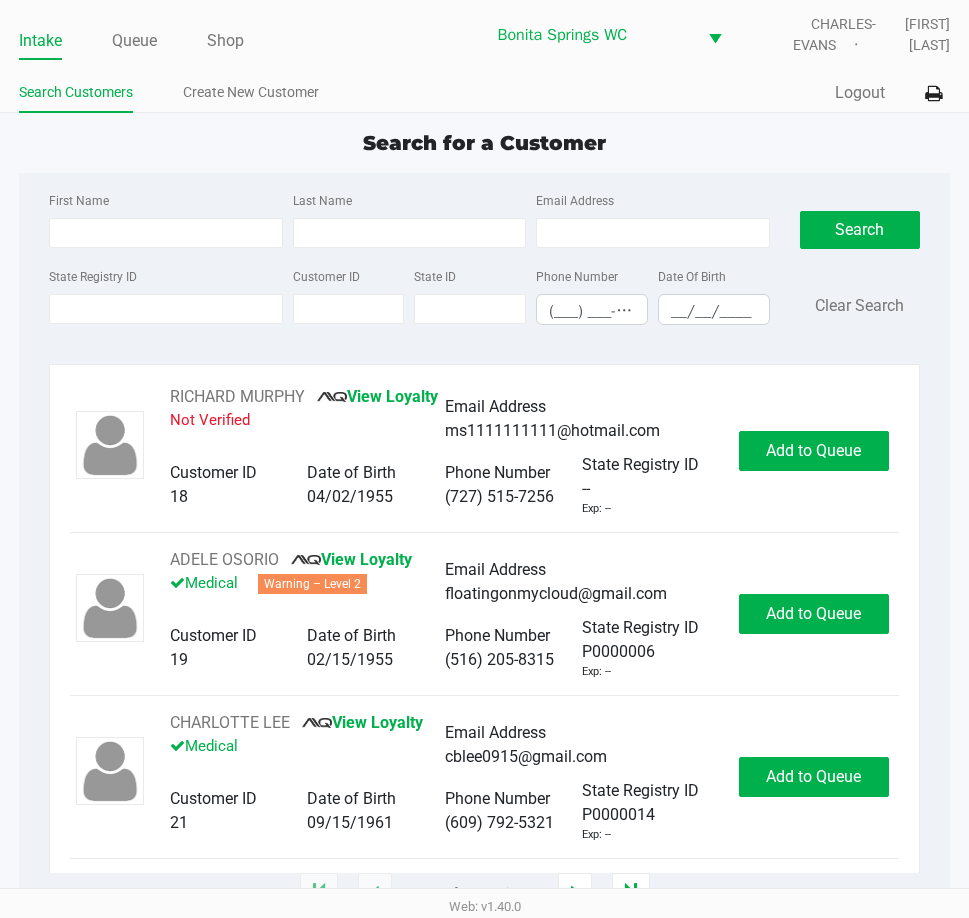 click on "First Name Last Name Email Address State Registry ID Customer ID State ID Phone Number (___) ___-____ Date Of Birth __/__/____  Search   Clear Search" 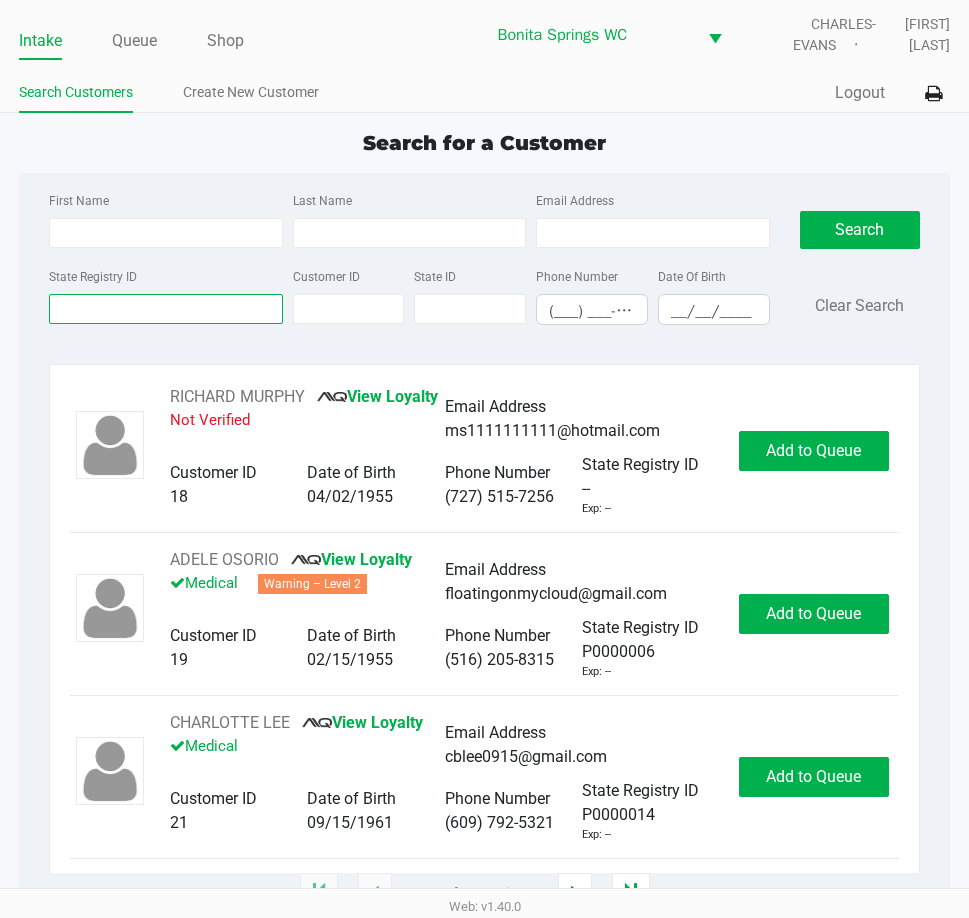 click on "State Registry ID" at bounding box center (165, 309) 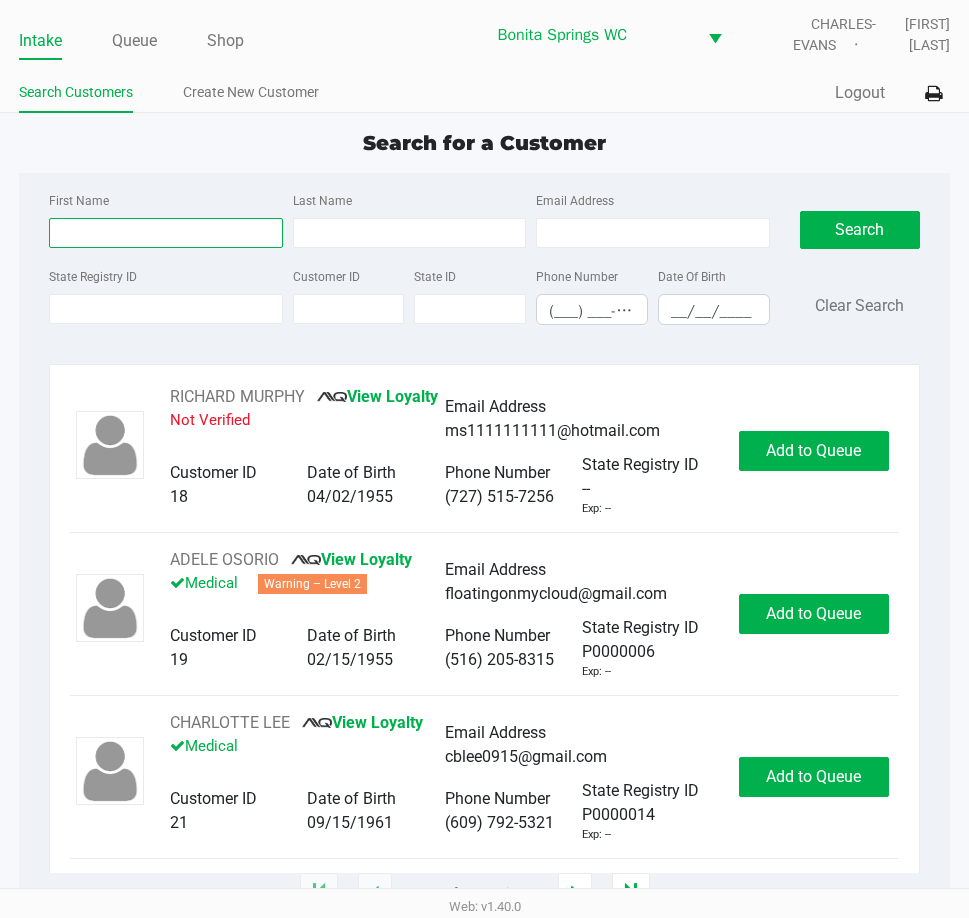 drag, startPoint x: 126, startPoint y: 231, endPoint x: 125, endPoint y: 221, distance: 10.049875 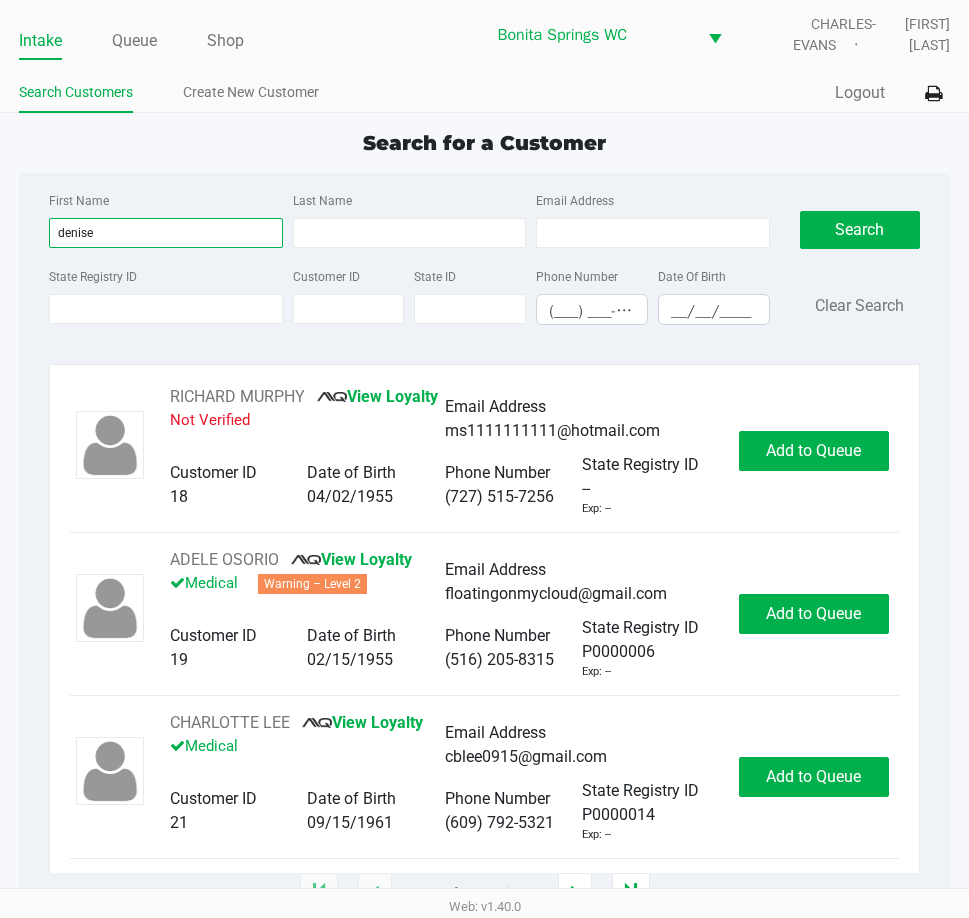 type on "denise" 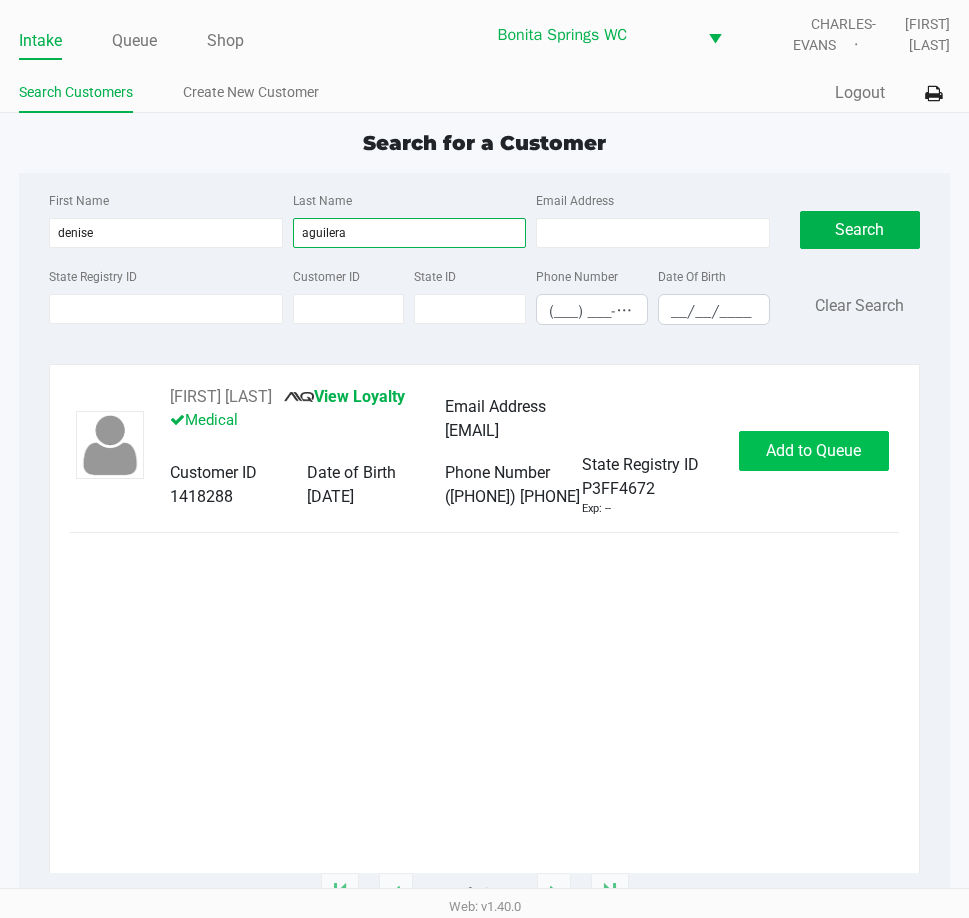 type on "aguilera" 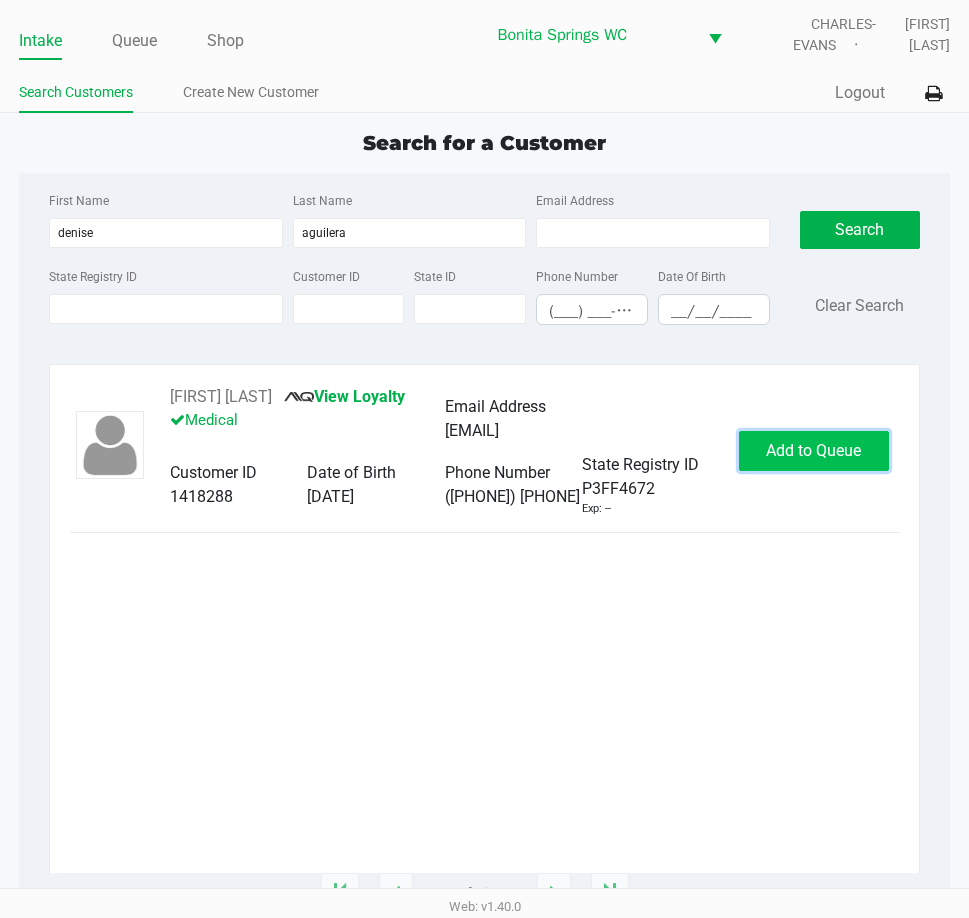 click on "Add to Queue" 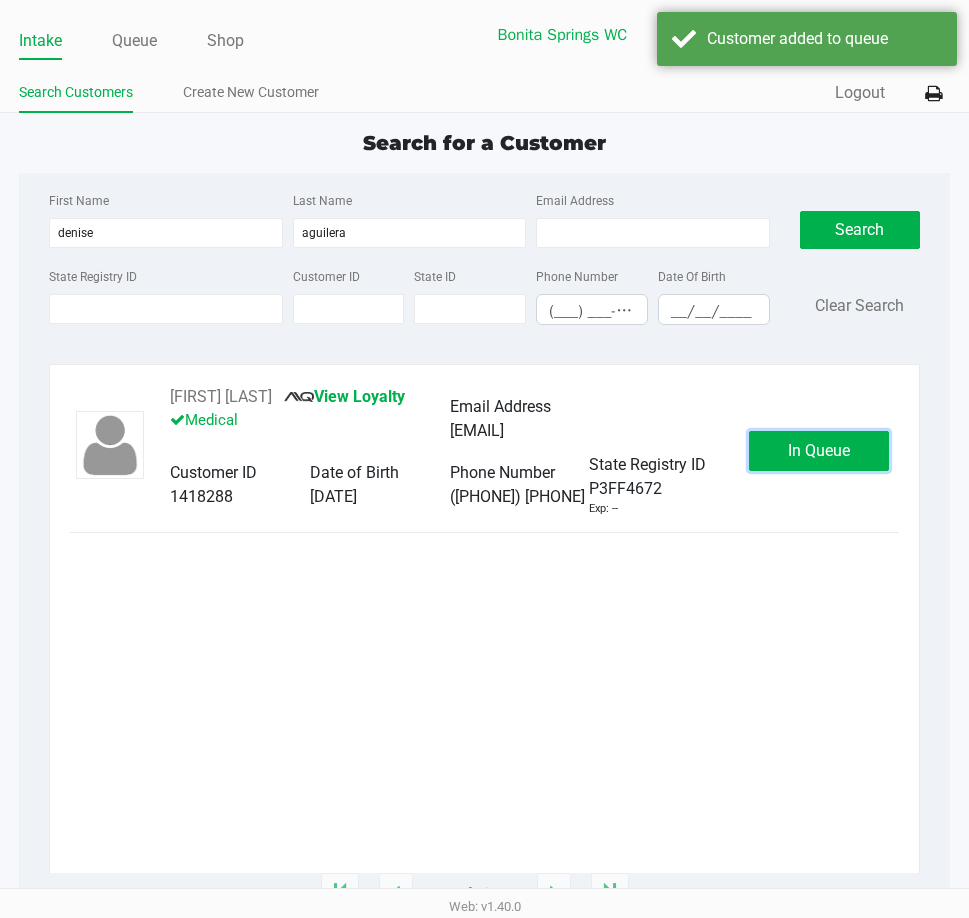 click on "In Queue" 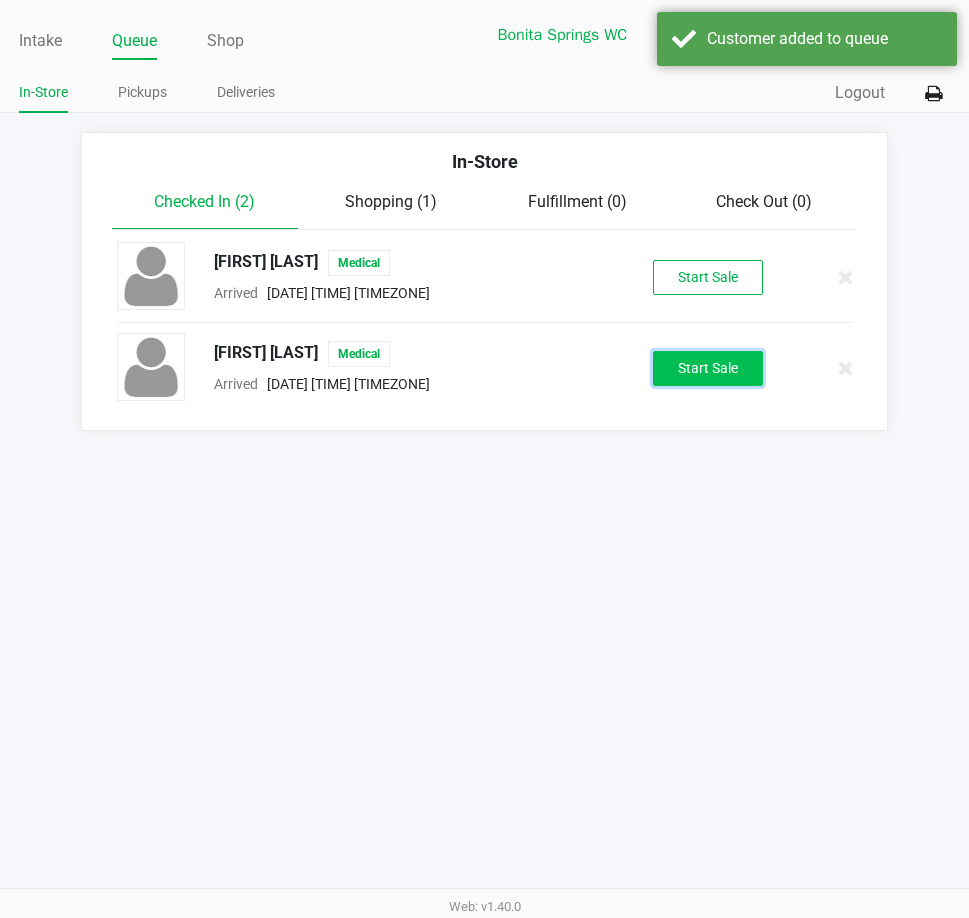 click on "Start Sale" 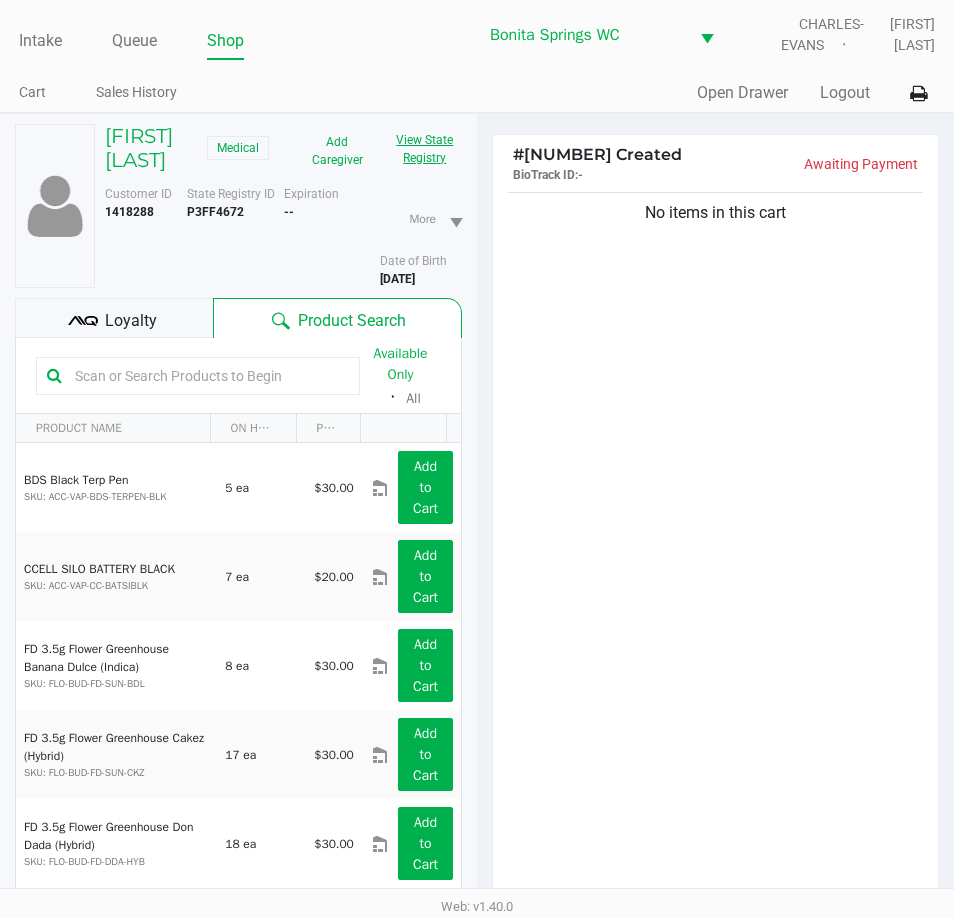 click on "View State Registry" 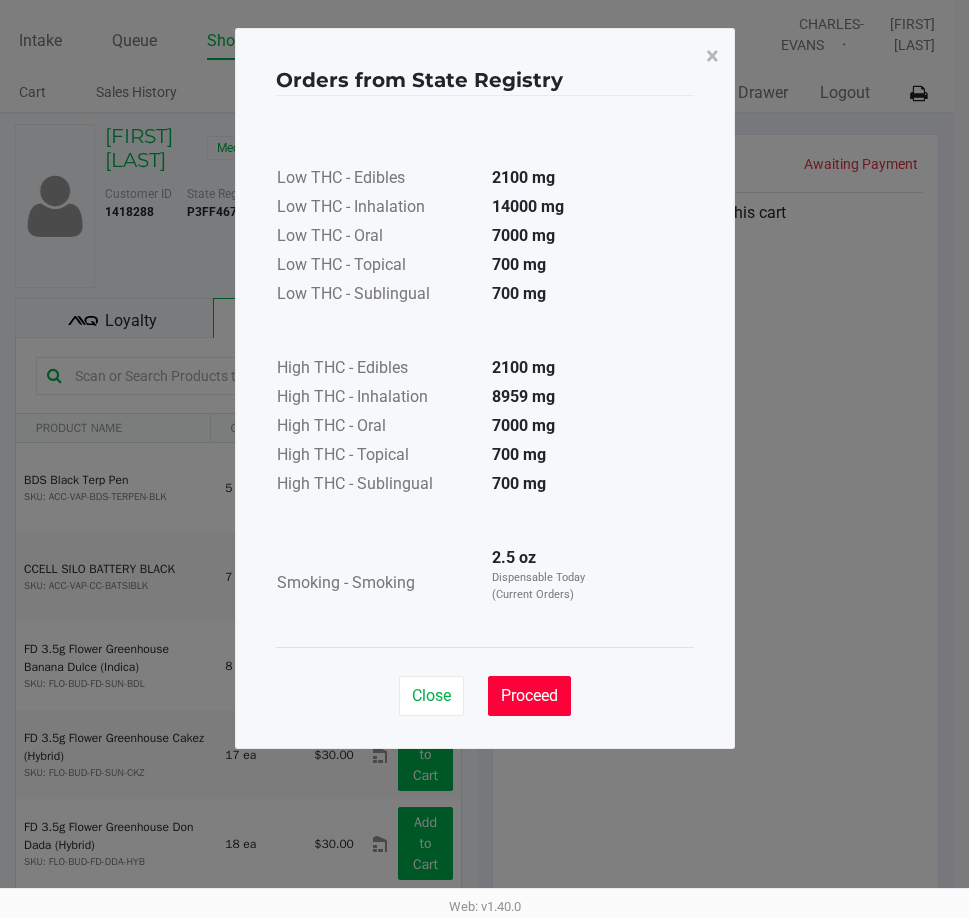 drag, startPoint x: 540, startPoint y: 696, endPoint x: 714, endPoint y: 617, distance: 191.09422 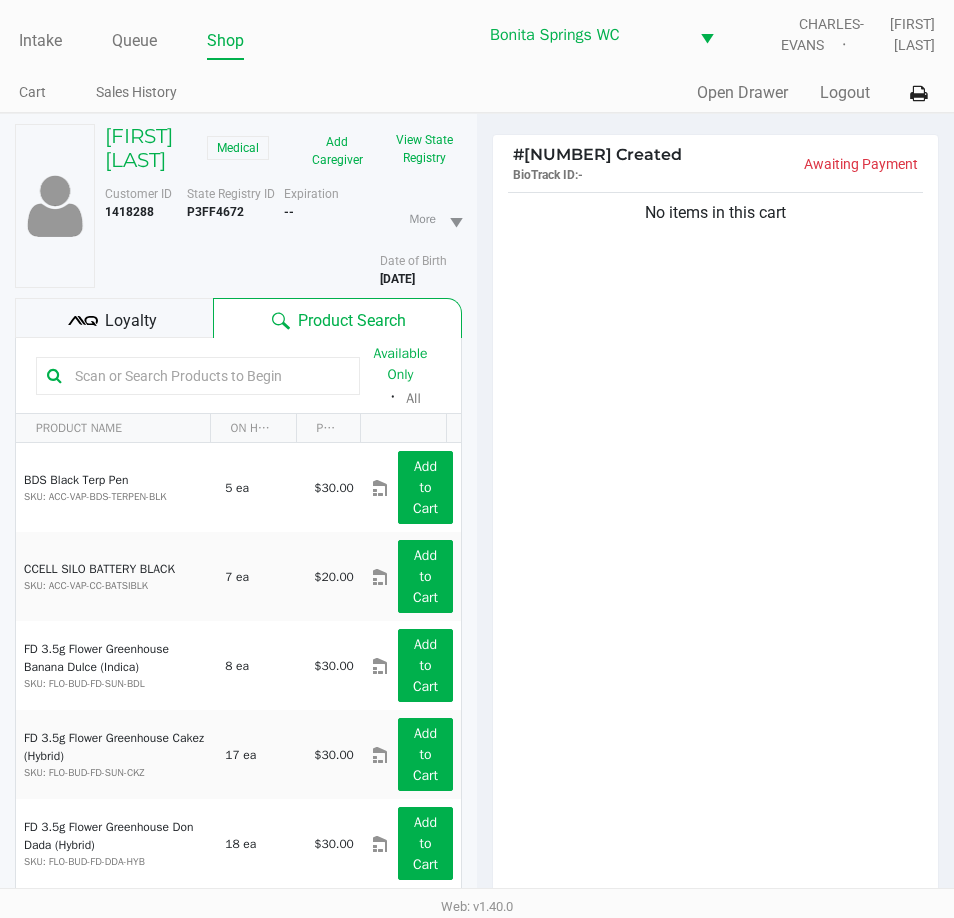 click on "No items in this cart" 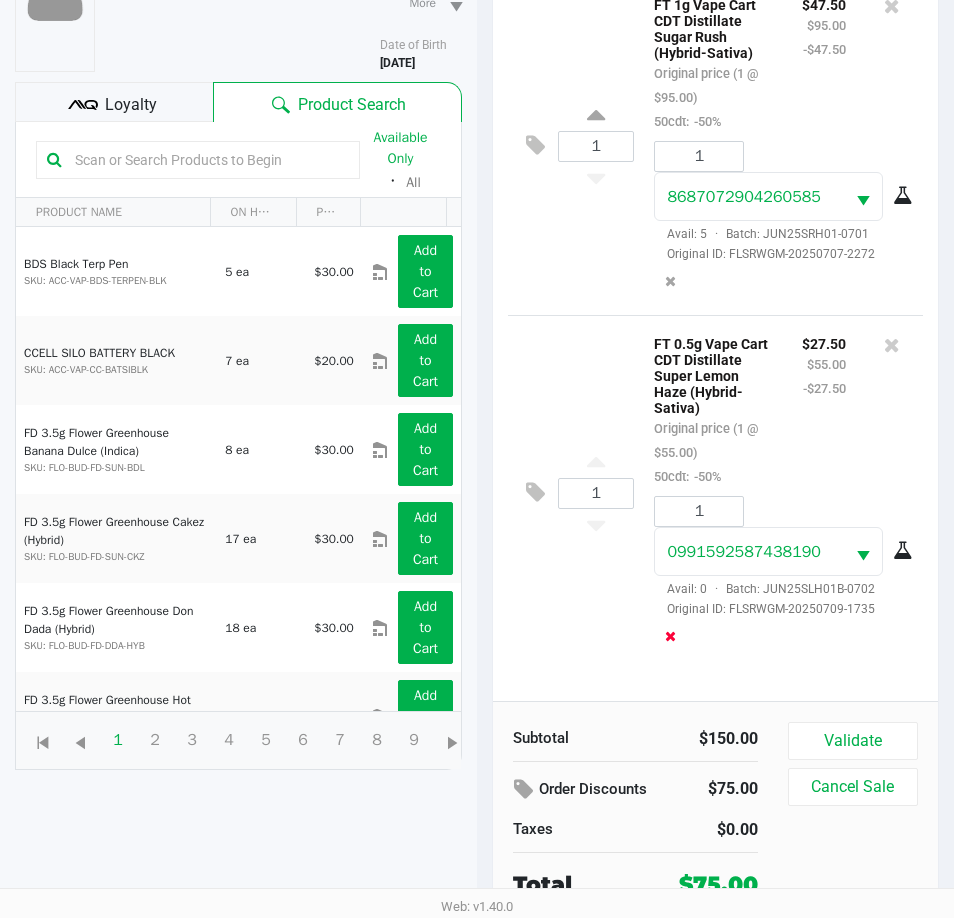 scroll, scrollTop: 220, scrollLeft: 0, axis: vertical 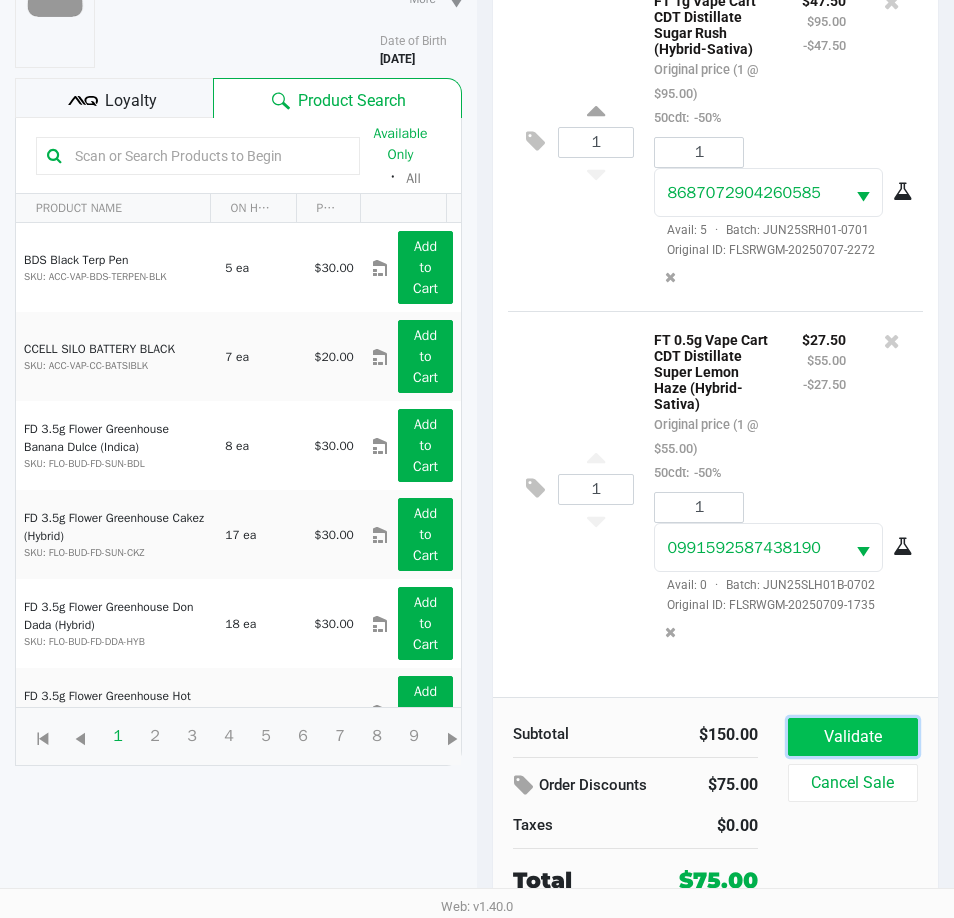 click on "Validate" 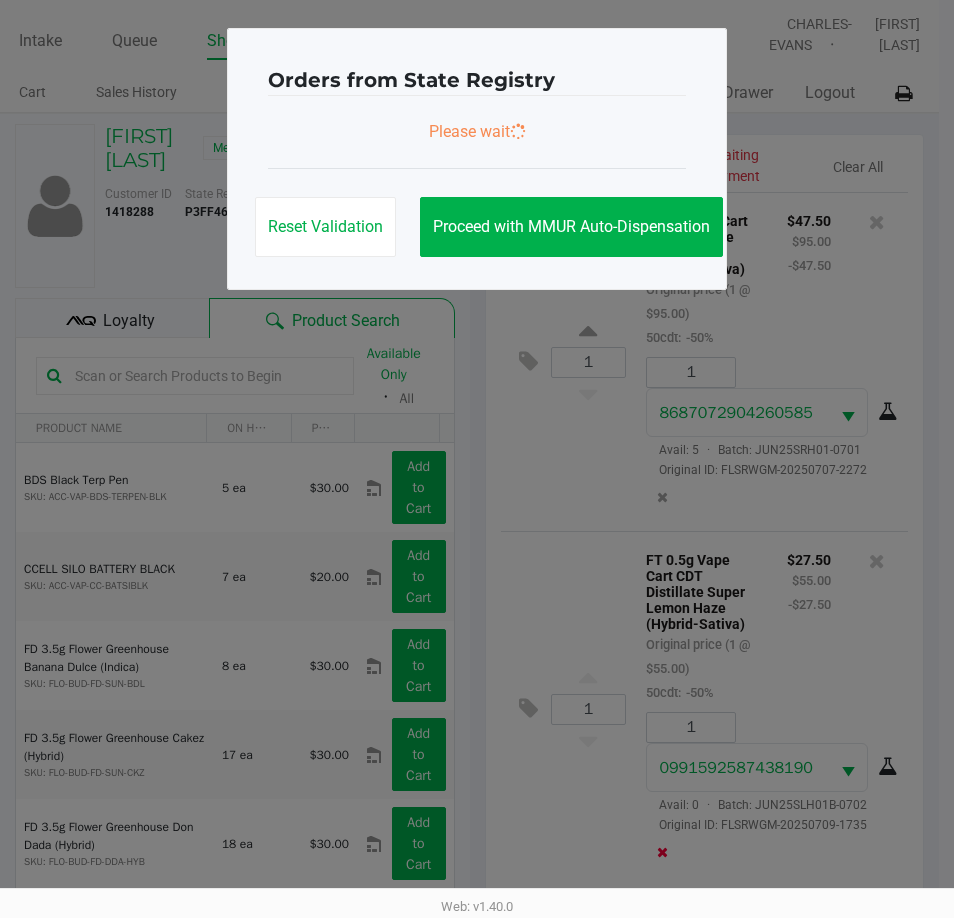scroll, scrollTop: 0, scrollLeft: 0, axis: both 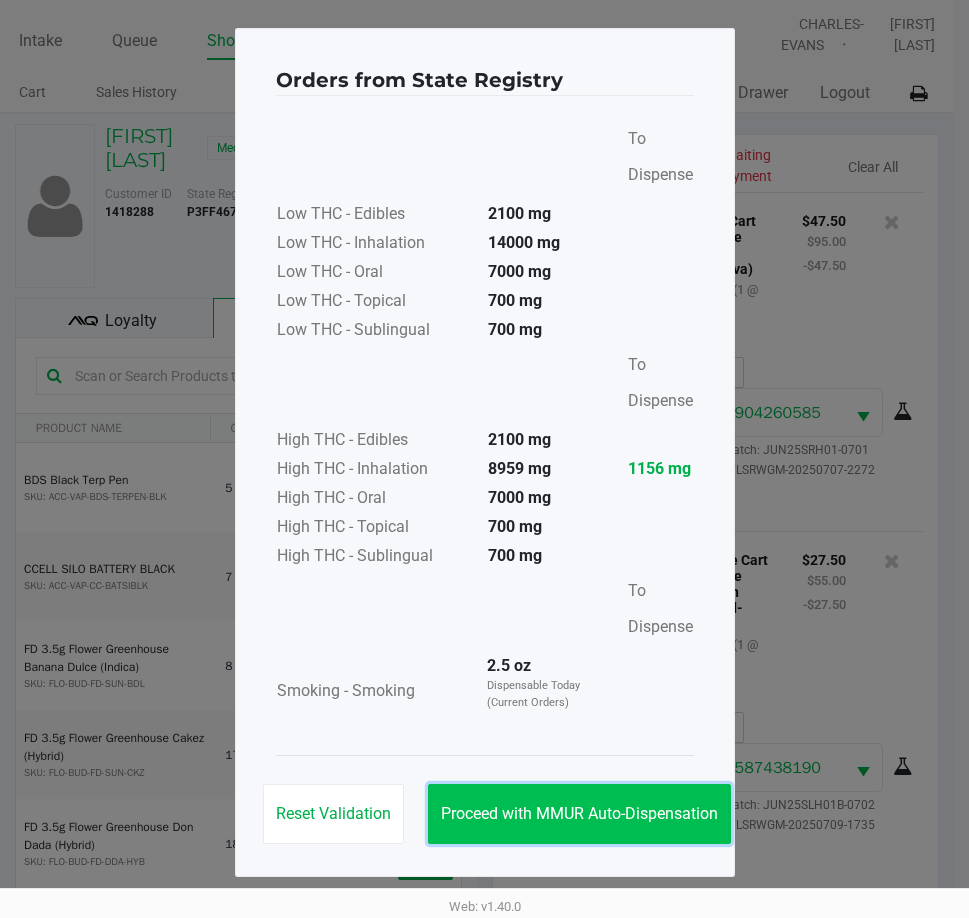 click on "Proceed with MMUR Auto-Dispensation" 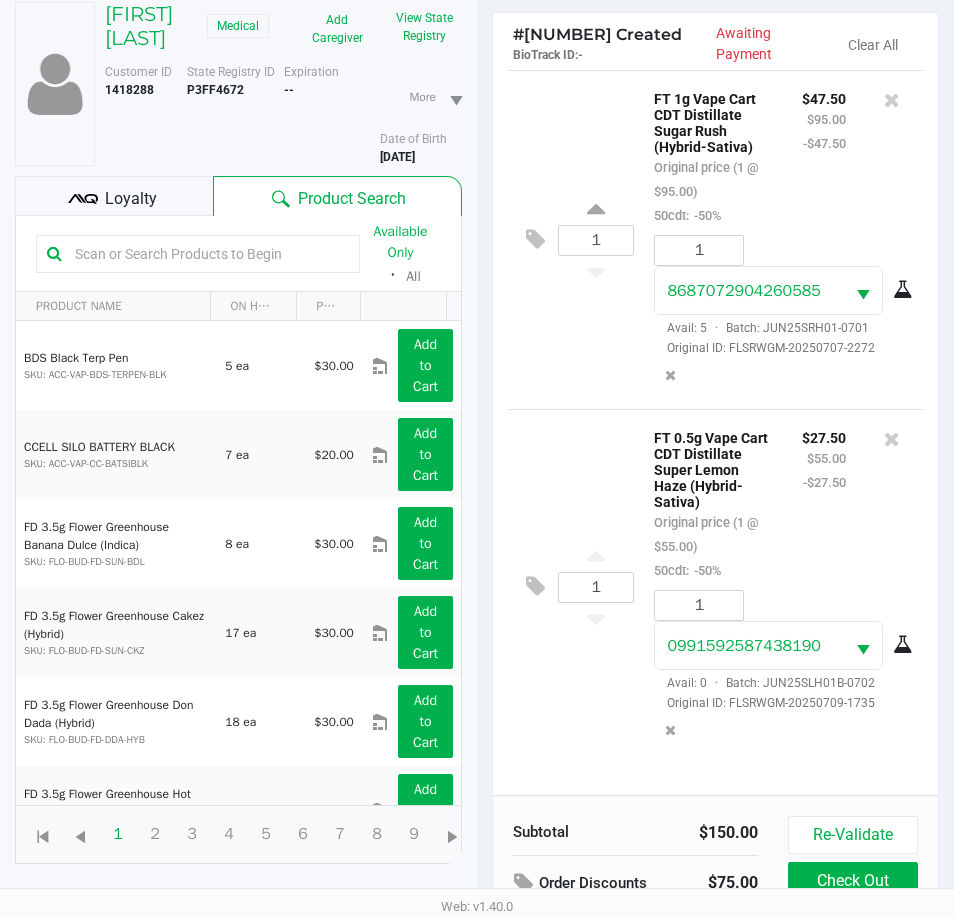 scroll, scrollTop: 265, scrollLeft: 0, axis: vertical 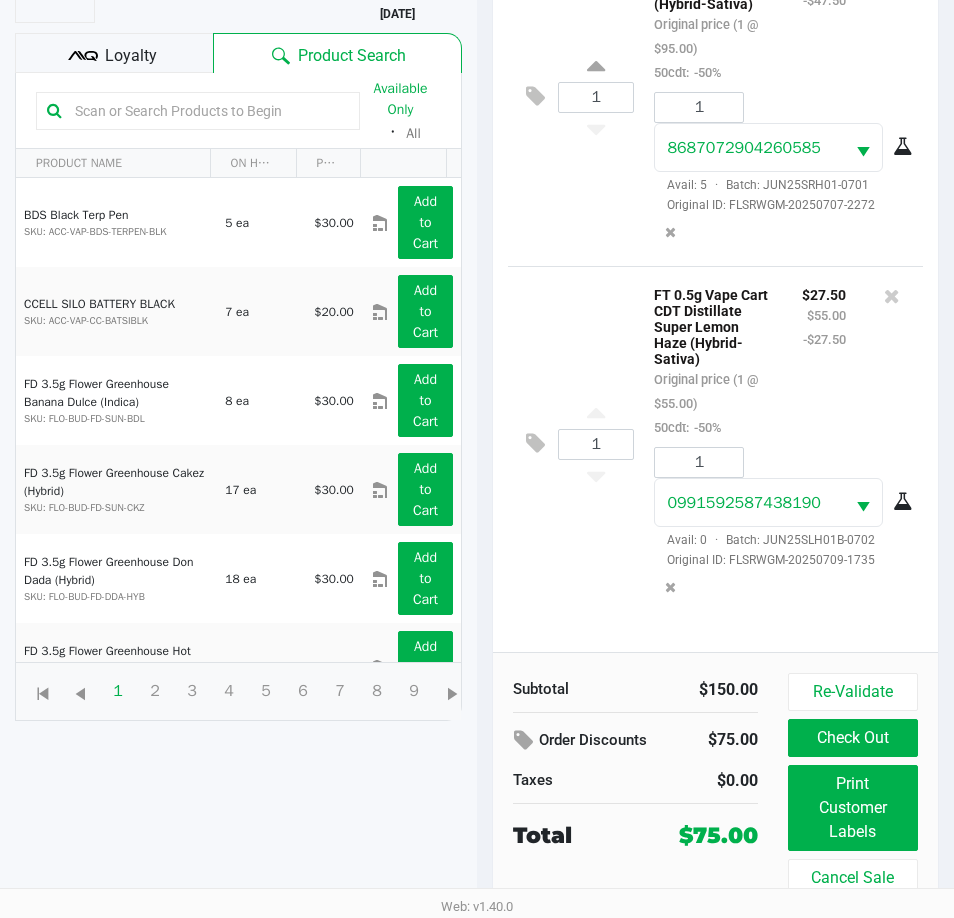 click 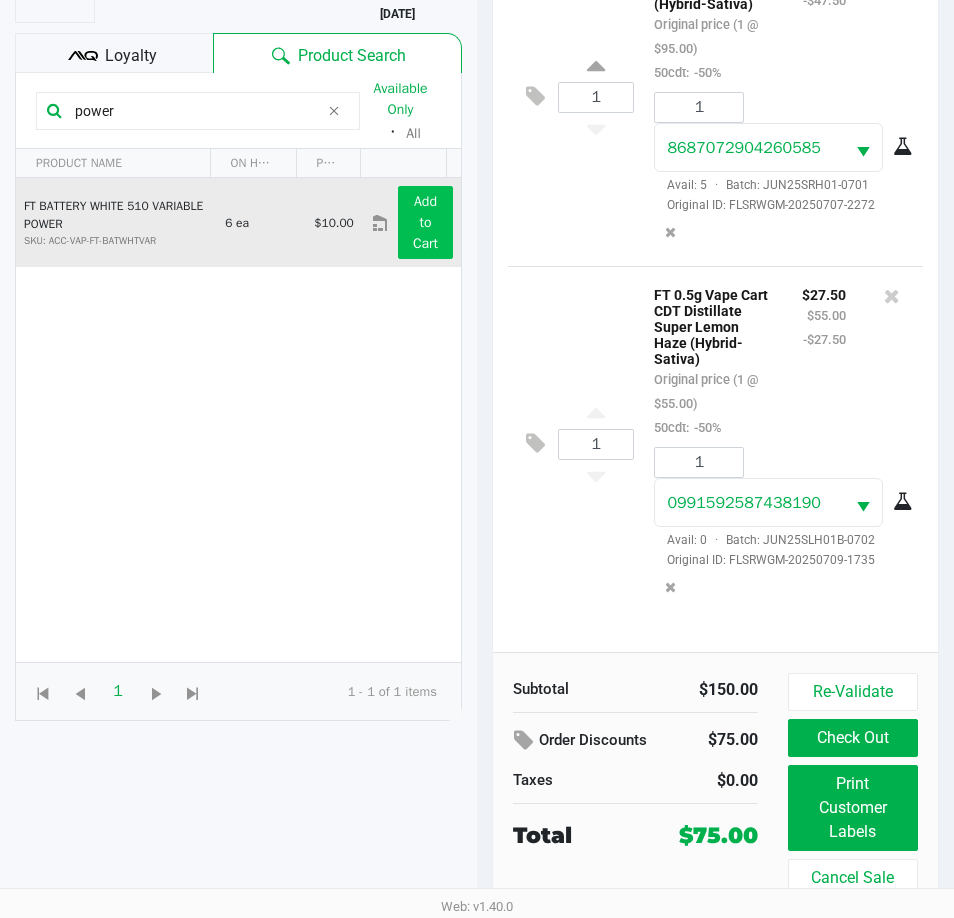 type on "power" 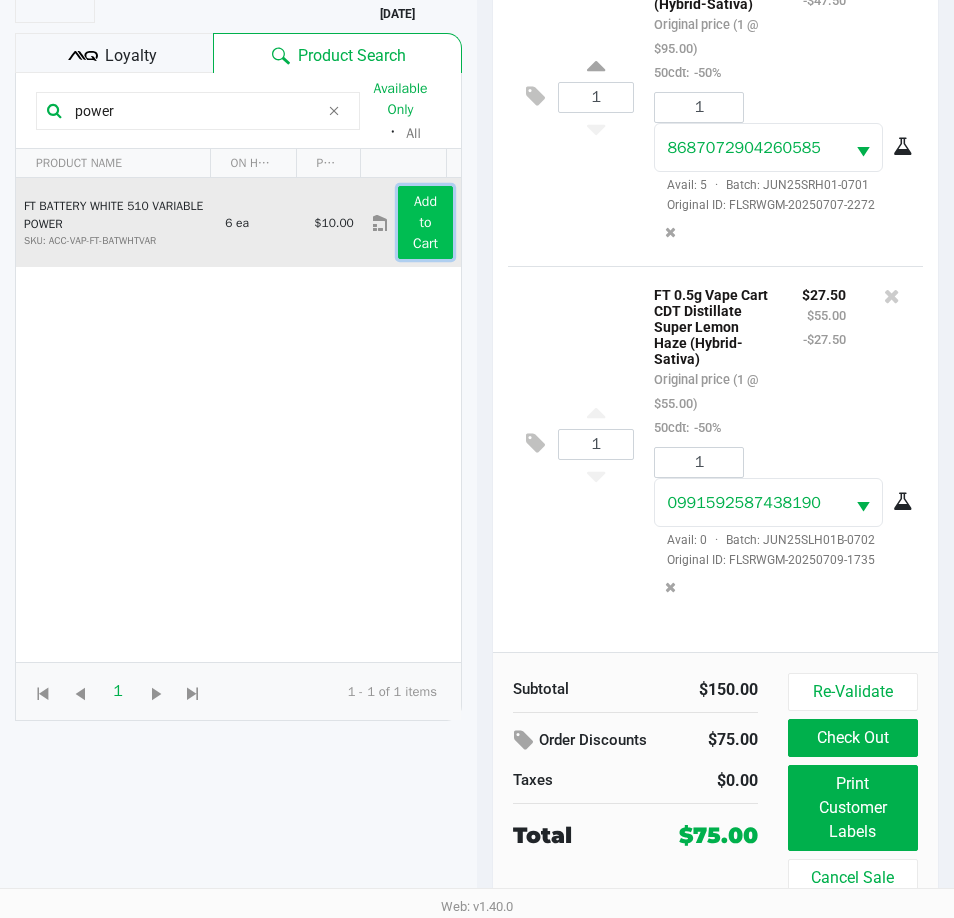 click on "Add to Cart" 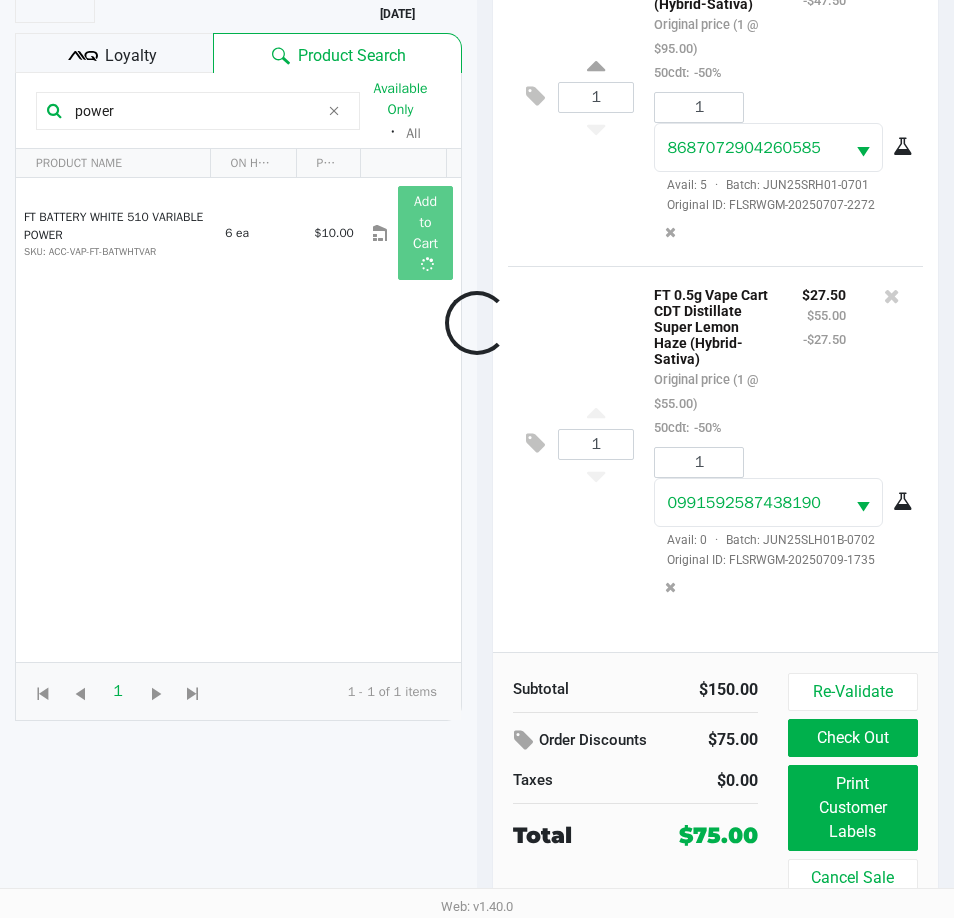 scroll, scrollTop: 220, scrollLeft: 0, axis: vertical 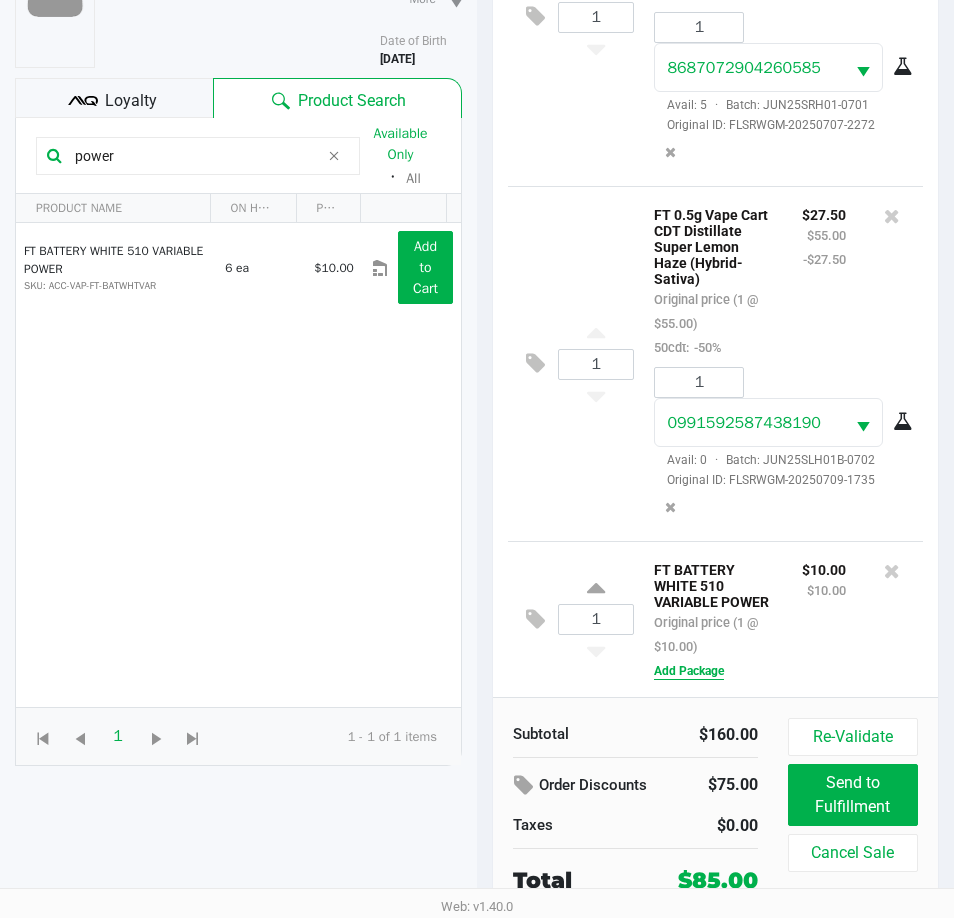 click on "Add Package" 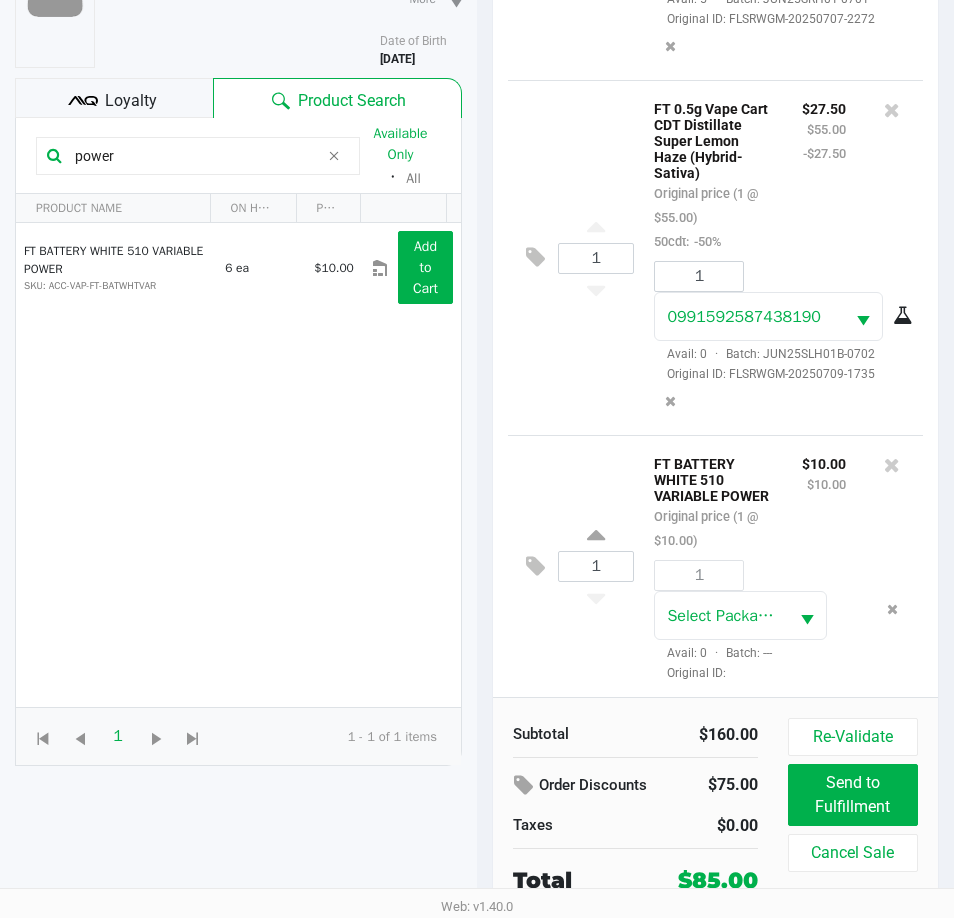 scroll, scrollTop: 297, scrollLeft: 0, axis: vertical 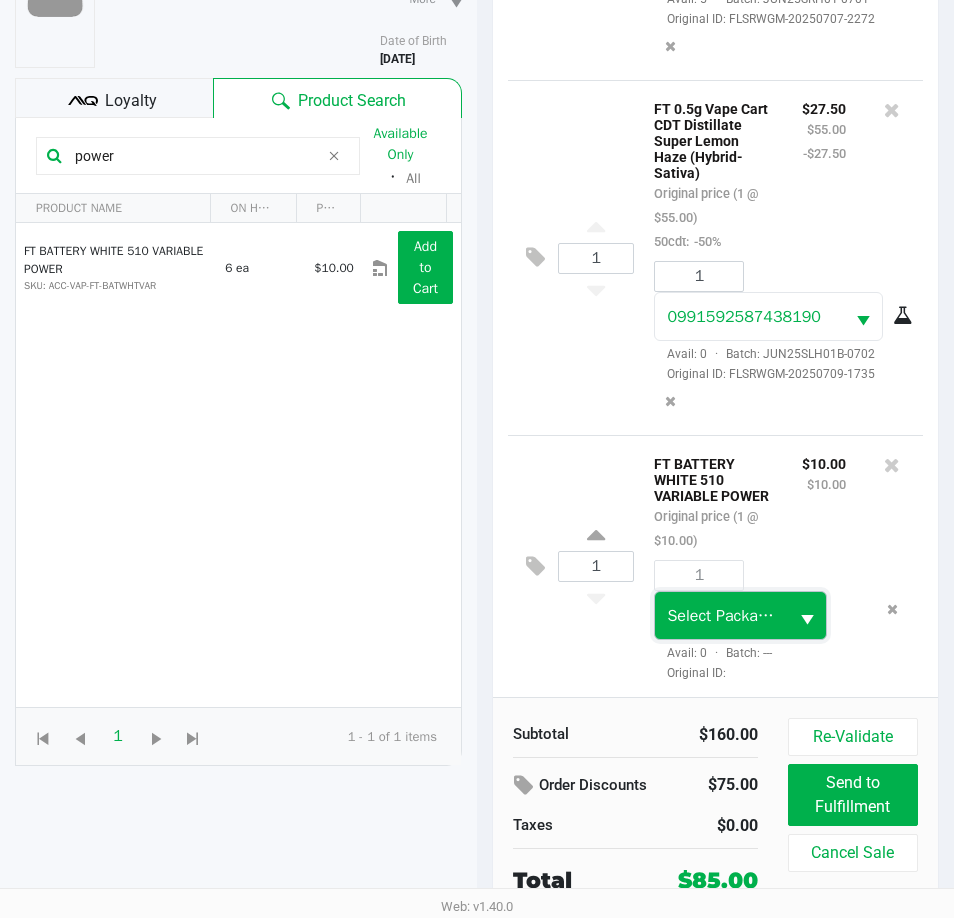 click on "Select Package ID" at bounding box center (730, 616) 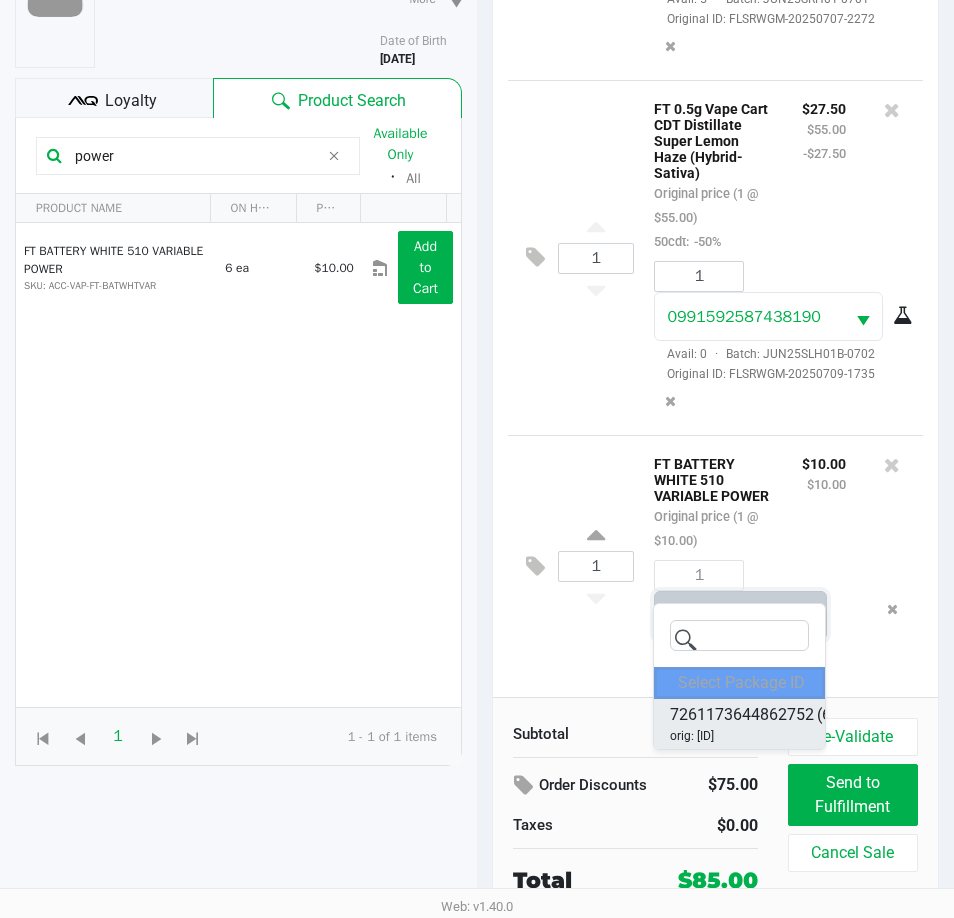 click on "7261173644862752" at bounding box center (742, 715) 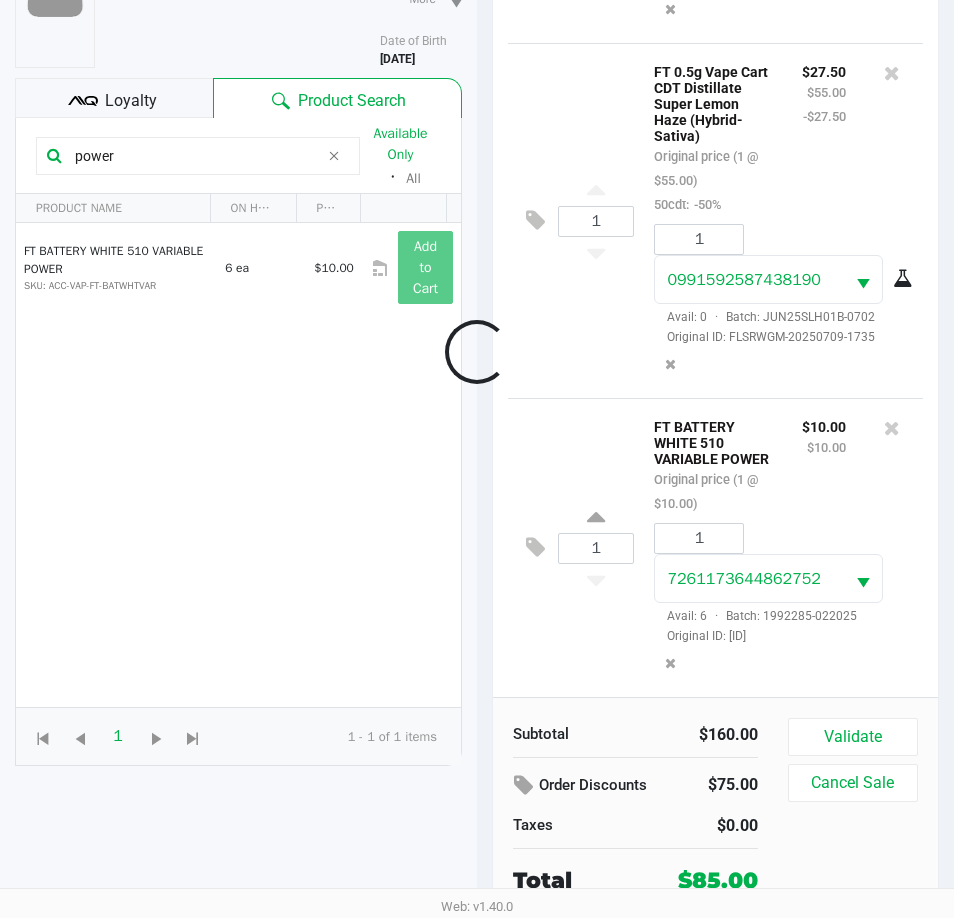 scroll, scrollTop: 297, scrollLeft: 0, axis: vertical 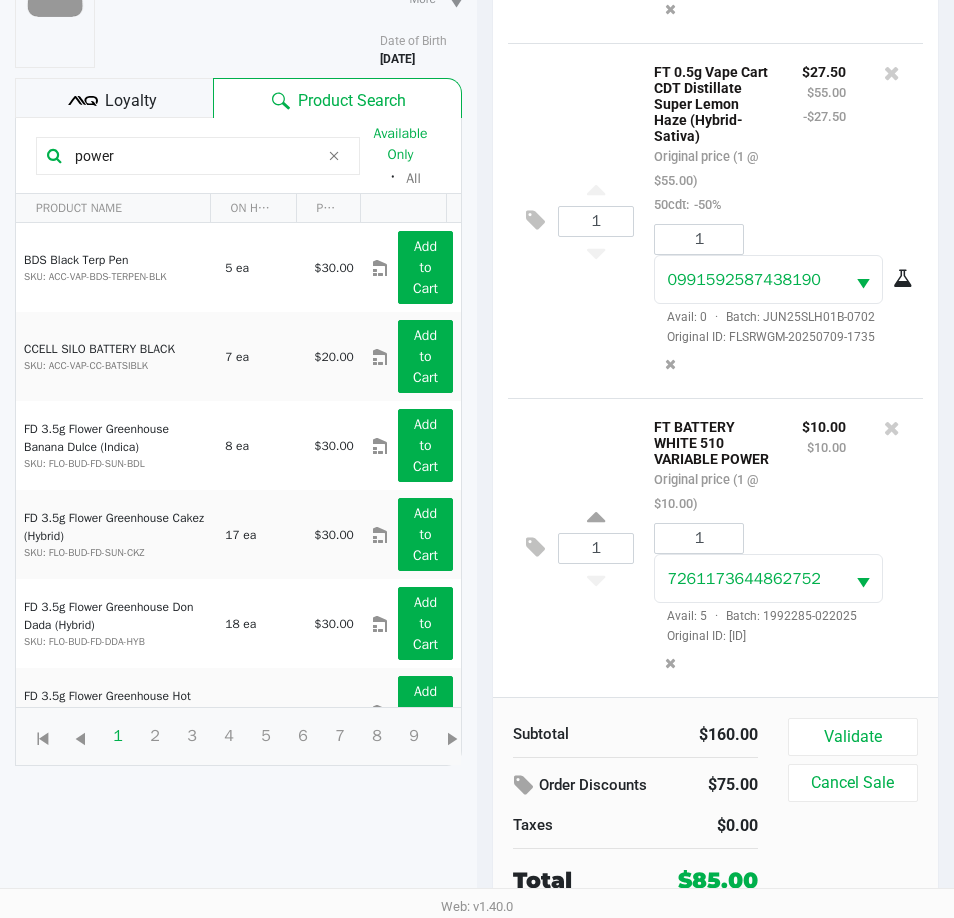 click on "power" 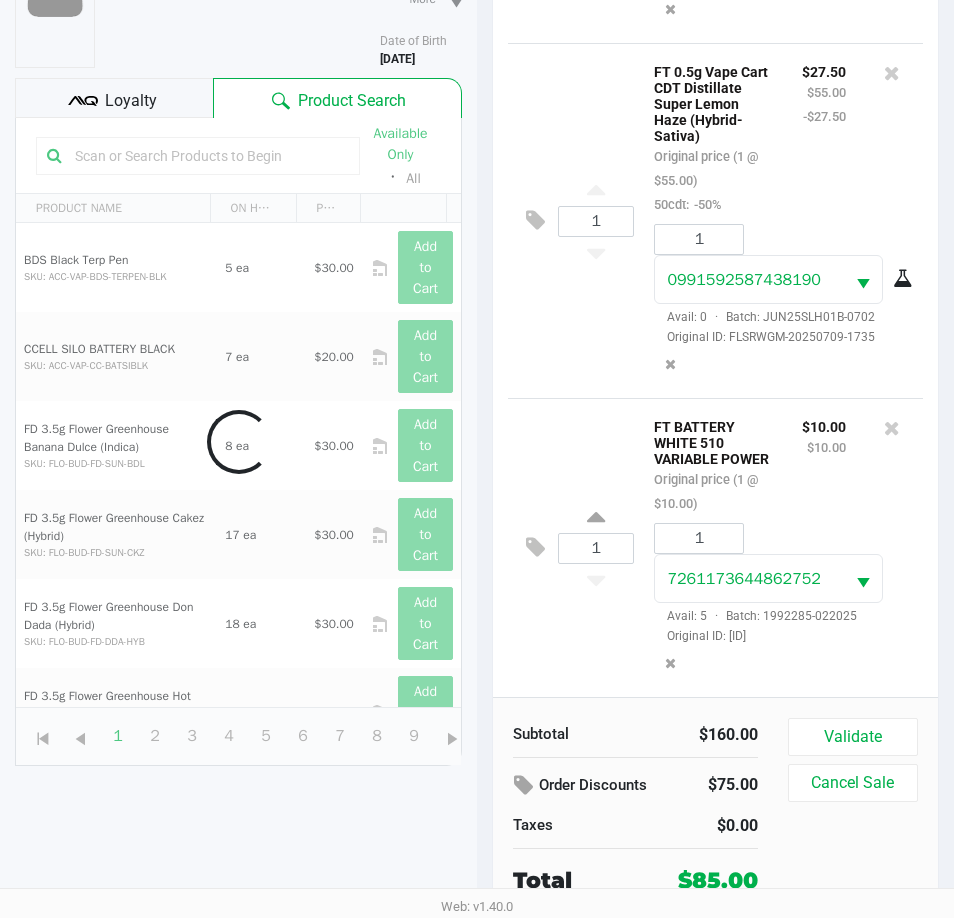 type 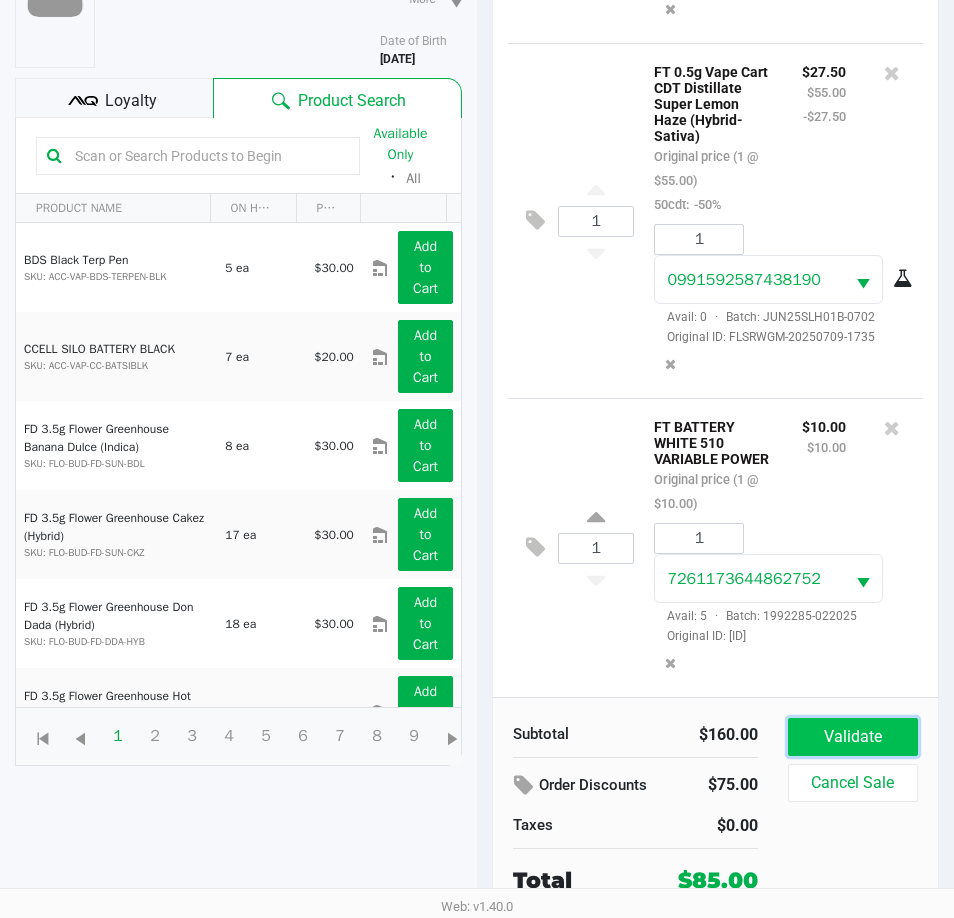 click on "Validate" 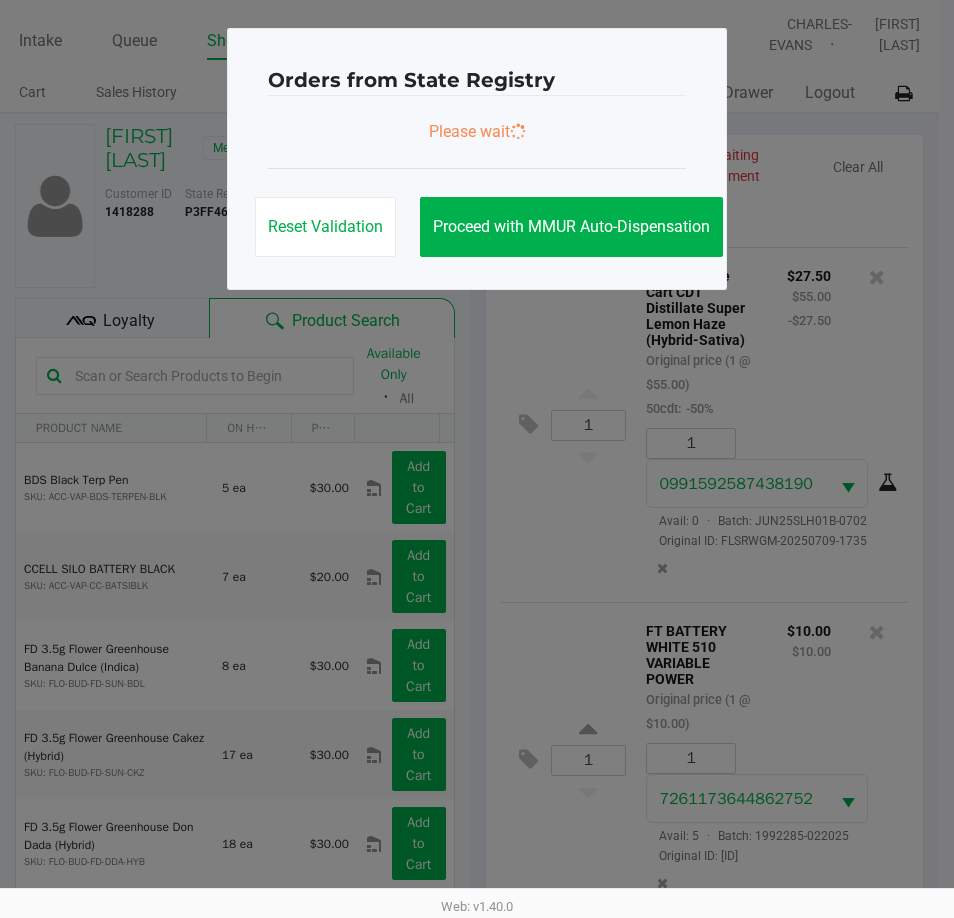 scroll, scrollTop: 0, scrollLeft: 0, axis: both 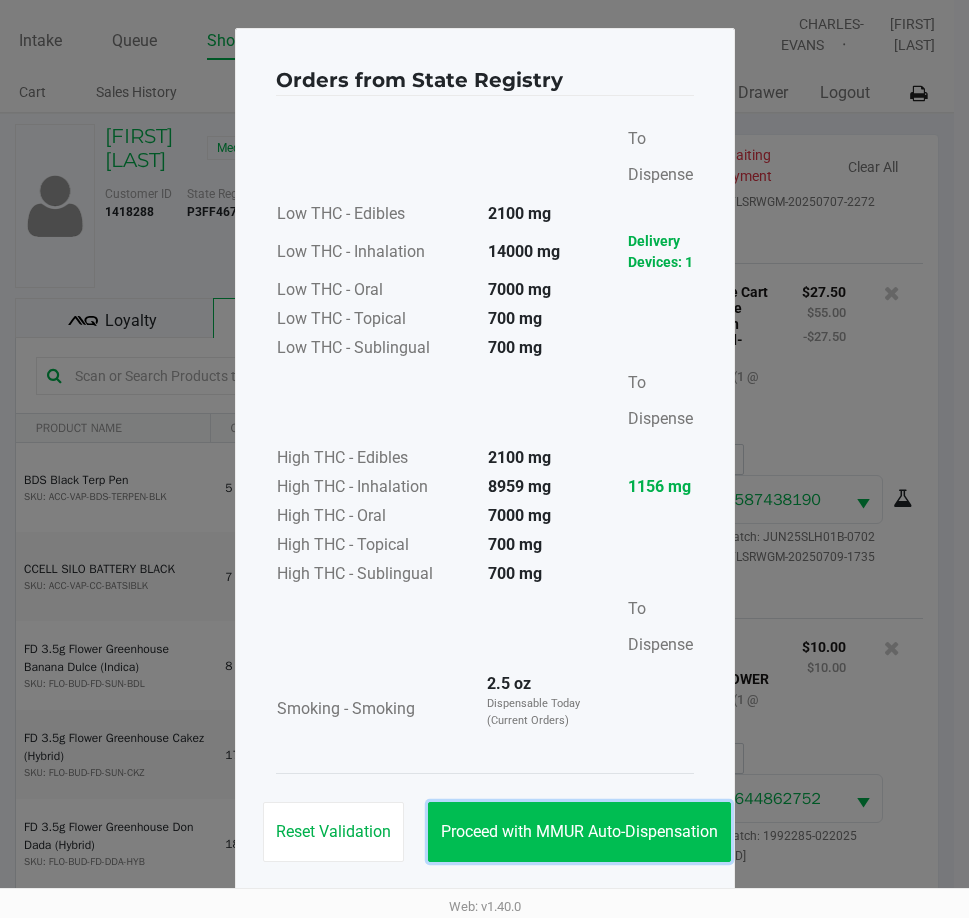 click on "Proceed with MMUR Auto-Dispensation" 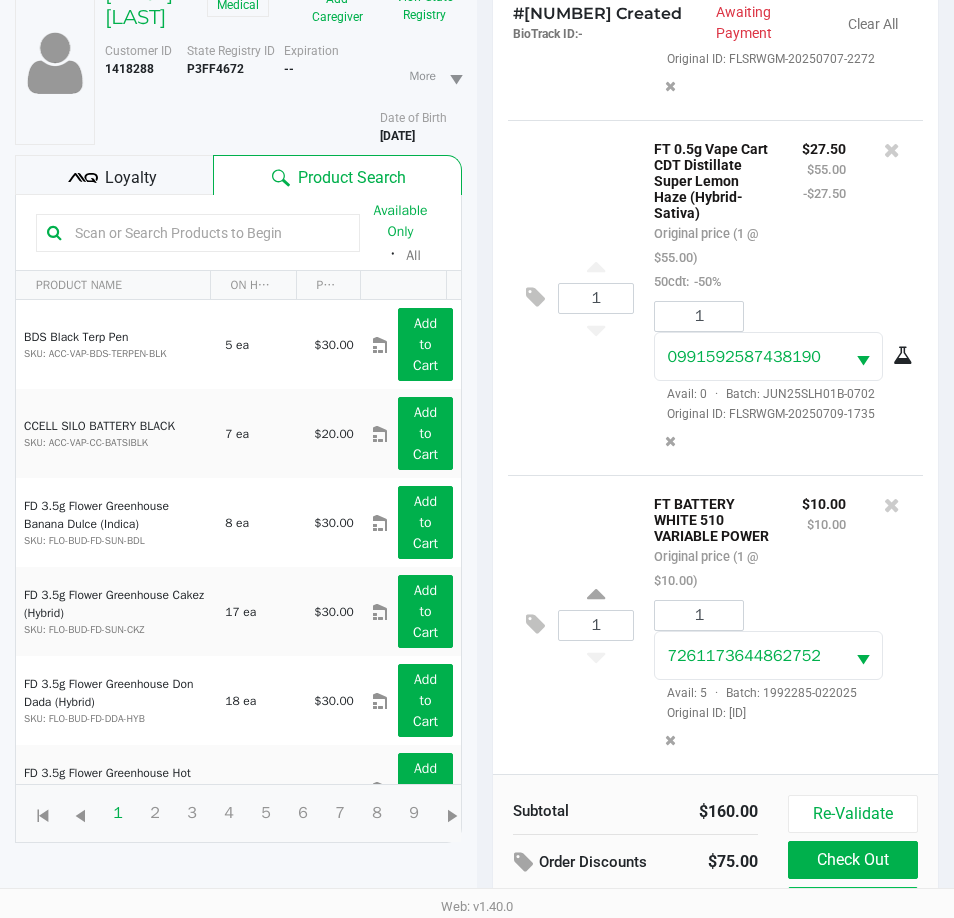 scroll, scrollTop: 265, scrollLeft: 0, axis: vertical 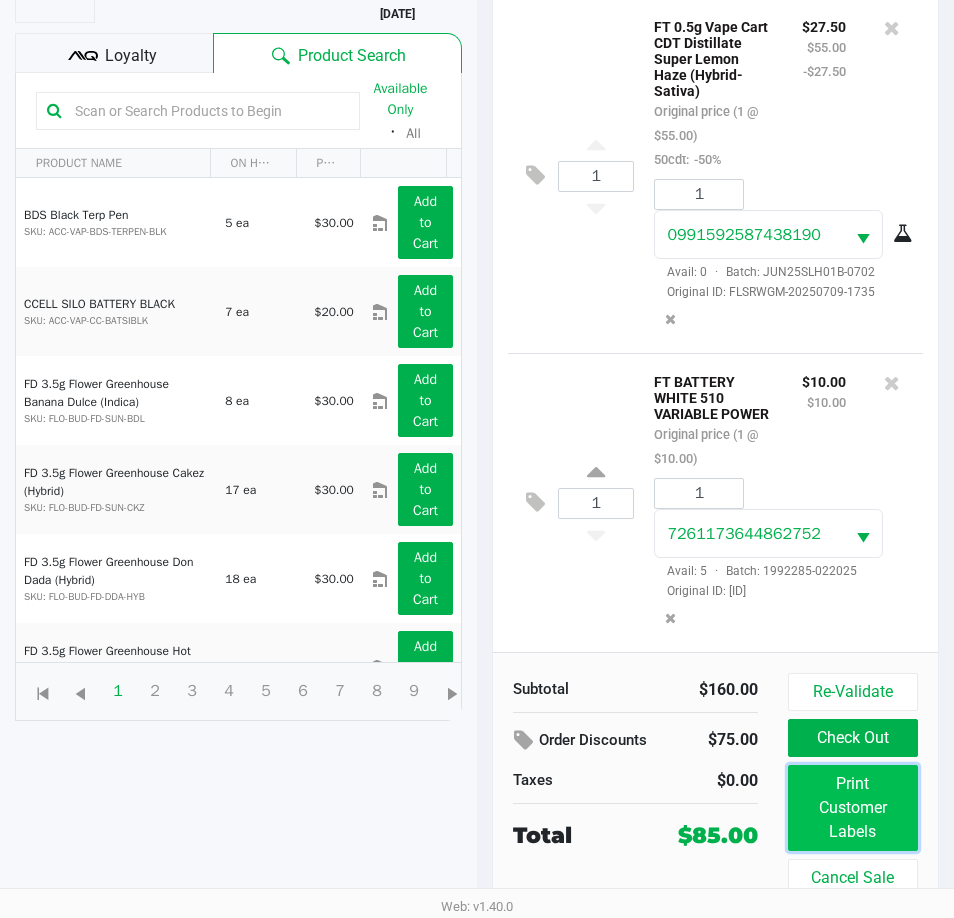 click on "Print Customer Labels" 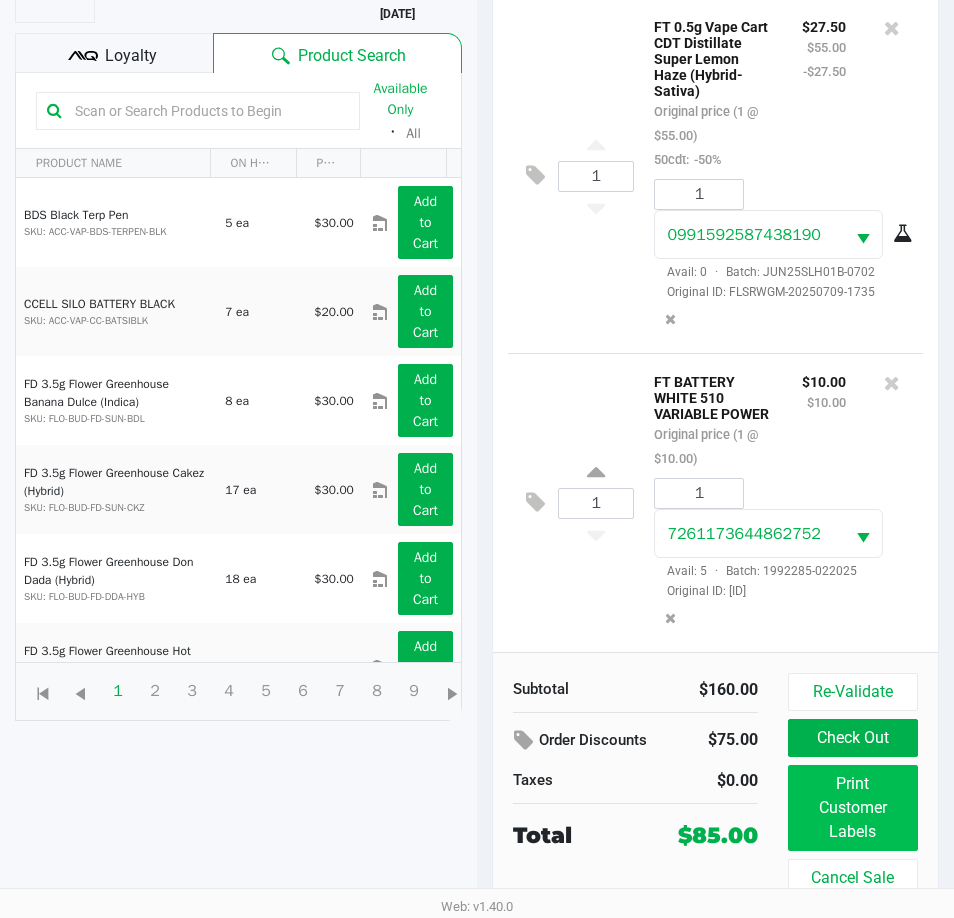scroll, scrollTop: 0, scrollLeft: 0, axis: both 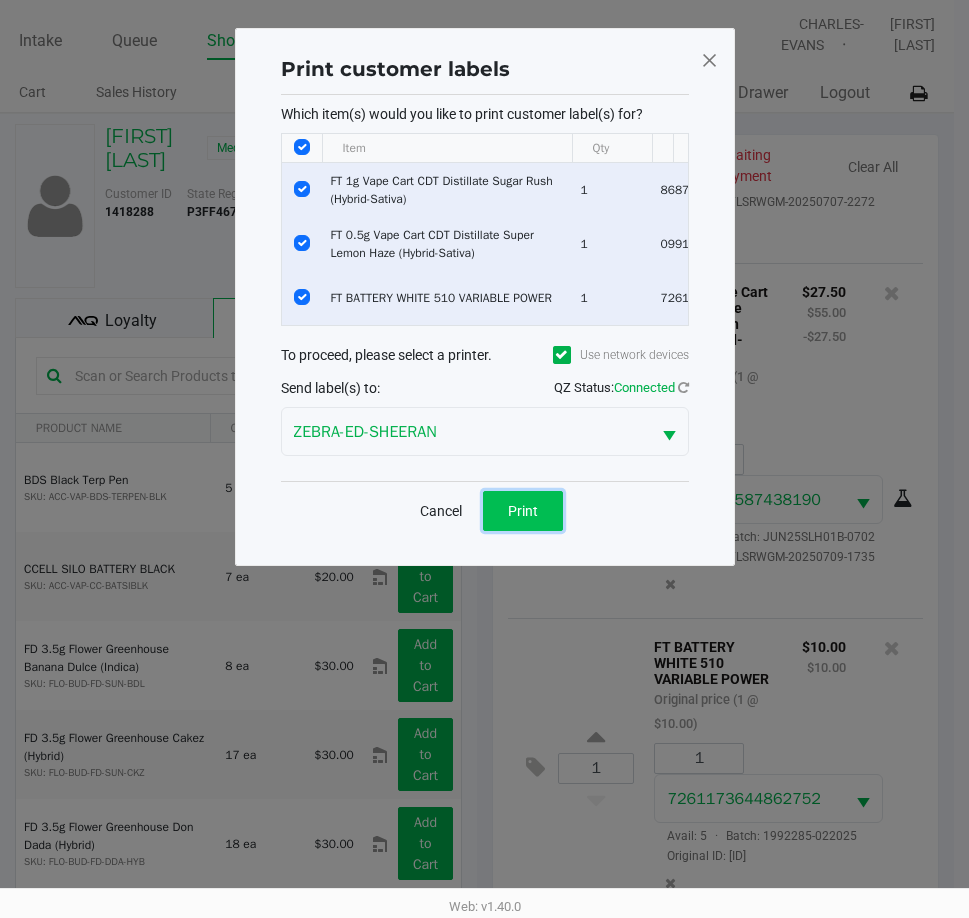click on "Print" 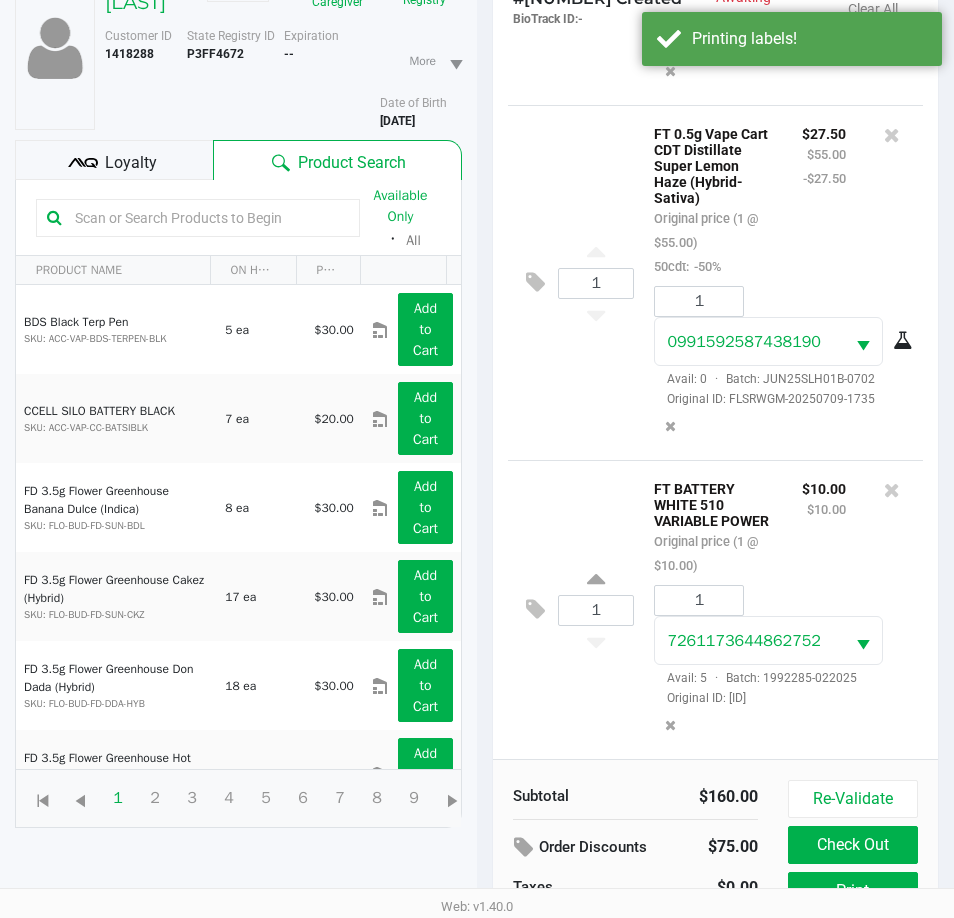 scroll, scrollTop: 265, scrollLeft: 0, axis: vertical 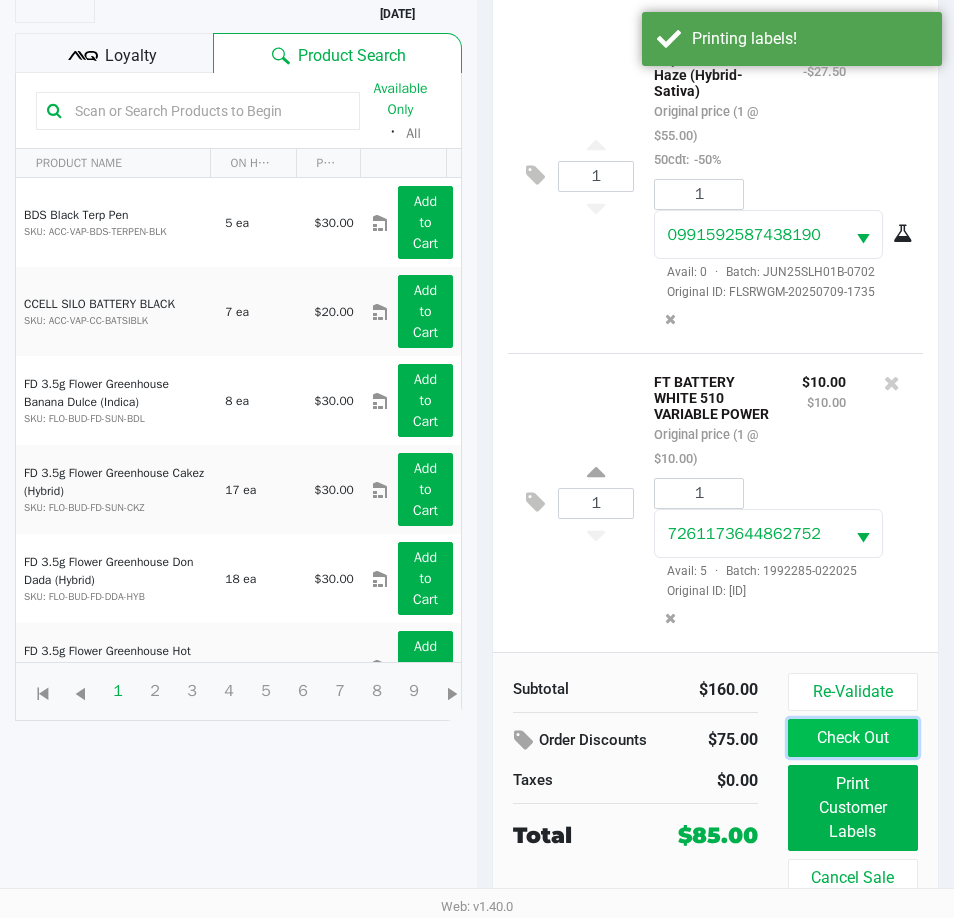 click on "Check Out" 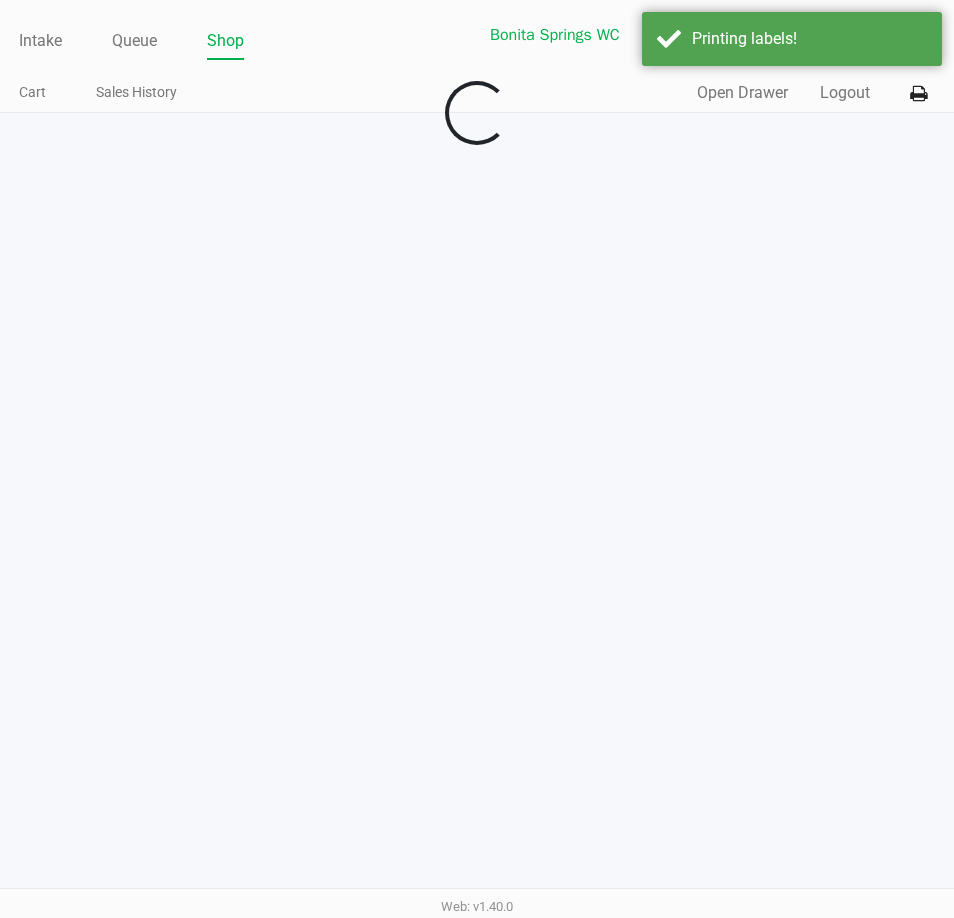 scroll, scrollTop: 0, scrollLeft: 0, axis: both 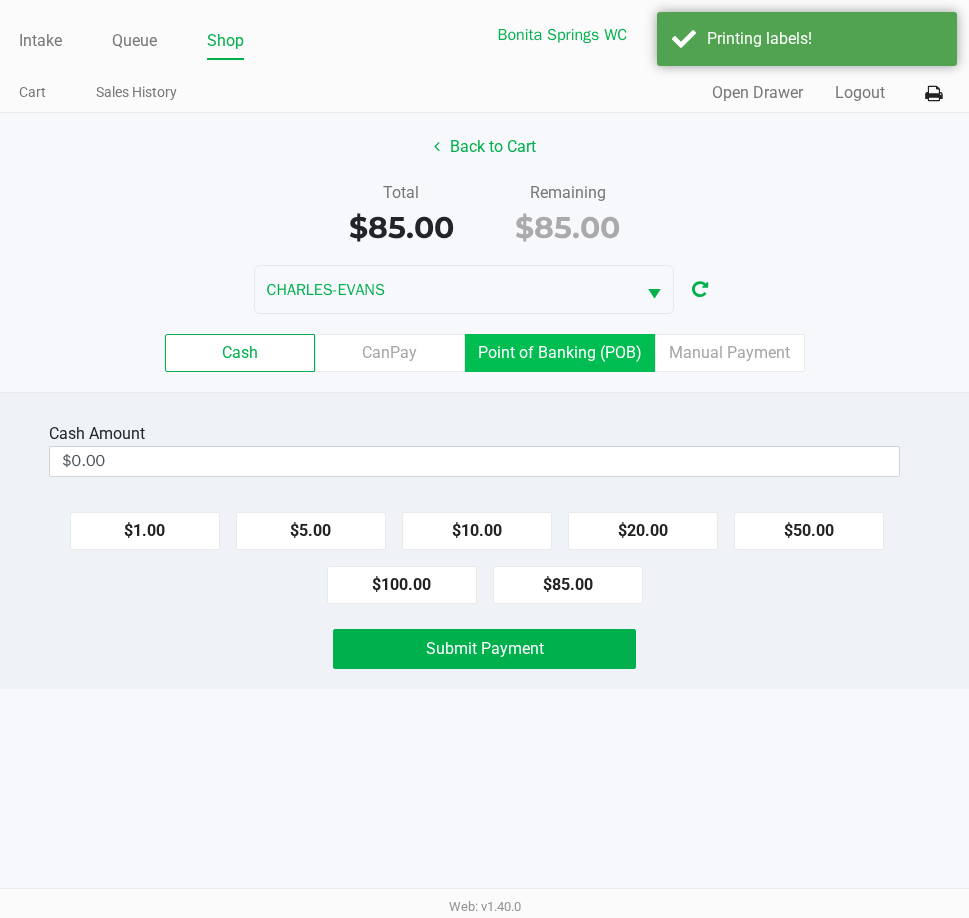 click on "Point of Banking (POB)" 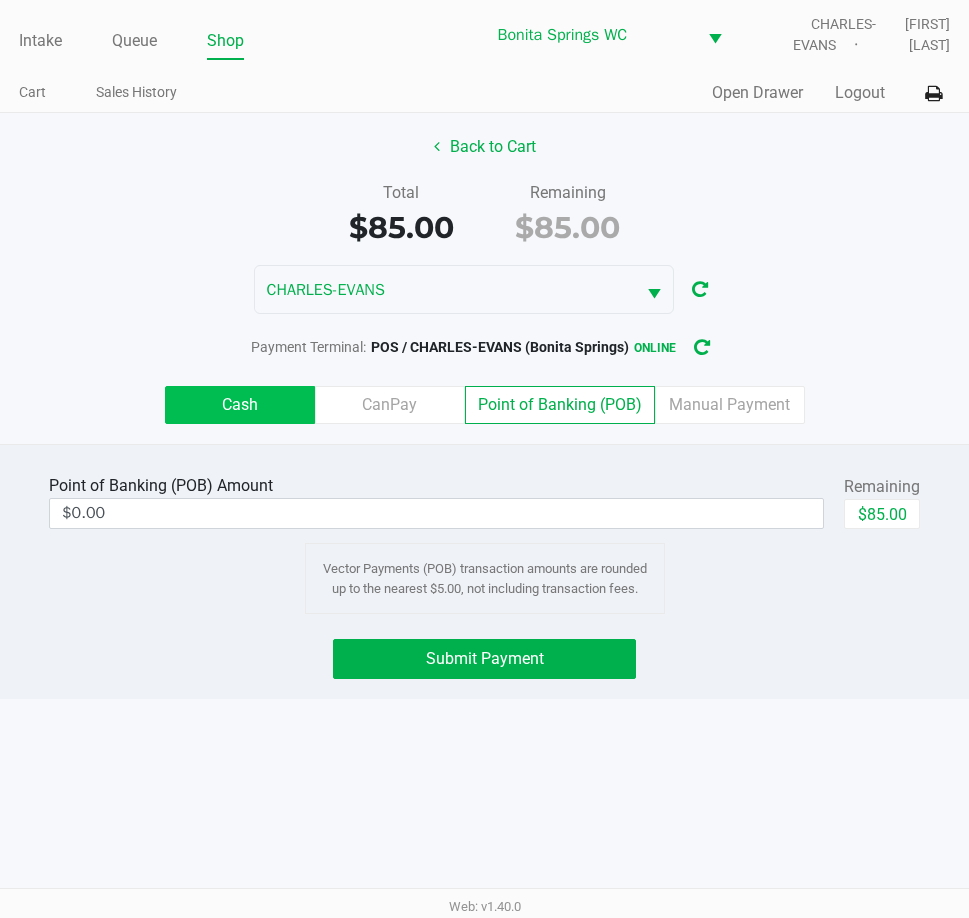 click on "Cash" 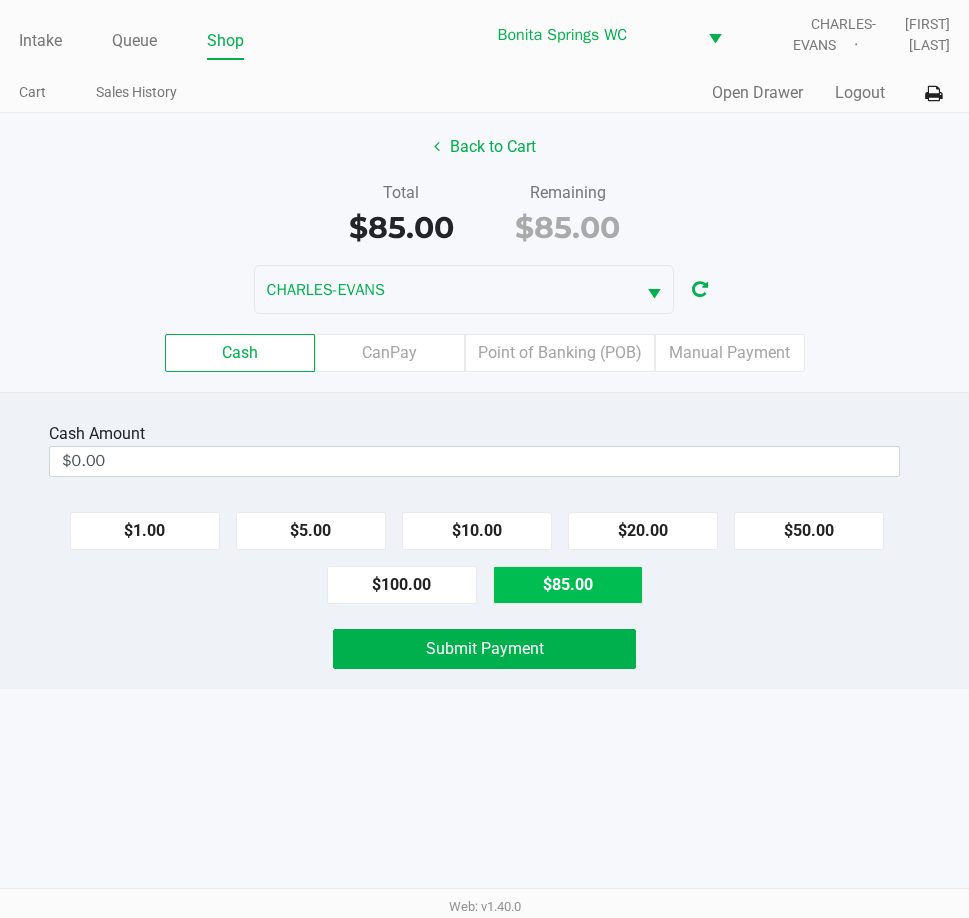 click on "$85.00" 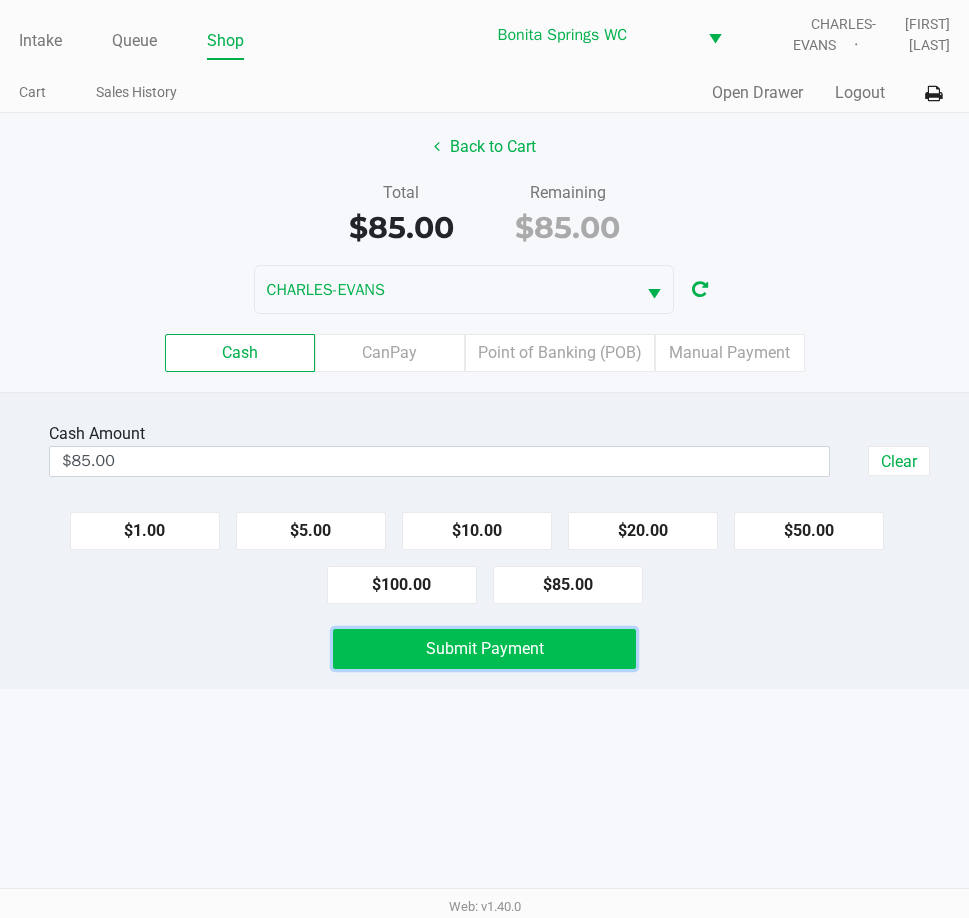 click on "Submit Payment" 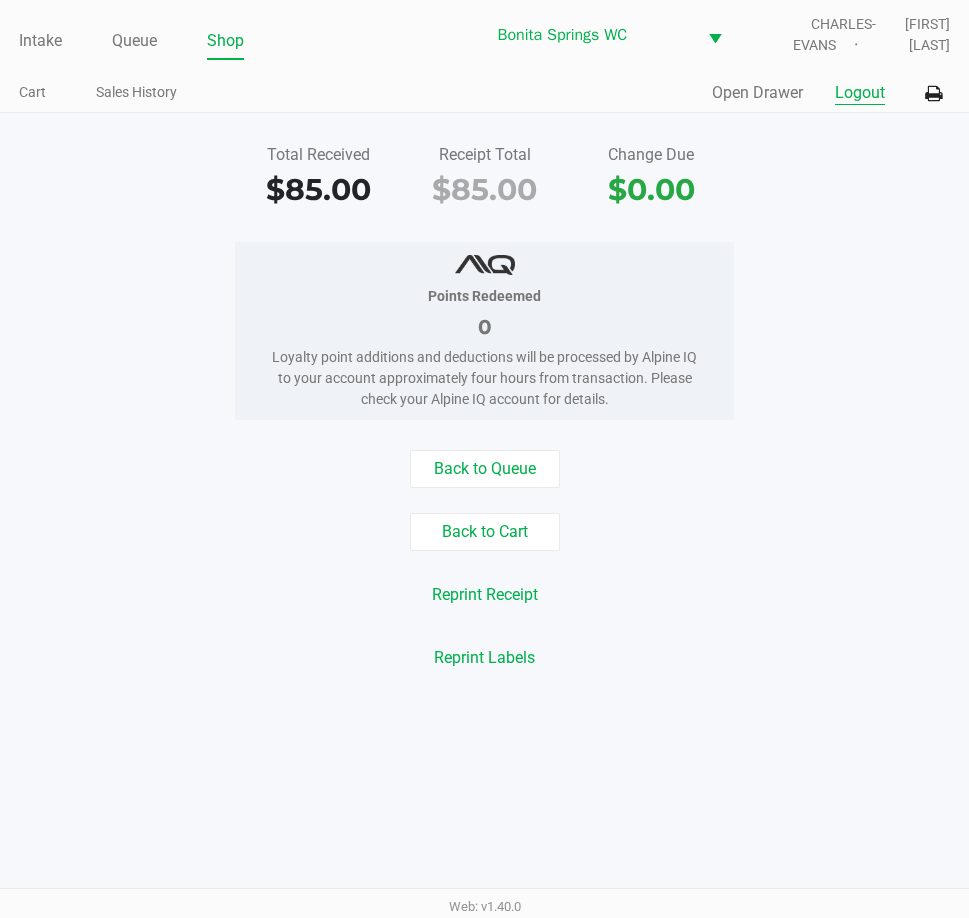 click on "Logout" 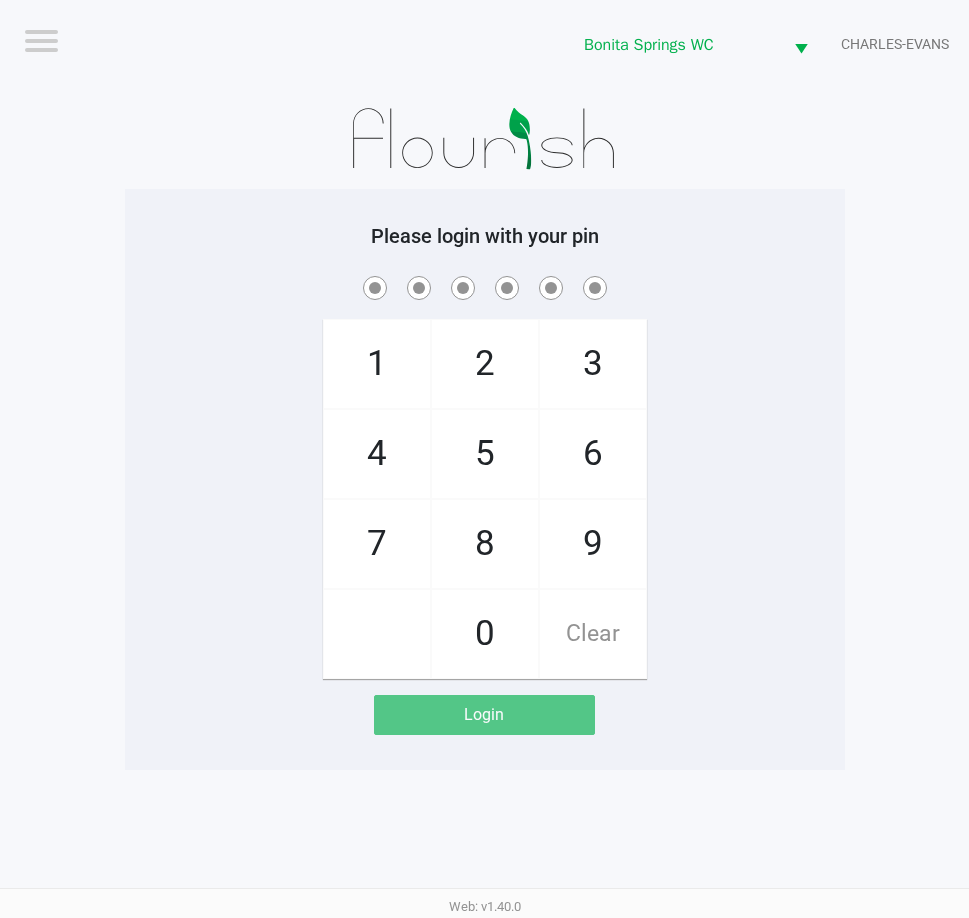 click on "Please login with your pin  1   4   7       2   5   8   0   3   6   9   Clear   Login" 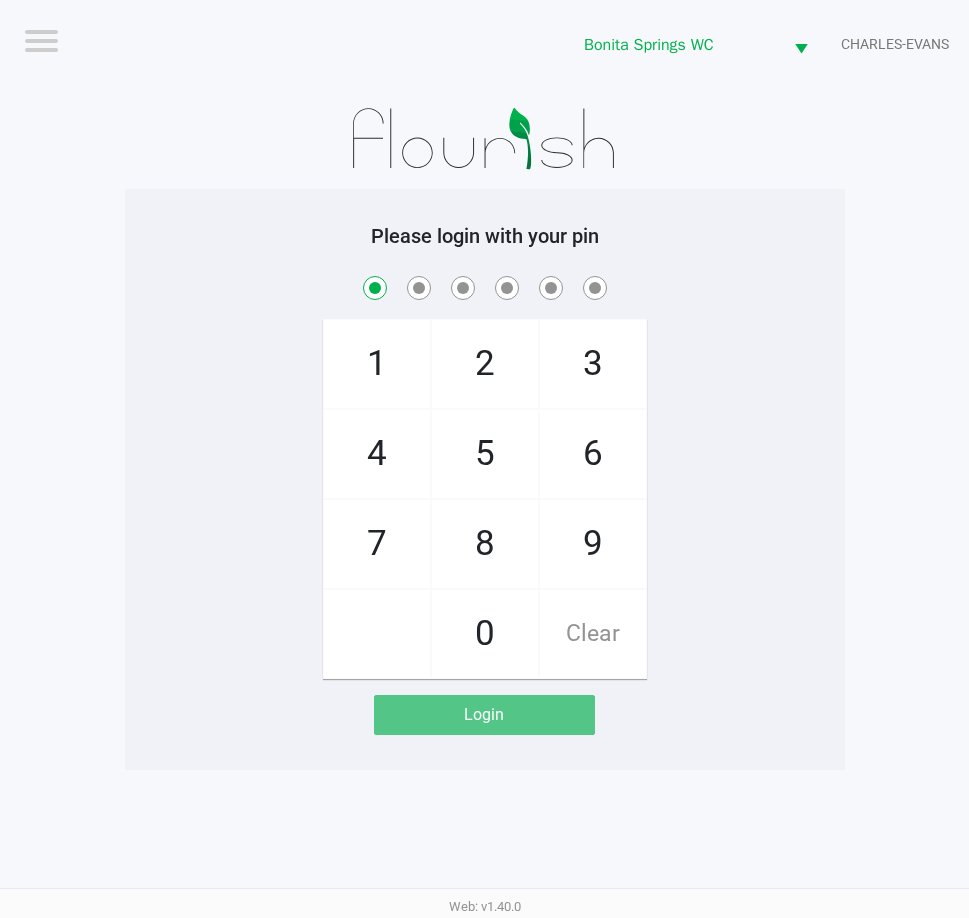 checkbox on "true" 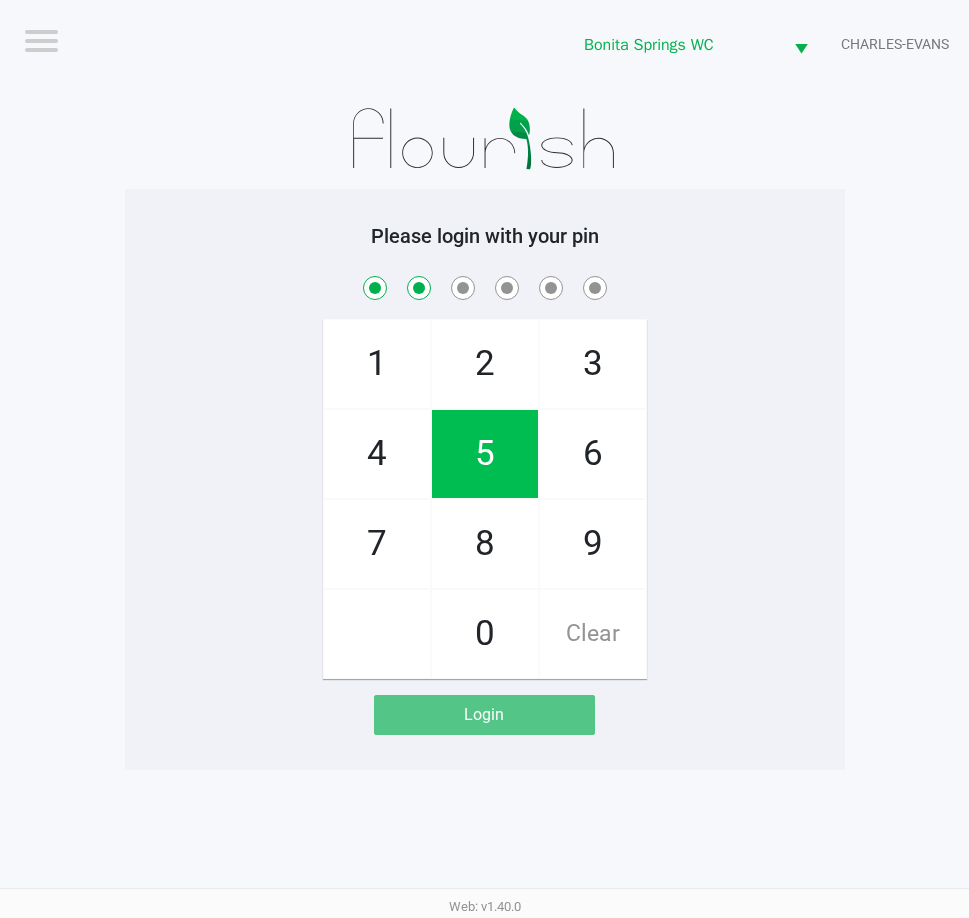 checkbox on "true" 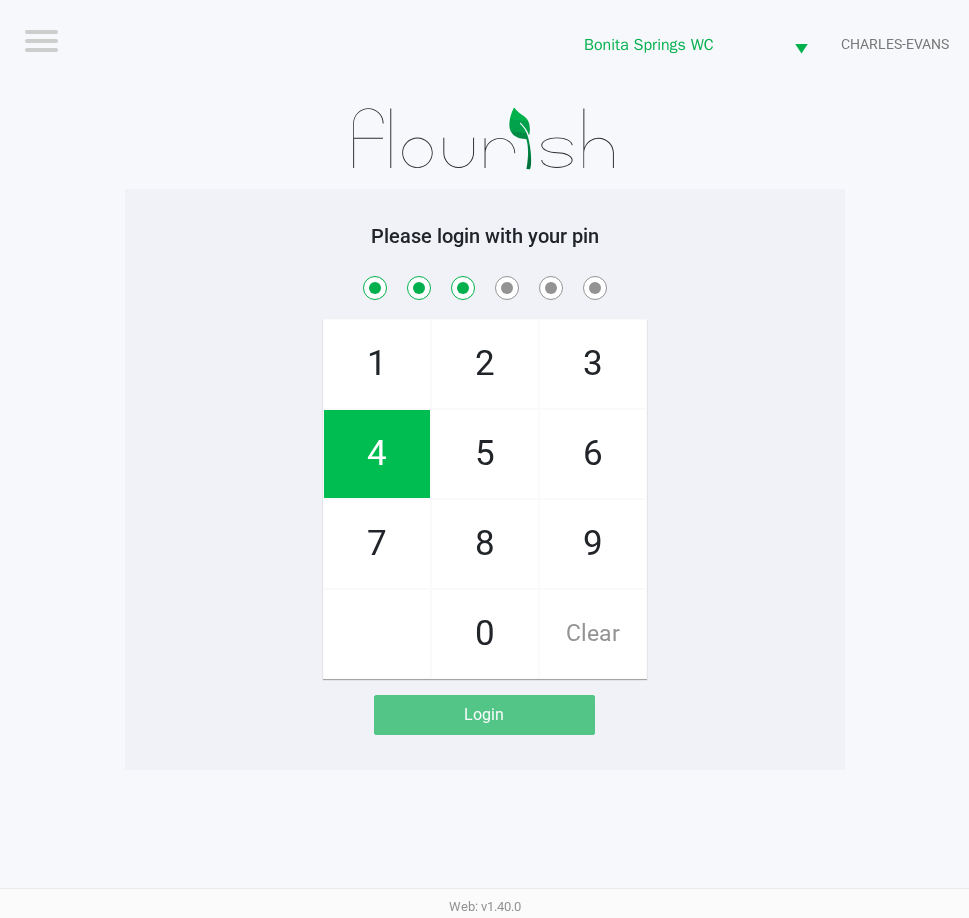 checkbox on "true" 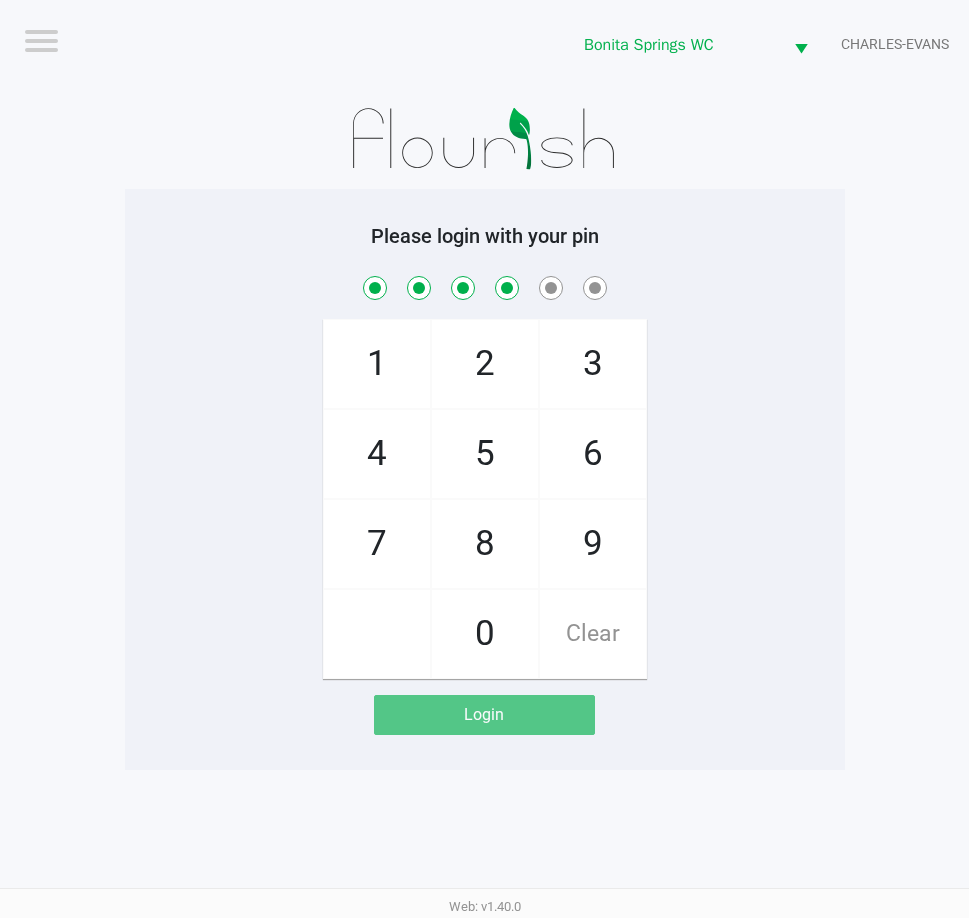 checkbox on "true" 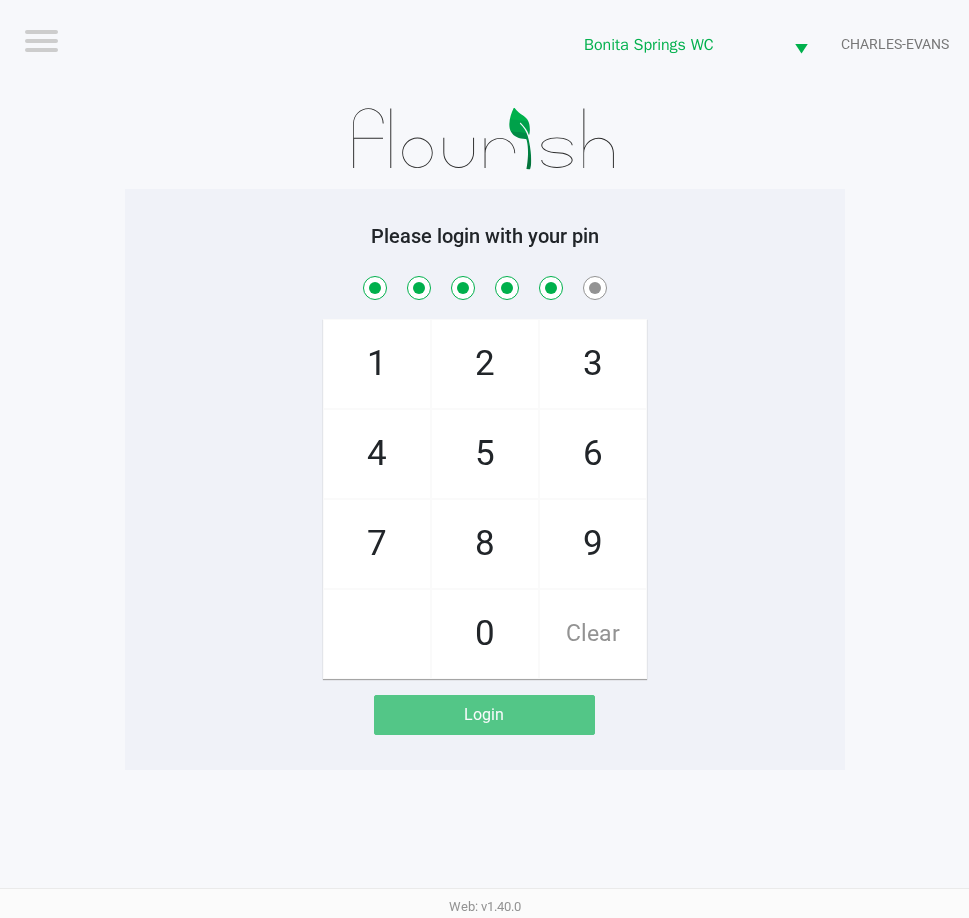 checkbox on "true" 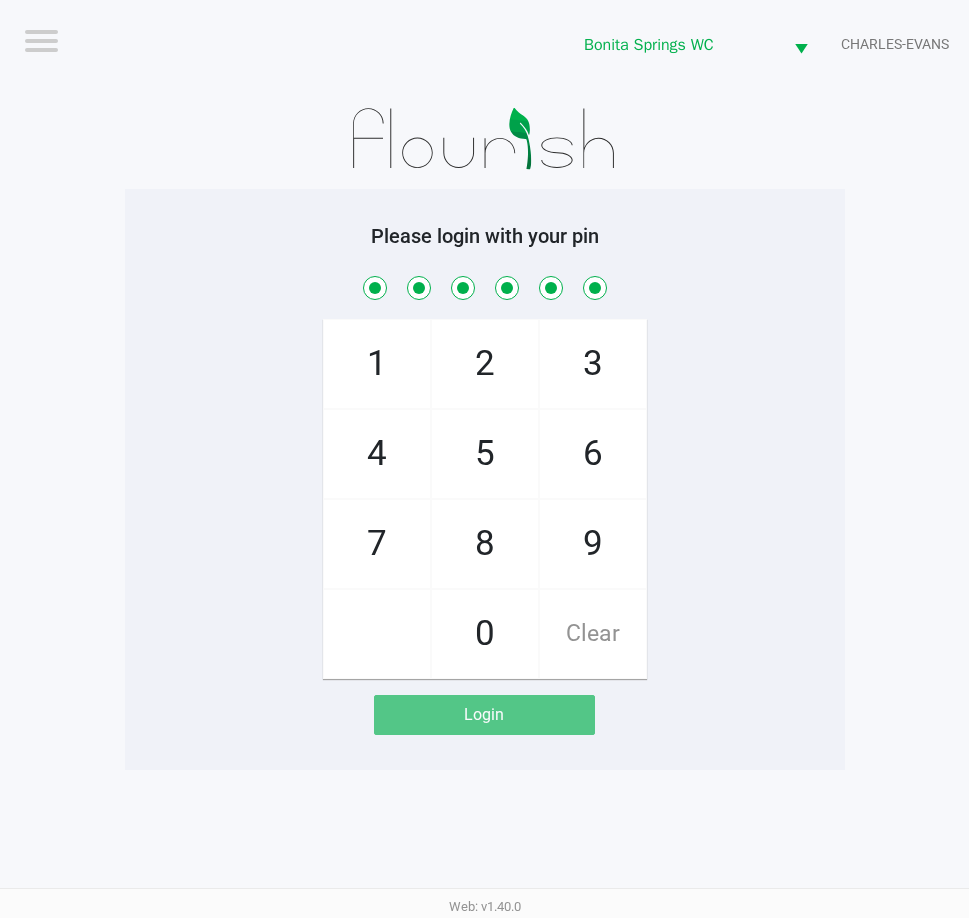 checkbox on "true" 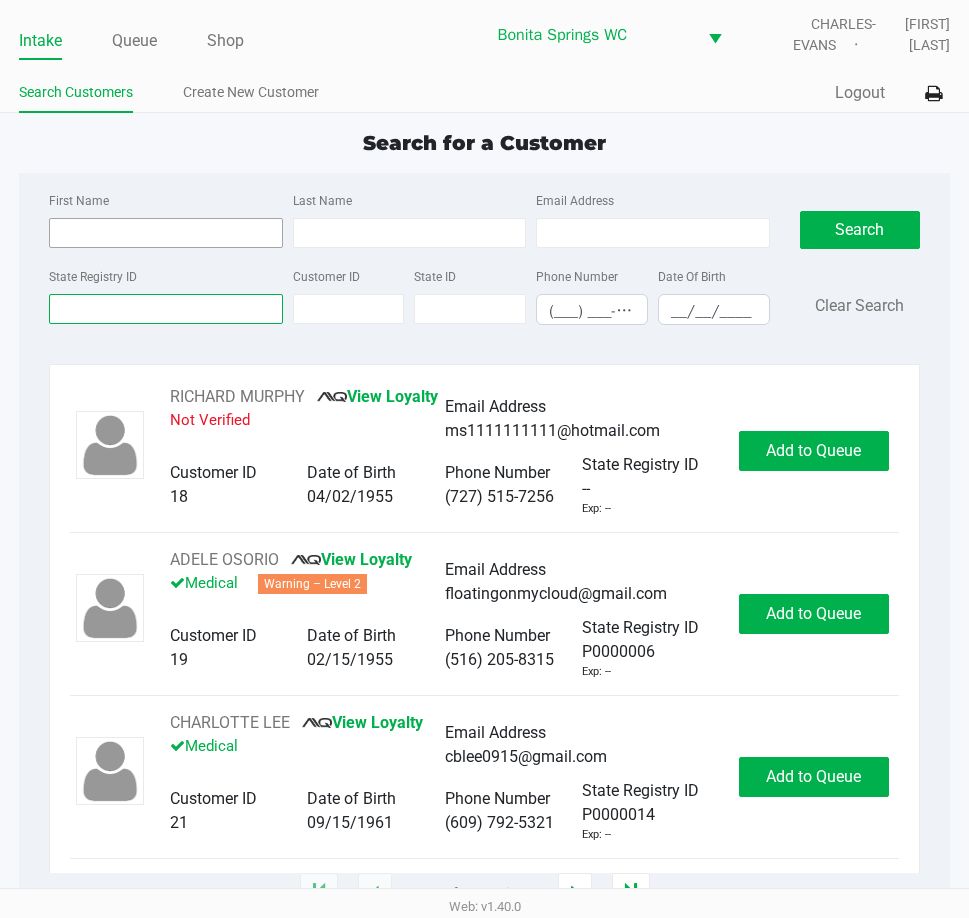 drag, startPoint x: 172, startPoint y: 297, endPoint x: 174, endPoint y: 221, distance: 76.02631 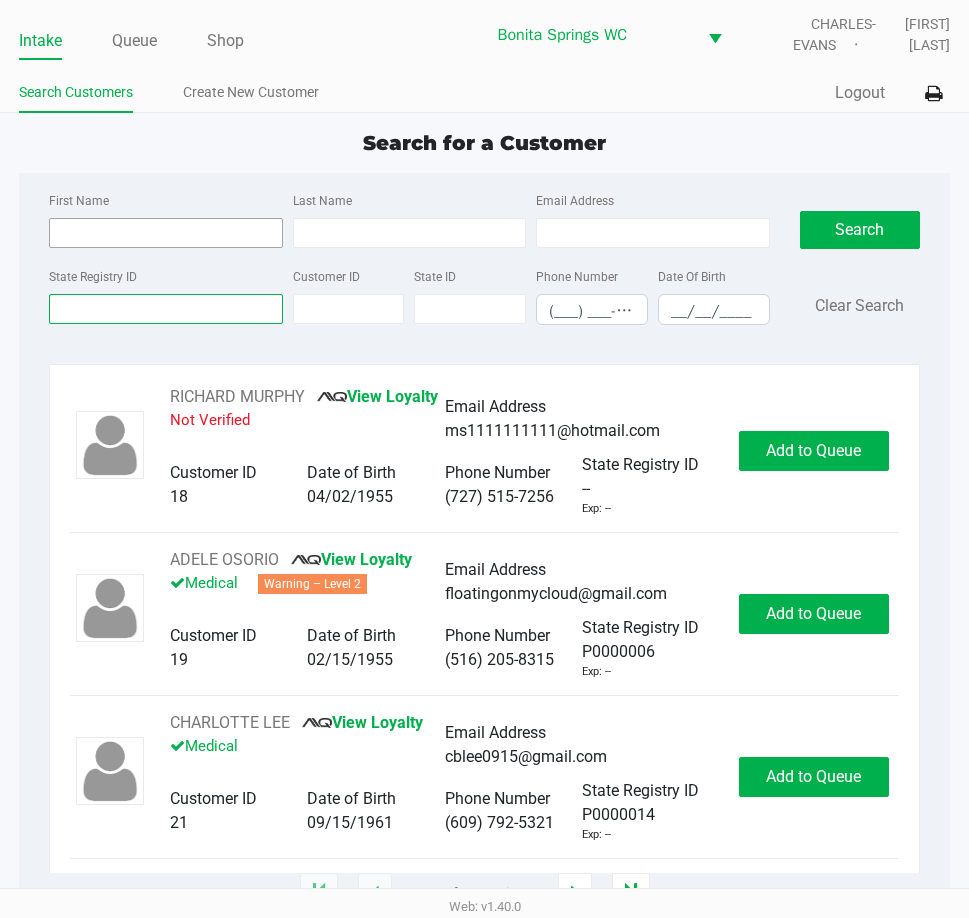 click on "State Registry ID" at bounding box center [165, 309] 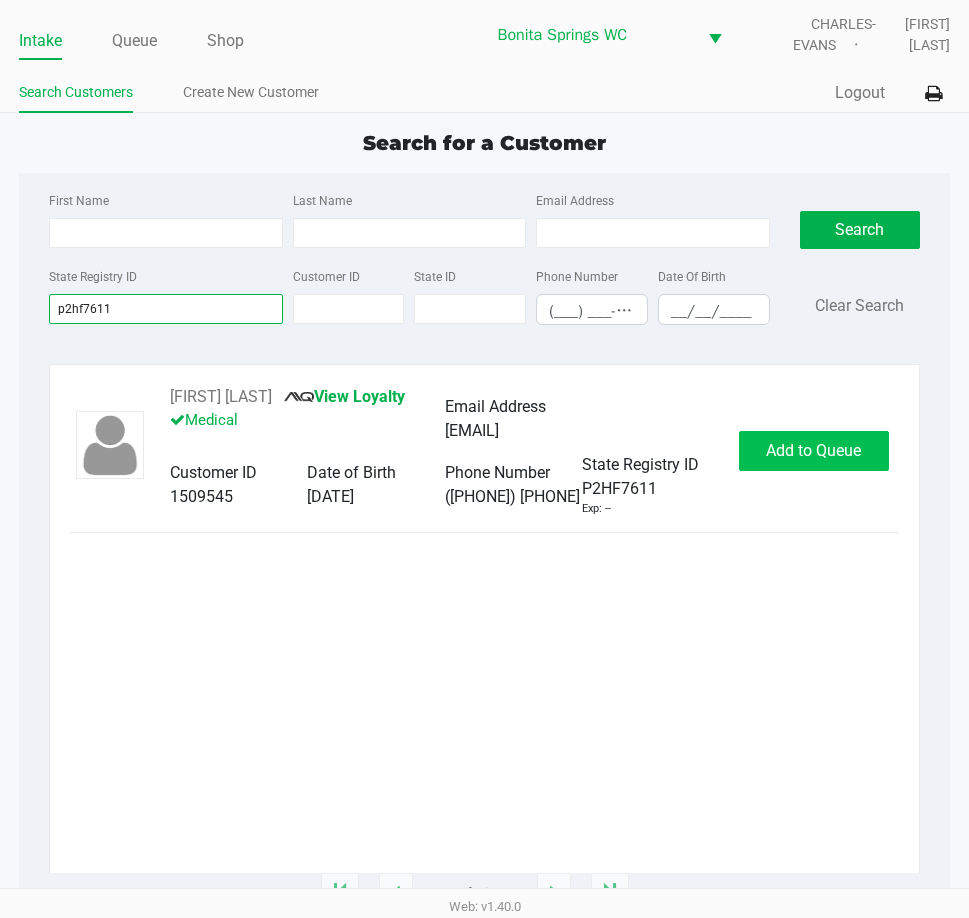 type on "p2hf7611" 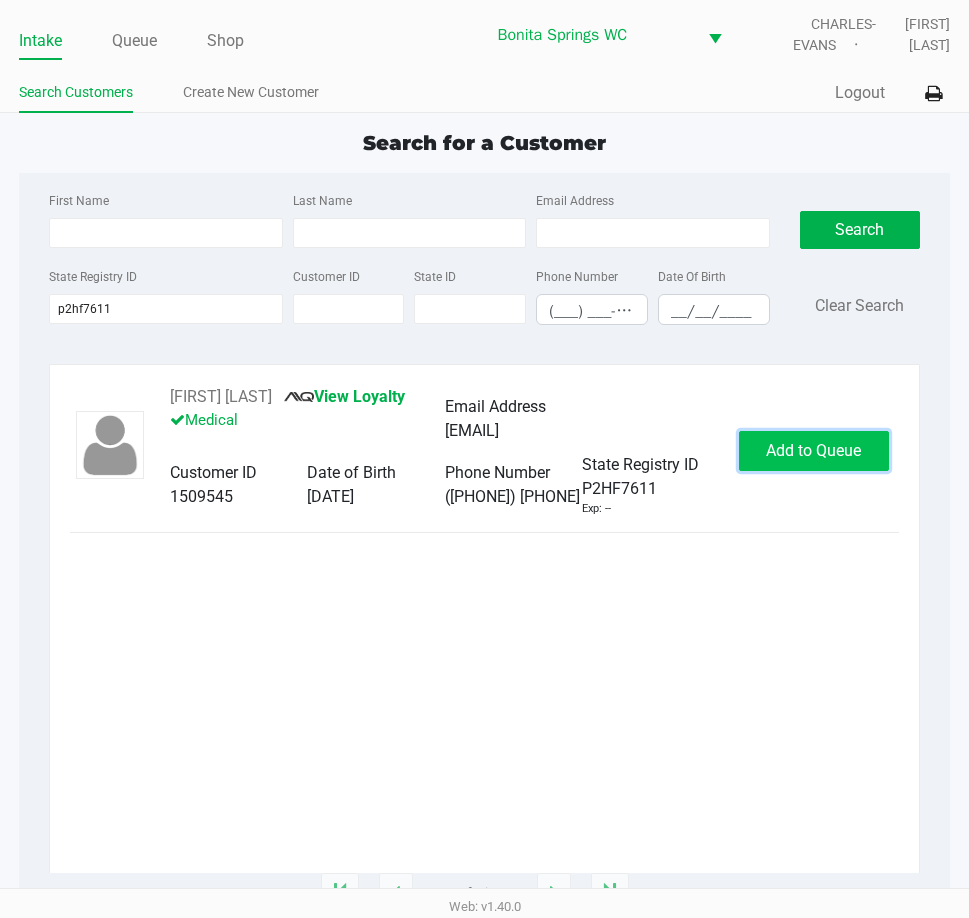 click on "Add to Queue" 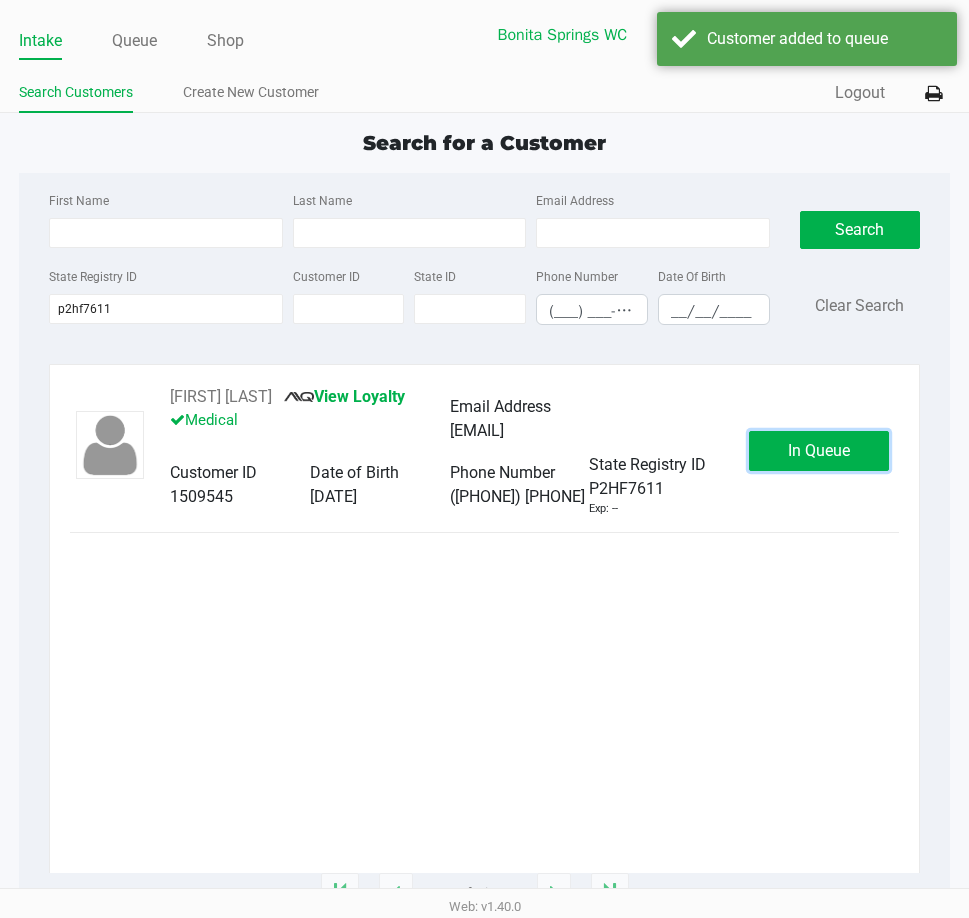 click on "In Queue" 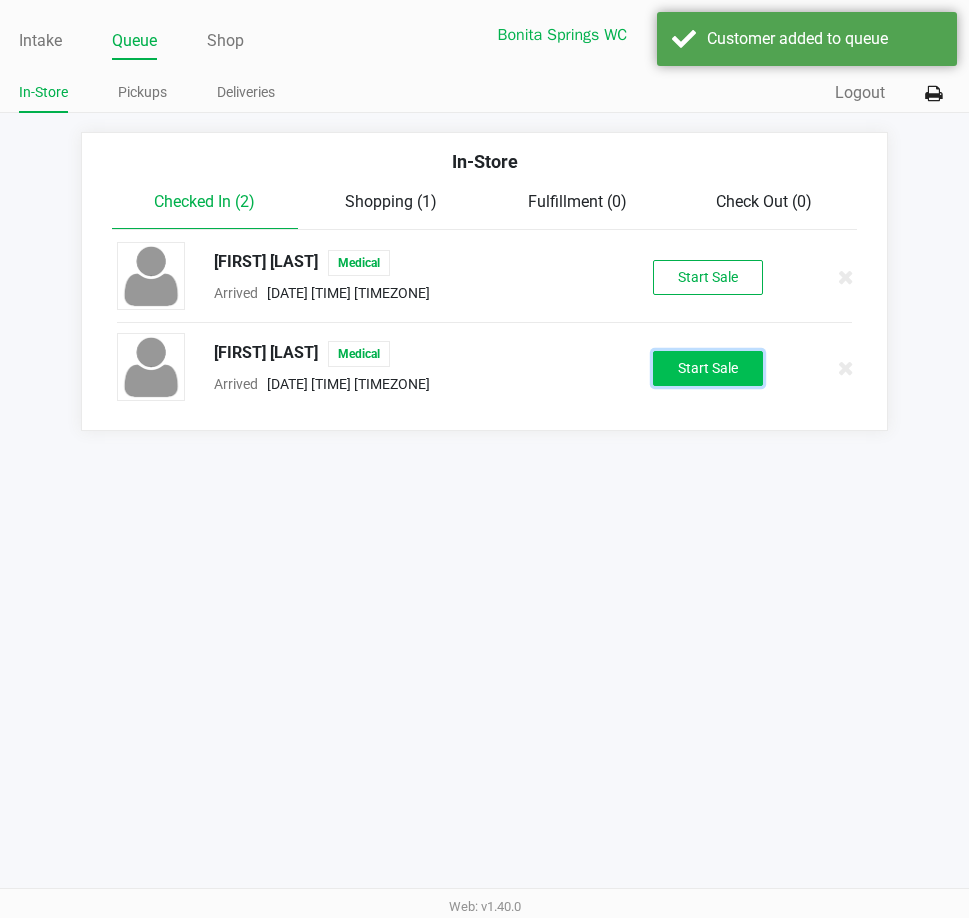 click on "Start Sale" 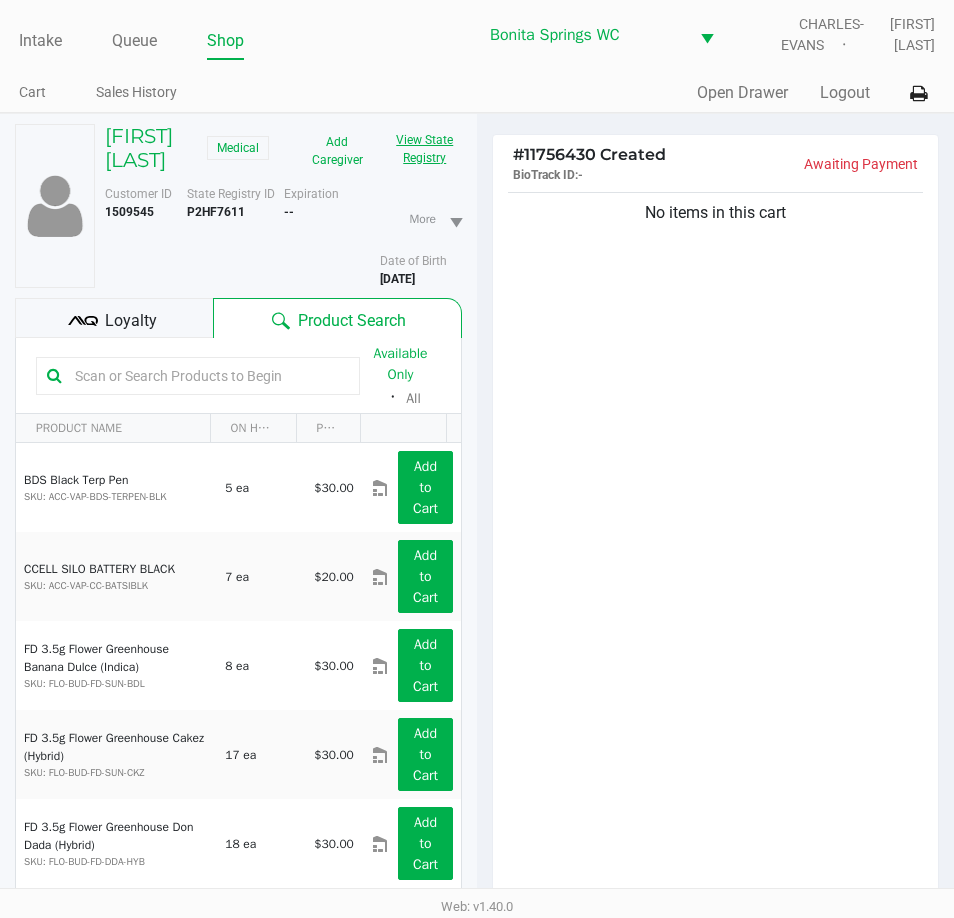 click on "View State Registry" 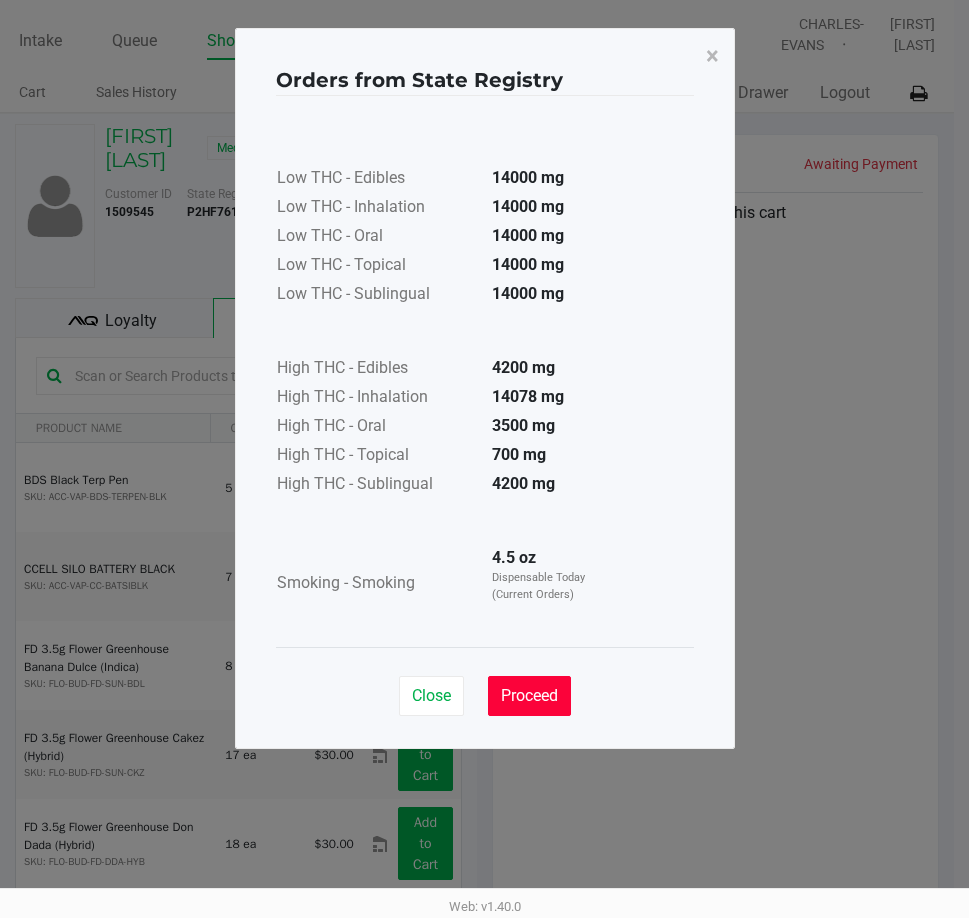 click on "Proceed" 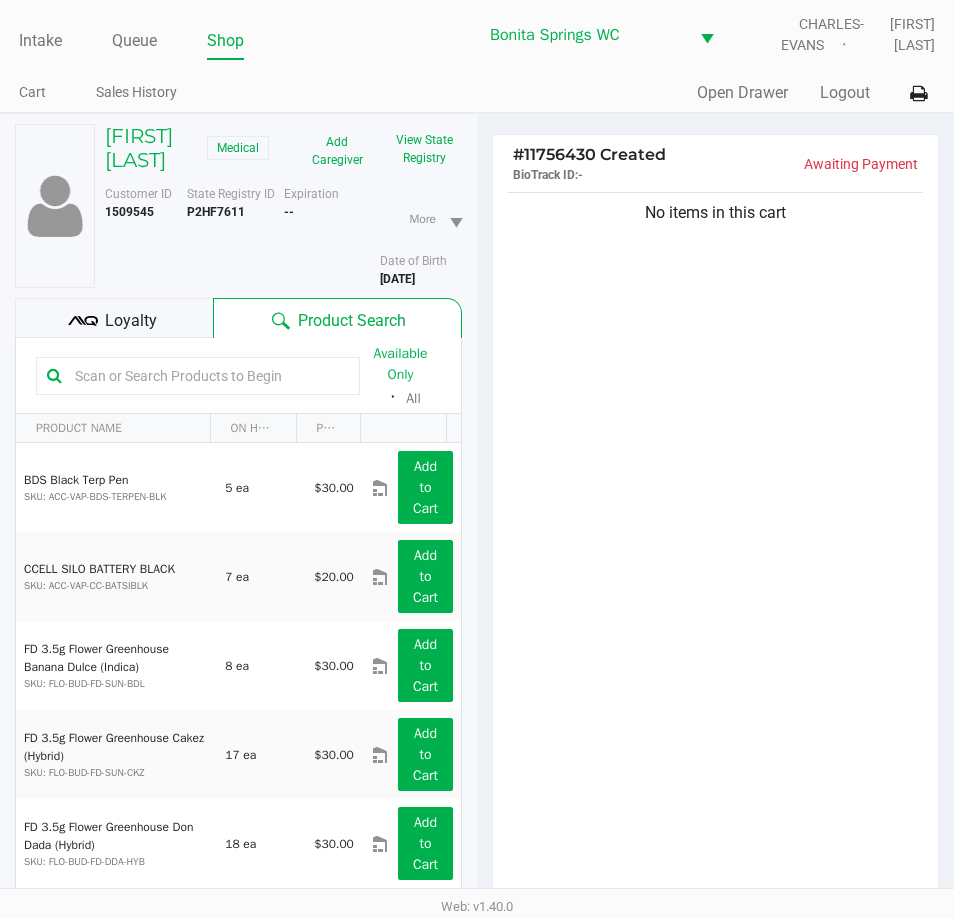 click on "No items in this cart" 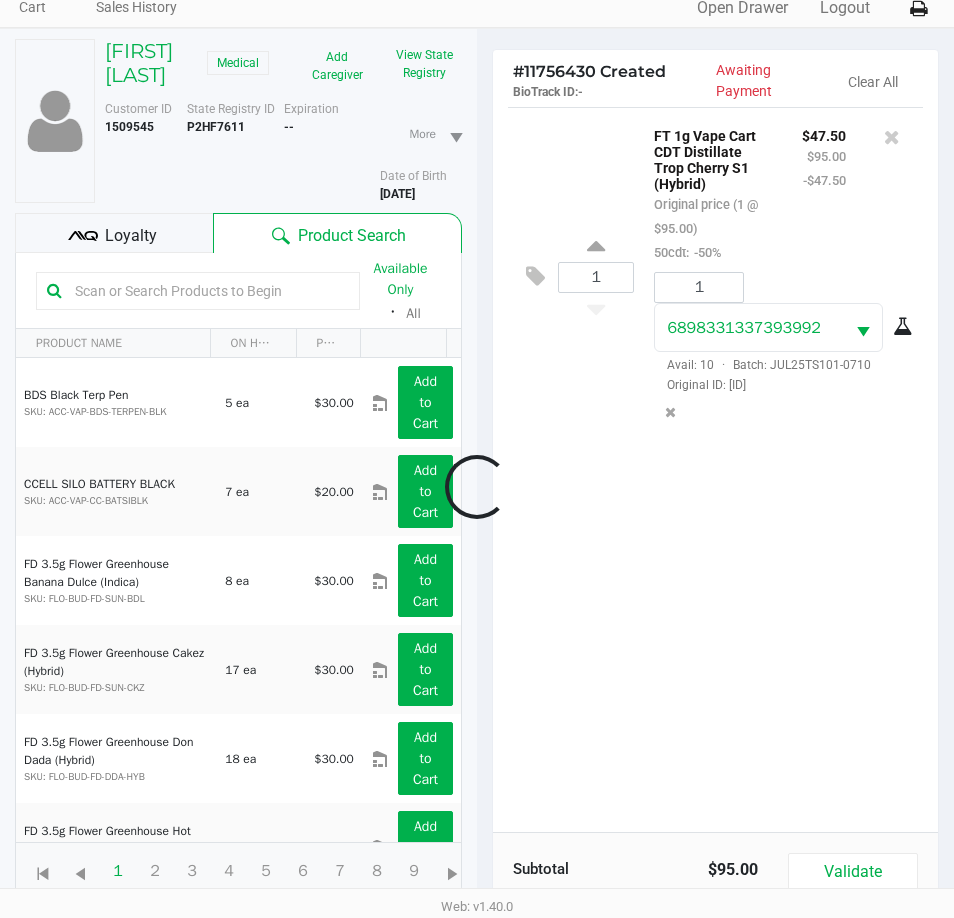 scroll, scrollTop: 220, scrollLeft: 0, axis: vertical 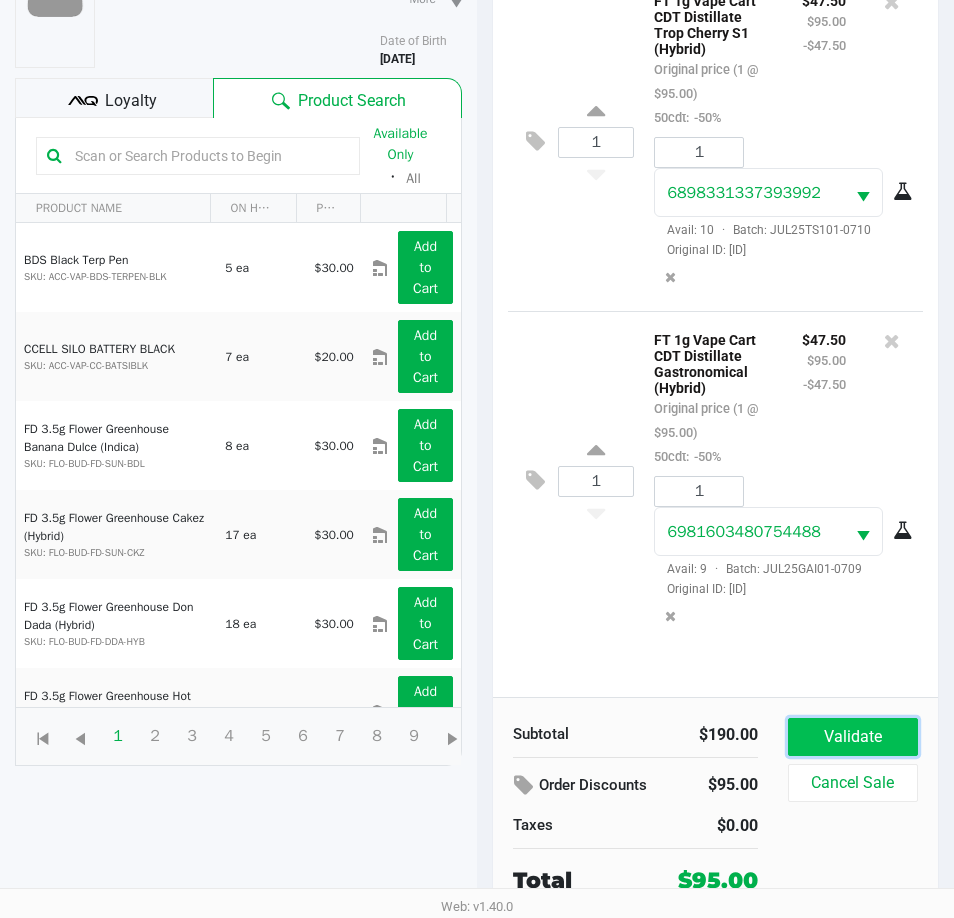 click on "Validate" 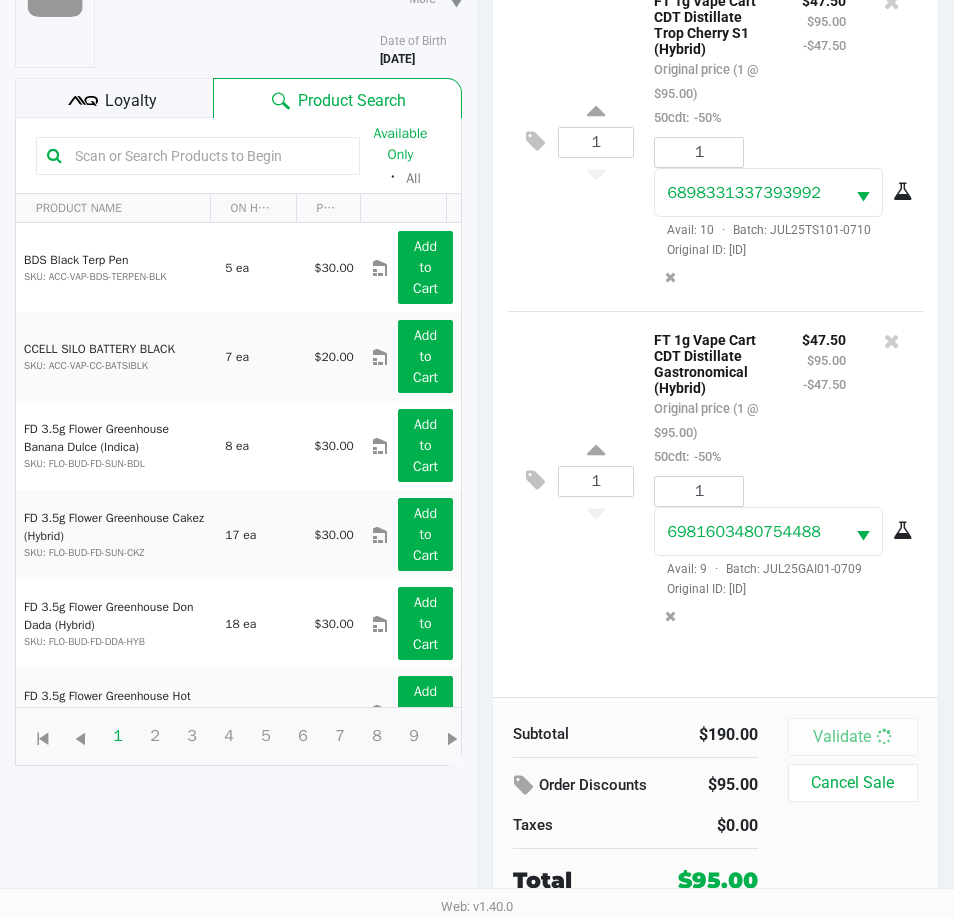 scroll, scrollTop: 0, scrollLeft: 0, axis: both 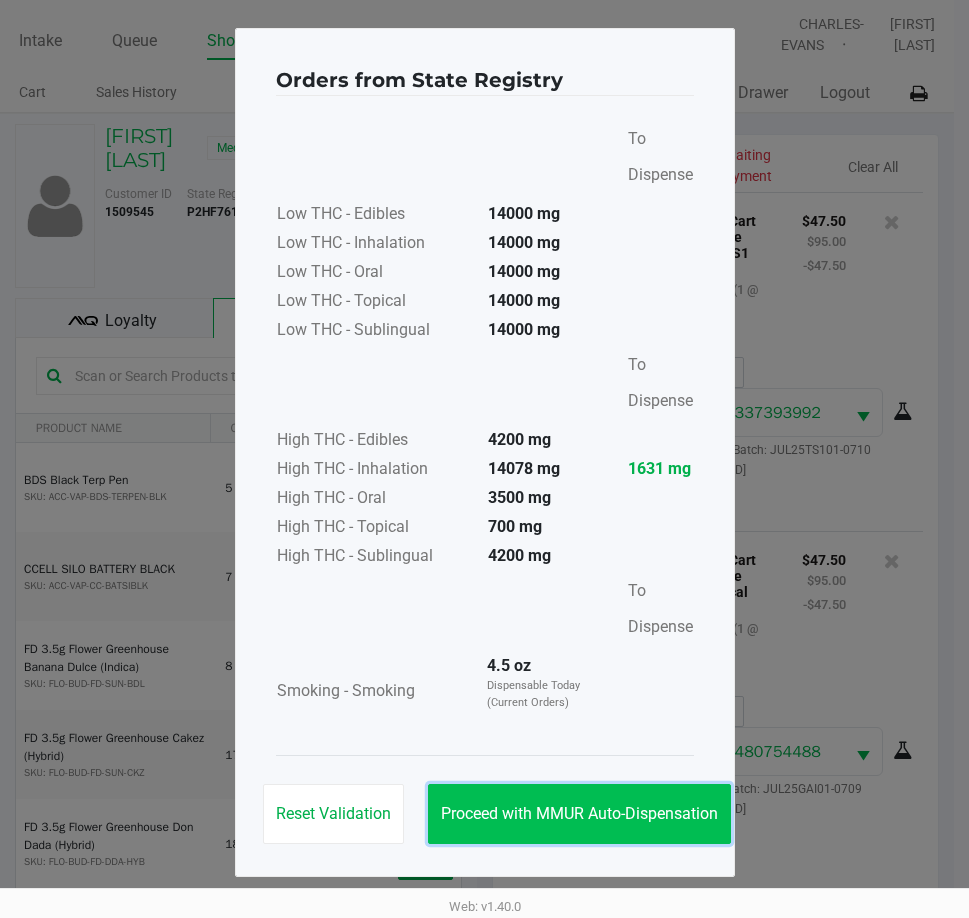 click on "Proceed with MMUR Auto-Dispensation" 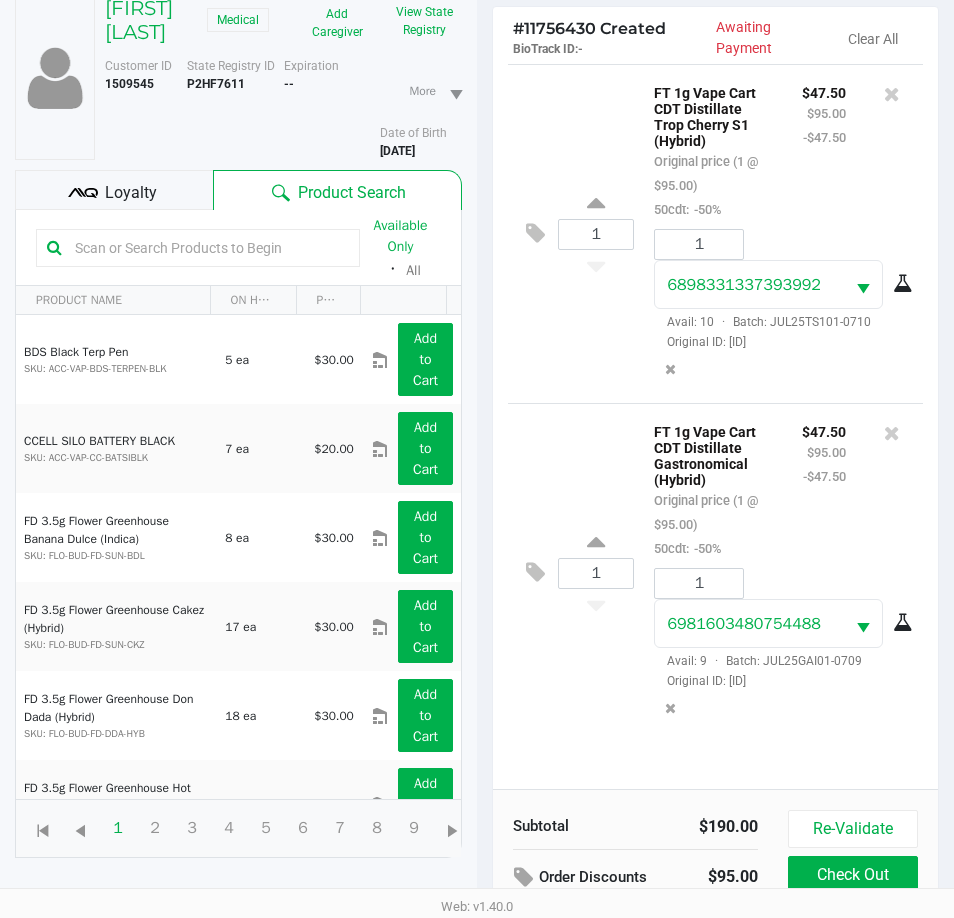 scroll, scrollTop: 265, scrollLeft: 0, axis: vertical 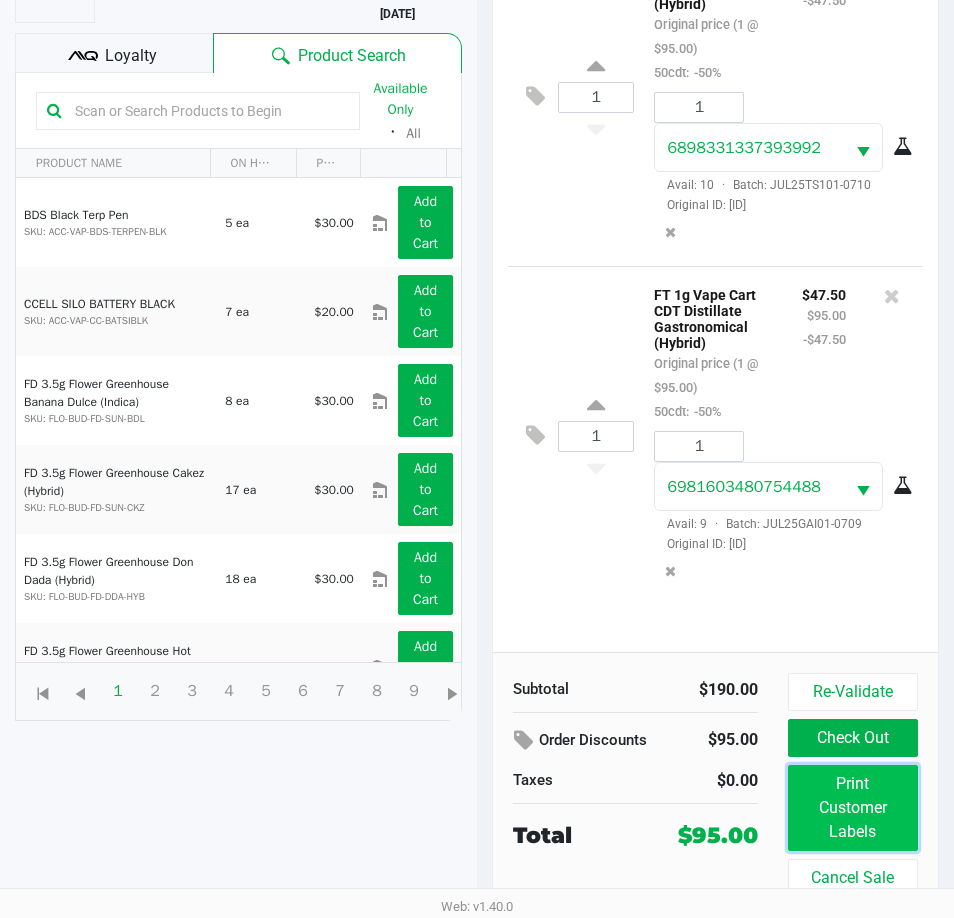click on "Print Customer Labels" 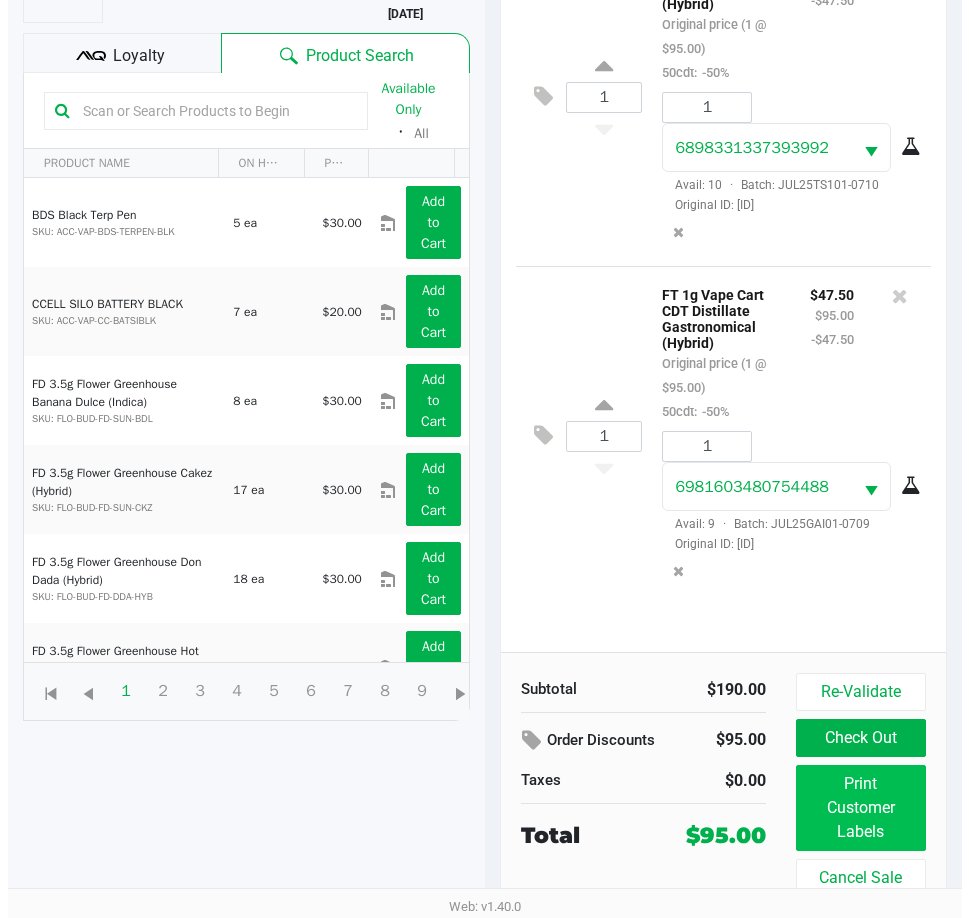 scroll, scrollTop: 0, scrollLeft: 0, axis: both 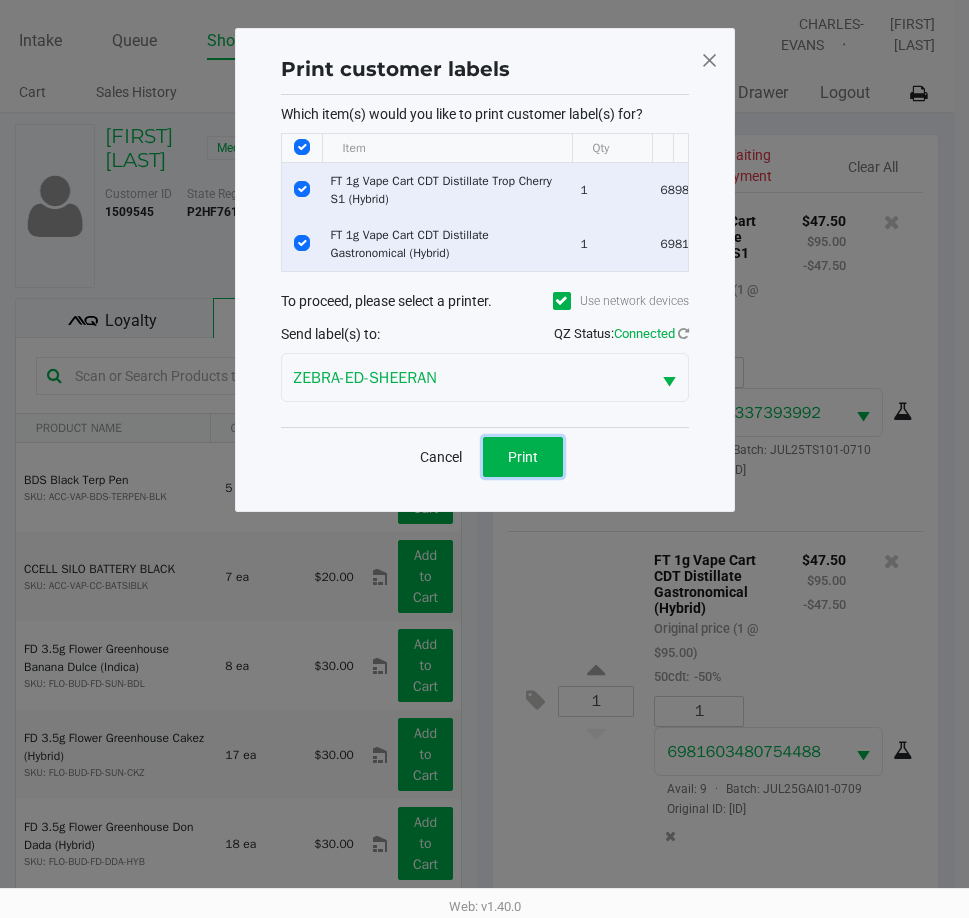 click on "Print" 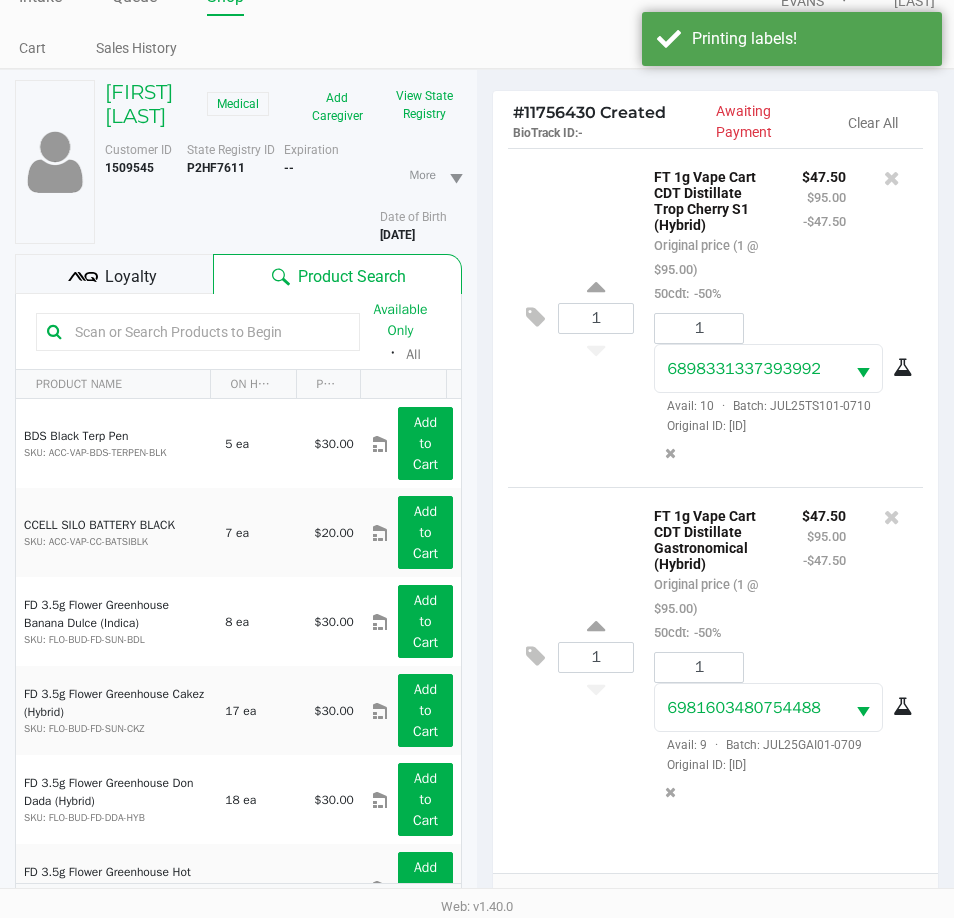 scroll, scrollTop: 265, scrollLeft: 0, axis: vertical 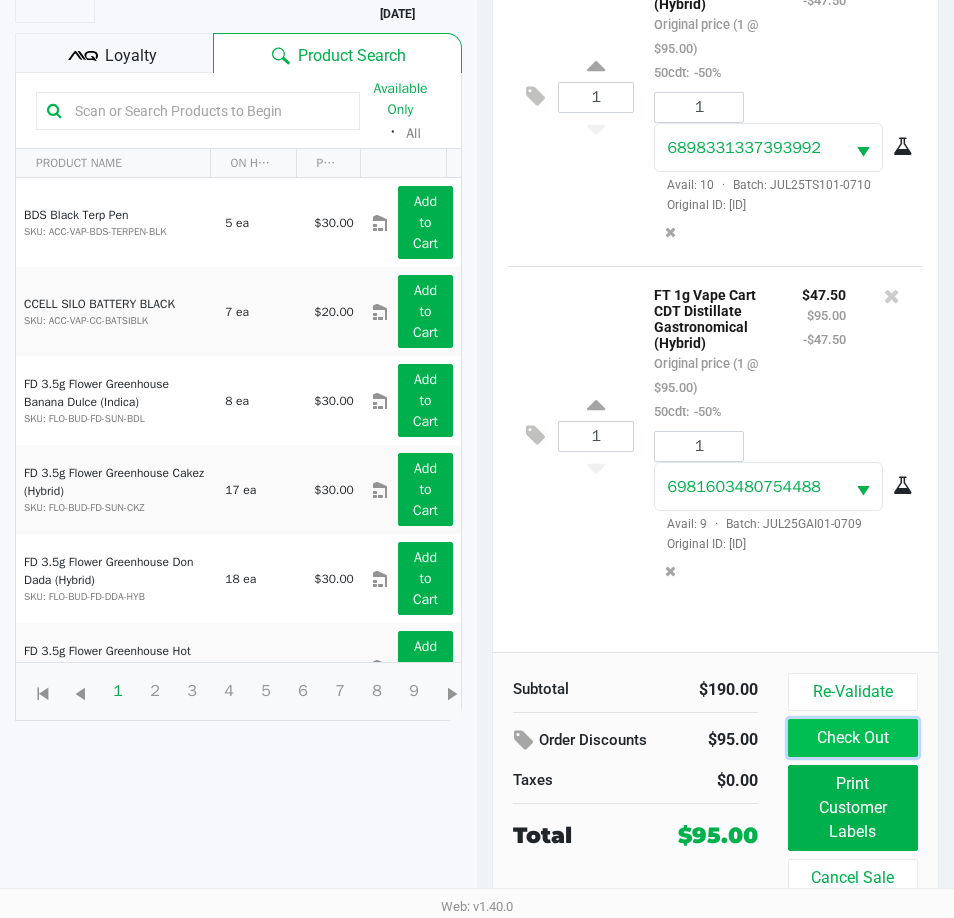 click on "Check Out" 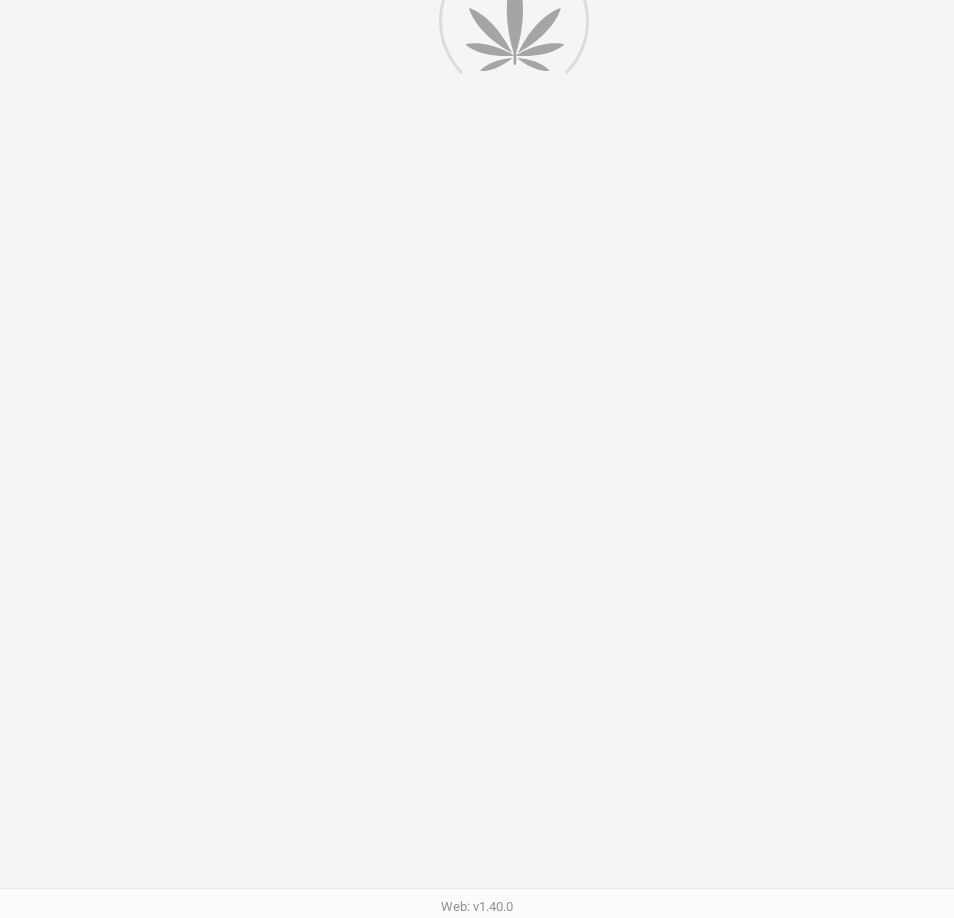 scroll, scrollTop: 0, scrollLeft: 0, axis: both 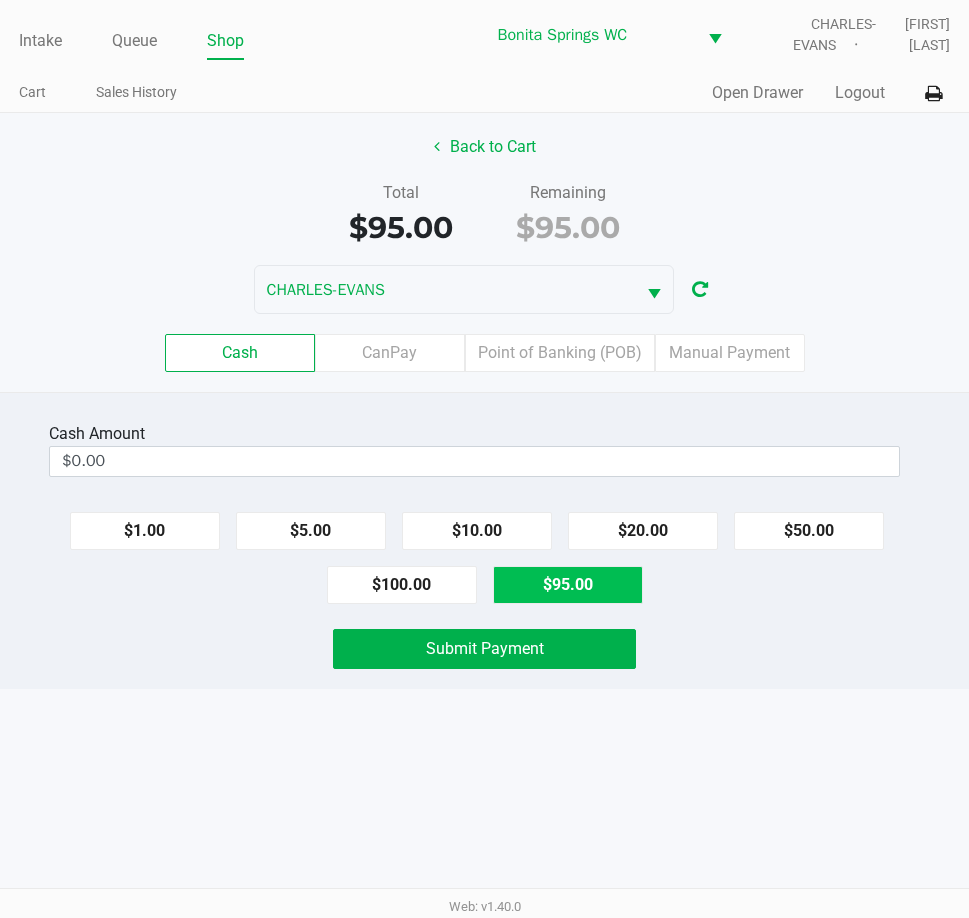 click on "$95.00" 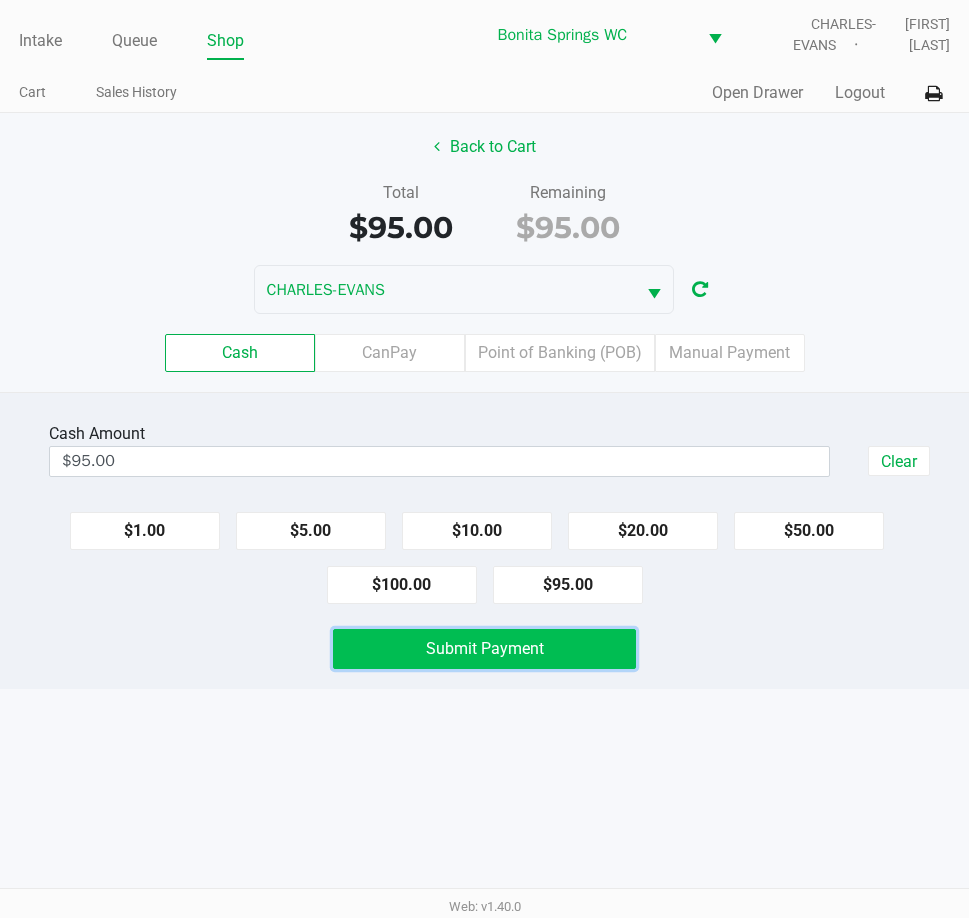 drag, startPoint x: 588, startPoint y: 653, endPoint x: 651, endPoint y: 771, distance: 133.76472 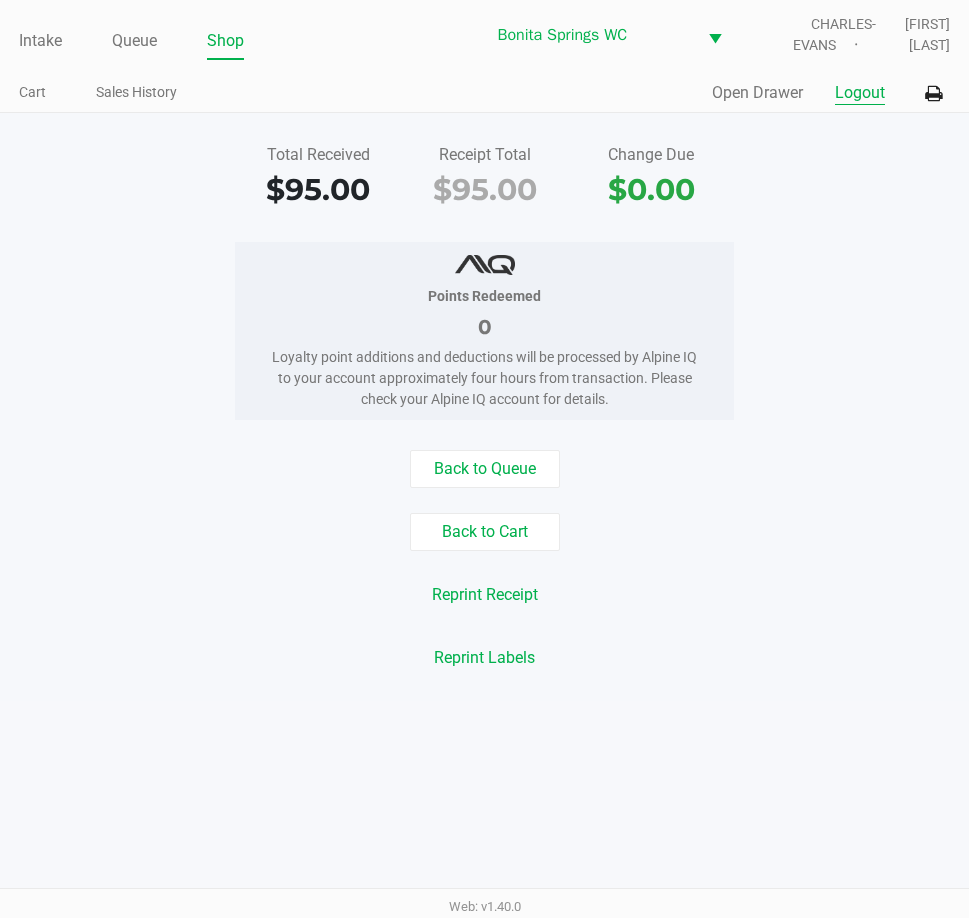 click on "Logout" 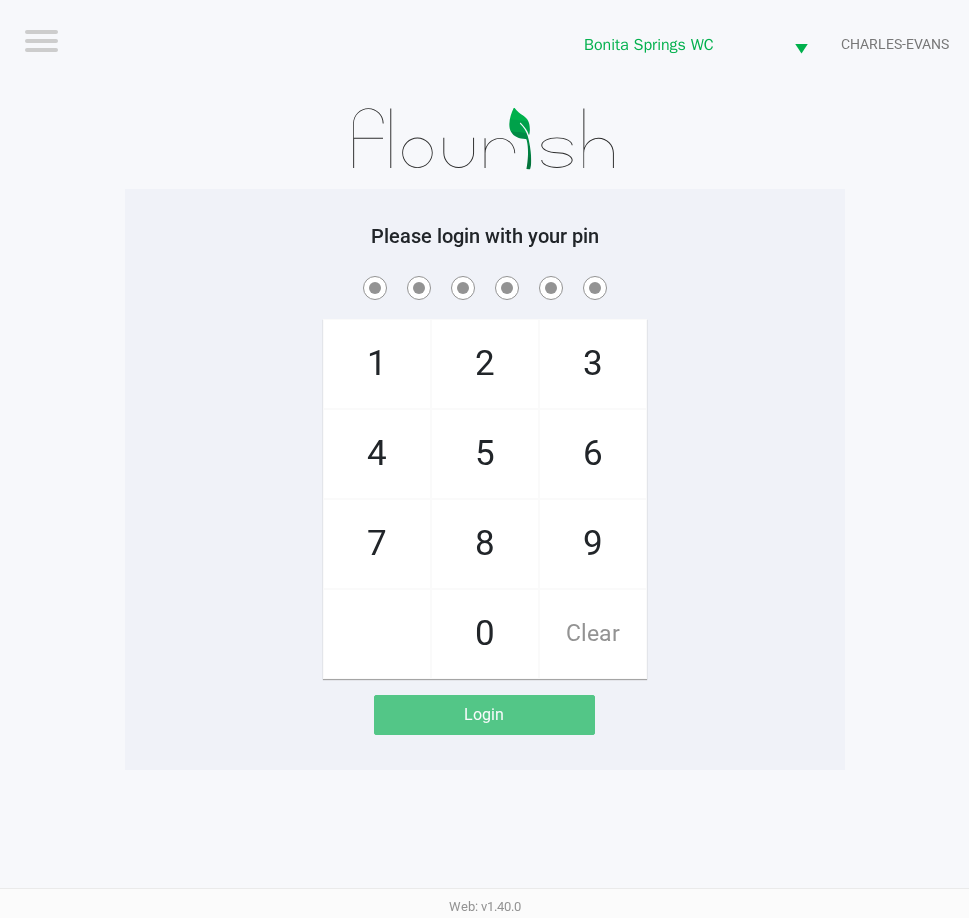 click 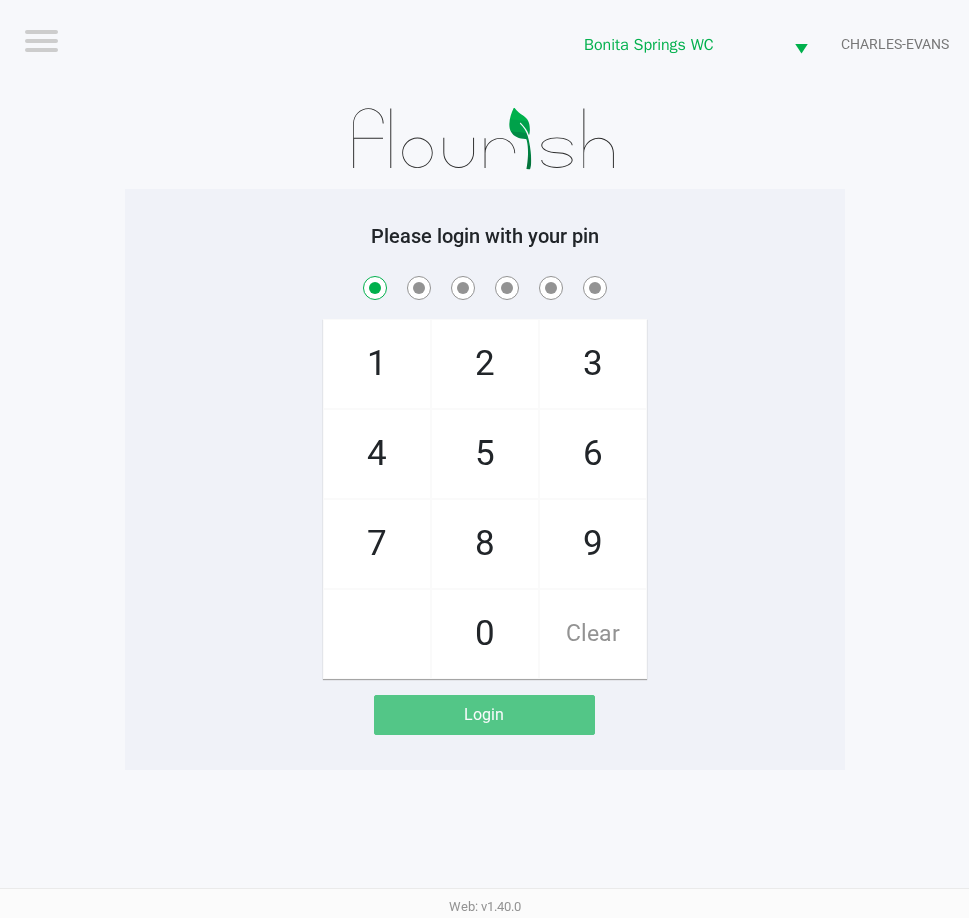 checkbox on "true" 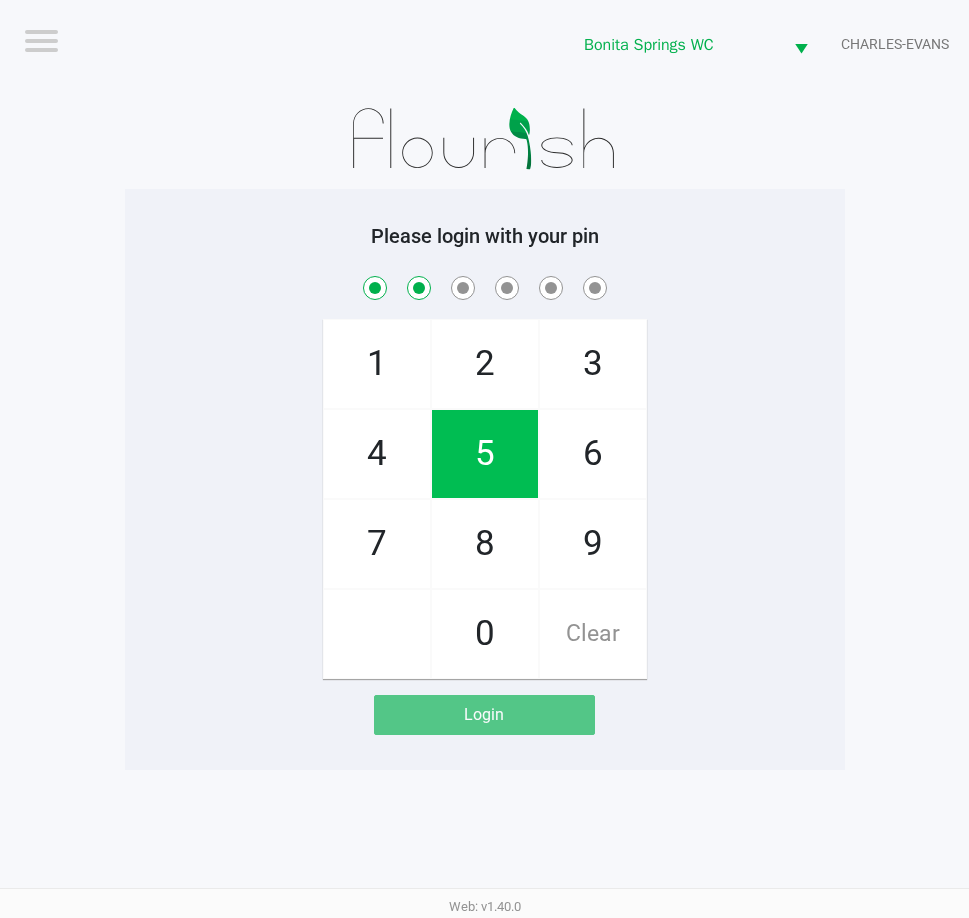 checkbox on "true" 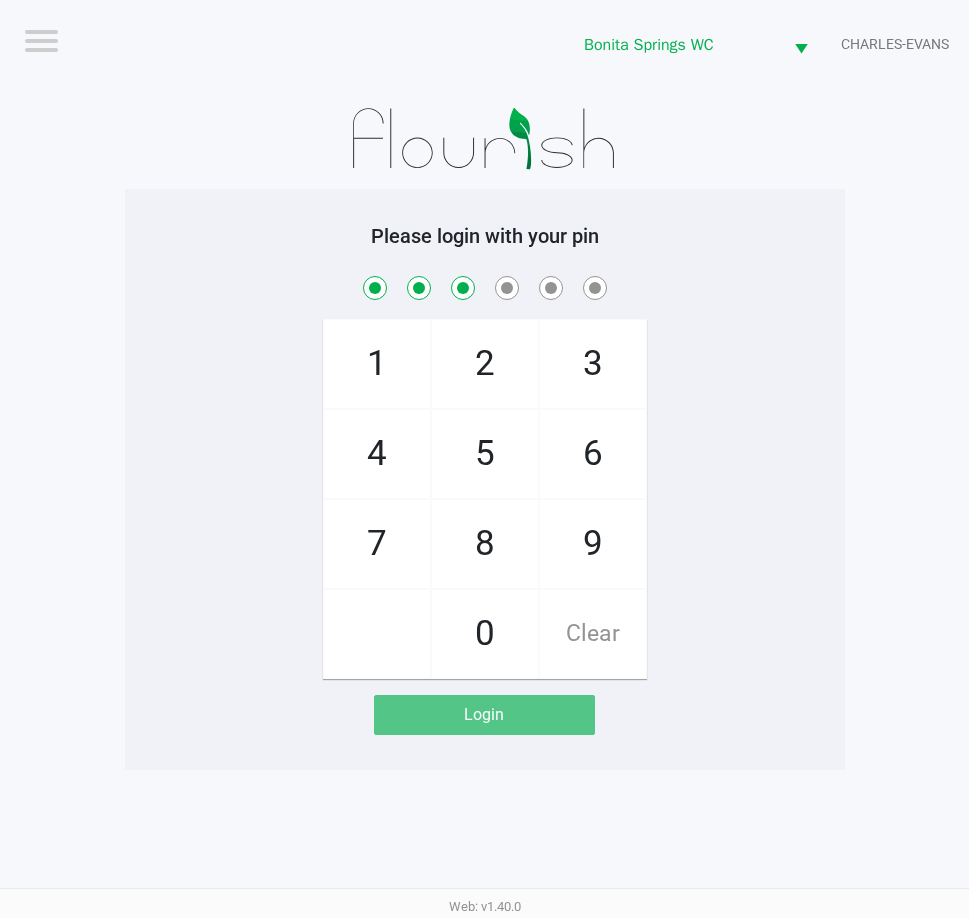 checkbox on "true" 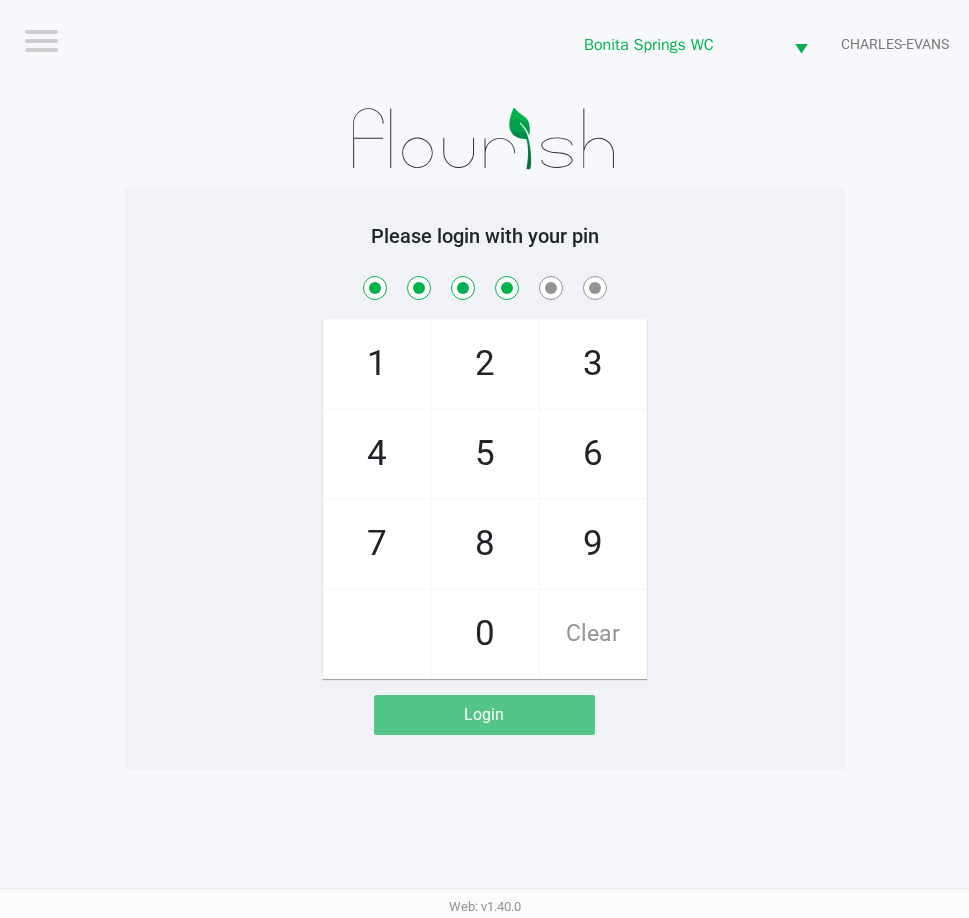 checkbox on "true" 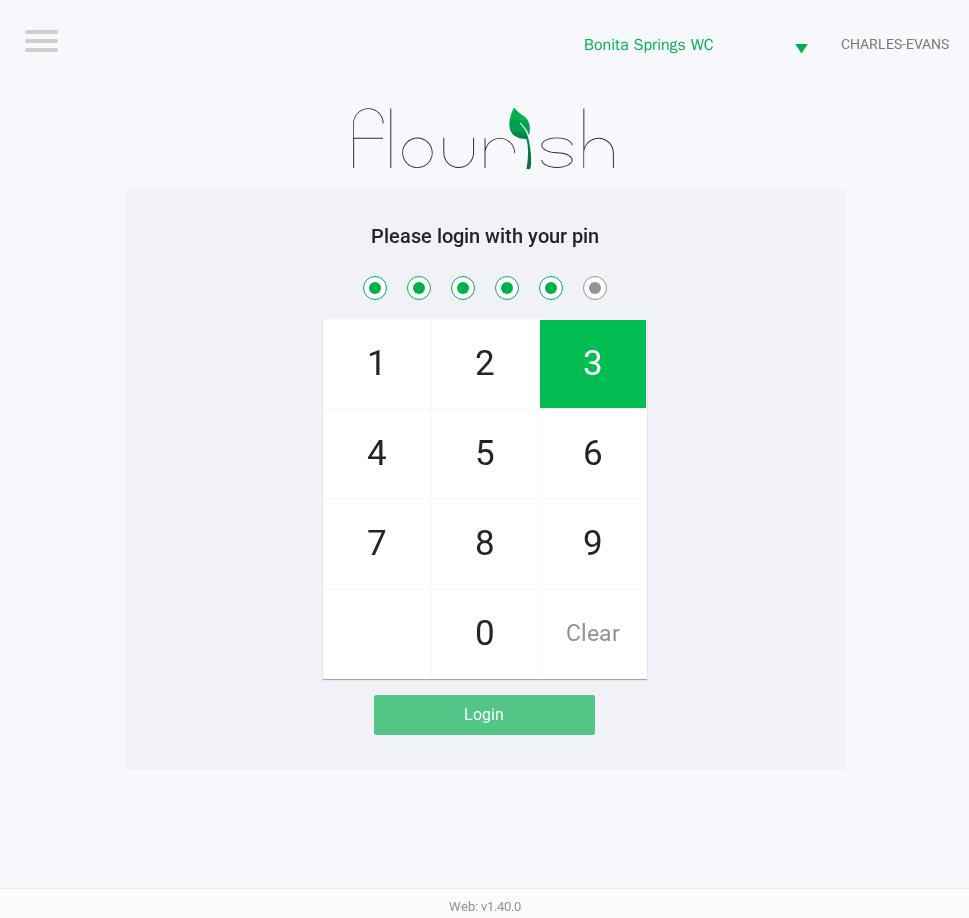 checkbox on "true" 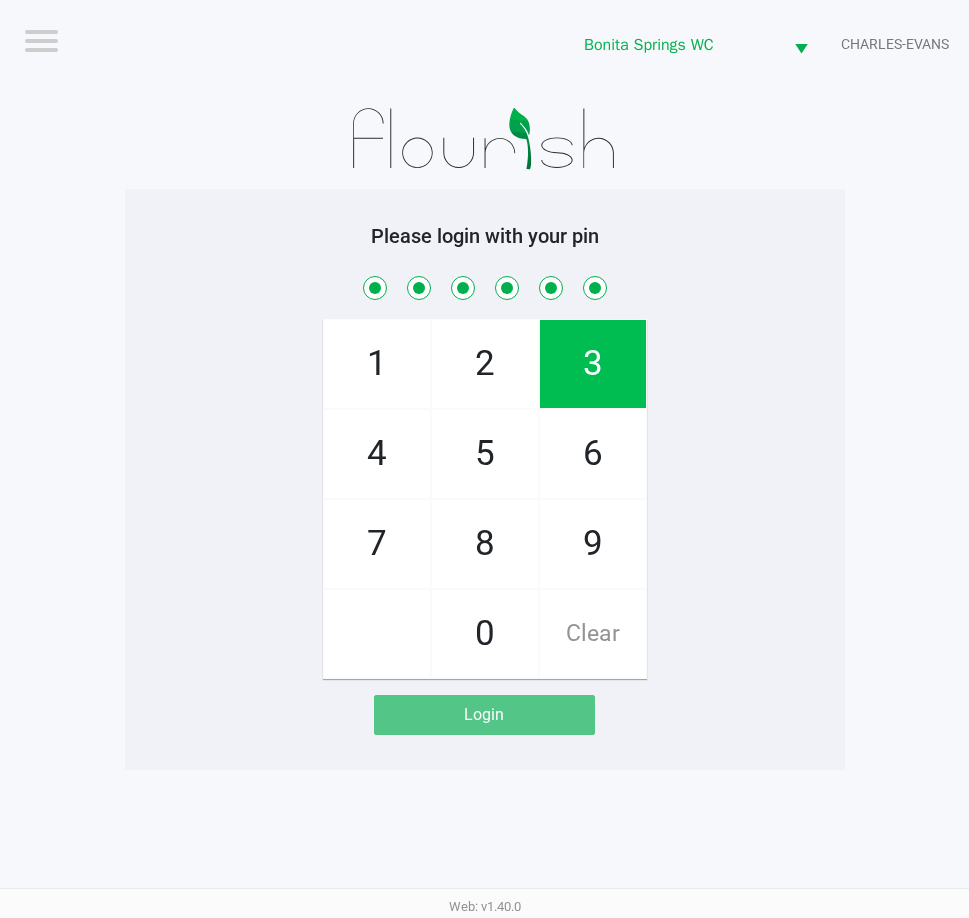 checkbox on "true" 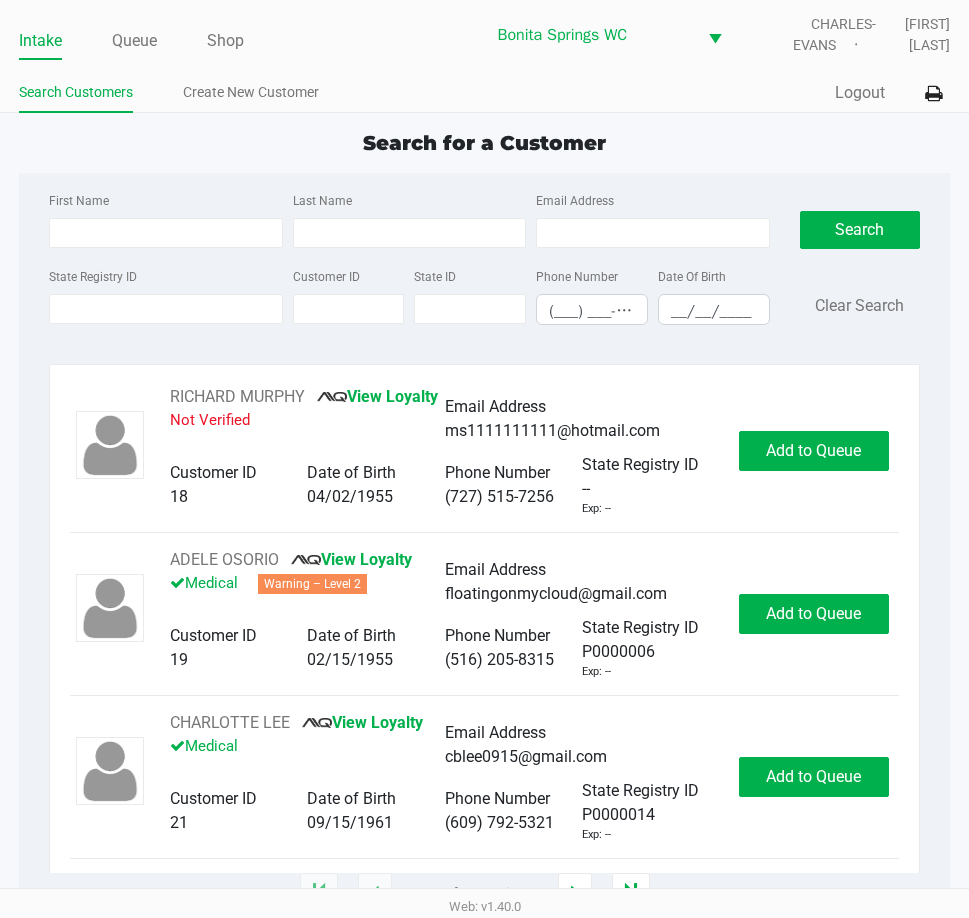click on "First Name Last Name Email Address State Registry ID Customer ID State ID Phone Number (___) ___-____ Date Of Birth __/__/____  Search   Clear Search" 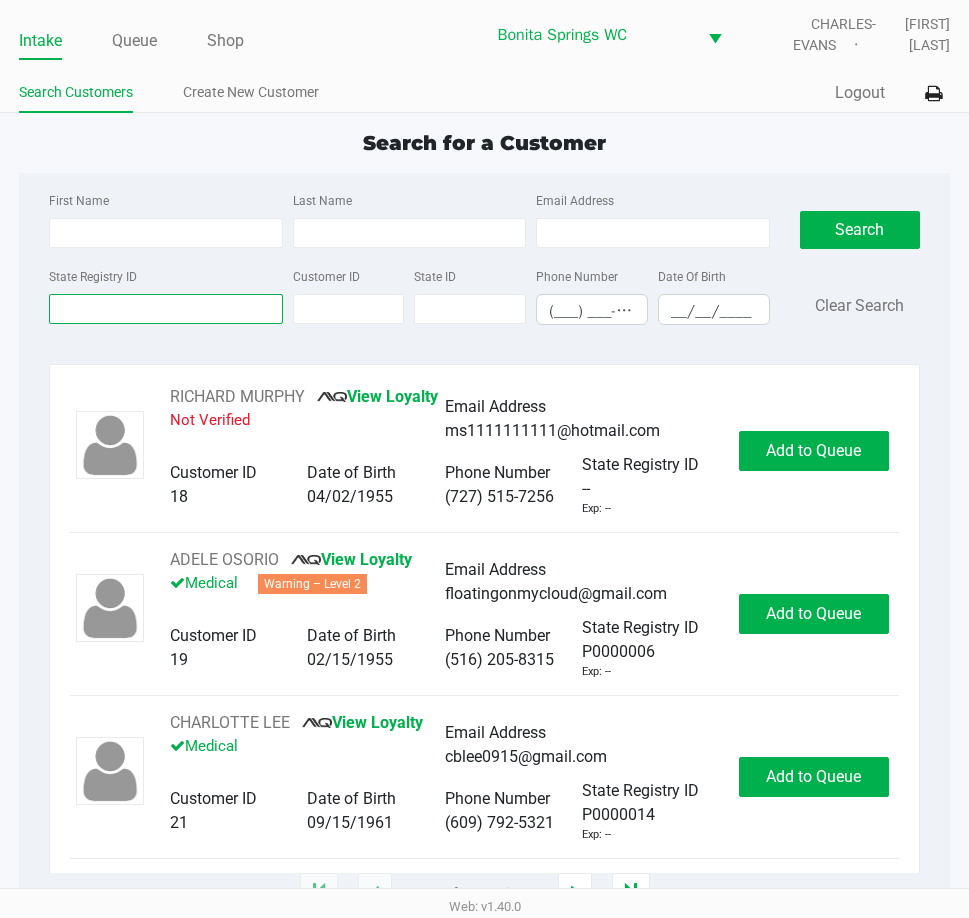 drag, startPoint x: 194, startPoint y: 312, endPoint x: 190, endPoint y: 154, distance: 158.05063 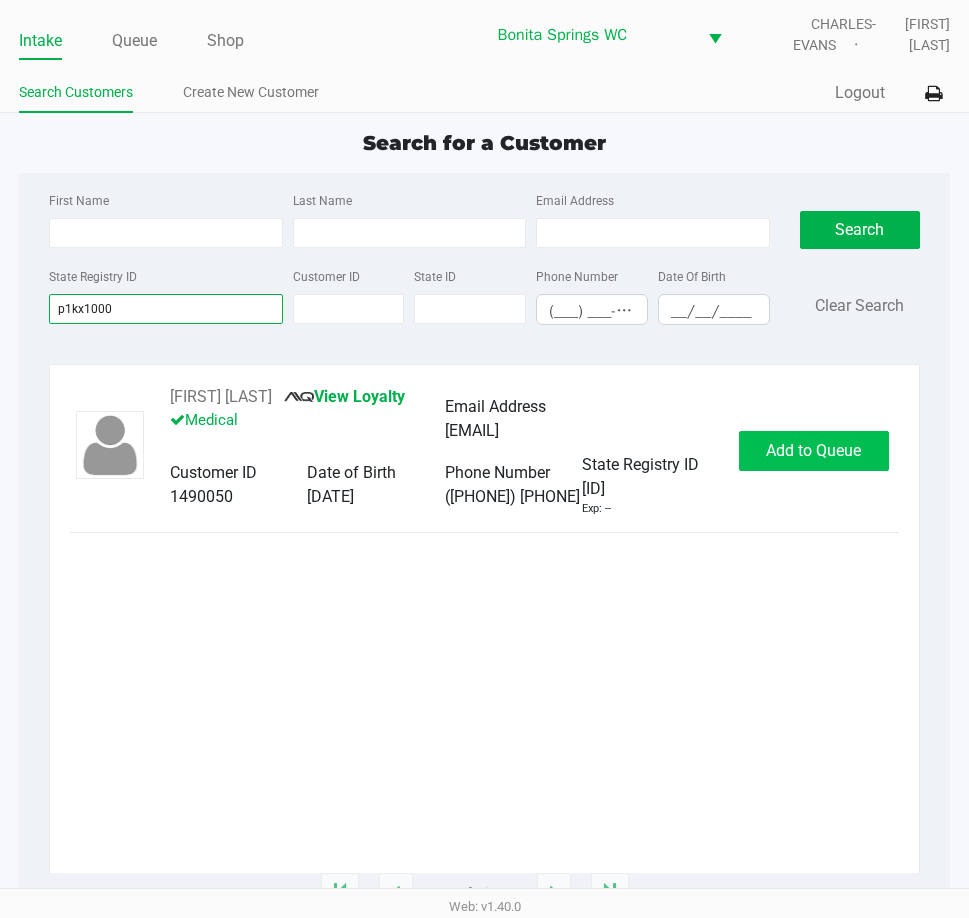 type on "p1kx1000" 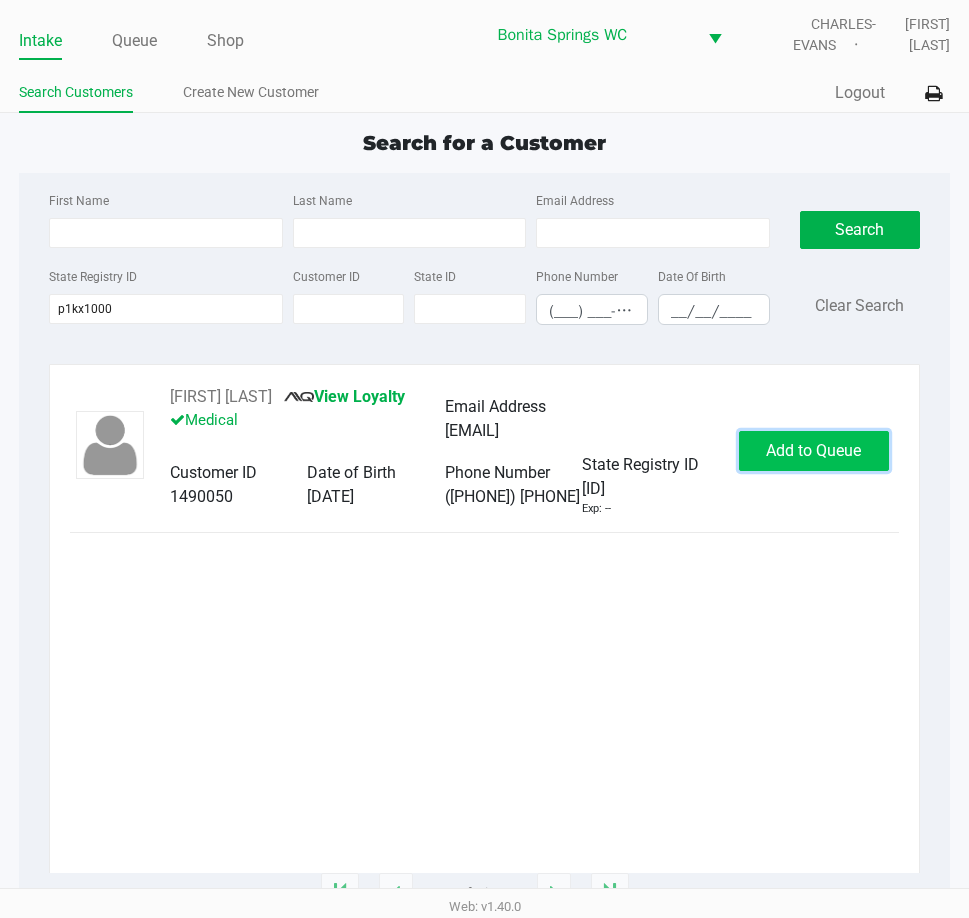 click on "Add to Queue" 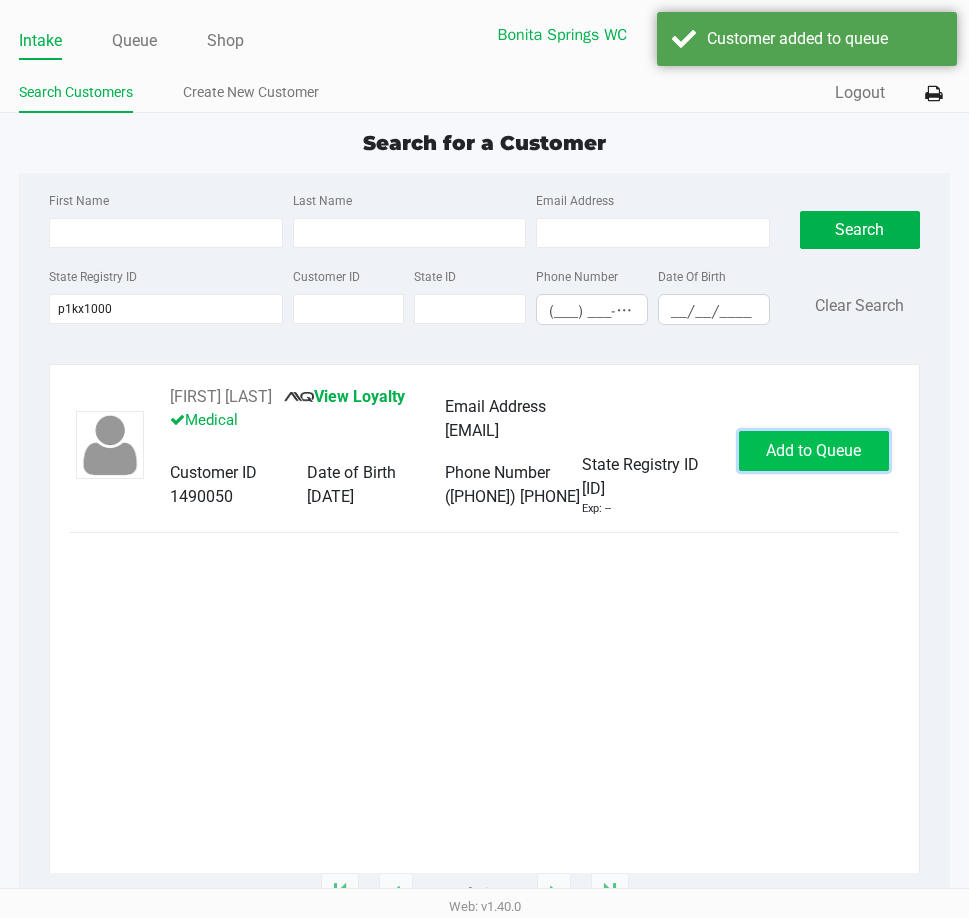 click on "Add to Queue" 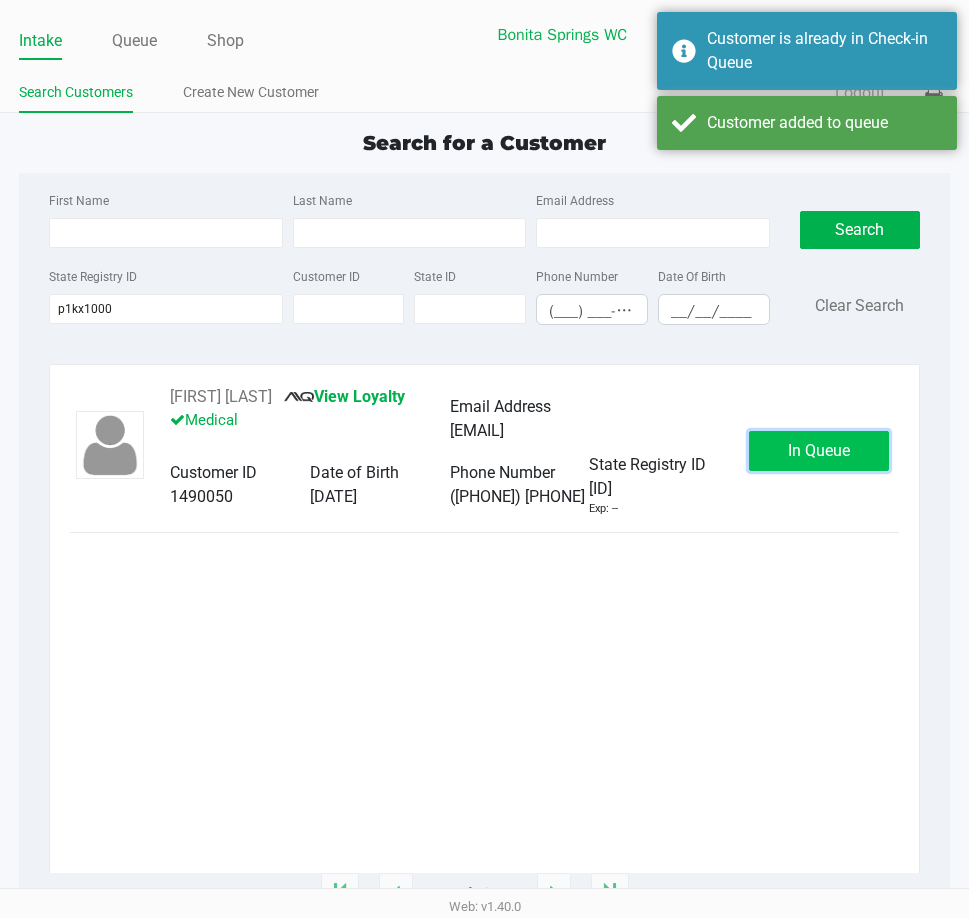 click on "In Queue" 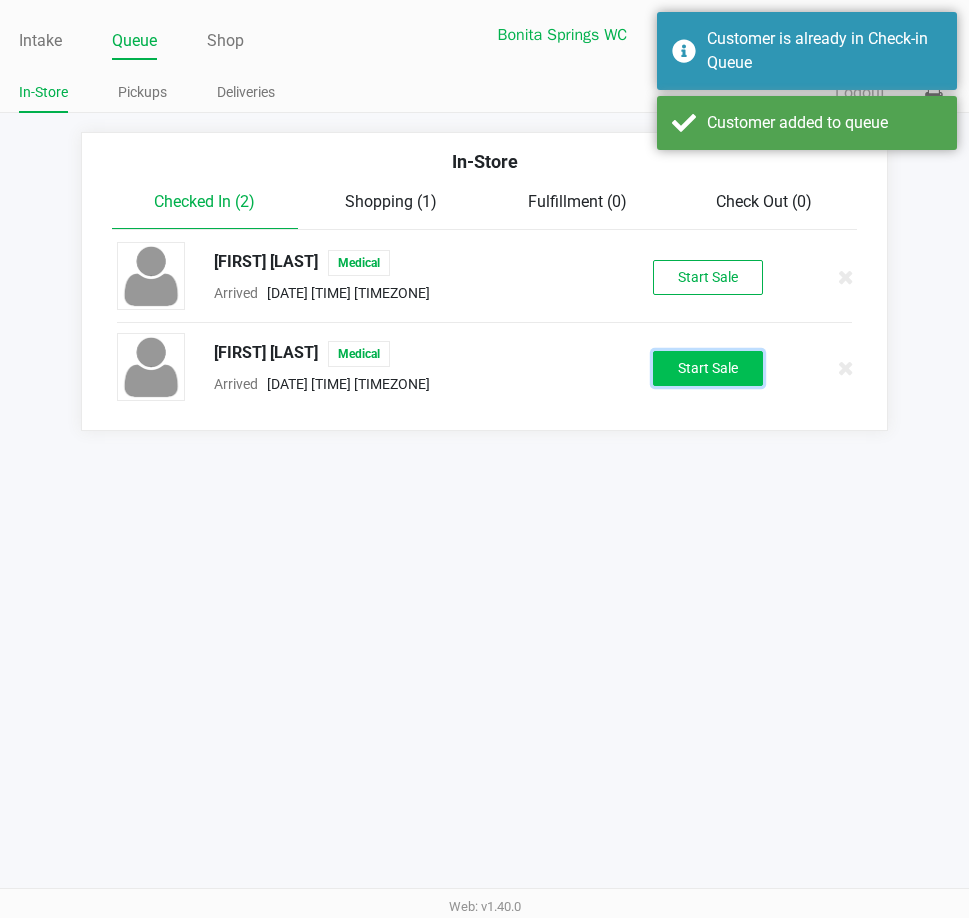 click on "Start Sale" 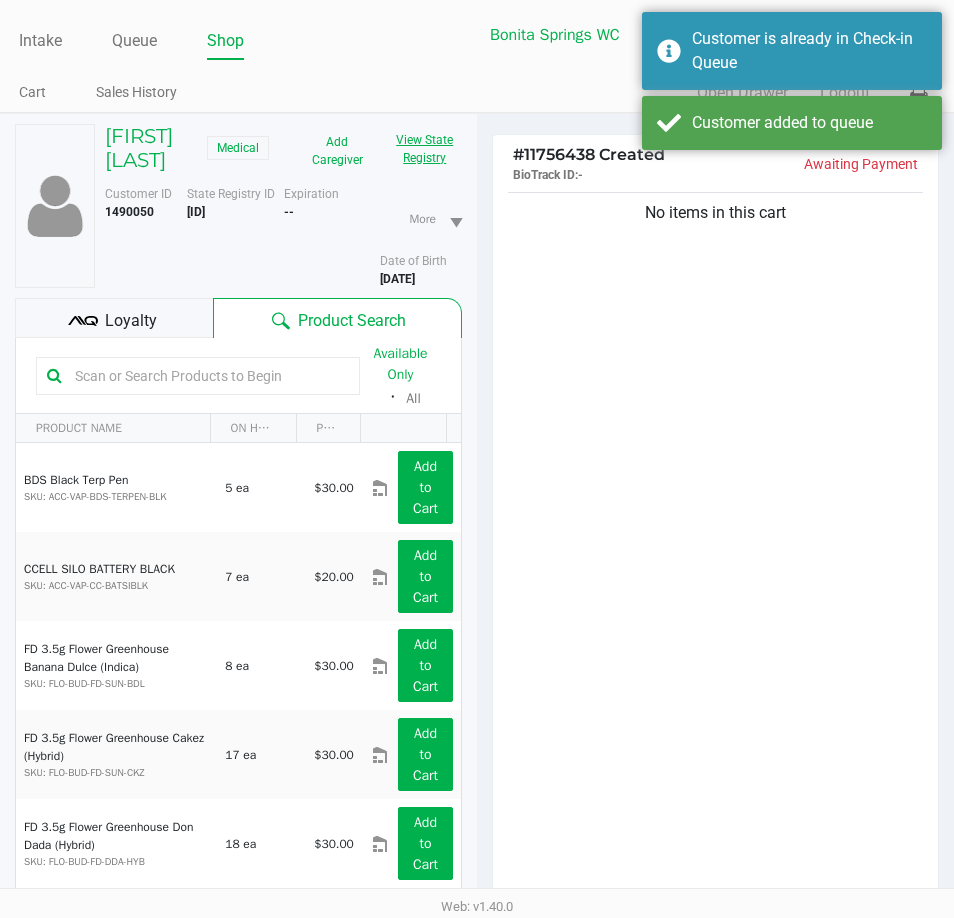 click on "View State Registry" 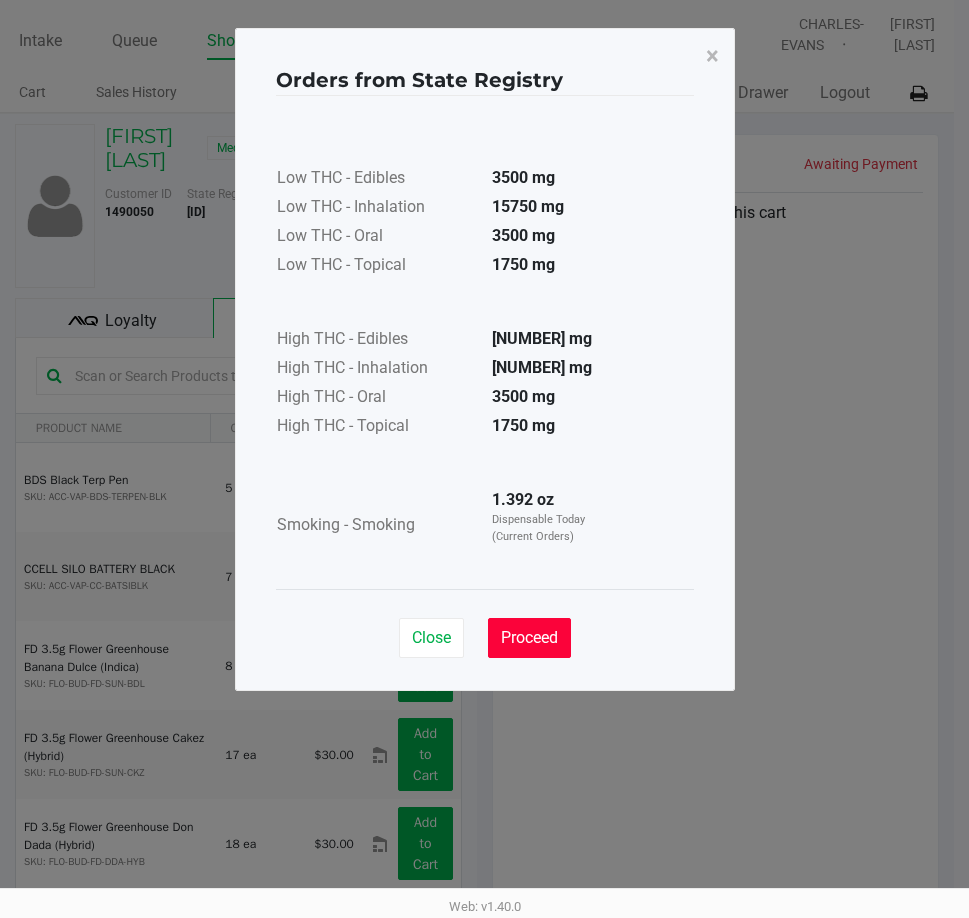 click on "Proceed" 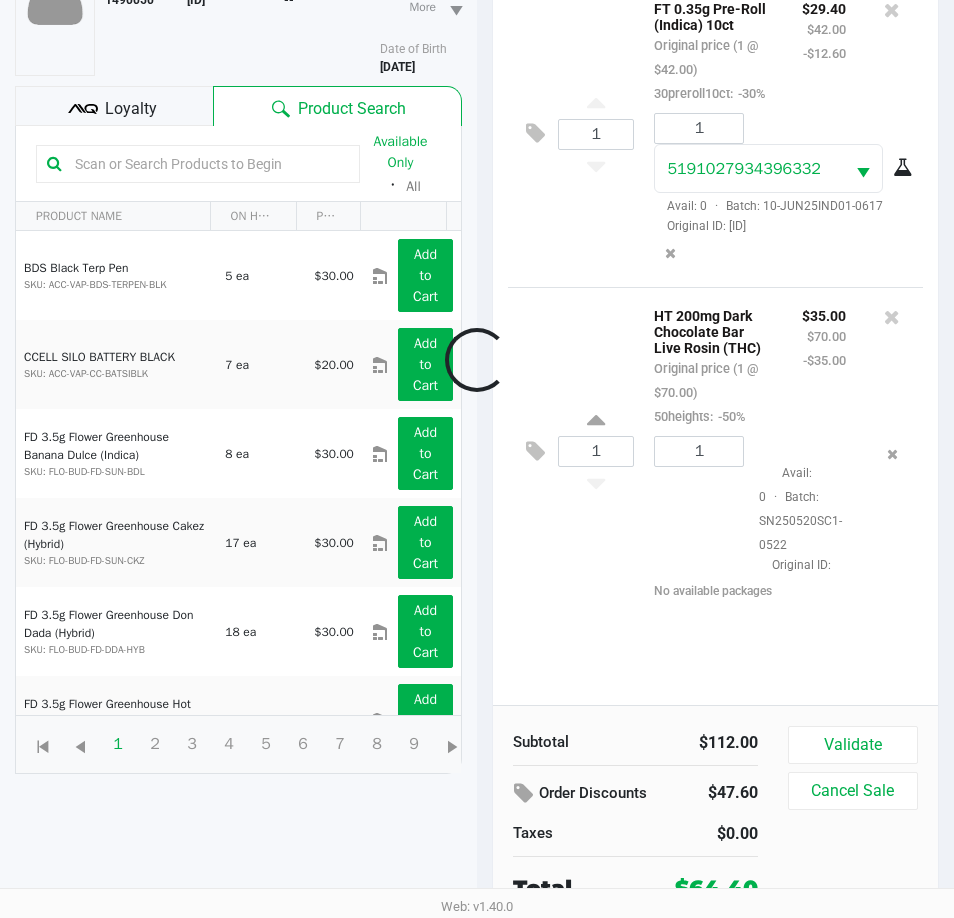 scroll, scrollTop: 220, scrollLeft: 0, axis: vertical 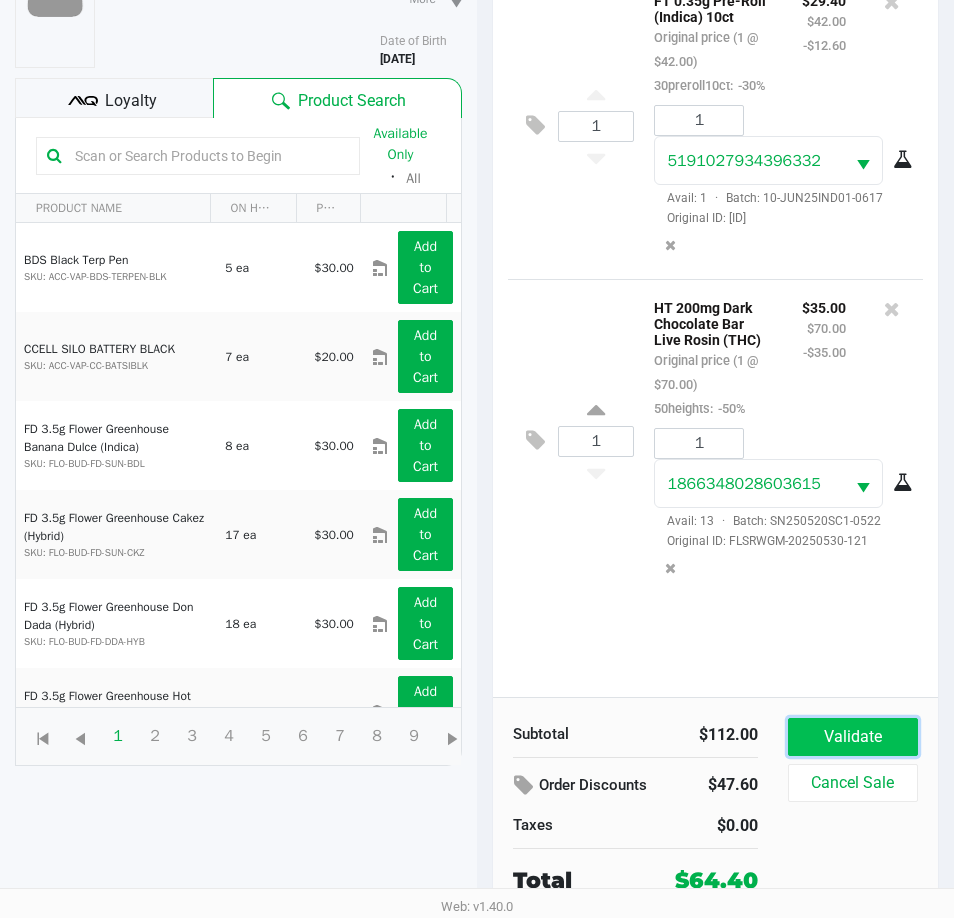 click on "Validate" 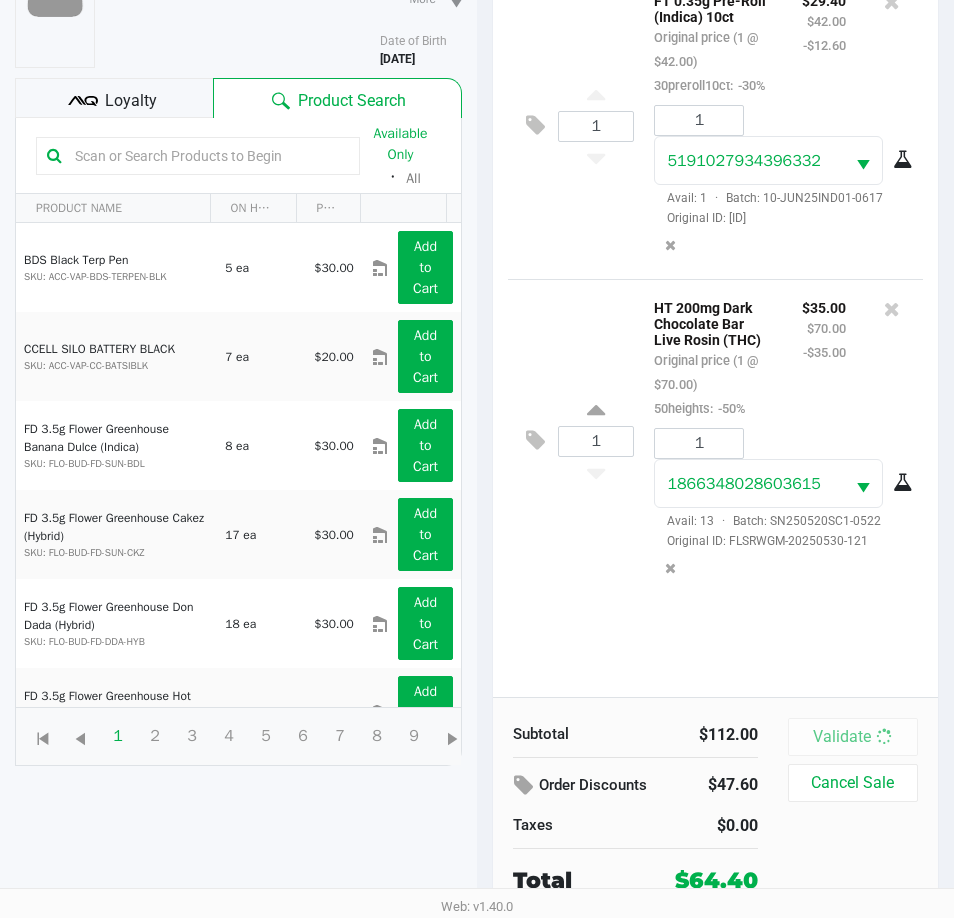 scroll, scrollTop: 0, scrollLeft: 0, axis: both 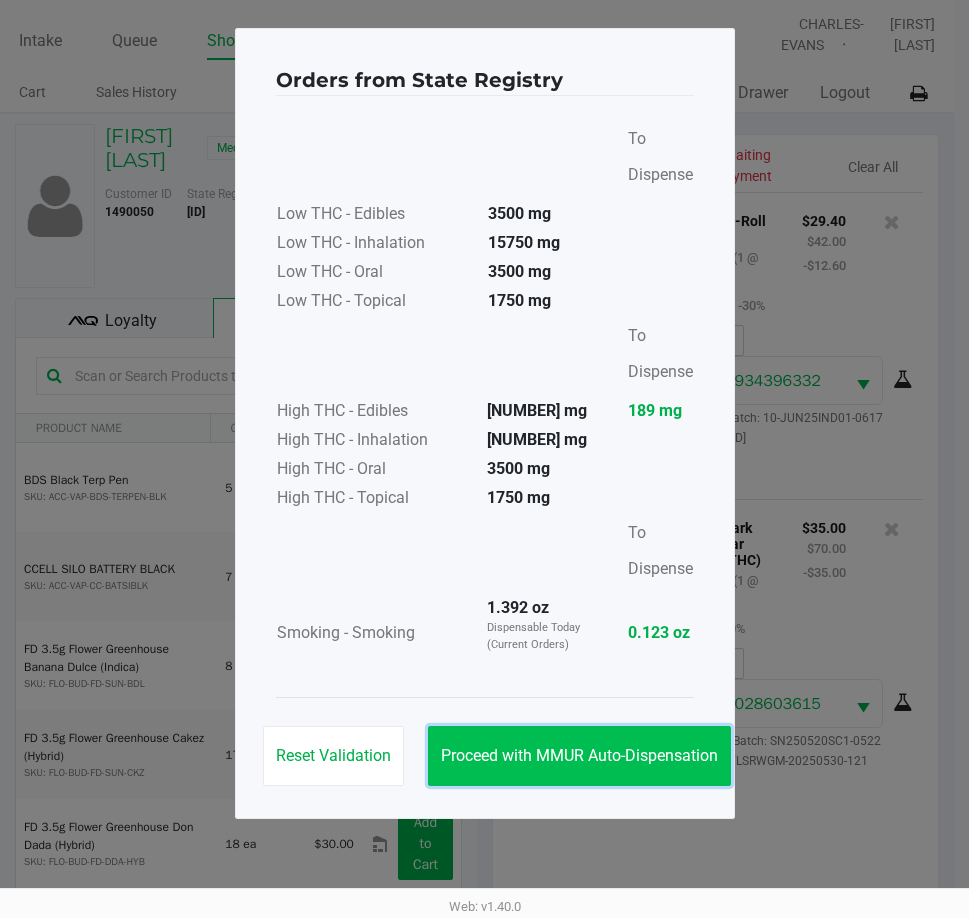 click on "Proceed with MMUR Auto-Dispensation" 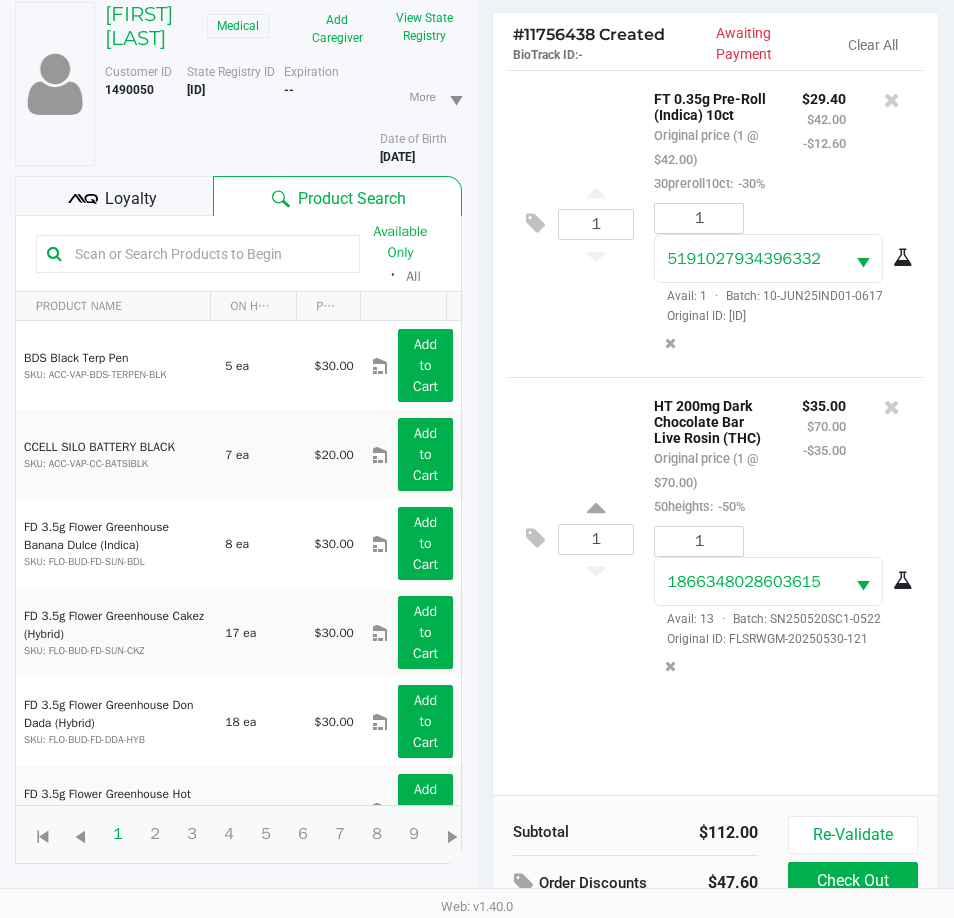 scroll, scrollTop: 265, scrollLeft: 0, axis: vertical 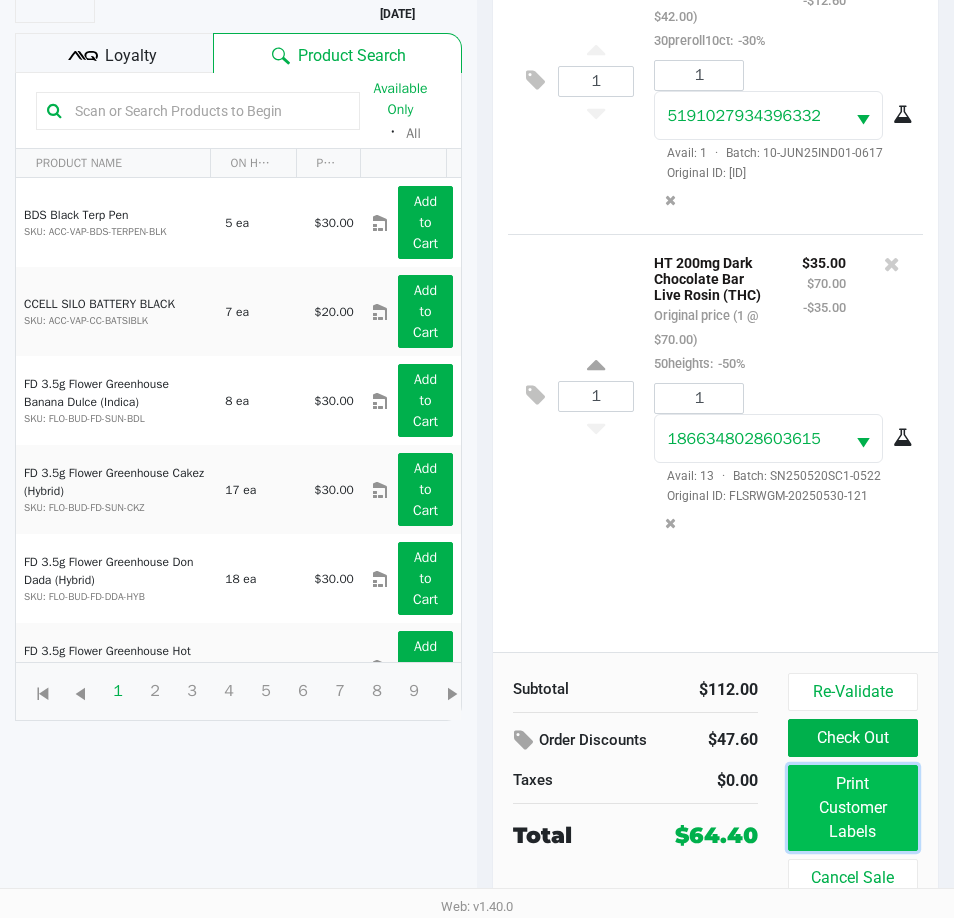 click on "Print Customer Labels" 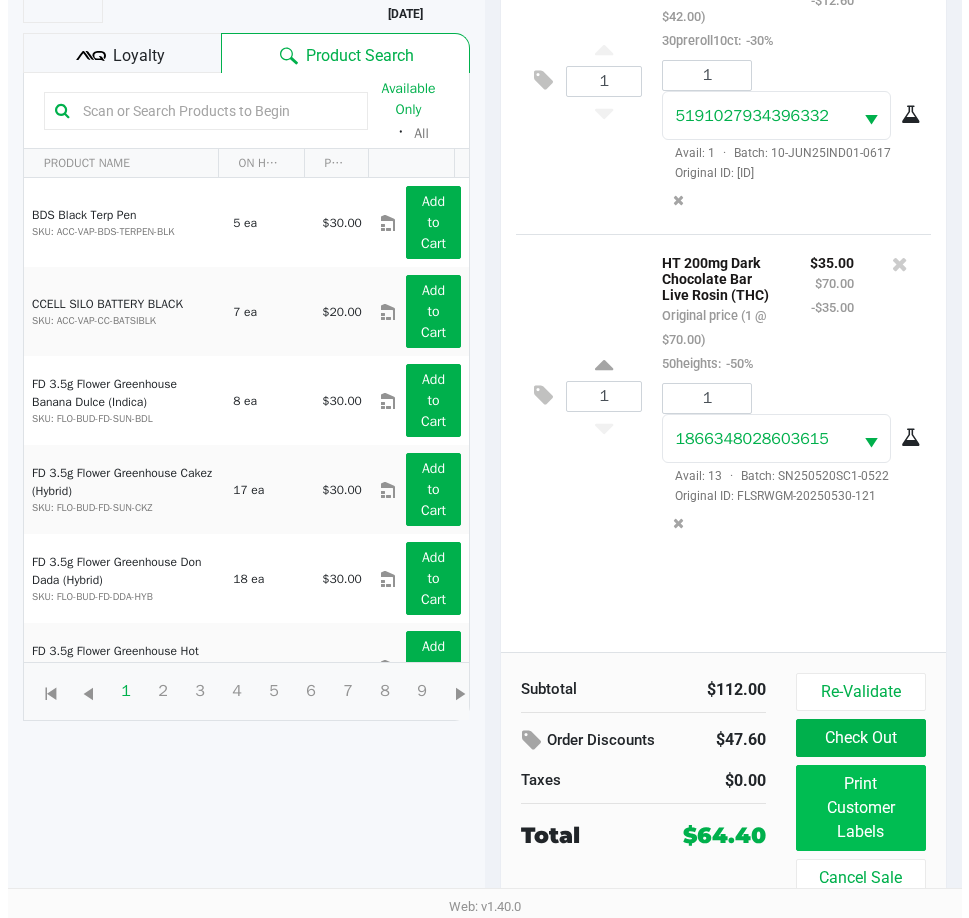 scroll, scrollTop: 0, scrollLeft: 0, axis: both 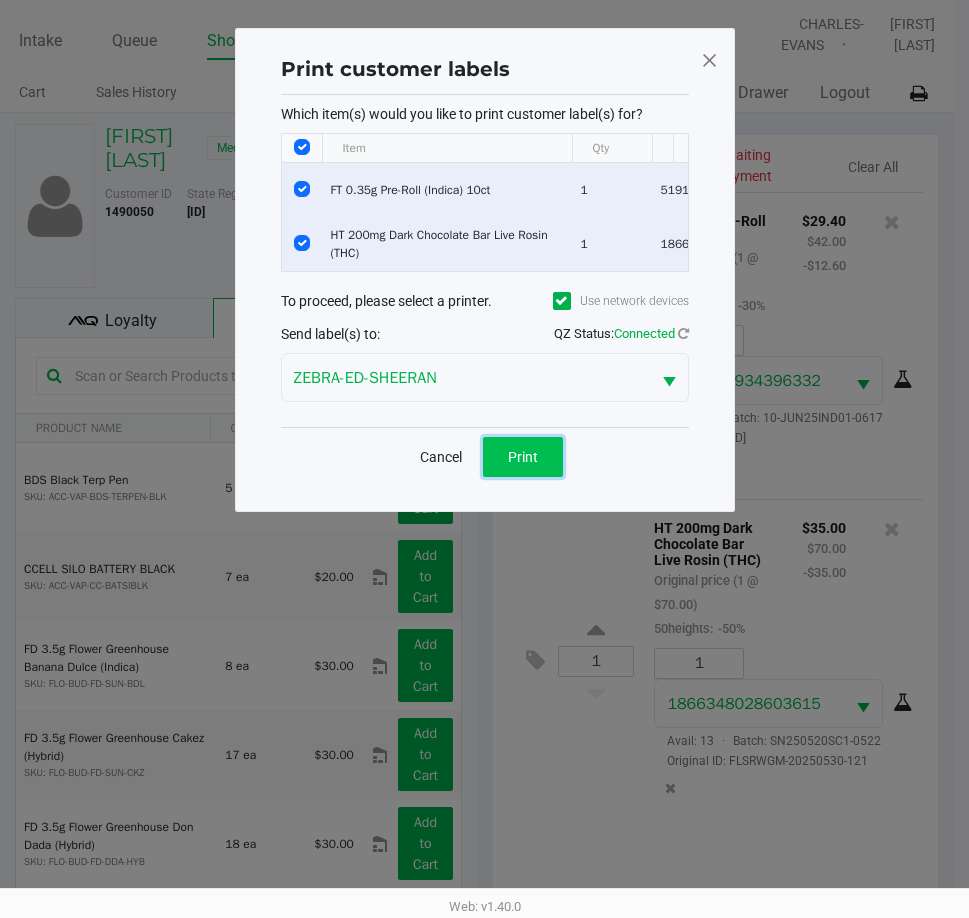 click on "Print" 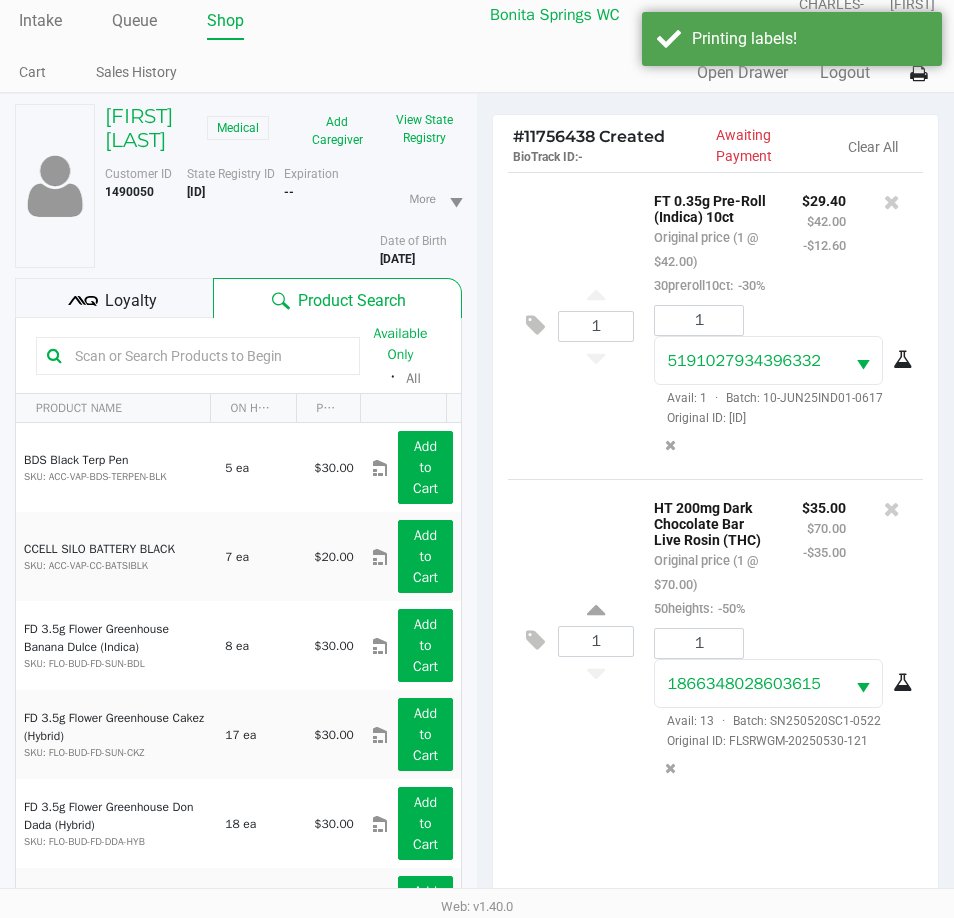 scroll, scrollTop: 265, scrollLeft: 0, axis: vertical 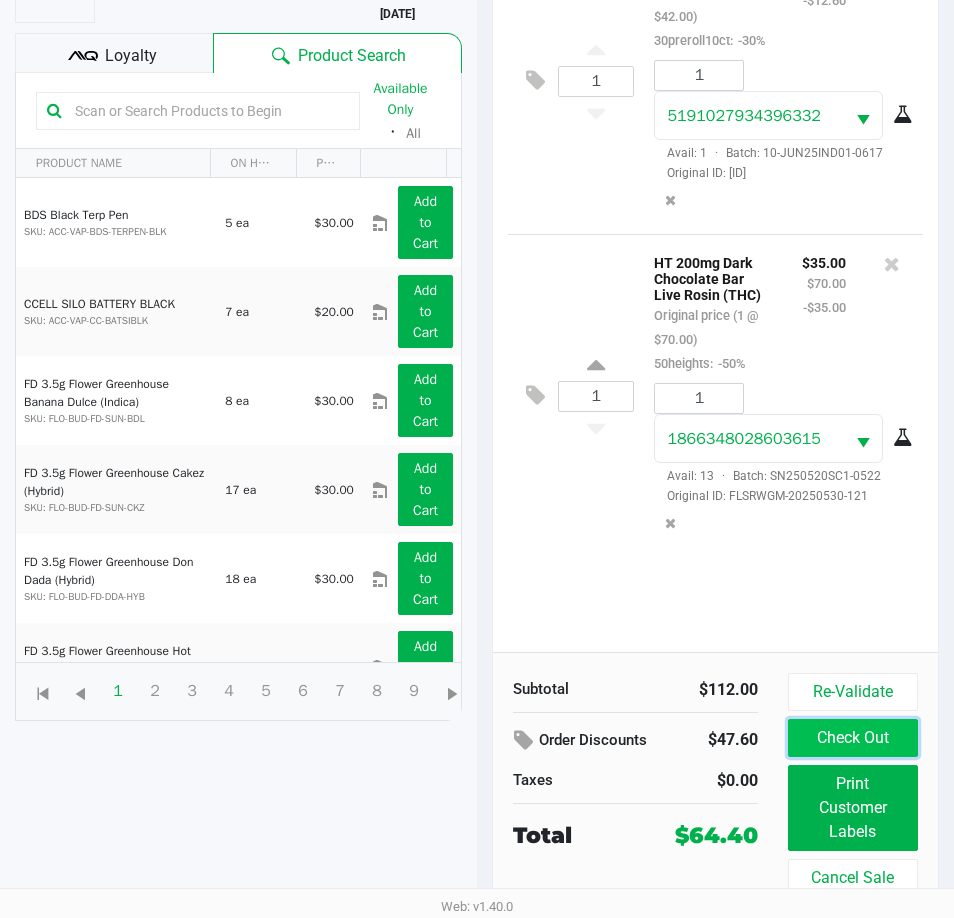 click on "Check Out" 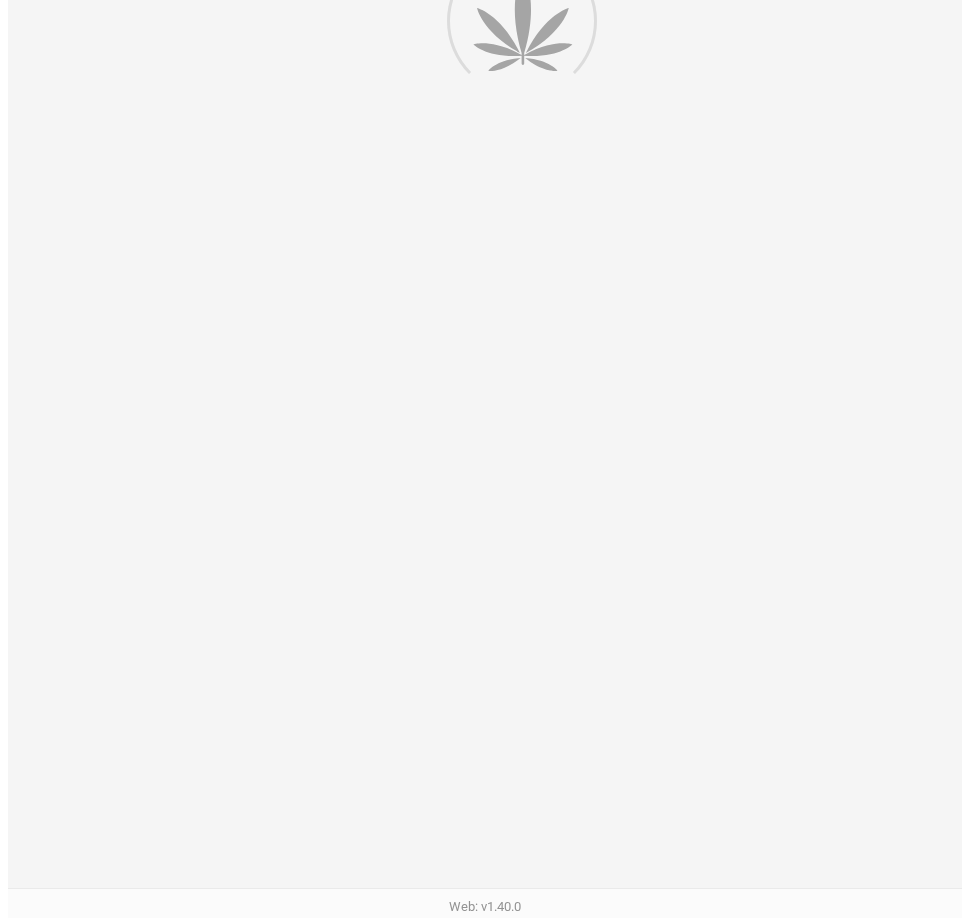 scroll, scrollTop: 0, scrollLeft: 0, axis: both 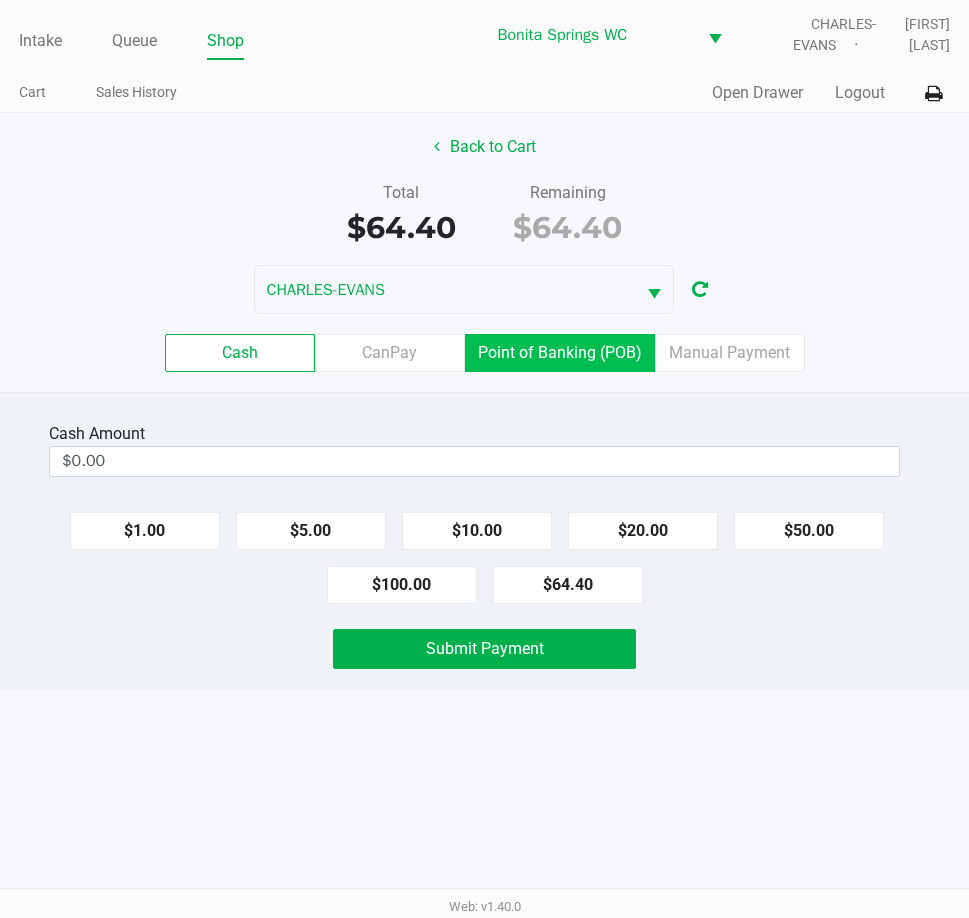 click on "Point of Banking (POB)" 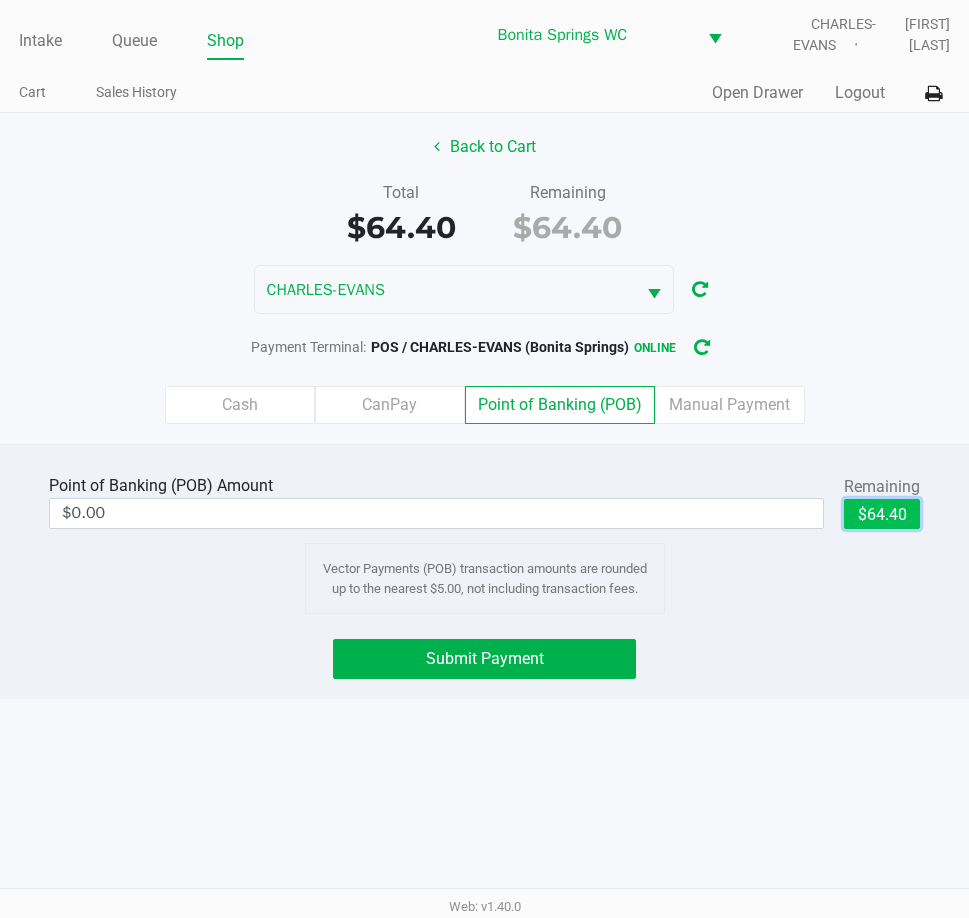 click on "$64.40" 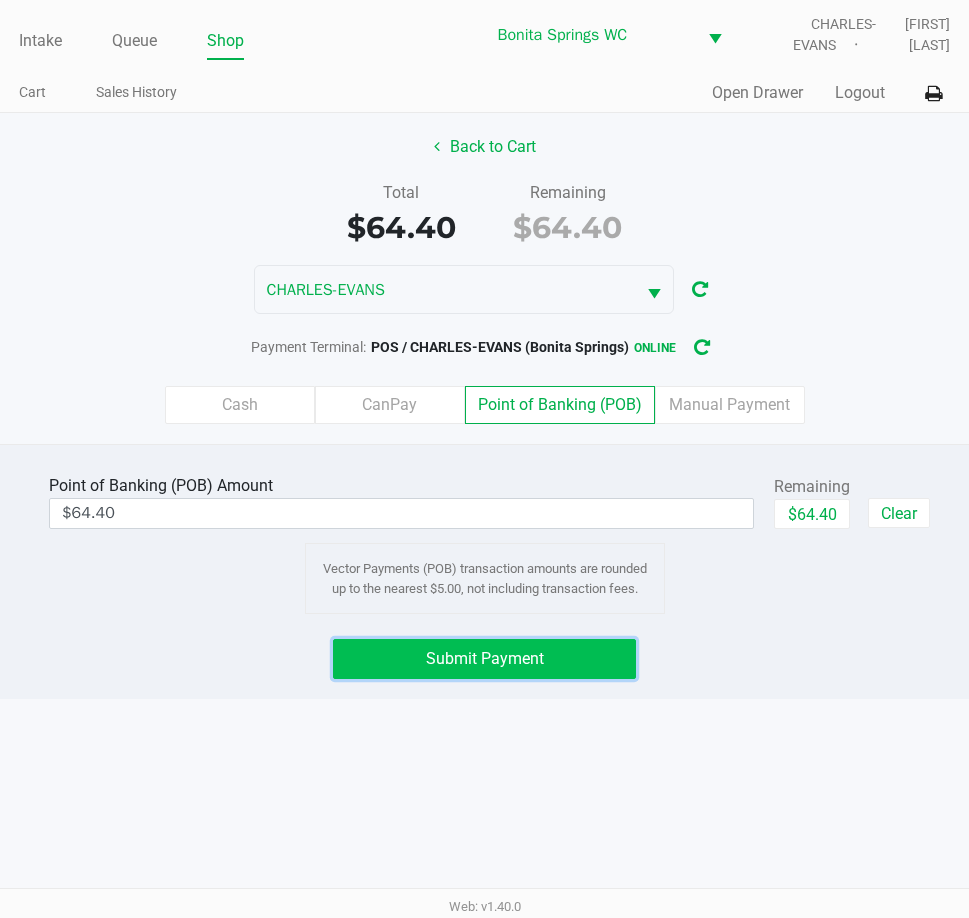 click on "Submit Payment" 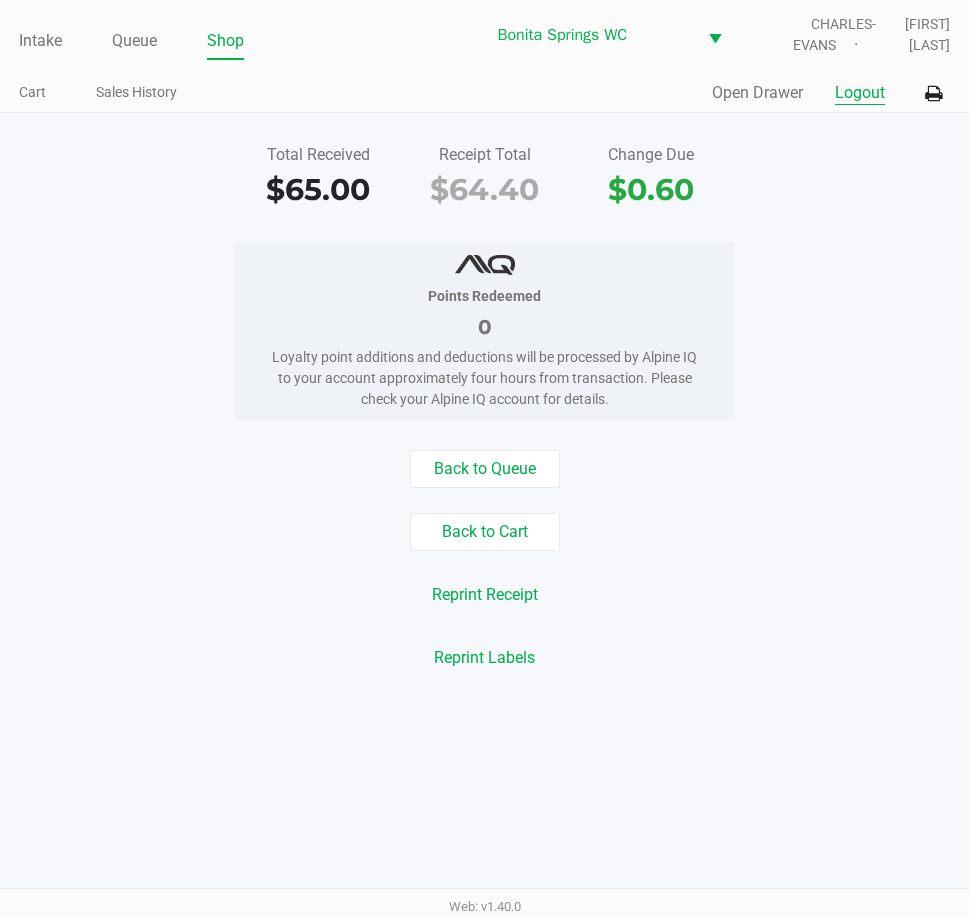 click on "Logout" 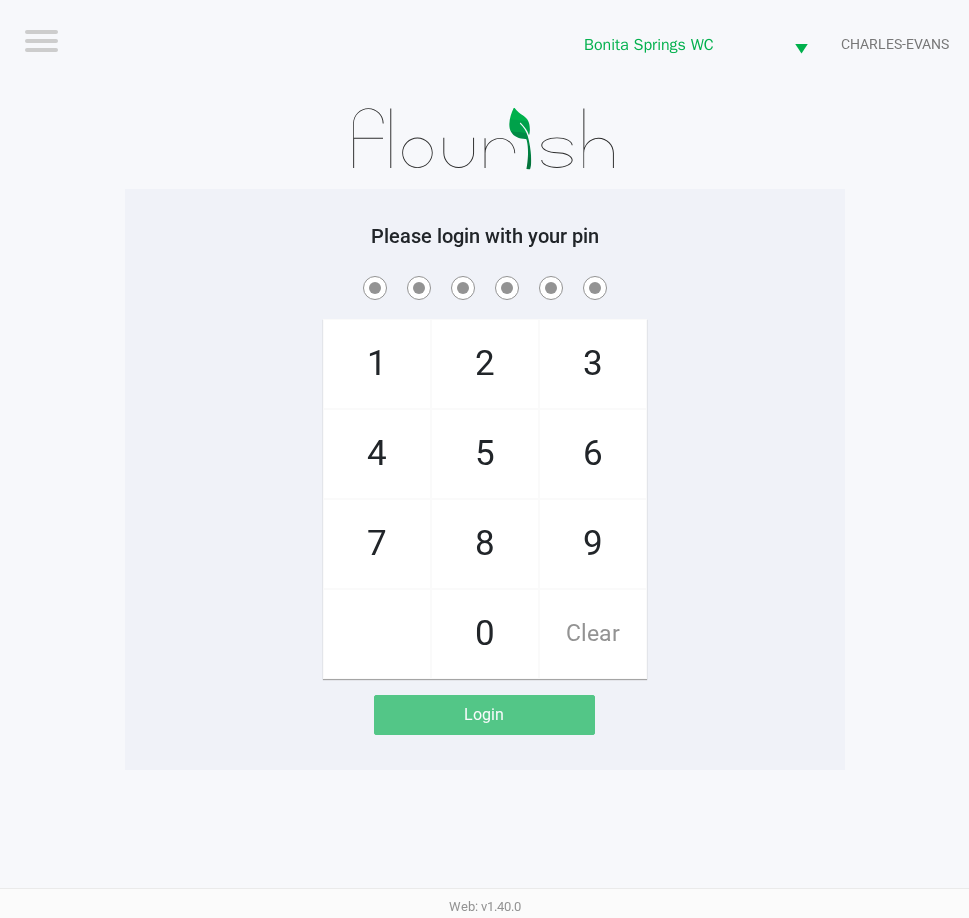 click on "Please login with your pin  1   4   7       2   5   8   0   3   6   9   Clear   Login" 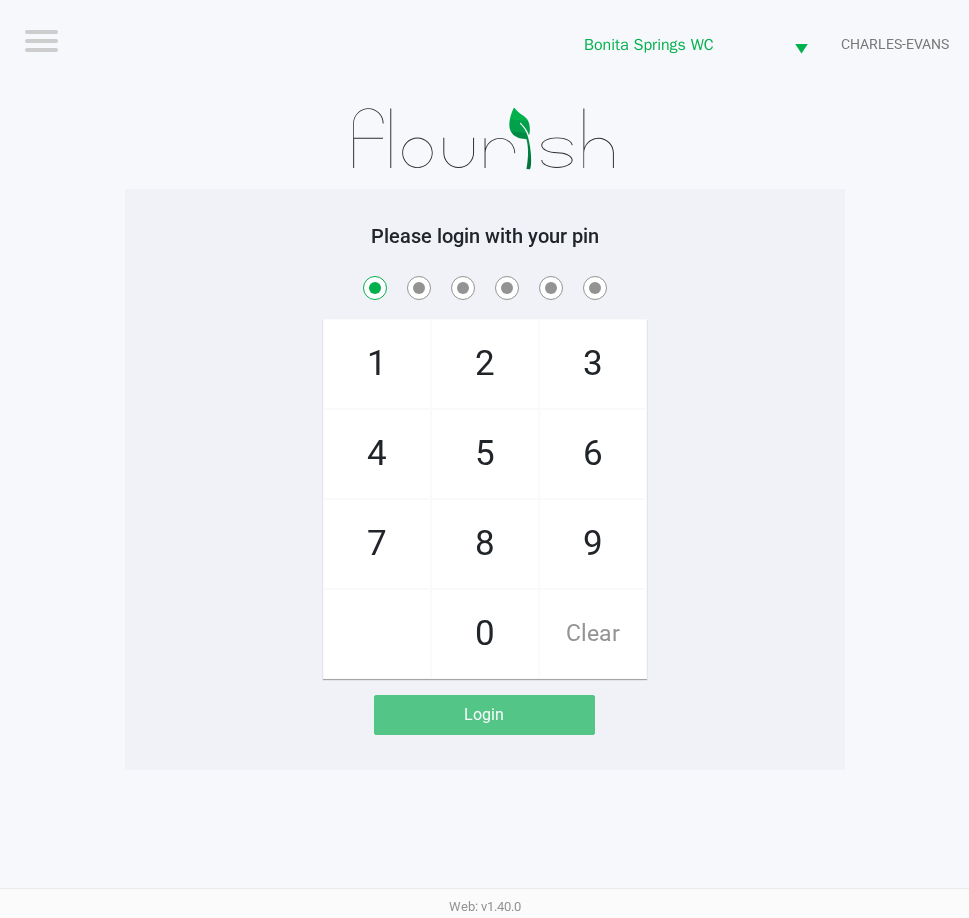 checkbox on "true" 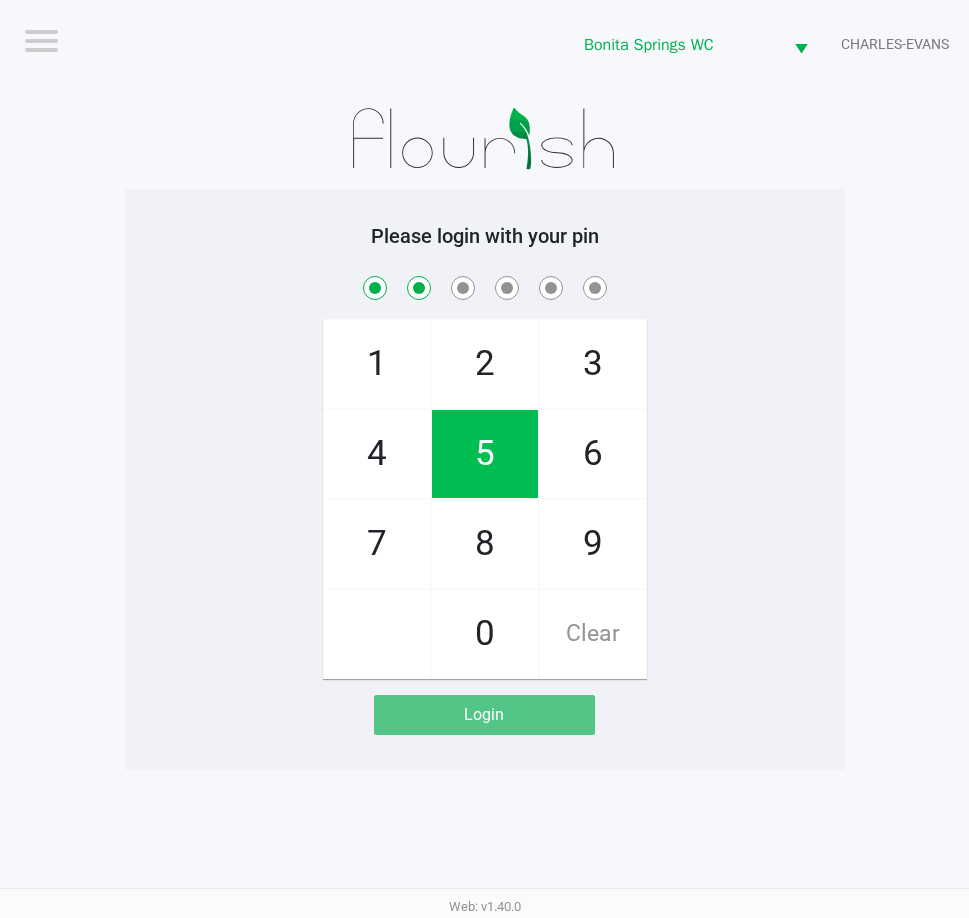 checkbox on "true" 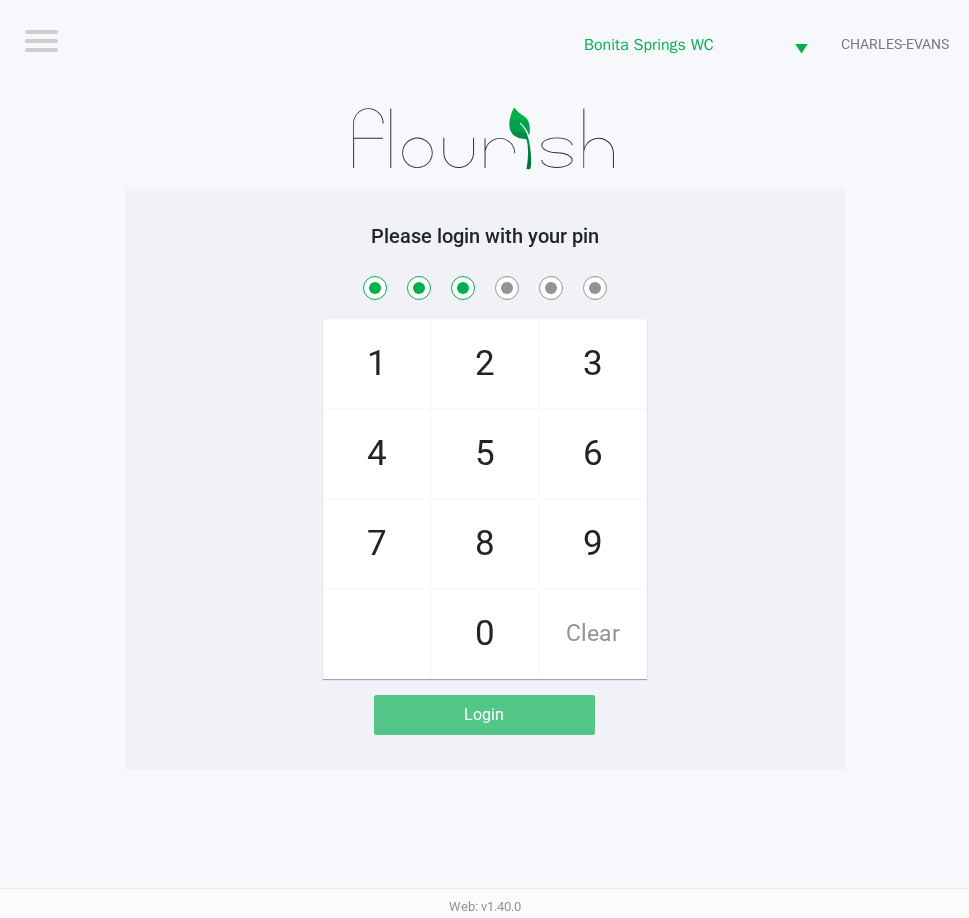 checkbox on "true" 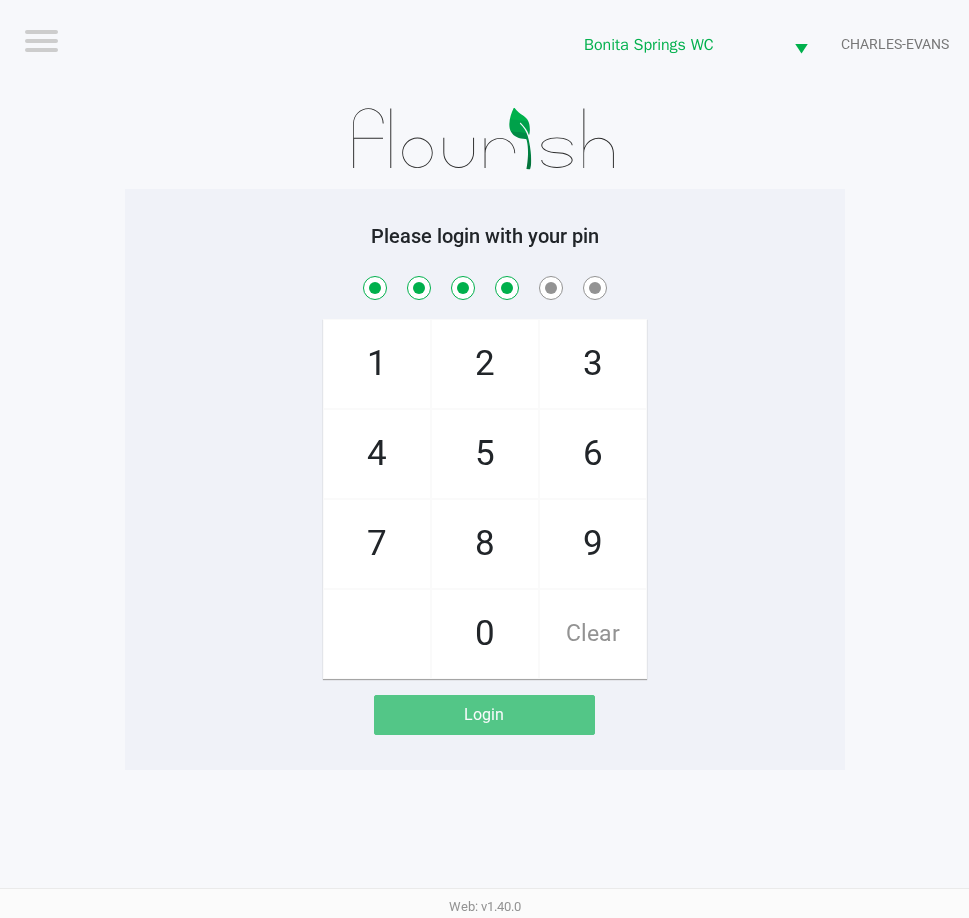 checkbox on "true" 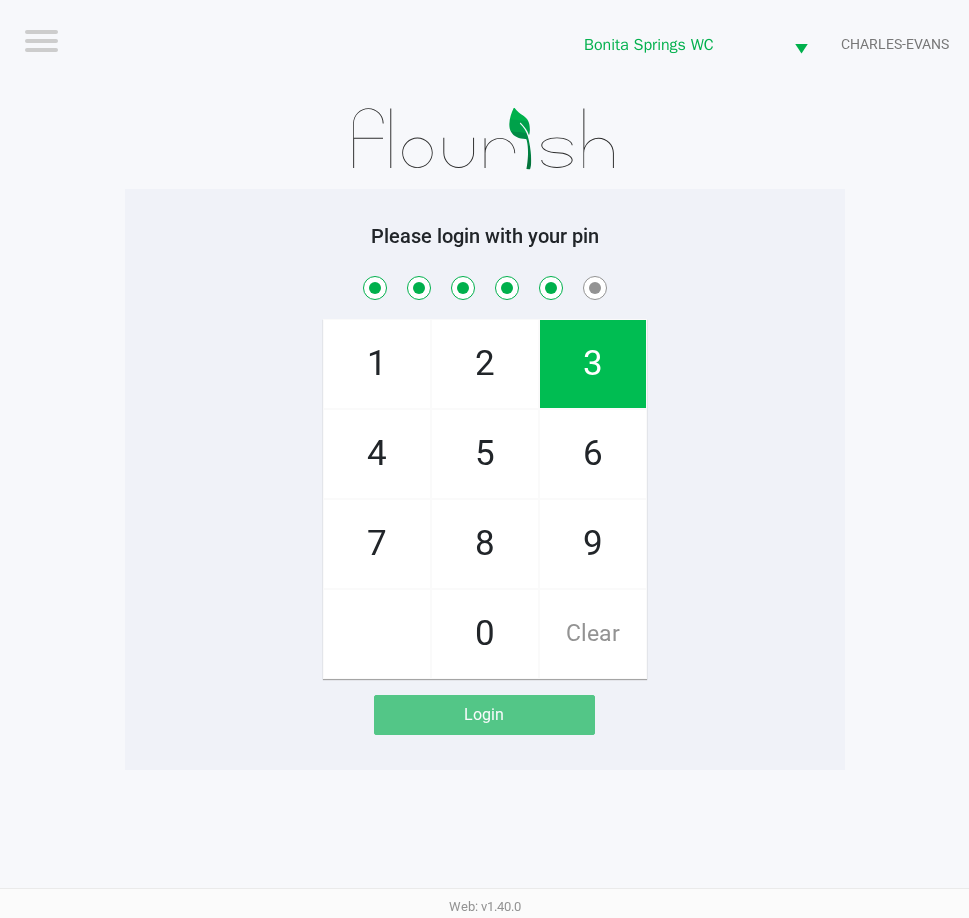 checkbox on "true" 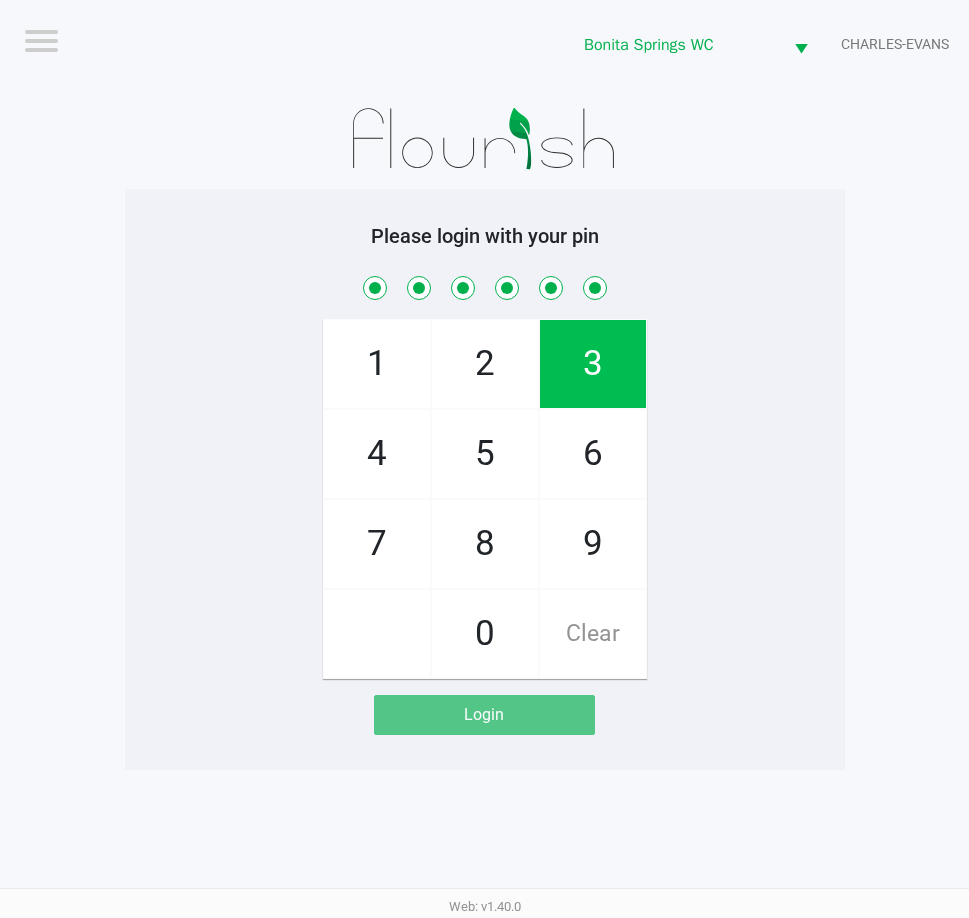 checkbox on "true" 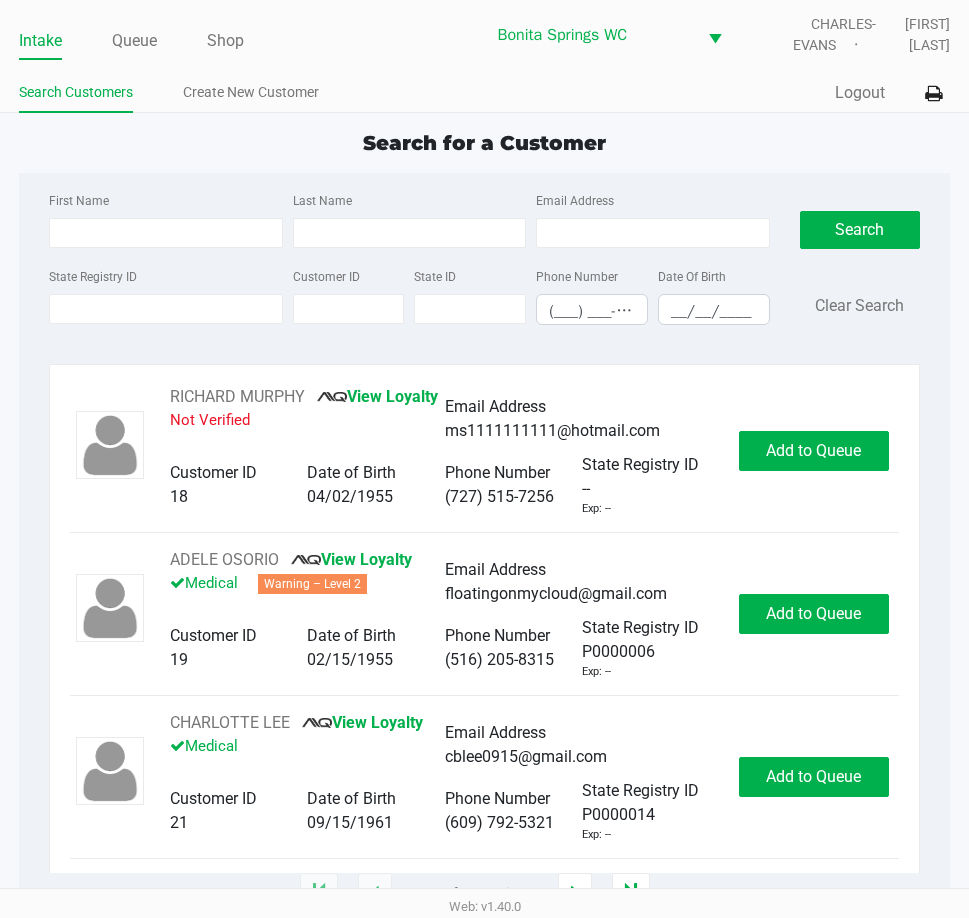 click on "Search for a Customer" 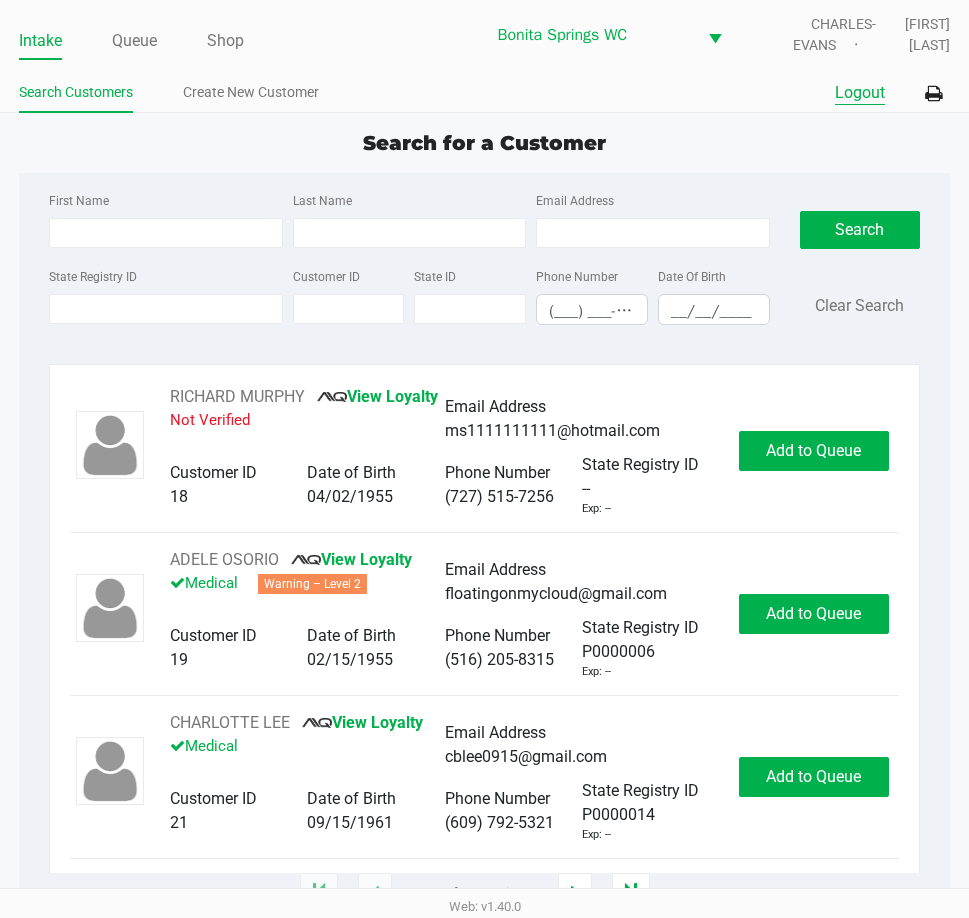 click on "Logout" 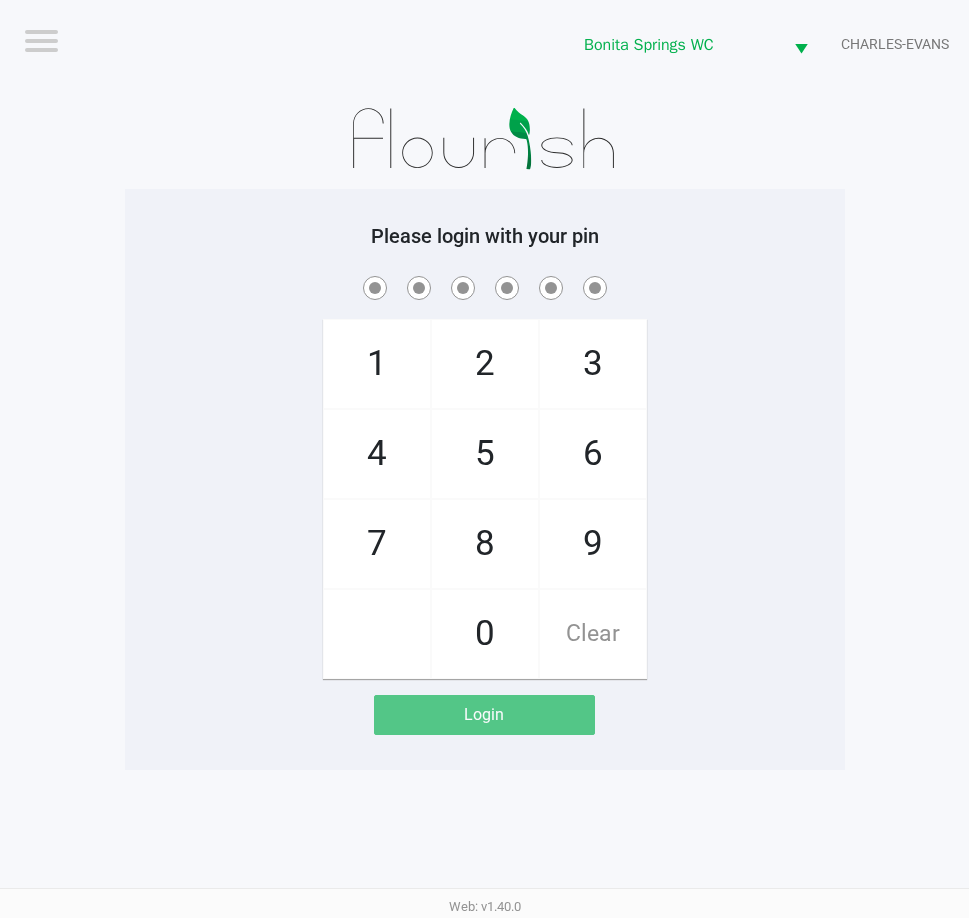 click 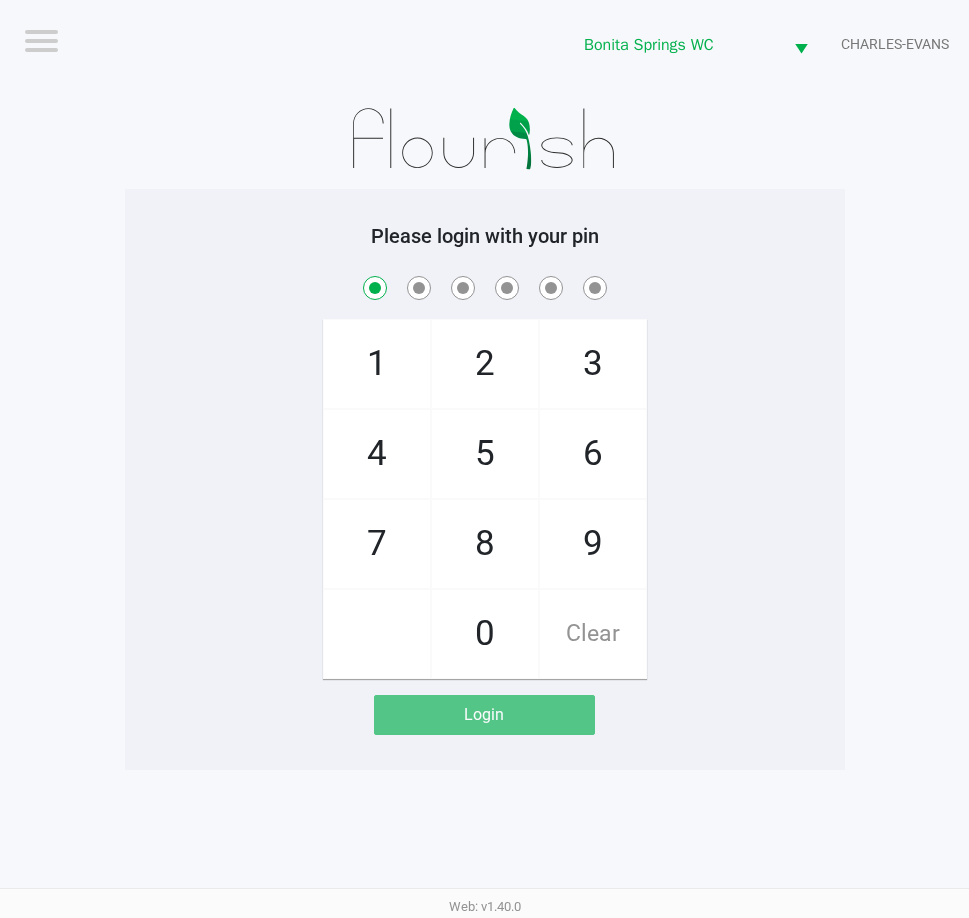 checkbox on "true" 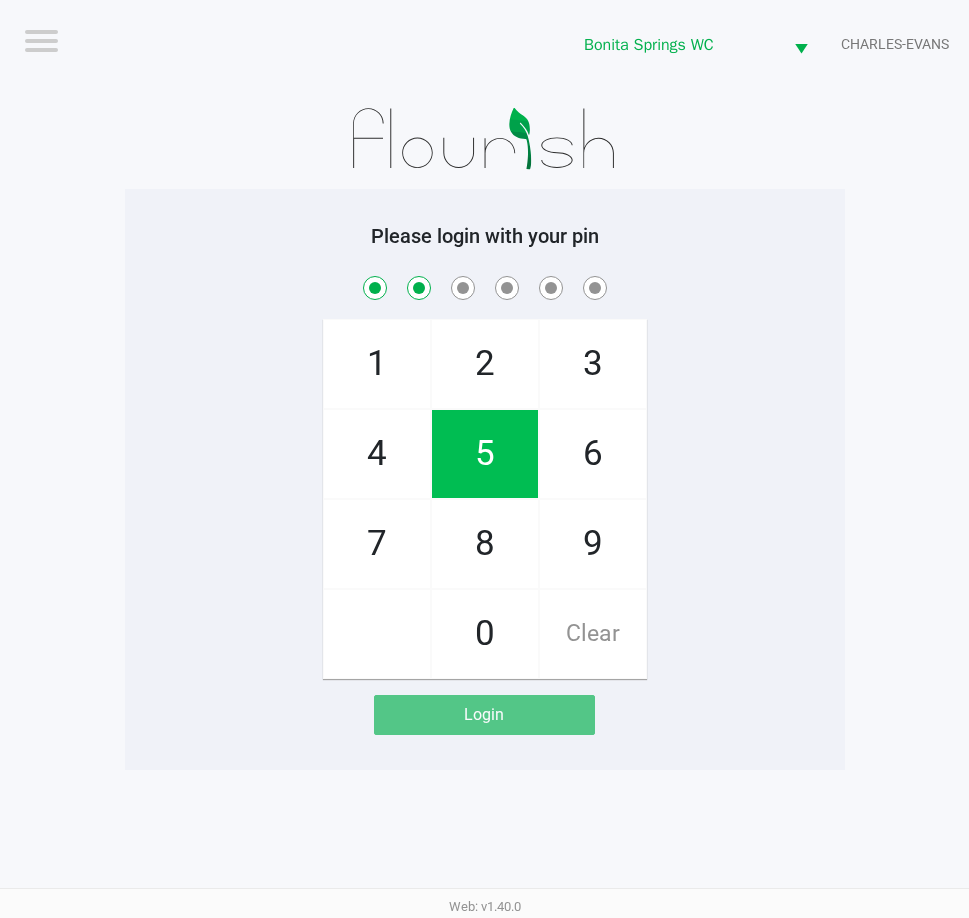 checkbox on "true" 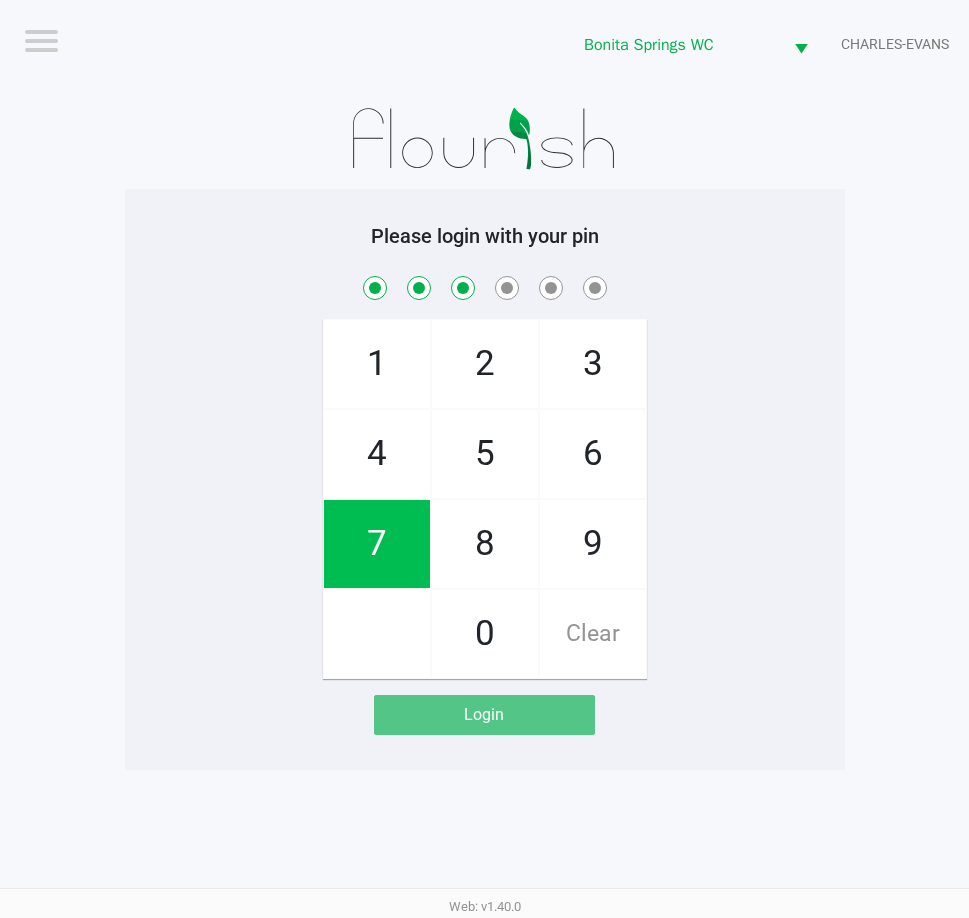 checkbox on "true" 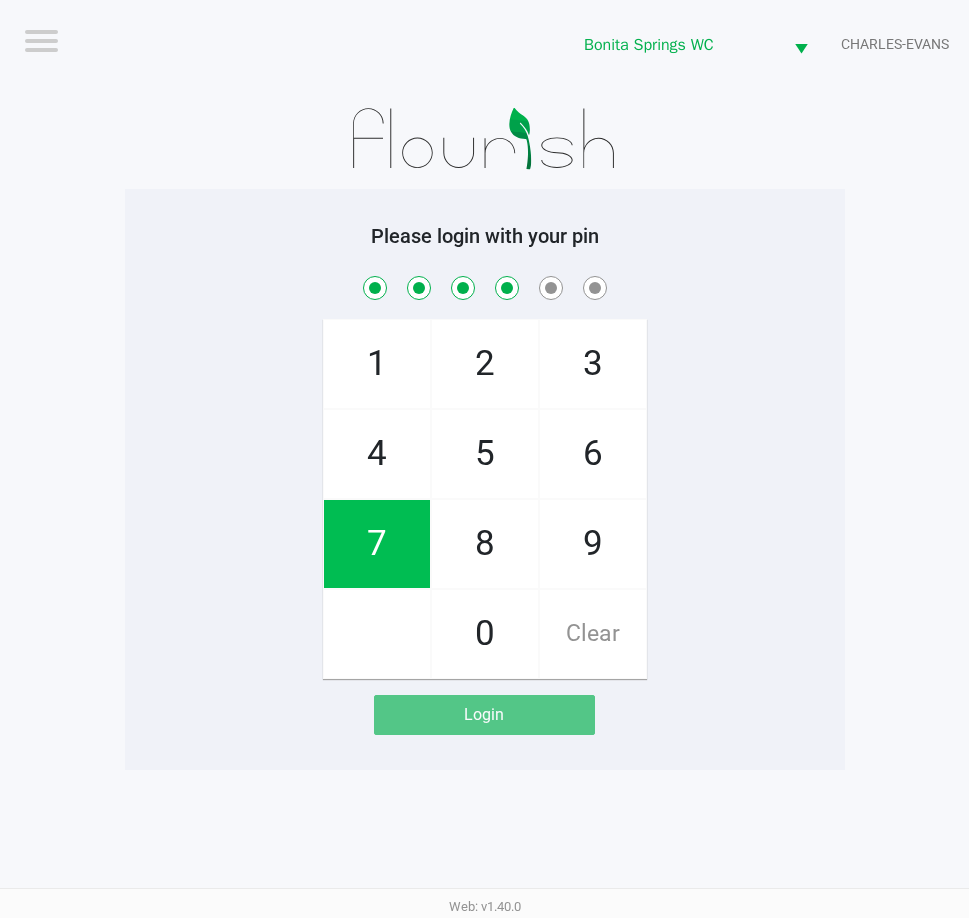 checkbox on "true" 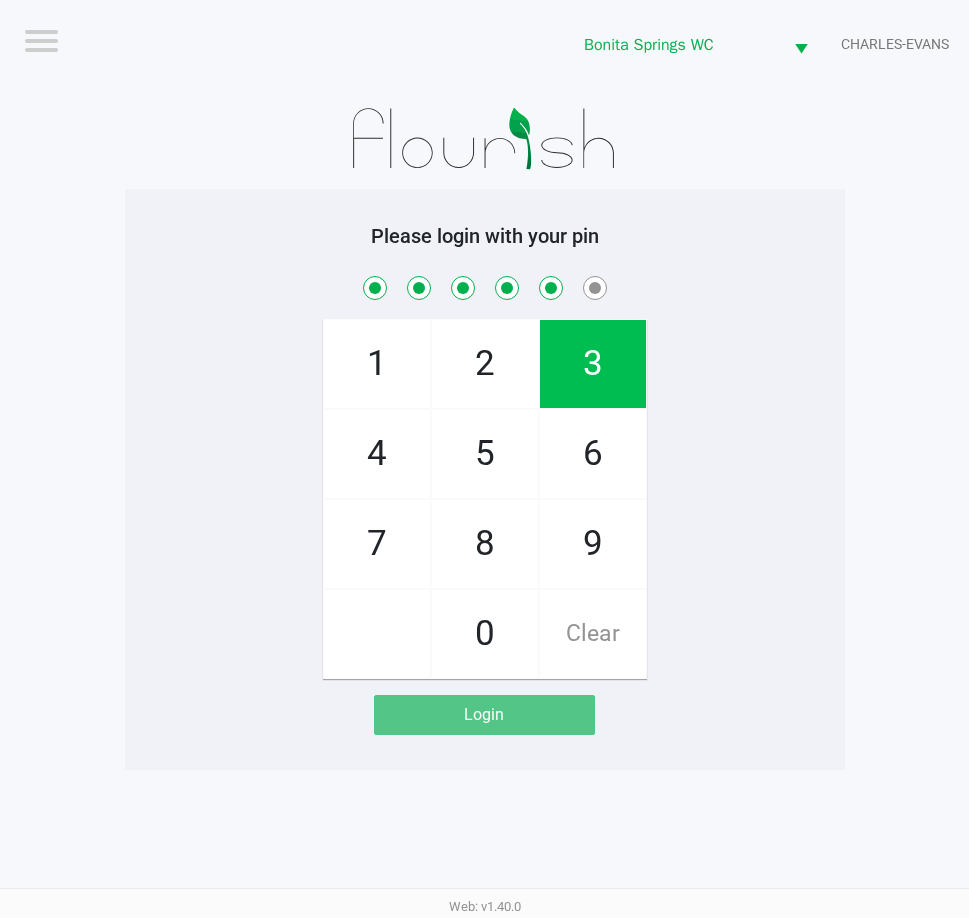 checkbox on "true" 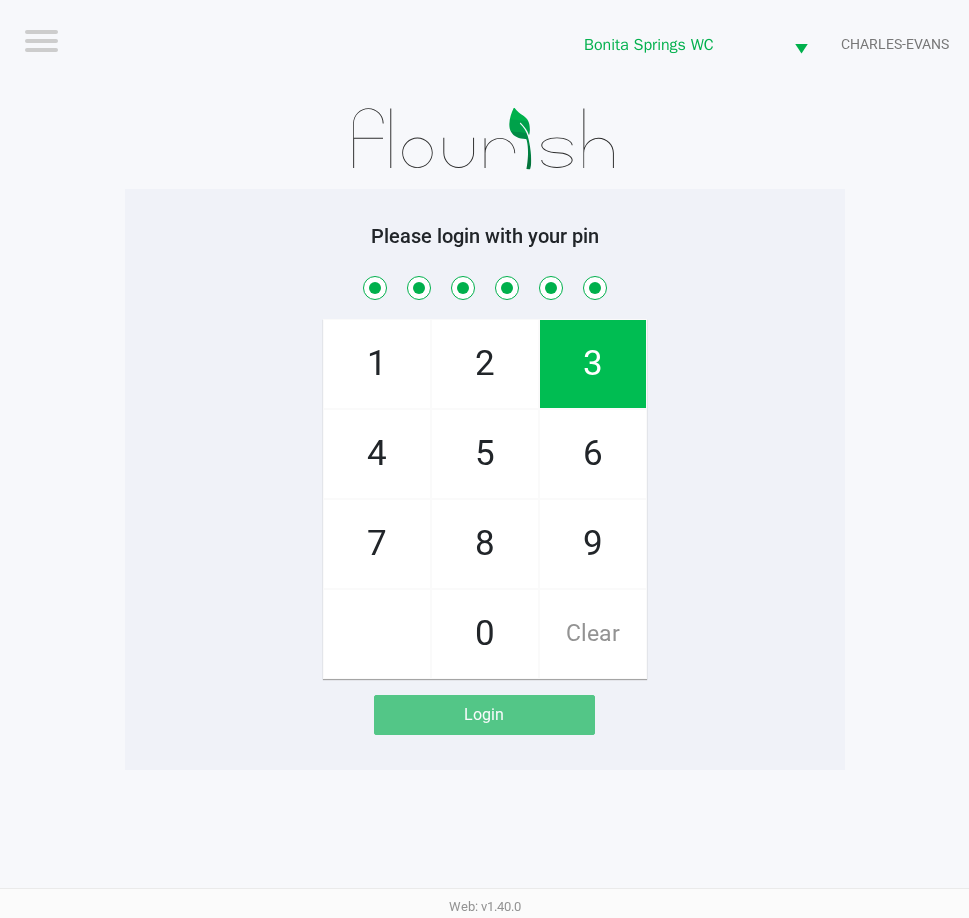 checkbox on "true" 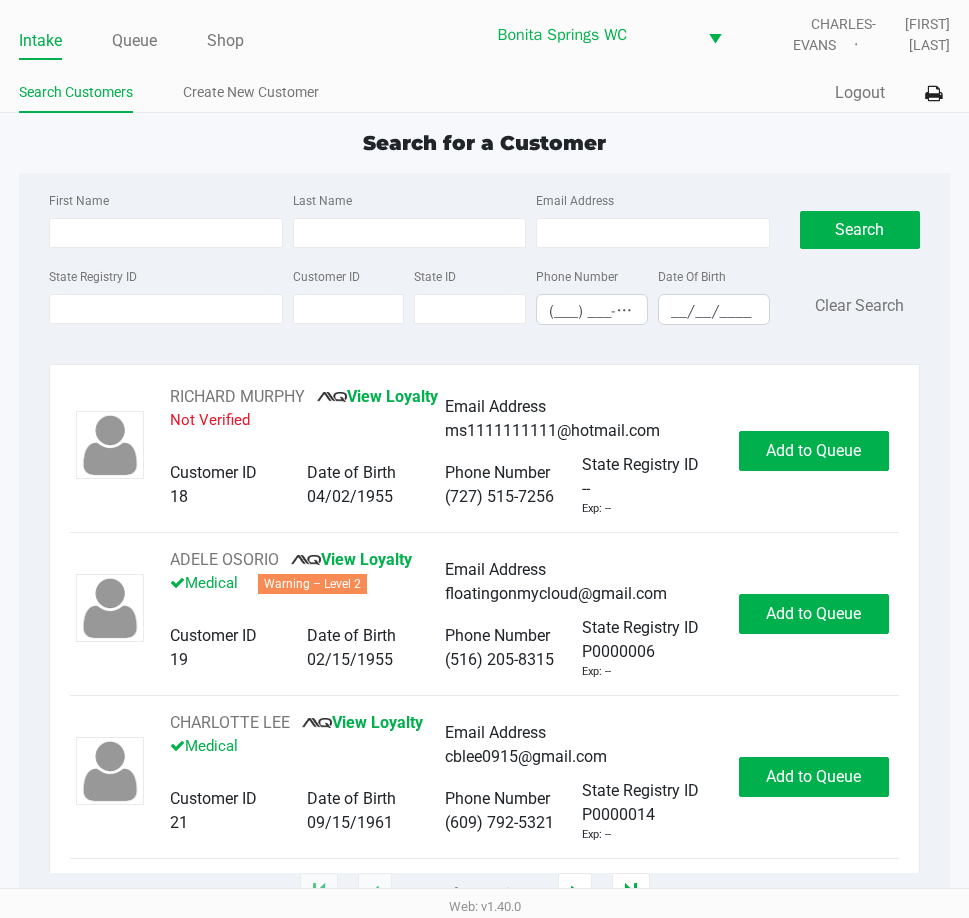 click on "Intake Queue Shop" 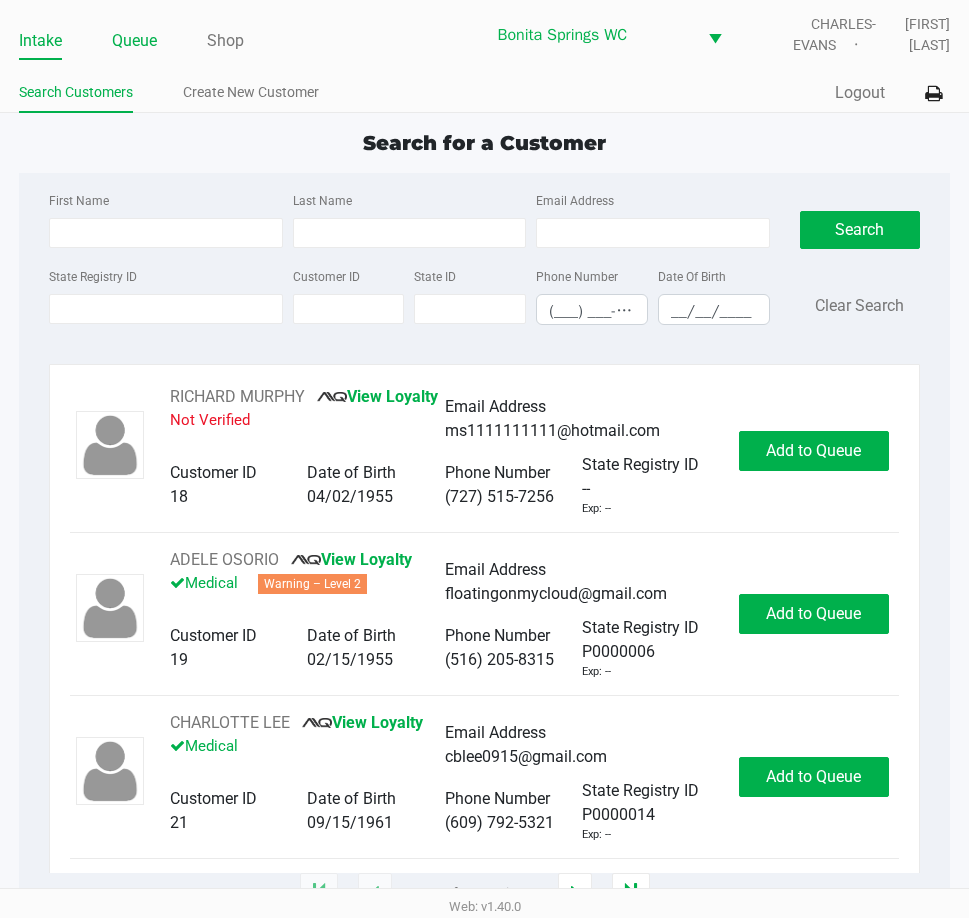click on "Queue" 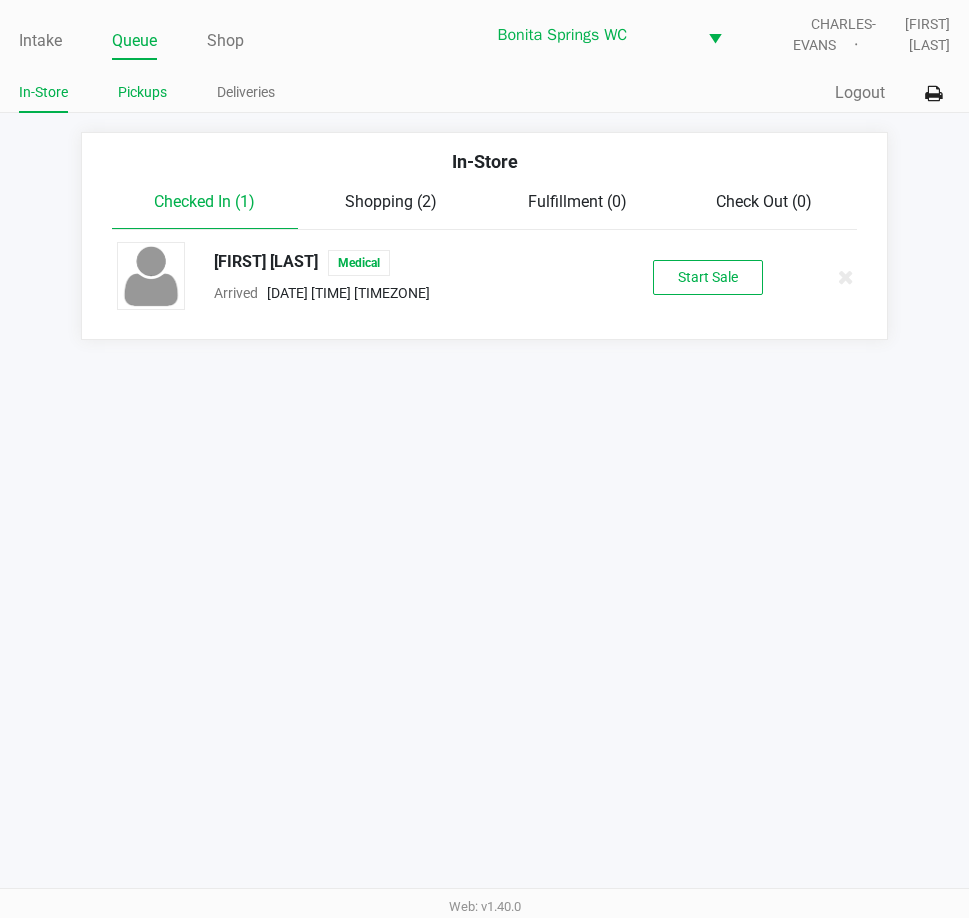 click on "Pickups" 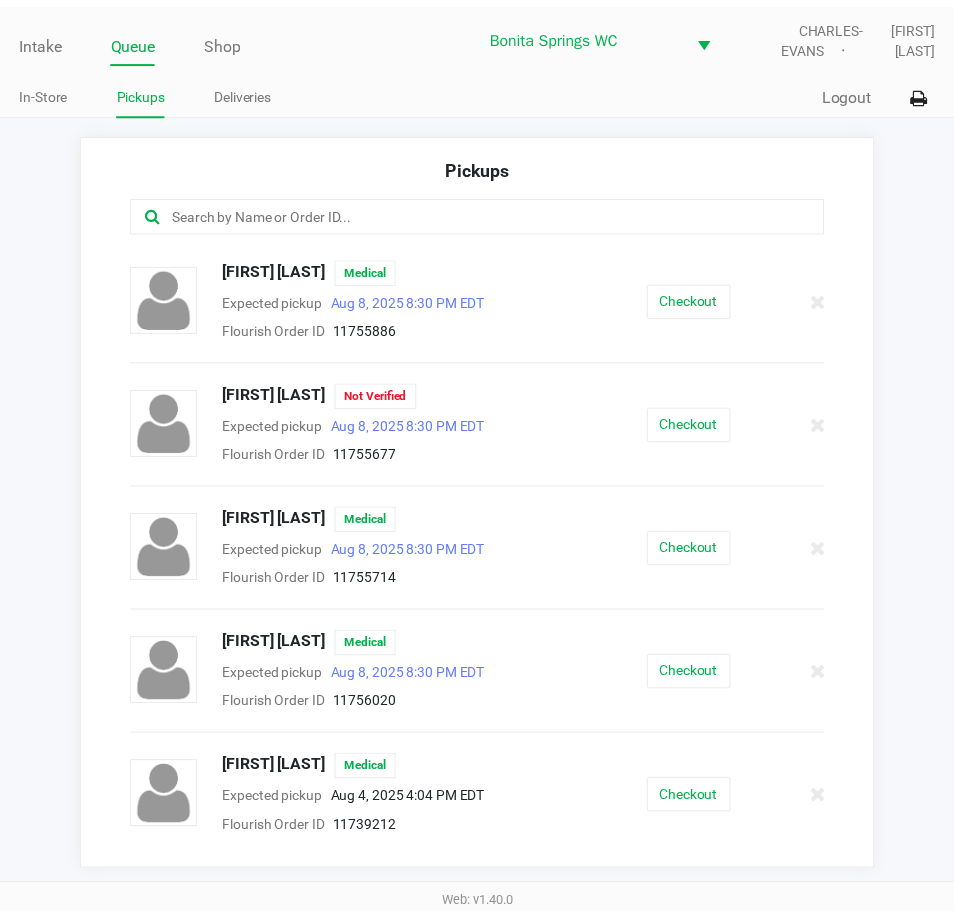 scroll, scrollTop: 1000, scrollLeft: 0, axis: vertical 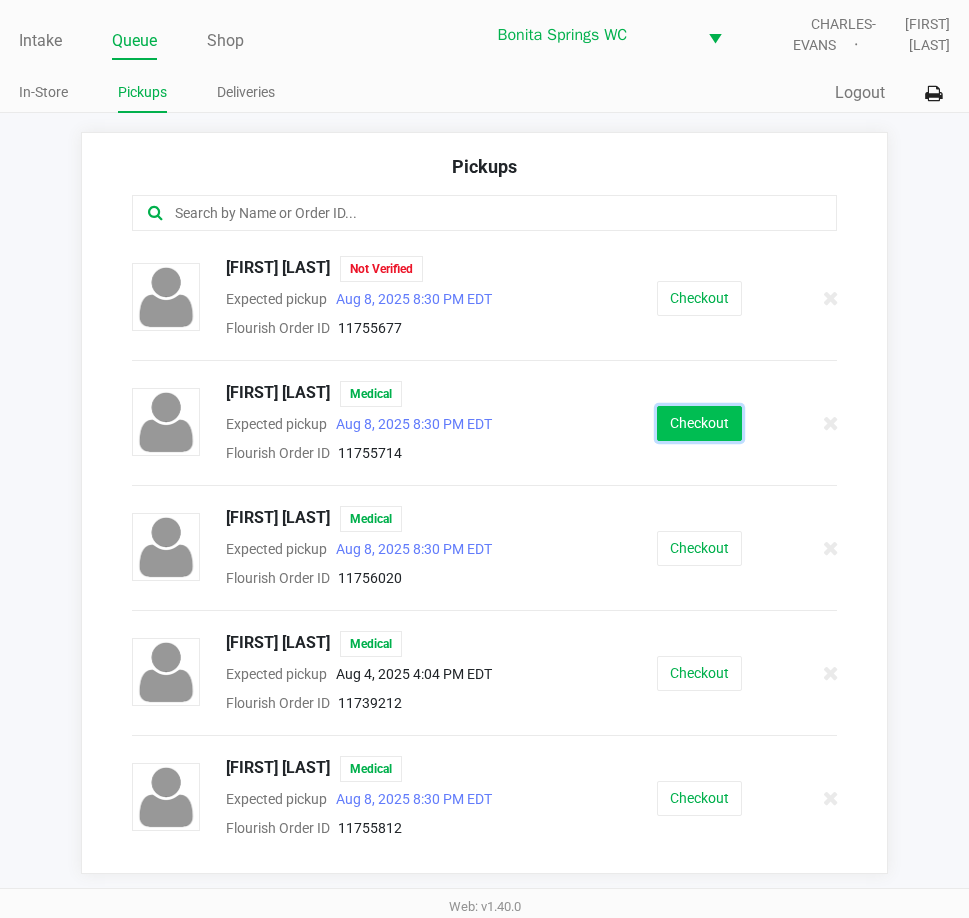 click on "Checkout" 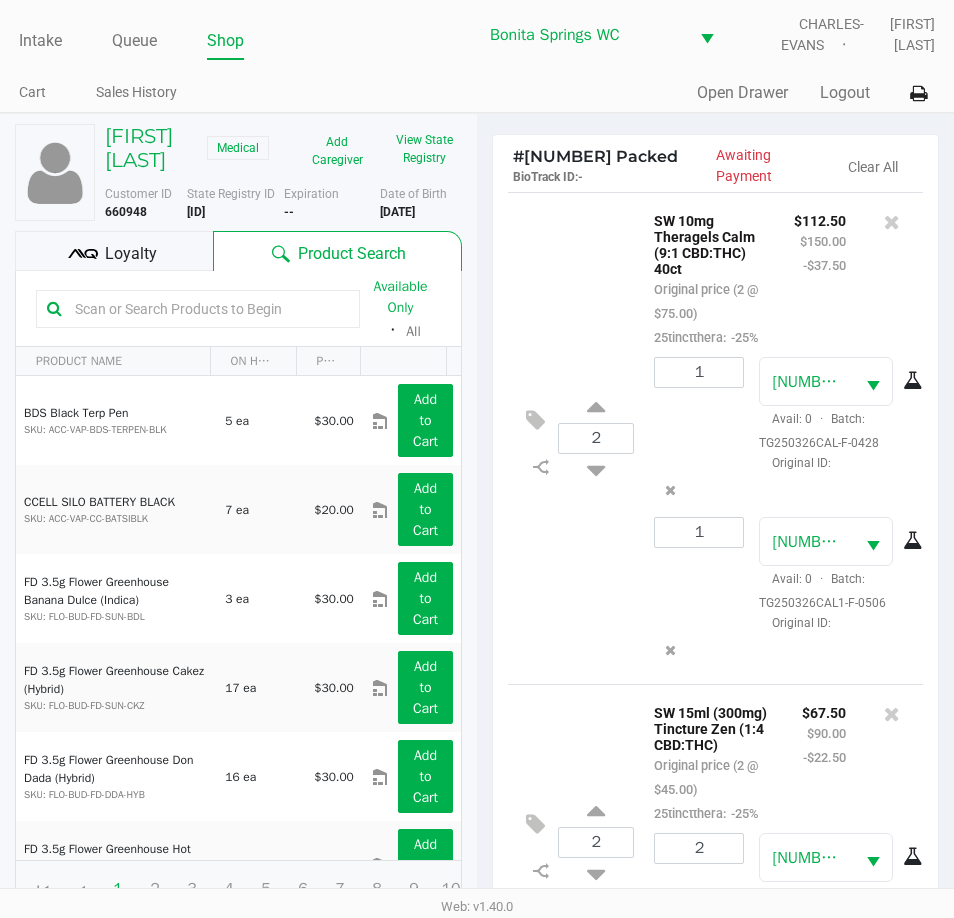 scroll, scrollTop: 176, scrollLeft: 0, axis: vertical 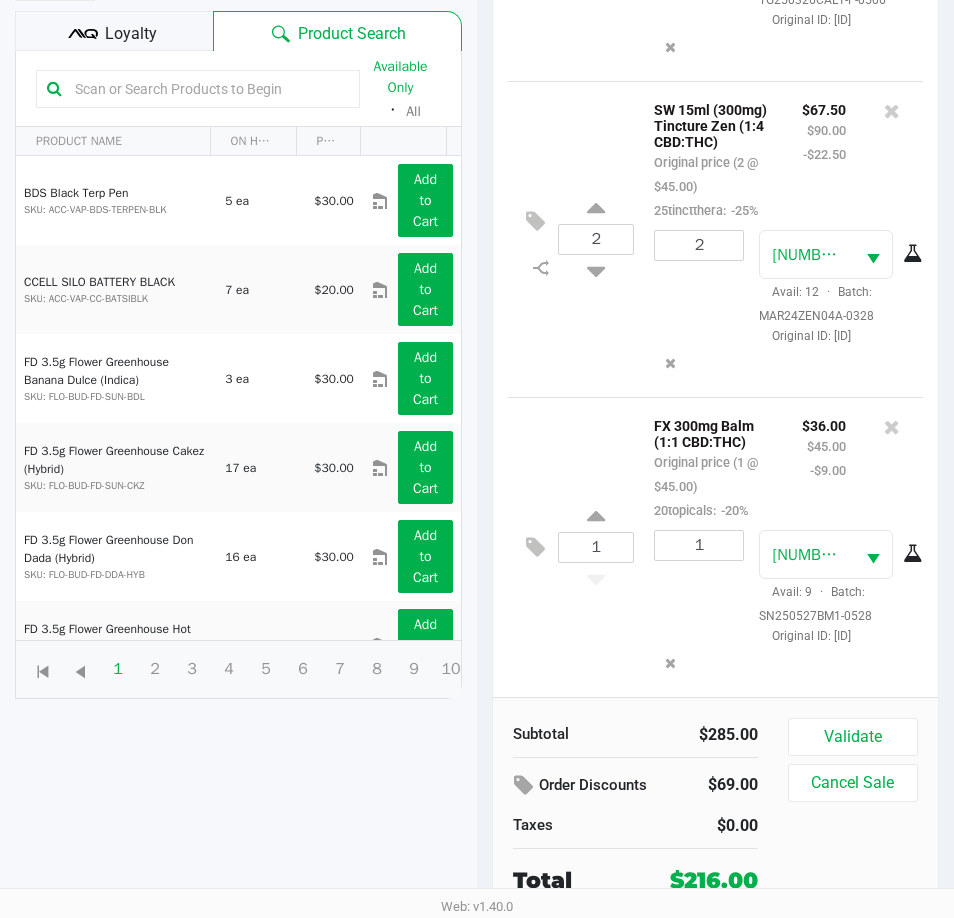 click on "Loyalty" 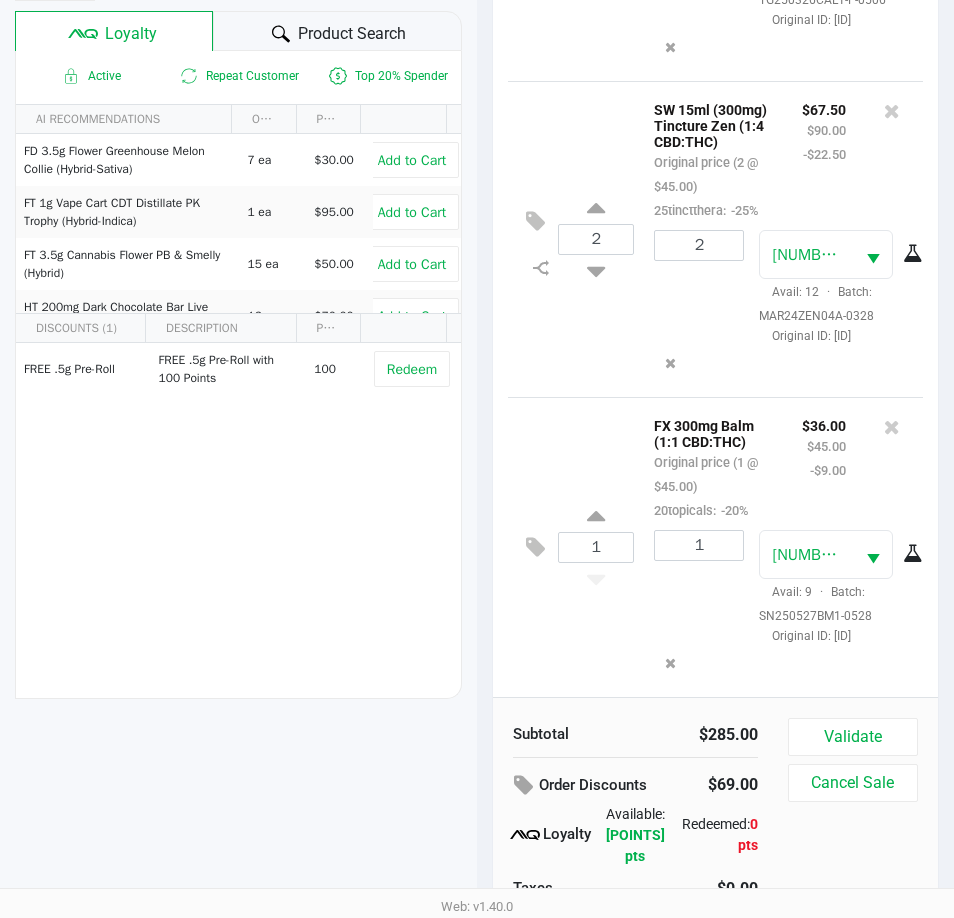 click on "Product Search" 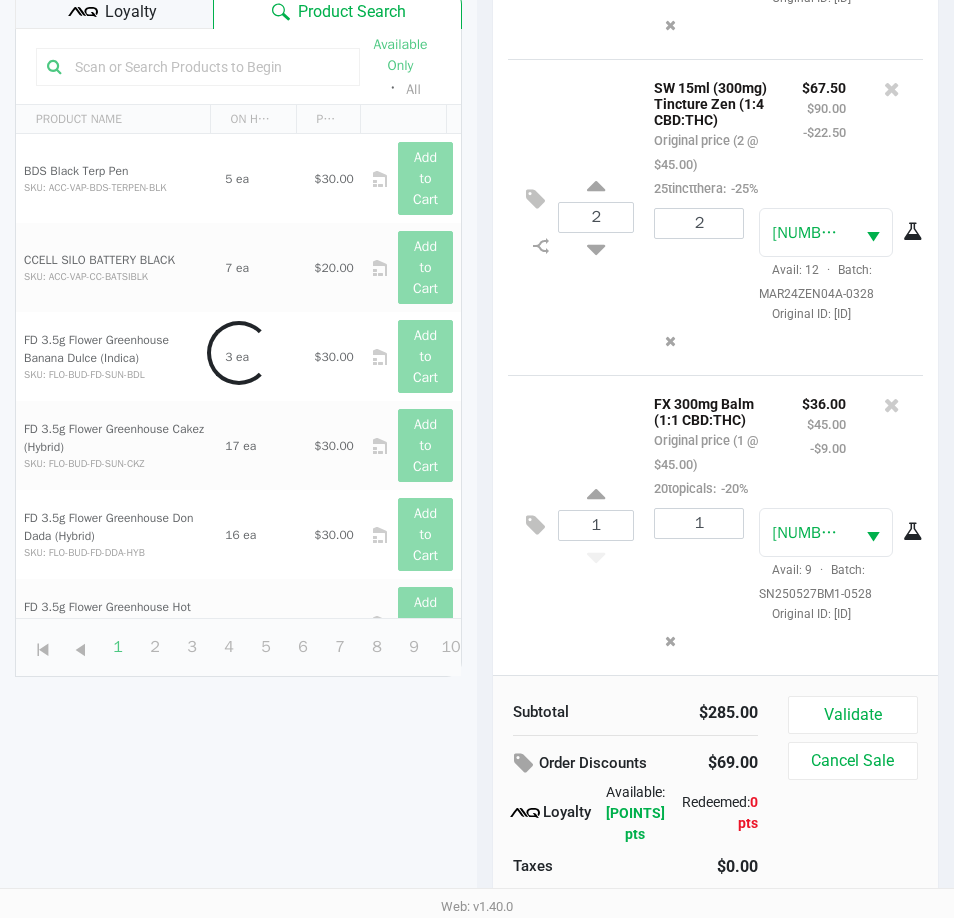 scroll, scrollTop: 262, scrollLeft: 0, axis: vertical 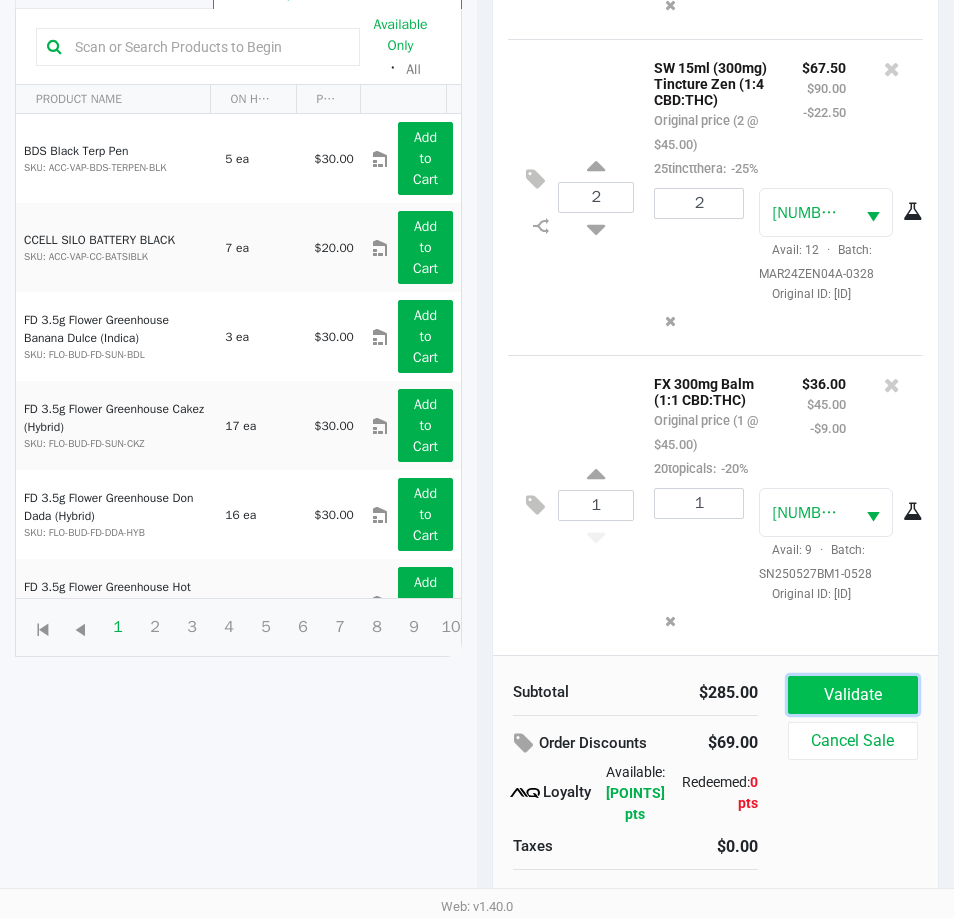 click on "Validate" 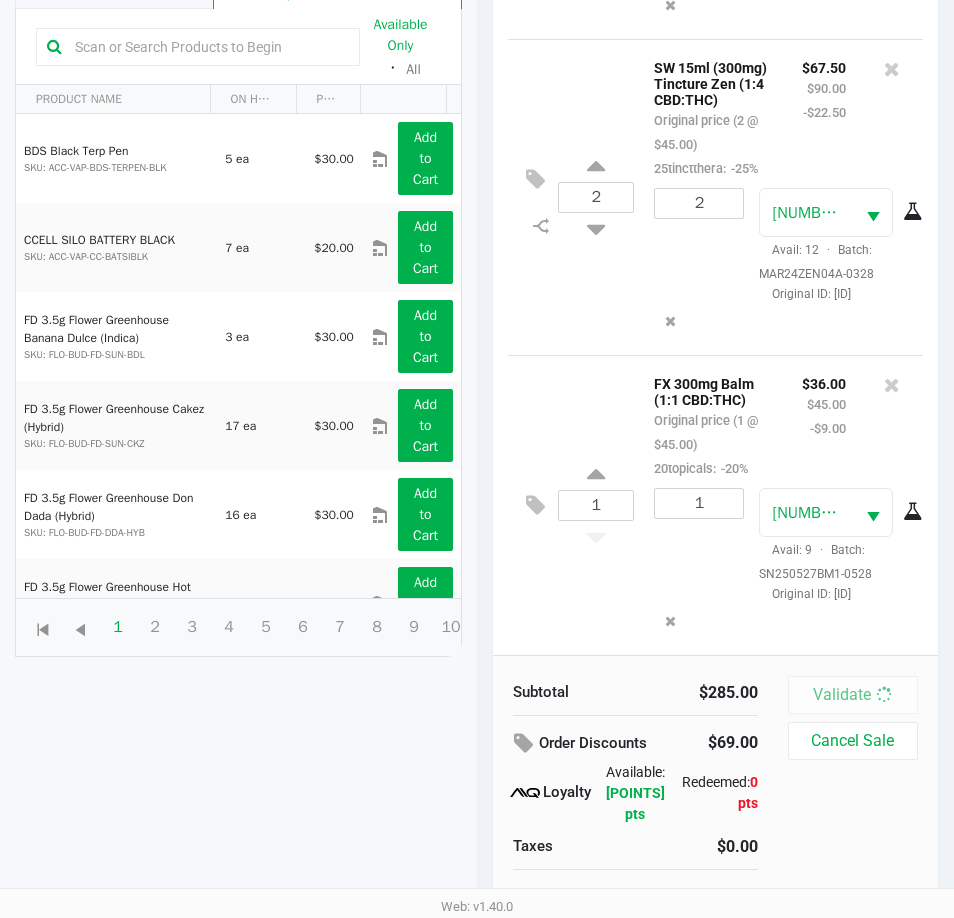 scroll, scrollTop: 0, scrollLeft: 0, axis: both 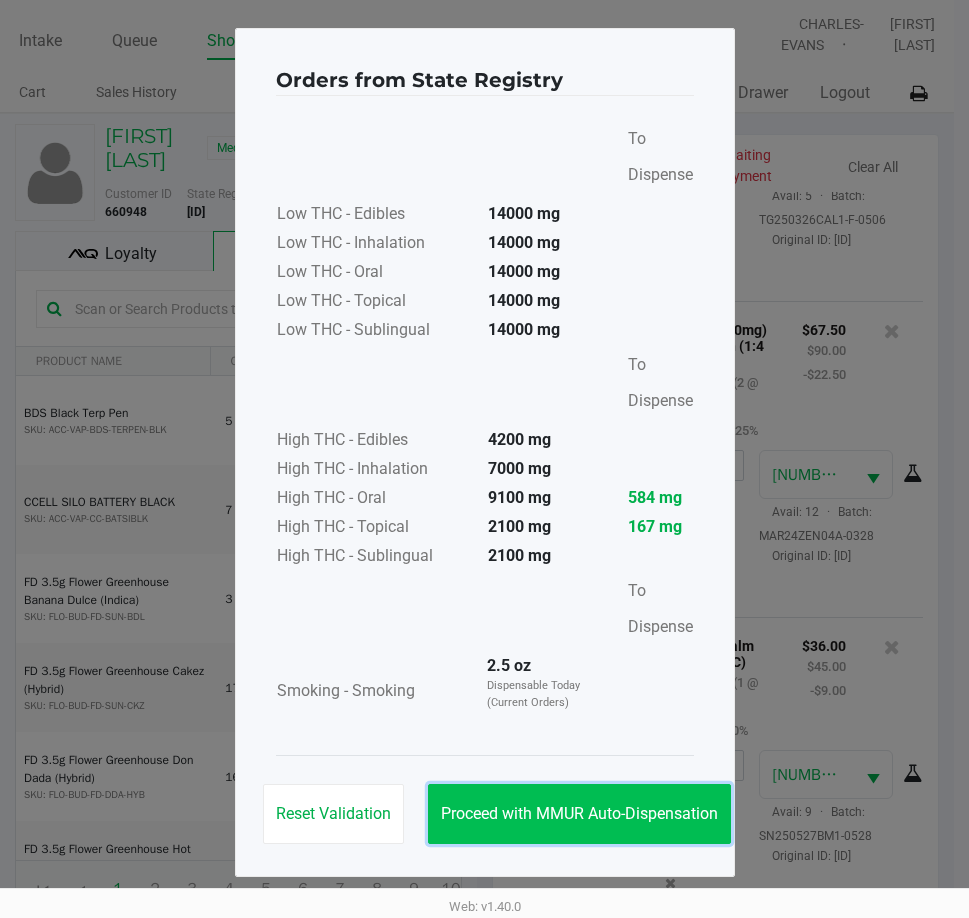 click on "Proceed with MMUR Auto-Dispensation" 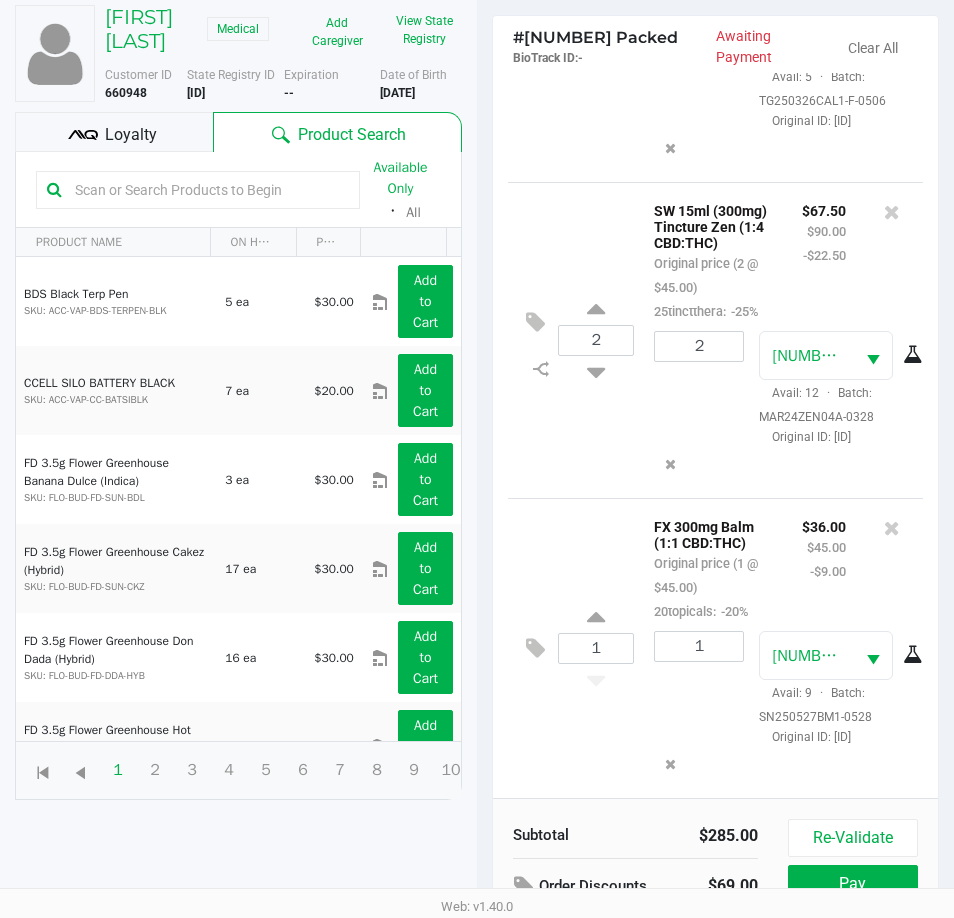 scroll, scrollTop: 265, scrollLeft: 0, axis: vertical 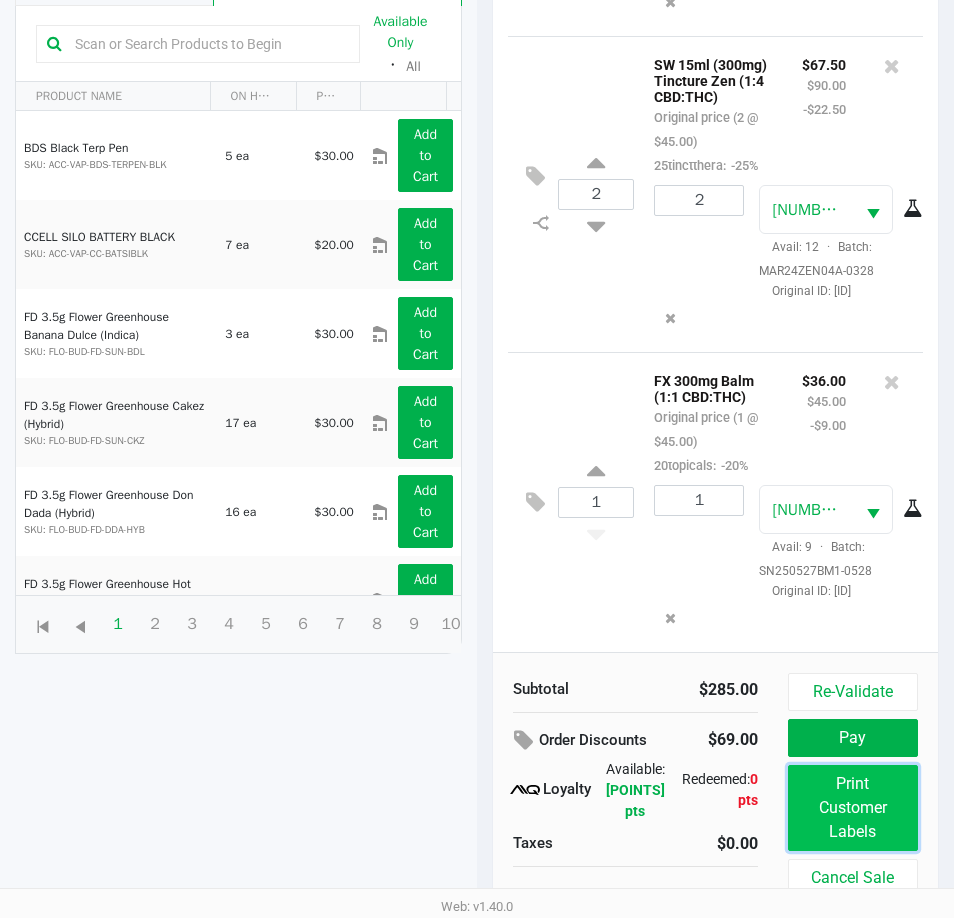 click on "Print Customer Labels" 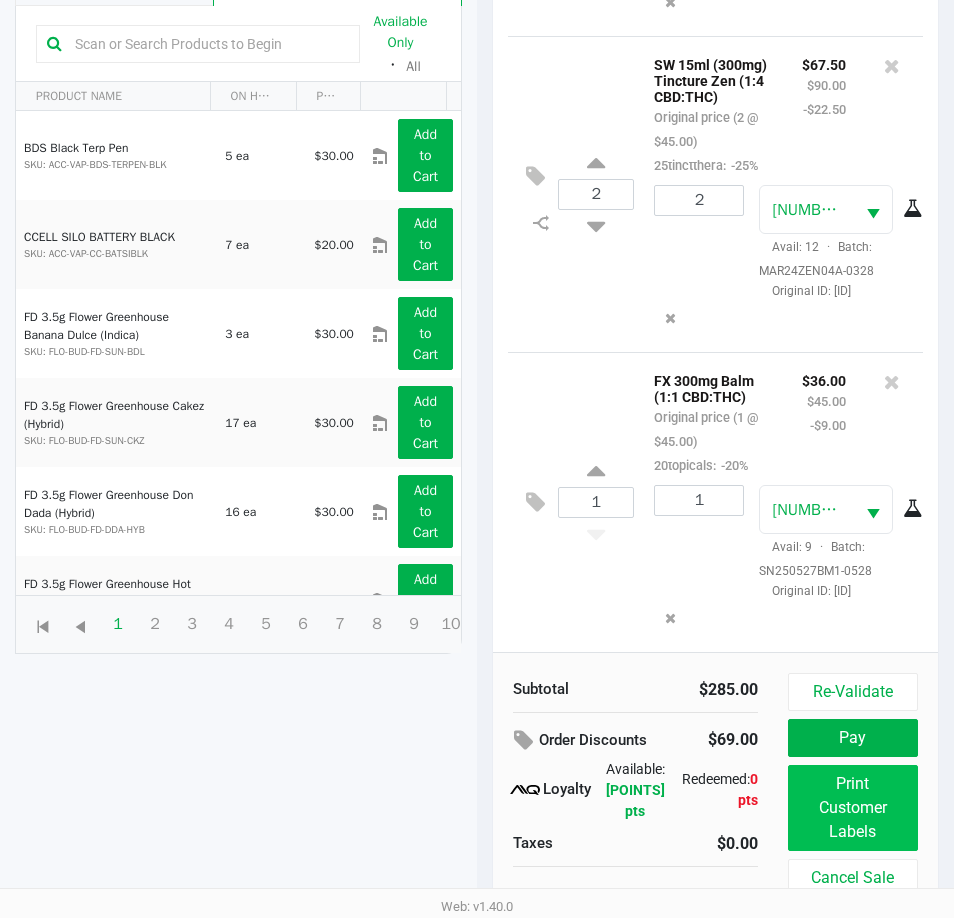 scroll, scrollTop: 0, scrollLeft: 0, axis: both 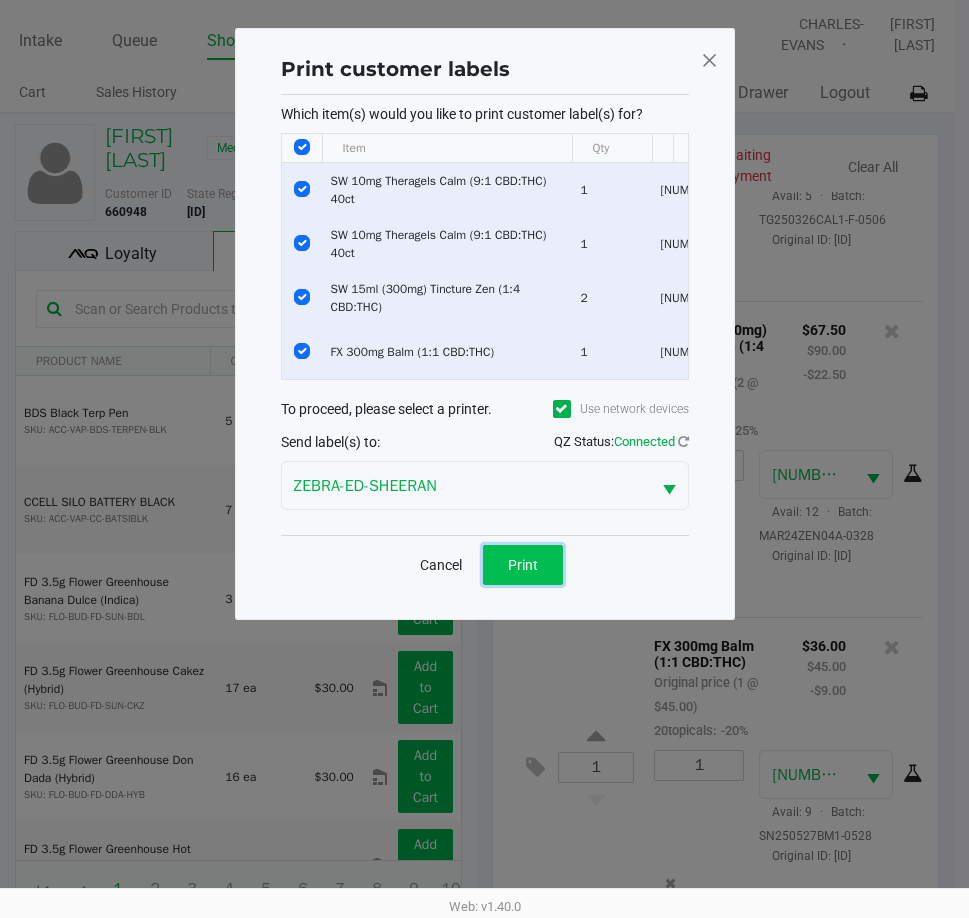 click on "Print" 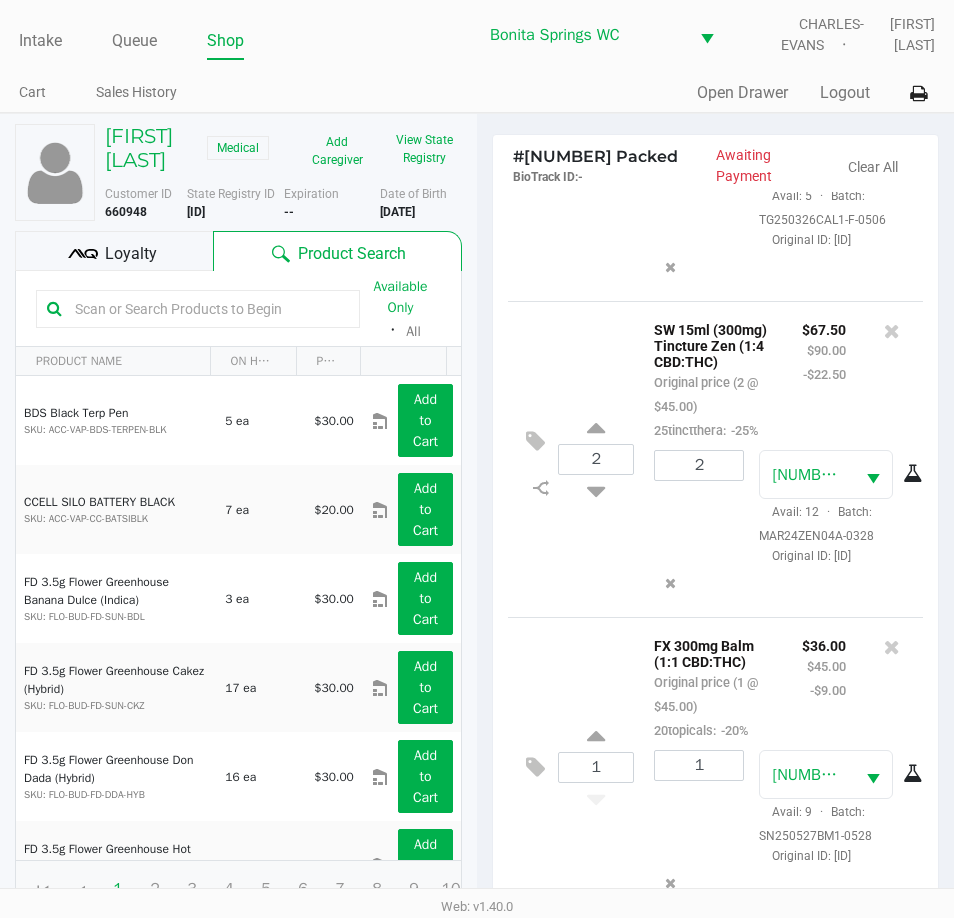 click on "1  FX 300mg Balm (1:1 CBD:THC)   Original price (1 @ $45.00)  20topicals:  -20% $36.00 $45.00 -$9.00 1 1189196855101202  Avail: 9  ·  Batch: SN250527BM1-0528   Original ID: FLSRWGM-20250603-125" 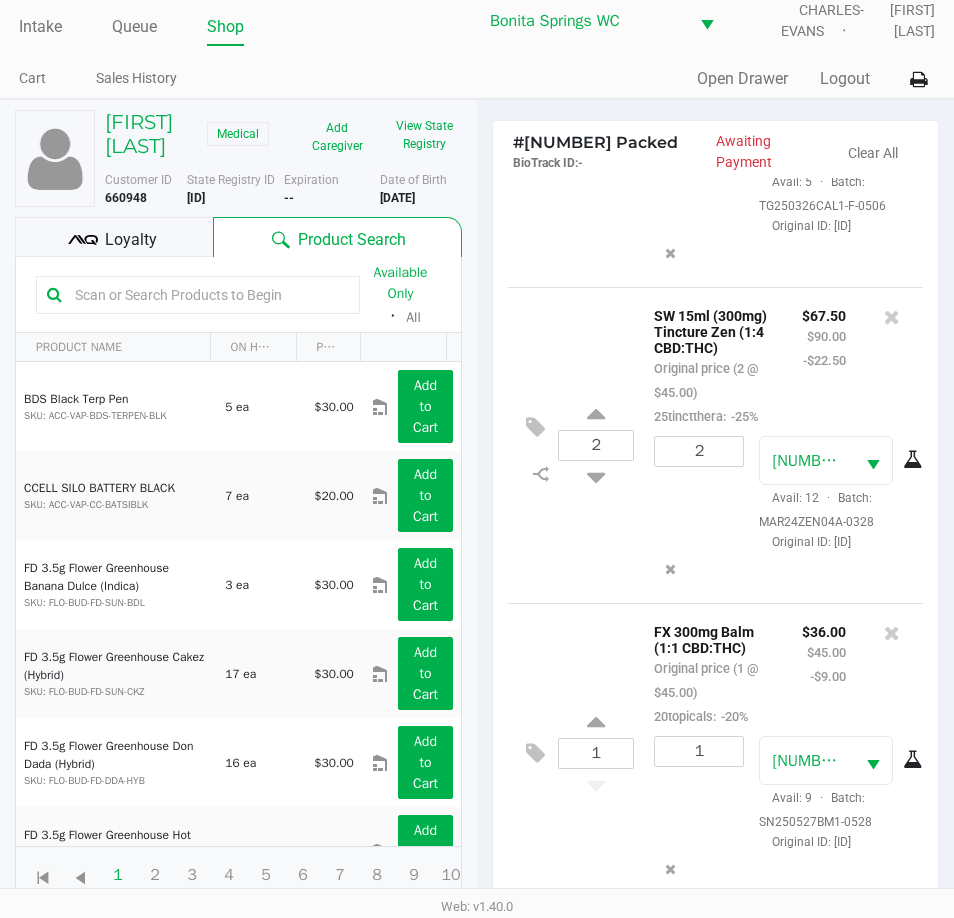 scroll, scrollTop: 265, scrollLeft: 0, axis: vertical 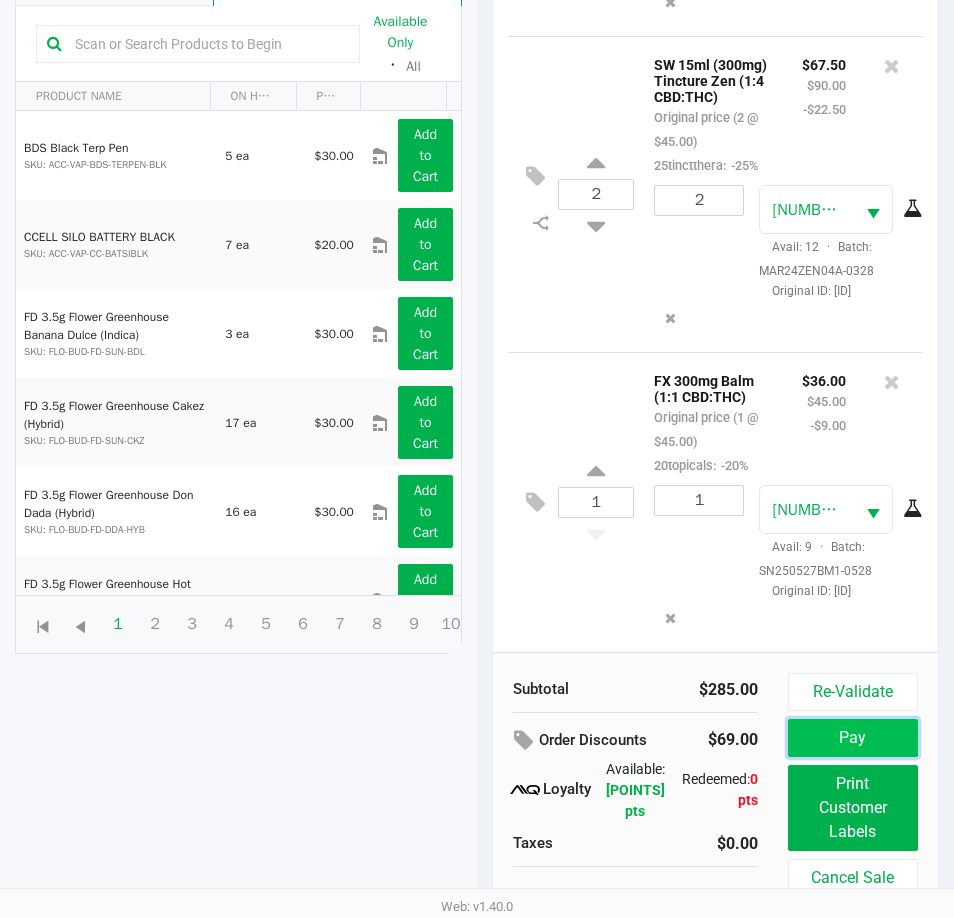 click on "Pay" 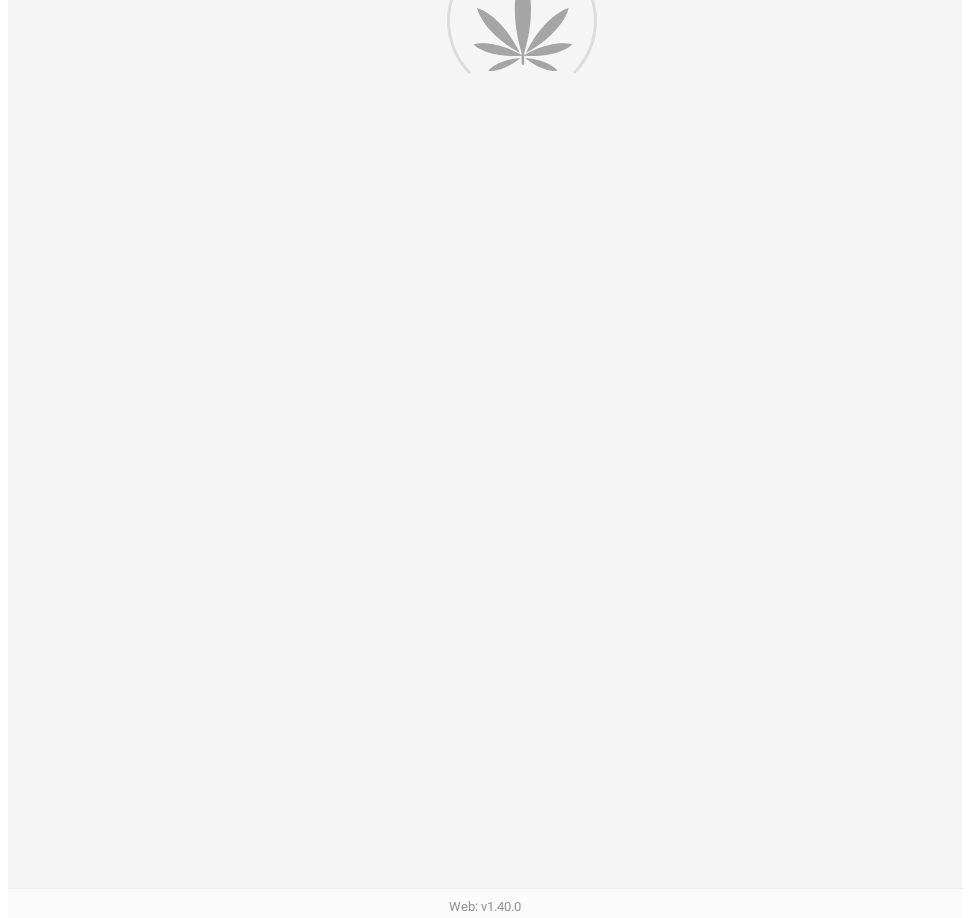 scroll, scrollTop: 0, scrollLeft: 0, axis: both 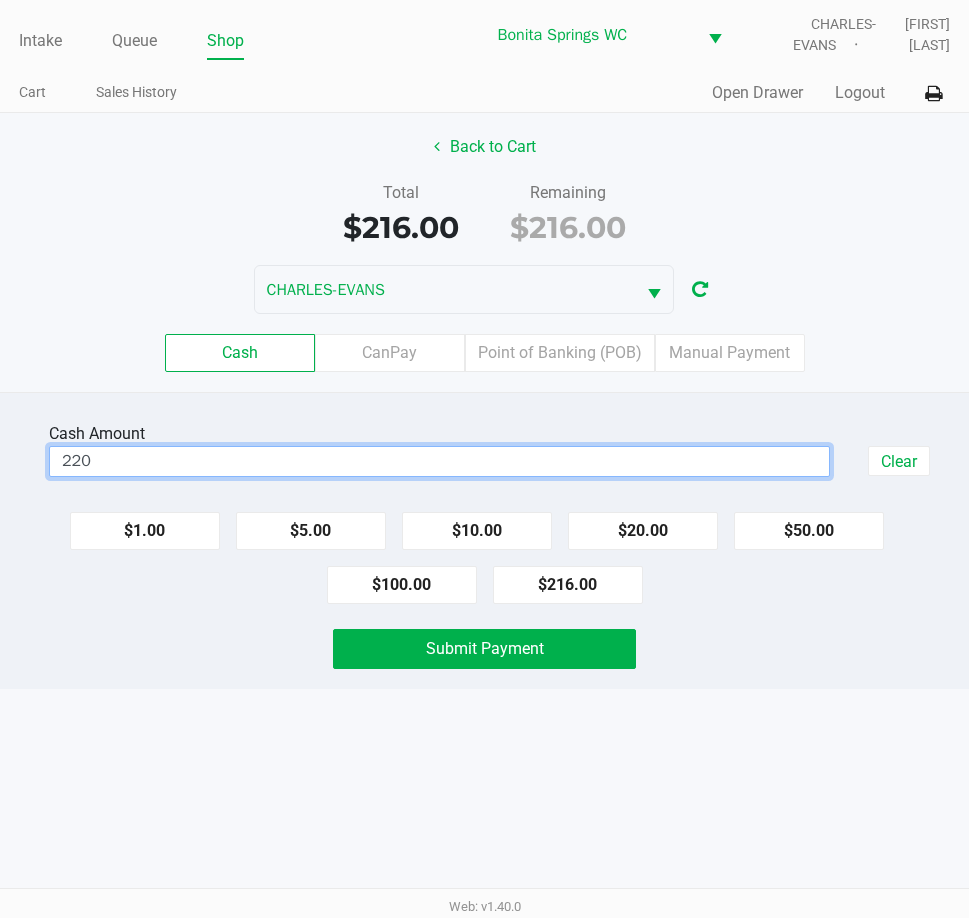 type on "$220.00" 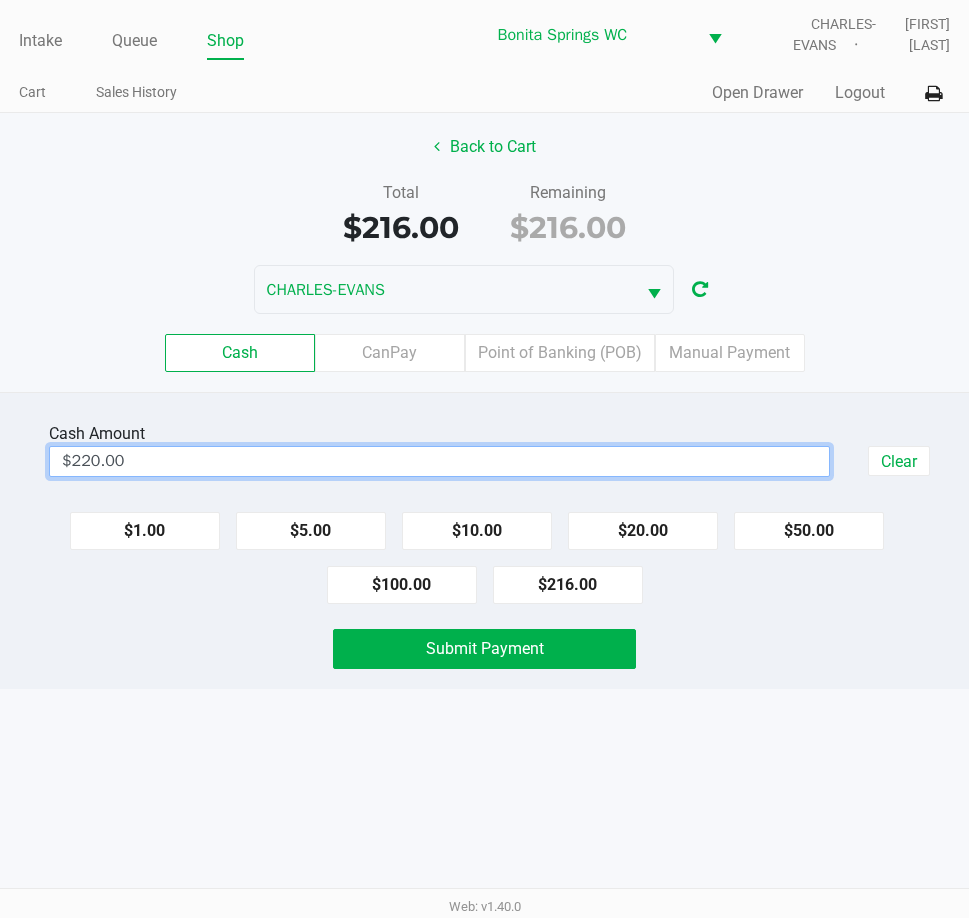 click on "Intake Queue Shop Bonita Springs WC  CHARLES-EVANS   Tarek Haverty  Cart Sales History  Quick Sale   Open Drawer   Logout  Back to Cart   Total   $216.00   Remaining   $216.00  CHARLES-EVANS  Cash   CanPay   Point of Banking (POB)   Manual Payment   Cash  Amount  $220.00  Clear   $1.00   $5.00   $10.00   $20.00   $50.00   $100.00   $216.00   Submit Payment   Web: v1.40.0" at bounding box center (484, 459) 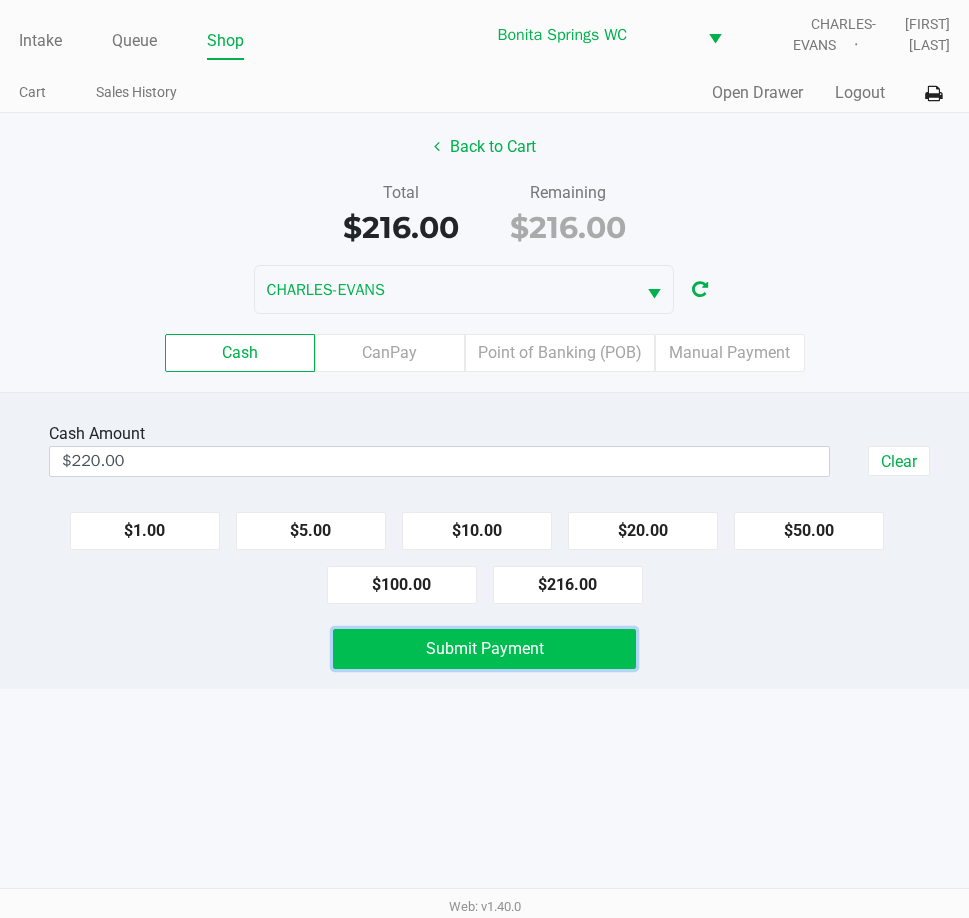 click on "Submit Payment" 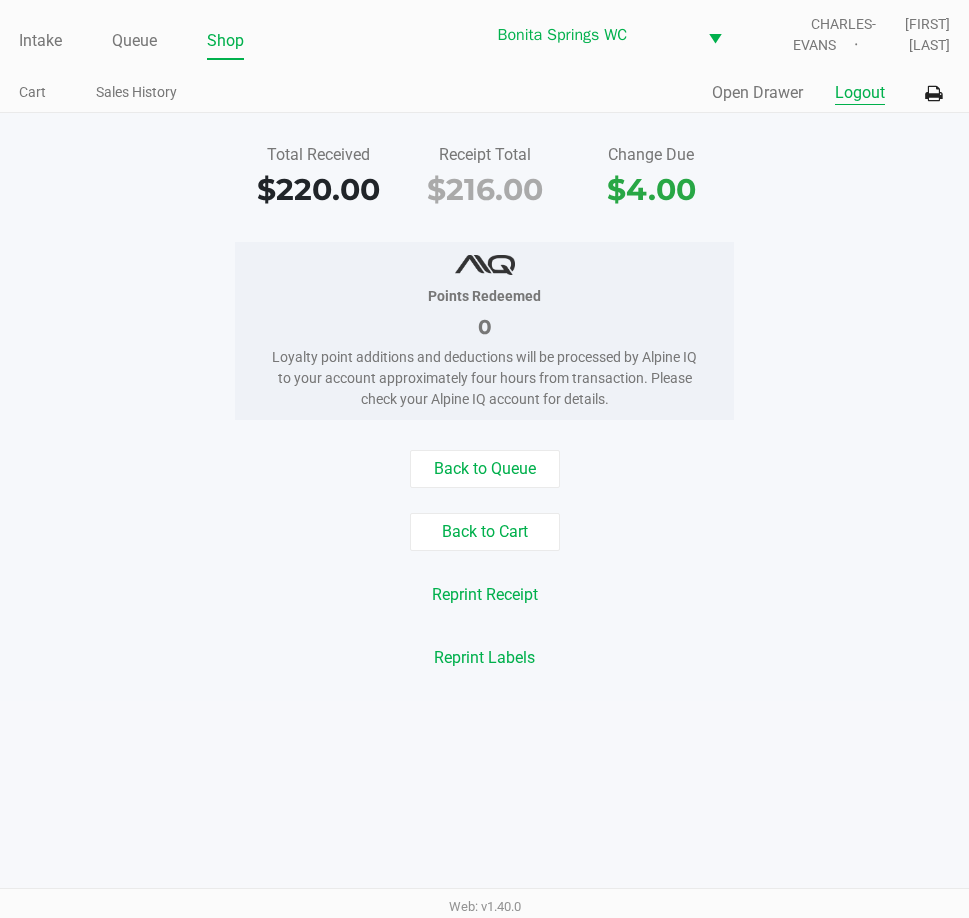 click on "Logout" 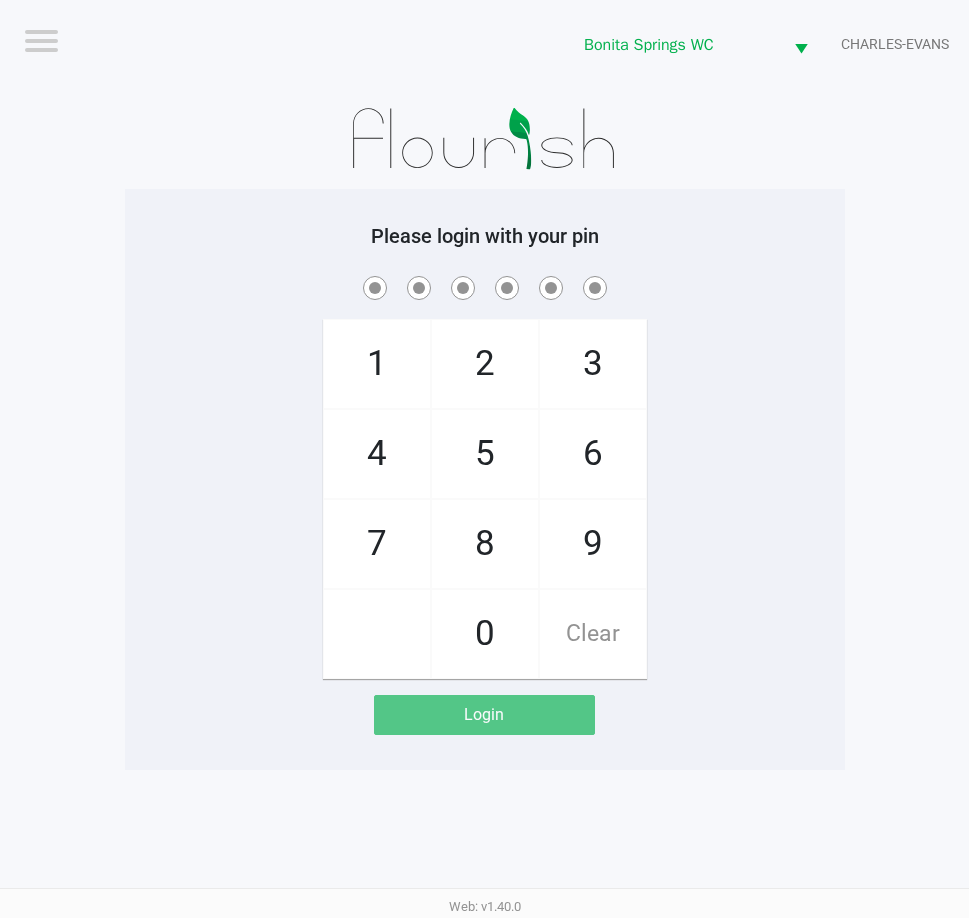 click on "Please login with your pin  1   4   7       2   5   8   0   3   6   9   Clear   Login" 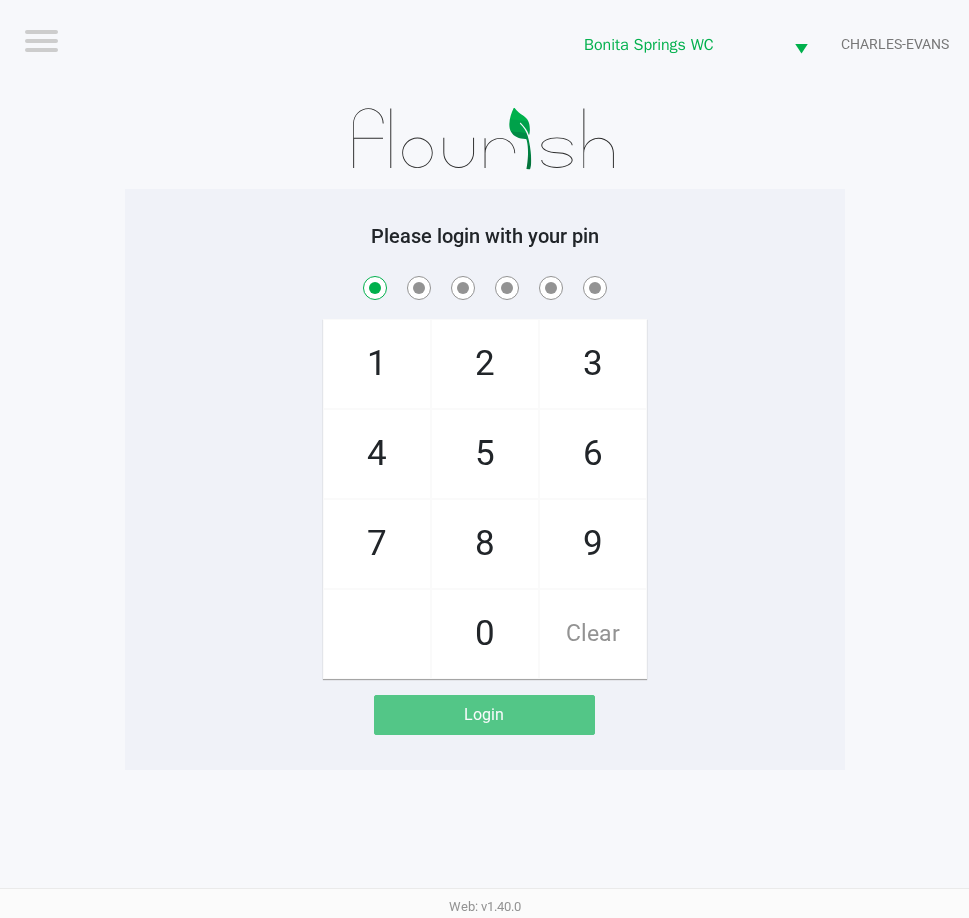 checkbox on "true" 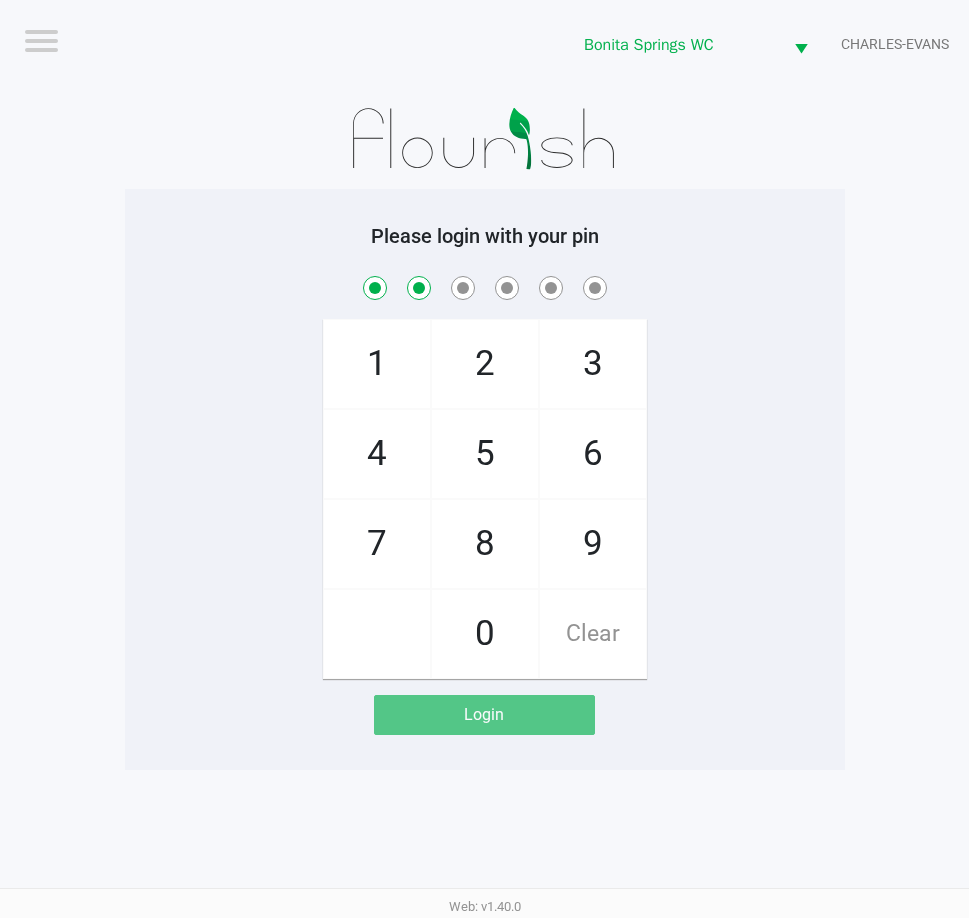 checkbox on "true" 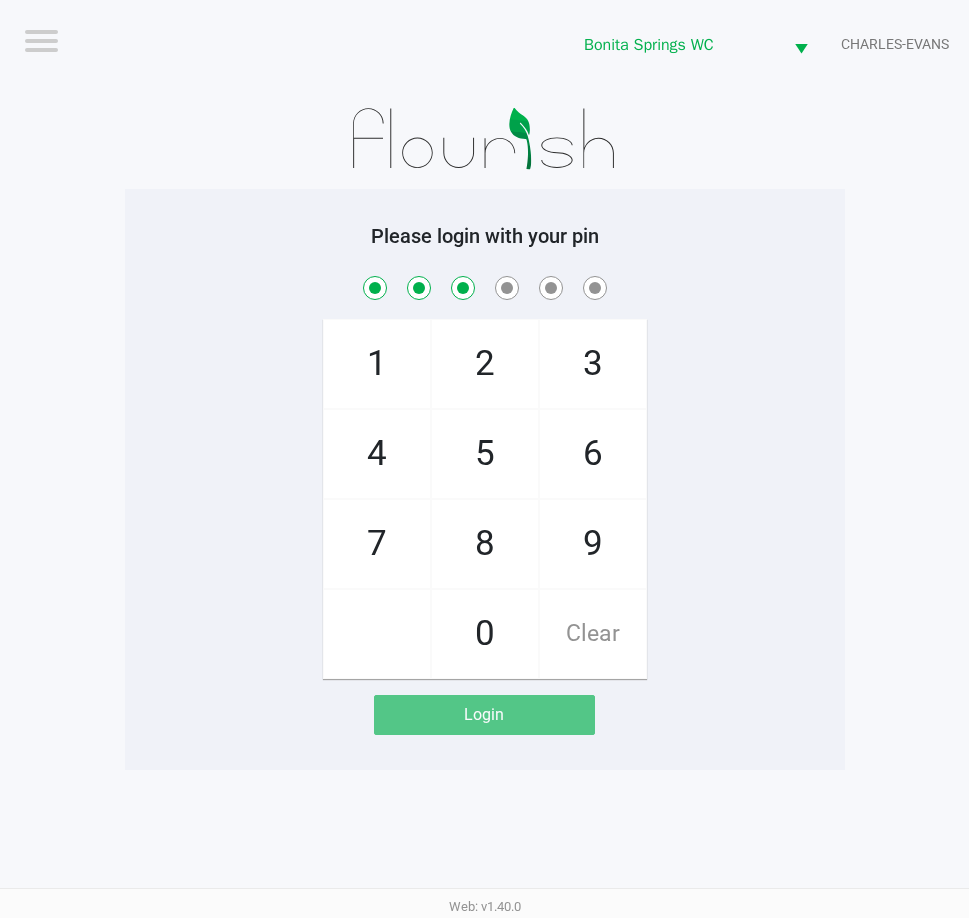 checkbox on "true" 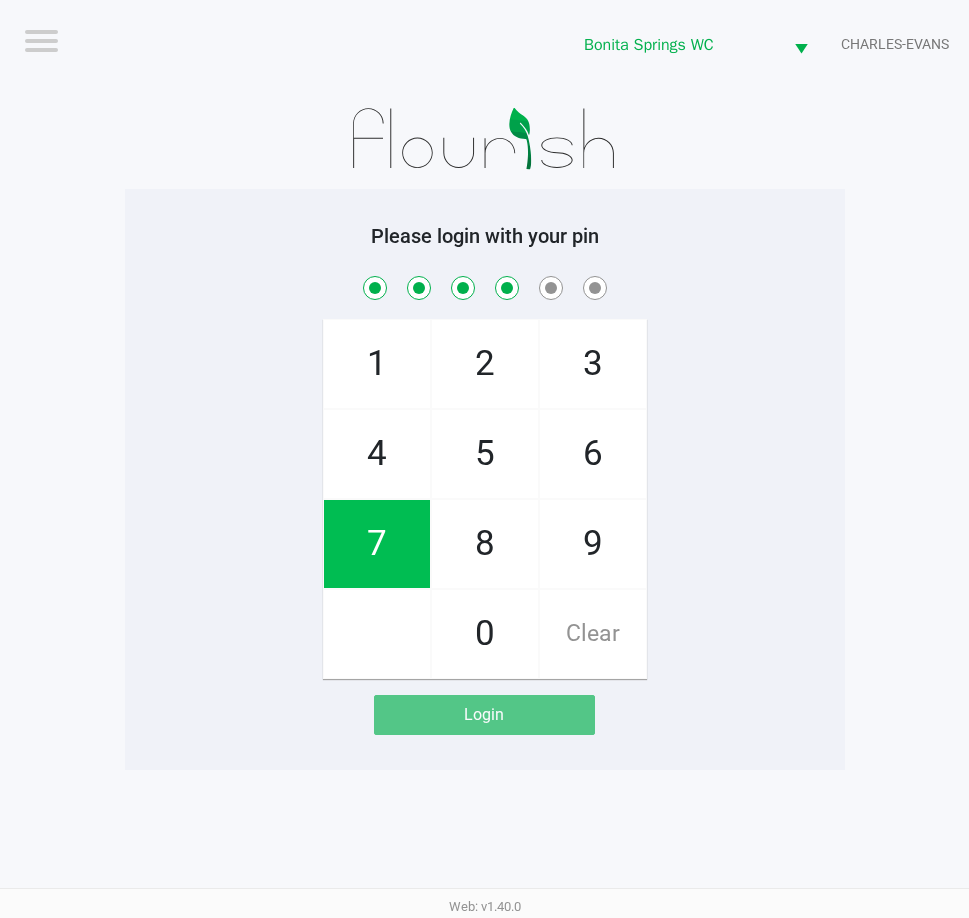 checkbox on "true" 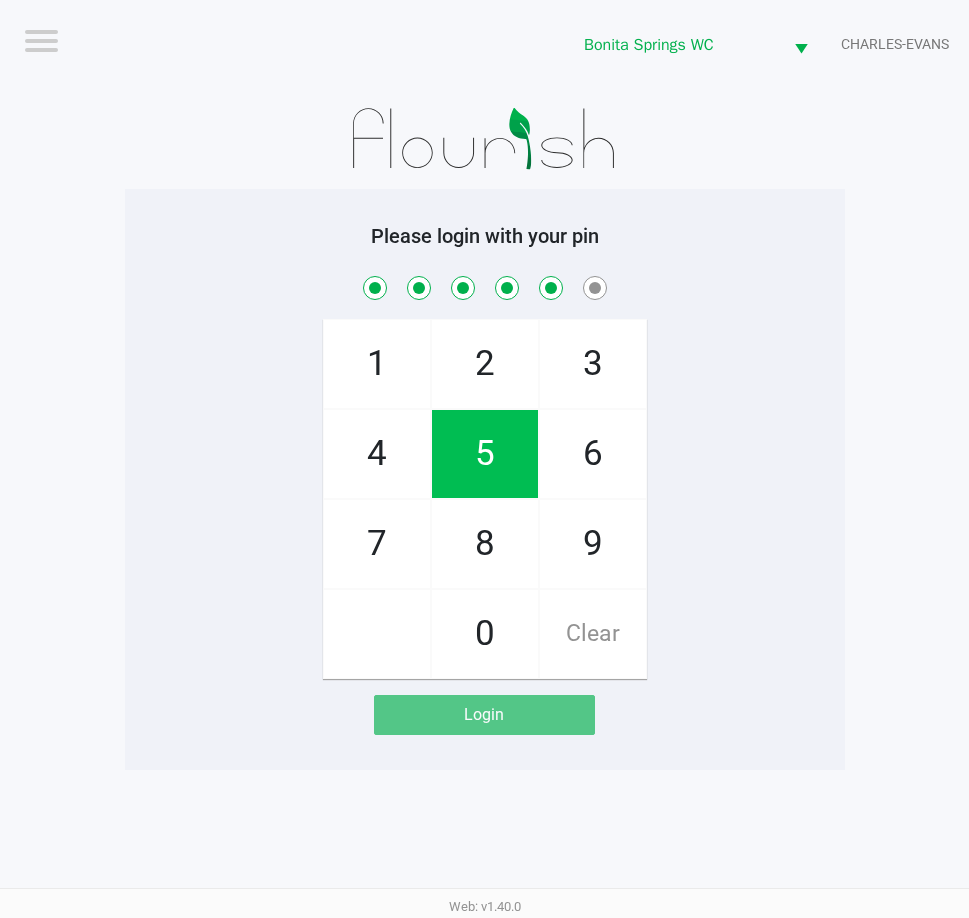 checkbox on "true" 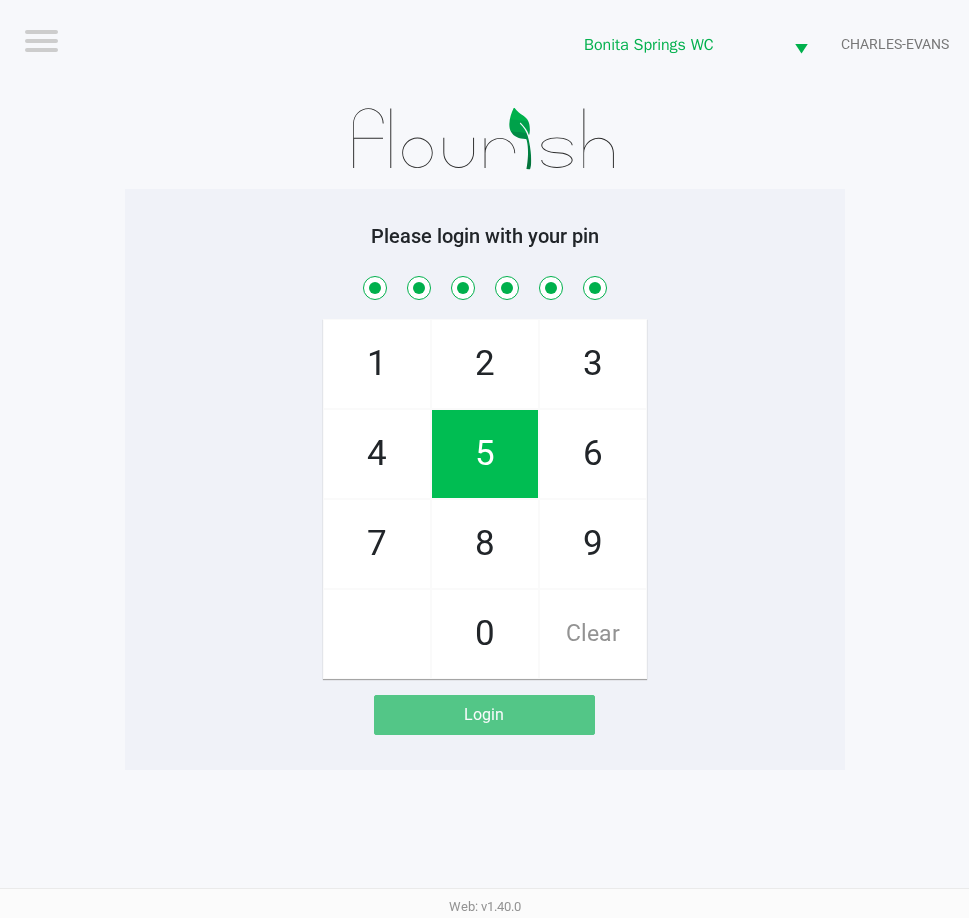 checkbox on "true" 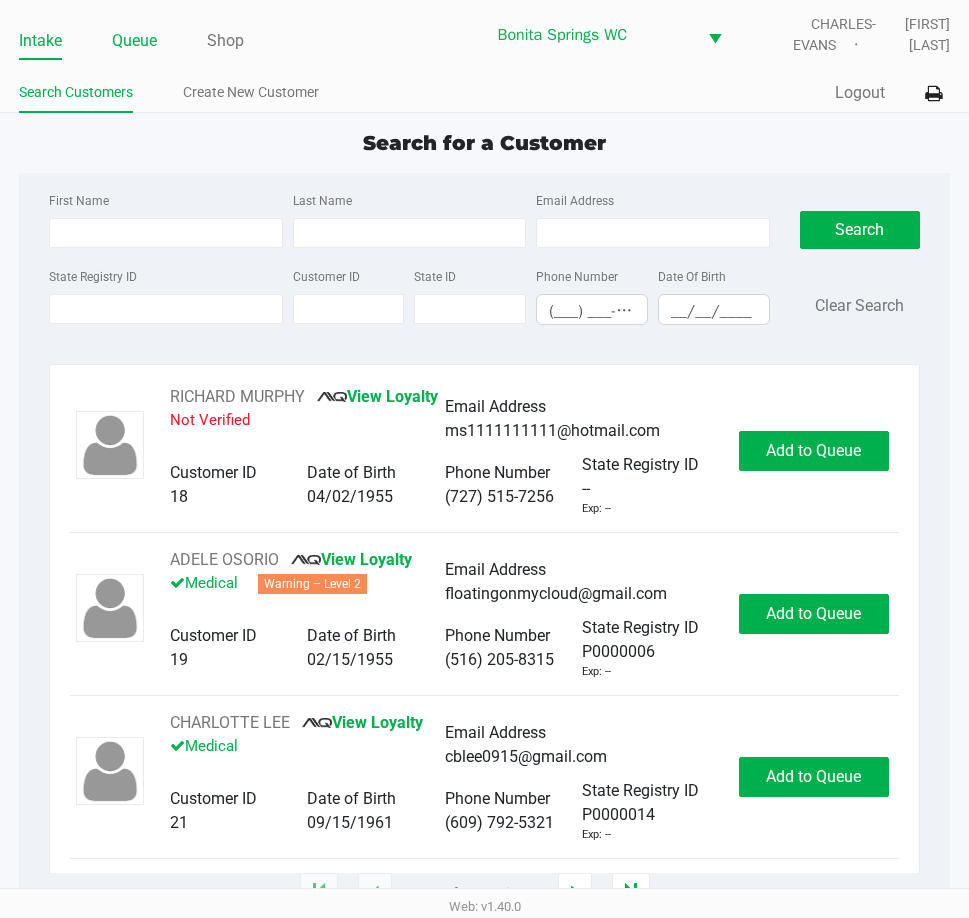 click on "Queue" 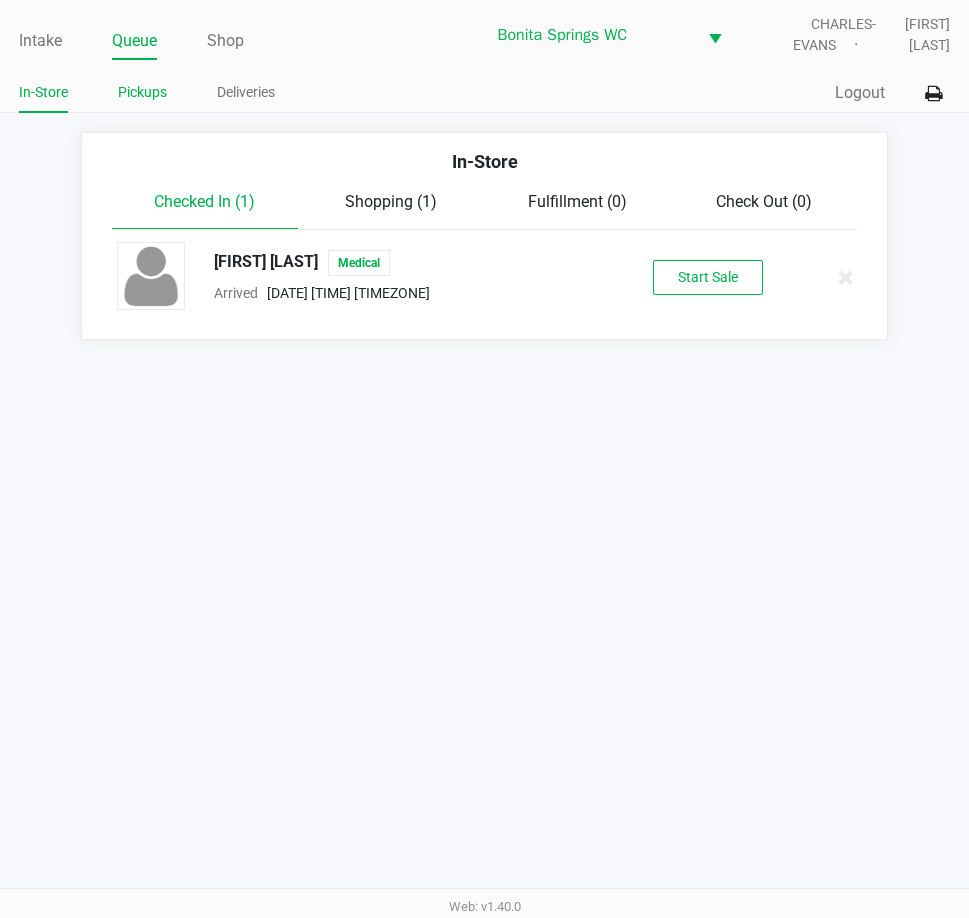 click on "Pickups" 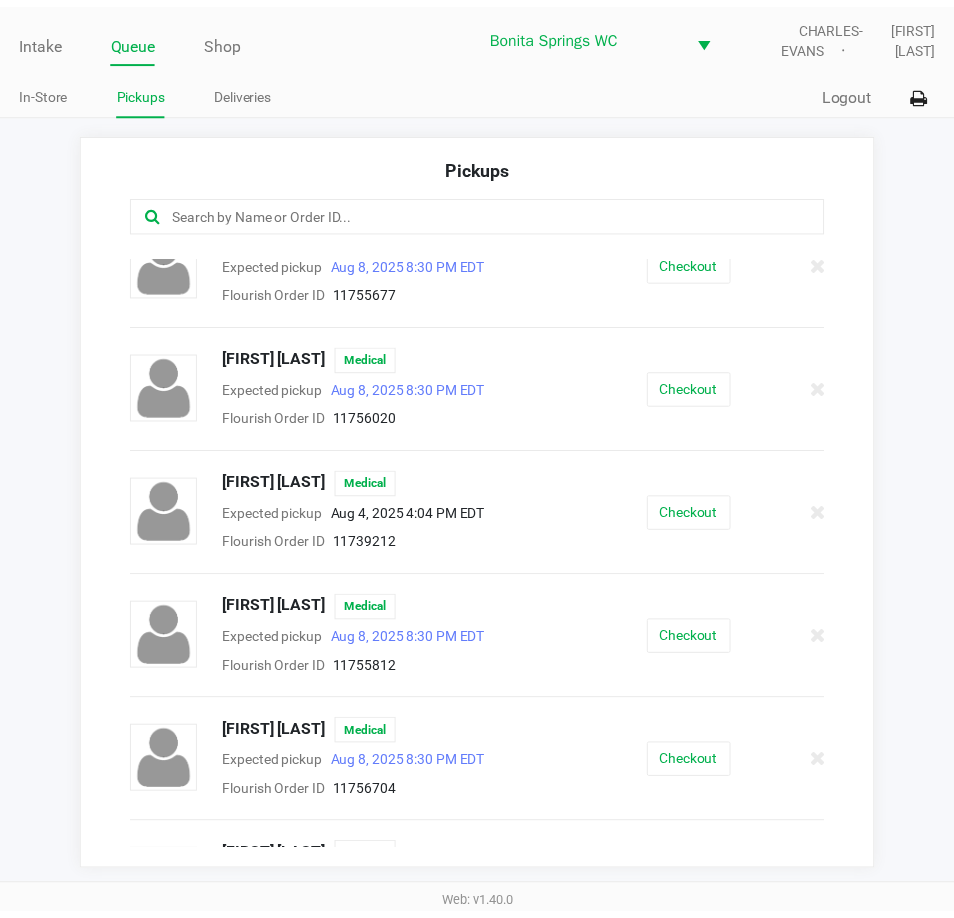 scroll, scrollTop: 1000, scrollLeft: 0, axis: vertical 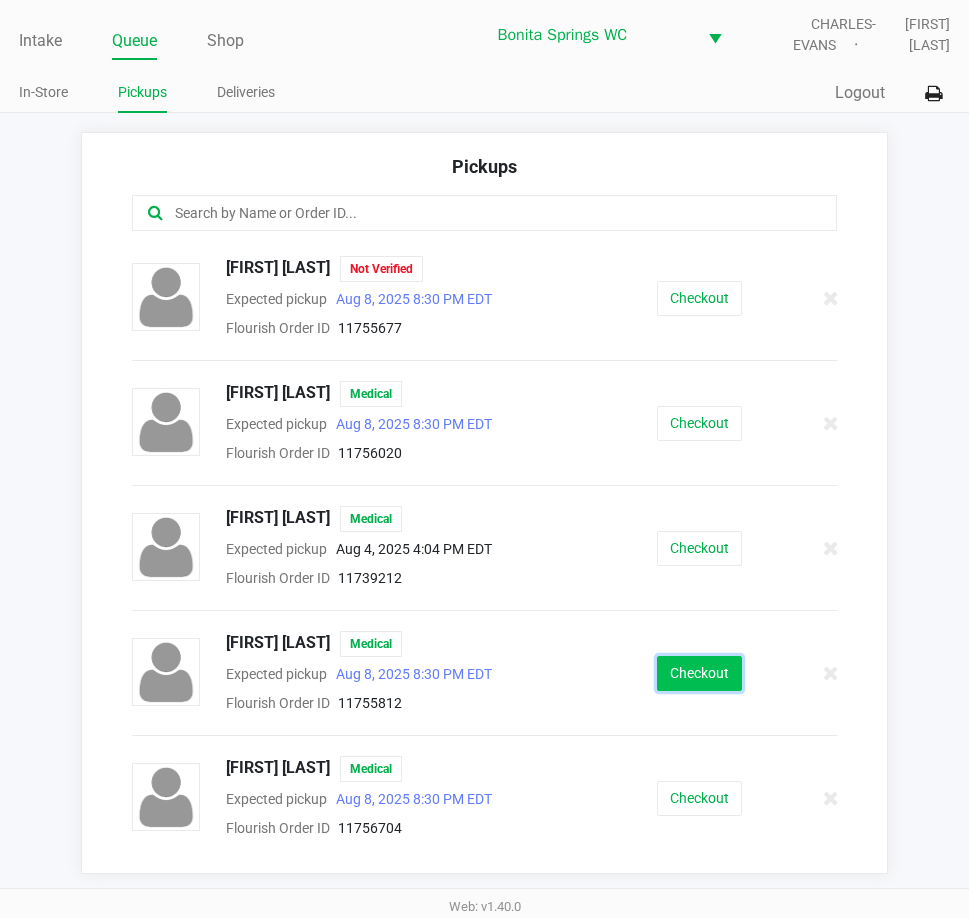 click on "Checkout" 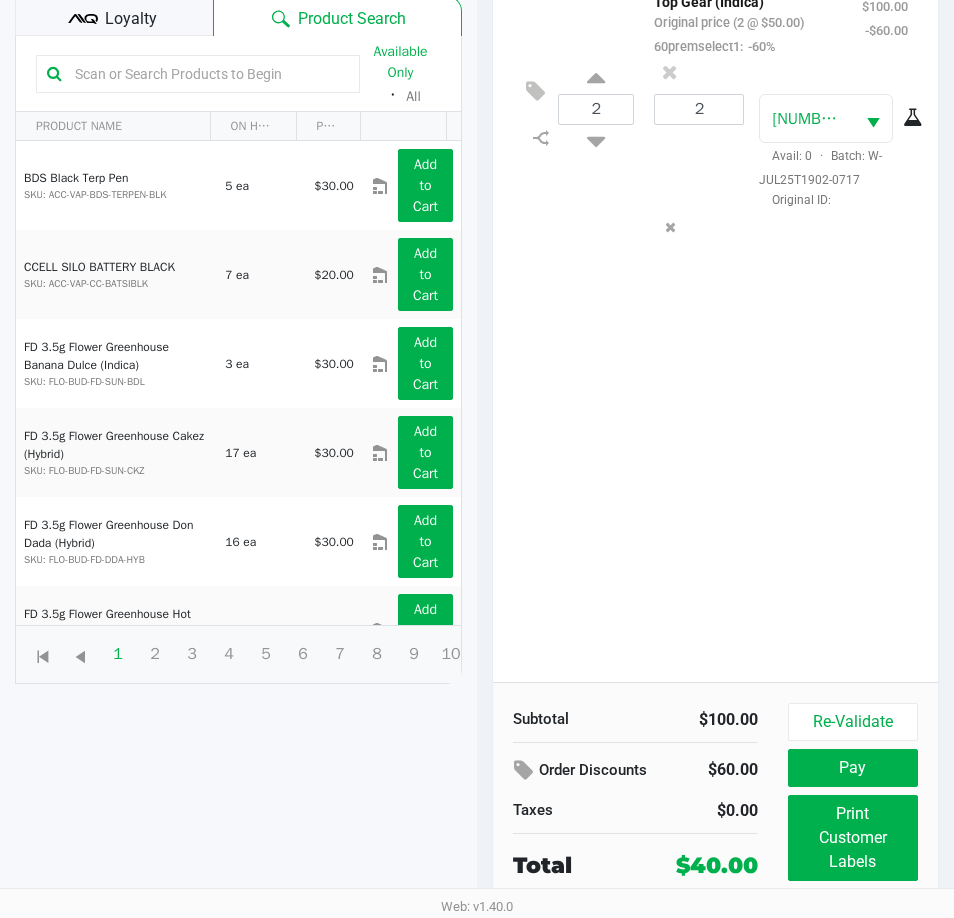 scroll, scrollTop: 265, scrollLeft: 0, axis: vertical 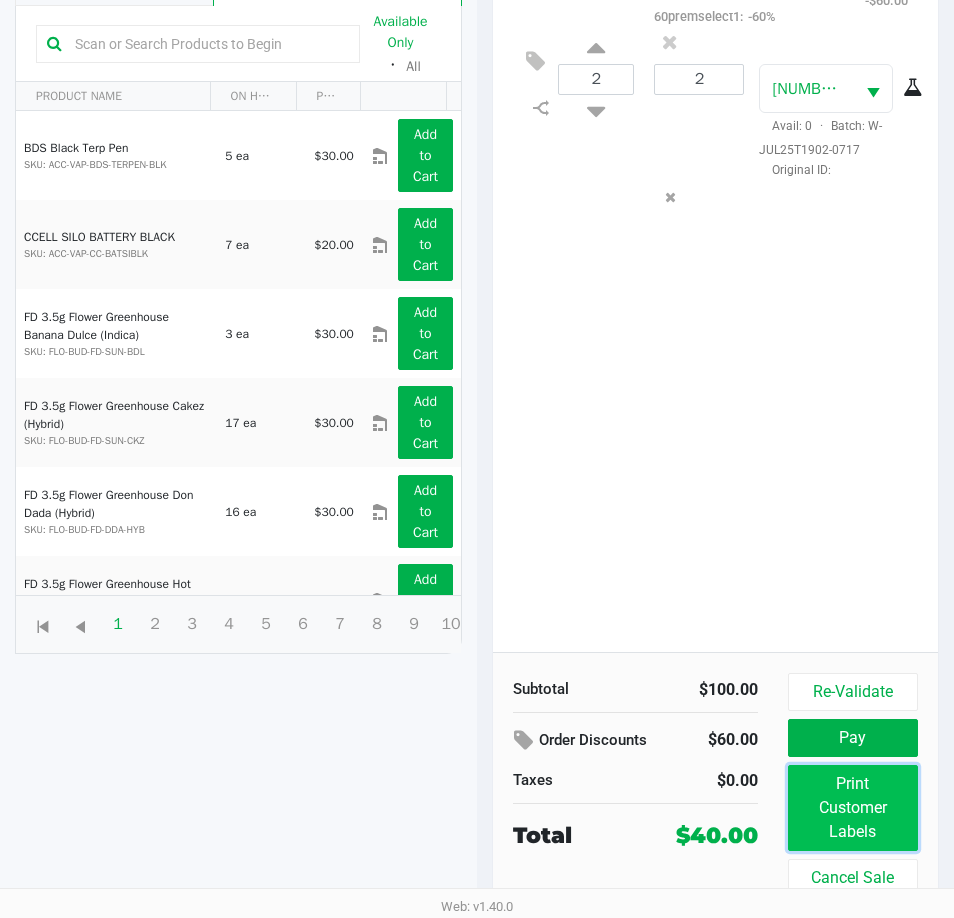 click on "Print Customer Labels" 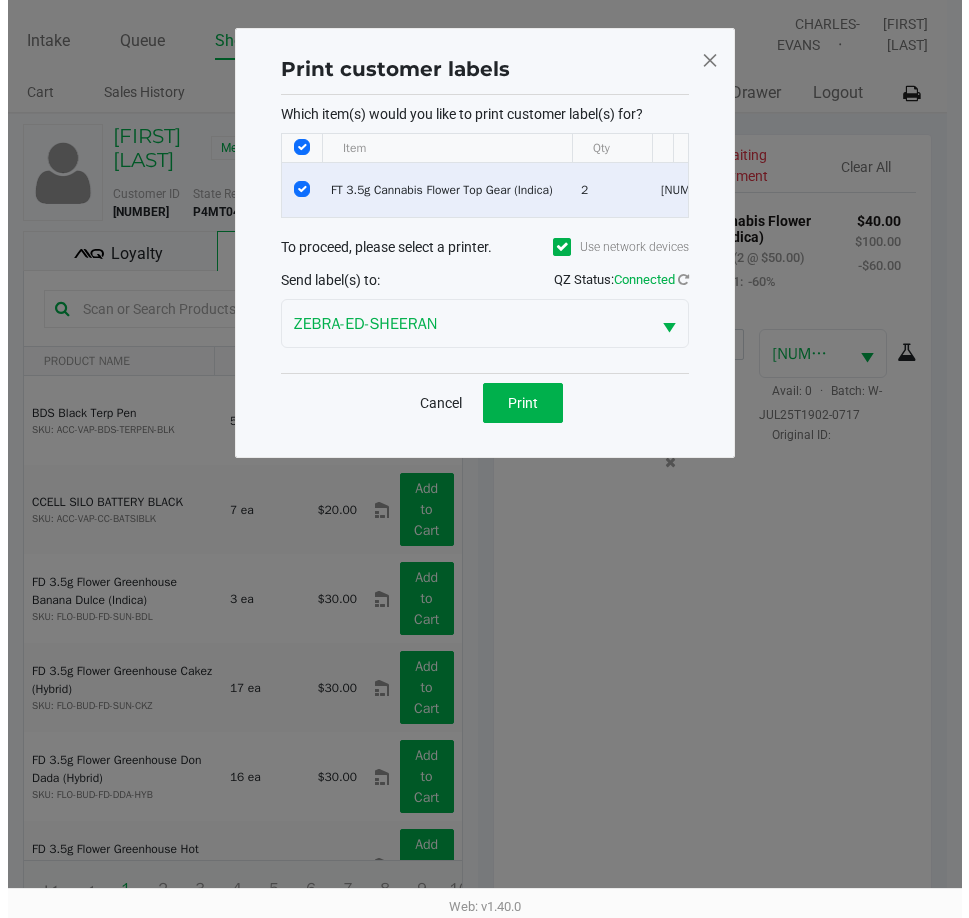 scroll, scrollTop: 0, scrollLeft: 0, axis: both 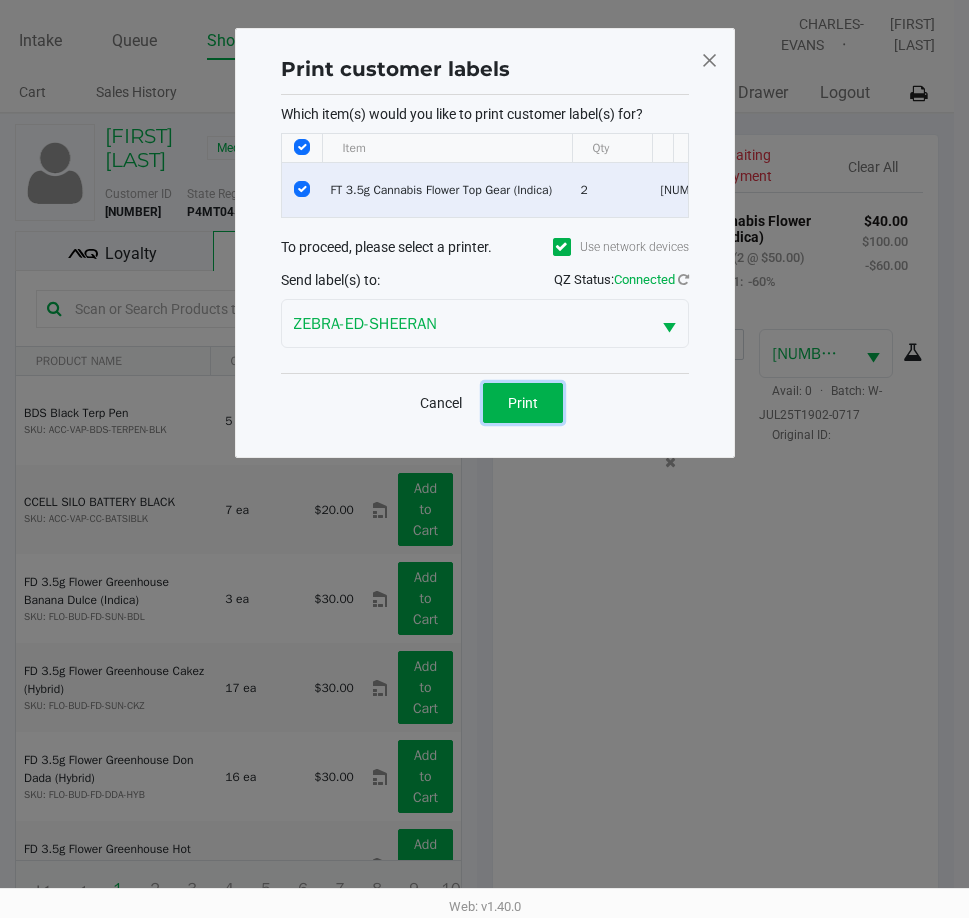 click on "Print" 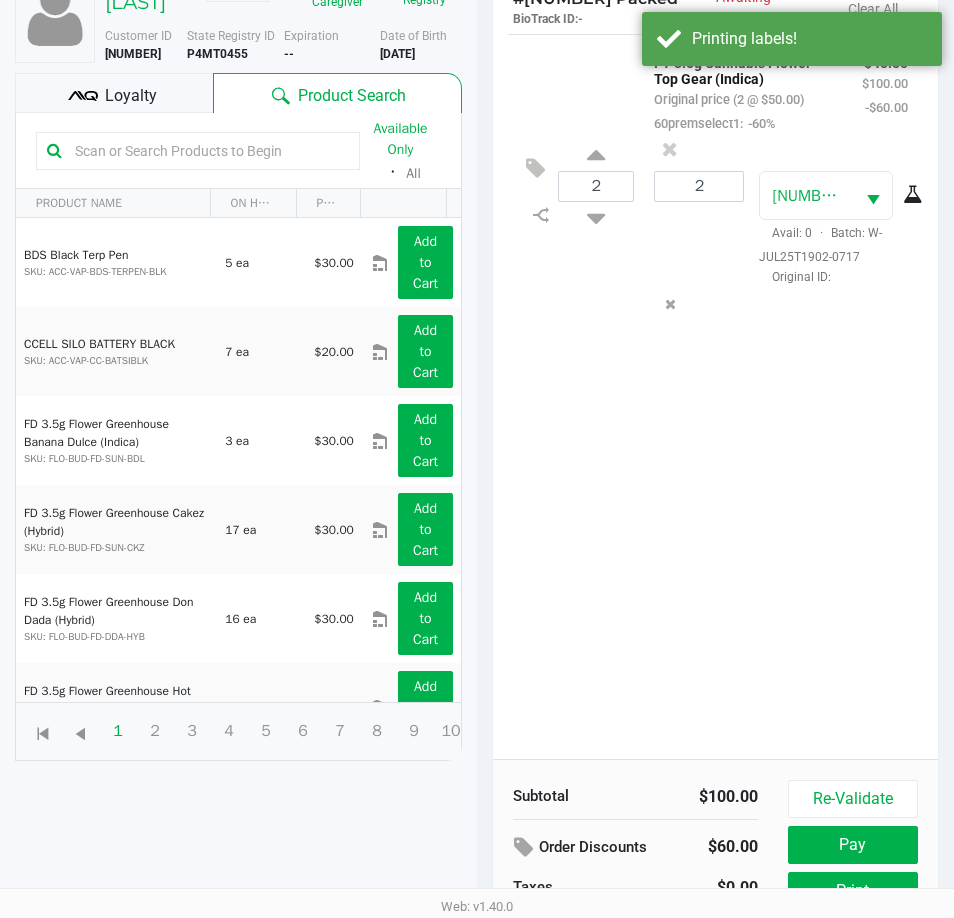 scroll, scrollTop: 265, scrollLeft: 0, axis: vertical 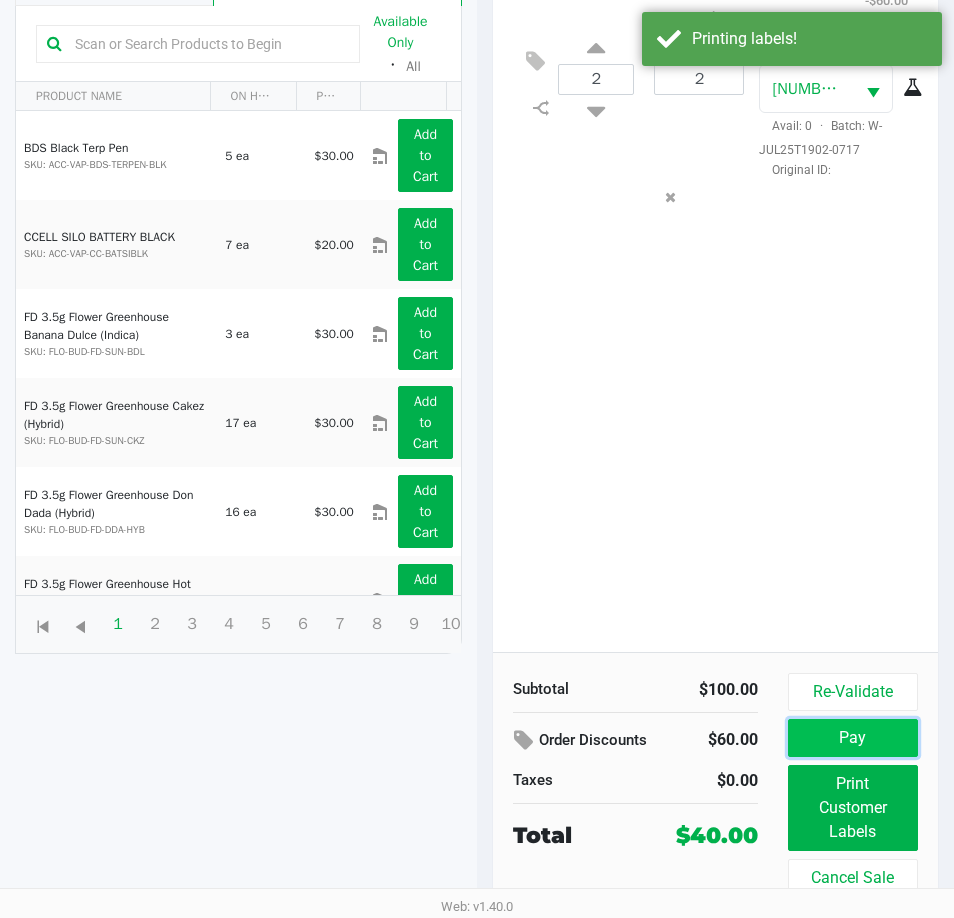 click on "Pay" 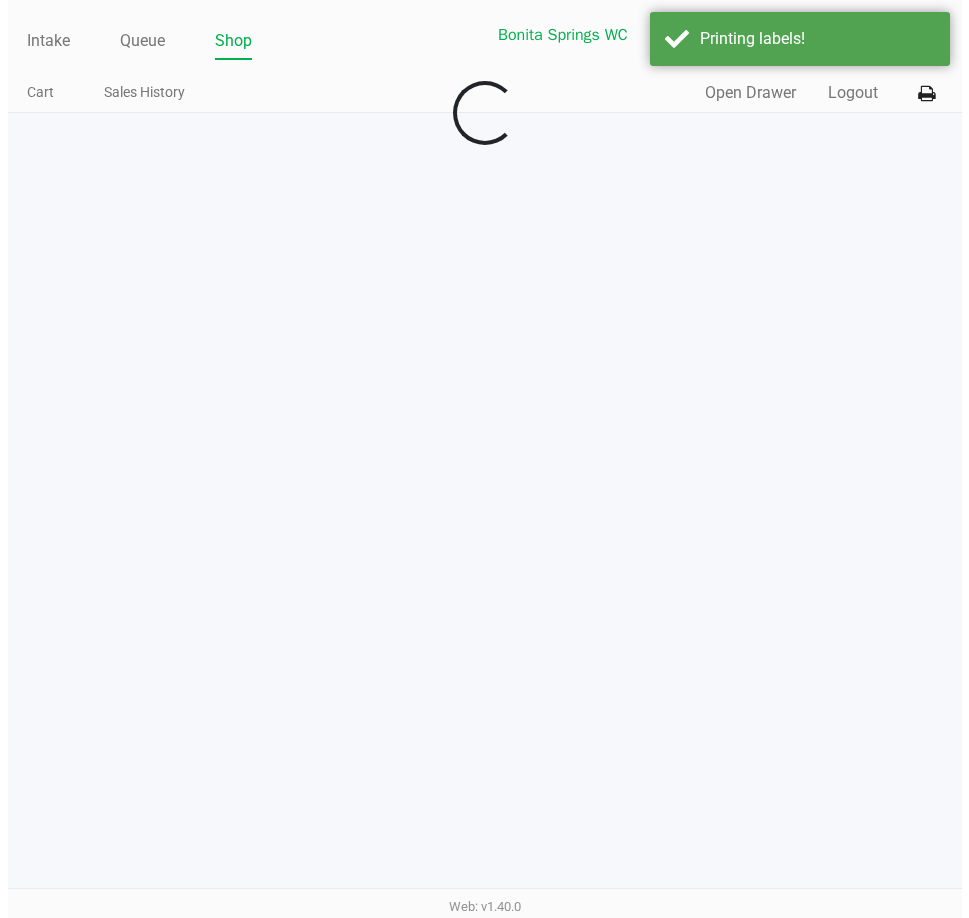 scroll, scrollTop: 0, scrollLeft: 0, axis: both 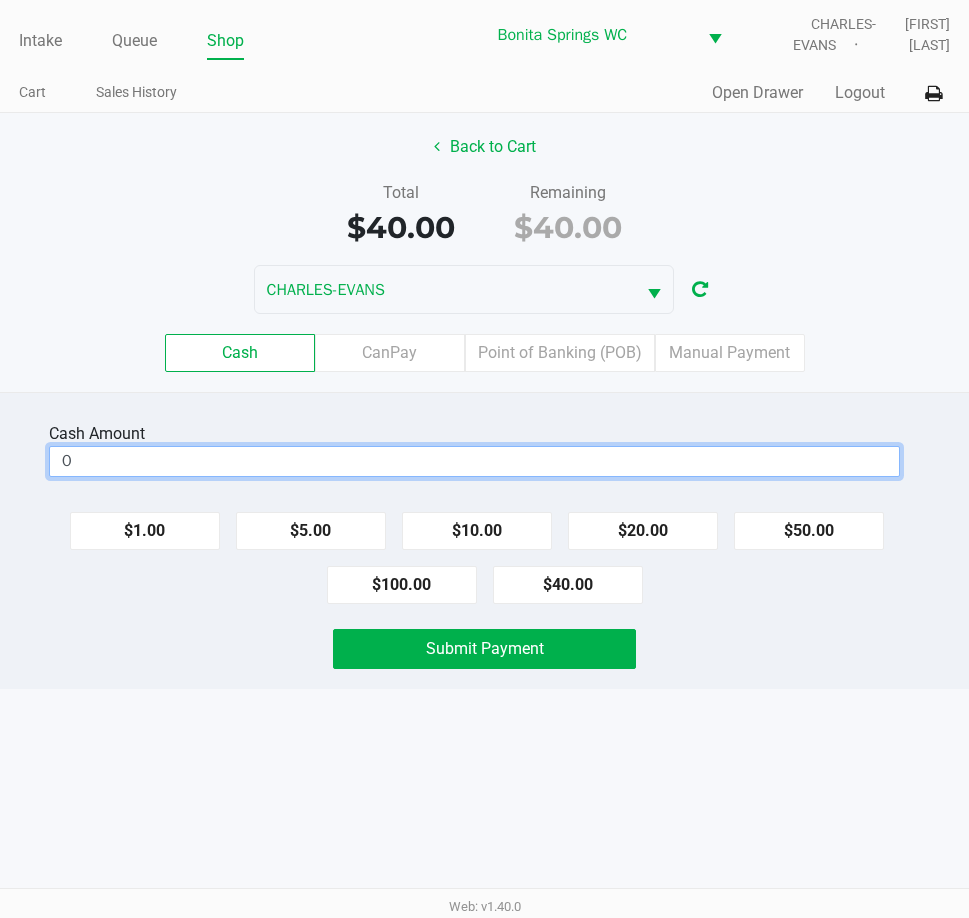 drag, startPoint x: 585, startPoint y: 469, endPoint x: 588, endPoint y: 443, distance: 26.172504 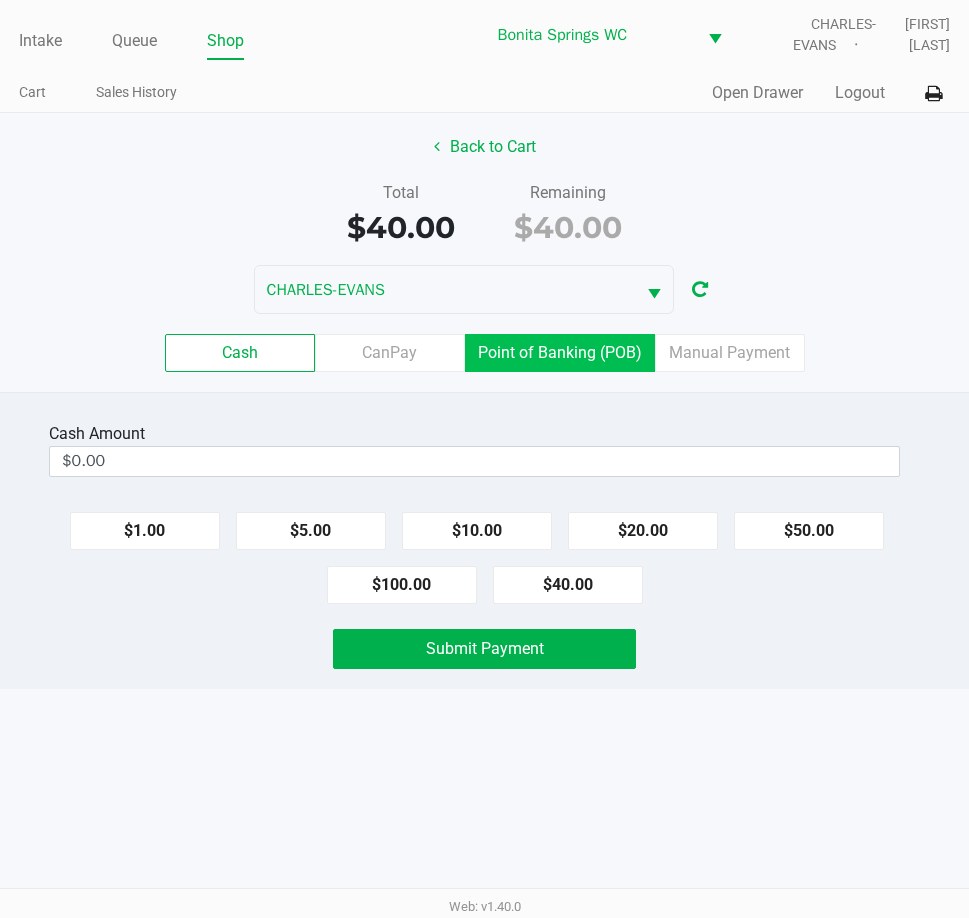 click on "Point of Banking (POB)" 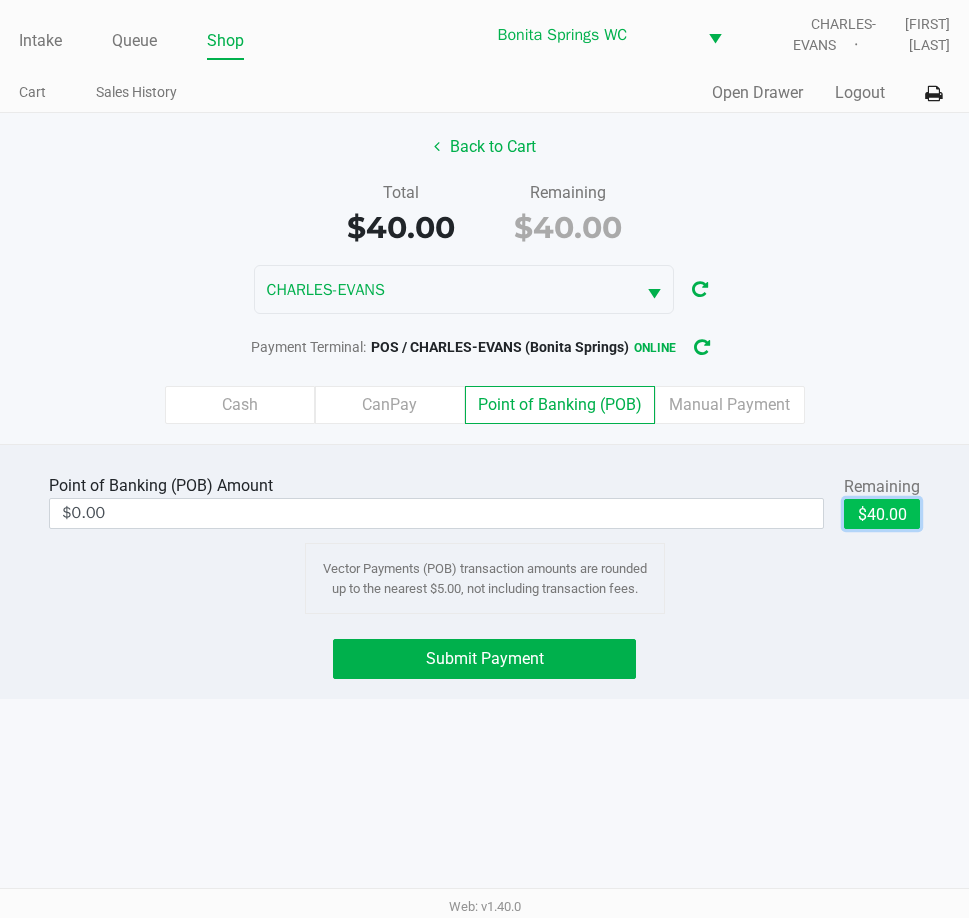 click on "$40.00" 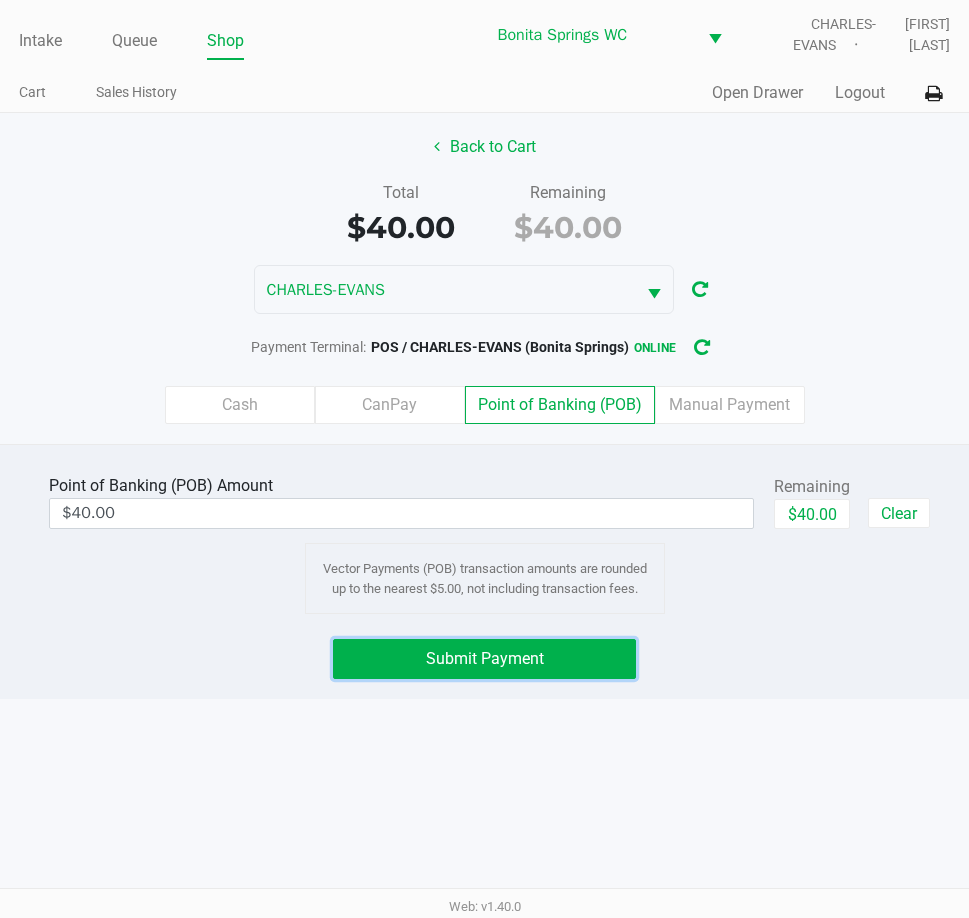 click on "Submit Payment" 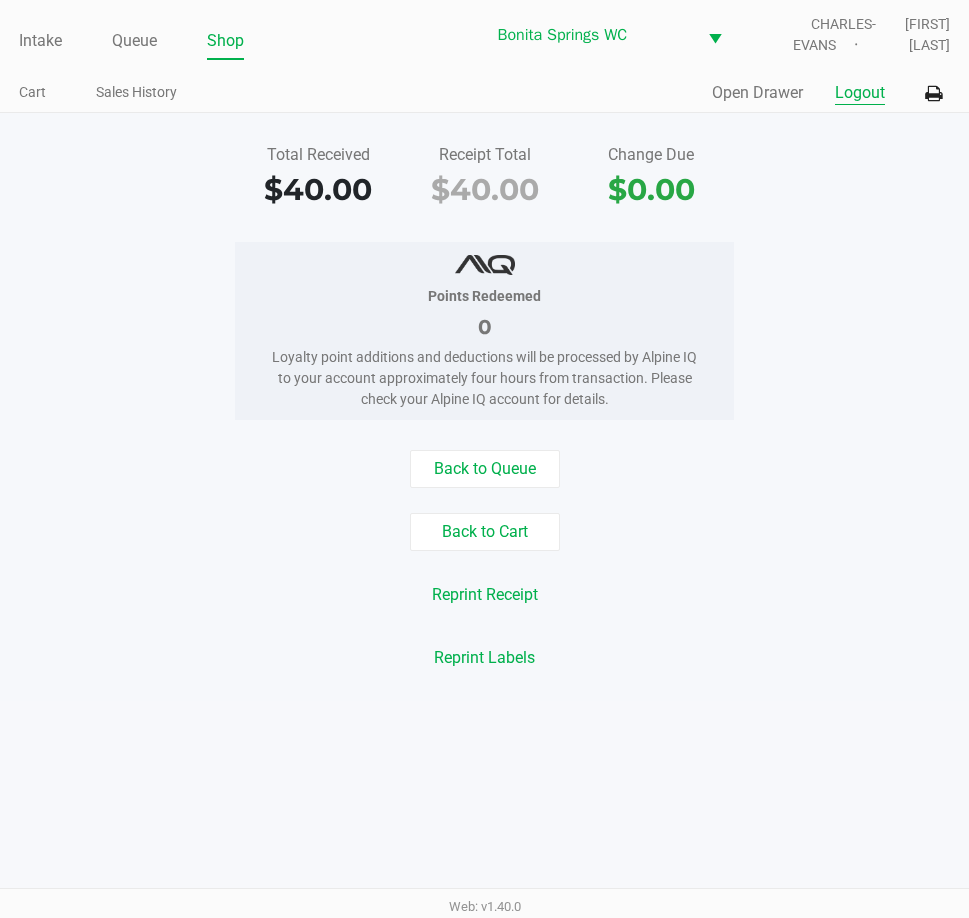 click on "Logout" 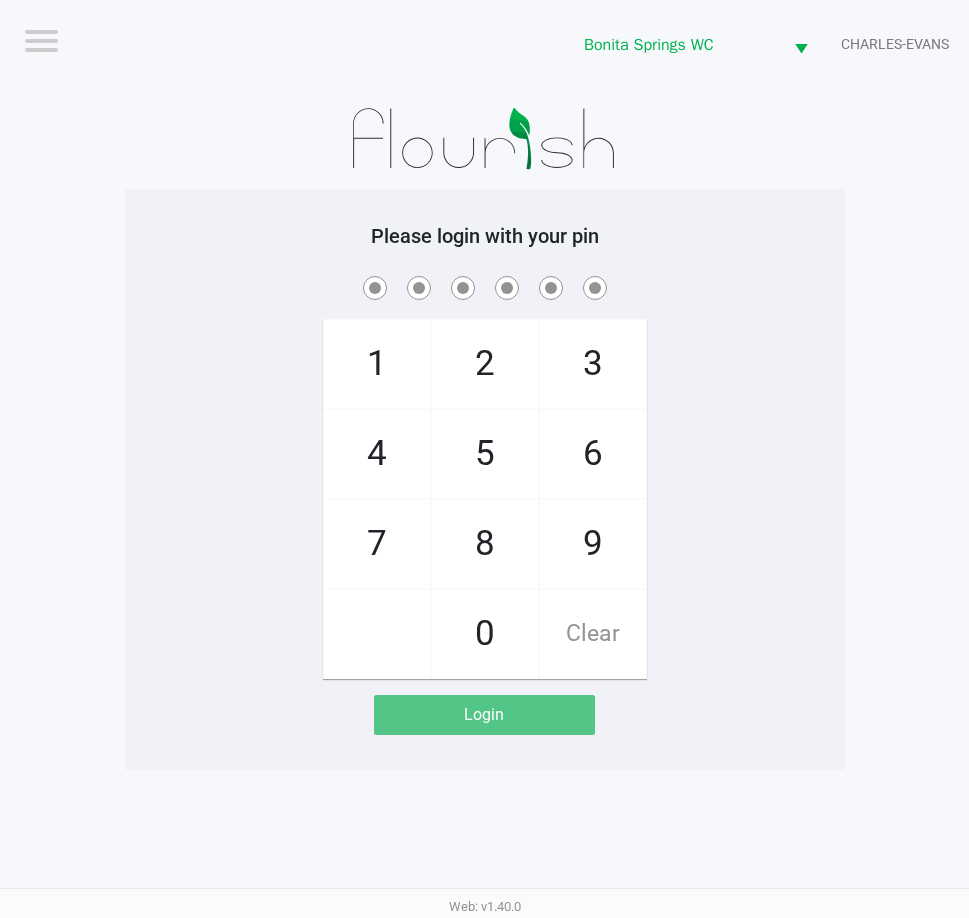 drag, startPoint x: 159, startPoint y: 335, endPoint x: 171, endPoint y: 318, distance: 20.808653 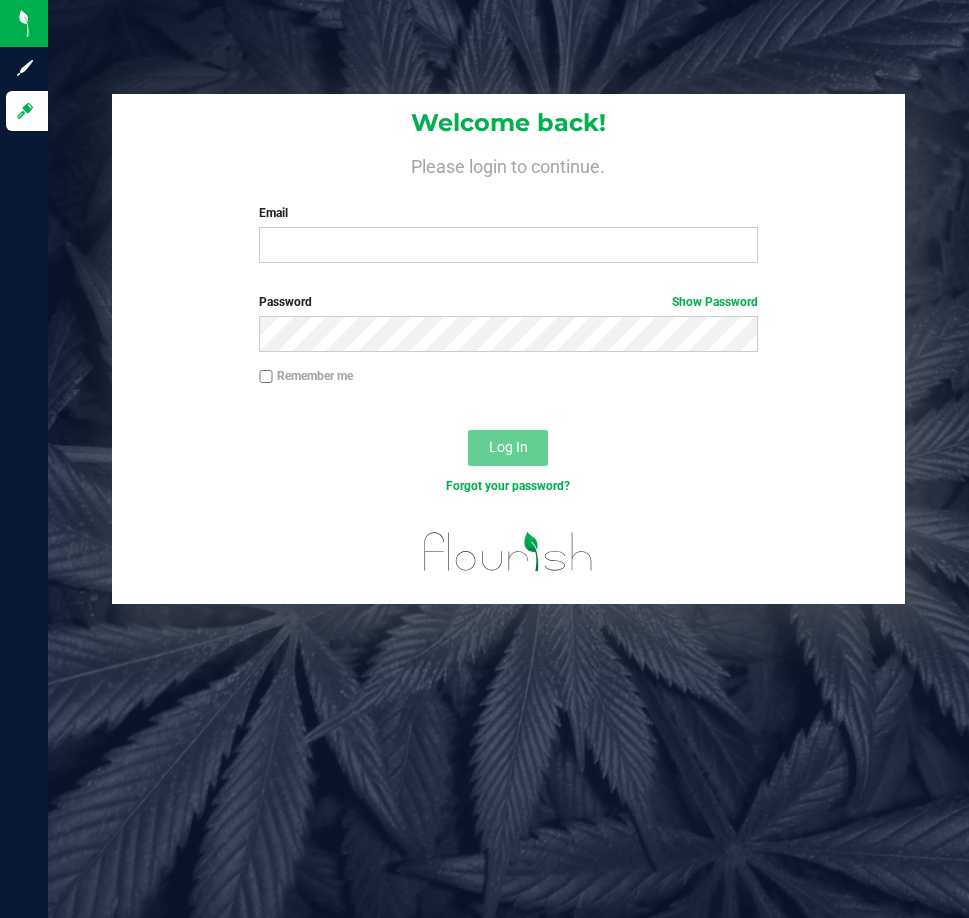 scroll, scrollTop: 0, scrollLeft: 0, axis: both 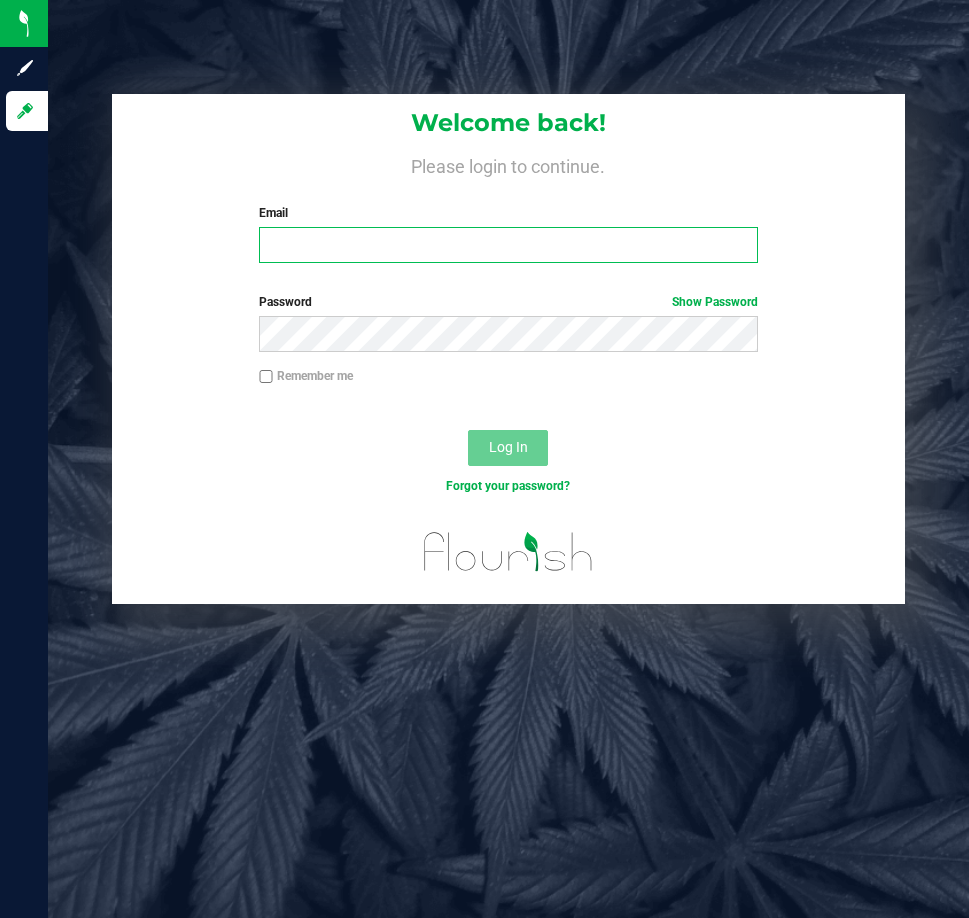 click on "Email" at bounding box center (508, 245) 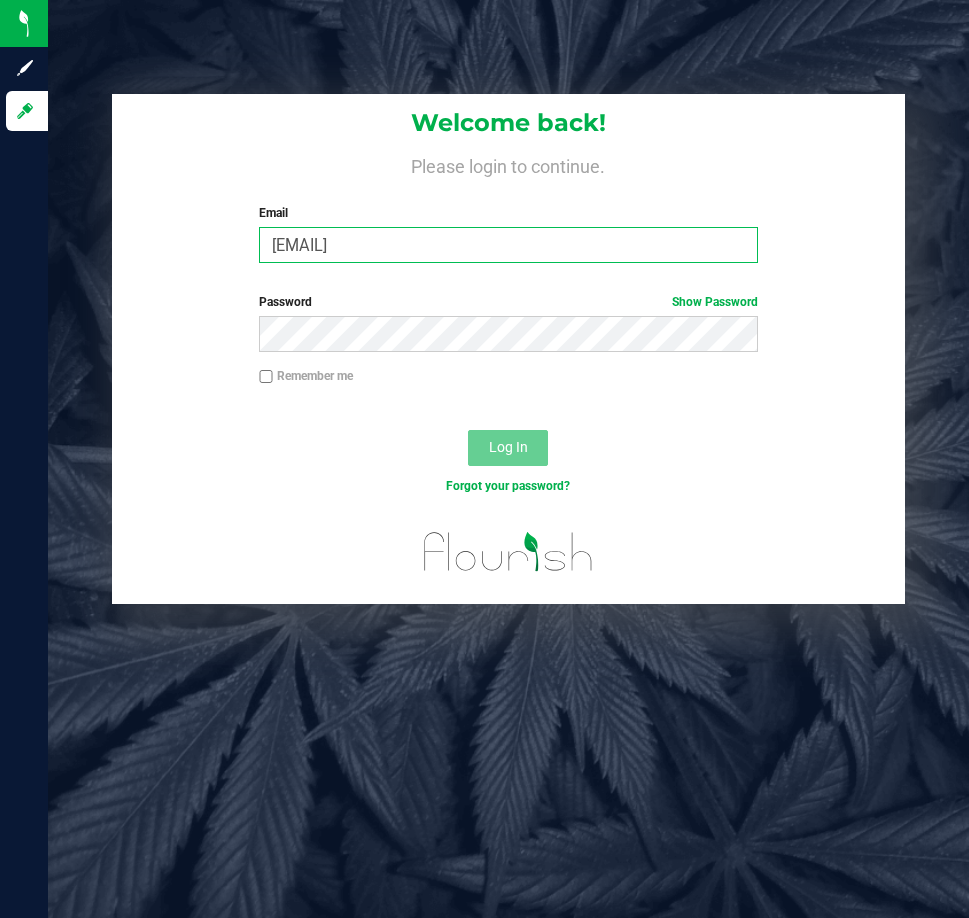 type on "[EMAIL]" 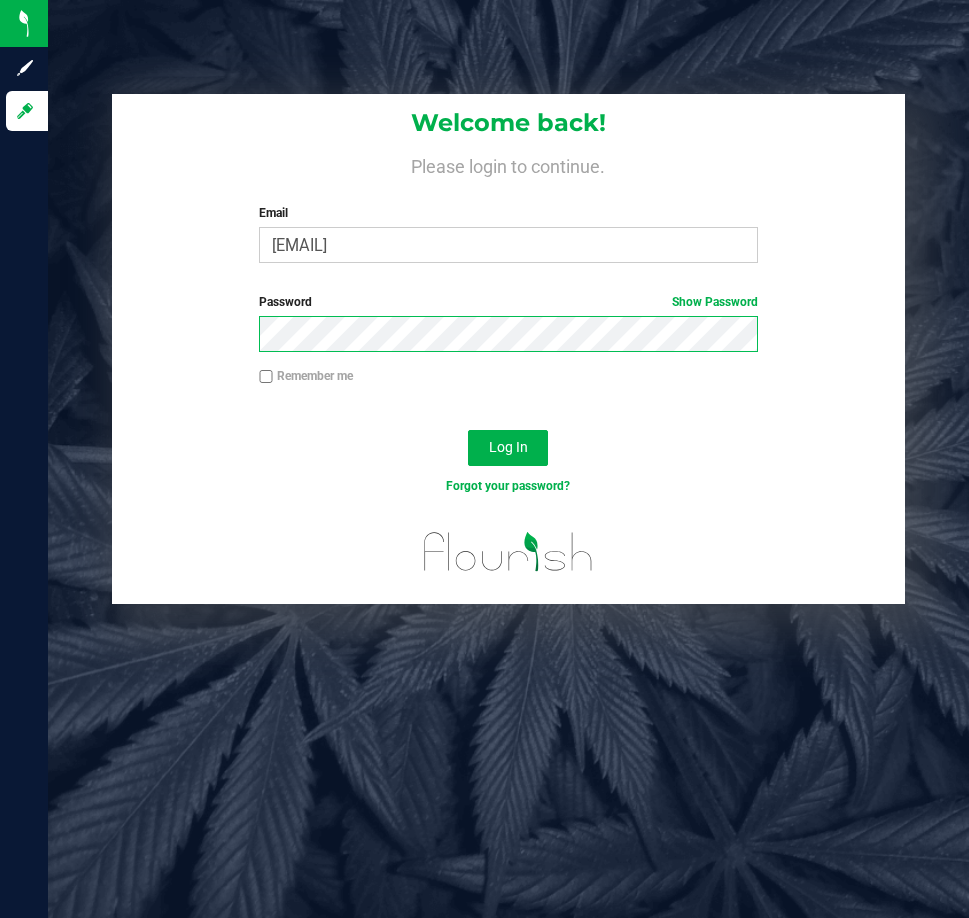 click on "Log In" at bounding box center (508, 448) 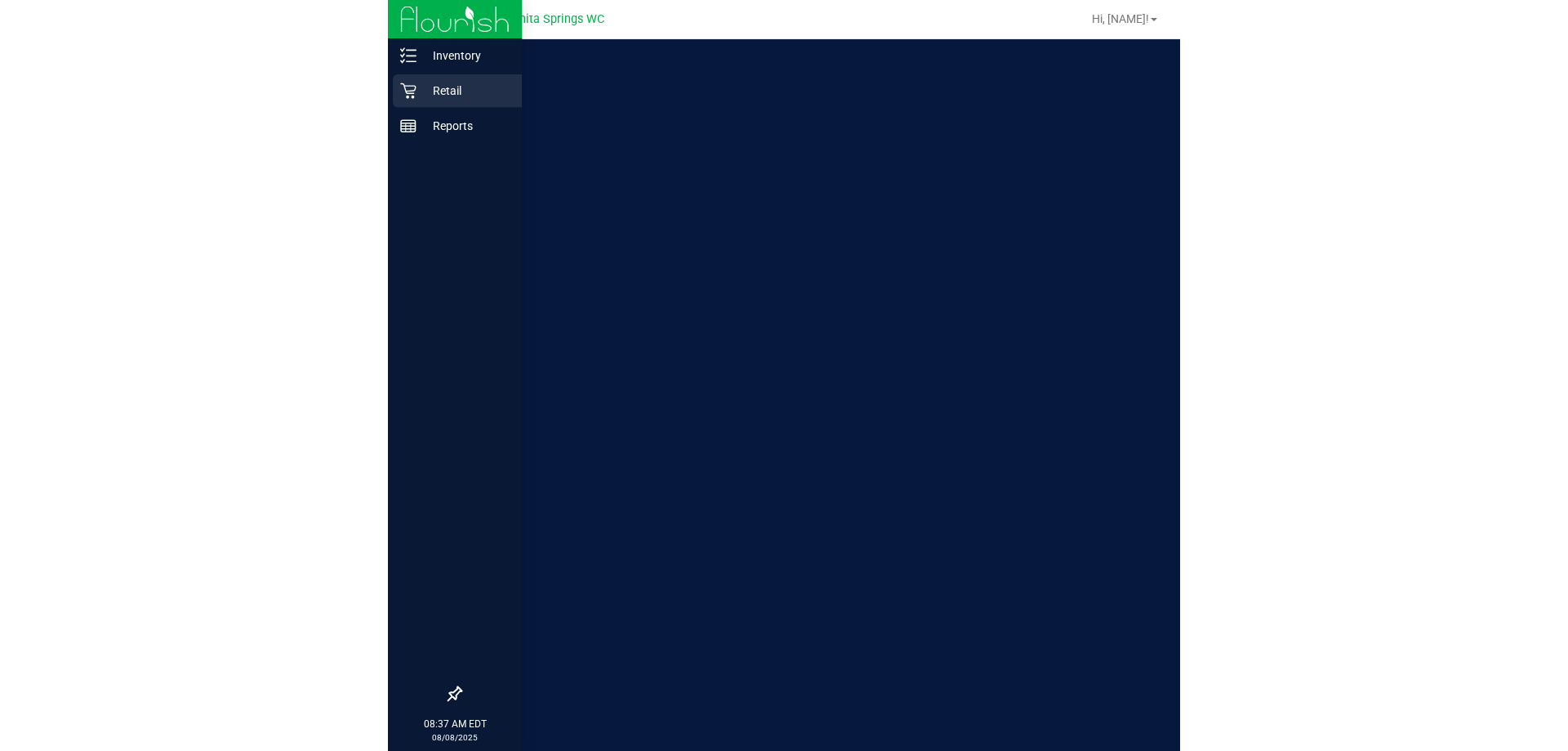 scroll, scrollTop: 0, scrollLeft: 0, axis: both 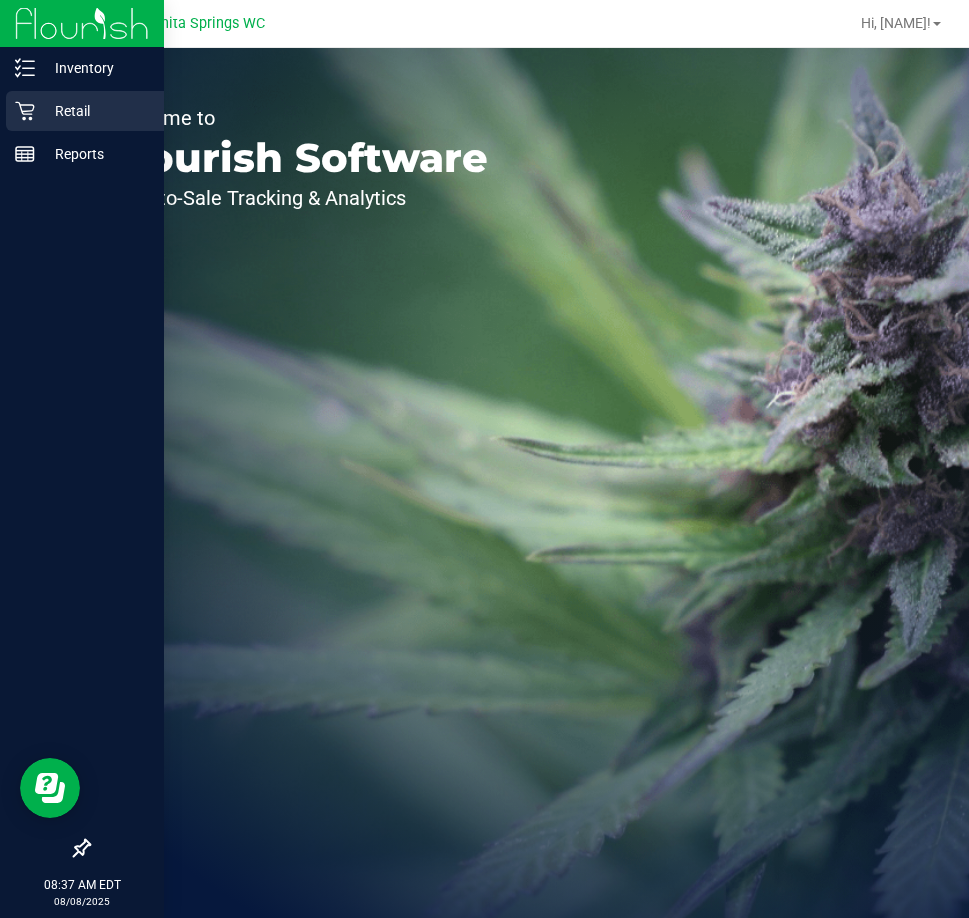 click on "Retail" at bounding box center [95, 111] 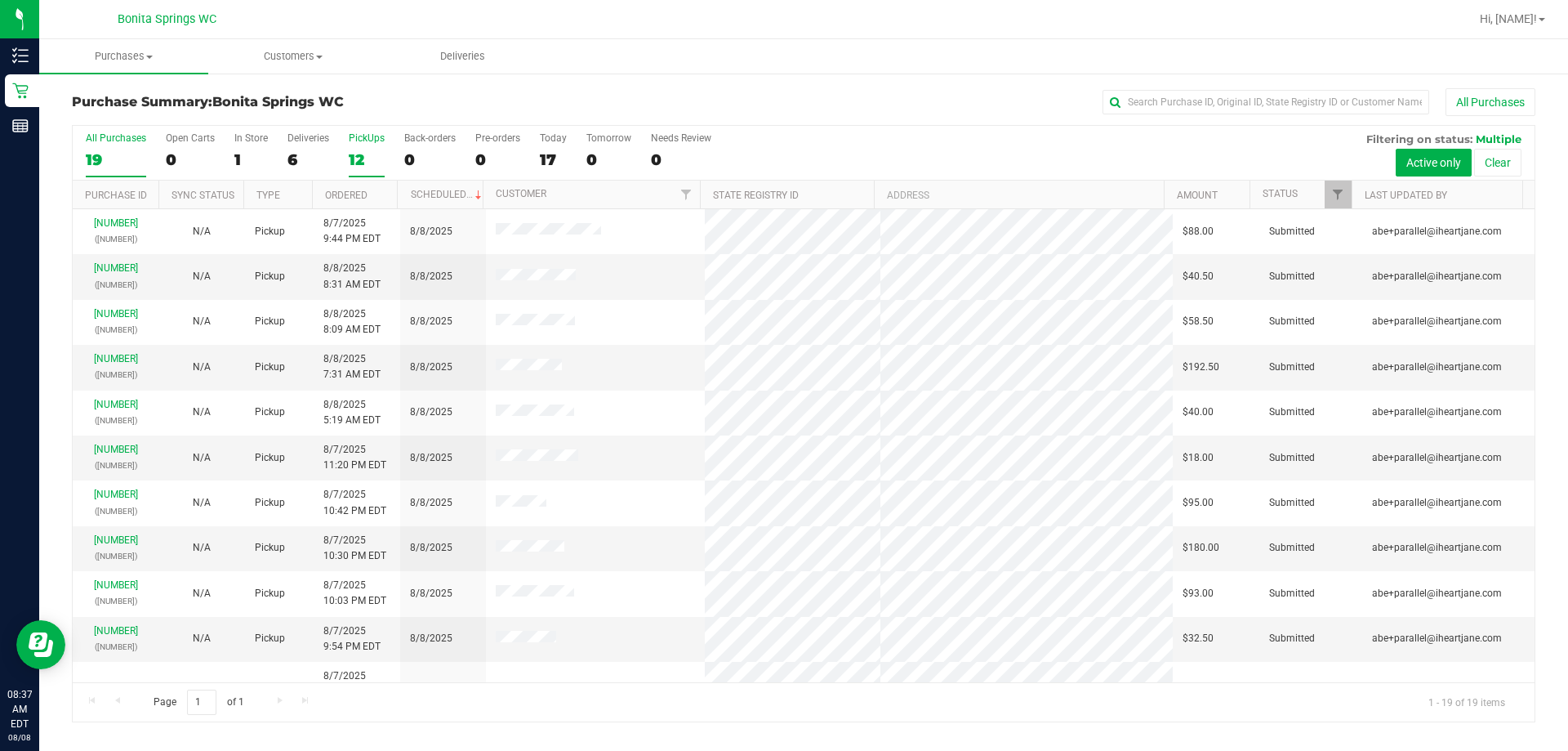 click on "PickUps
12" at bounding box center (367, 154) 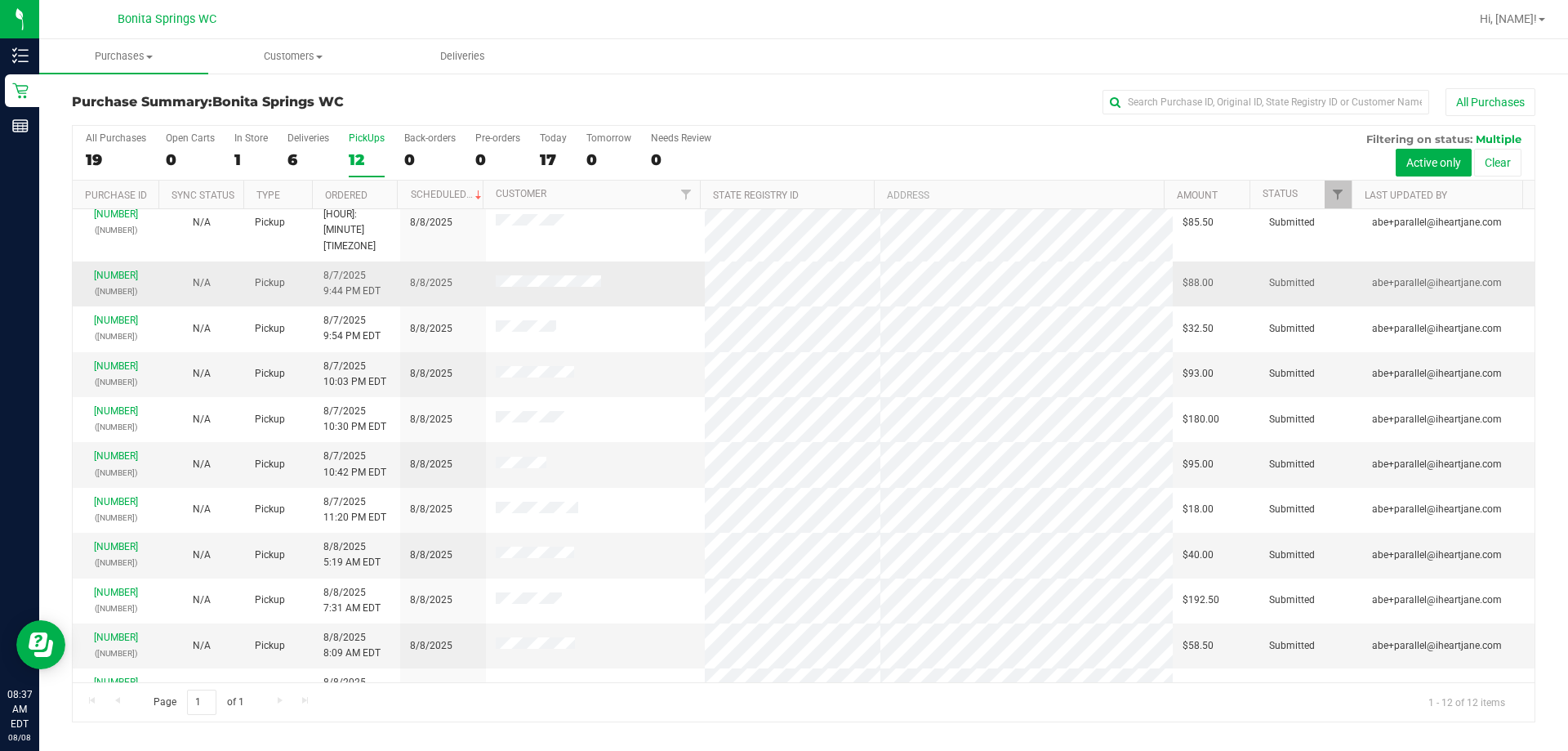 scroll, scrollTop: 0, scrollLeft: 0, axis: both 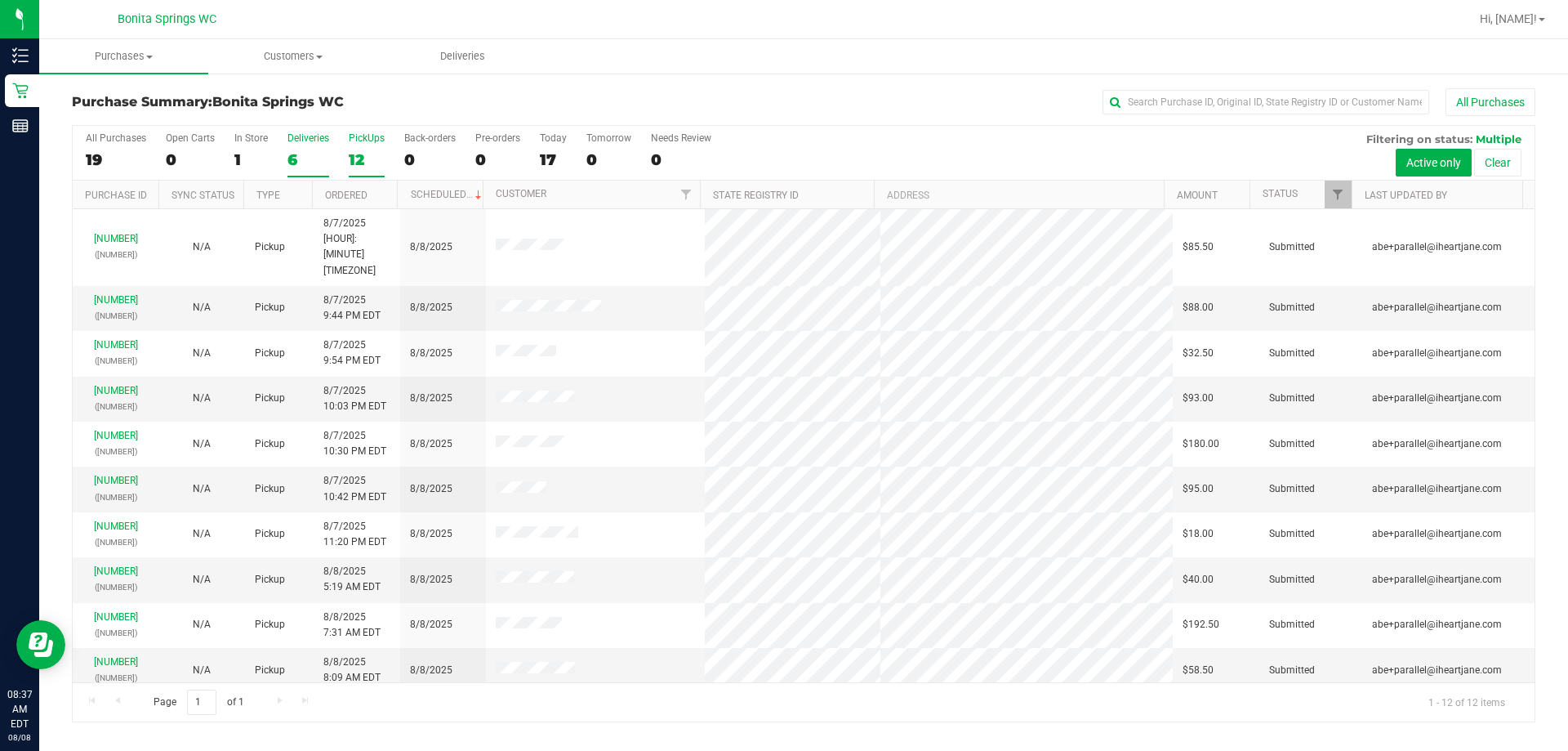 click on "6" at bounding box center (308, 159) 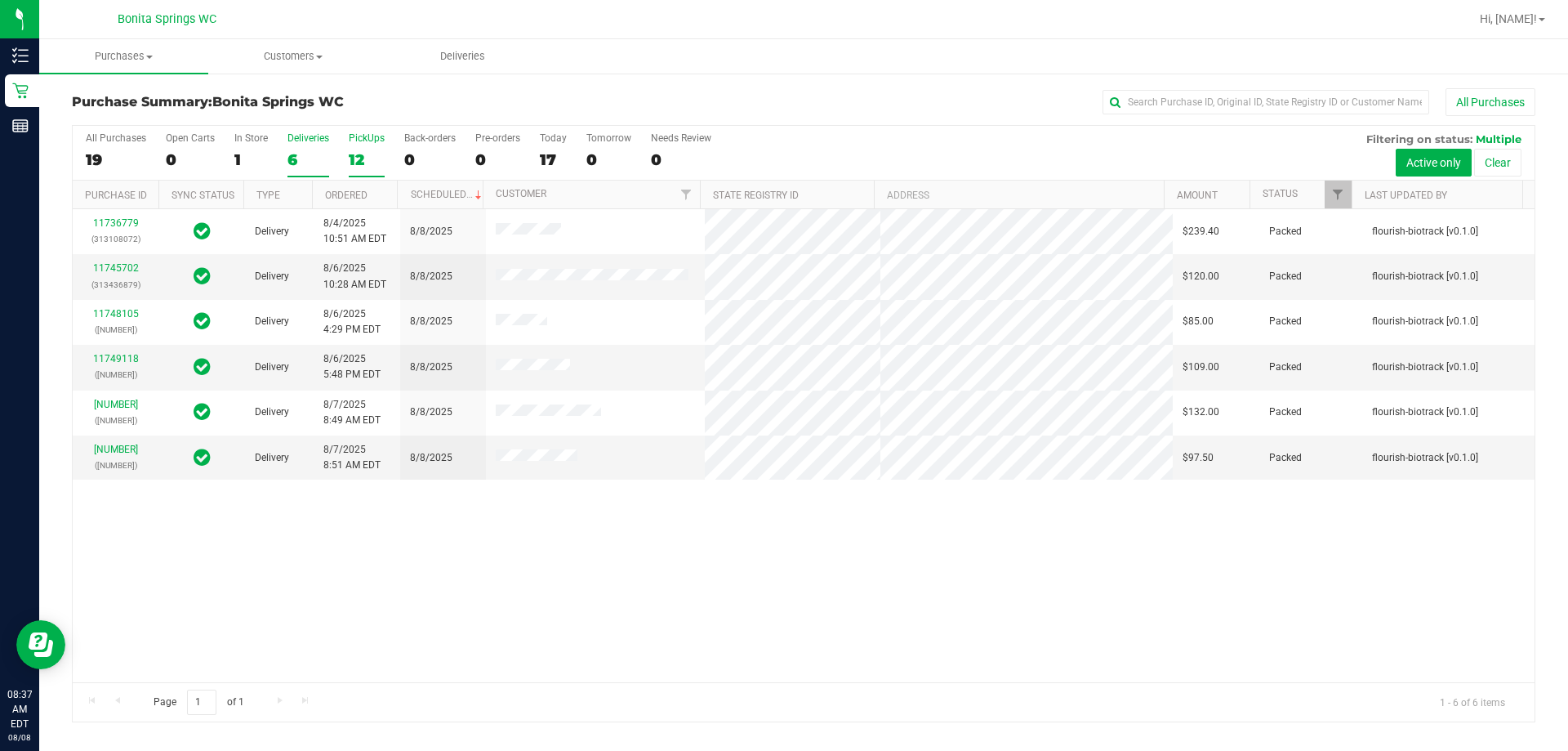 click on "12" at bounding box center (367, 159) 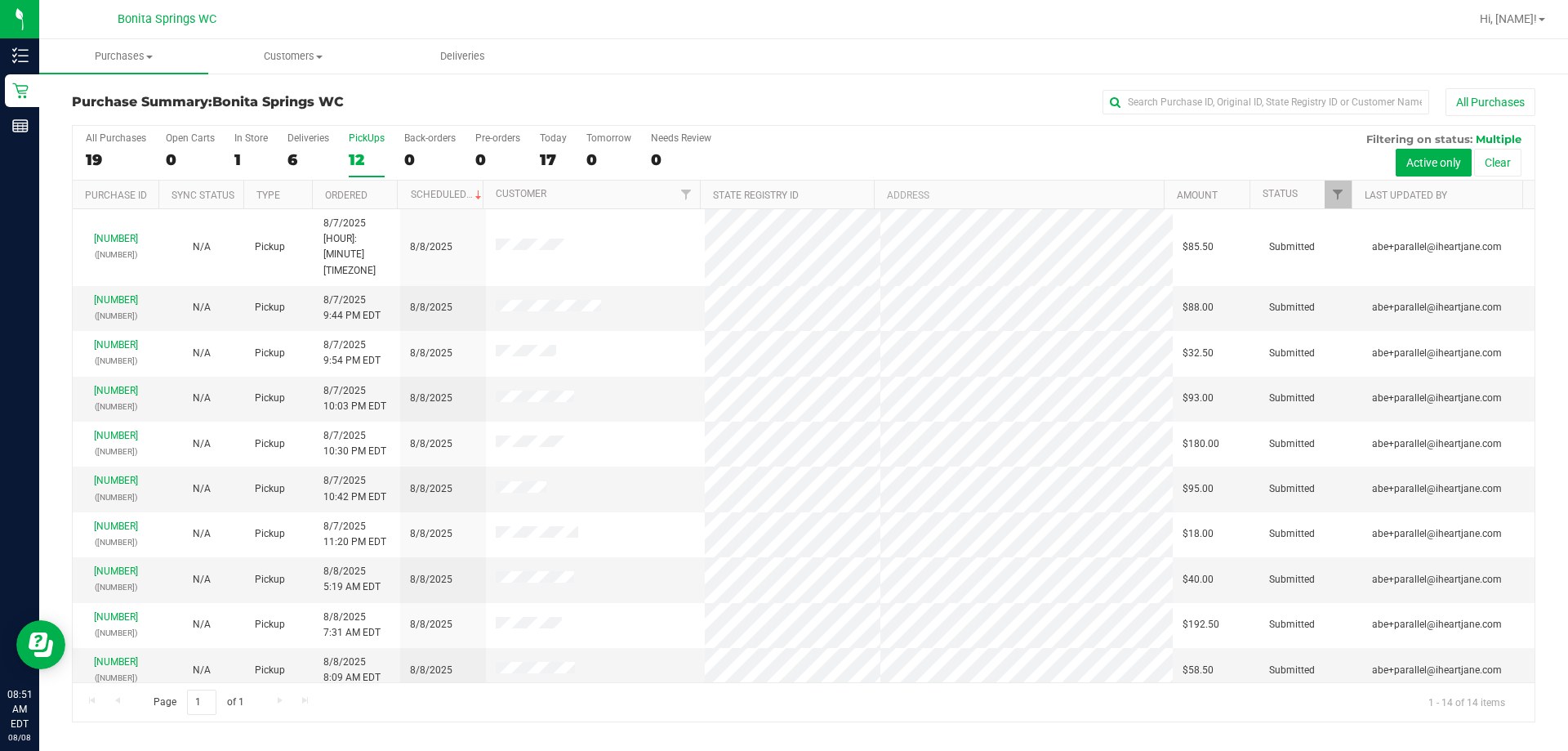 click on "PickUps
12" at bounding box center (367, 154) 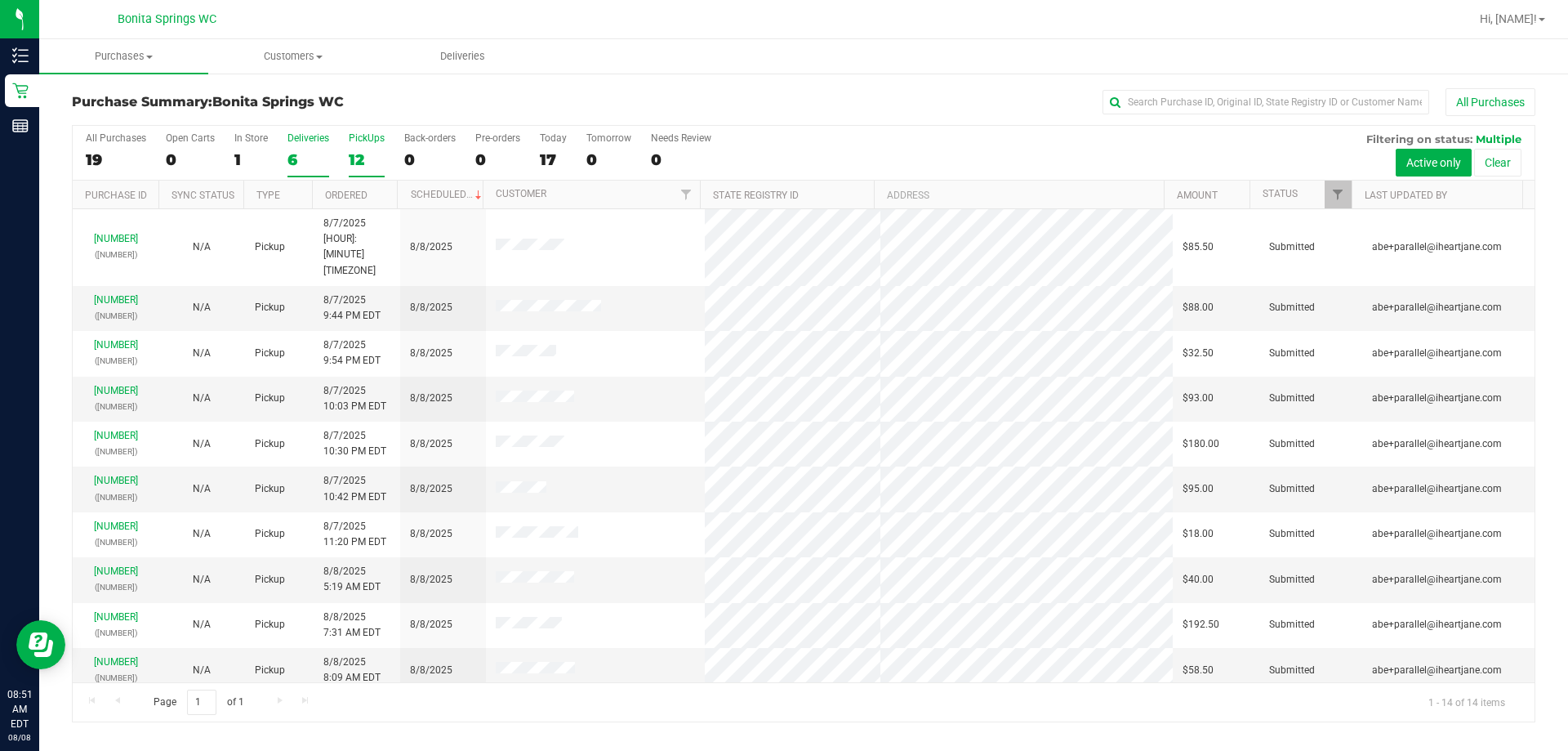 click on "Deliveries
6" at bounding box center [308, 154] 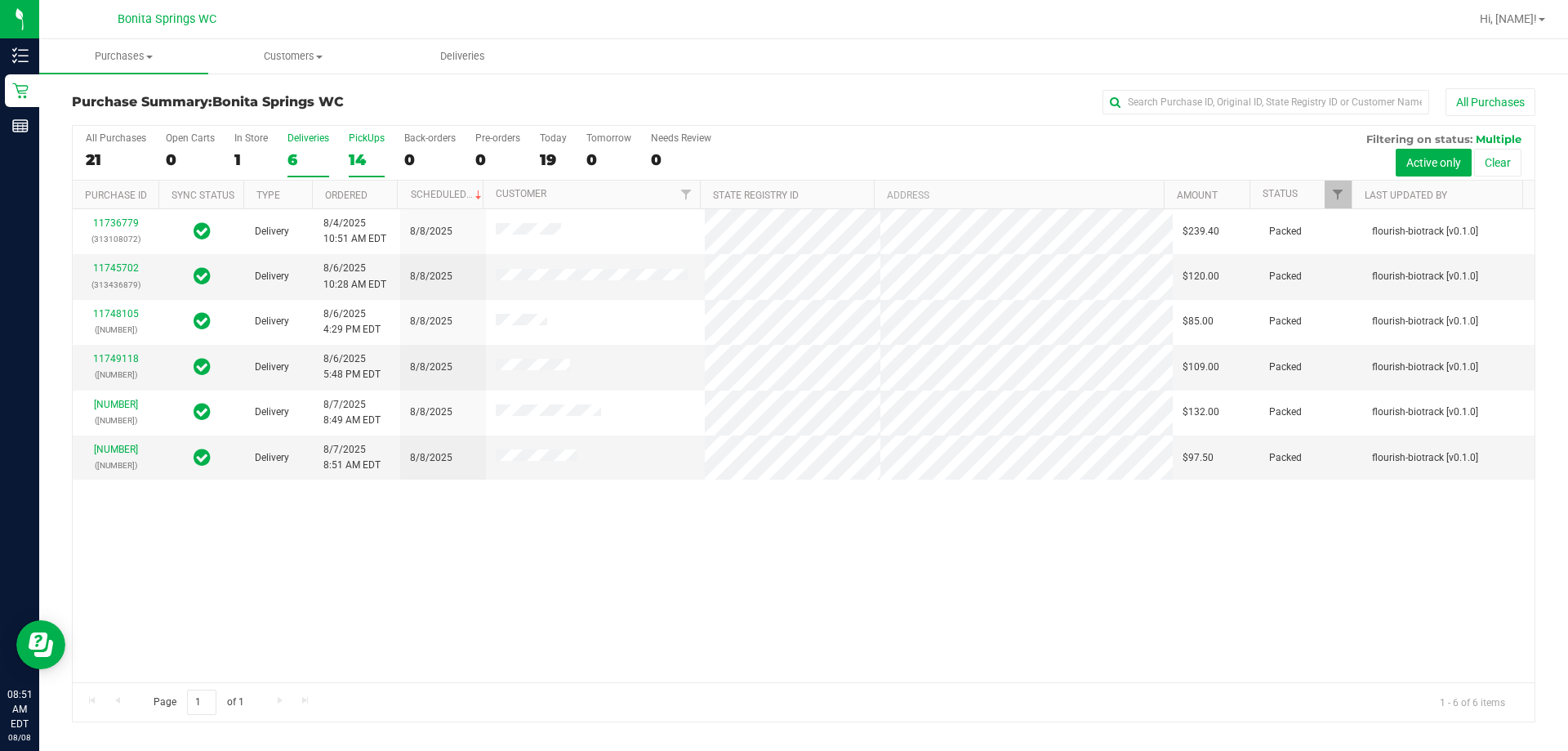 click on "14" at bounding box center [367, 159] 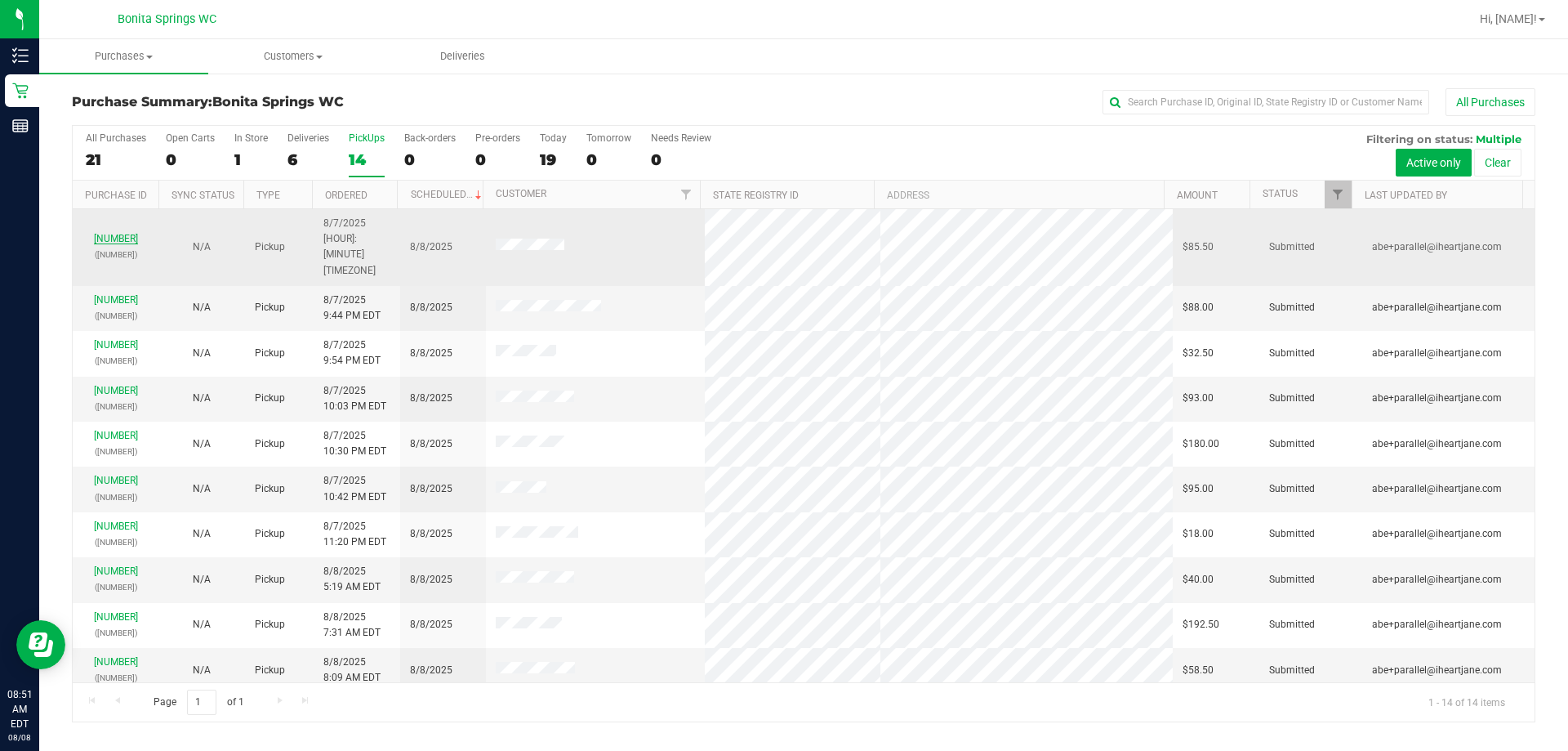 click on "[NUMBER]" at bounding box center (116, 239) 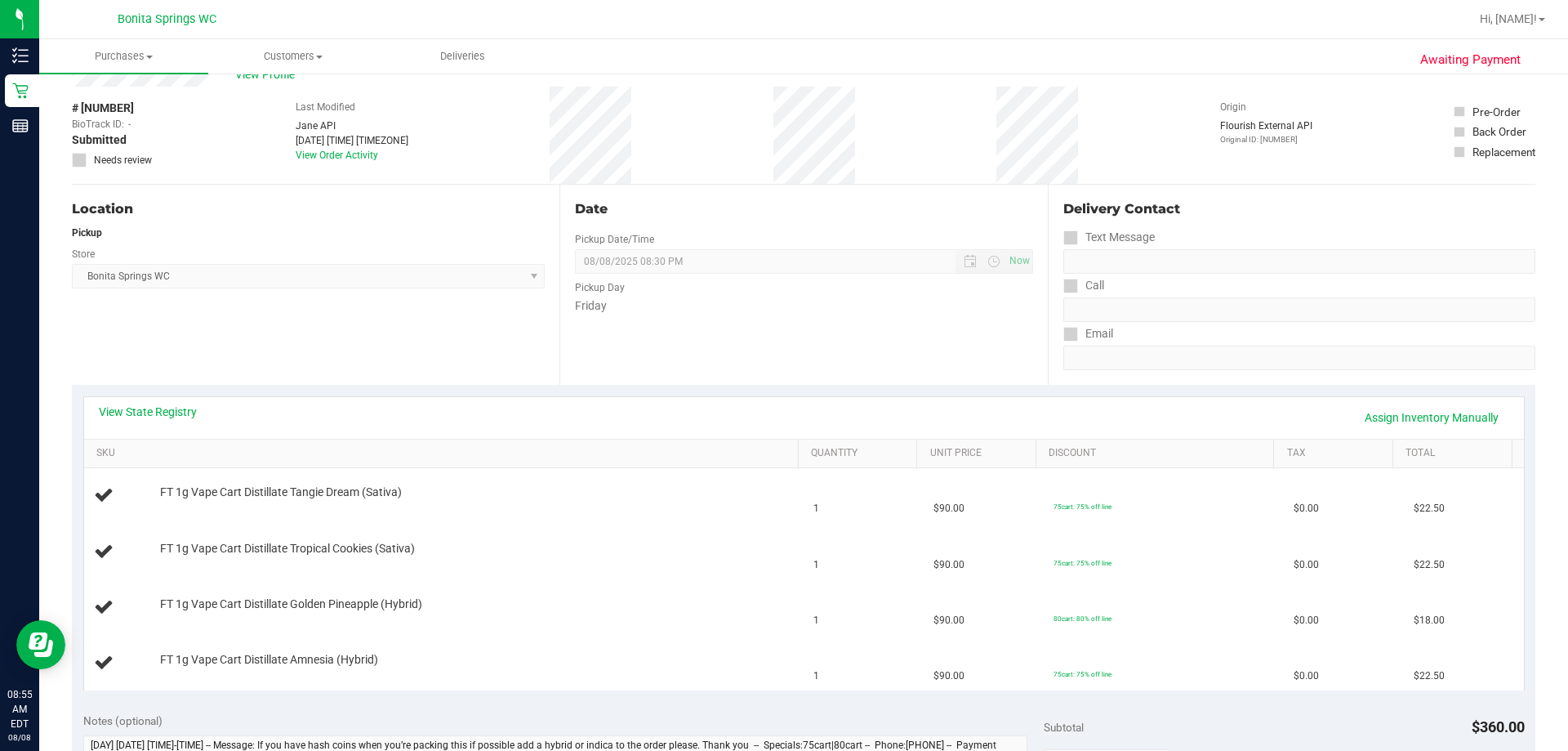 scroll, scrollTop: 82, scrollLeft: 0, axis: vertical 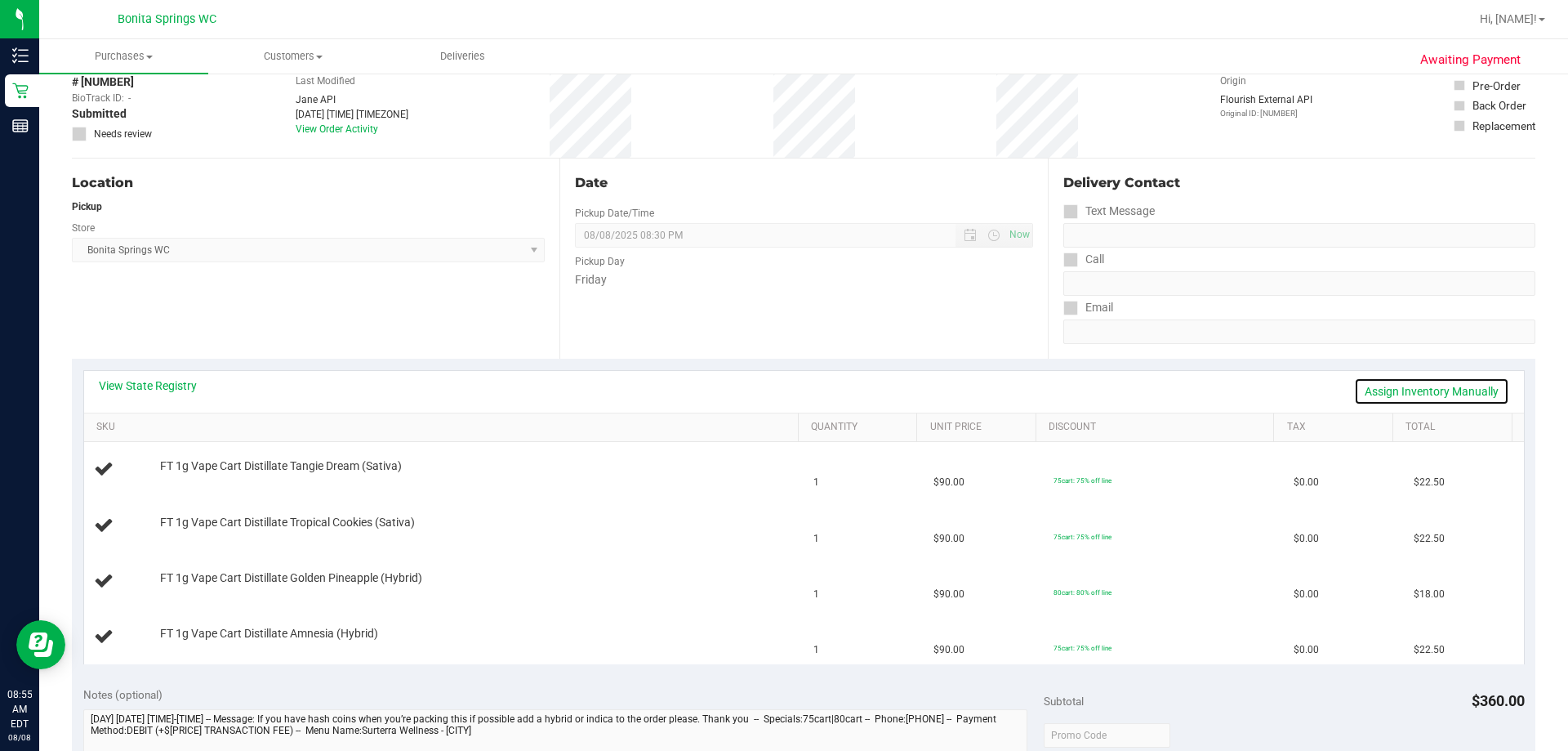 click on "Assign Inventory Manually" at bounding box center [1432, 391] 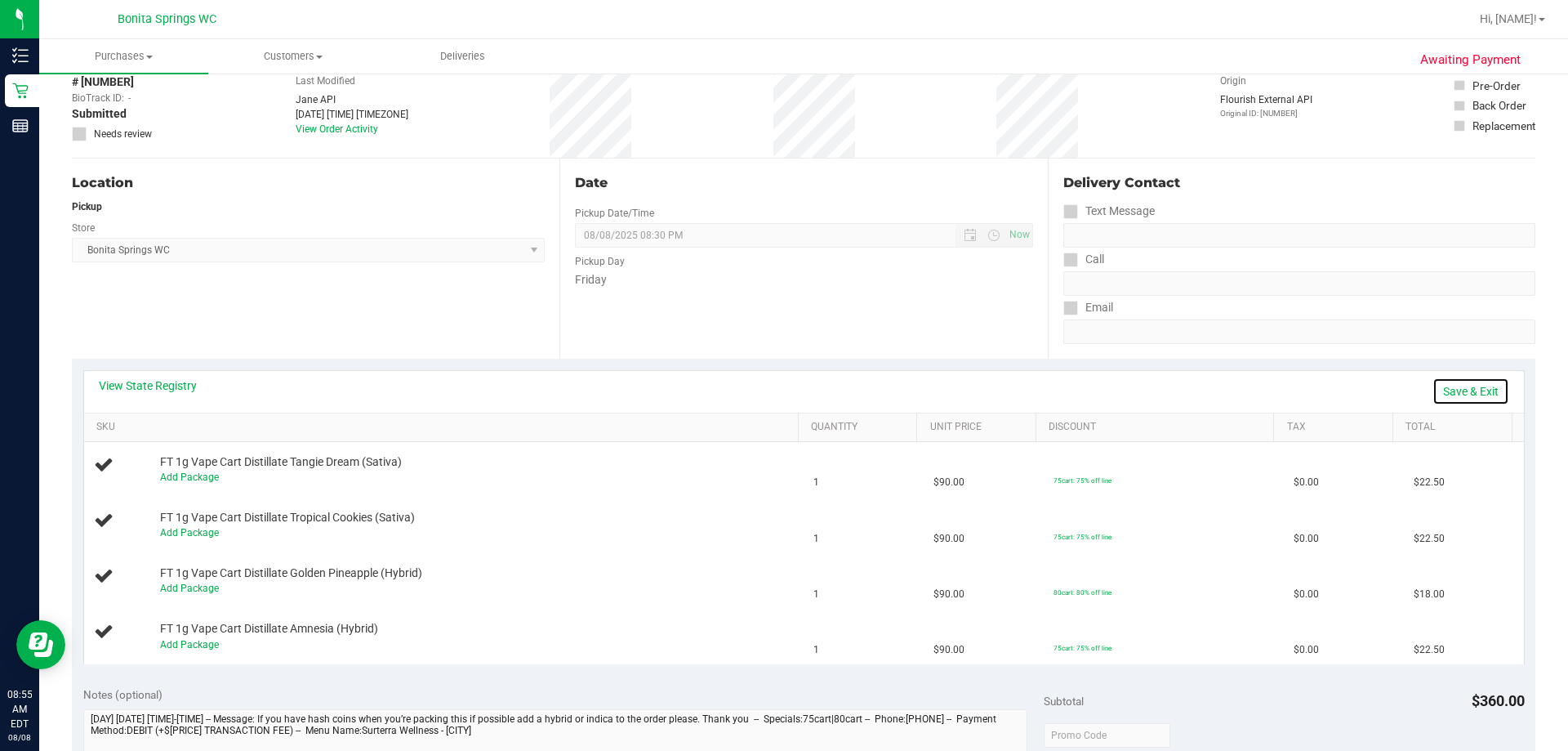 click on "Save & Exit" at bounding box center (1471, 391) 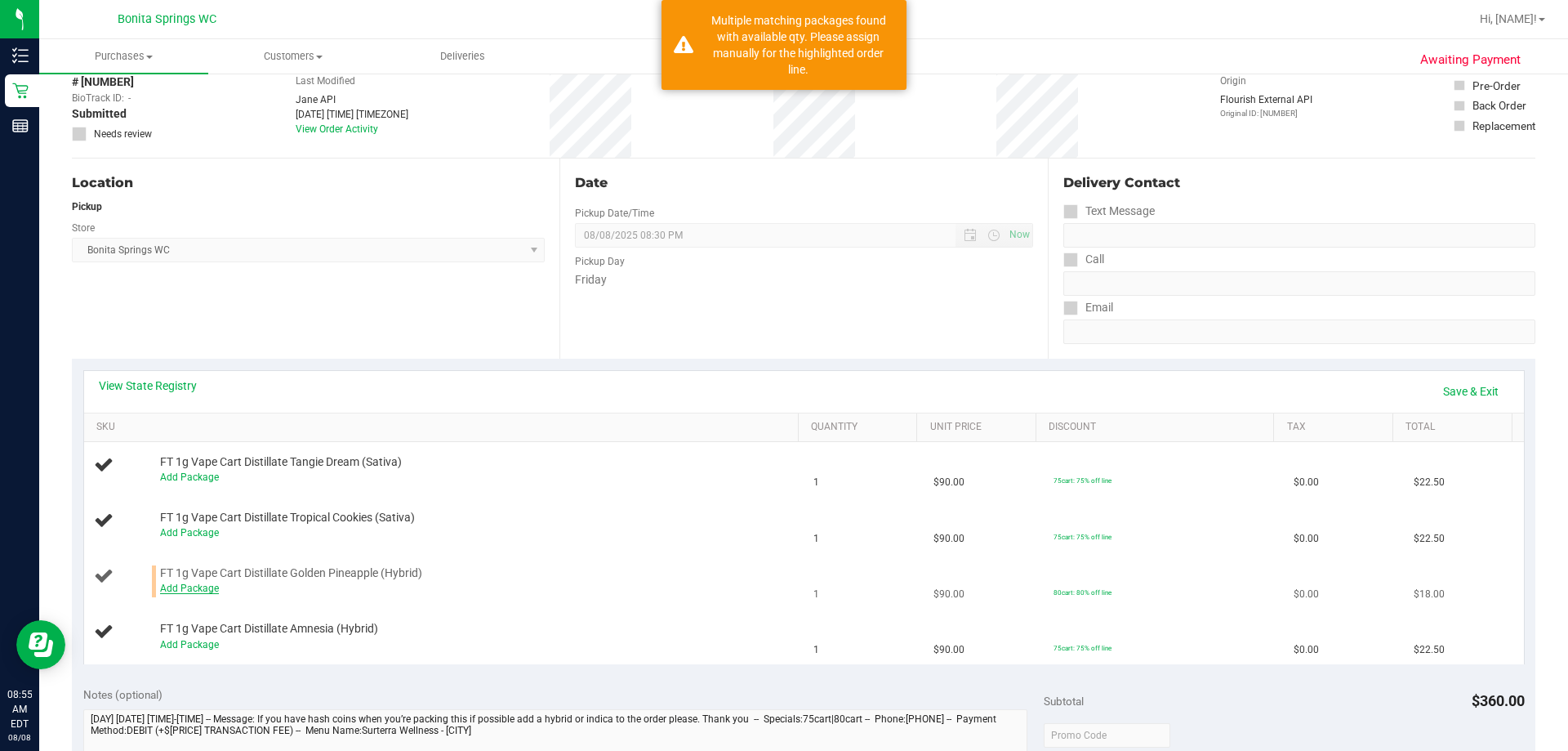 click on "Add Package" at bounding box center (189, 588) 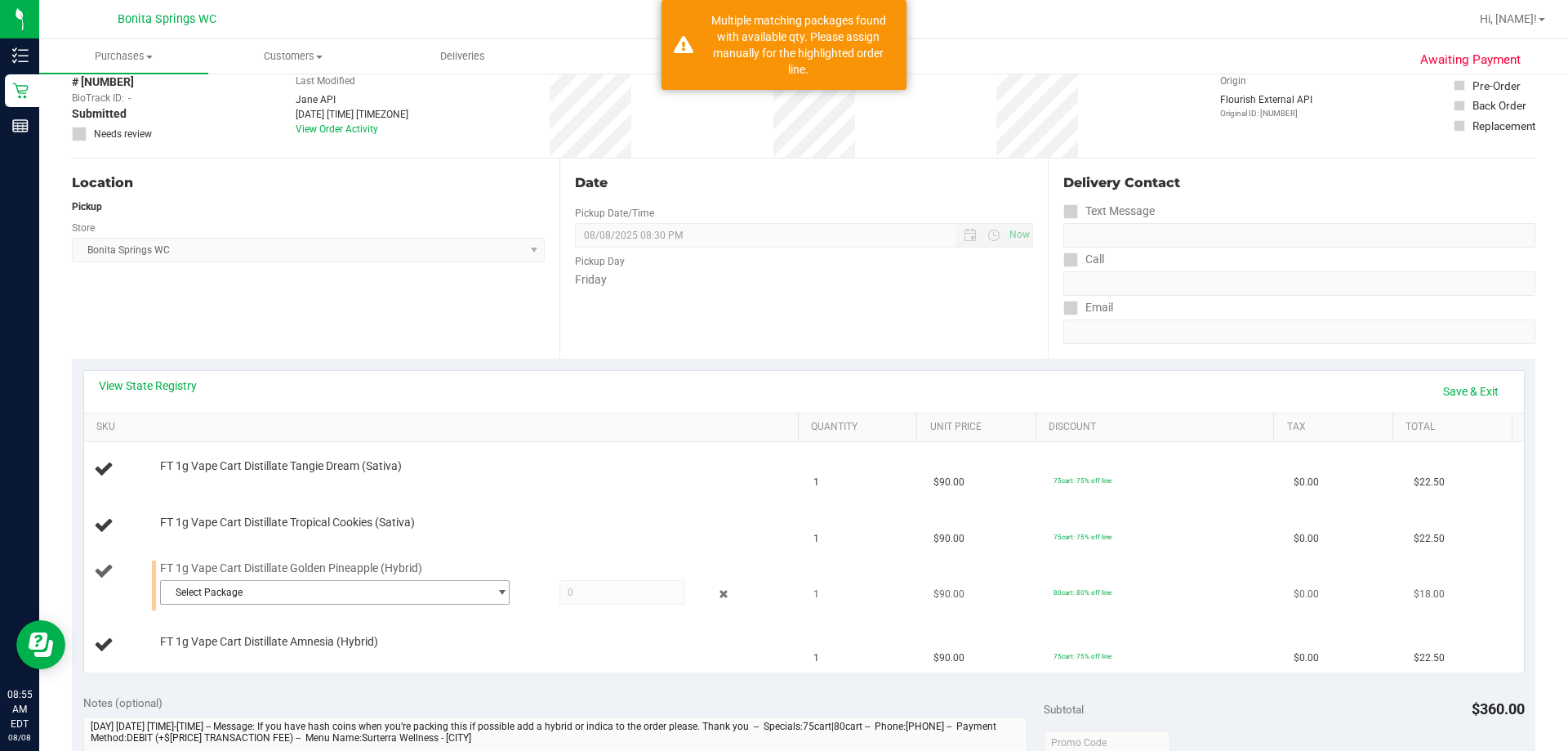click on "Select Package" at bounding box center [324, 592] 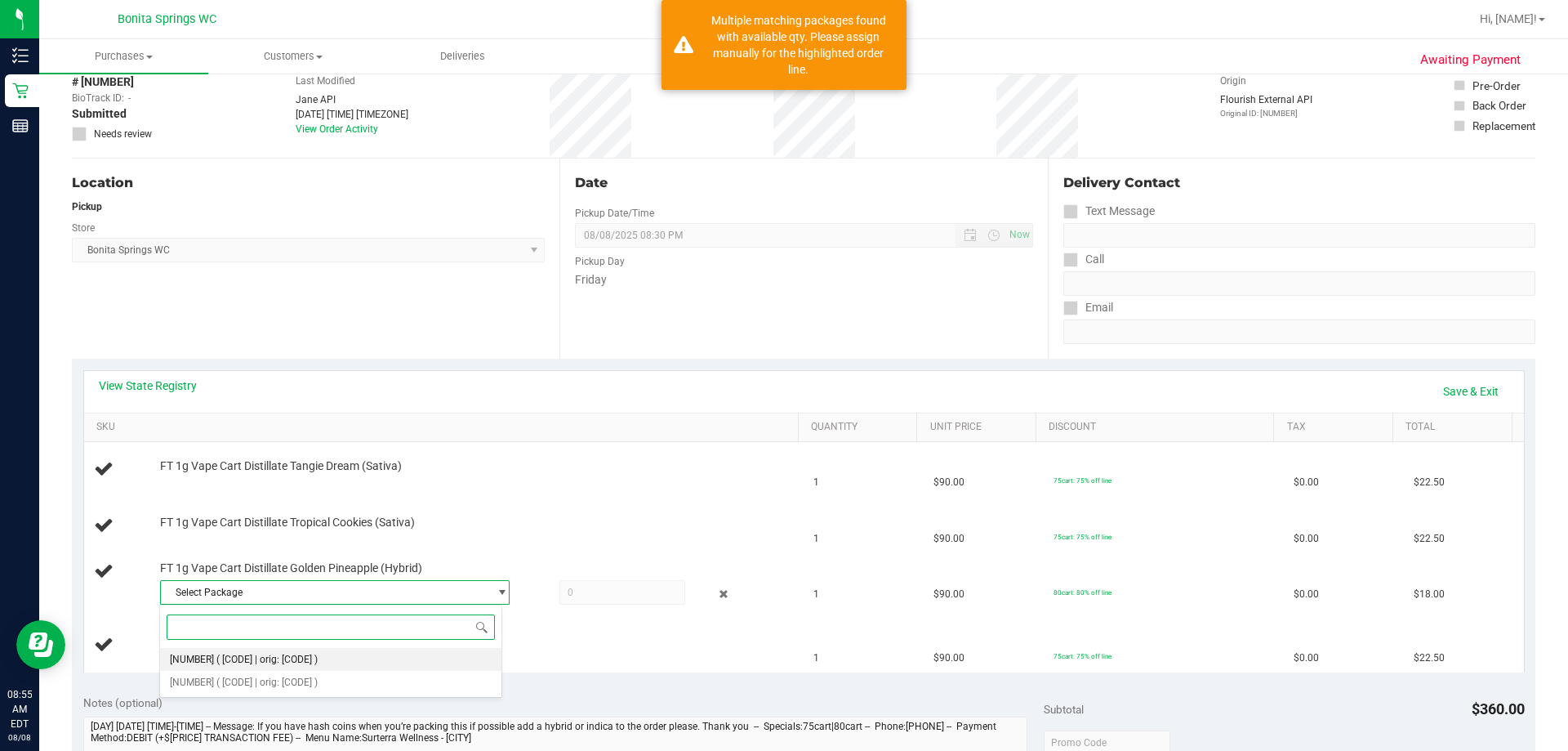 click on "[NUMBER]
(
[CODE] | orig: [CODE]
)" at bounding box center (331, 659) 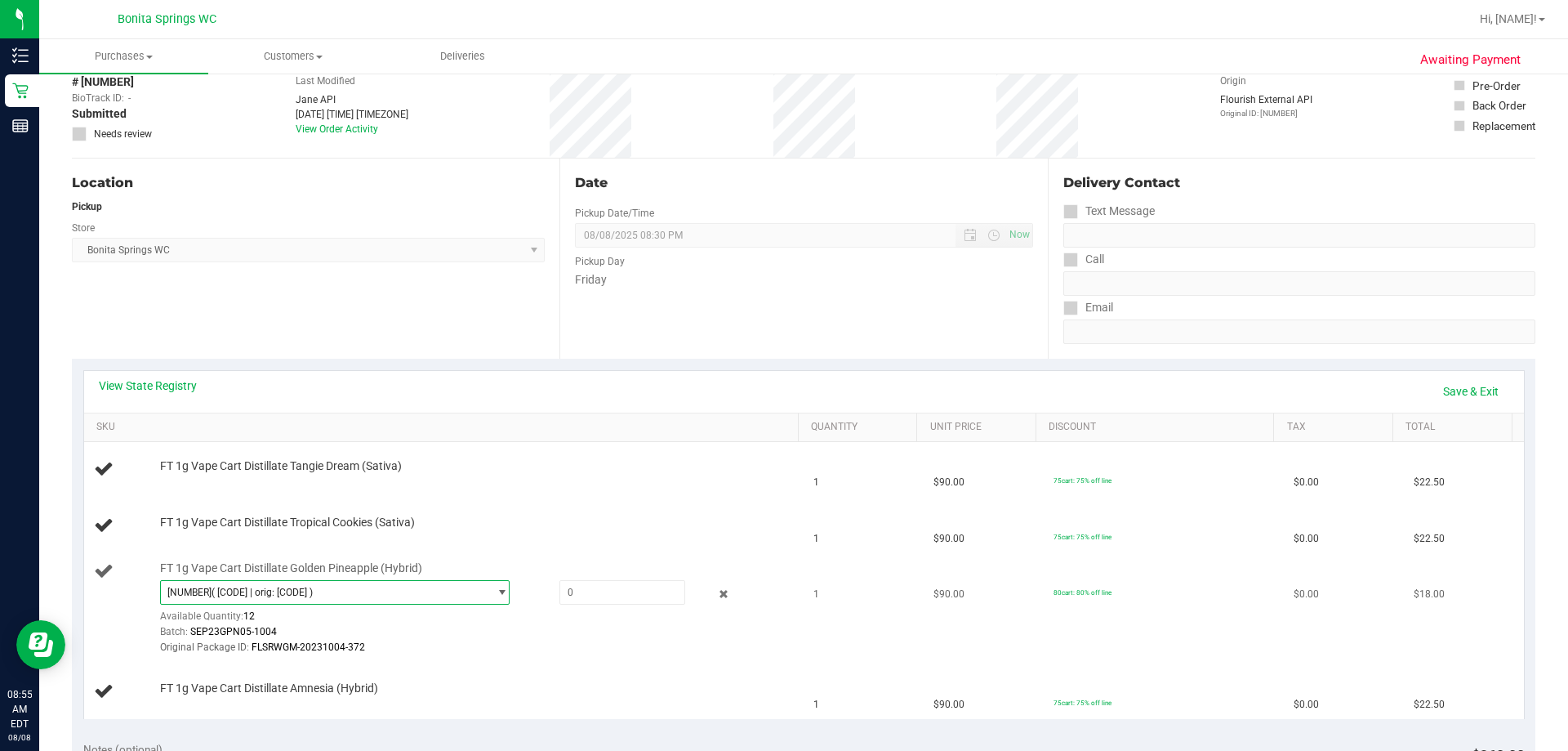 click on "(
[CODE] | orig: [CODE]
)" at bounding box center (262, 592) 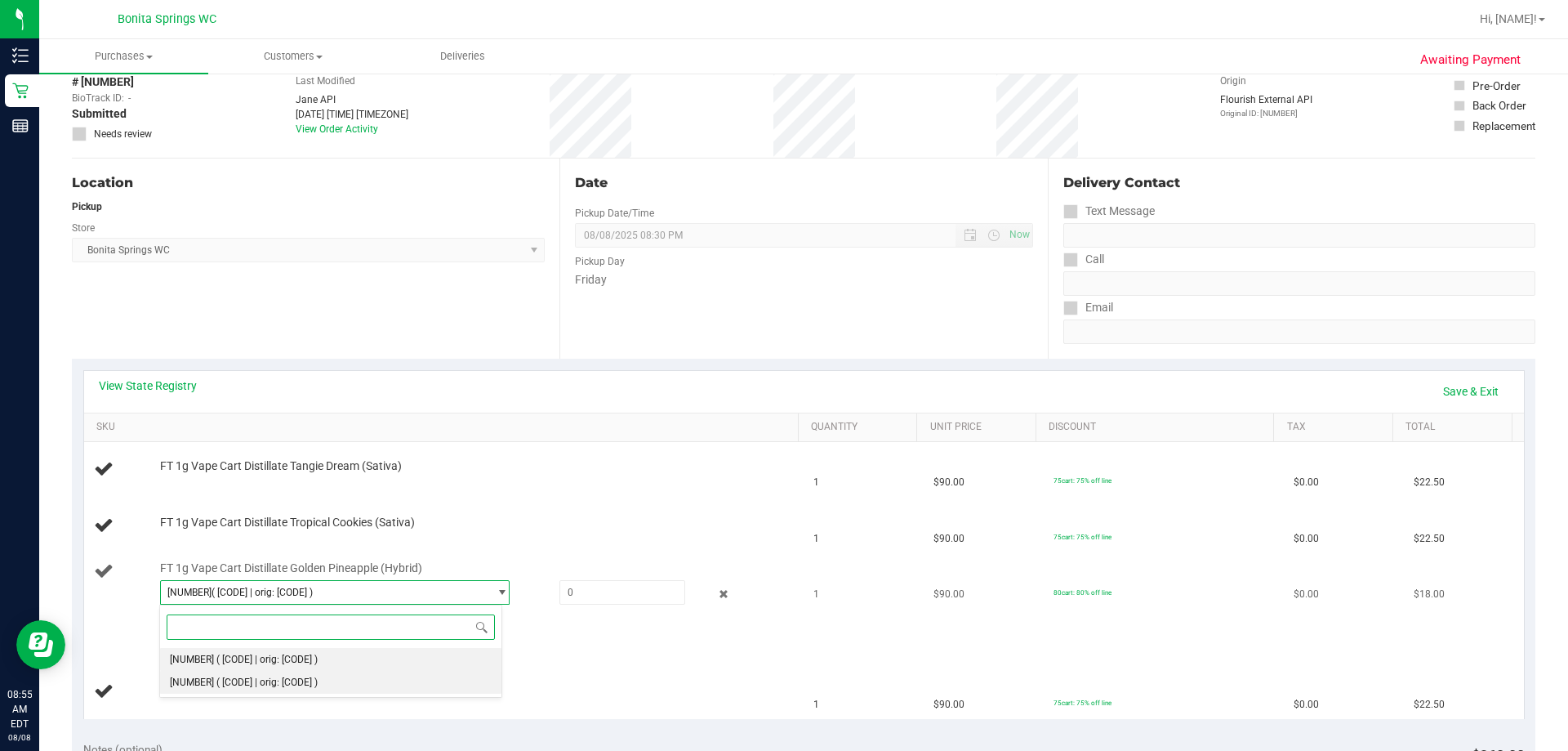 drag, startPoint x: 345, startPoint y: 680, endPoint x: 511, endPoint y: 658, distance: 167.451 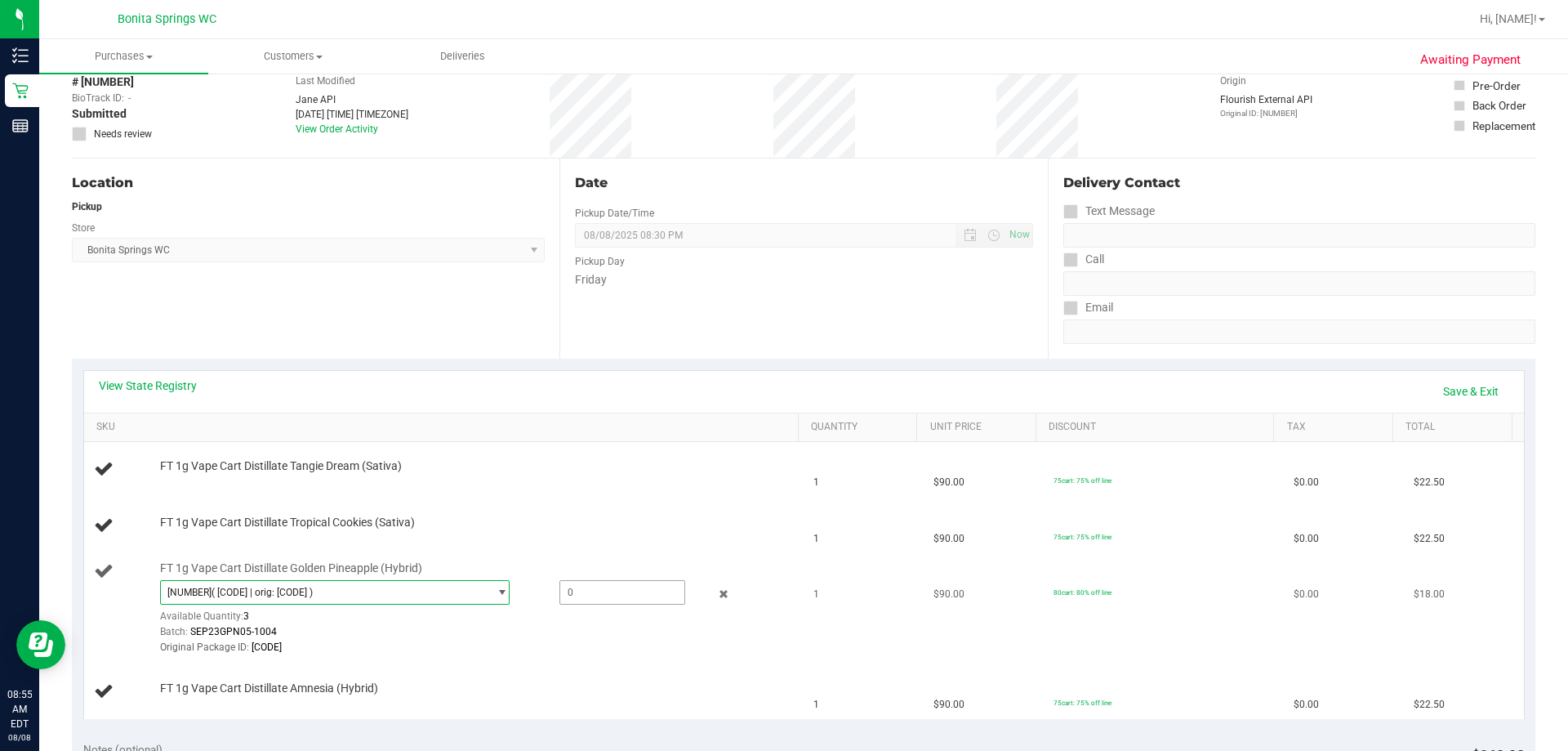 click at bounding box center (622, 592) 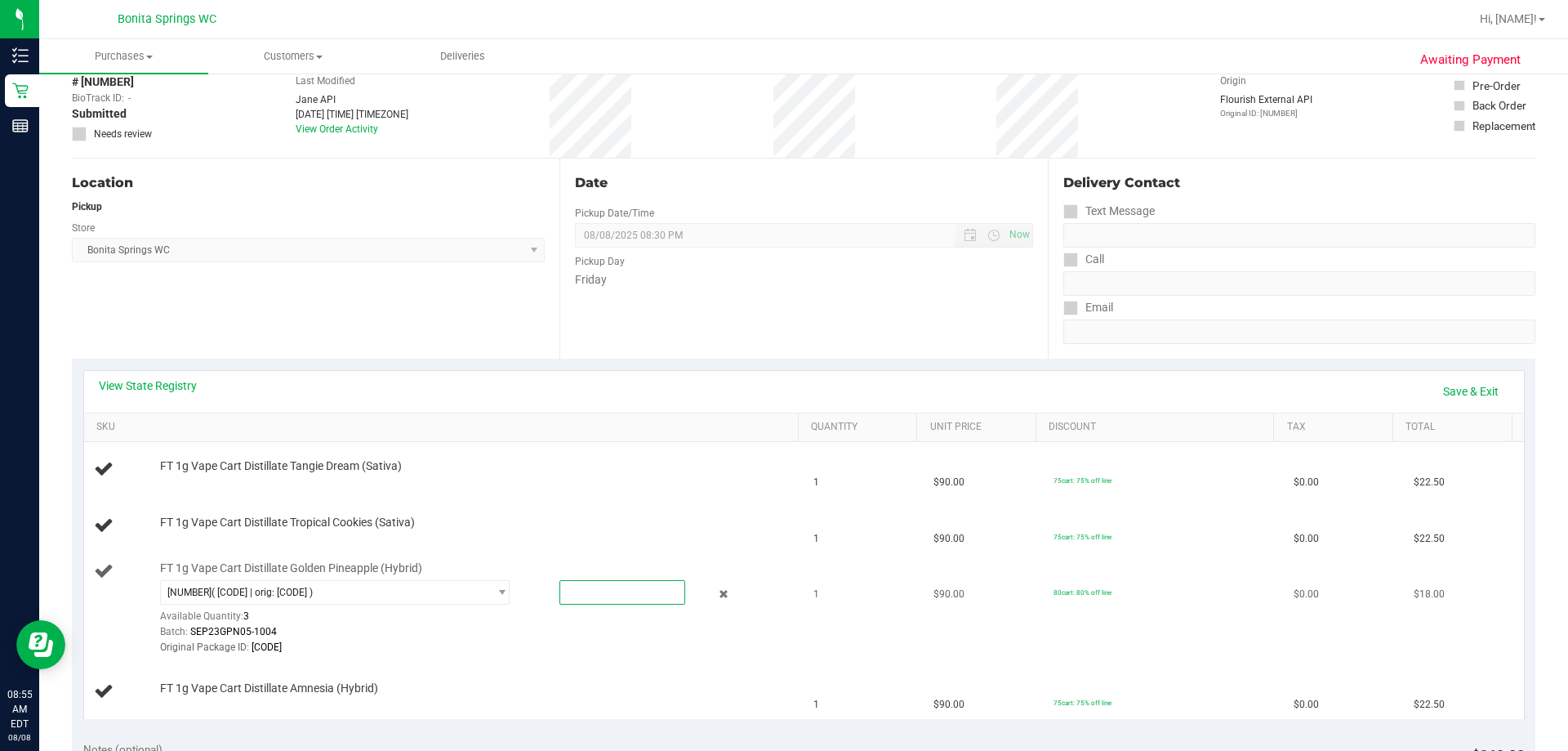 type on "1" 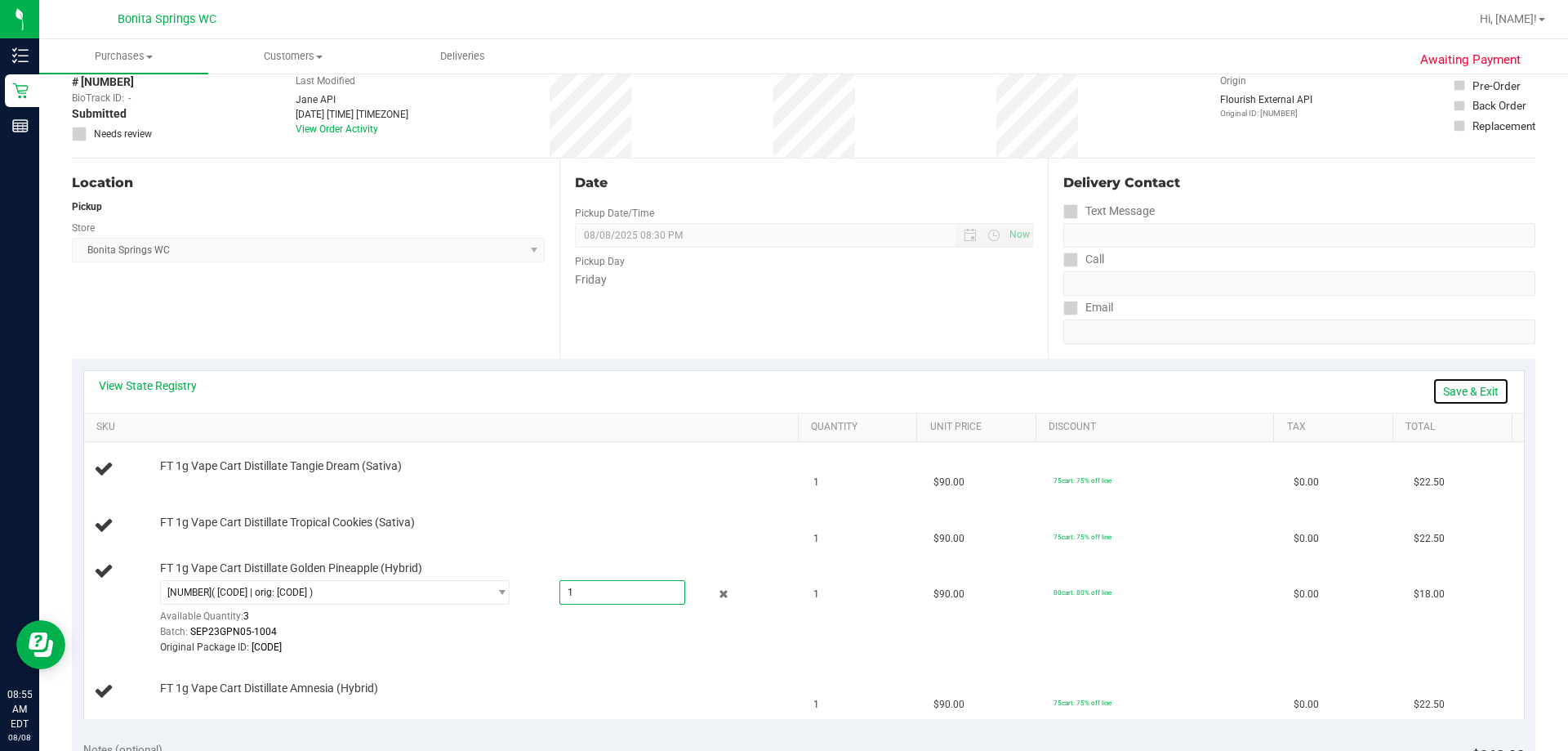 type on "1.0000" 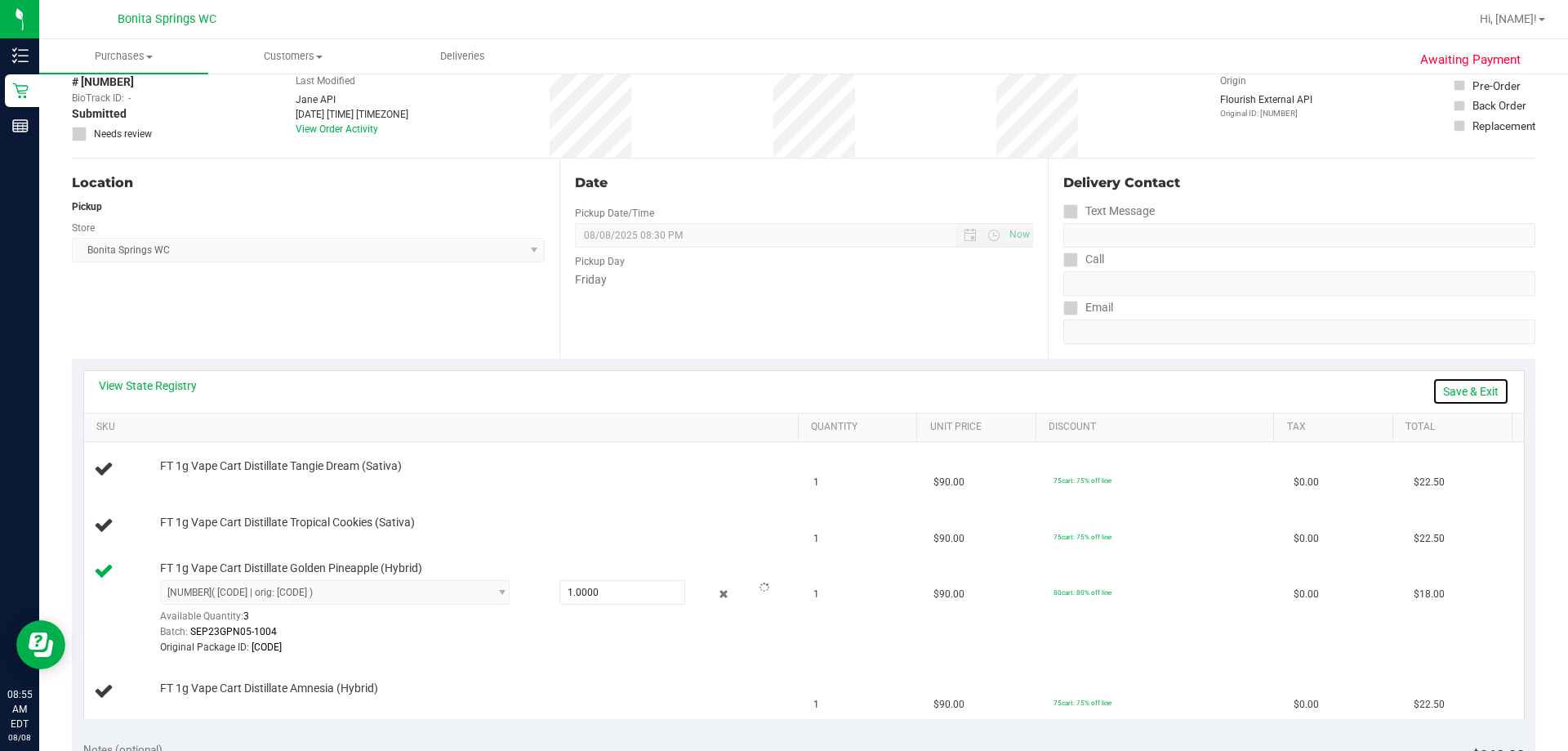click on "Save & Exit" at bounding box center (1471, 391) 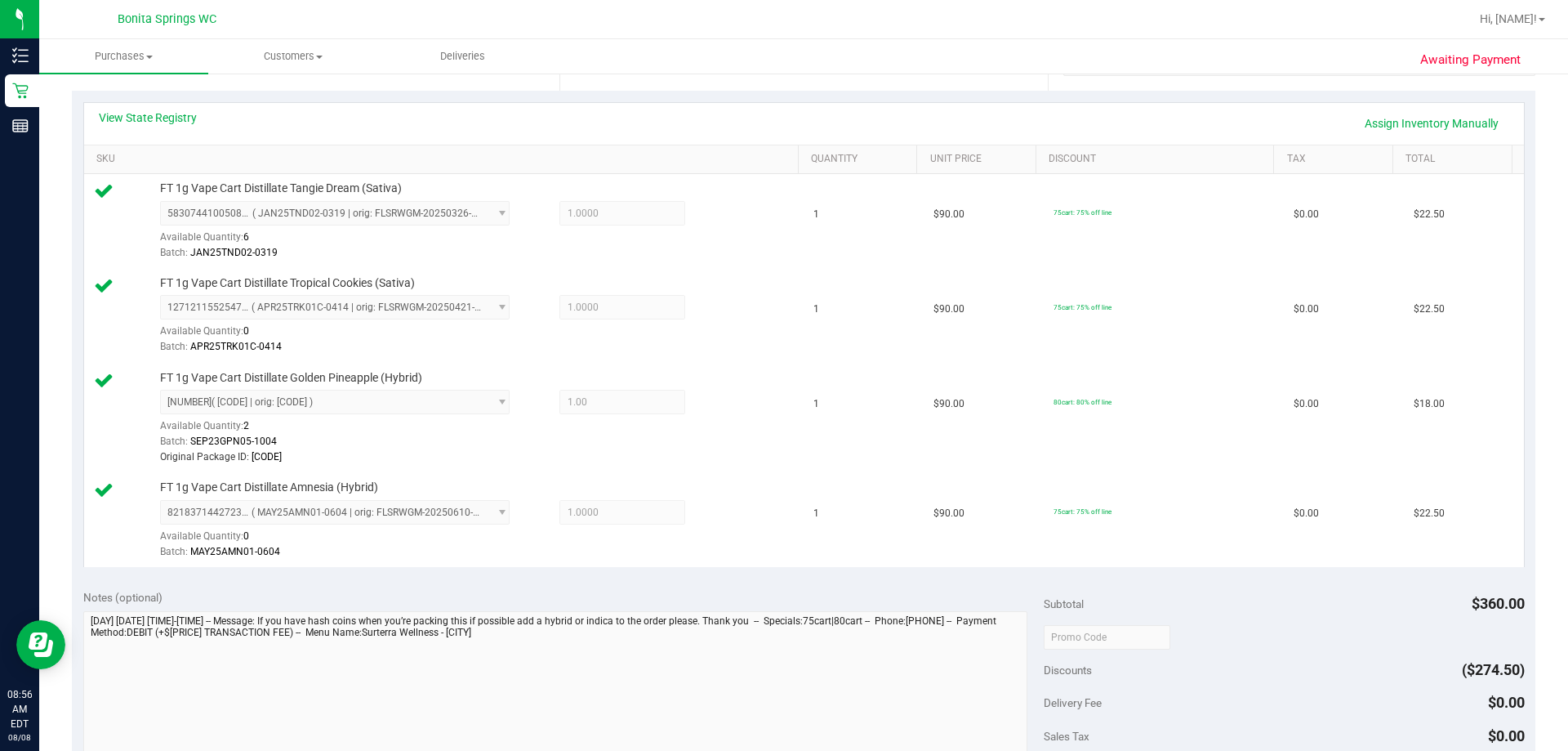 scroll, scrollTop: 572, scrollLeft: 0, axis: vertical 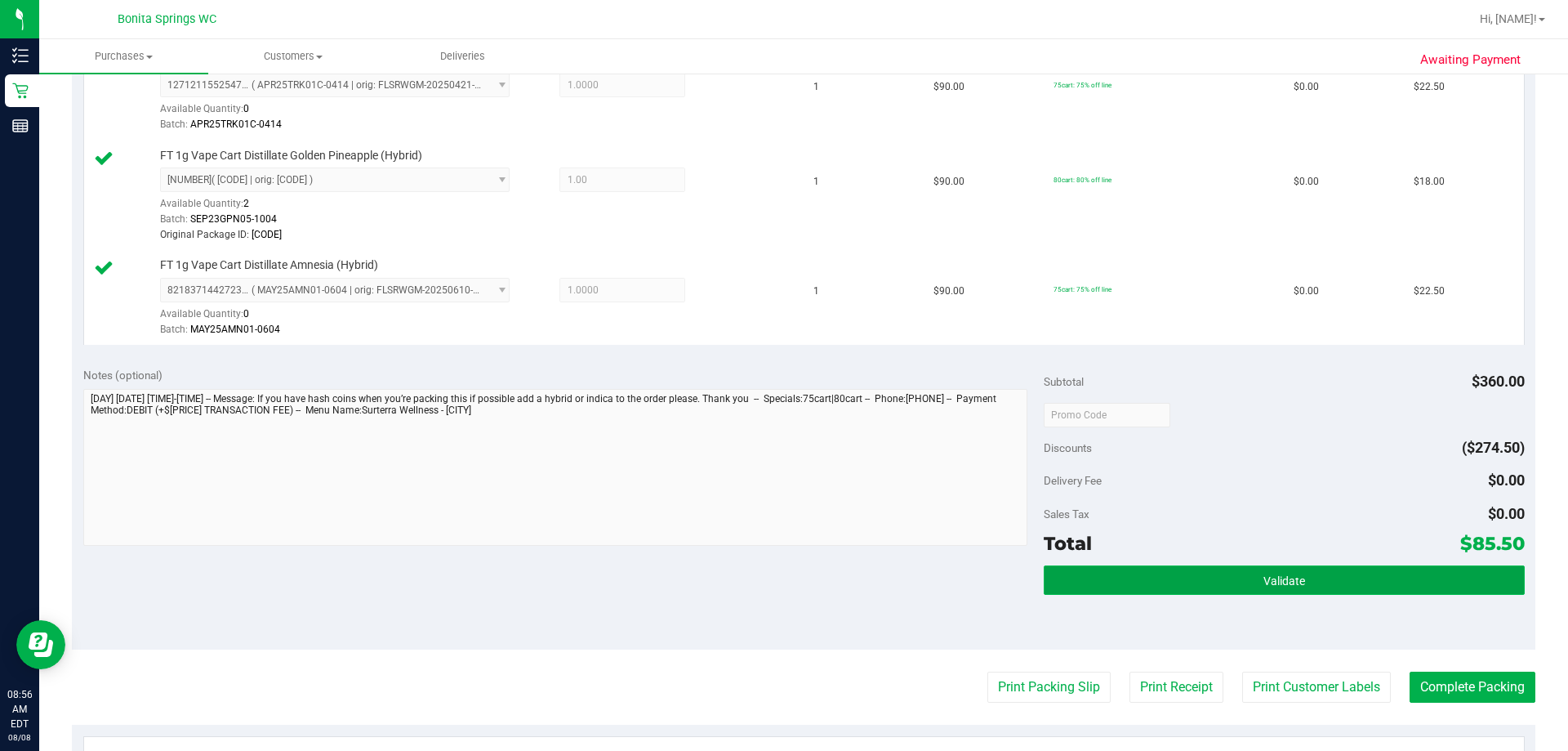 click on "Validate" at bounding box center (1284, 580) 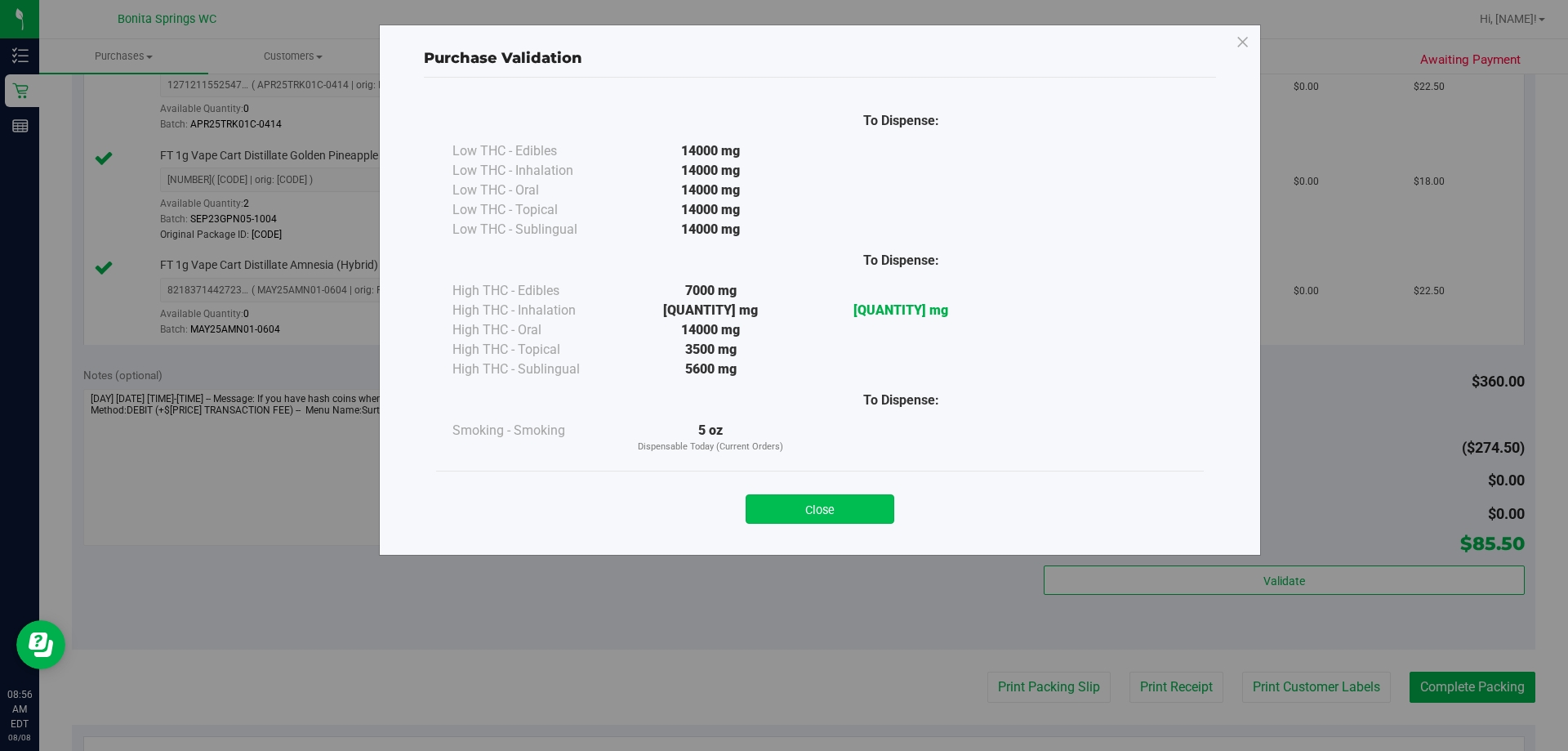 click on "Close" at bounding box center [820, 509] 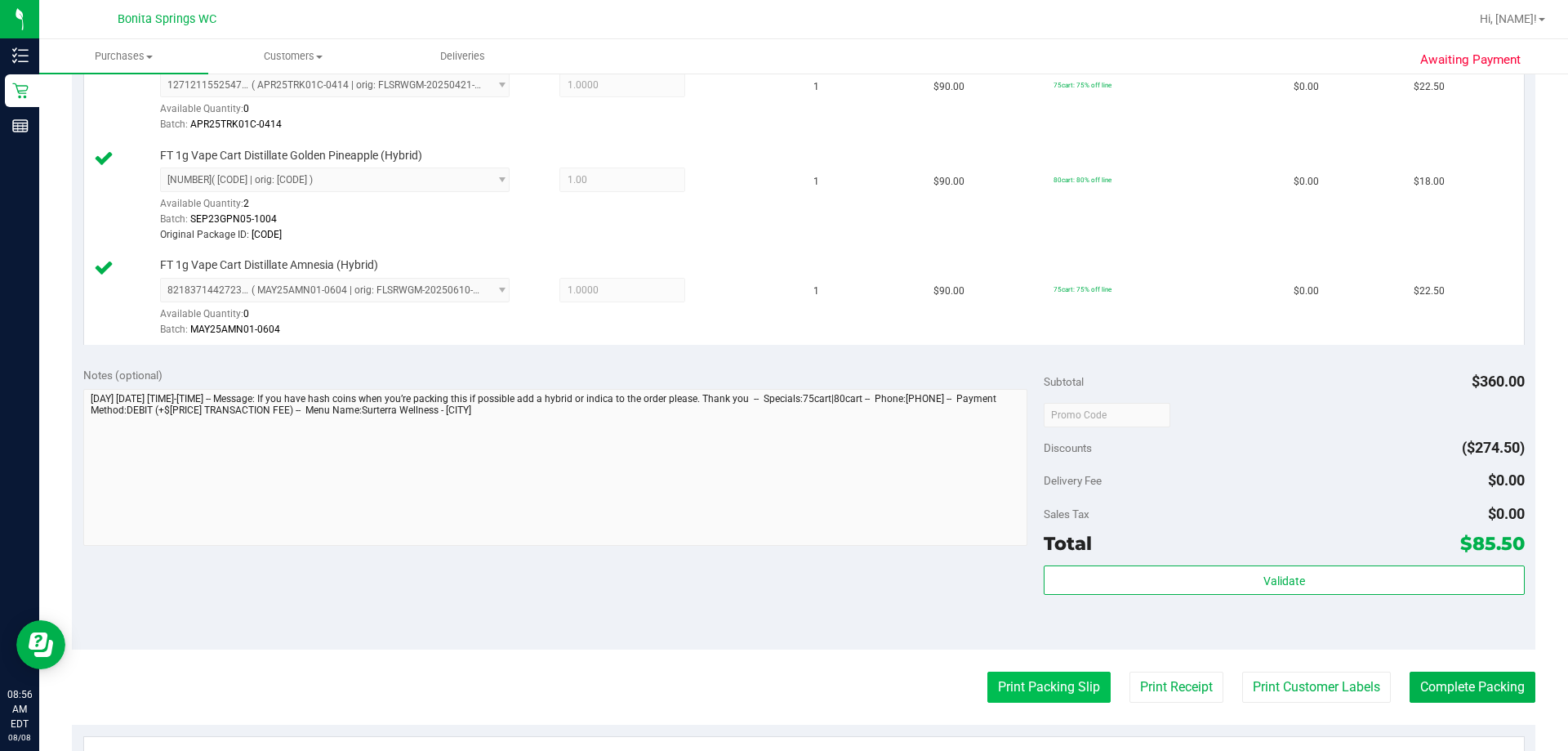click on "Print Packing Slip" at bounding box center [1049, 687] 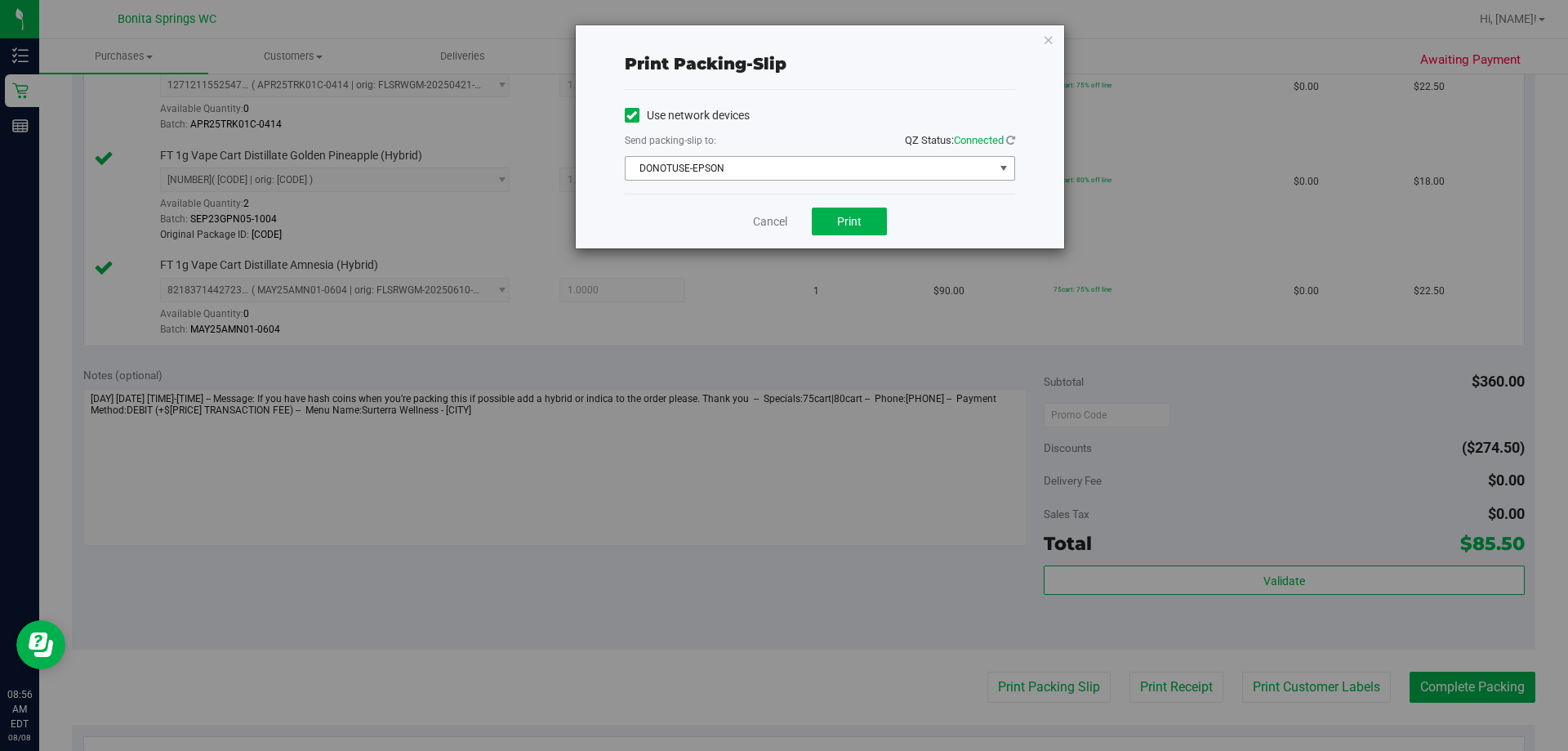 click on "DONOTUSE-EPSON" at bounding box center [809, 168] 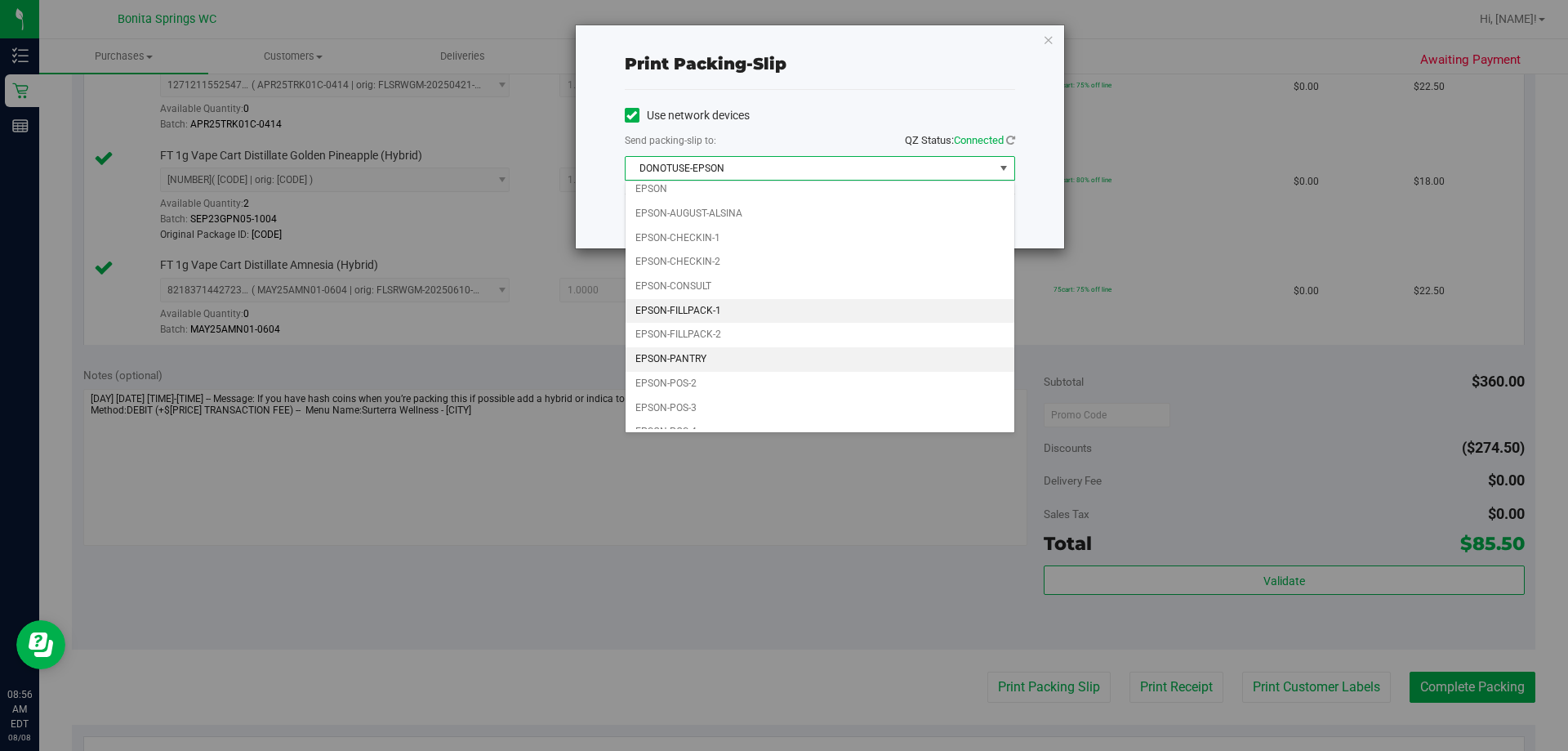 scroll, scrollTop: 47, scrollLeft: 0, axis: vertical 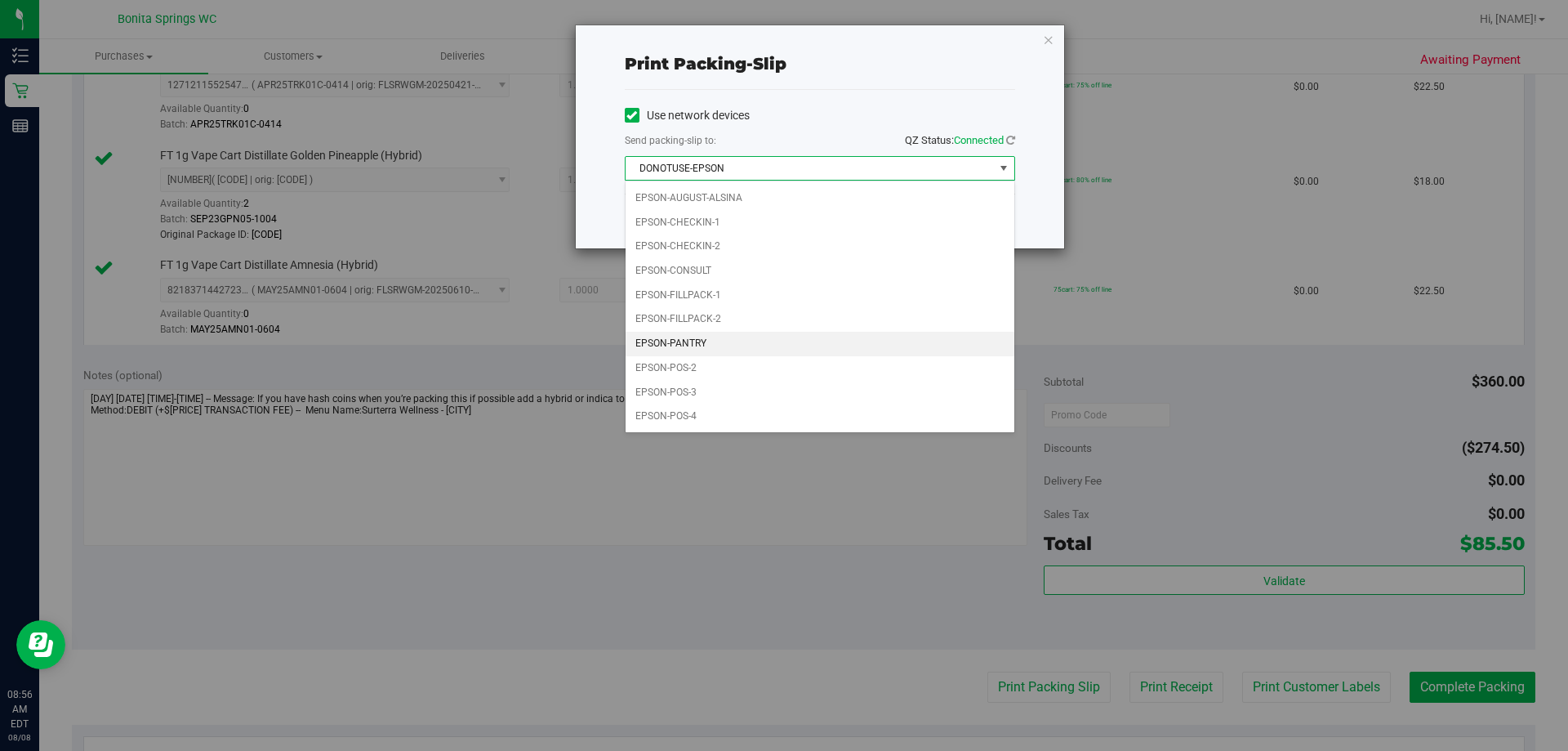 click on "EPSON-PANTRY" at bounding box center [820, 344] 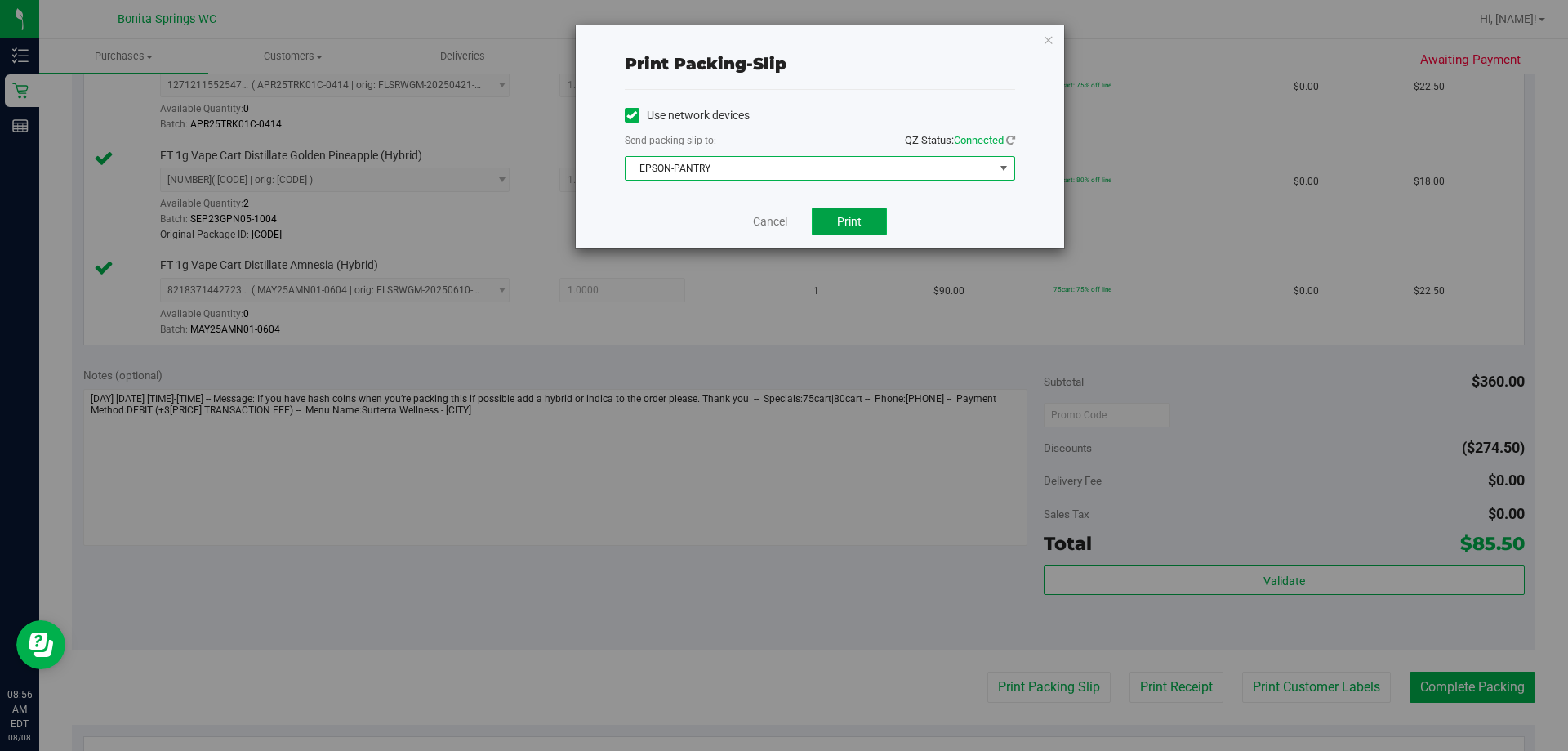 click on "Print" at bounding box center (849, 221) 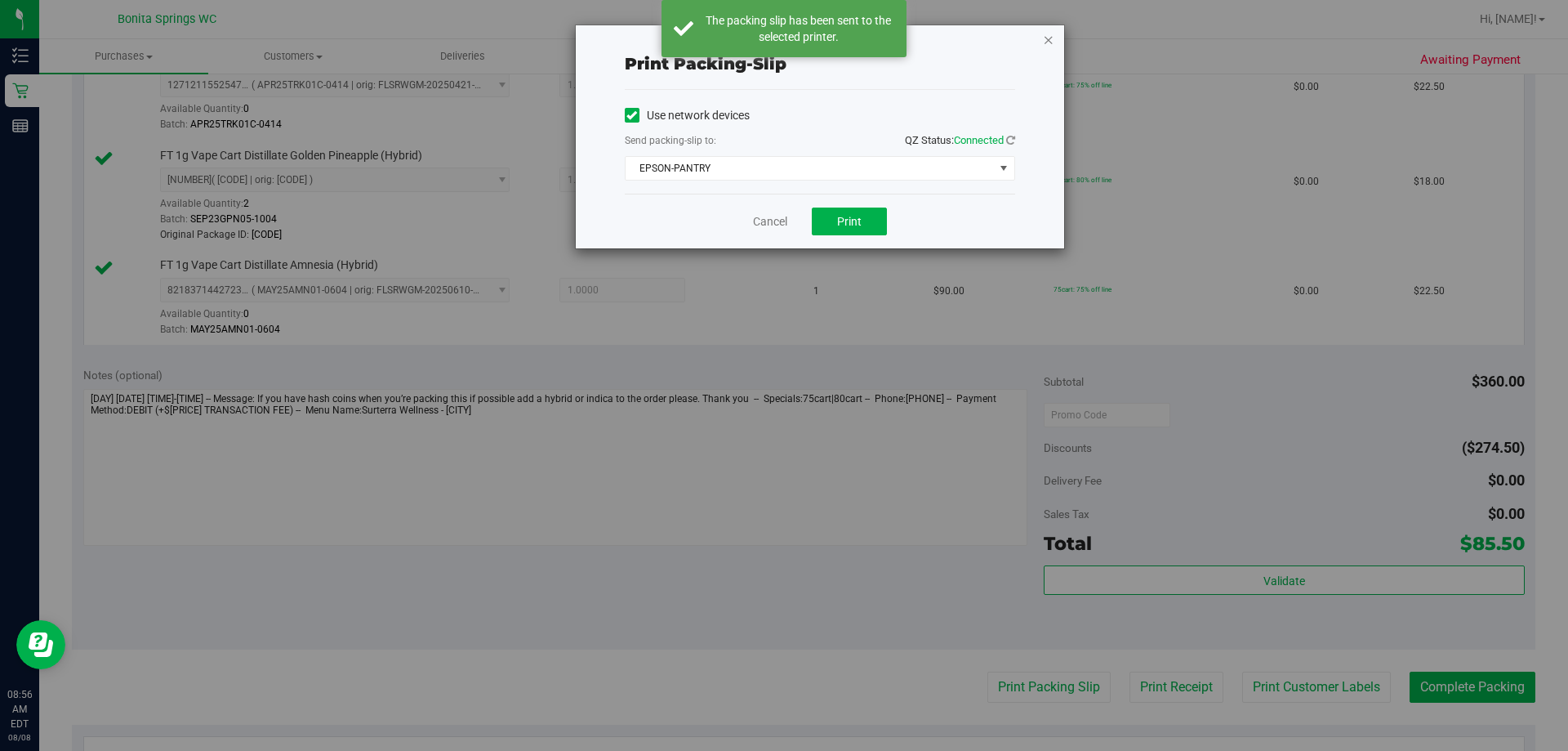 click at bounding box center [1049, 39] 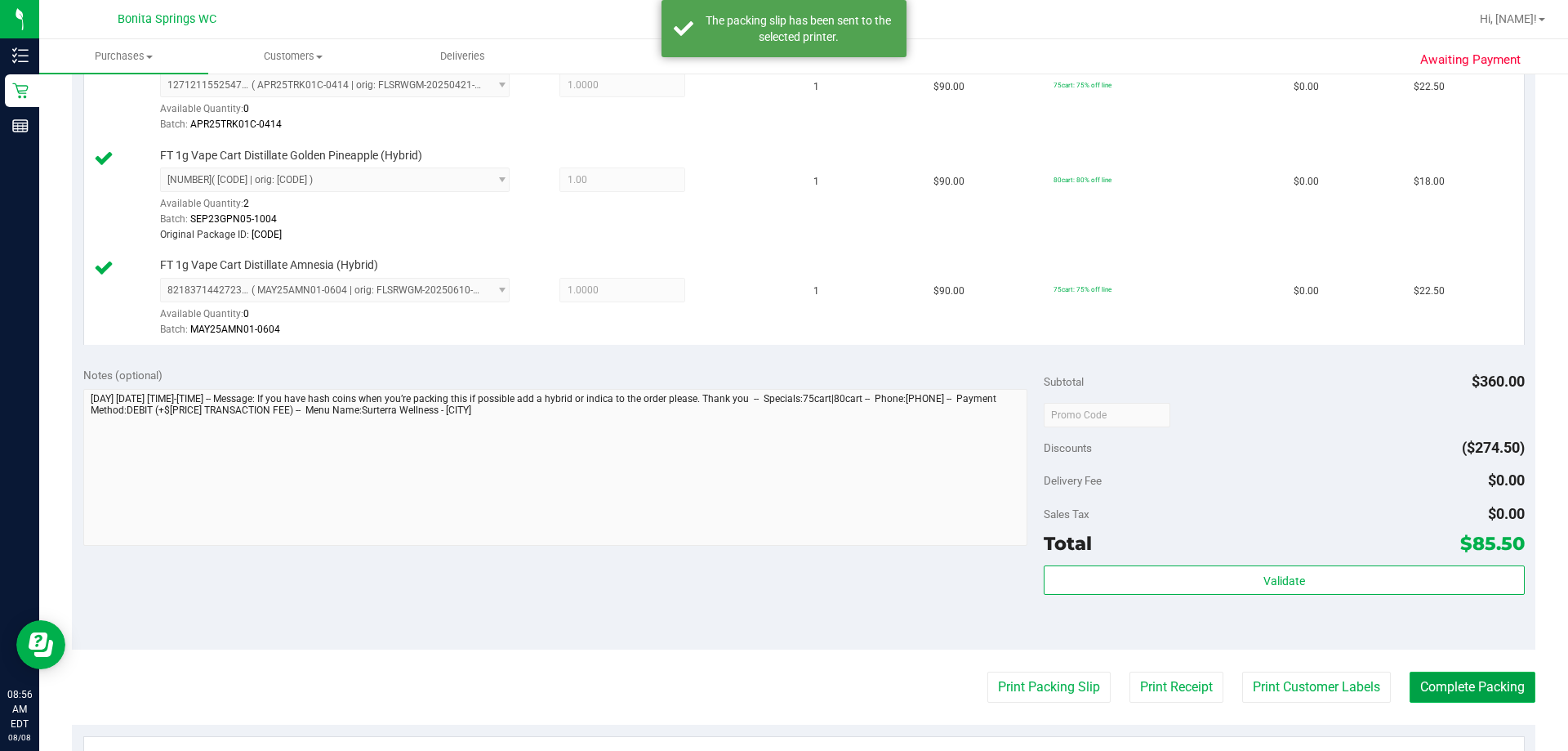 click on "Complete Packing" at bounding box center (1472, 687) 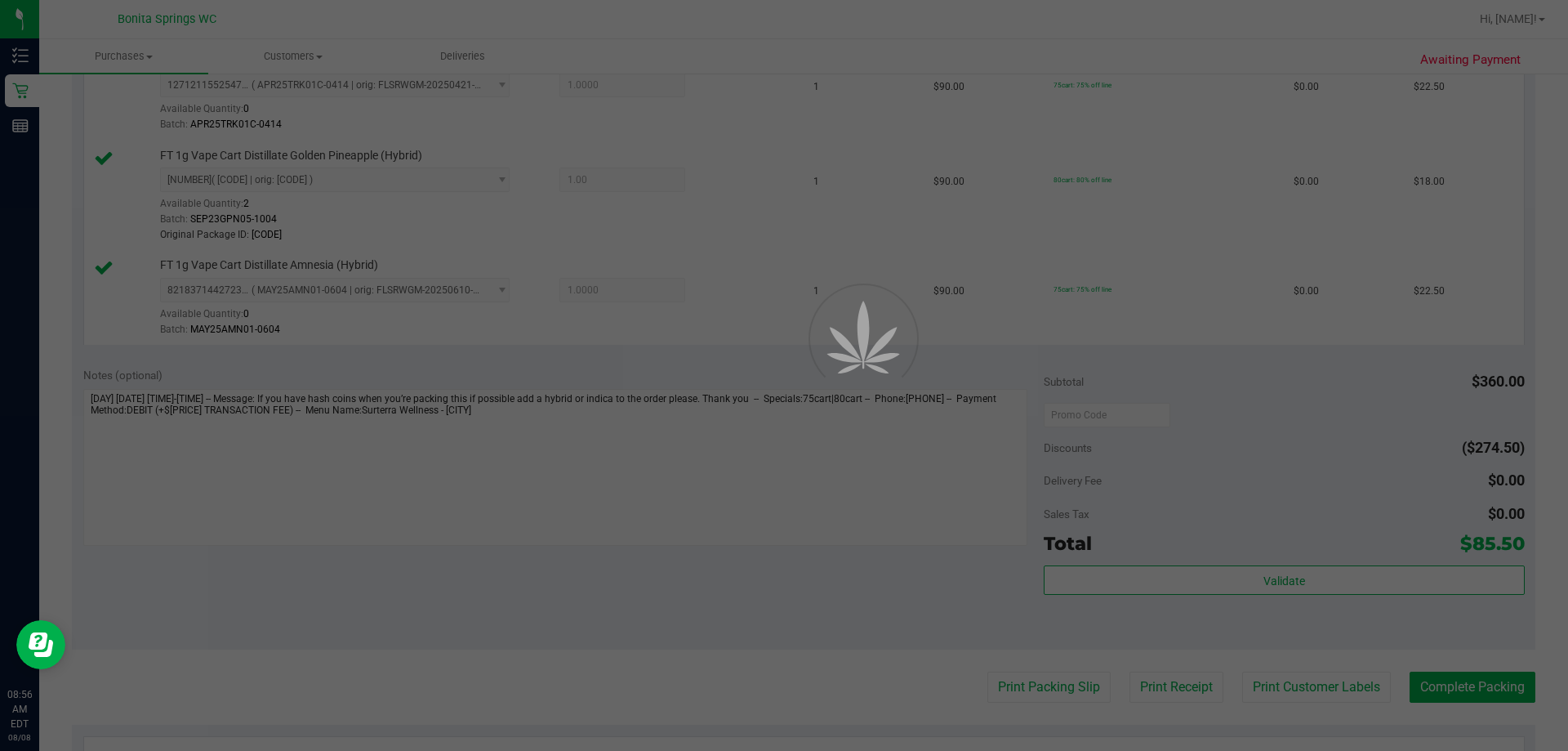 scroll, scrollTop: 0, scrollLeft: 0, axis: both 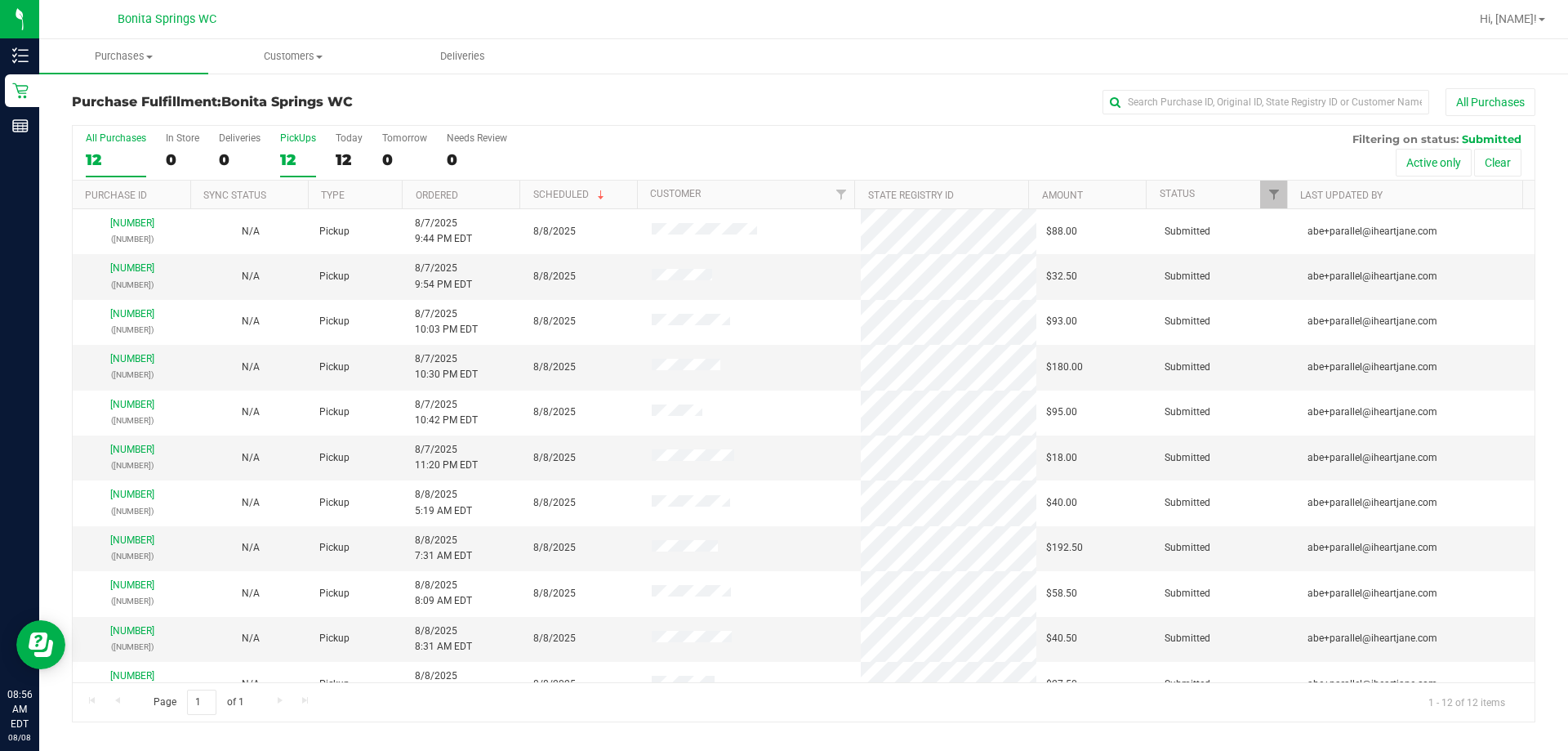 click on "PickUps" at bounding box center (298, 138) 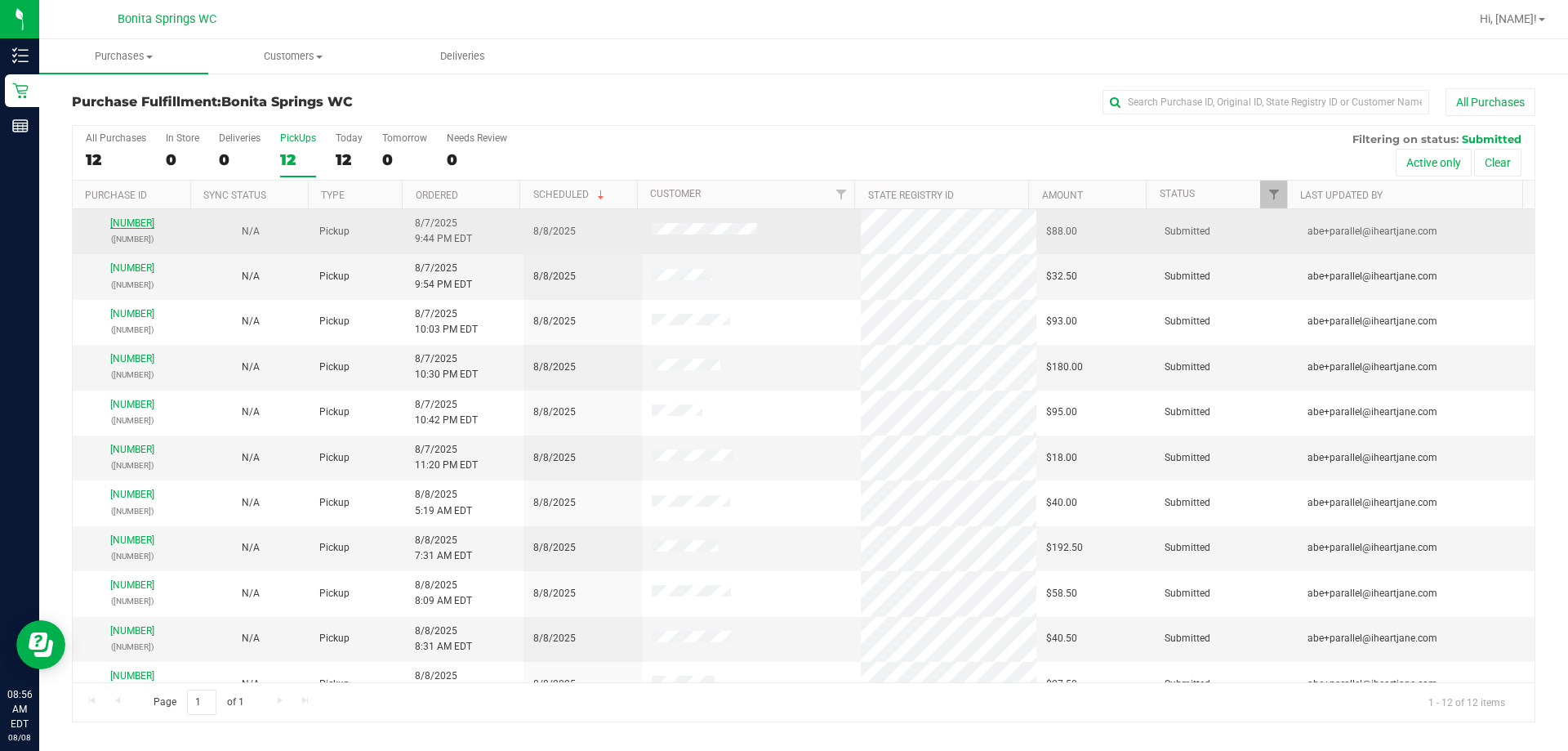 click on "[NUMBER]" at bounding box center [132, 223] 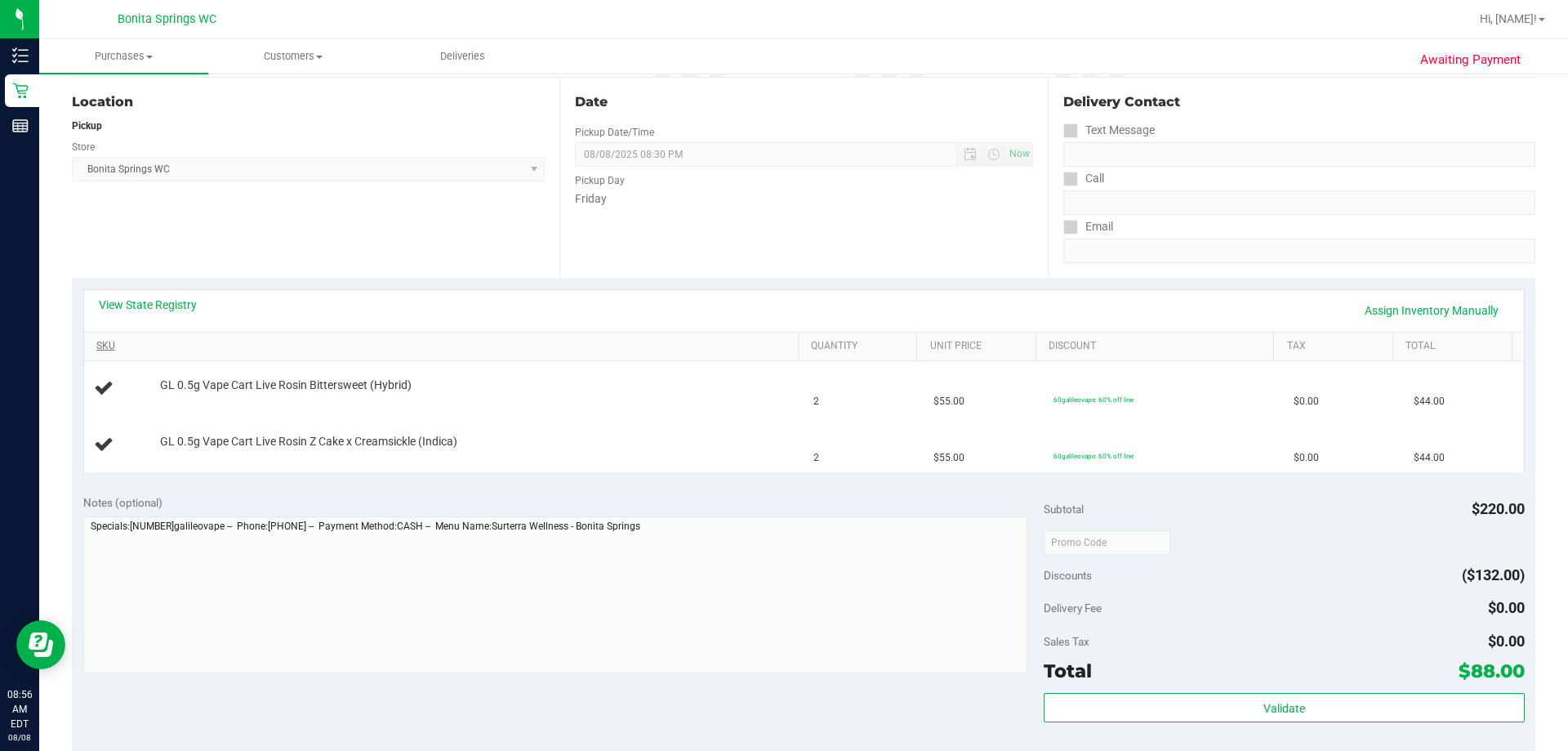 scroll, scrollTop: 163, scrollLeft: 0, axis: vertical 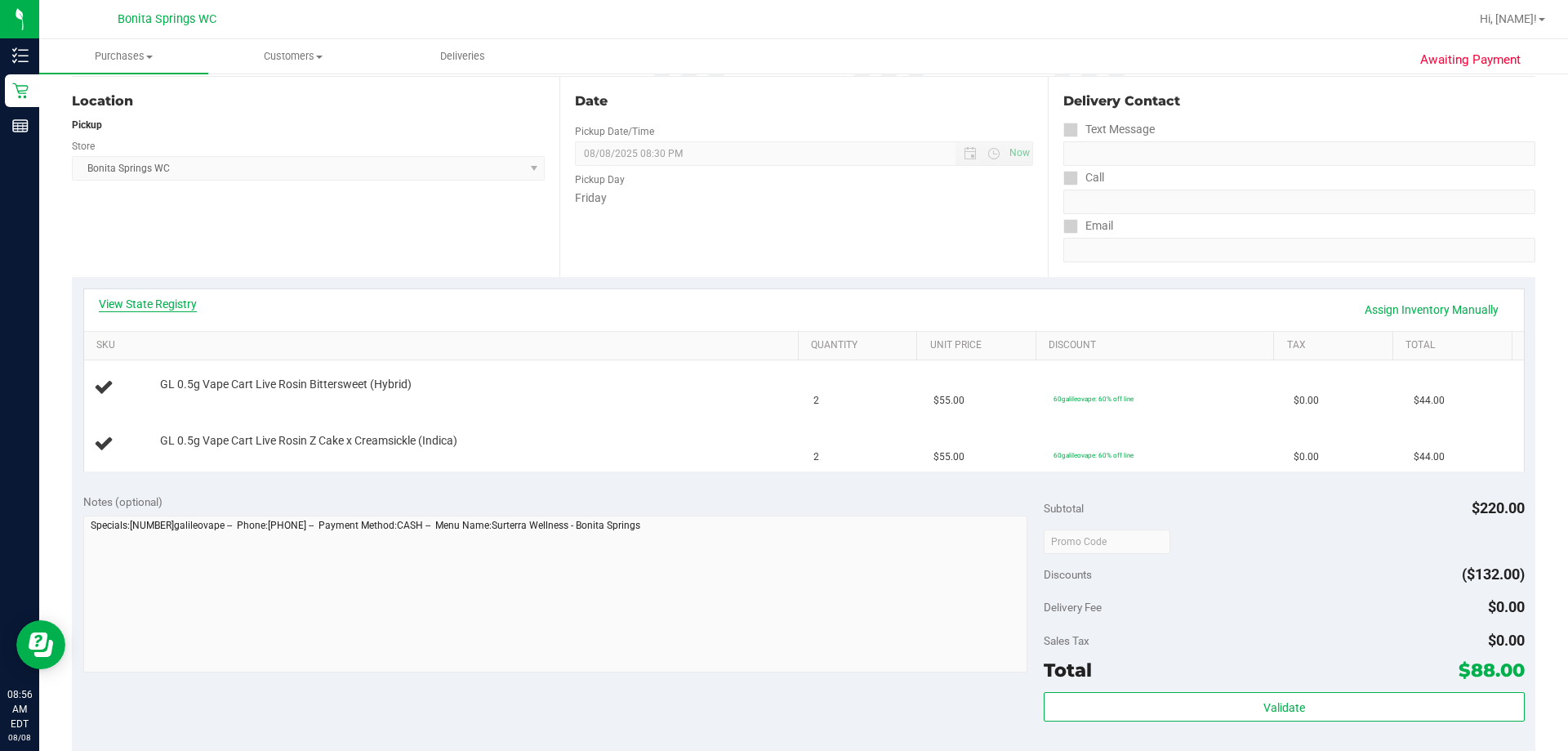 click on "View State Registry" at bounding box center (148, 304) 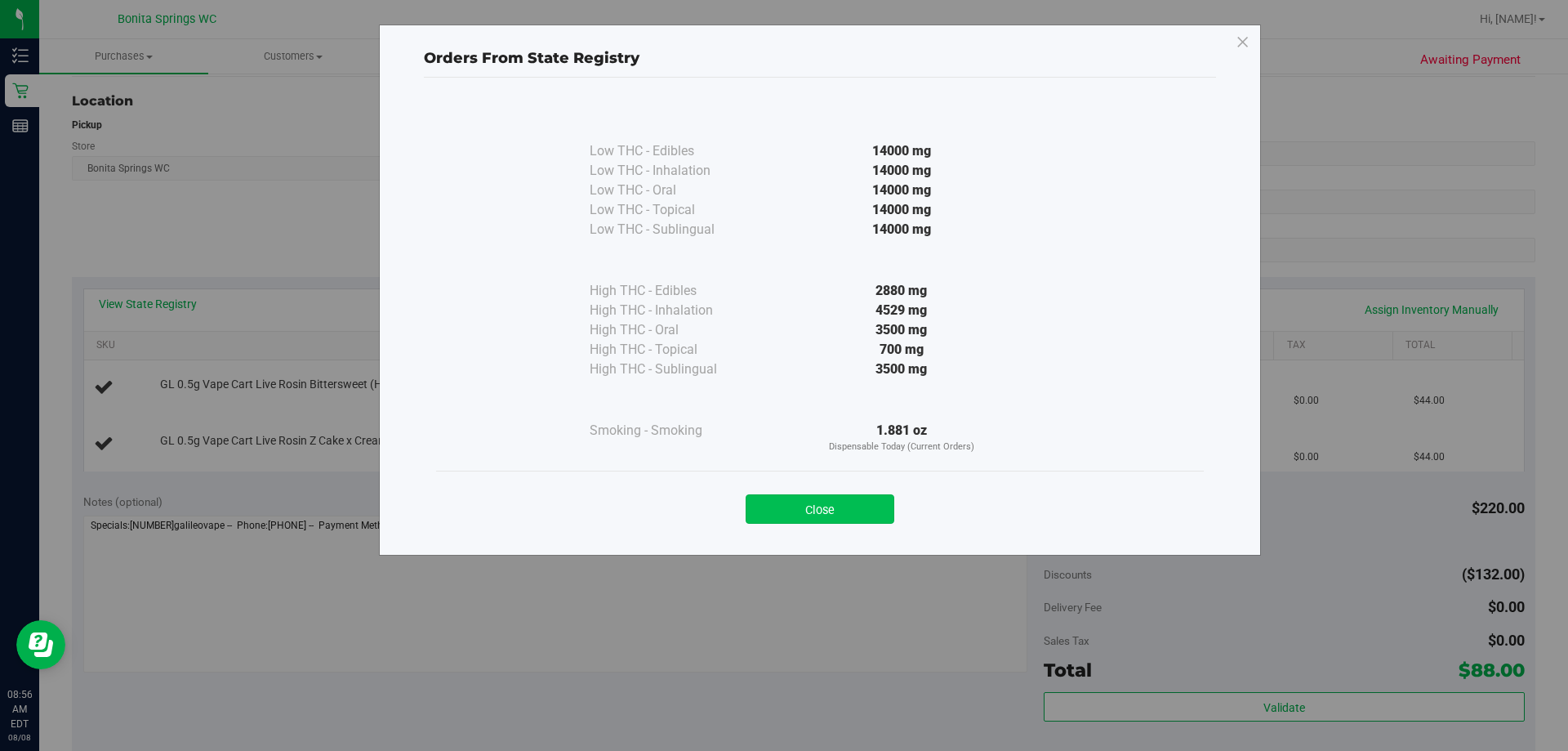click on "Close" at bounding box center (820, 509) 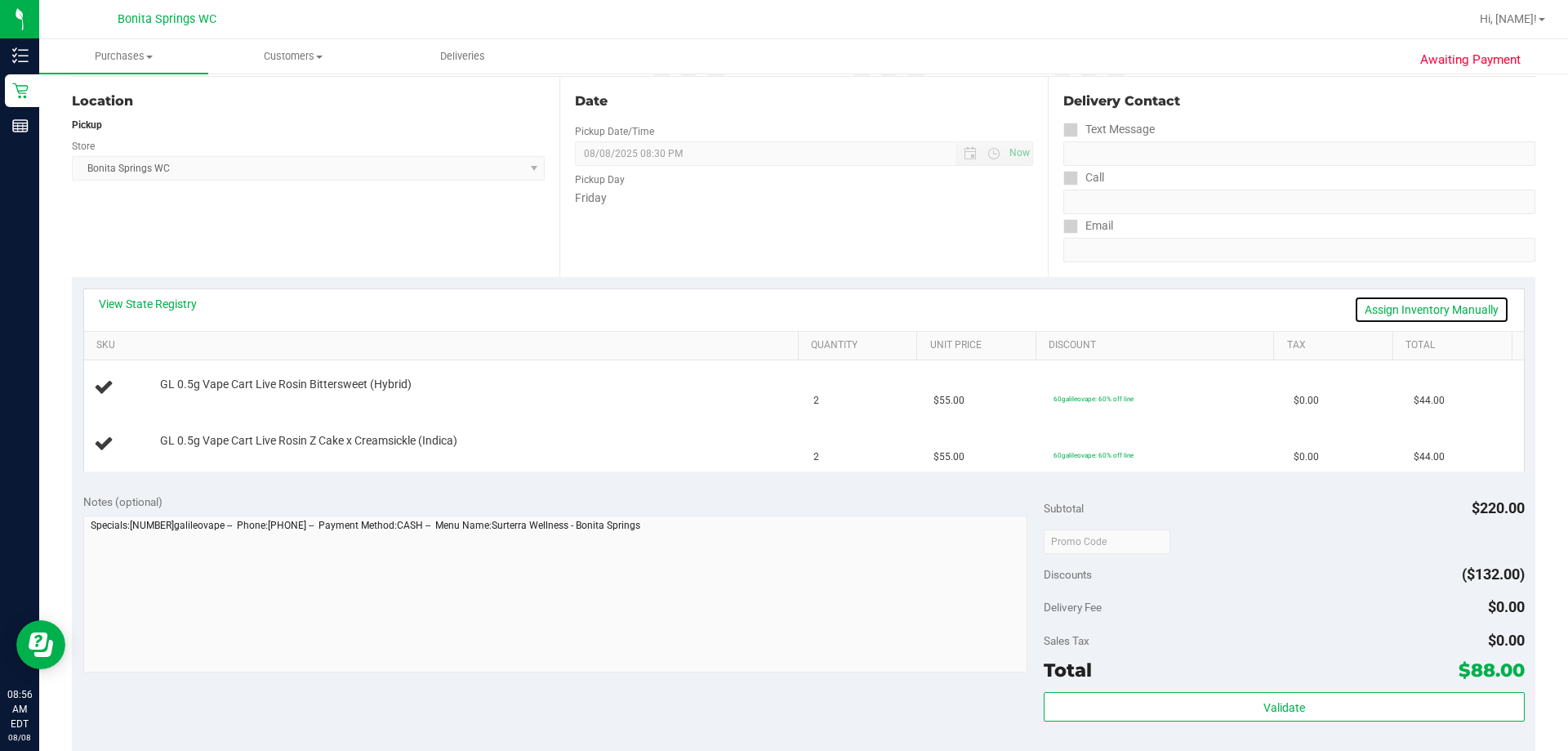 click on "Assign Inventory Manually" at bounding box center [1432, 310] 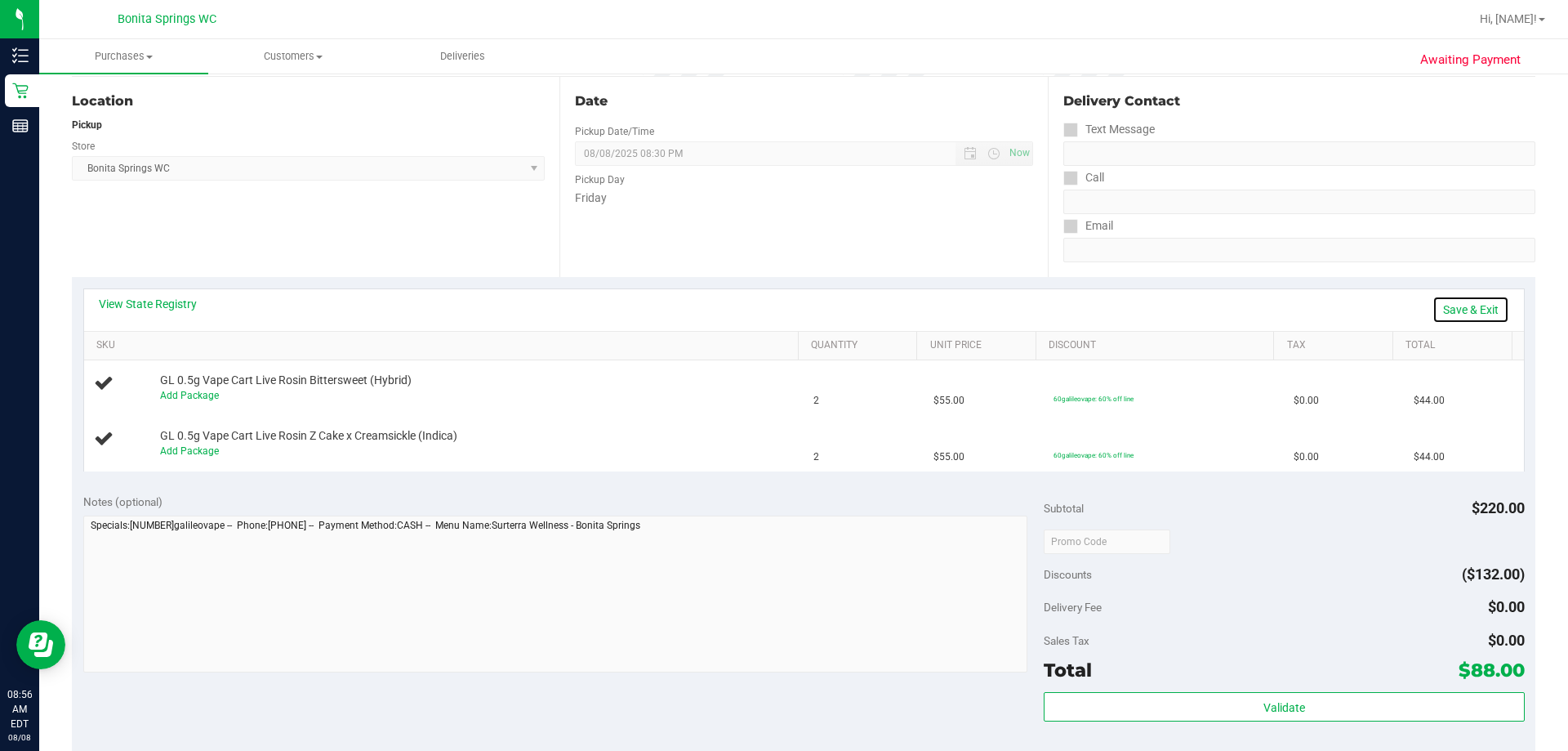 click on "Save & Exit" at bounding box center (1471, 310) 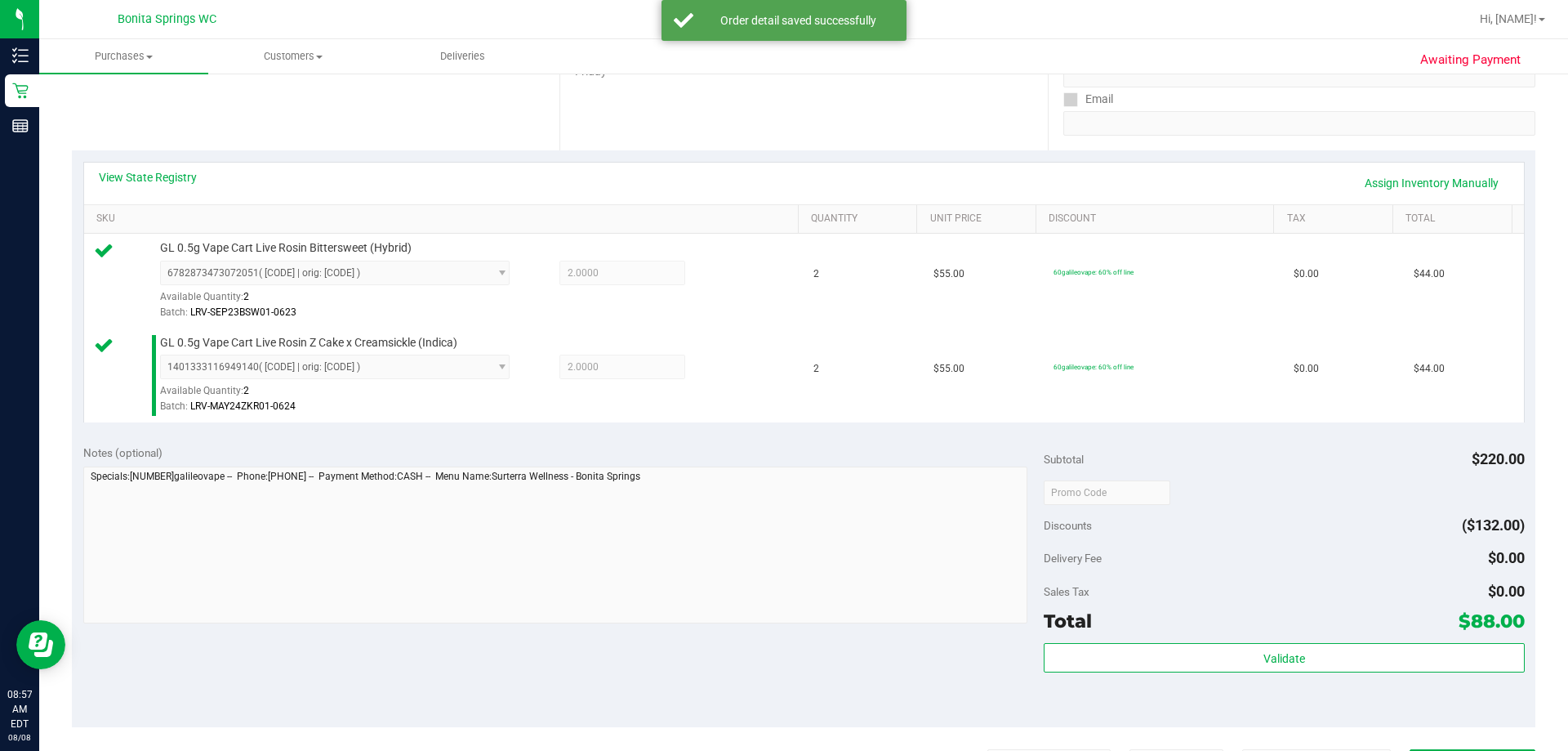 scroll, scrollTop: 490, scrollLeft: 0, axis: vertical 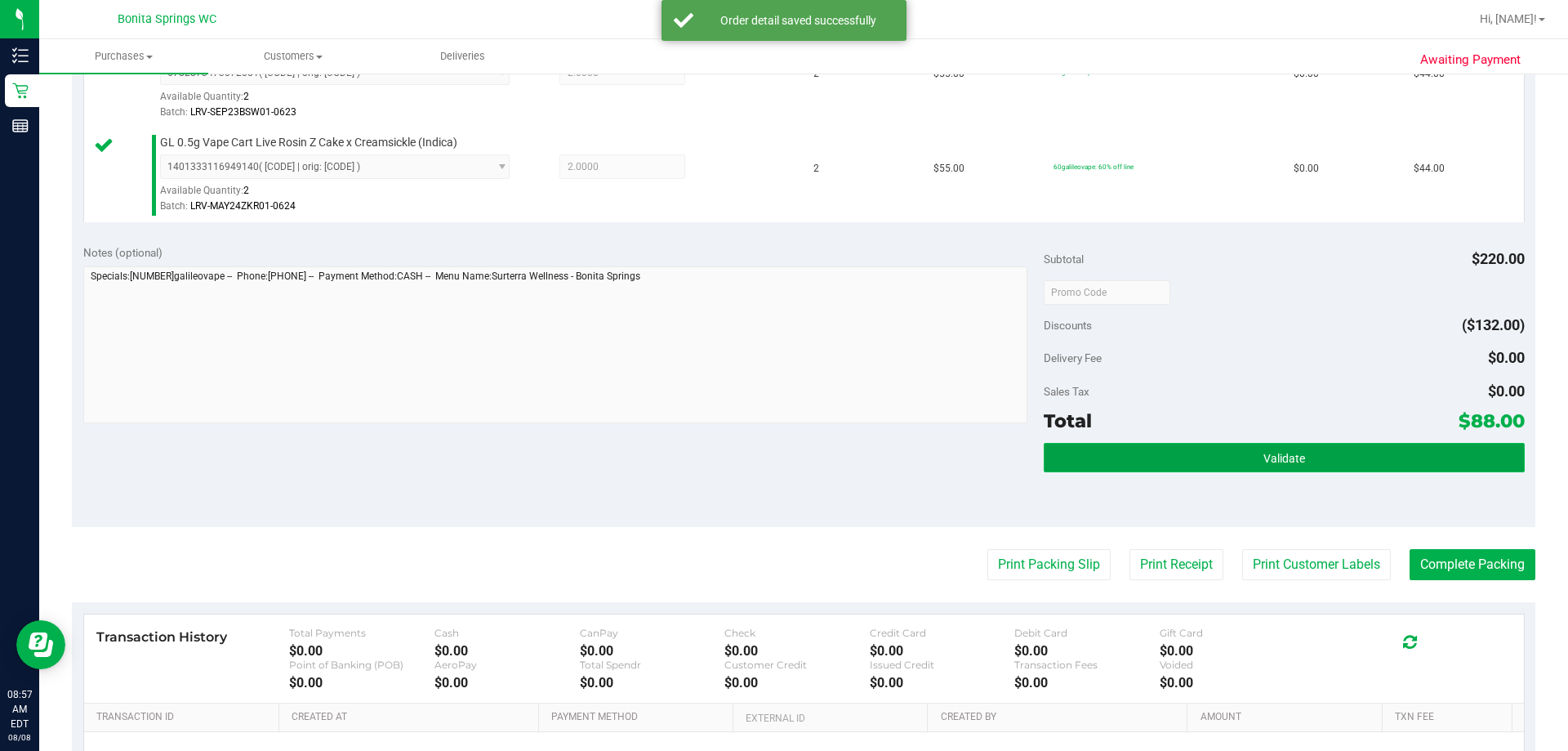 click on "Validate" at bounding box center [1284, 458] 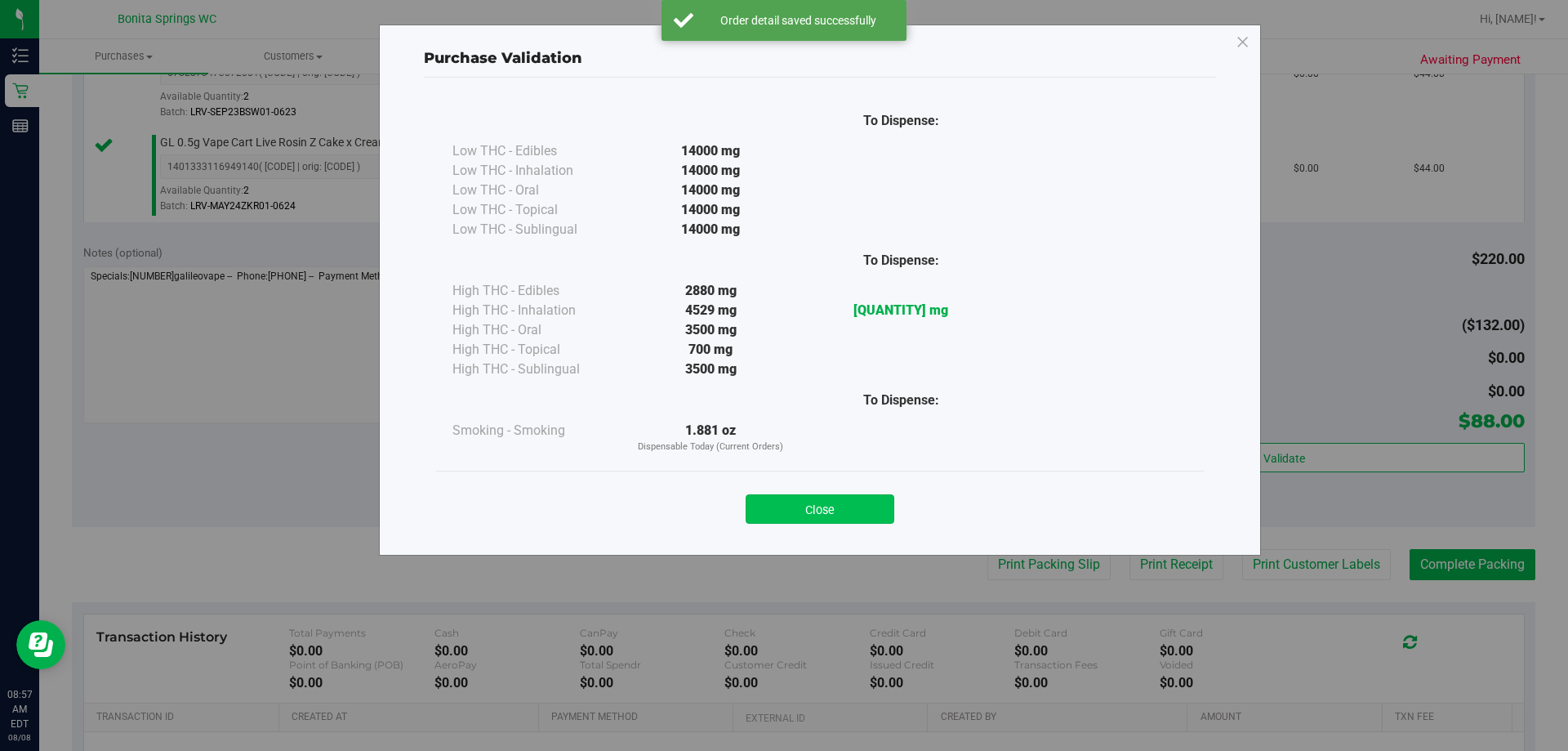 click on "Close" at bounding box center (820, 509) 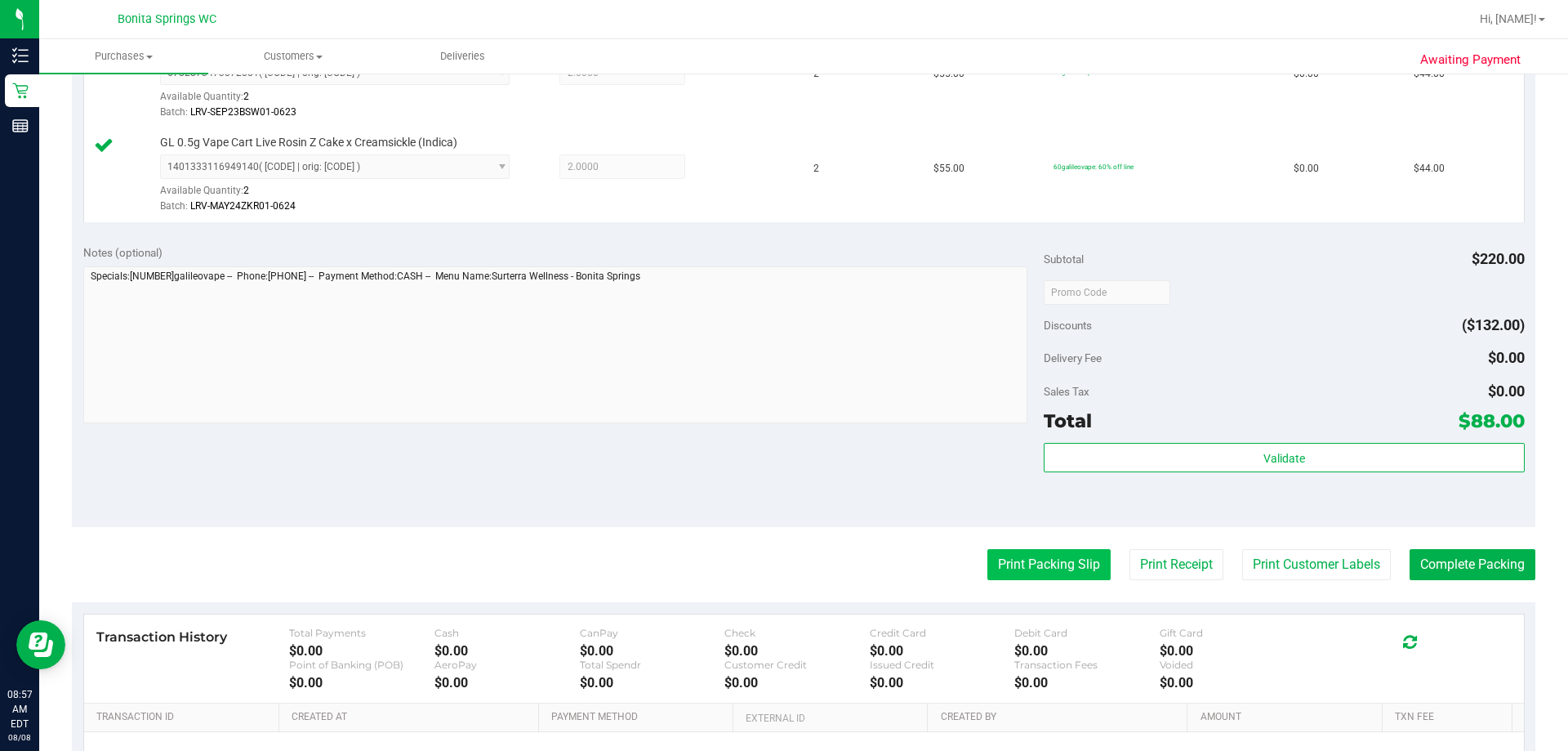 click on "Print Packing Slip" at bounding box center [1049, 565] 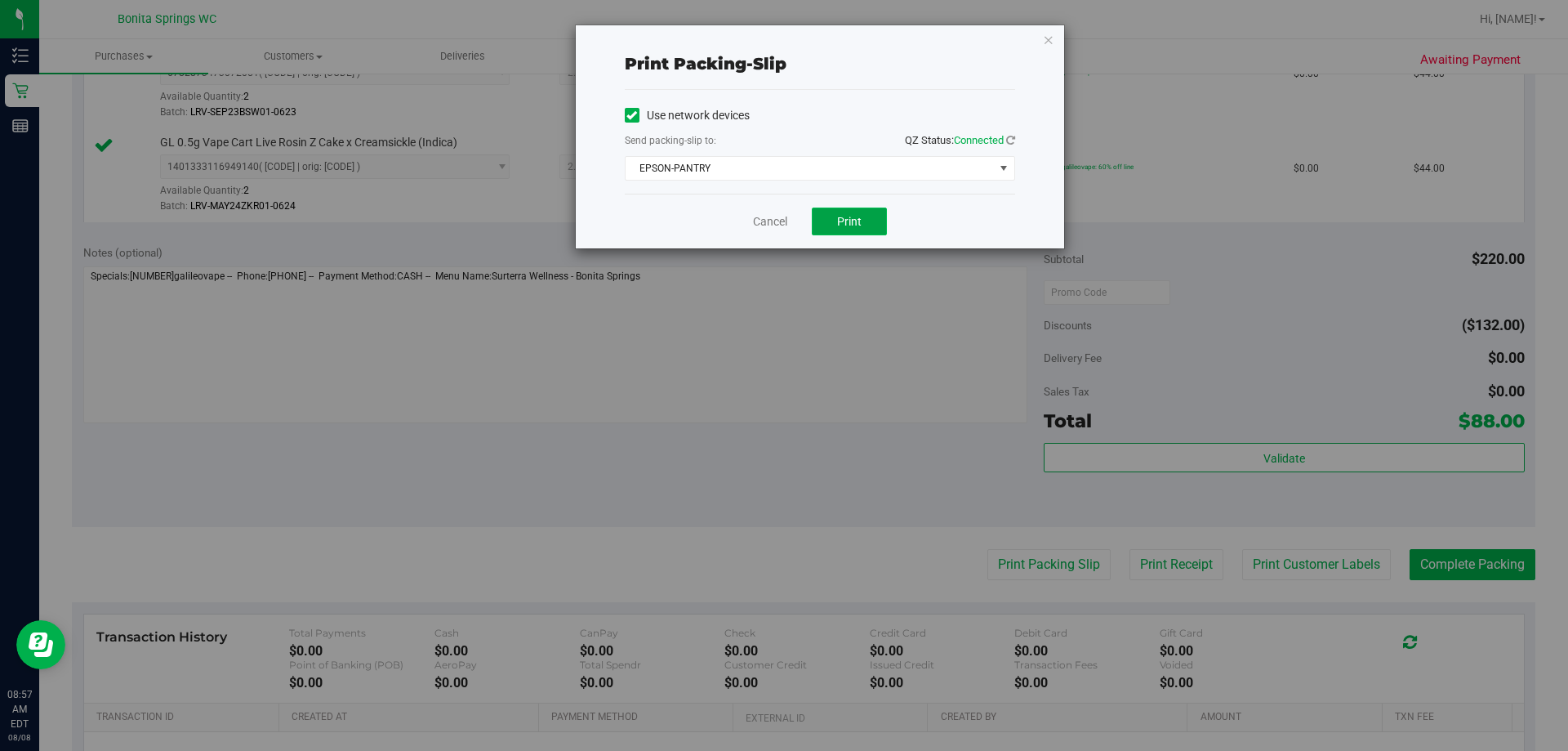 click on "Print" at bounding box center [849, 221] 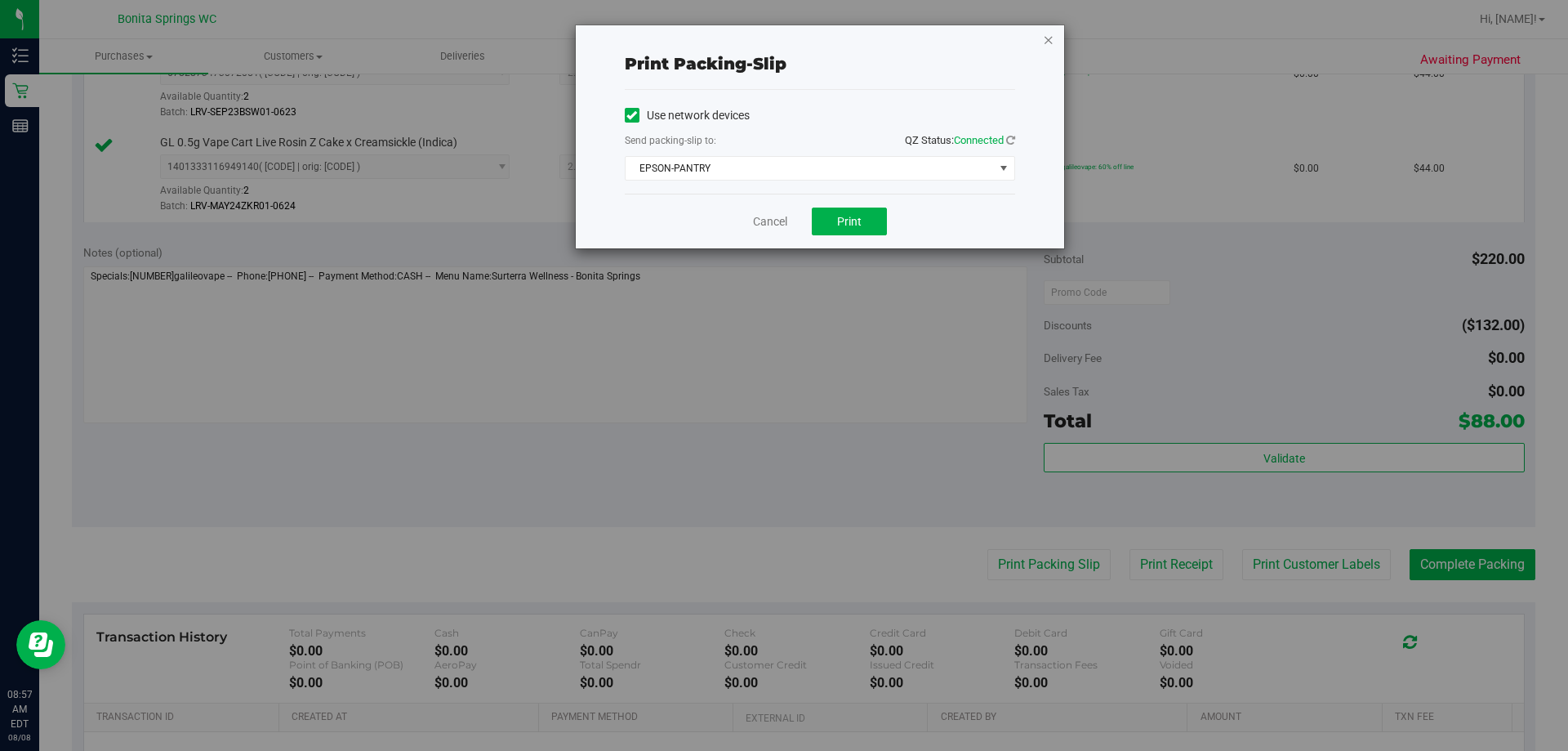 click at bounding box center [1049, 39] 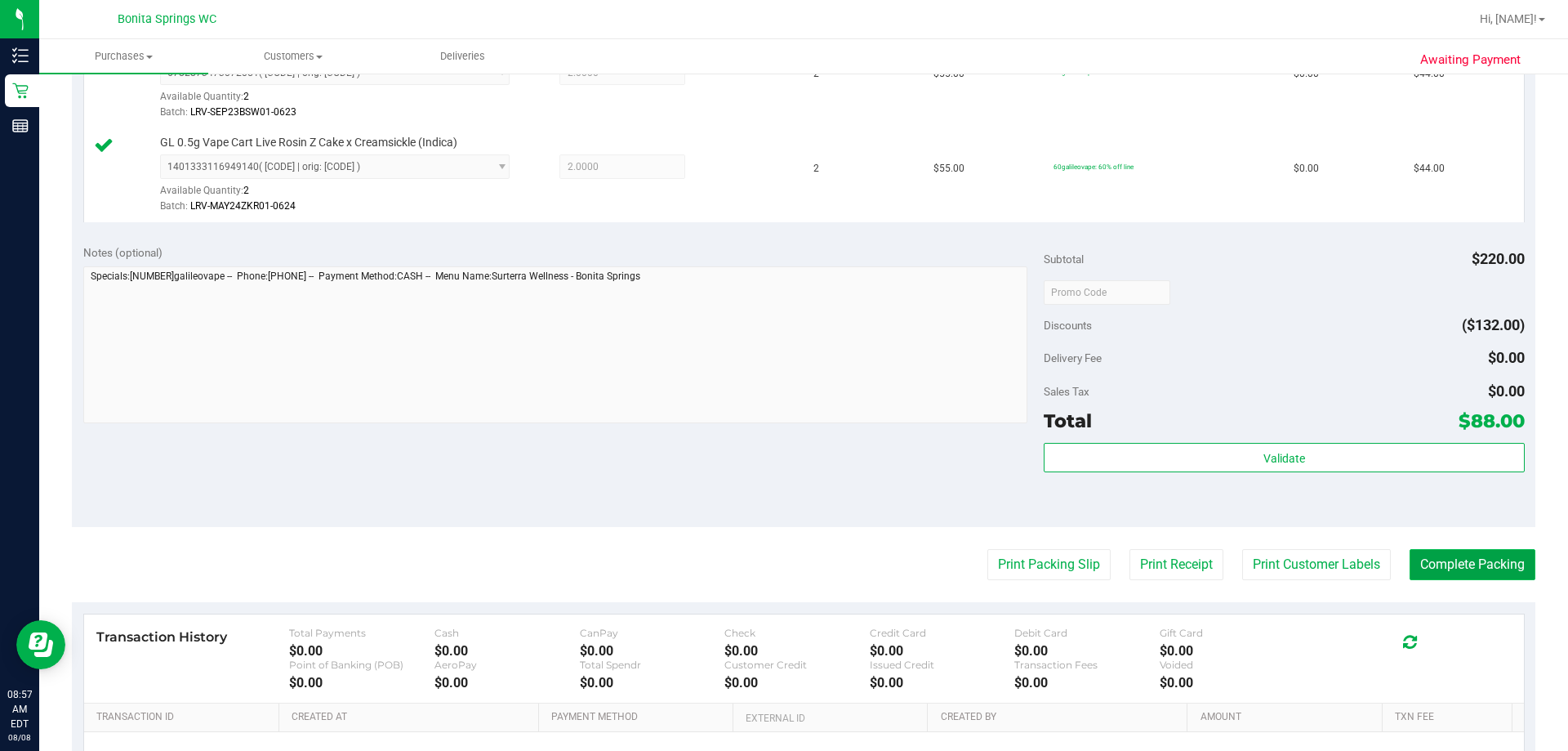 click on "Complete Packing" at bounding box center (1472, 565) 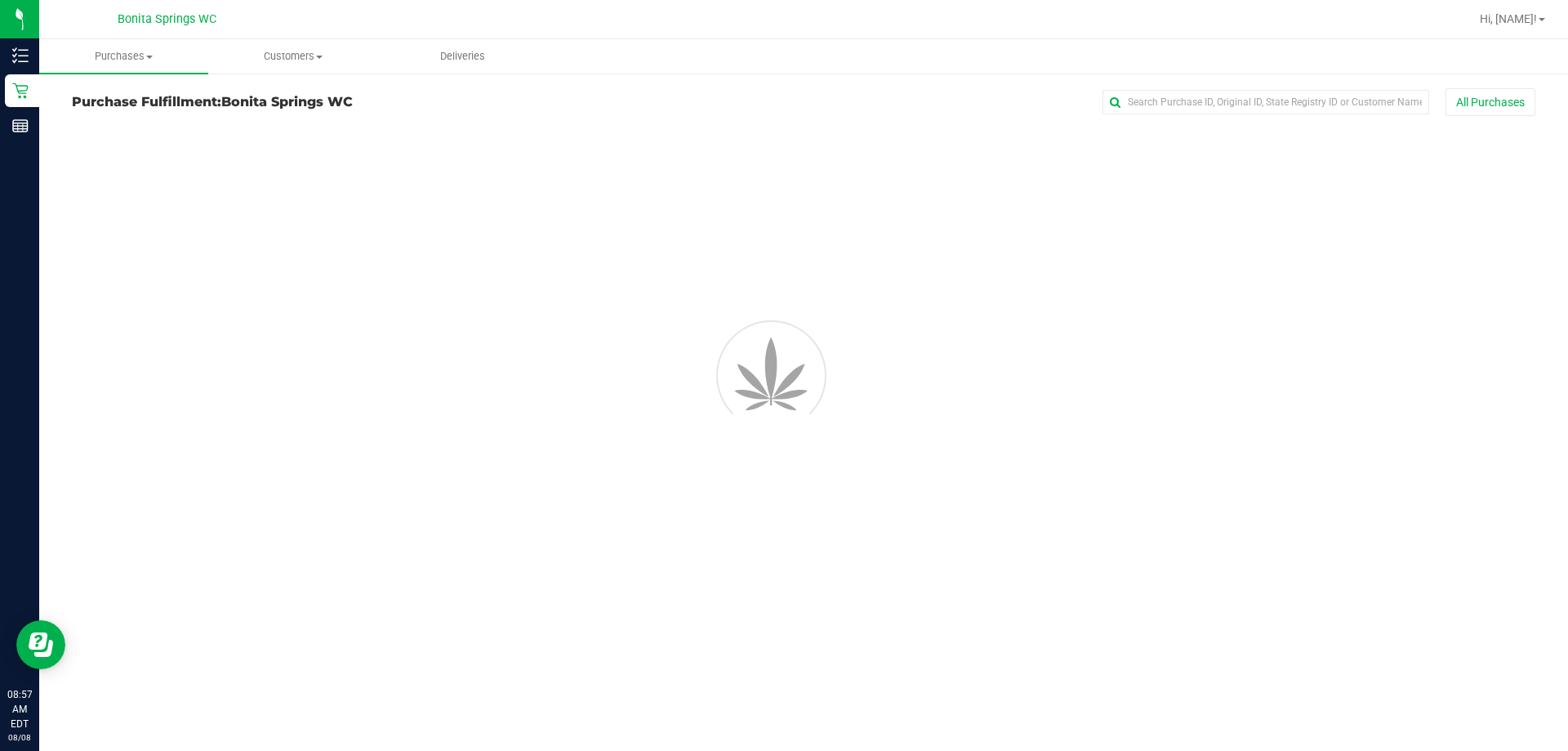 scroll, scrollTop: 0, scrollLeft: 0, axis: both 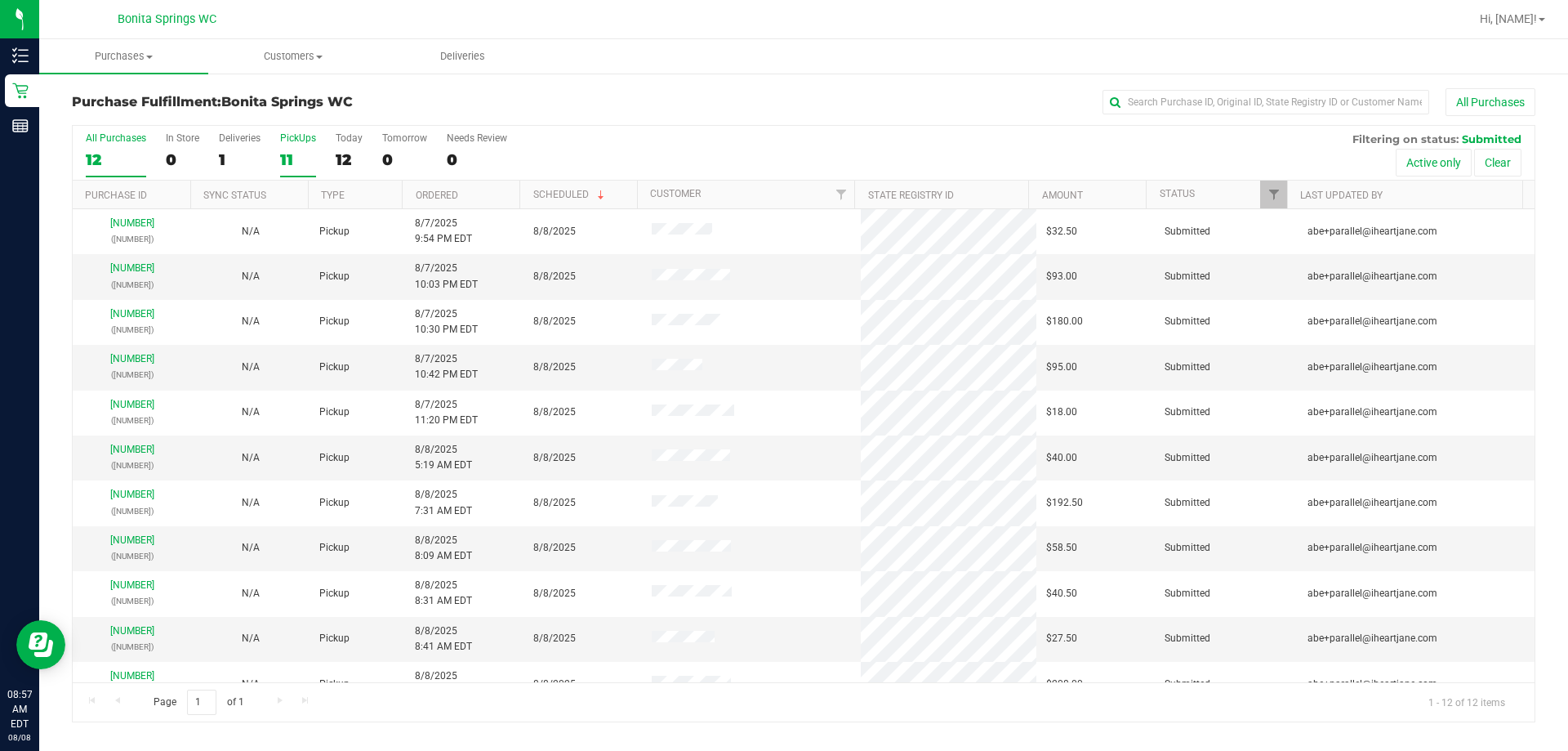 click on "PickUps
11" at bounding box center [298, 154] 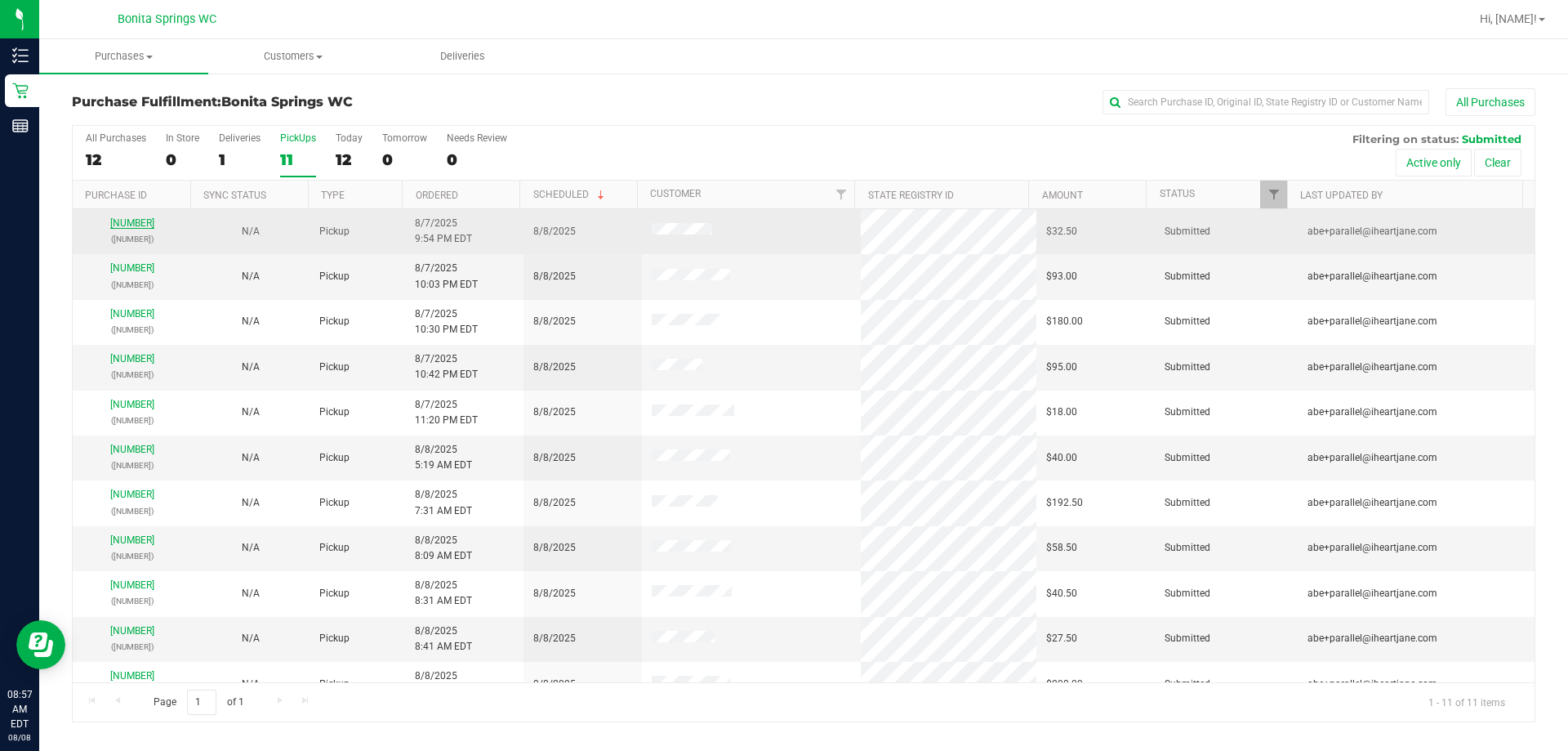 click on "[NUMBER]" at bounding box center (132, 223) 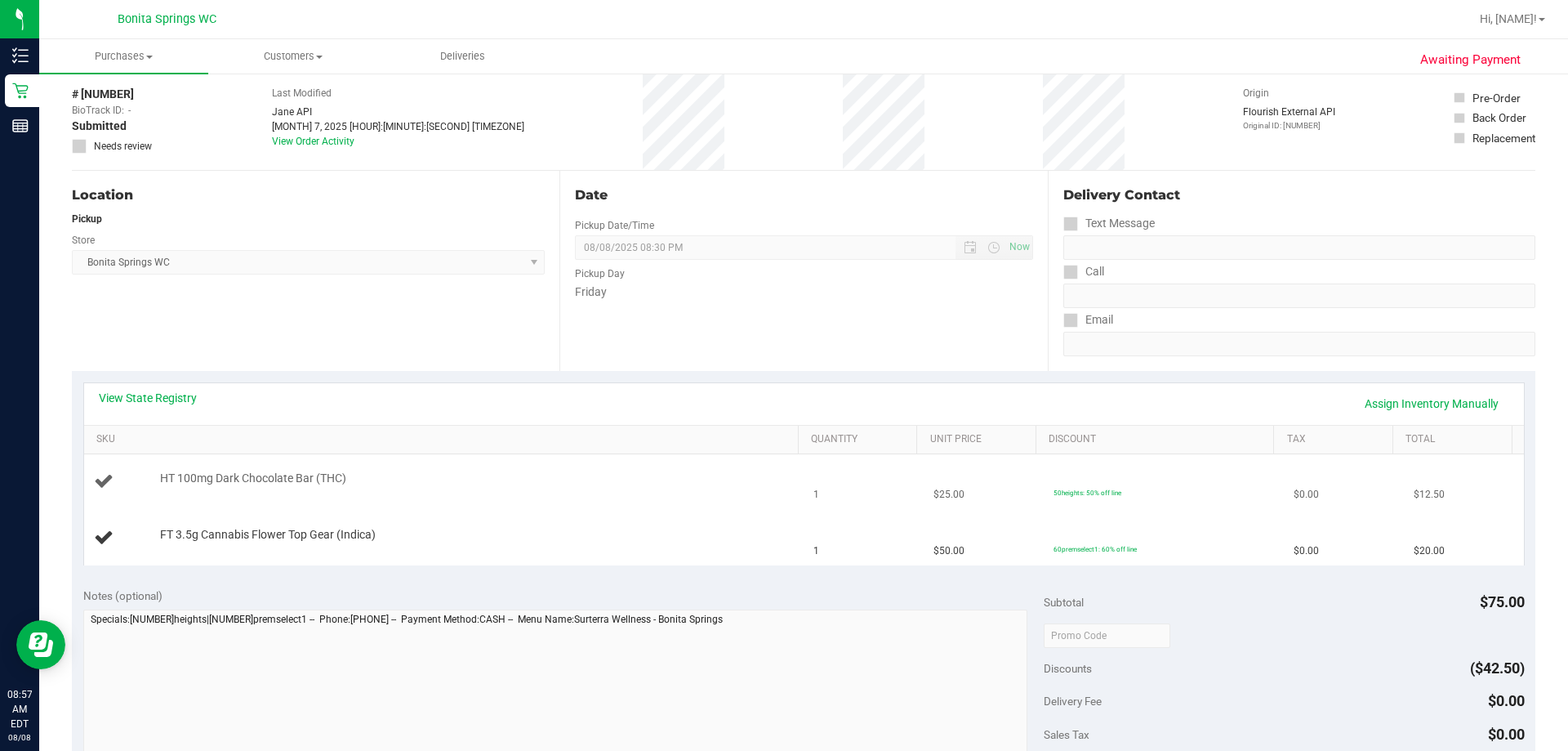 scroll, scrollTop: 163, scrollLeft: 0, axis: vertical 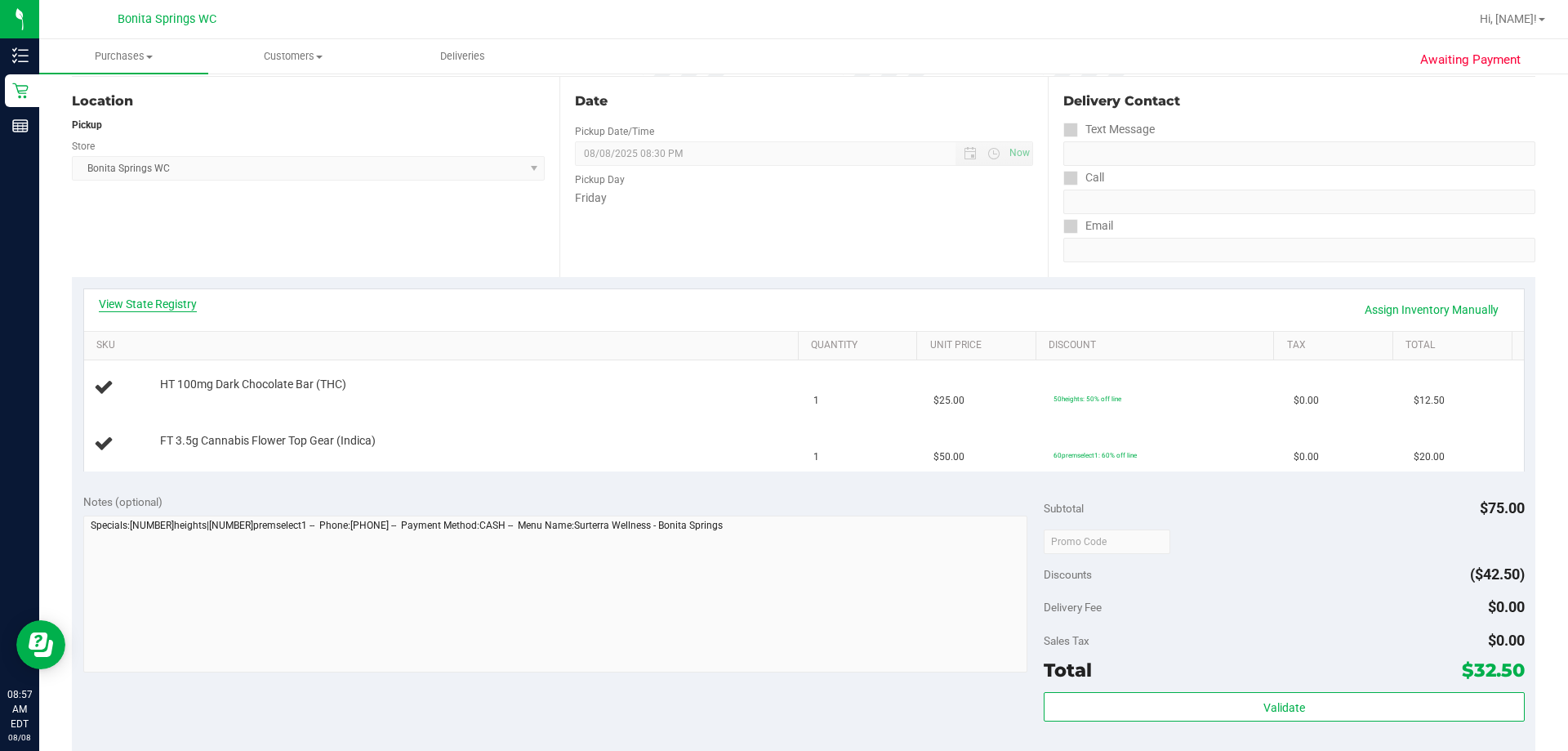 click on "View State Registry" at bounding box center (148, 304) 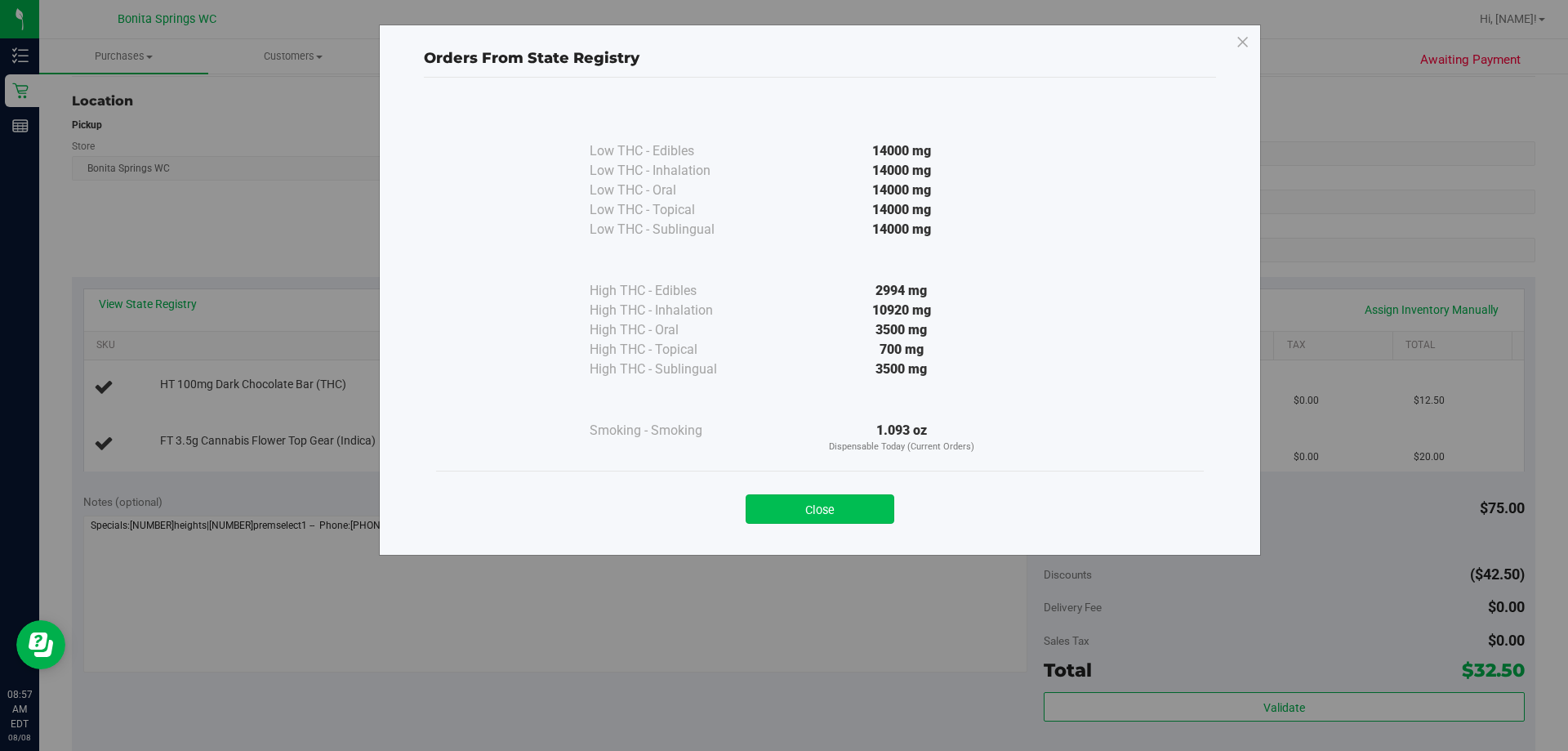 click on "Close" at bounding box center (820, 509) 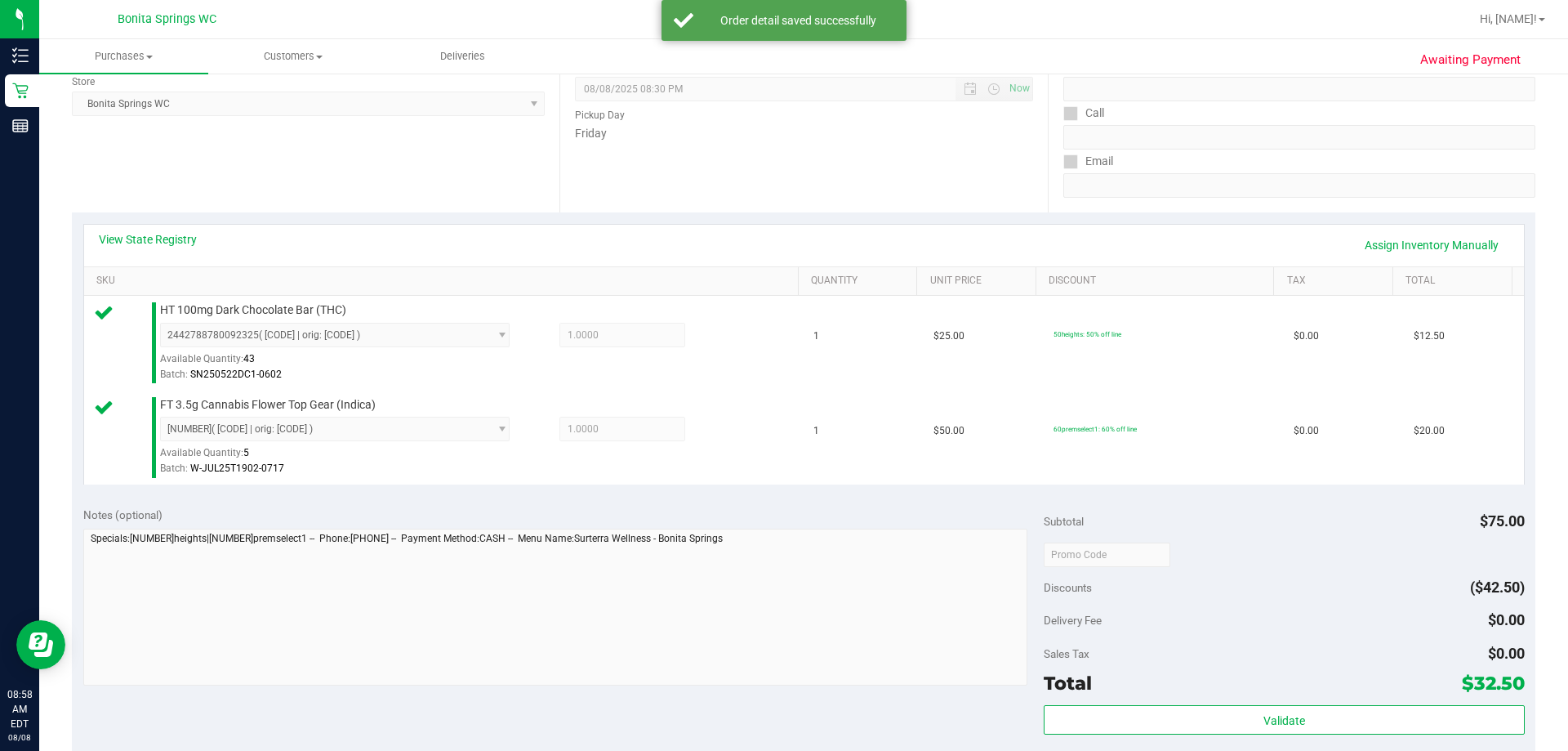 scroll, scrollTop: 327, scrollLeft: 0, axis: vertical 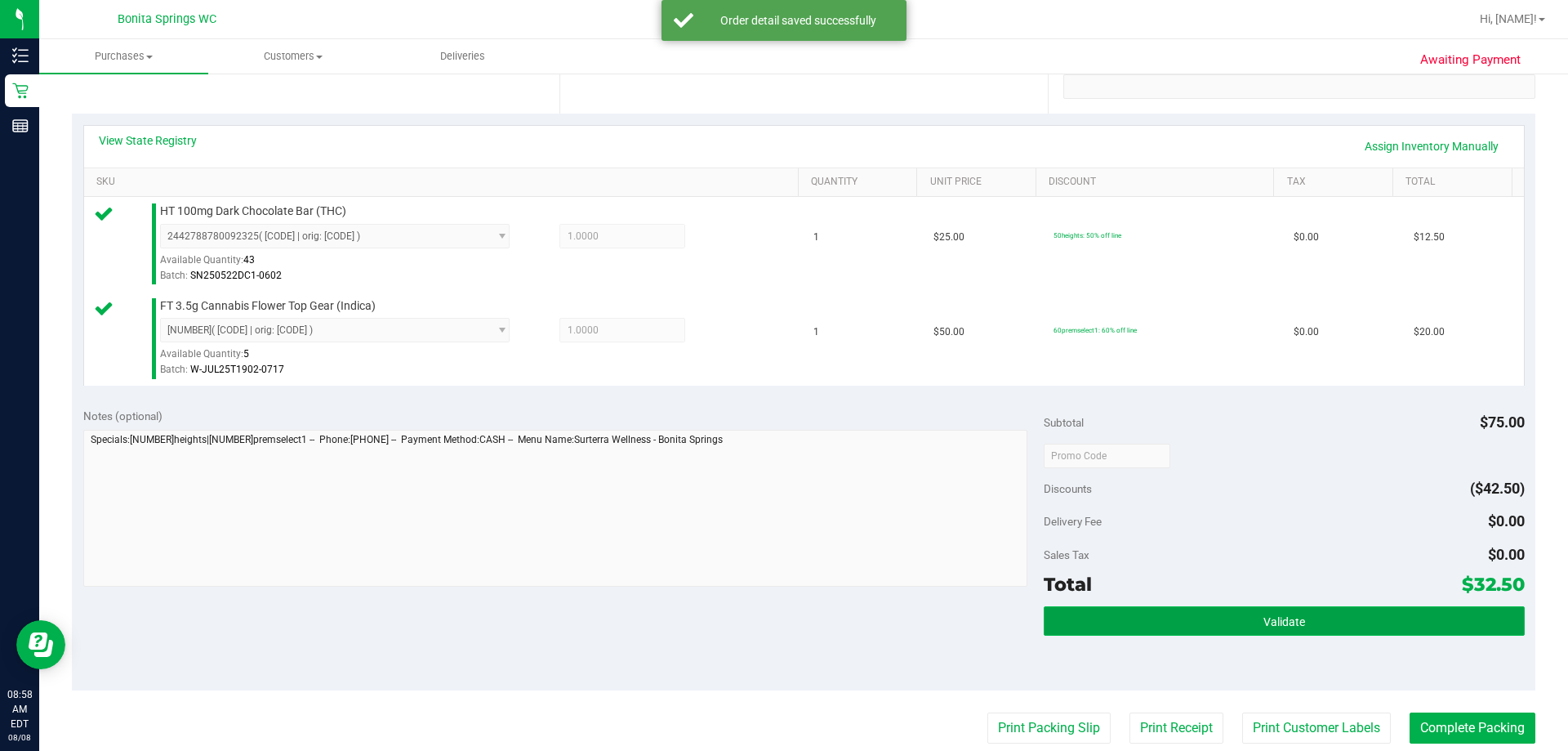 click on "Validate" at bounding box center [1284, 622] 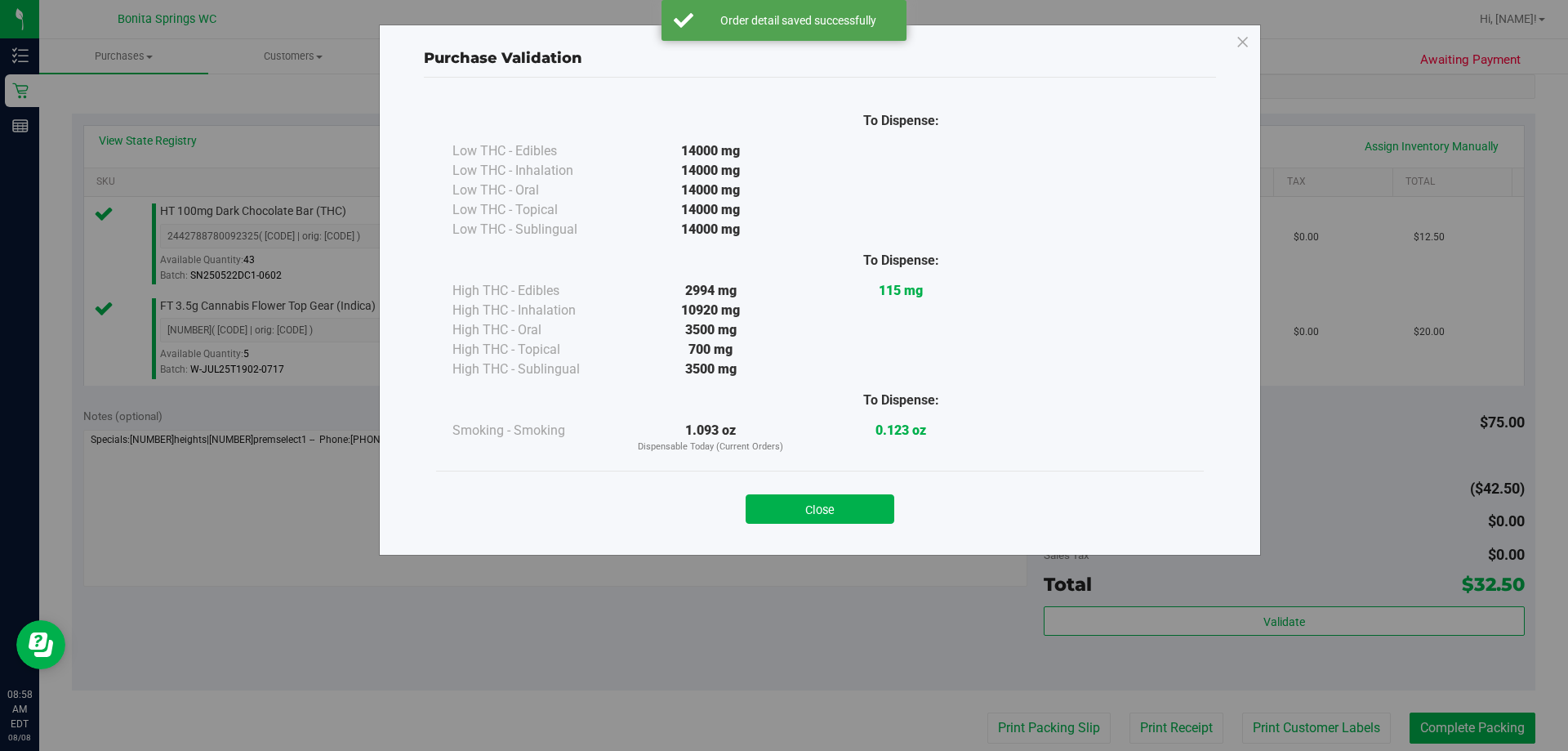 click on "Close" at bounding box center (820, 509) 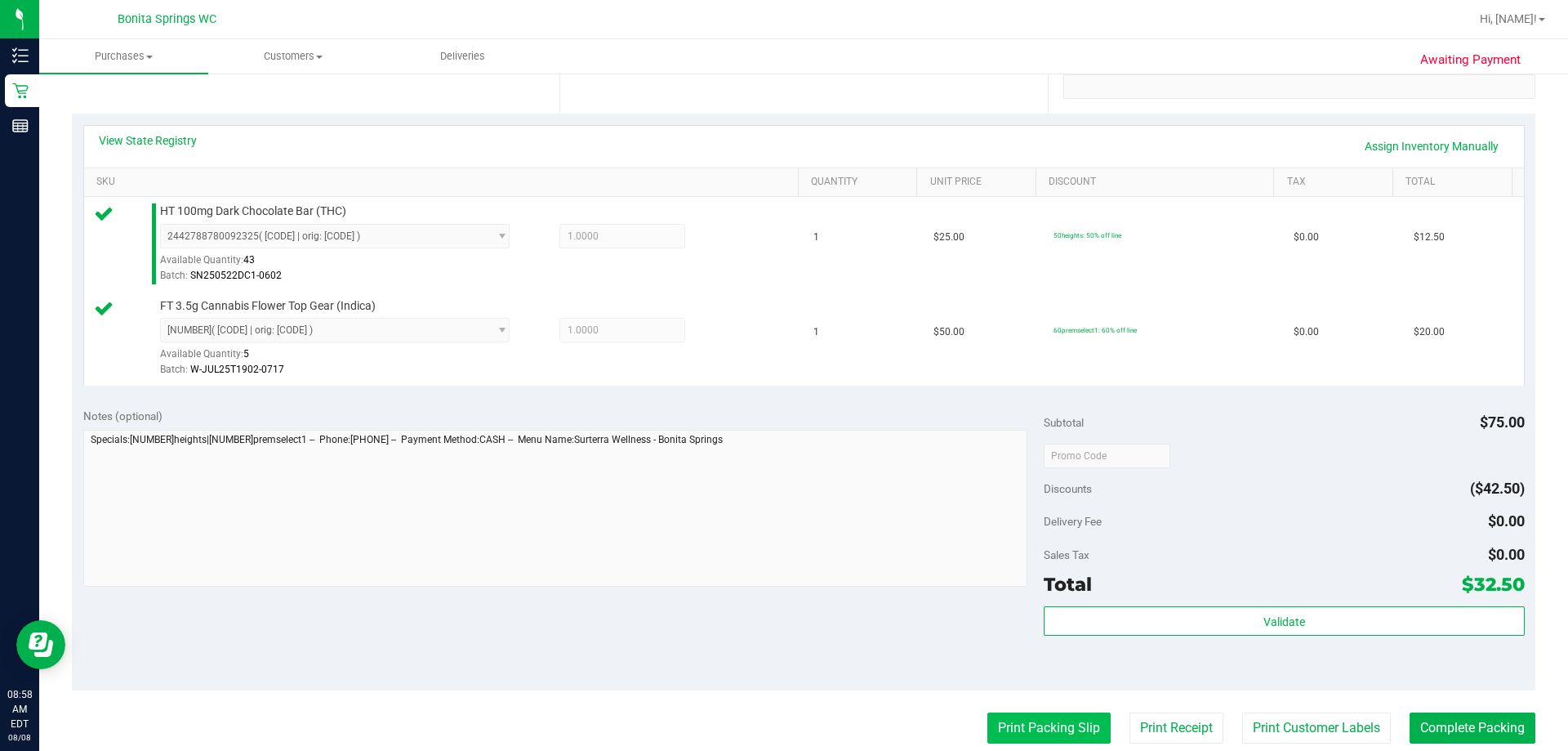 click on "Print Packing Slip" at bounding box center [1049, 728] 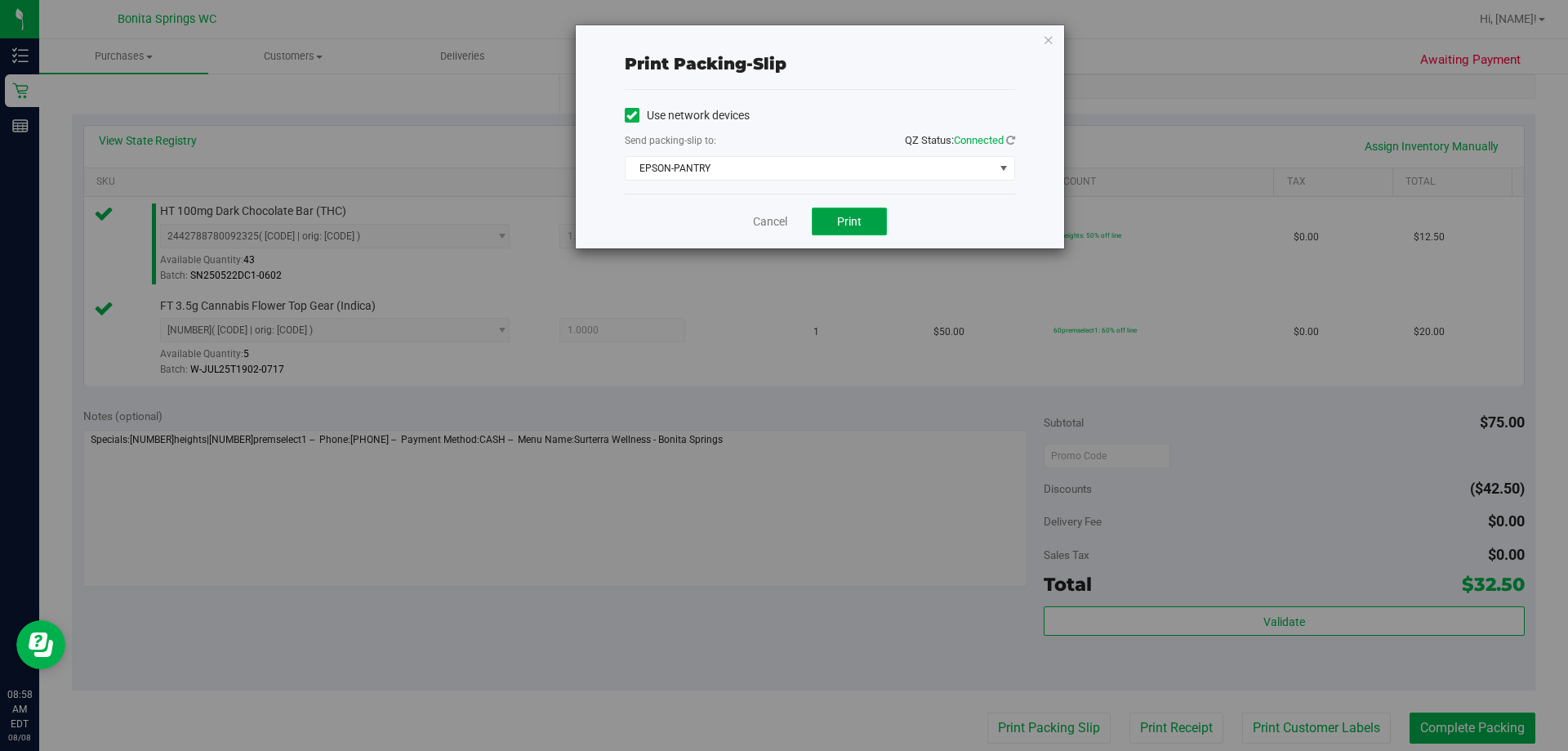 click on "Print" at bounding box center (849, 221) 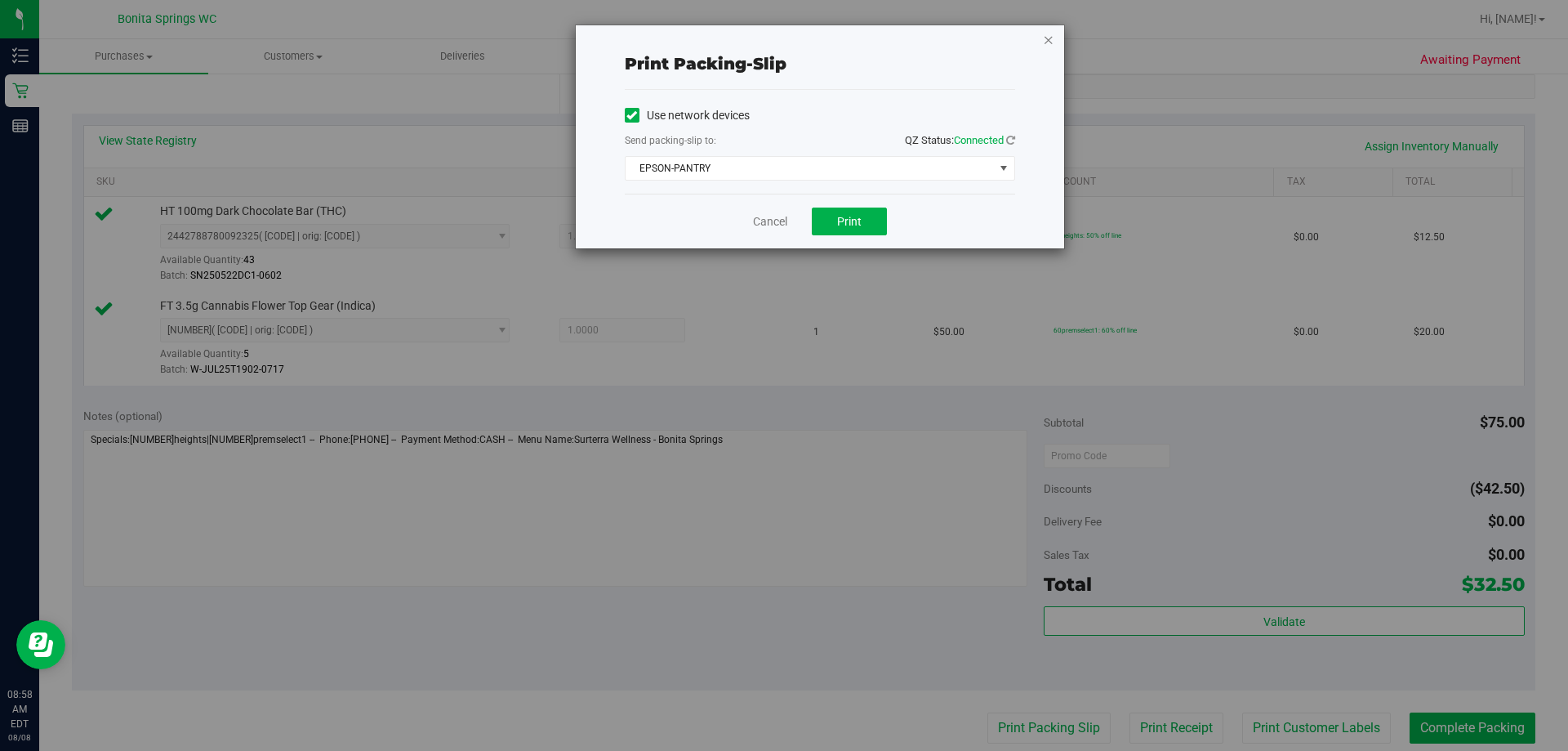click at bounding box center [1049, 39] 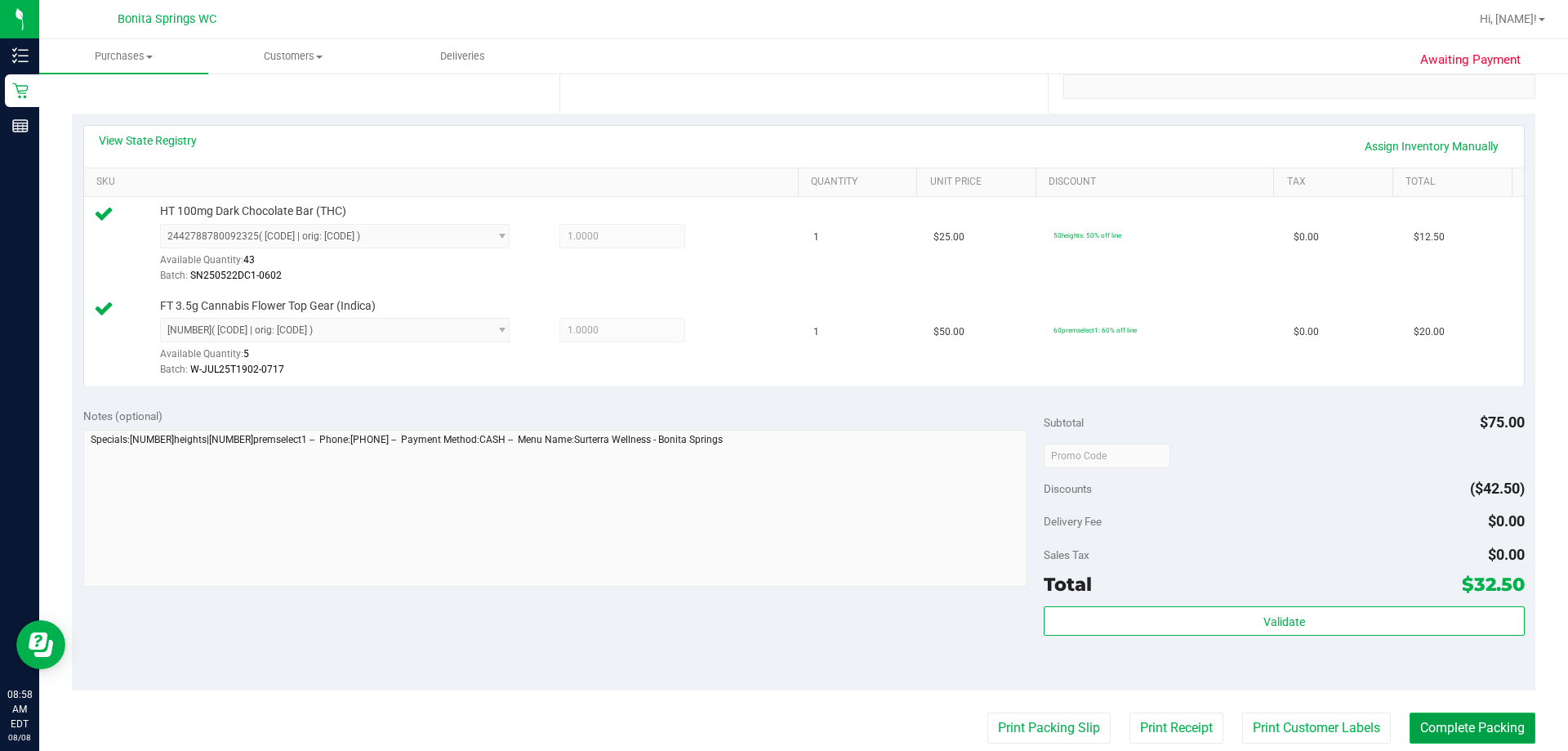 click on "Complete Packing" at bounding box center (1472, 728) 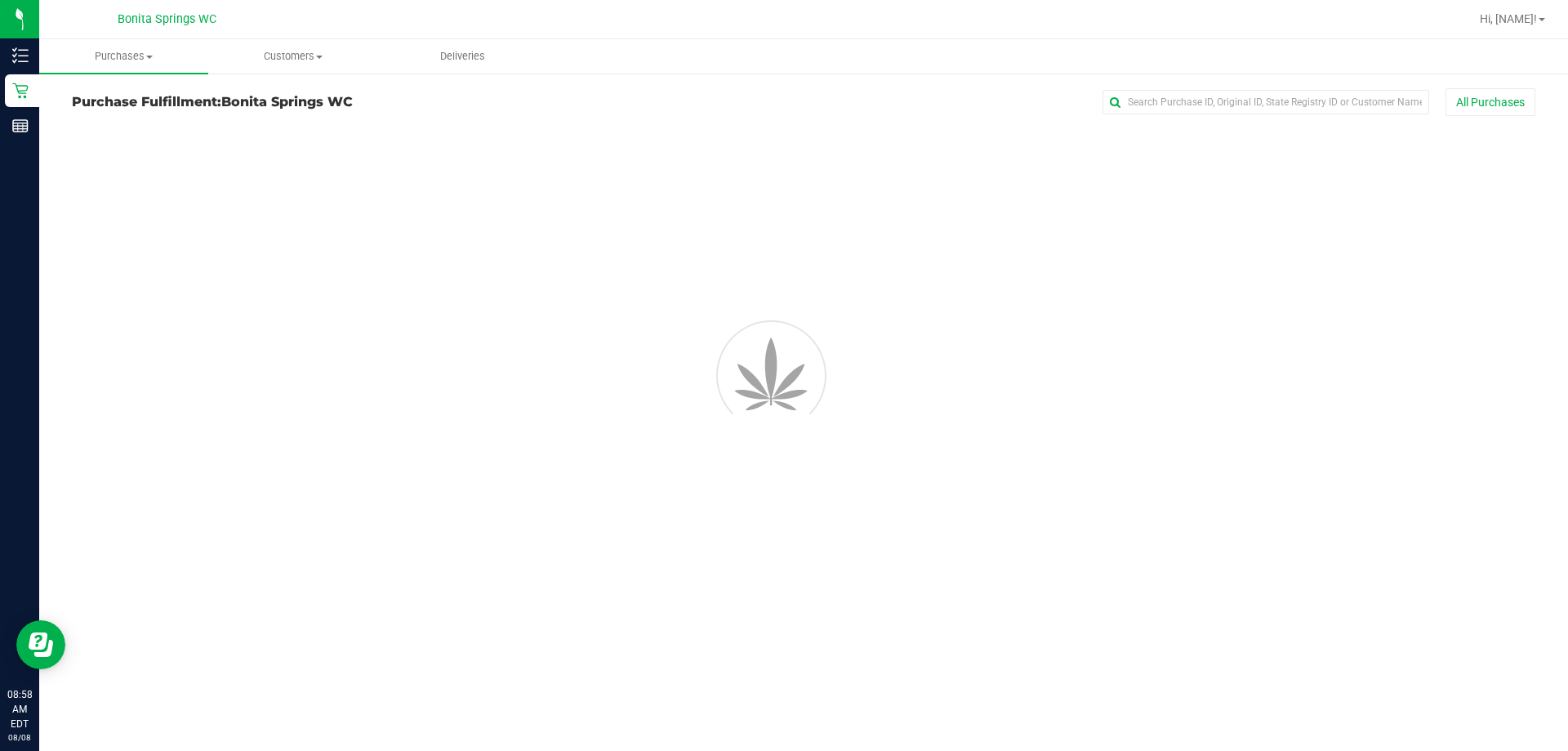 scroll, scrollTop: 0, scrollLeft: 0, axis: both 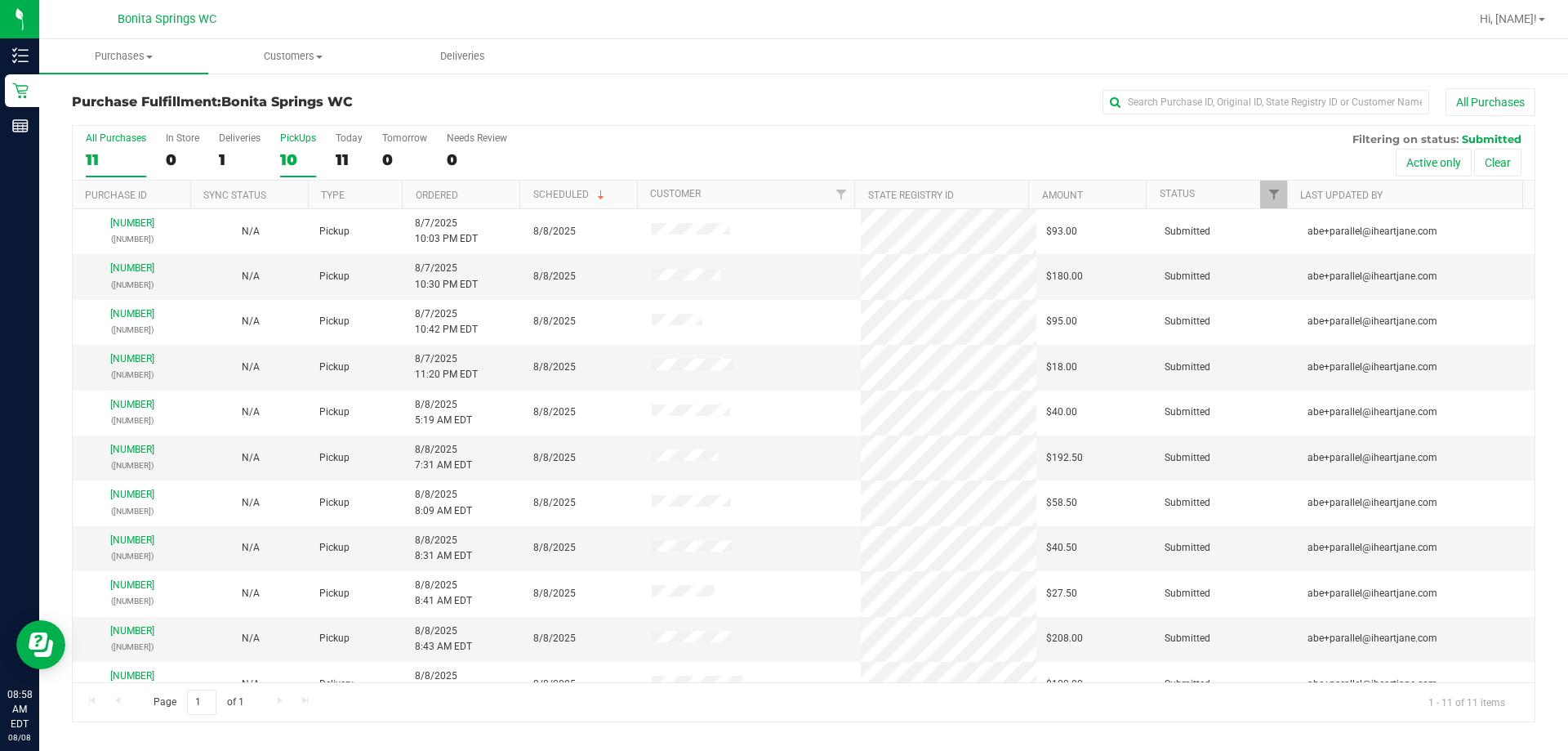 click on "10" at bounding box center [298, 159] 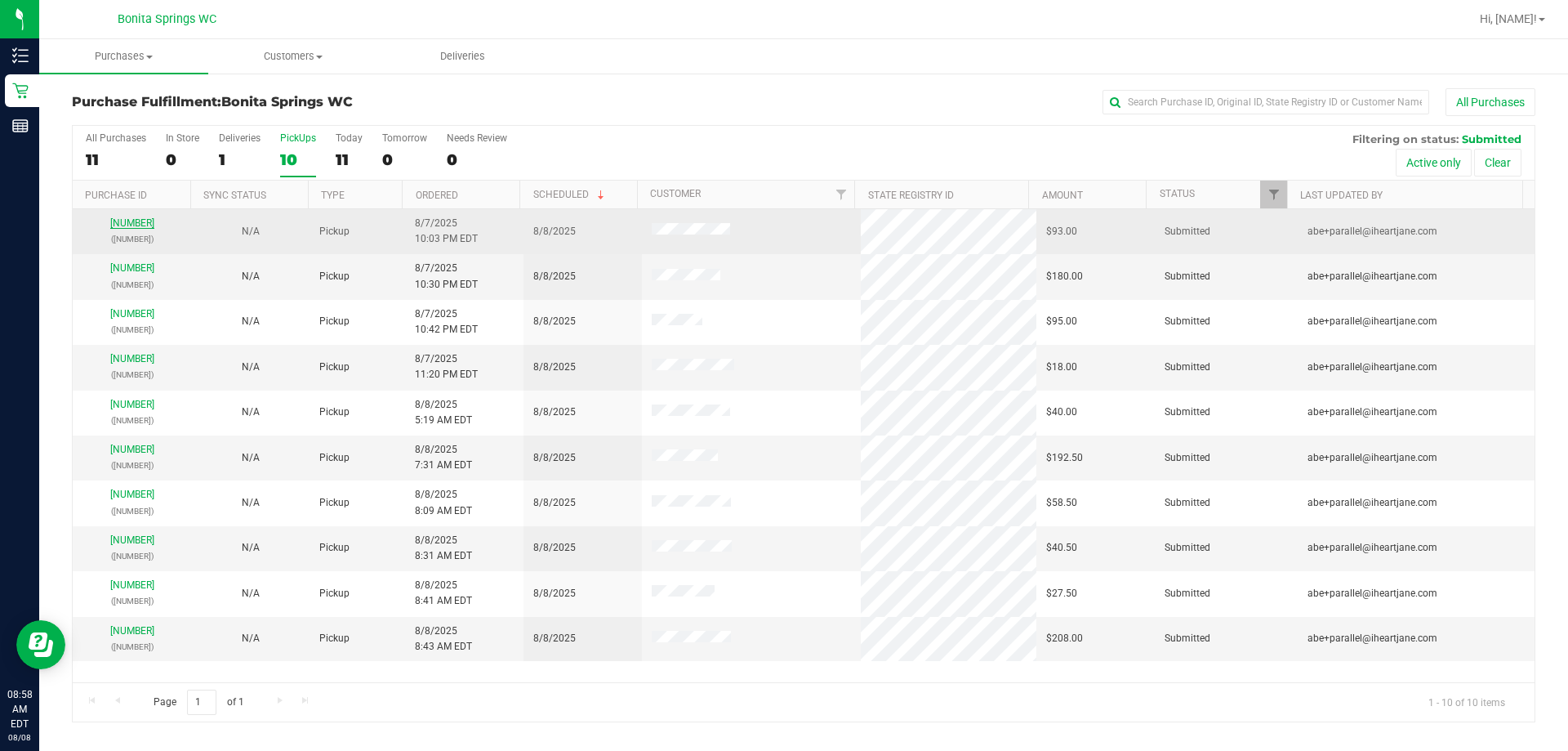 click on "[NUMBER]" at bounding box center (132, 223) 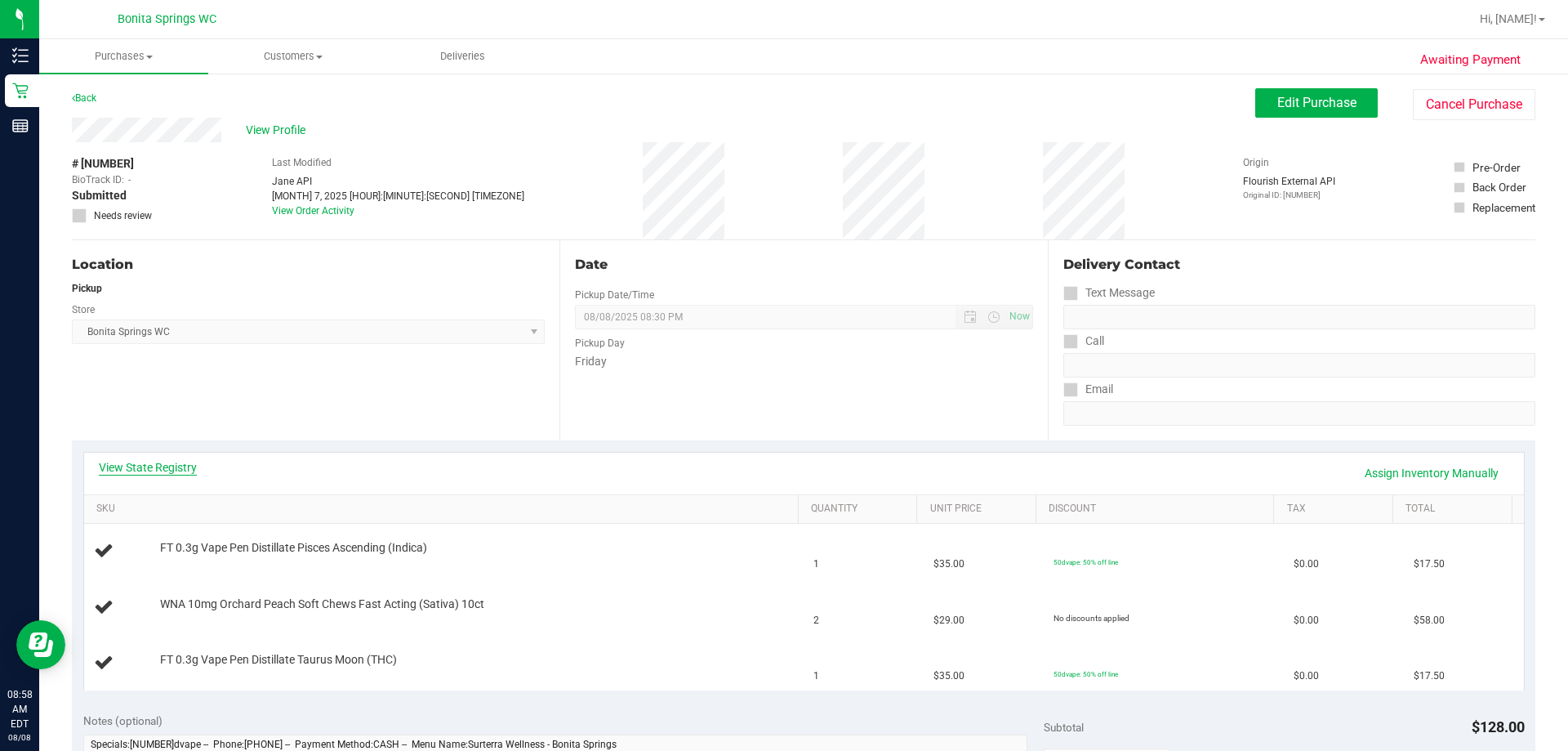 click on "View State Registry" at bounding box center [148, 467] 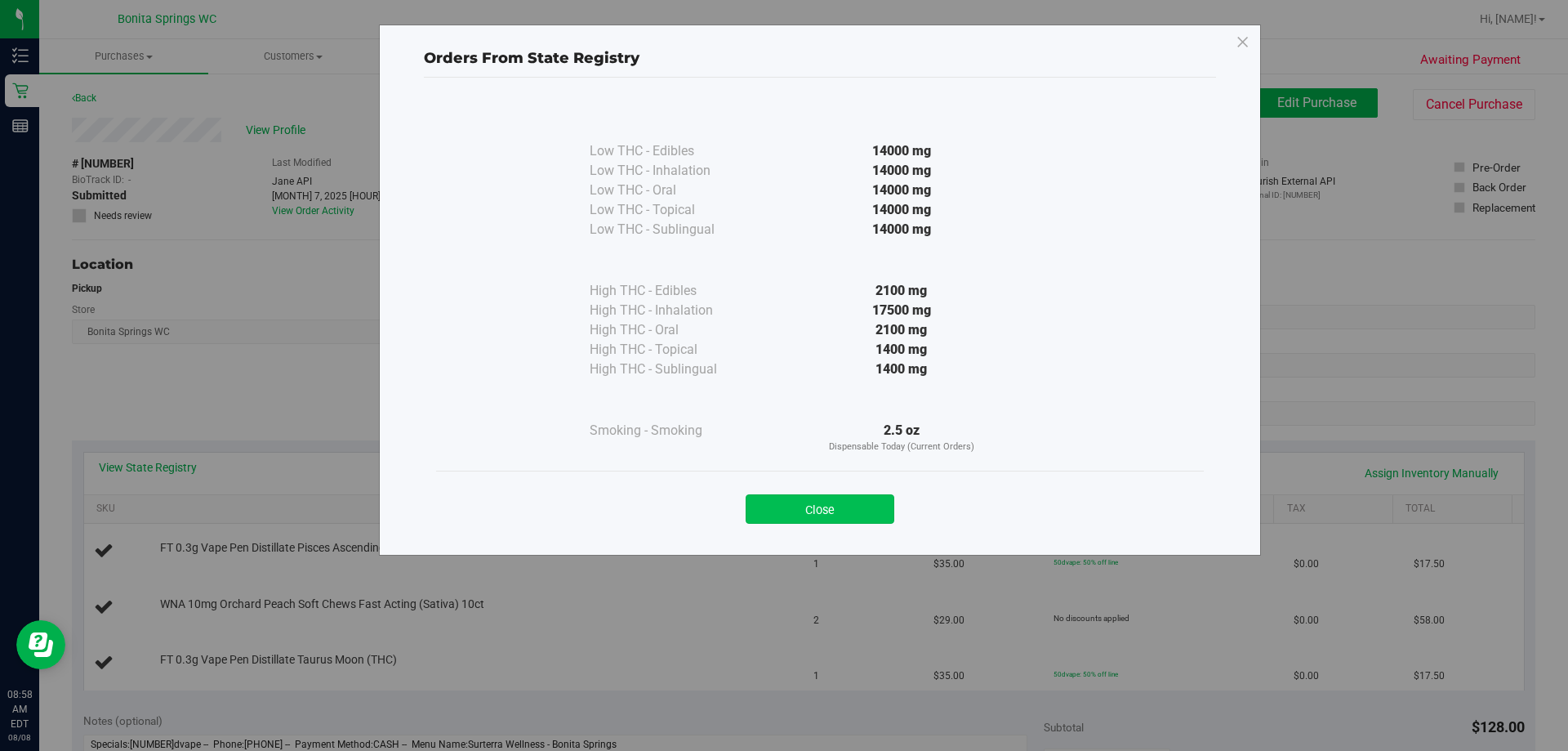 click on "Close" at bounding box center (820, 509) 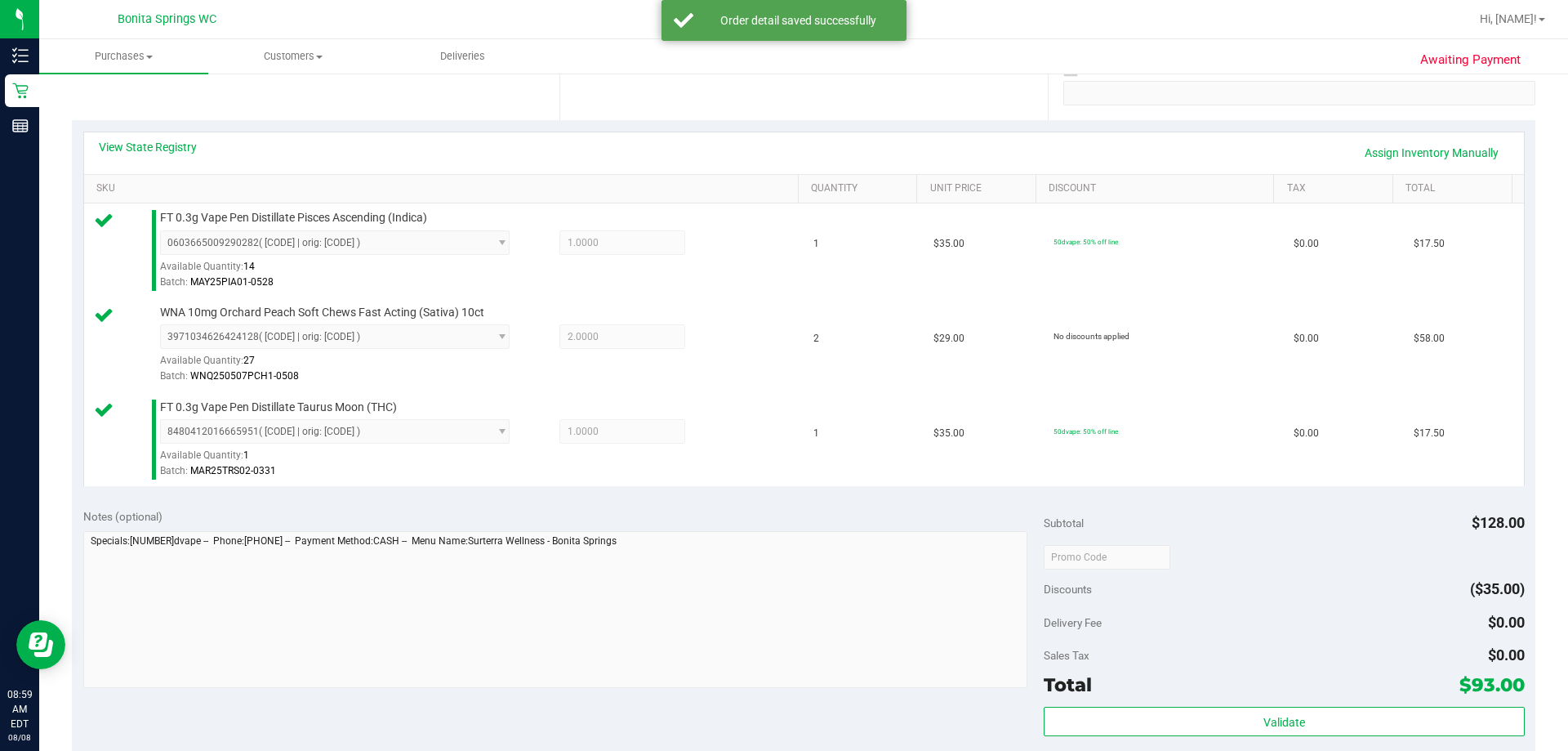 scroll, scrollTop: 572, scrollLeft: 0, axis: vertical 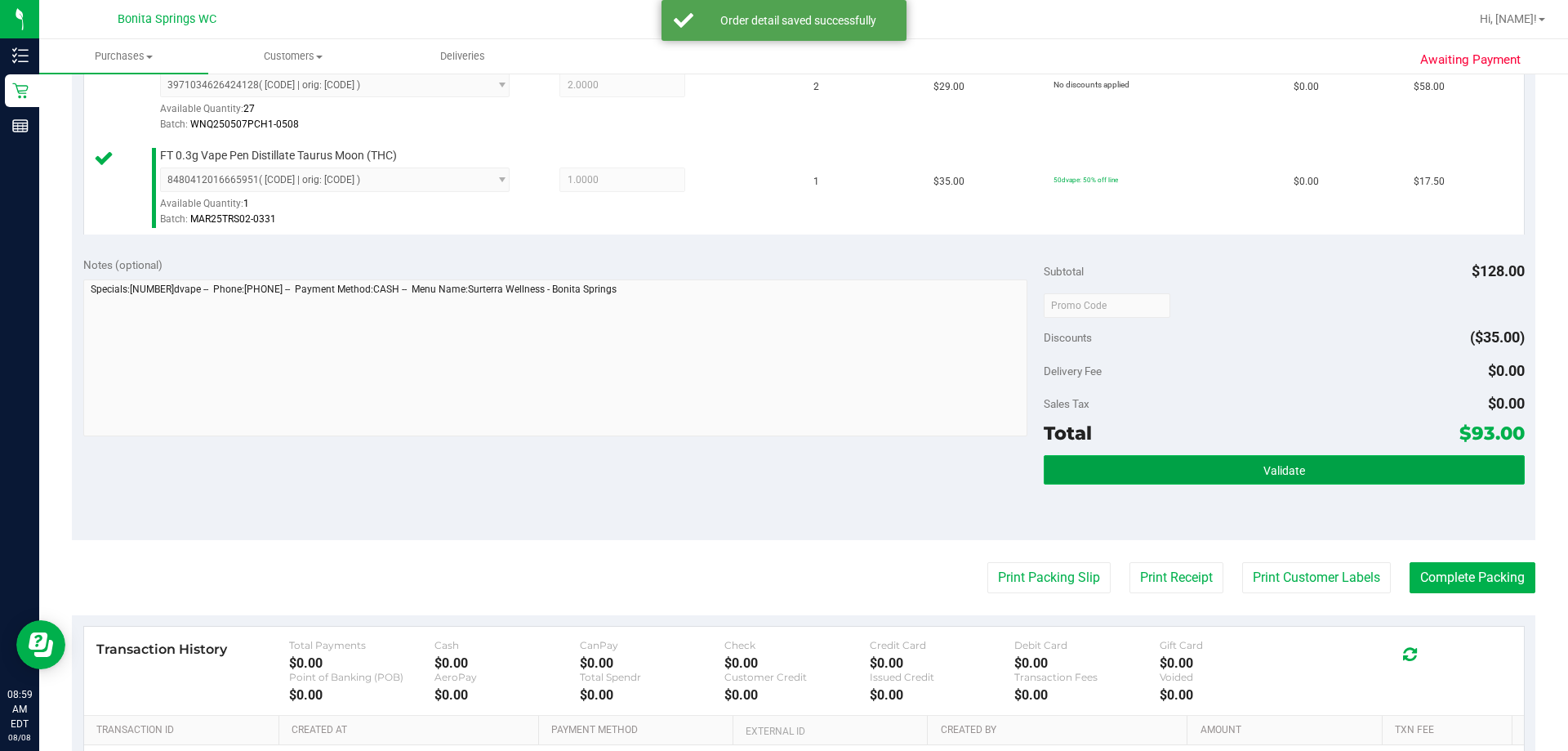 click on "Validate" at bounding box center (1284, 470) 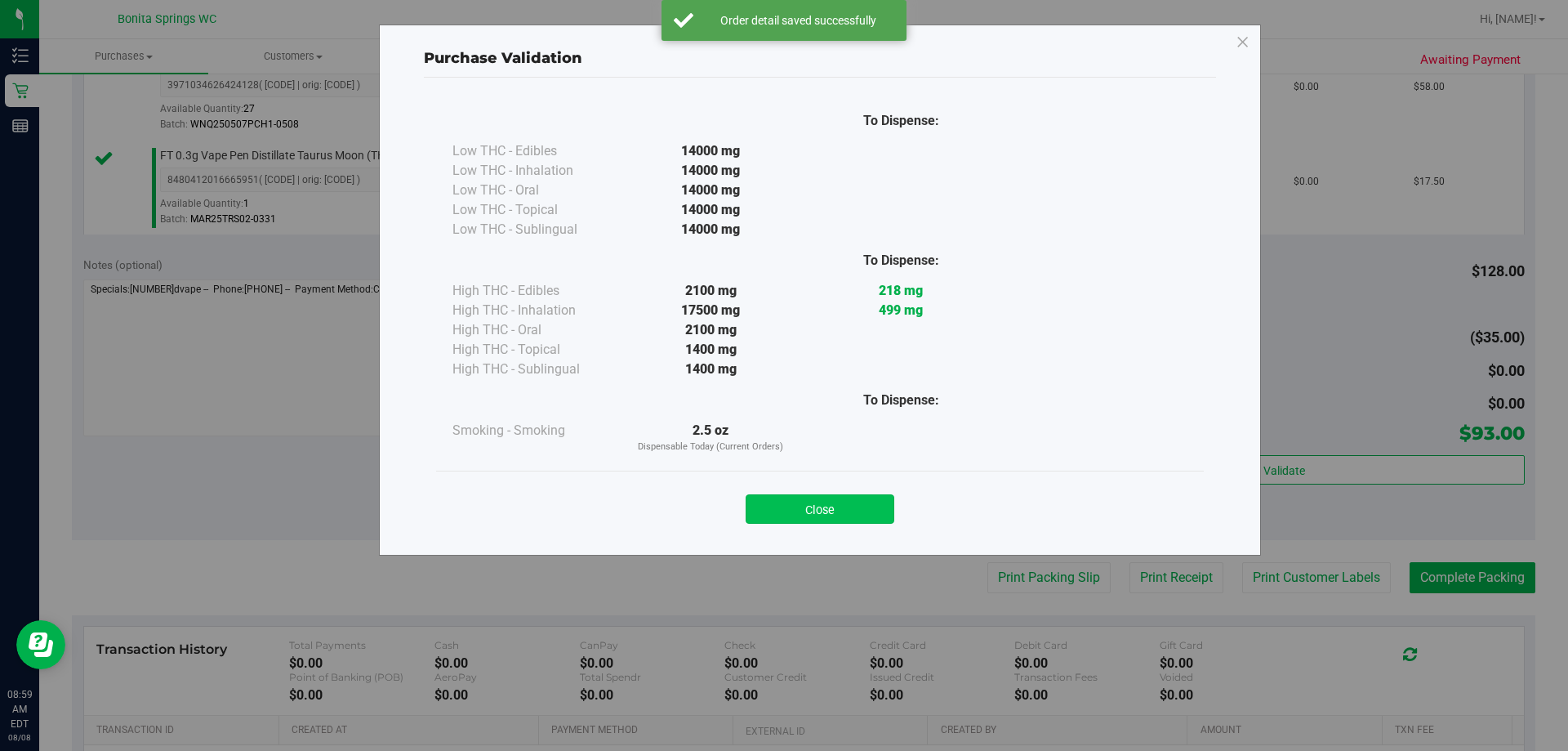 click on "Close" at bounding box center [820, 509] 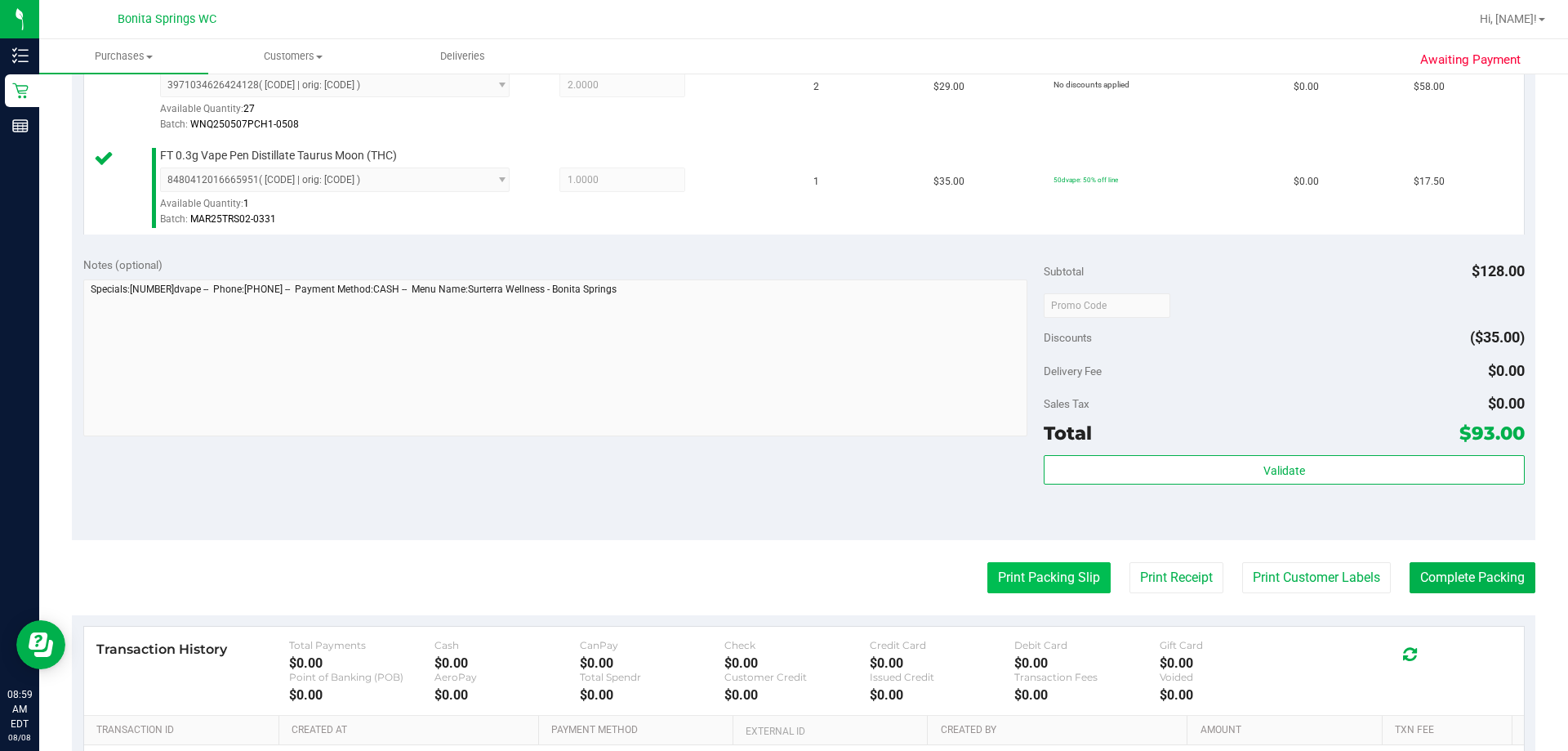 click on "Print Packing Slip" at bounding box center (1049, 578) 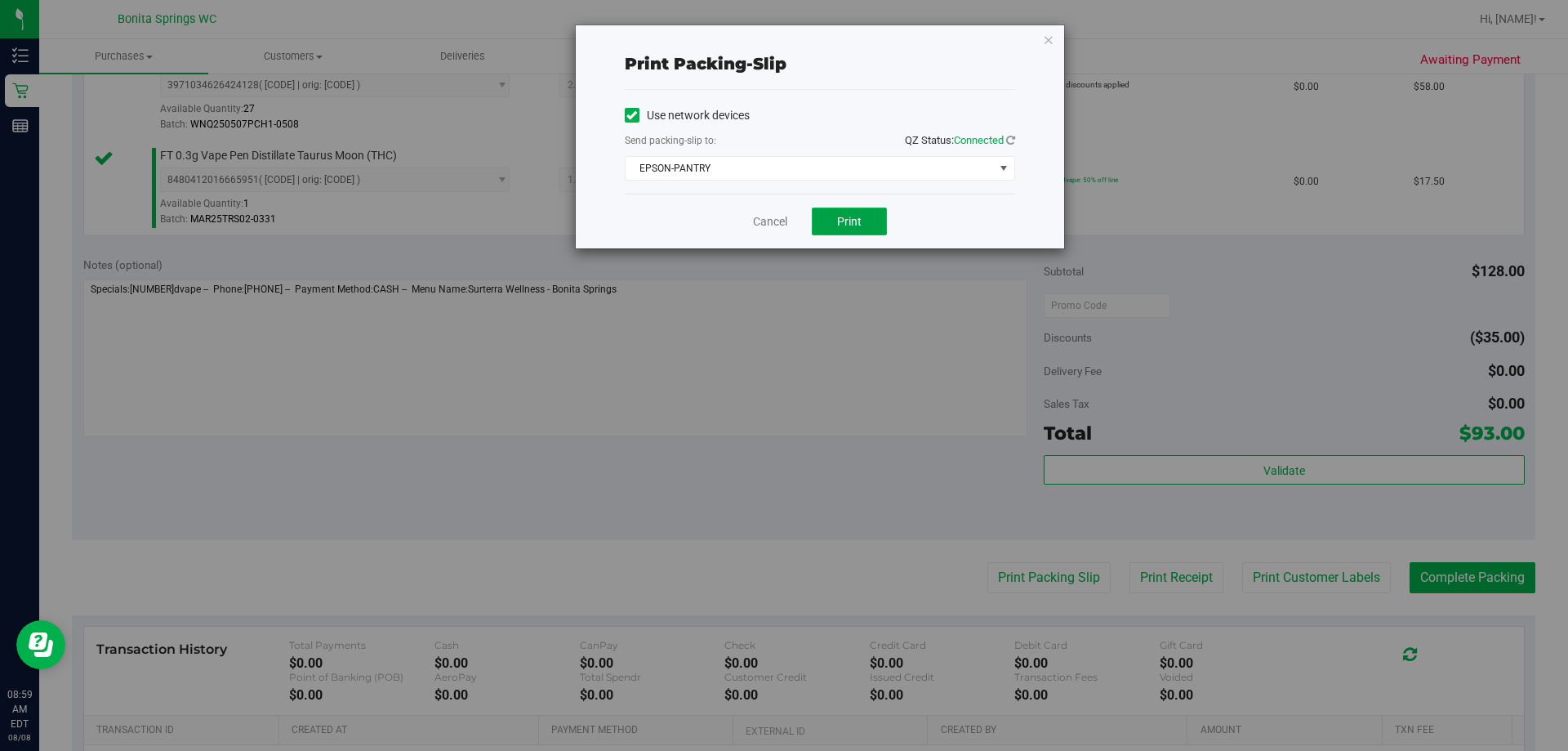 click on "Print" at bounding box center (849, 221) 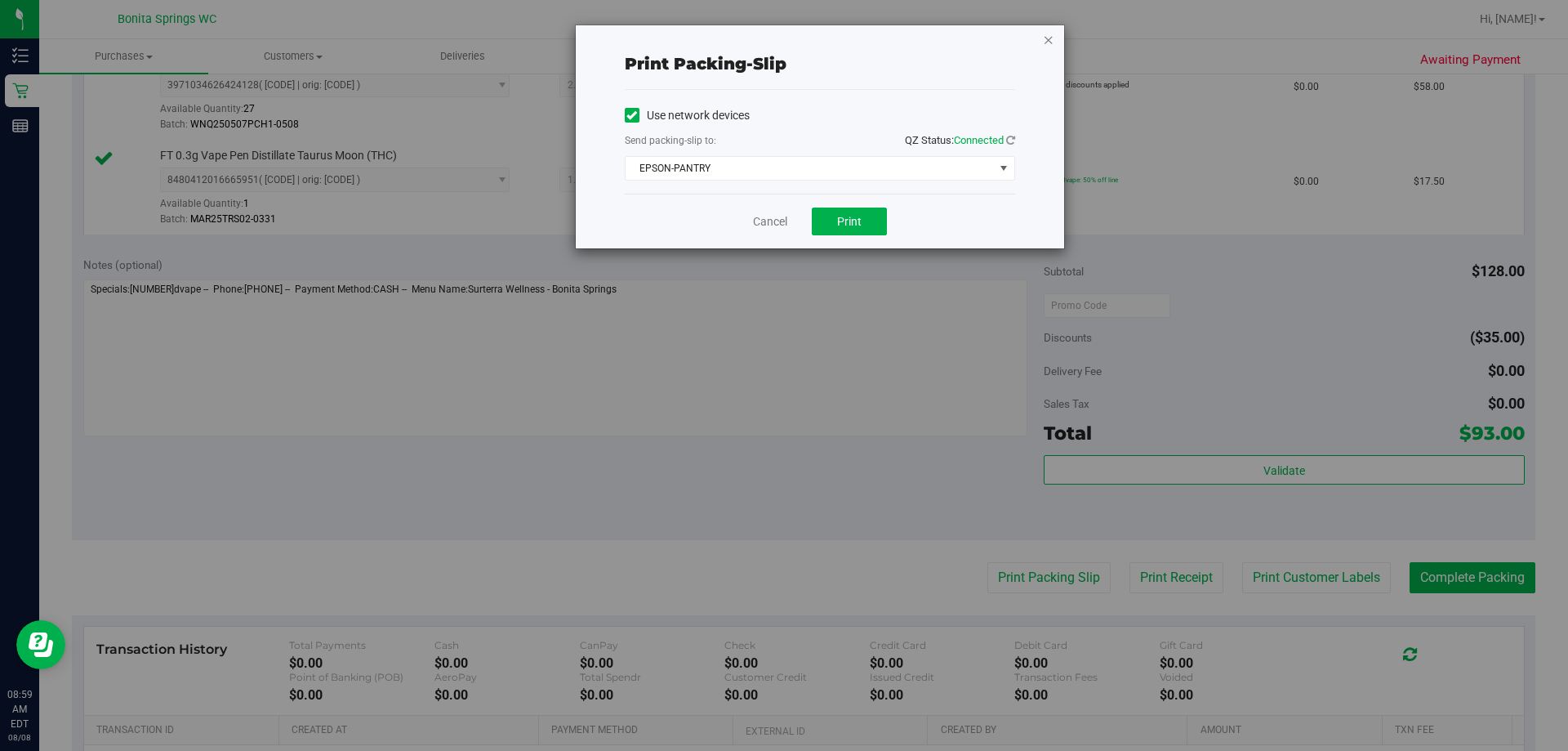 click at bounding box center [1049, 39] 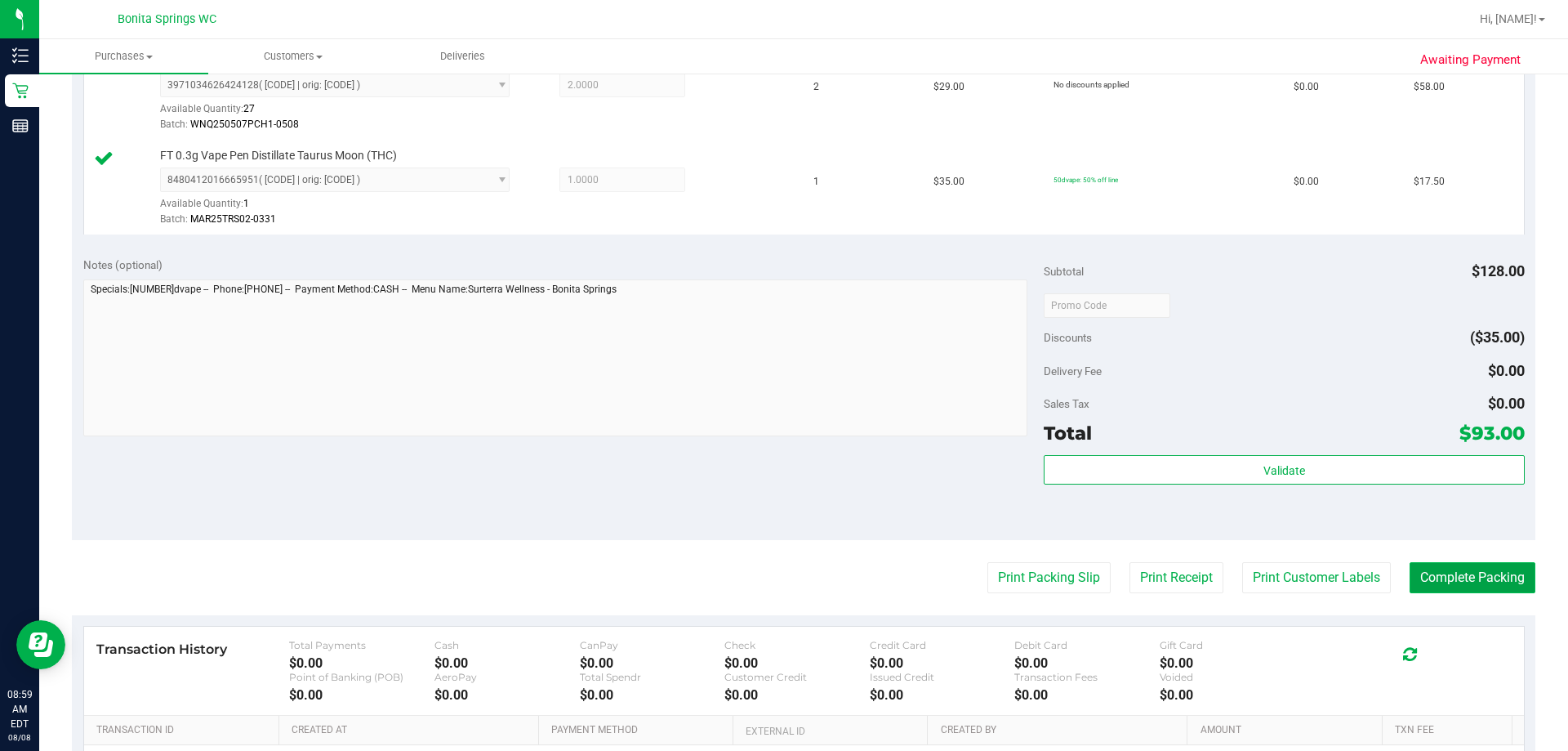 click on "Complete Packing" at bounding box center [1472, 578] 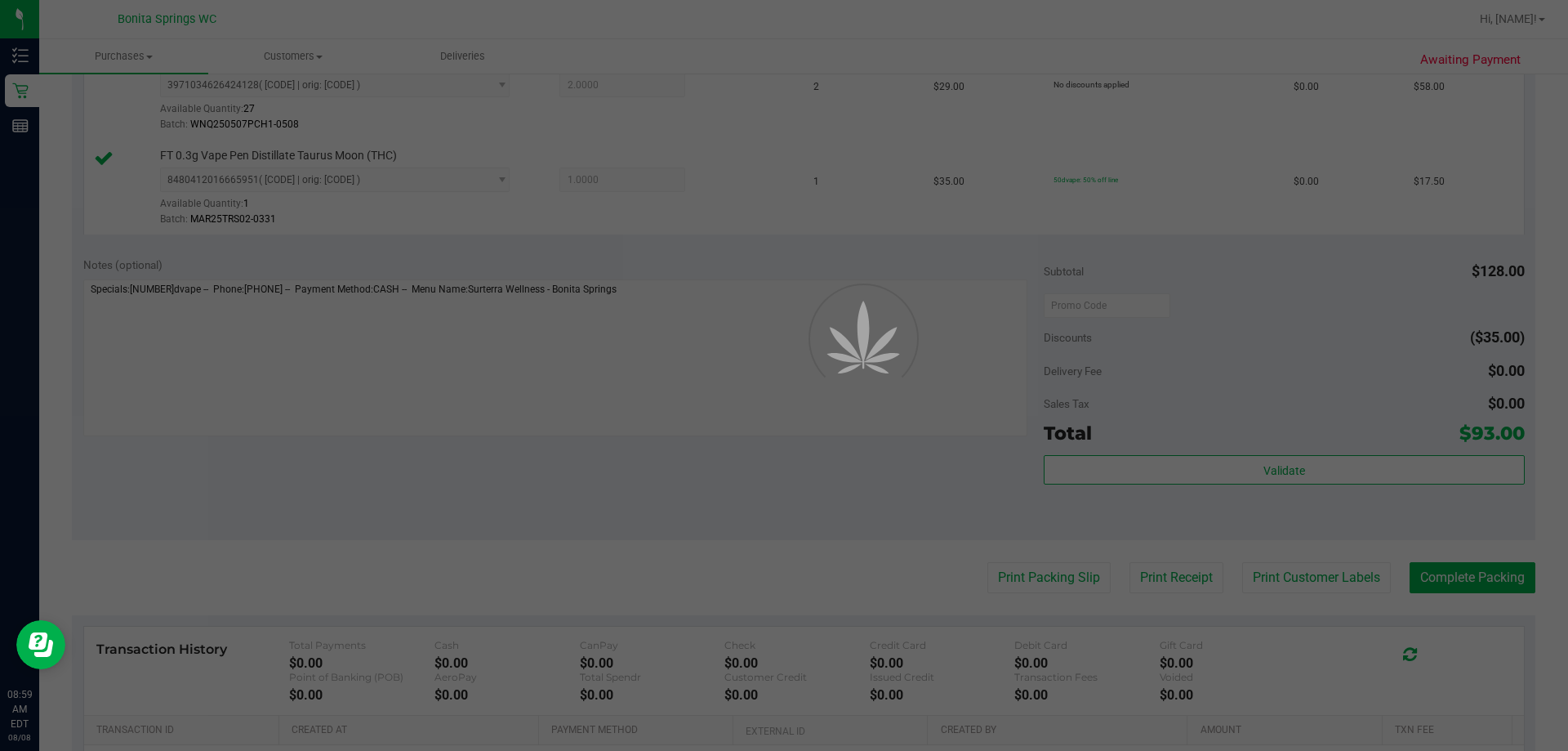 scroll, scrollTop: 0, scrollLeft: 0, axis: both 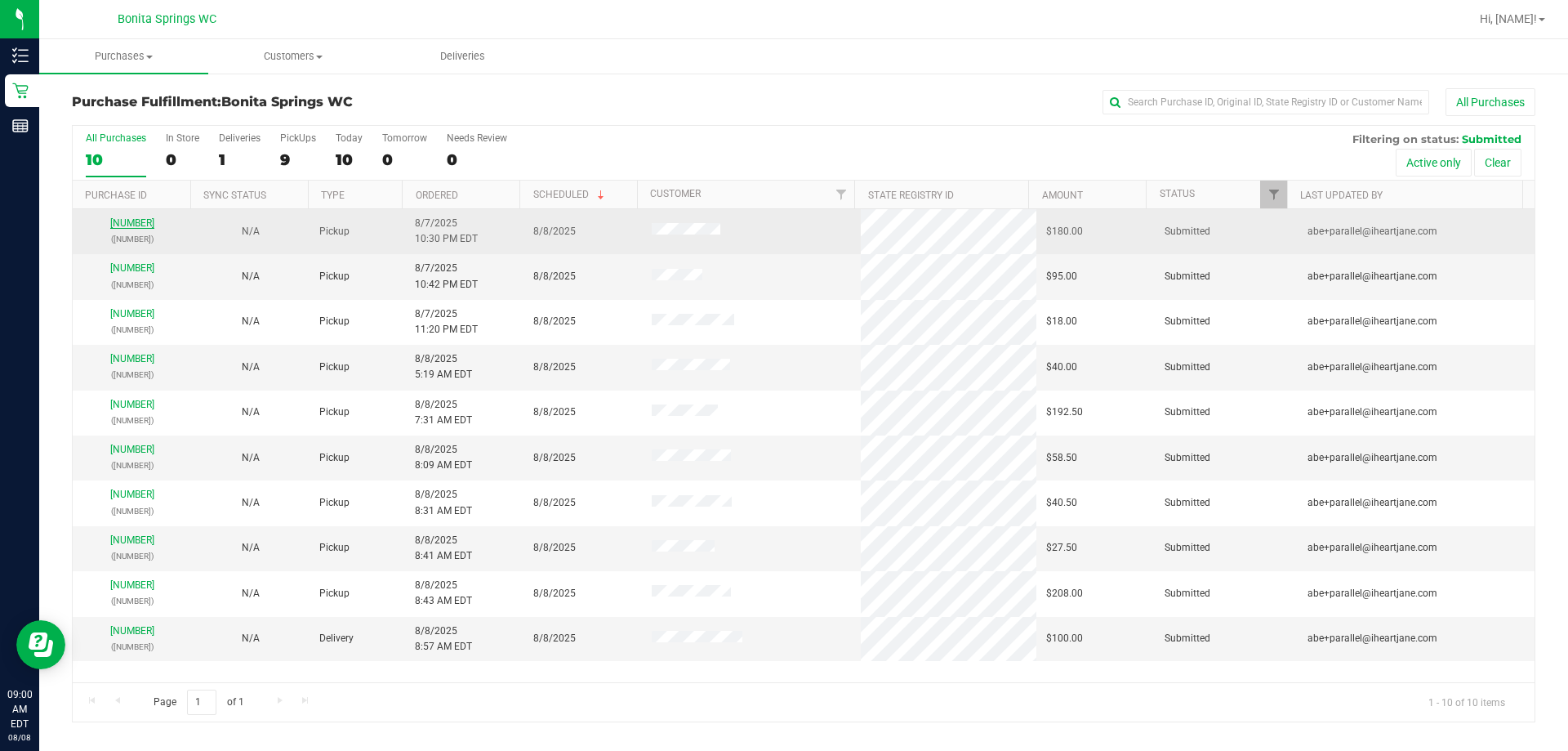 click on "[NUMBER]" at bounding box center [132, 223] 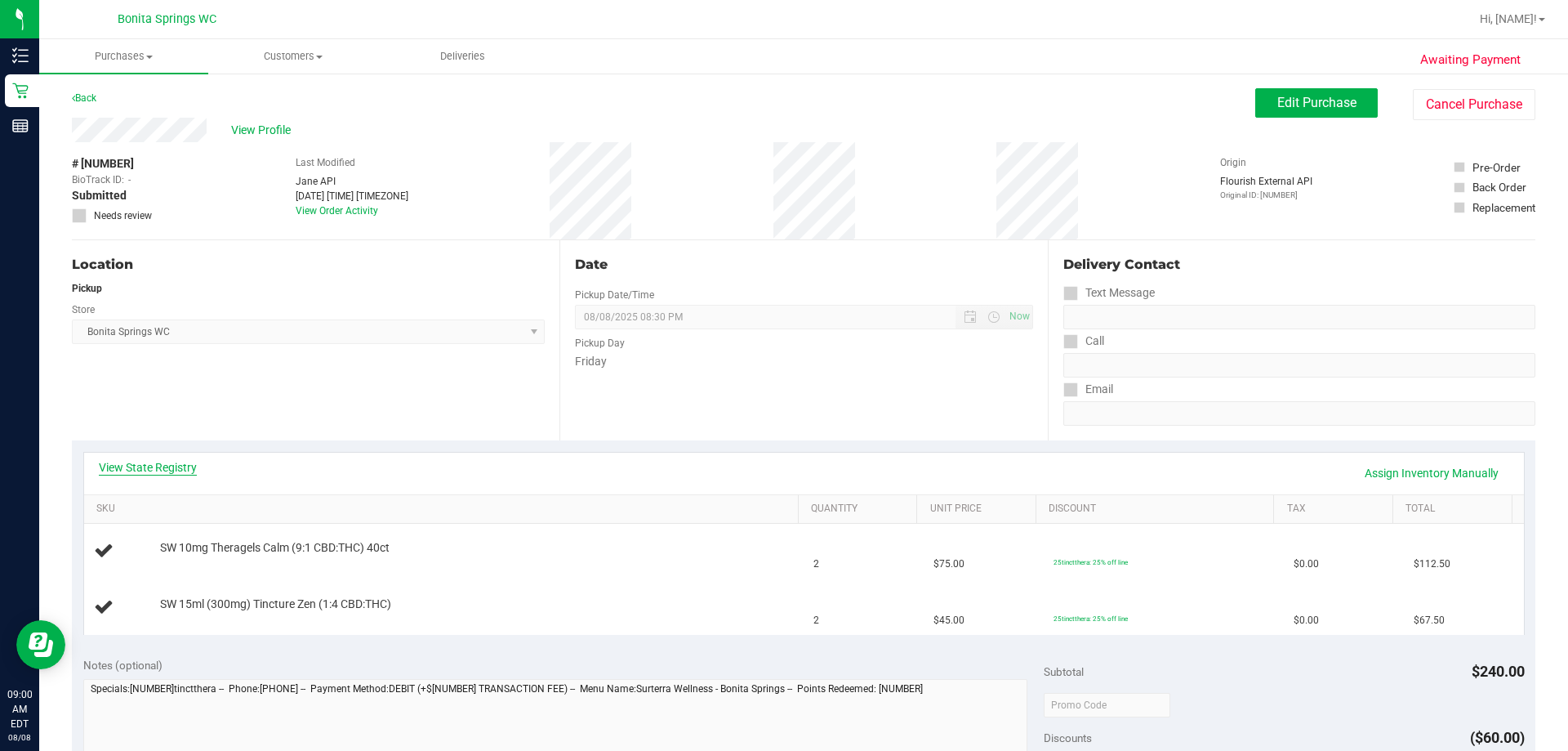 click on "View State Registry" at bounding box center (148, 467) 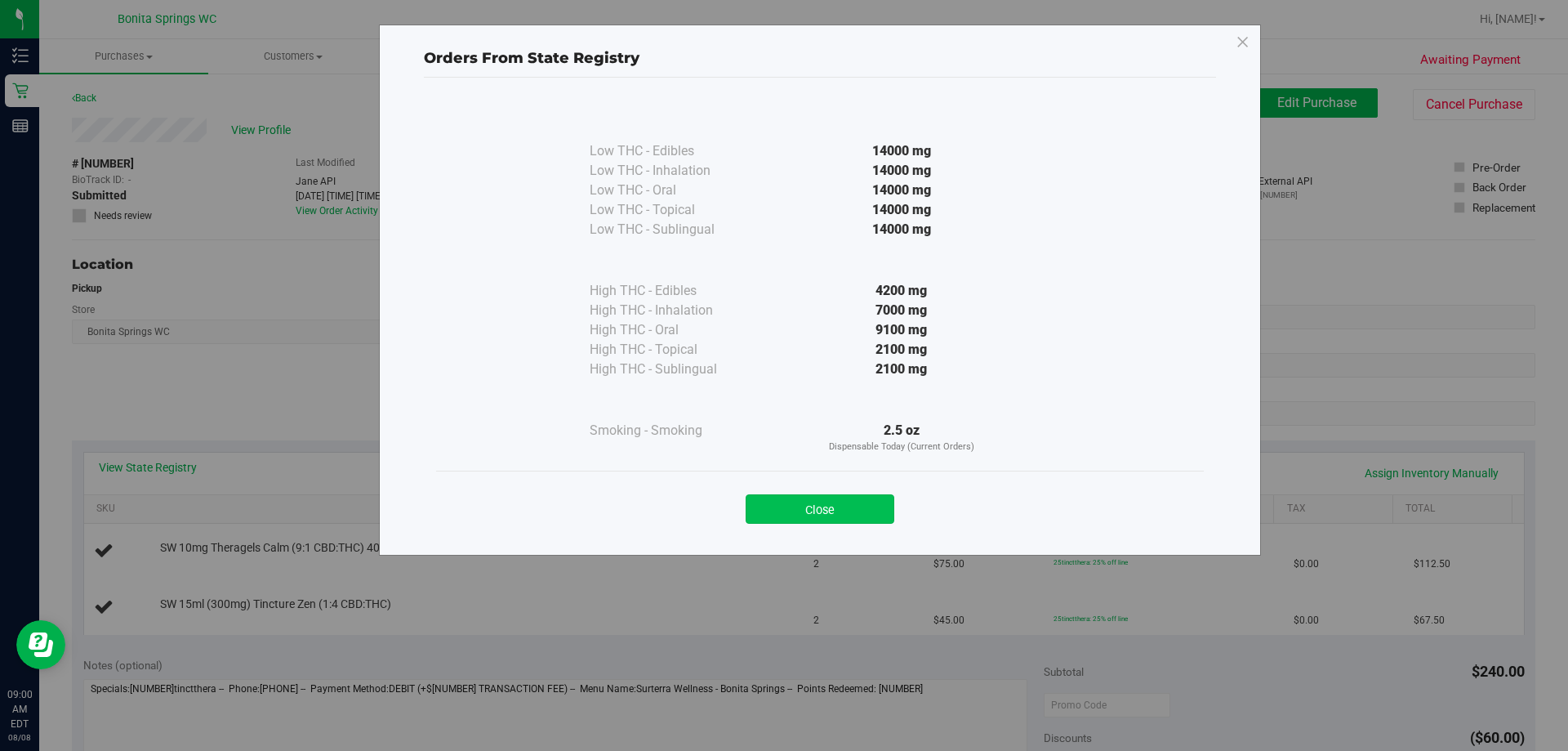 click on "Close" at bounding box center (820, 509) 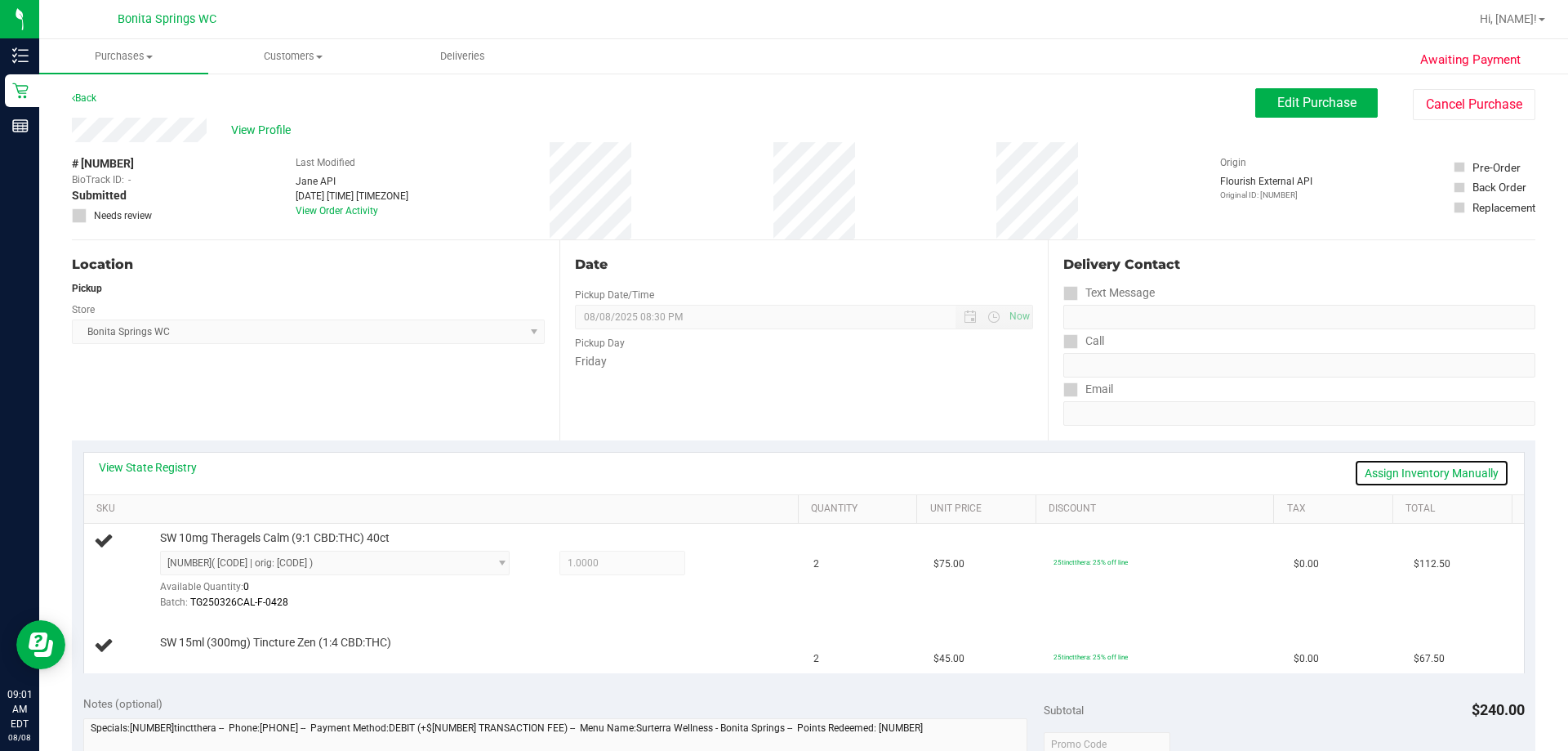 click on "Assign Inventory Manually" at bounding box center [1432, 473] 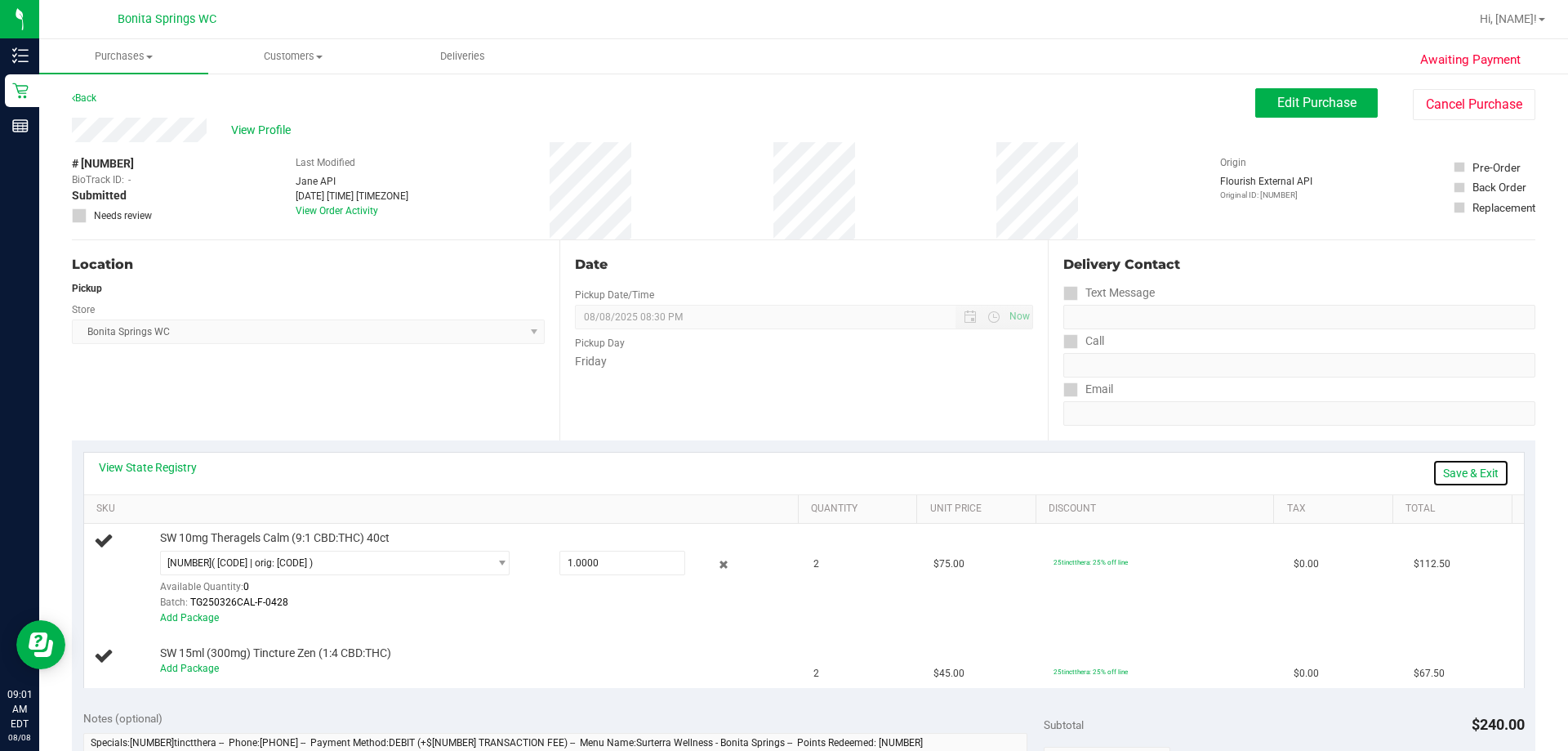 click on "Save & Exit" at bounding box center (1471, 473) 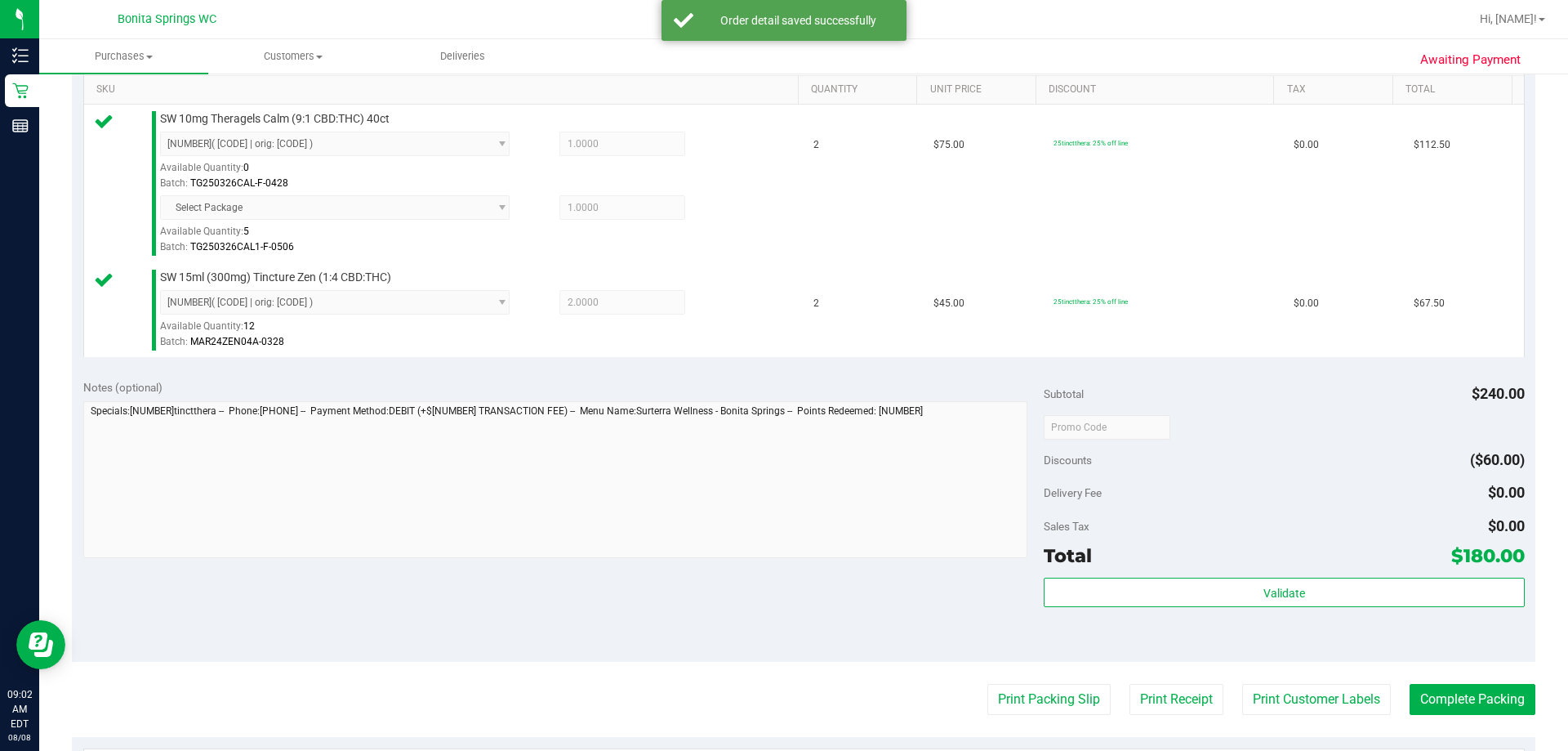 scroll, scrollTop: 490, scrollLeft: 0, axis: vertical 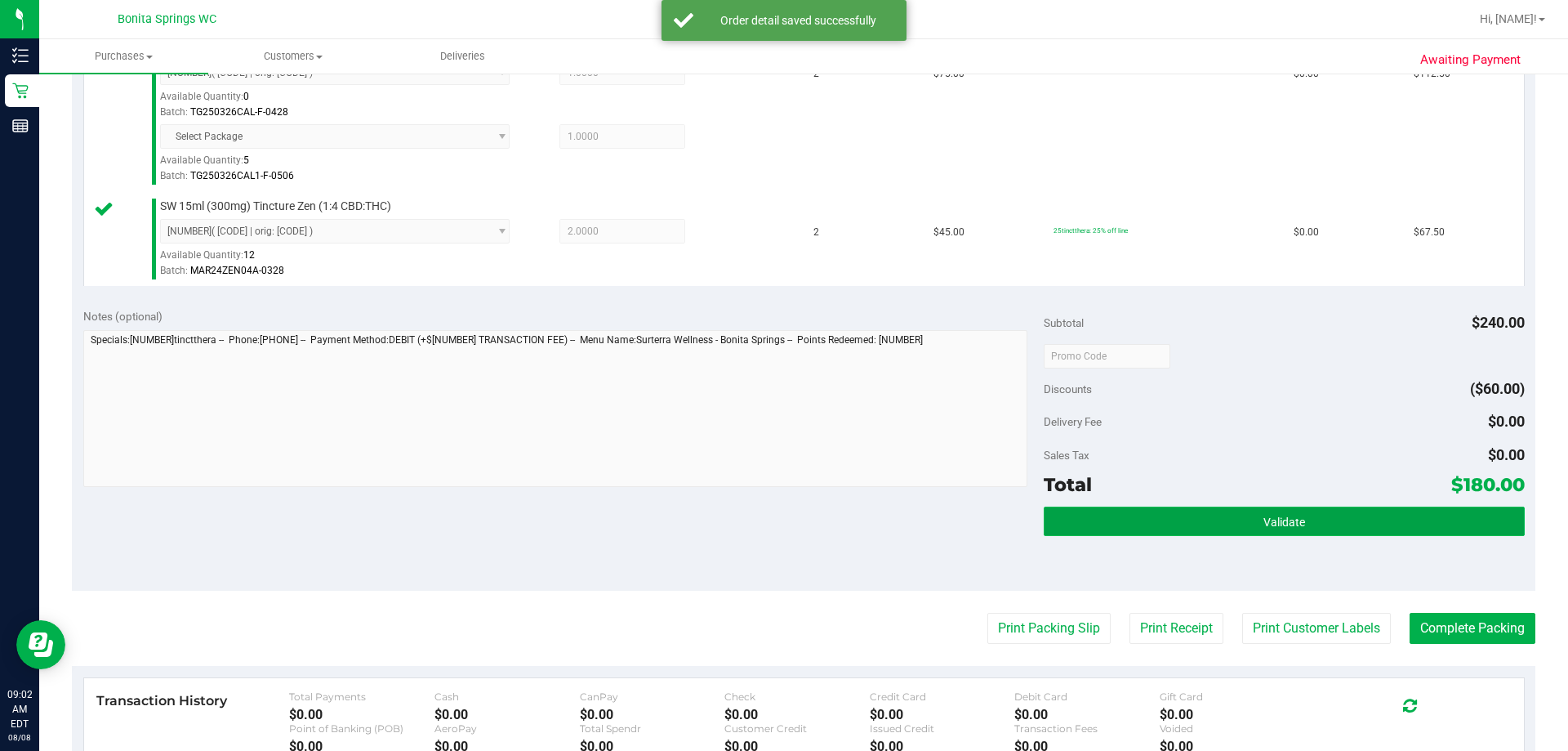 drag, startPoint x: 1271, startPoint y: 523, endPoint x: 1276, endPoint y: 507, distance: 16.763055 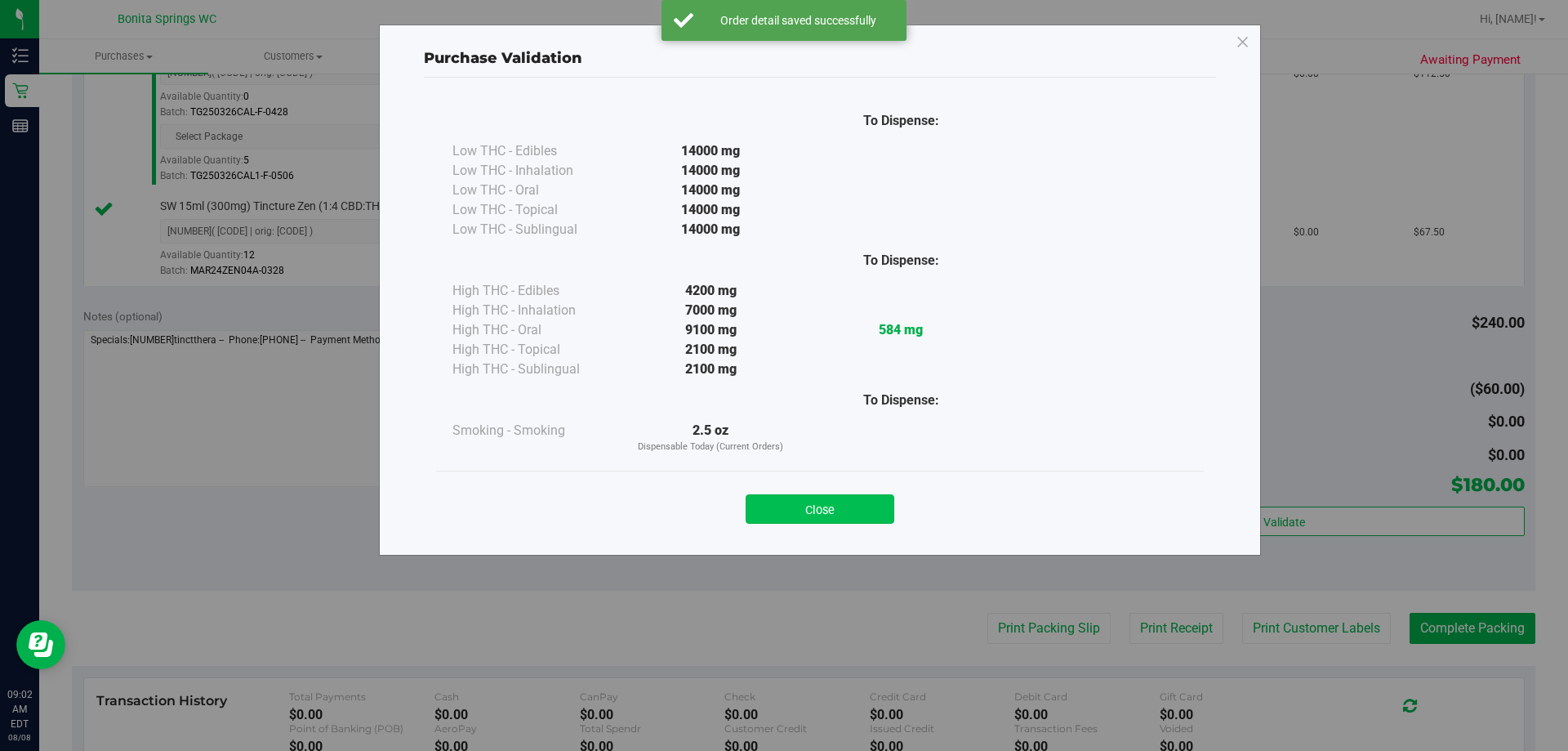 click on "Close" at bounding box center (820, 509) 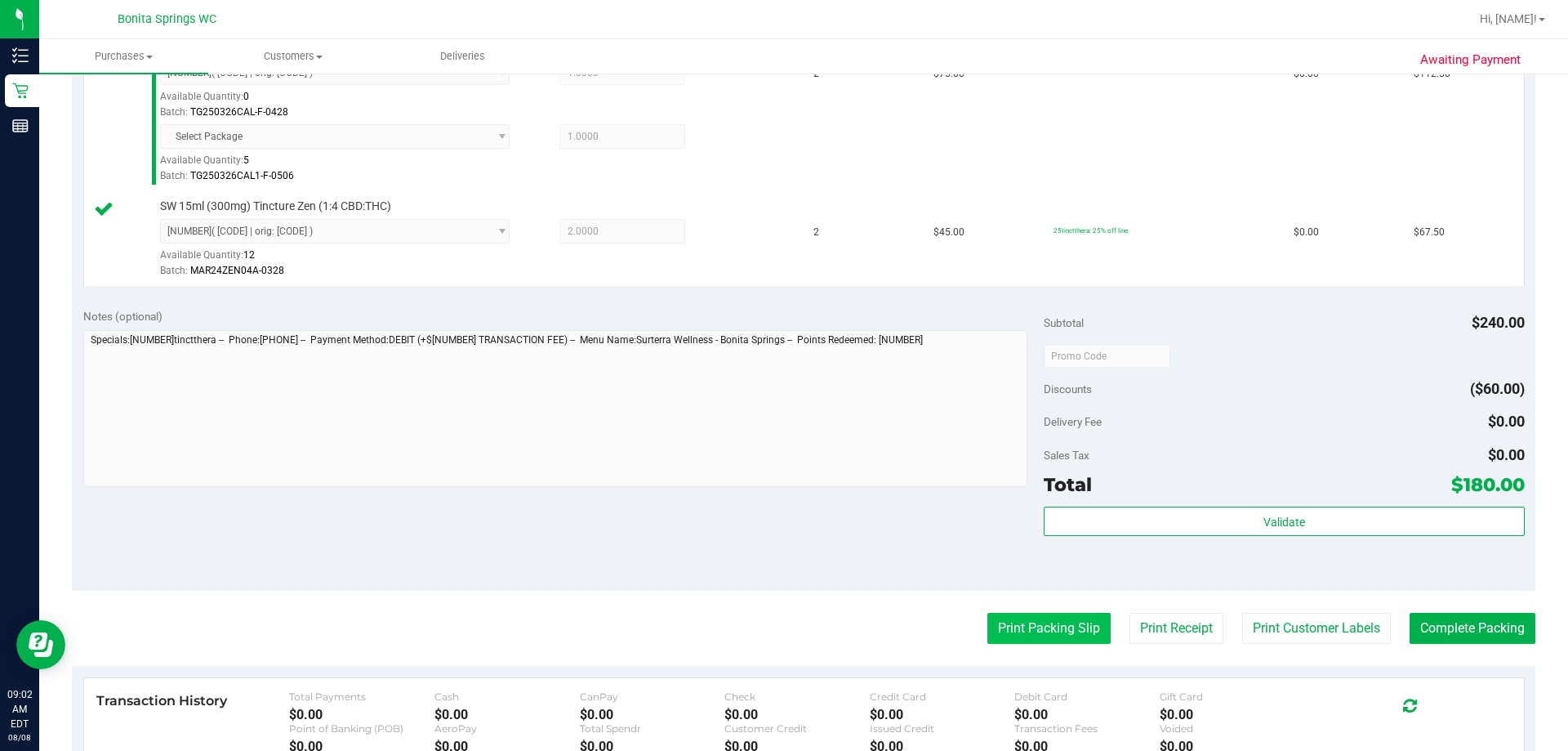 click on "Print Packing Slip" at bounding box center (1049, 628) 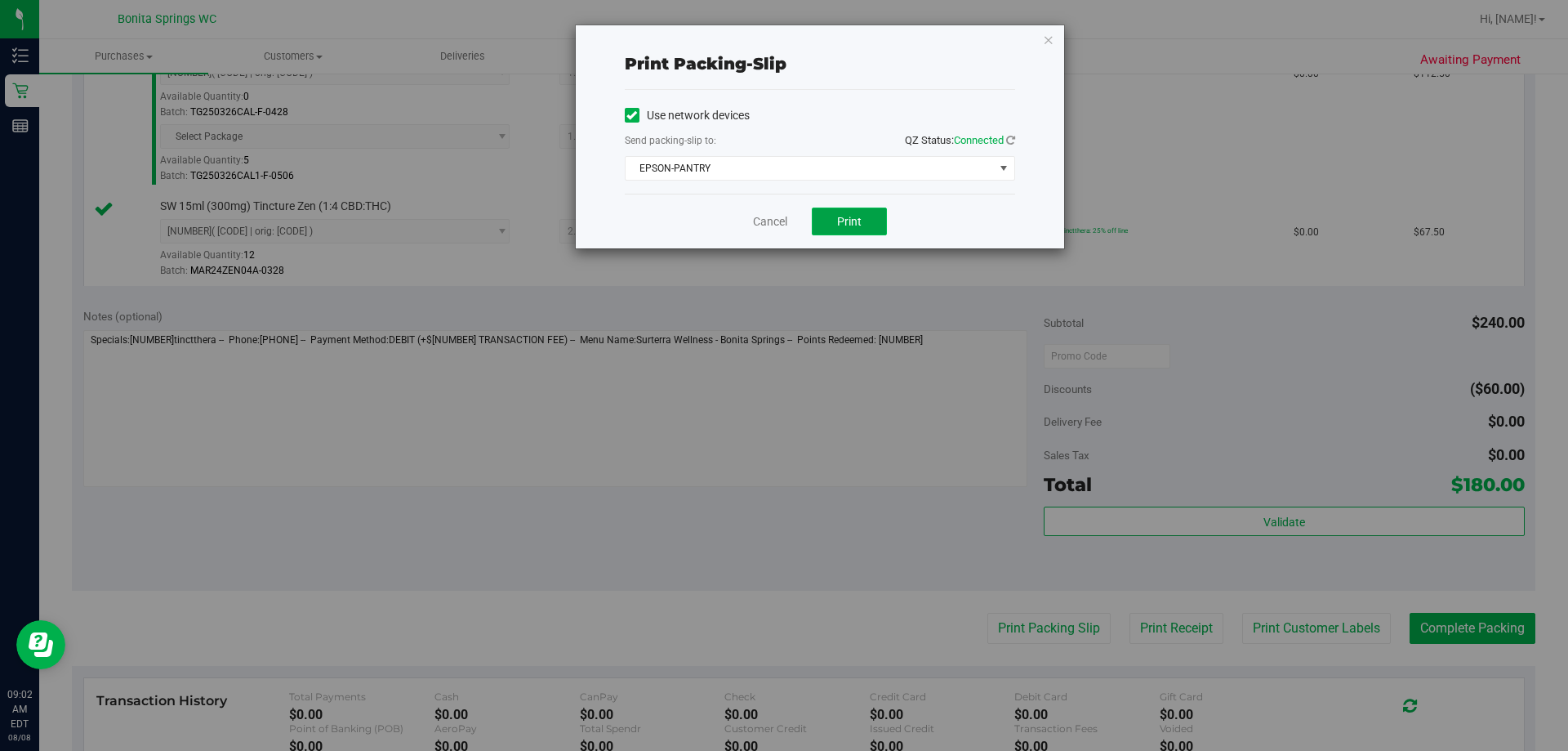 click on "Print" at bounding box center [849, 221] 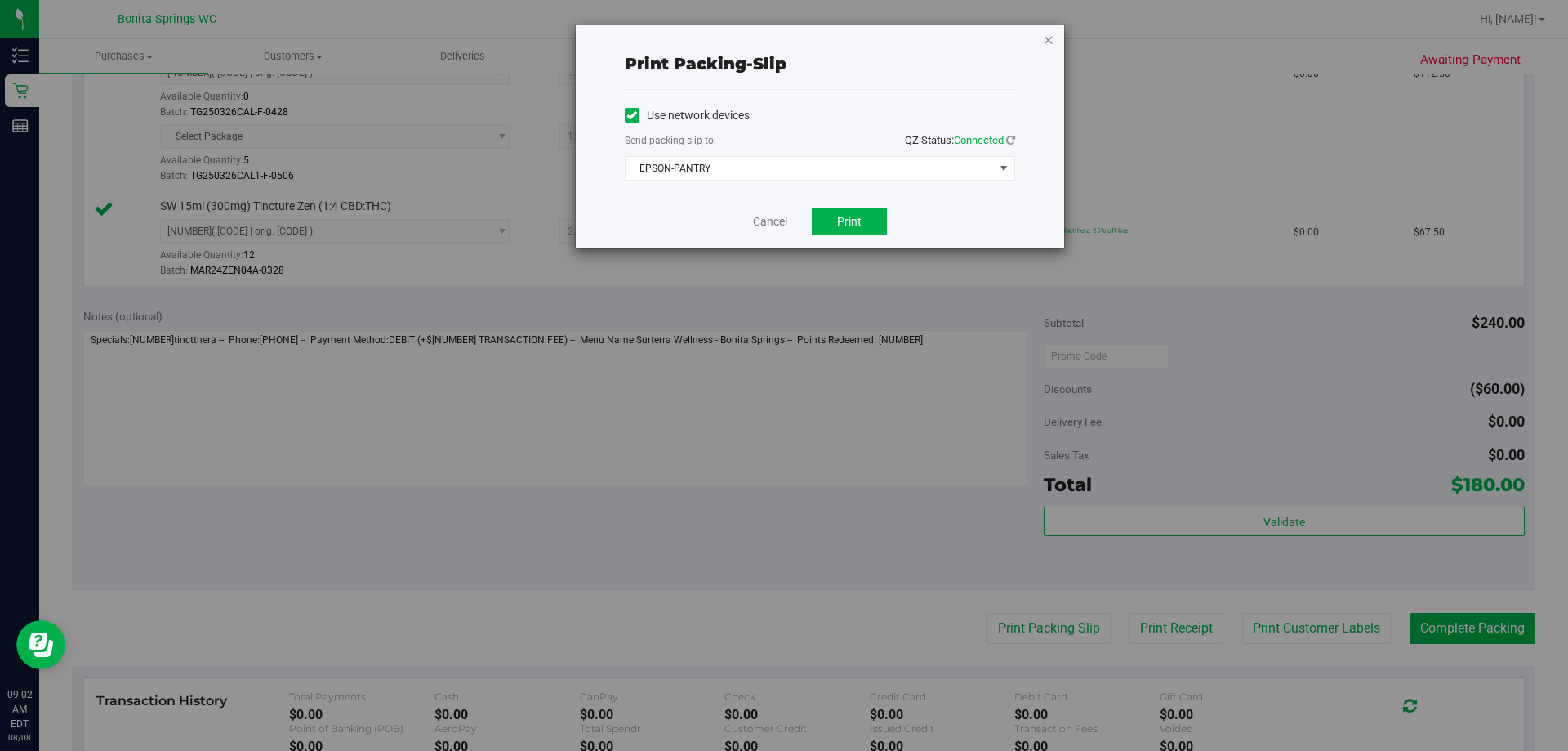 click at bounding box center (1049, 39) 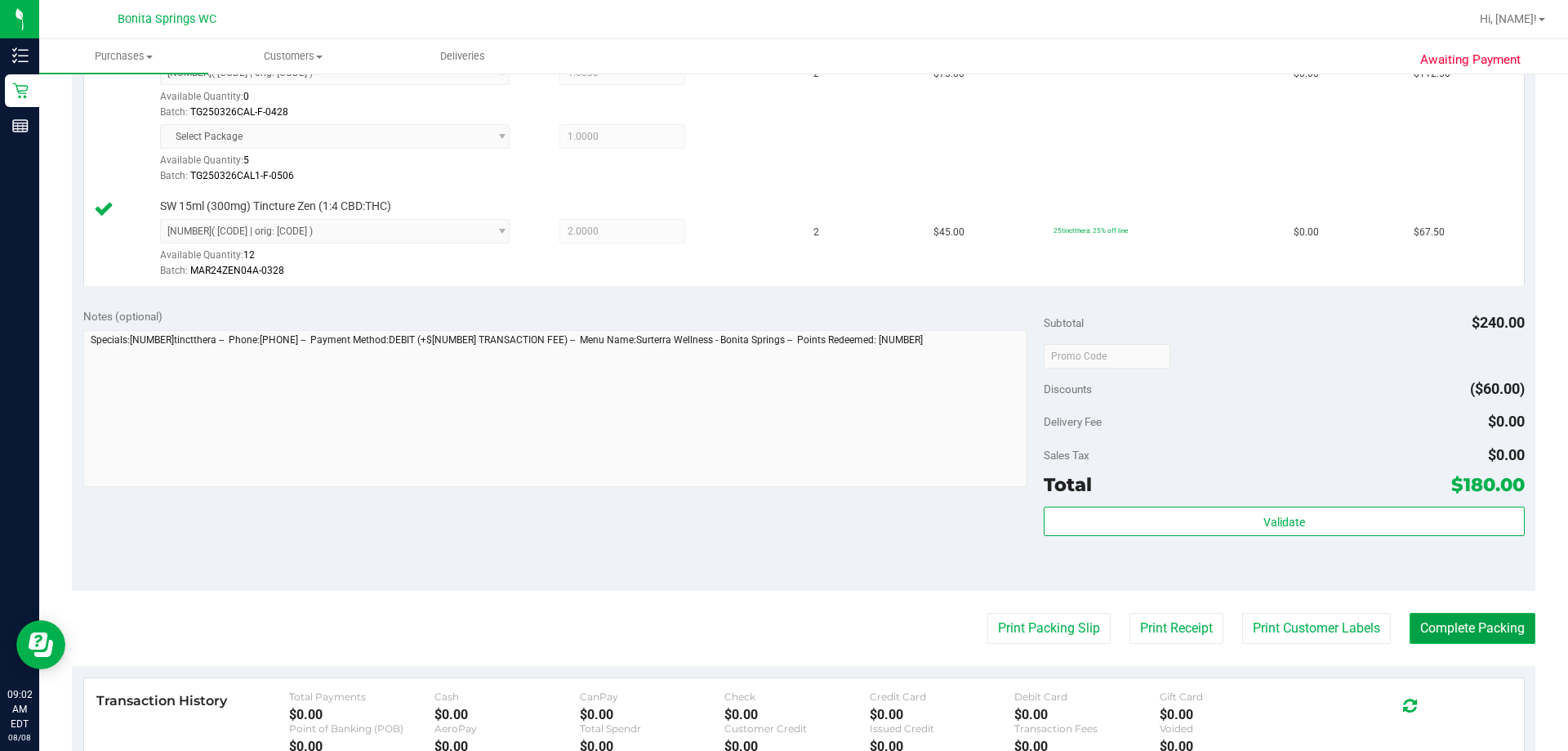 click on "Complete Packing" at bounding box center [1472, 628] 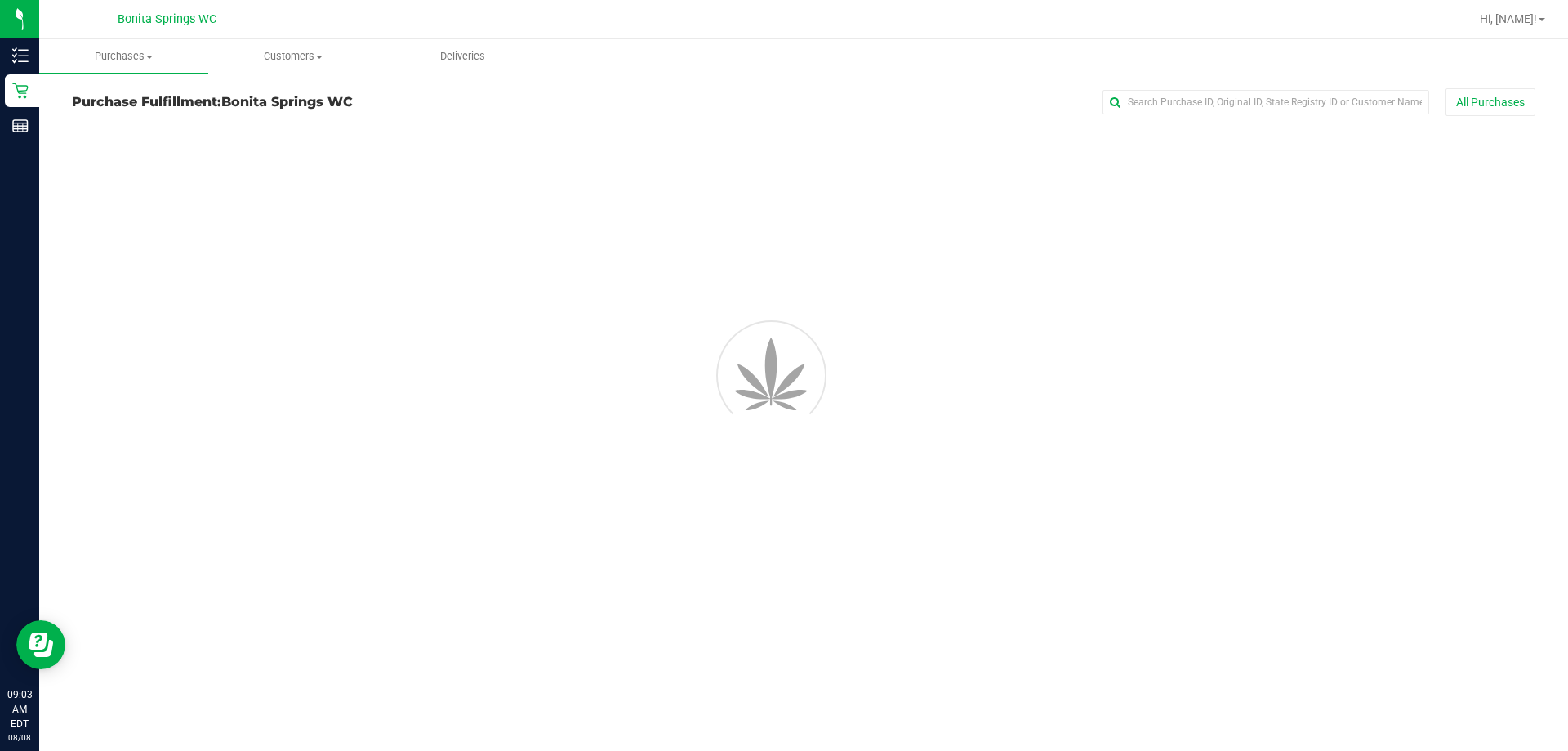 scroll, scrollTop: 0, scrollLeft: 0, axis: both 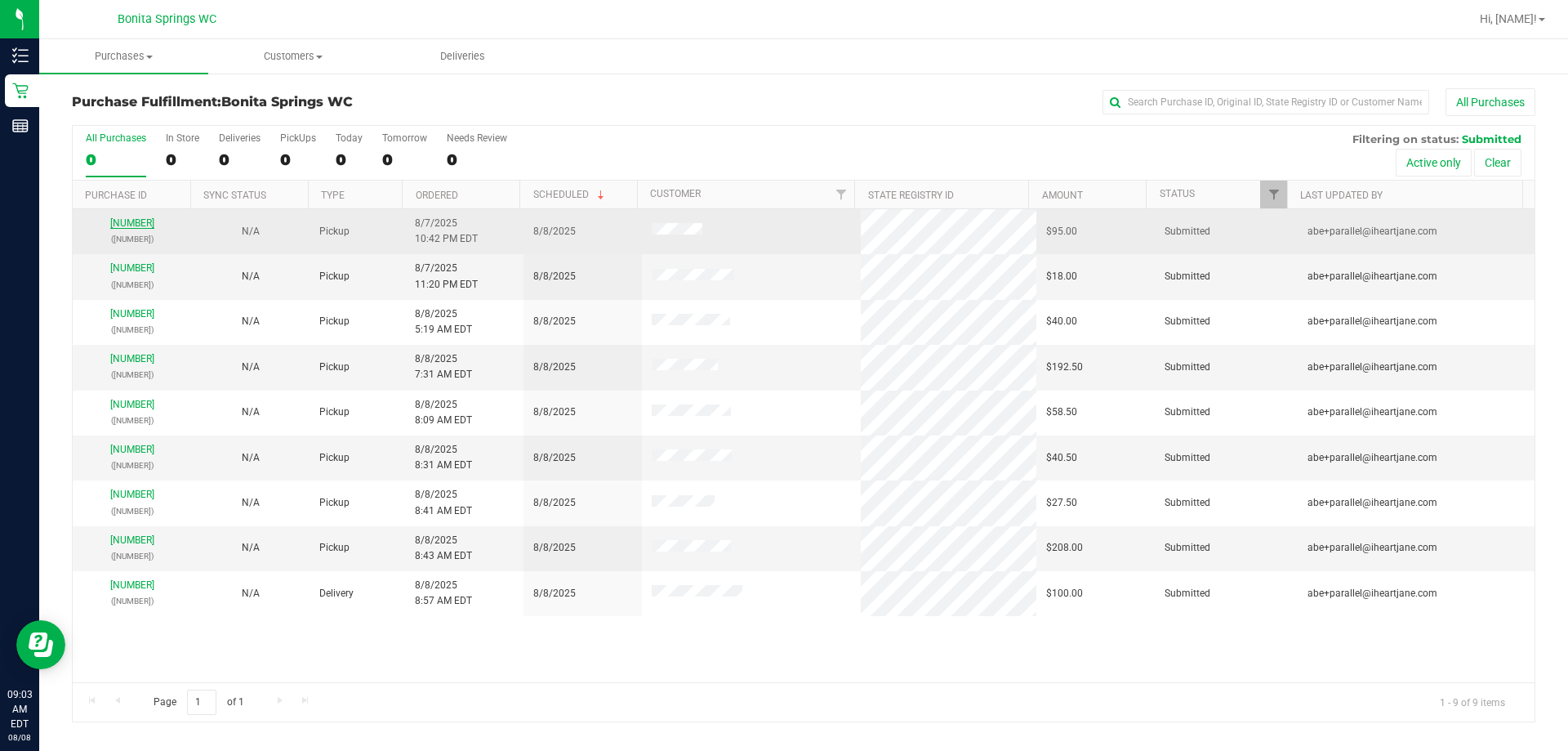 click on "[NUMBER]" at bounding box center [132, 223] 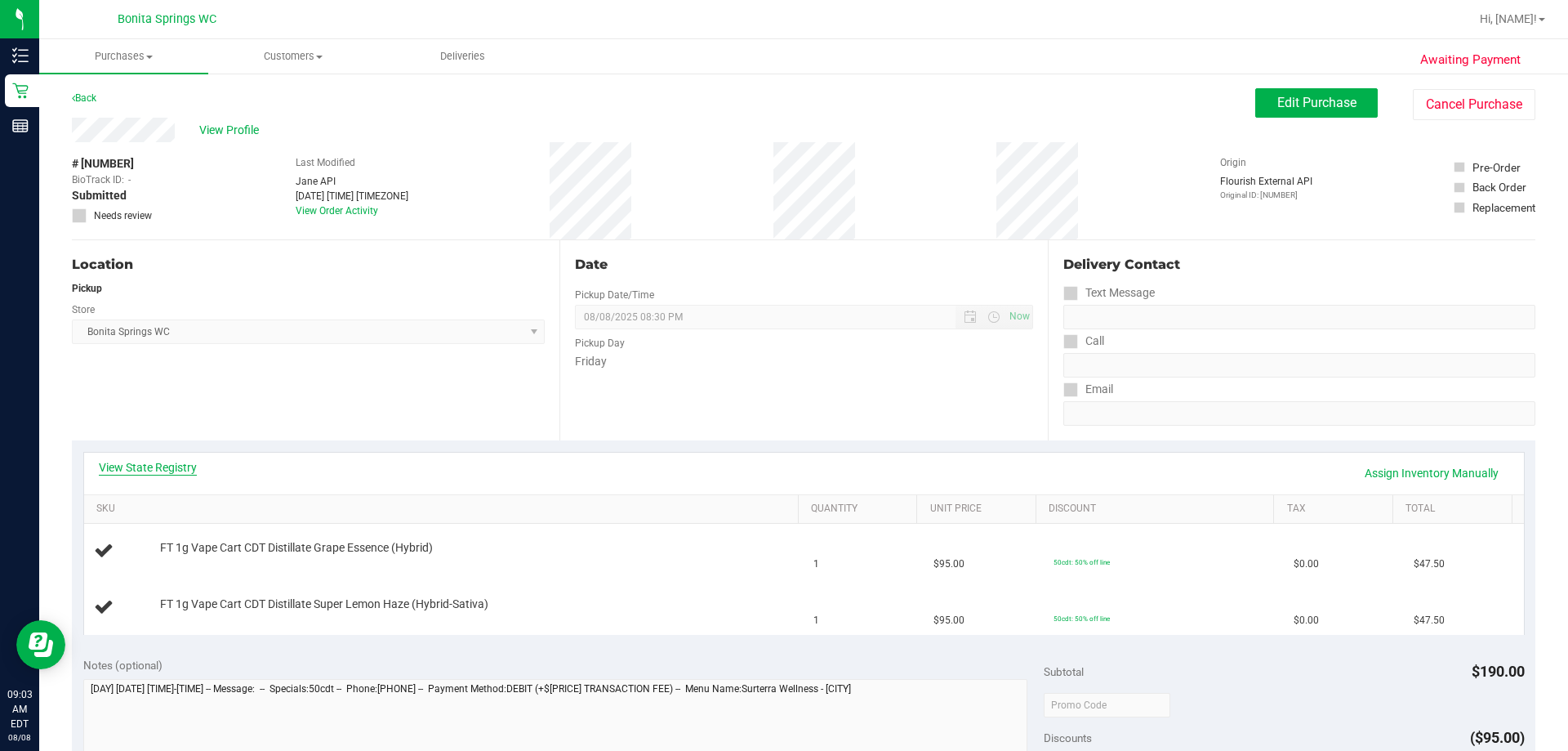 click on "View State Registry" at bounding box center [148, 467] 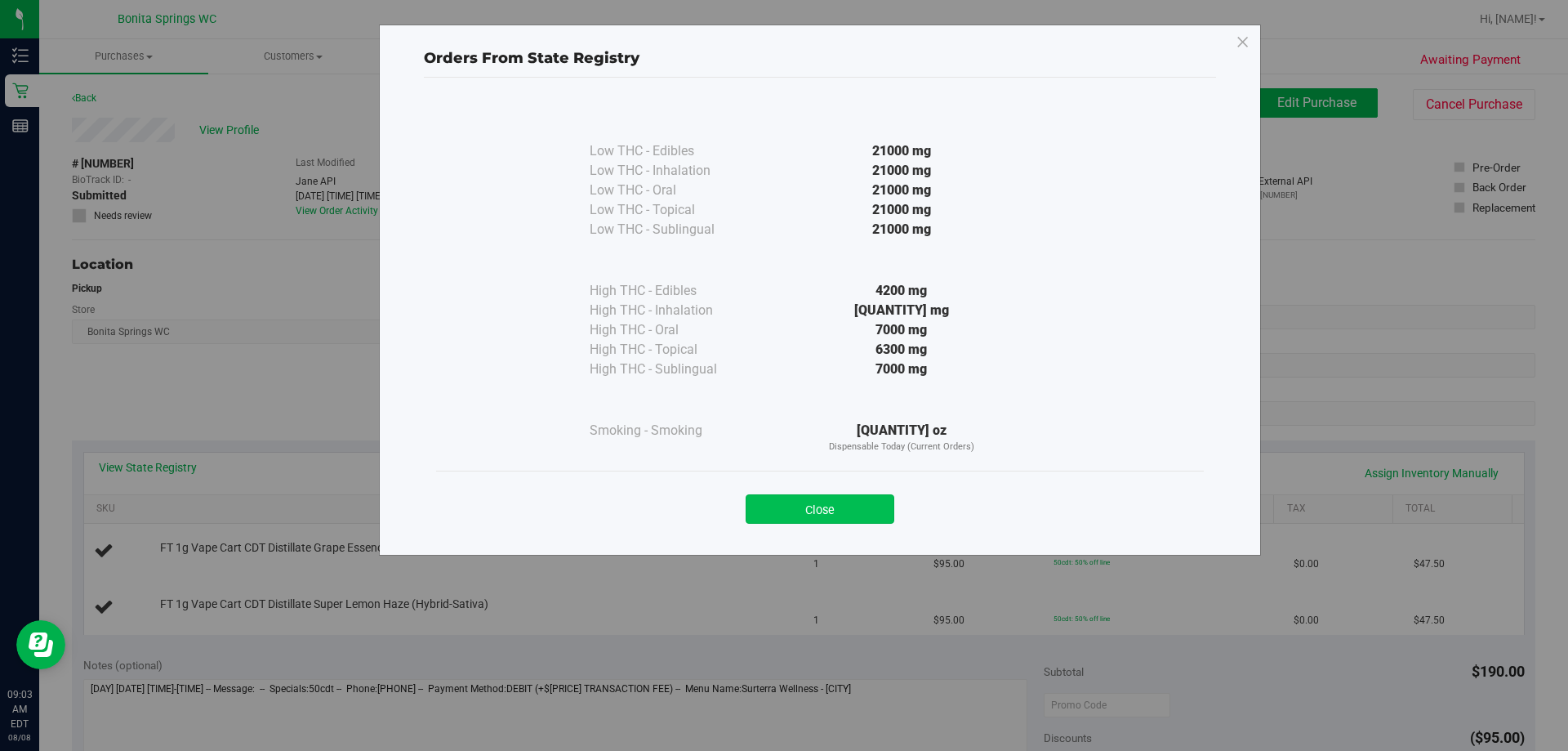 drag, startPoint x: 843, startPoint y: 511, endPoint x: 1275, endPoint y: 382, distance: 450.8492 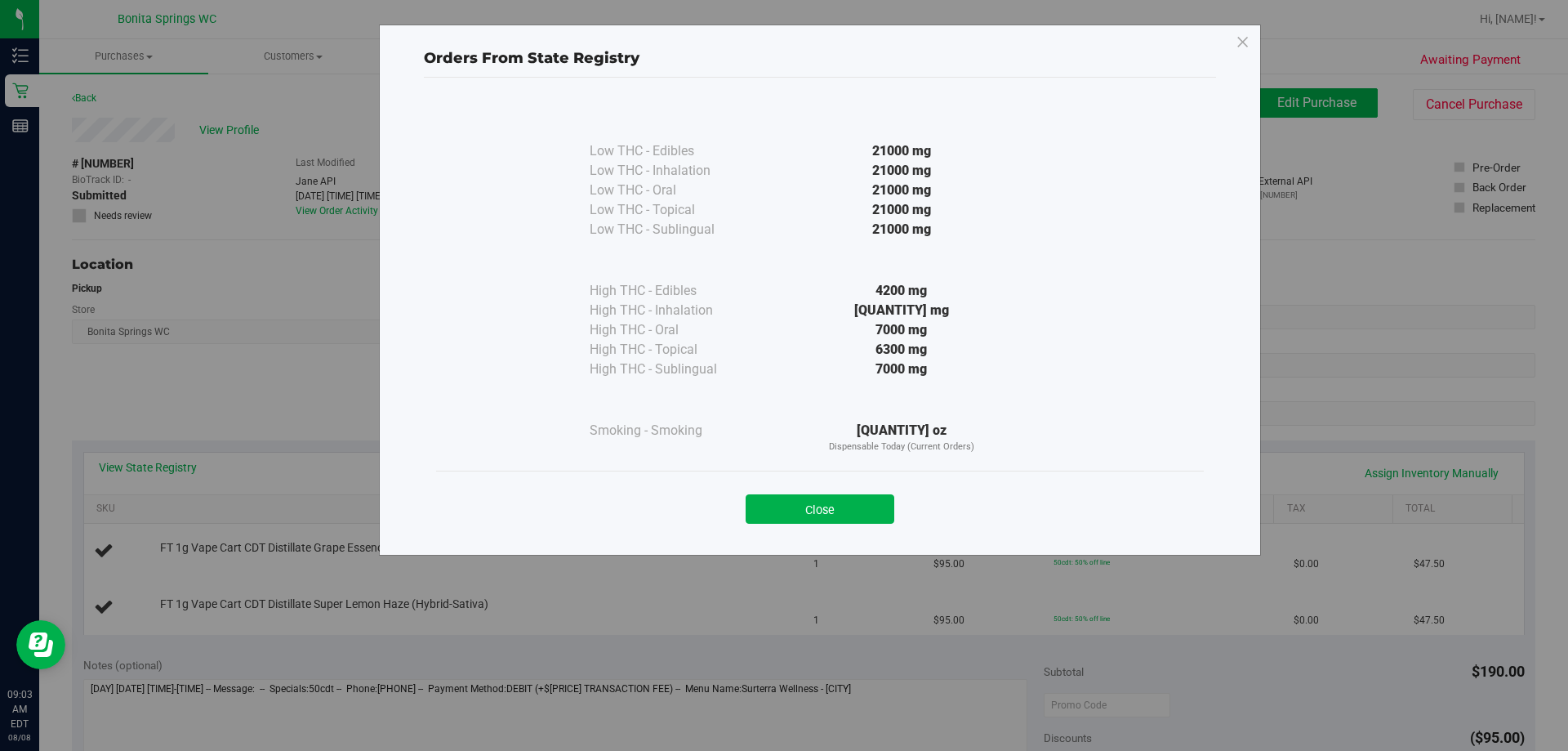 click on "Close" at bounding box center [820, 509] 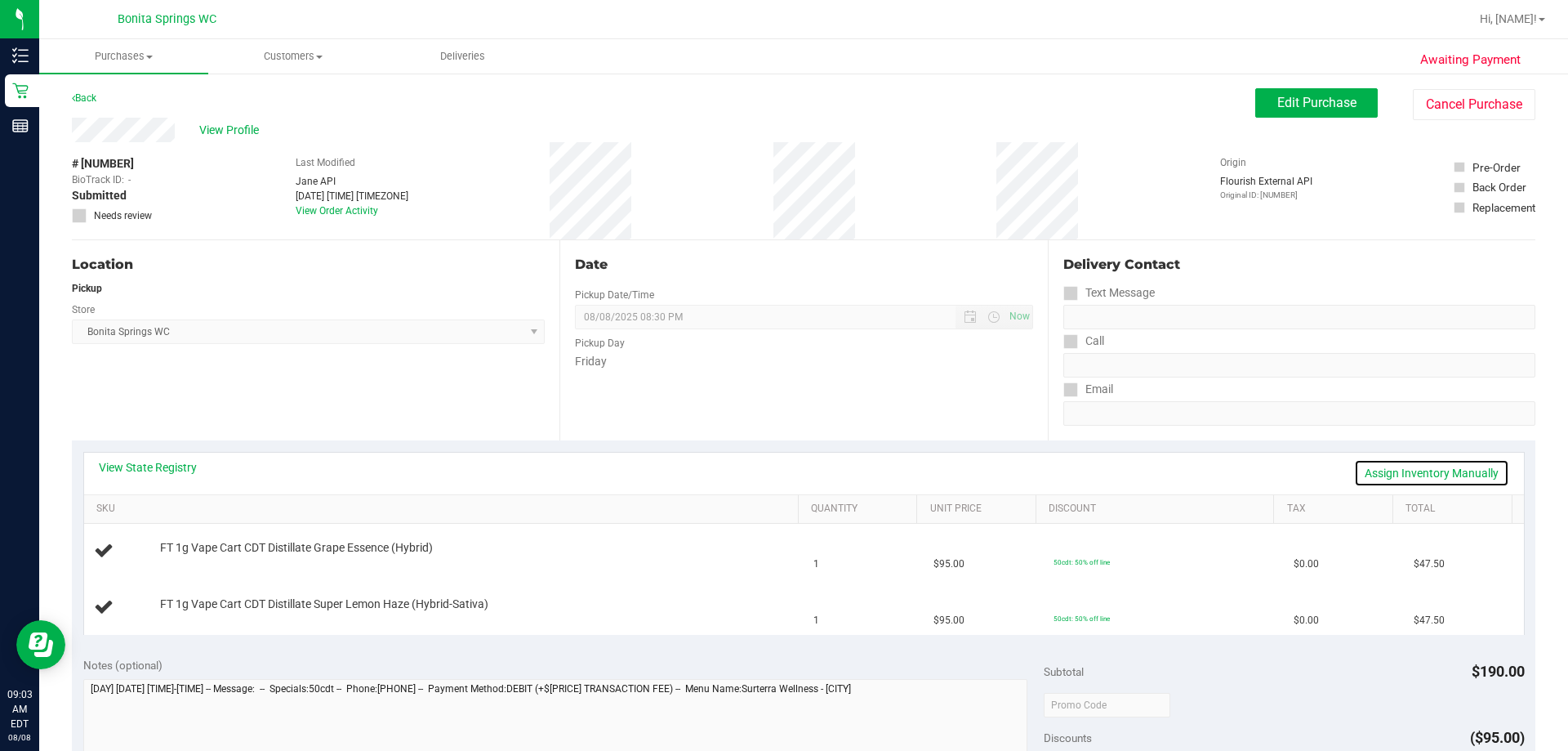 click on "Assign Inventory Manually" at bounding box center [1432, 473] 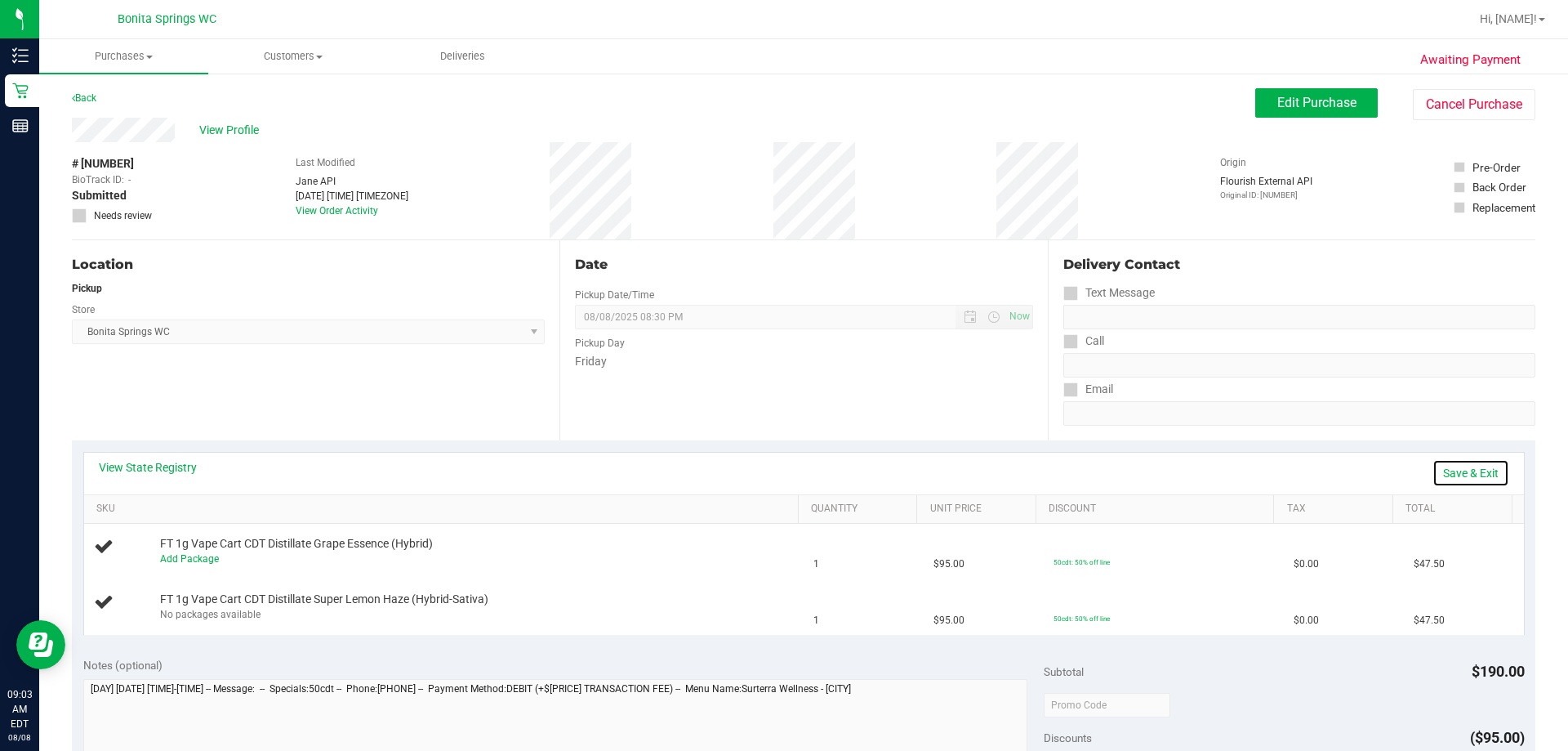 click on "Save & Exit" at bounding box center [1471, 473] 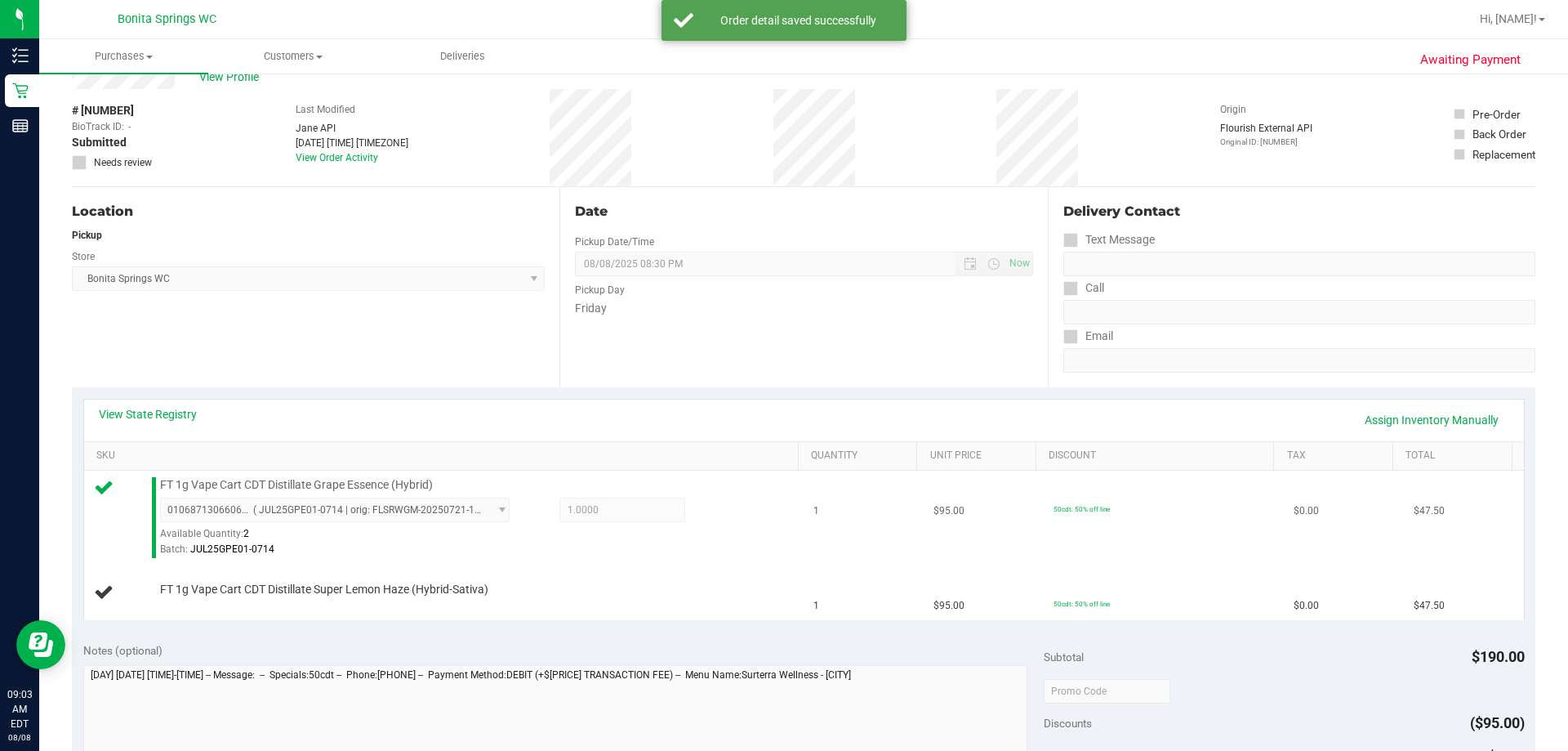 scroll, scrollTop: 82, scrollLeft: 0, axis: vertical 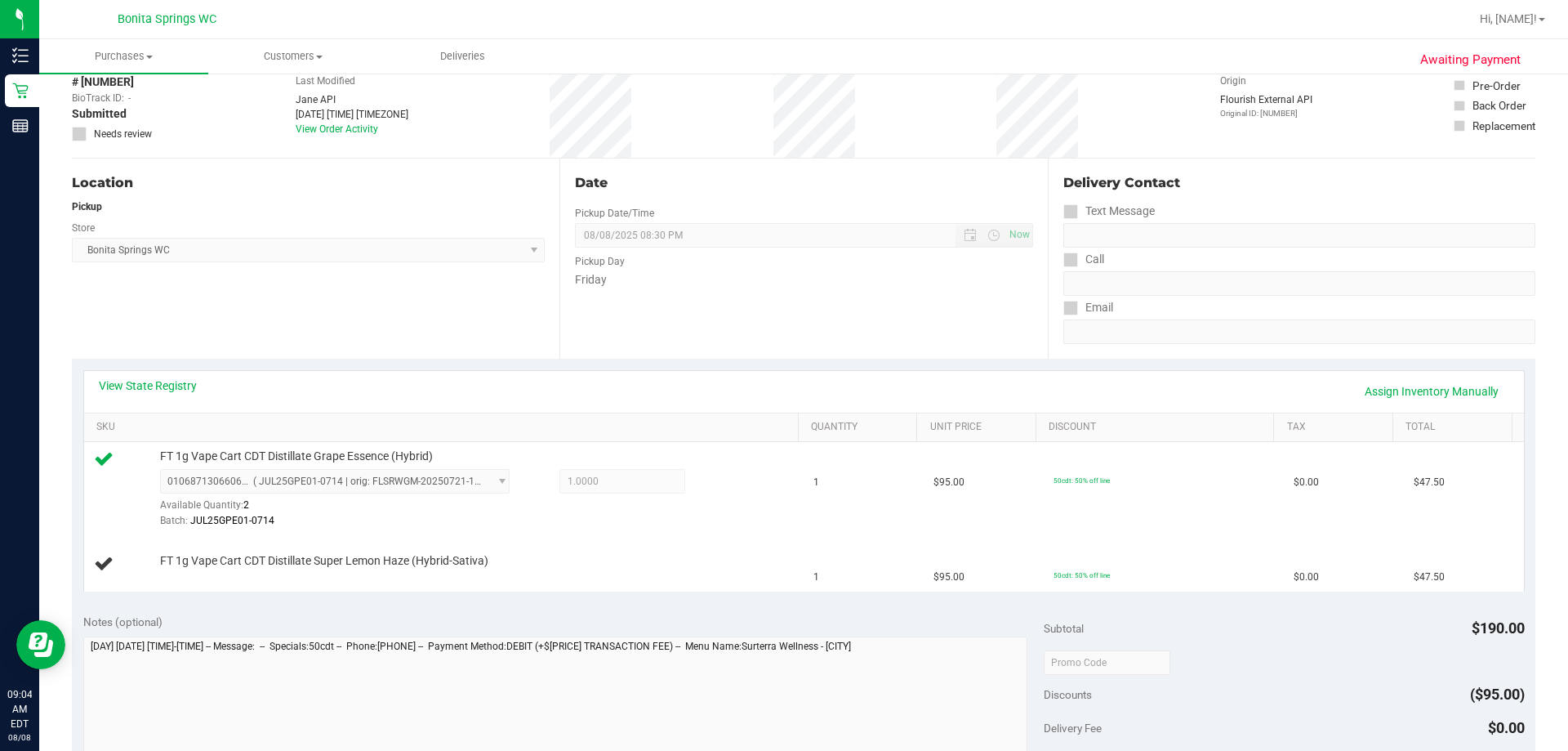 click on "View State Registry
Assign Inventory Manually" at bounding box center [804, 391] 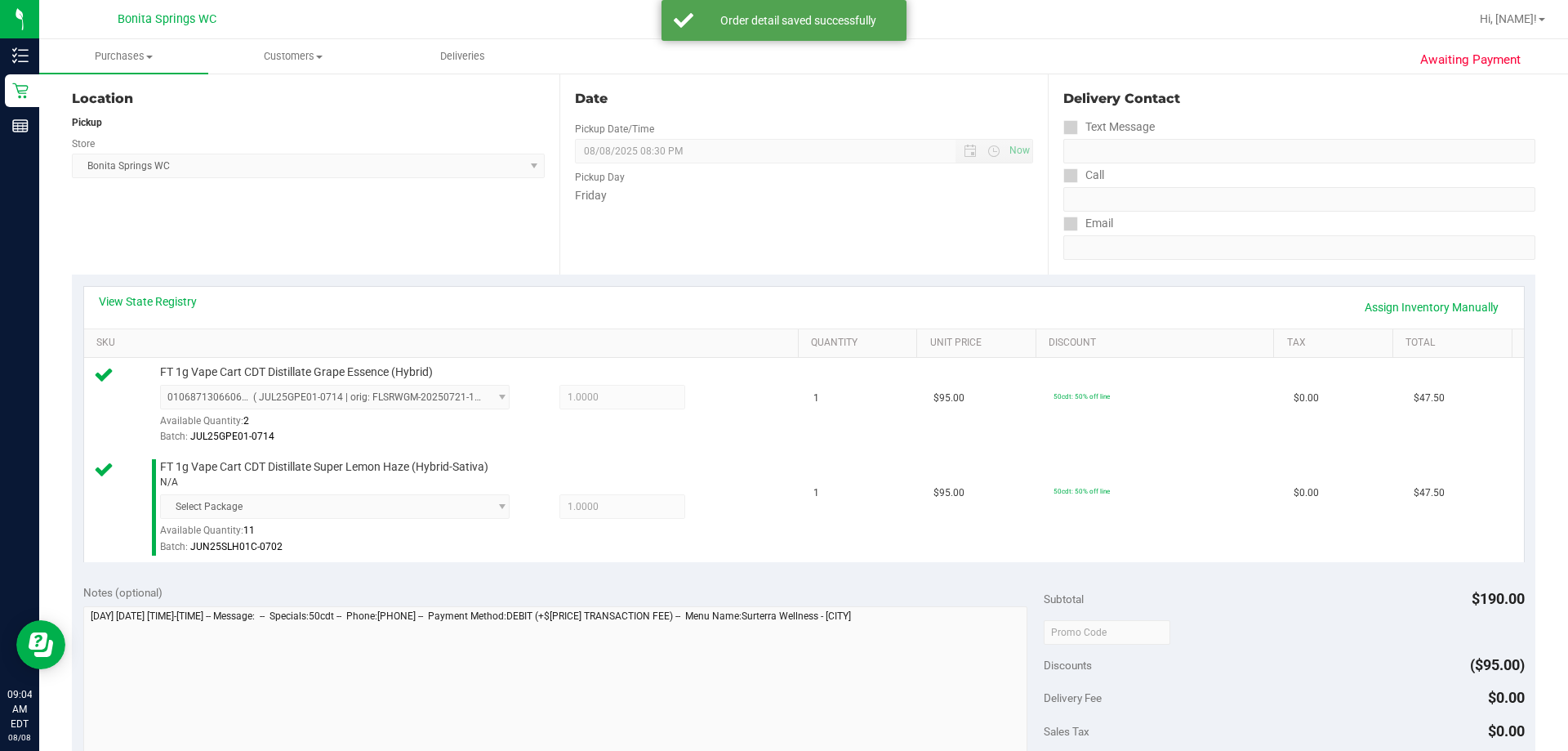 scroll, scrollTop: 245, scrollLeft: 0, axis: vertical 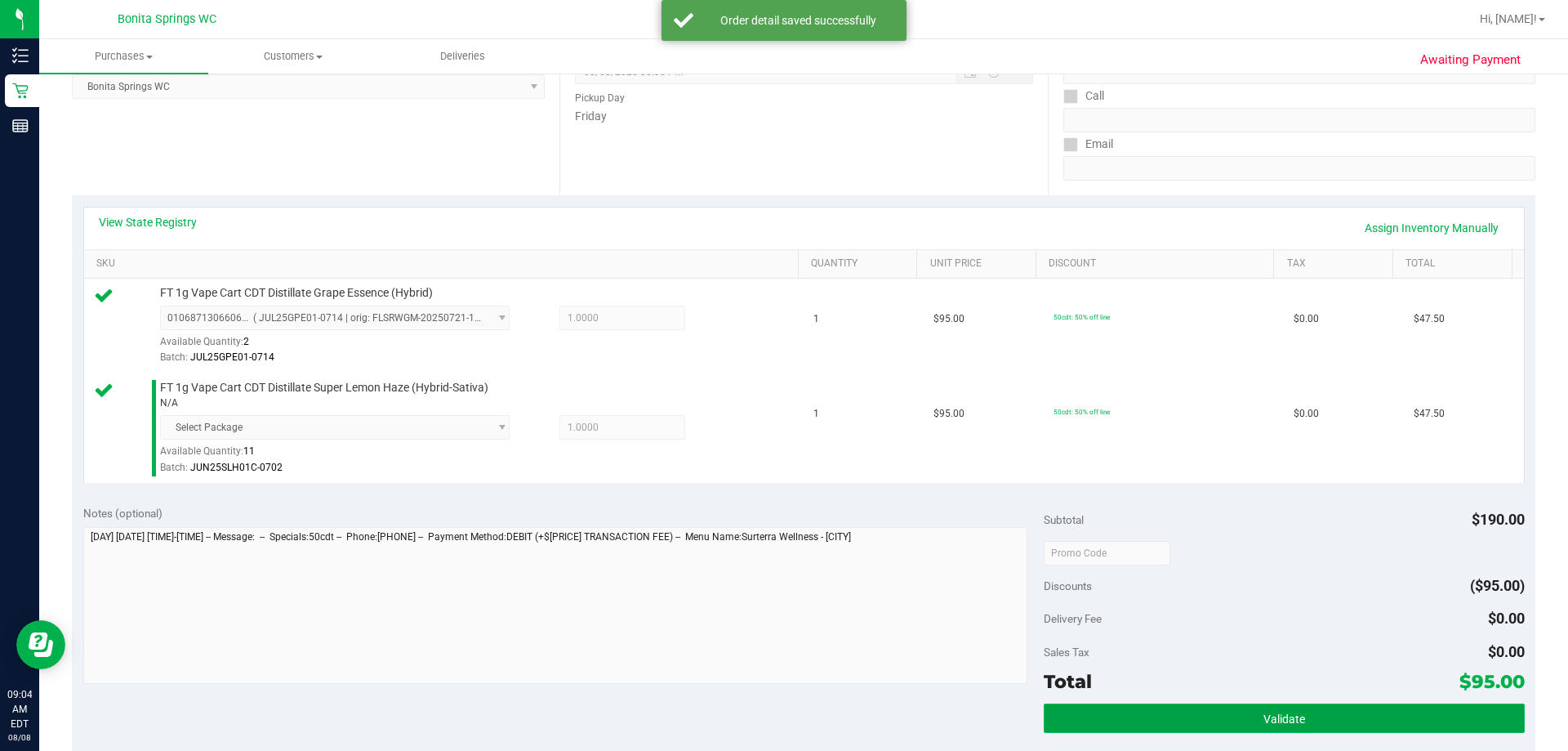 click on "Validate" at bounding box center [1284, 718] 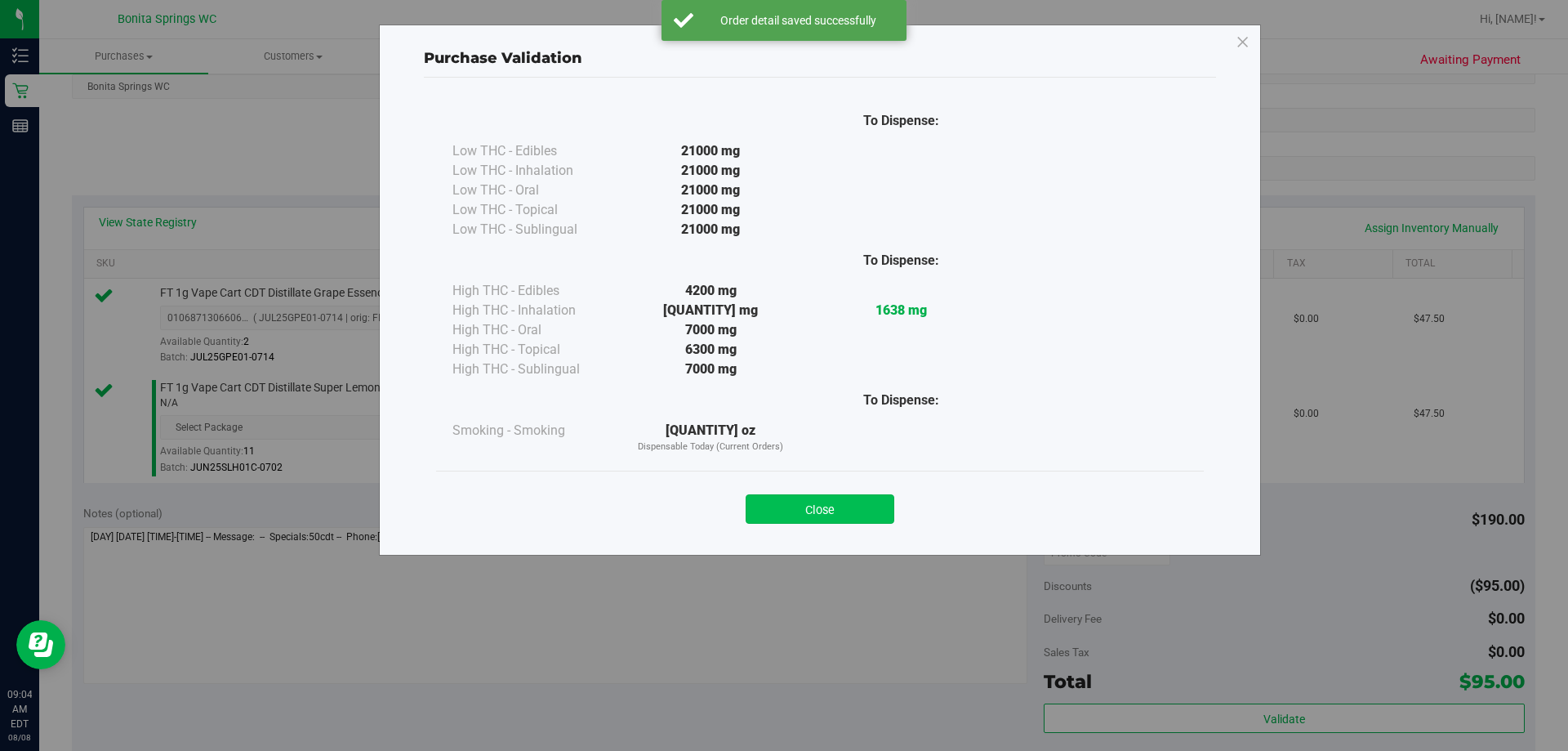 click on "Close" at bounding box center (820, 509) 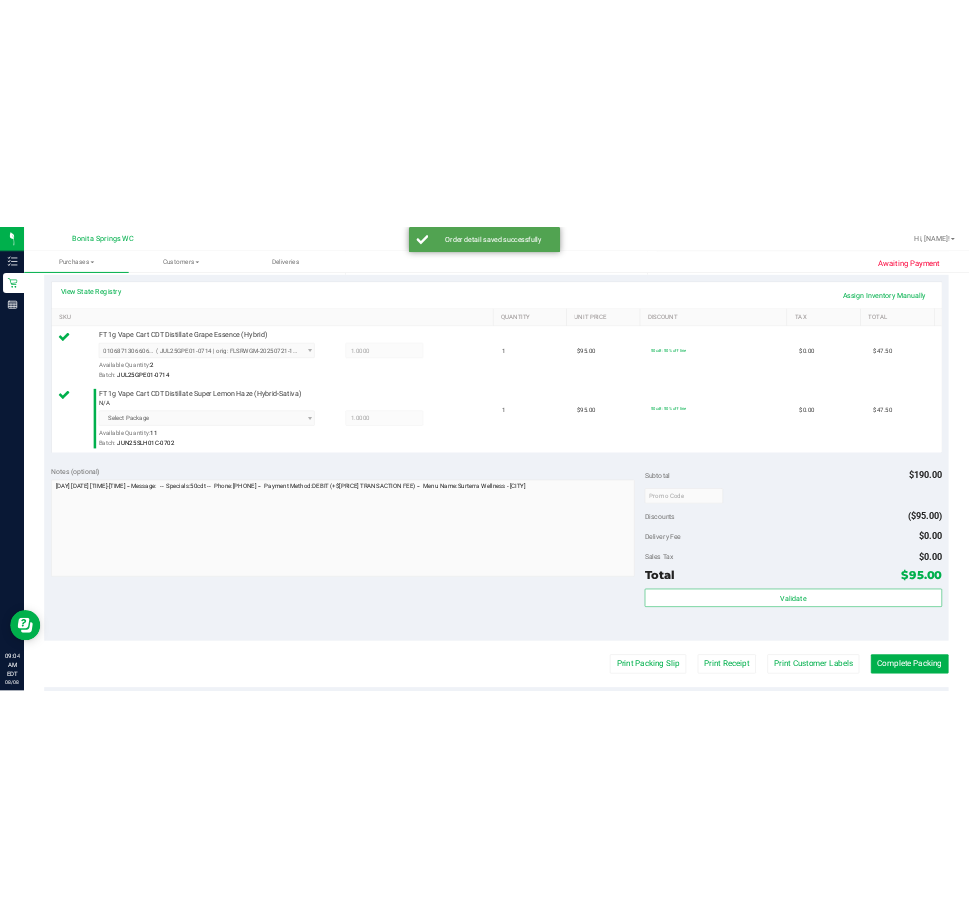 scroll, scrollTop: 600, scrollLeft: 0, axis: vertical 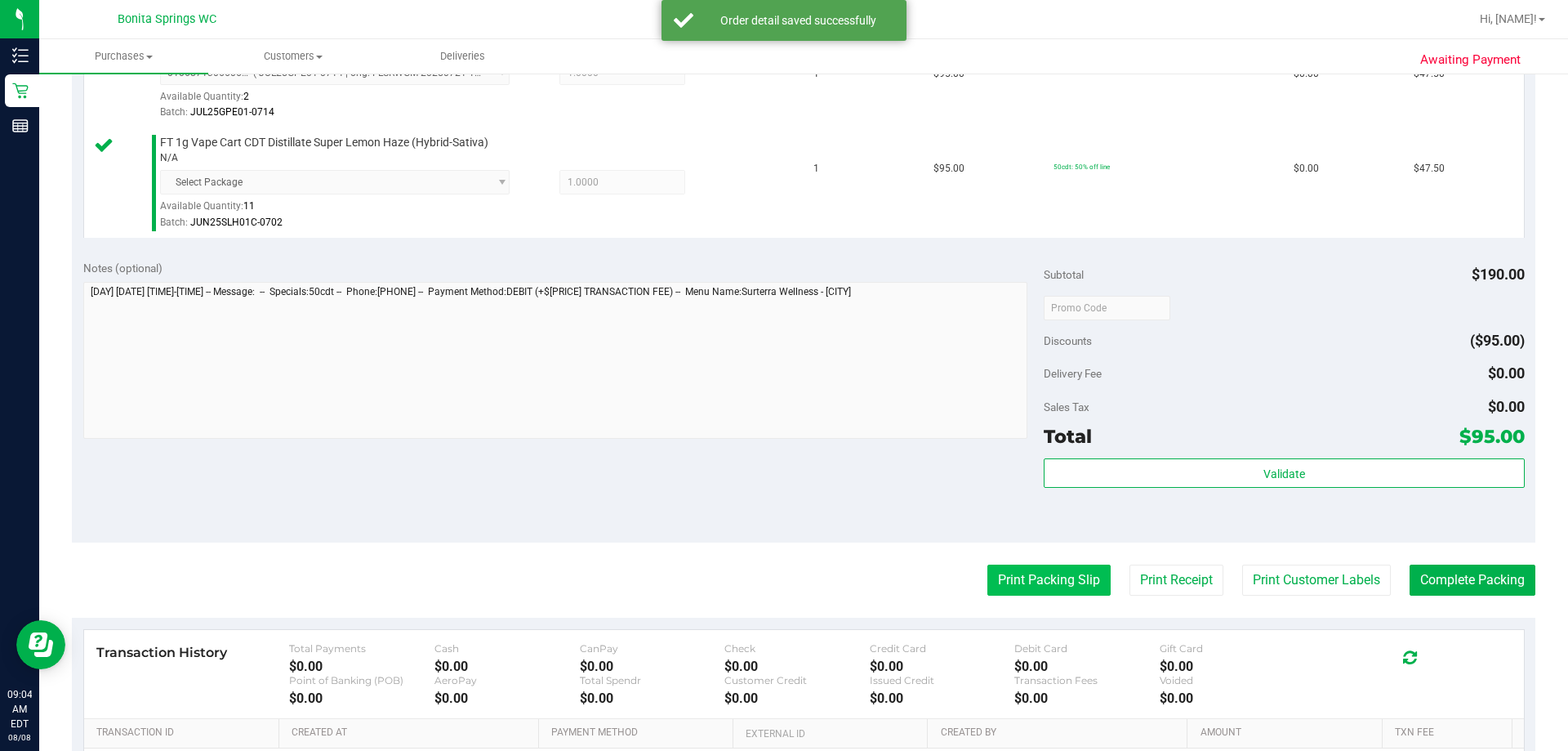 click on "Print Packing Slip" at bounding box center (1049, 580) 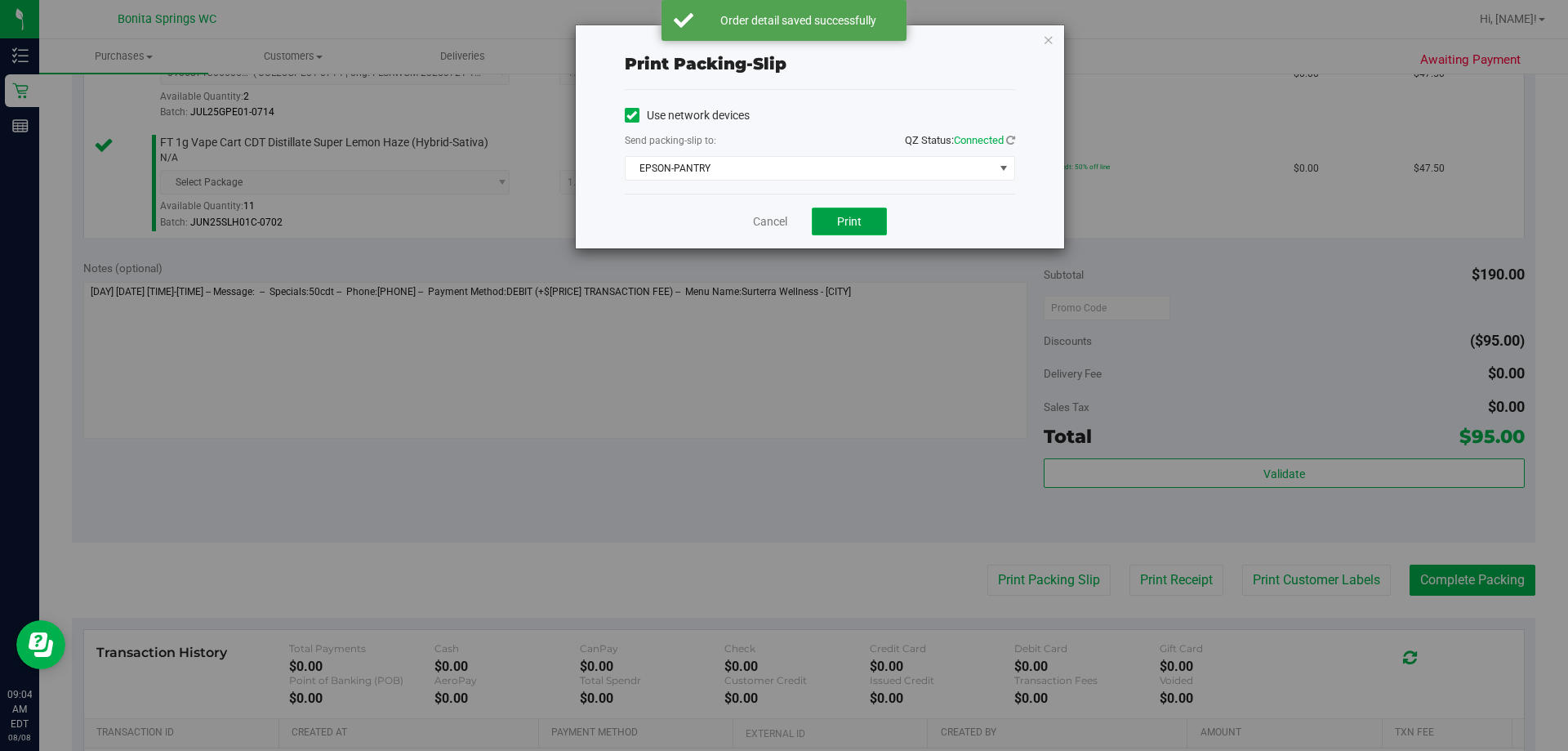 click on "Print" at bounding box center (849, 221) 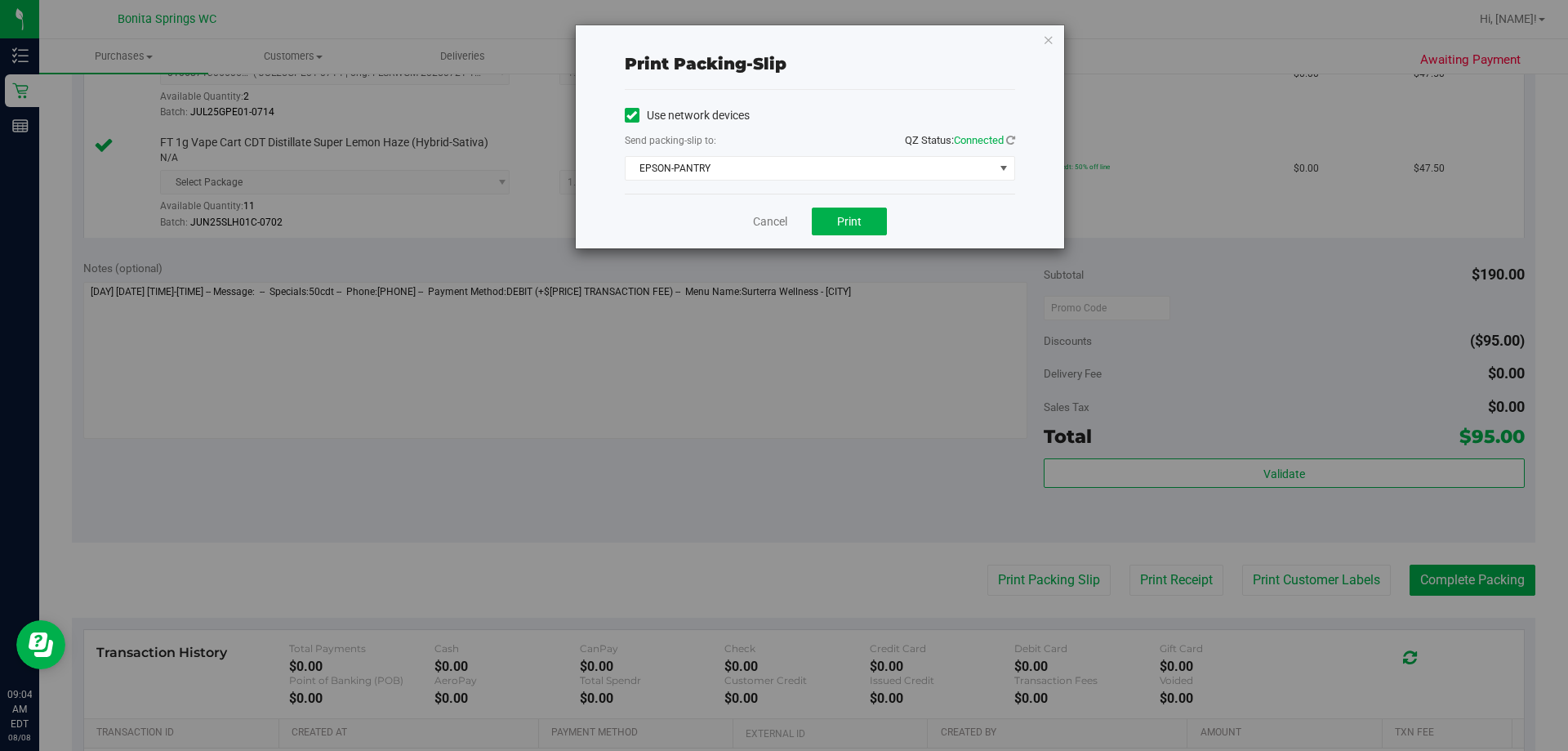 click at bounding box center [1049, 39] 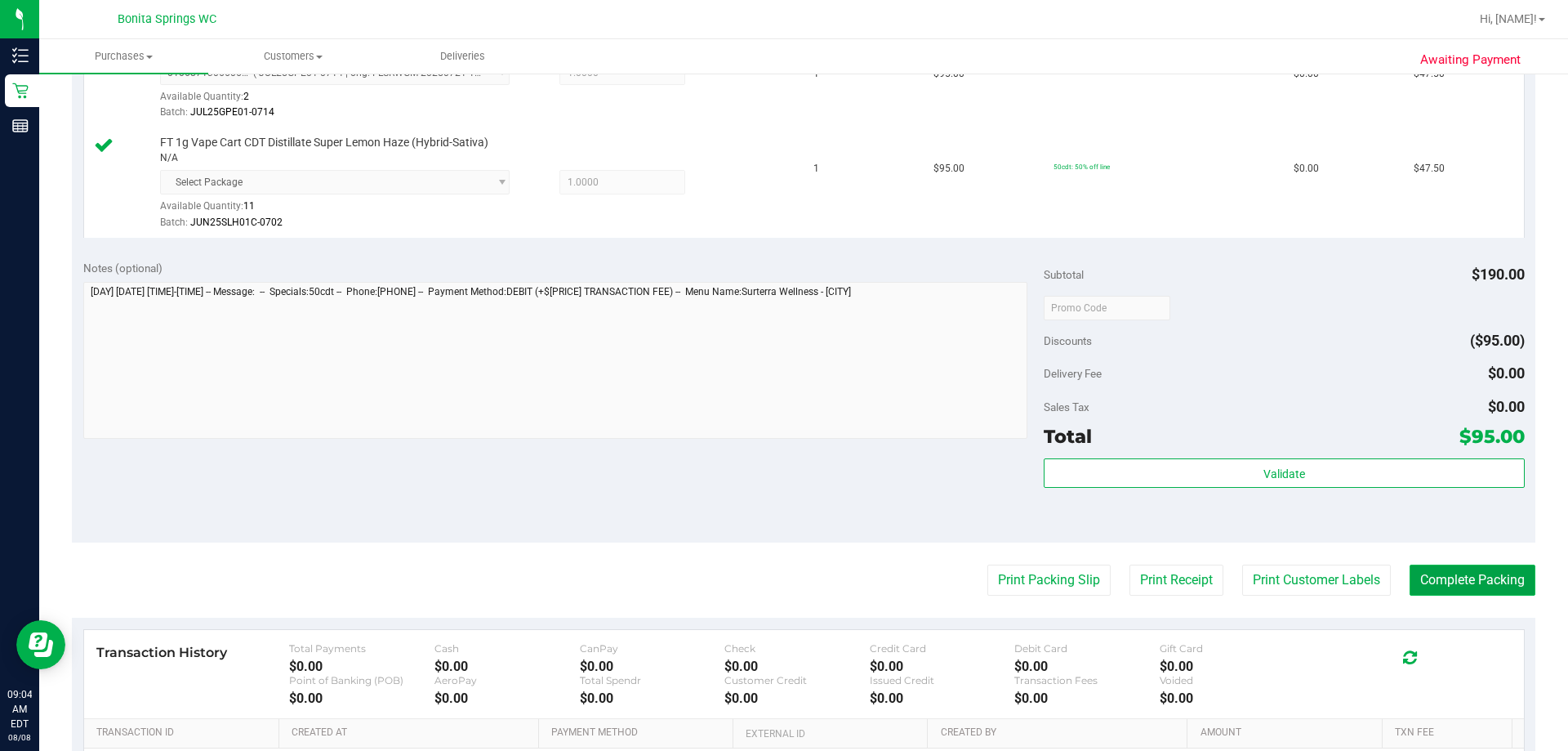 click on "Complete Packing" at bounding box center [1472, 580] 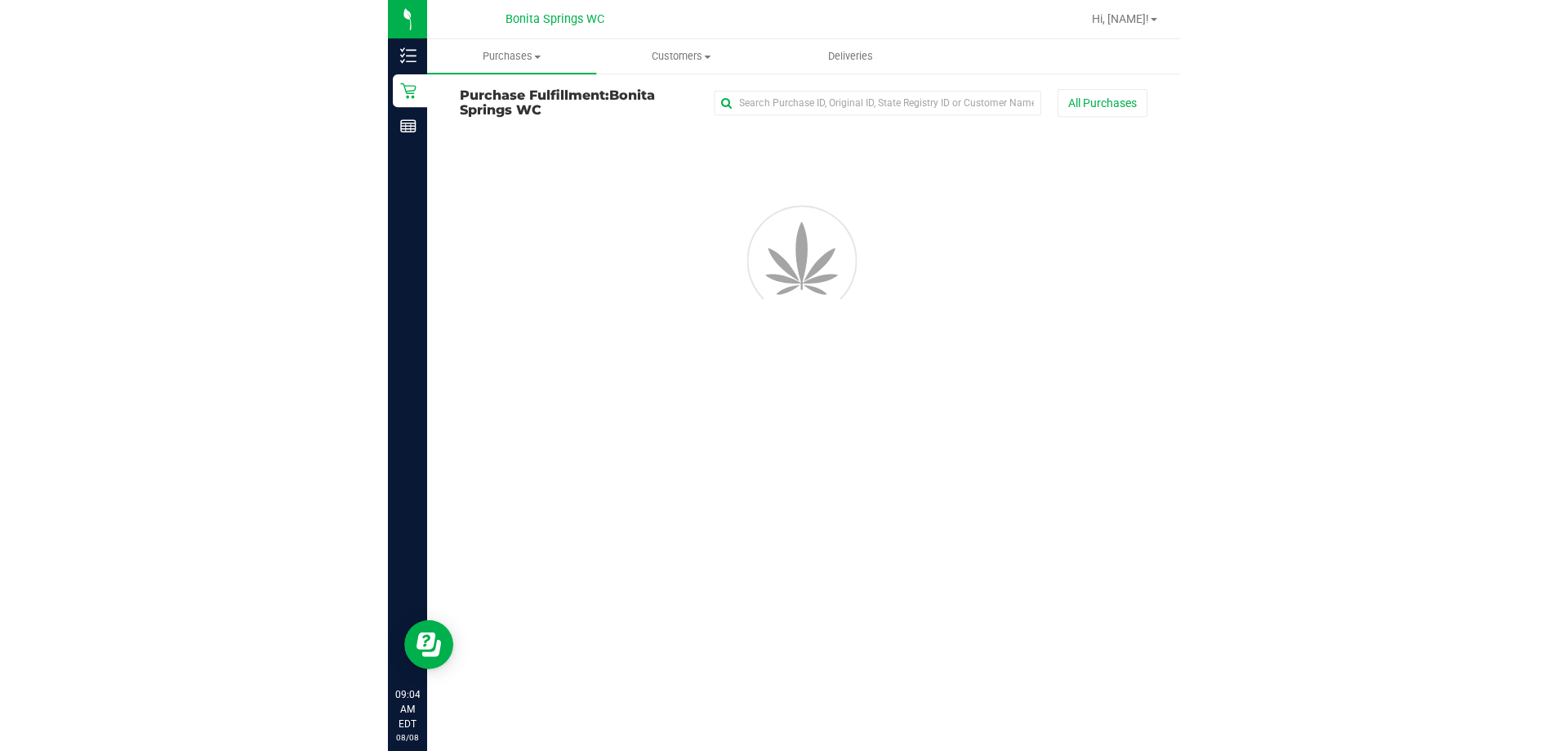 scroll, scrollTop: 0, scrollLeft: 0, axis: both 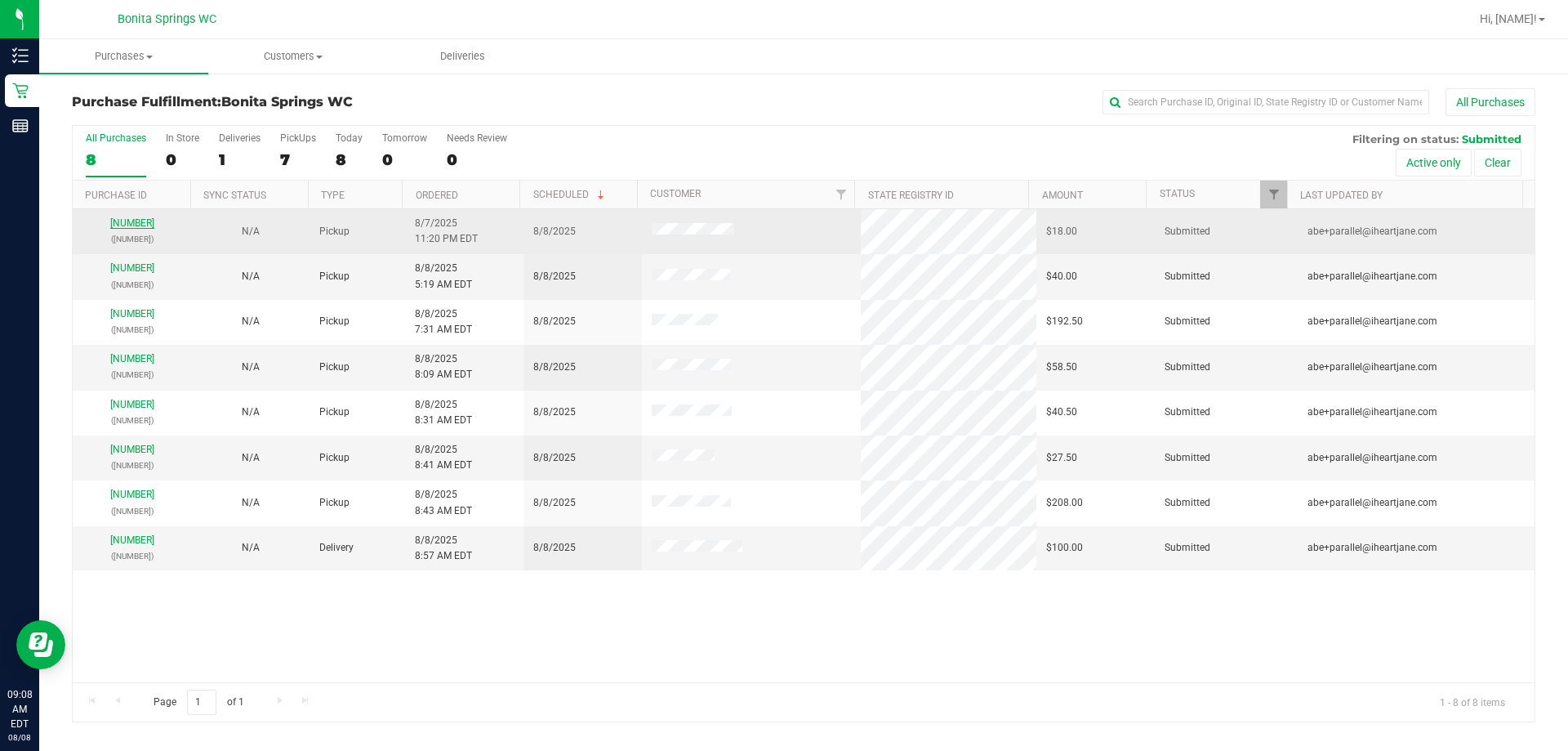 click on "[NUMBER]" at bounding box center [132, 223] 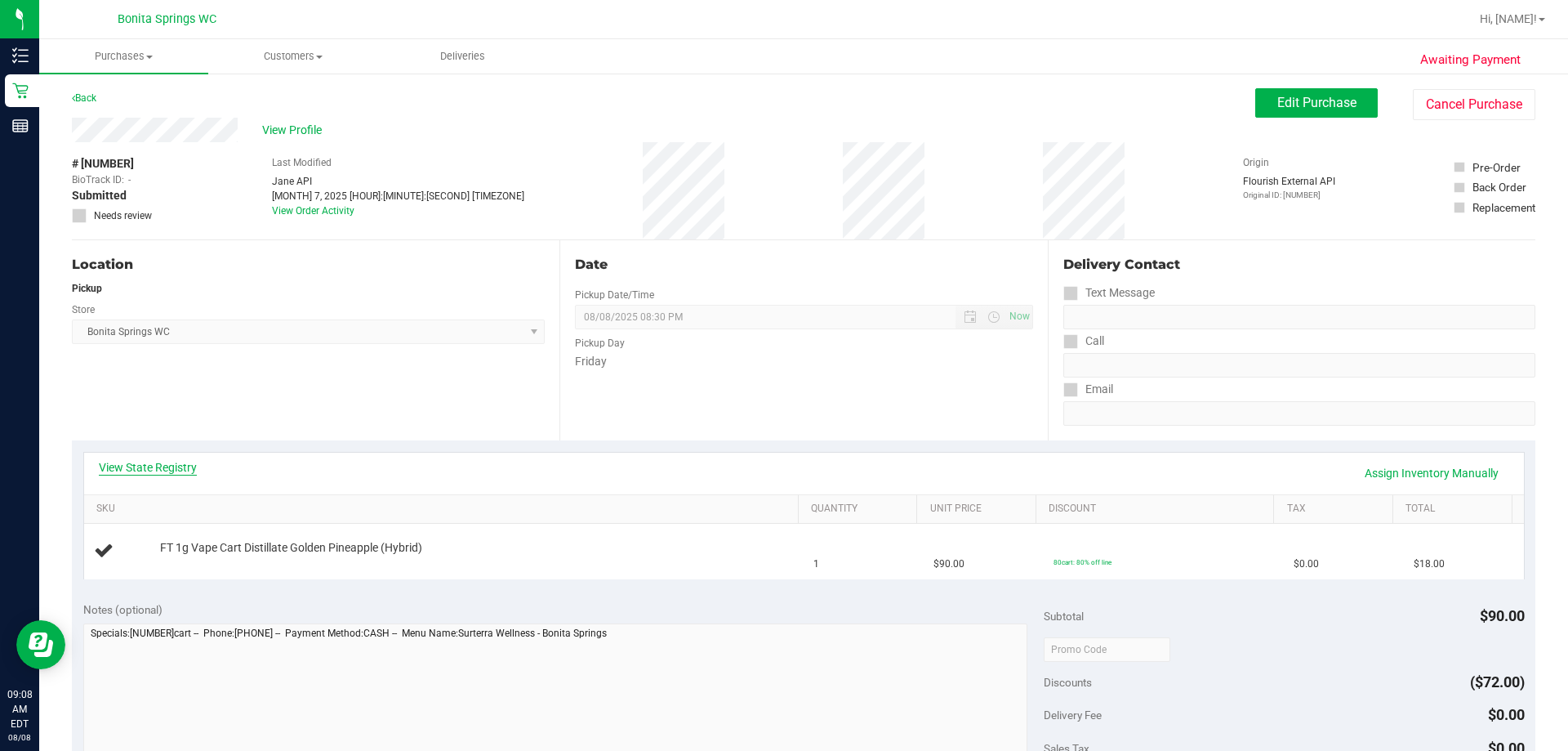 click on "View State Registry" at bounding box center (148, 467) 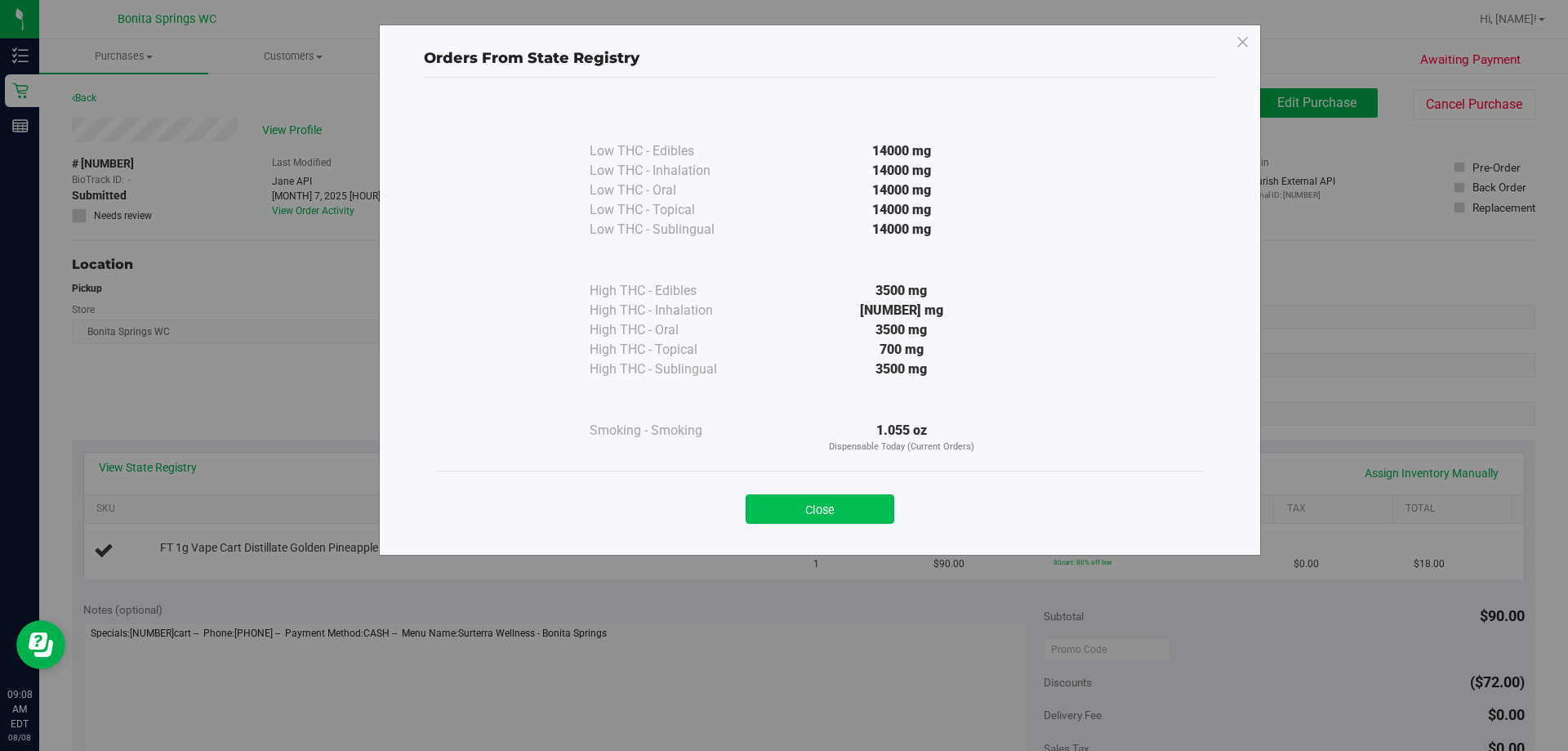 click on "Close" at bounding box center (820, 509) 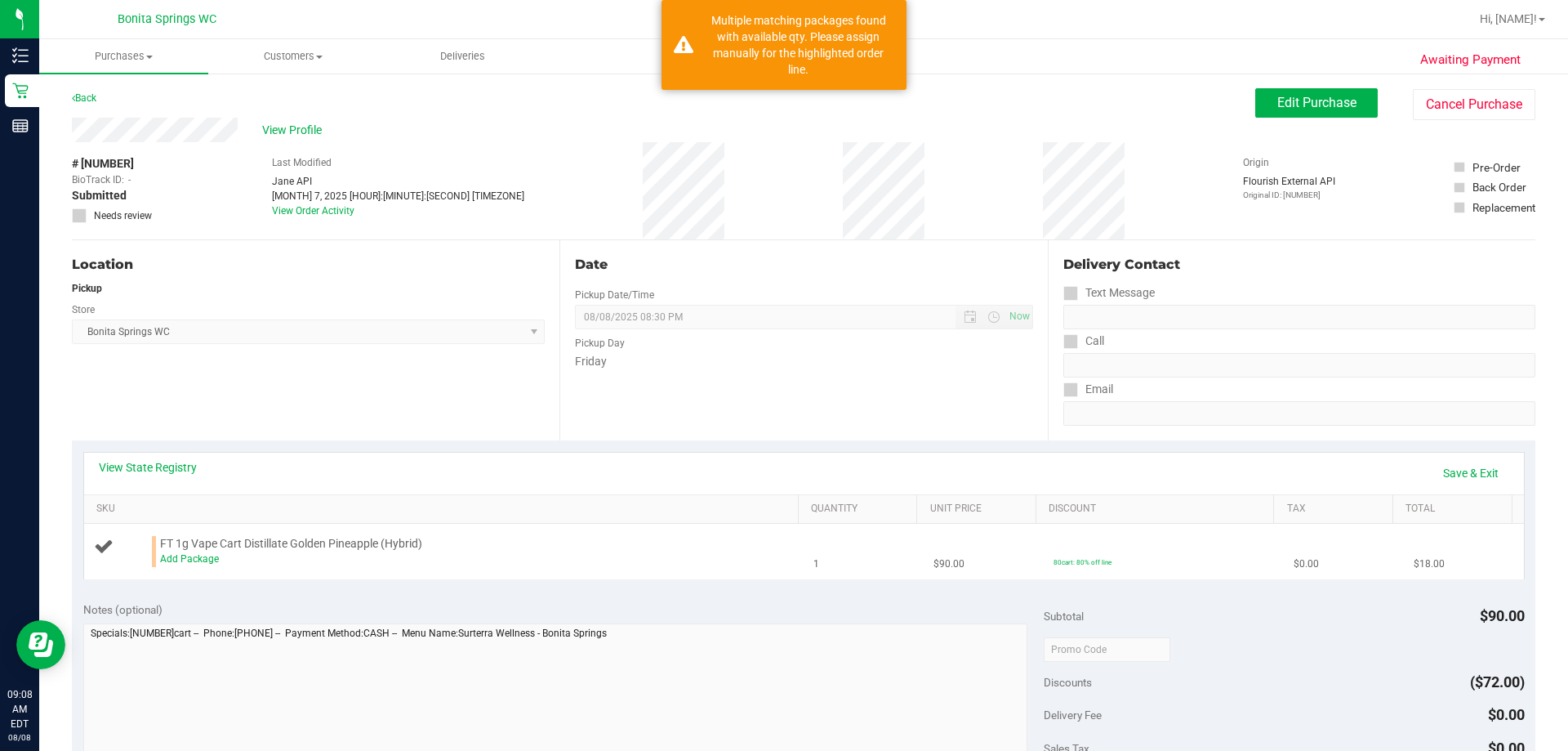 click on "Add Package" at bounding box center (475, 559) 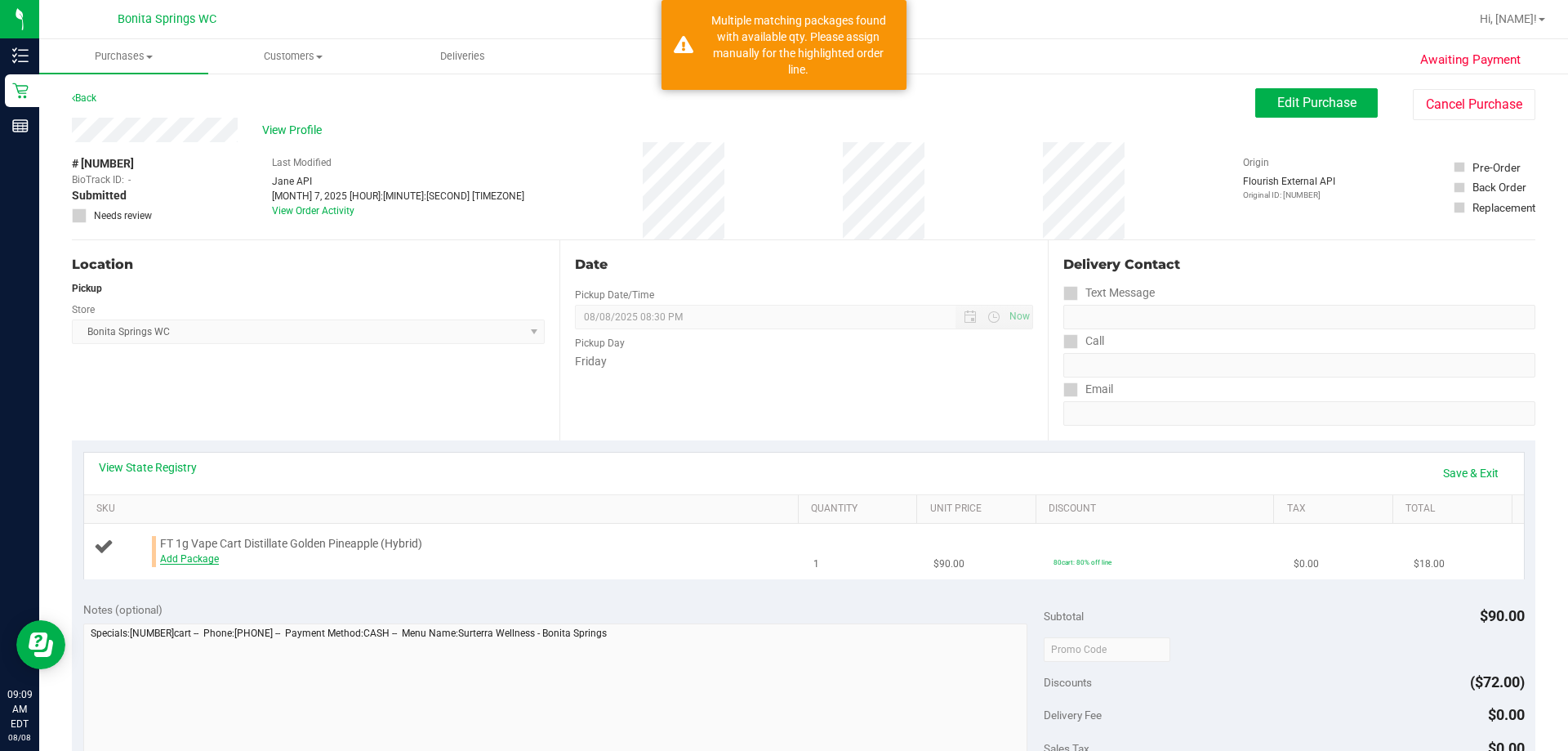 click on "Add Package" at bounding box center (189, 559) 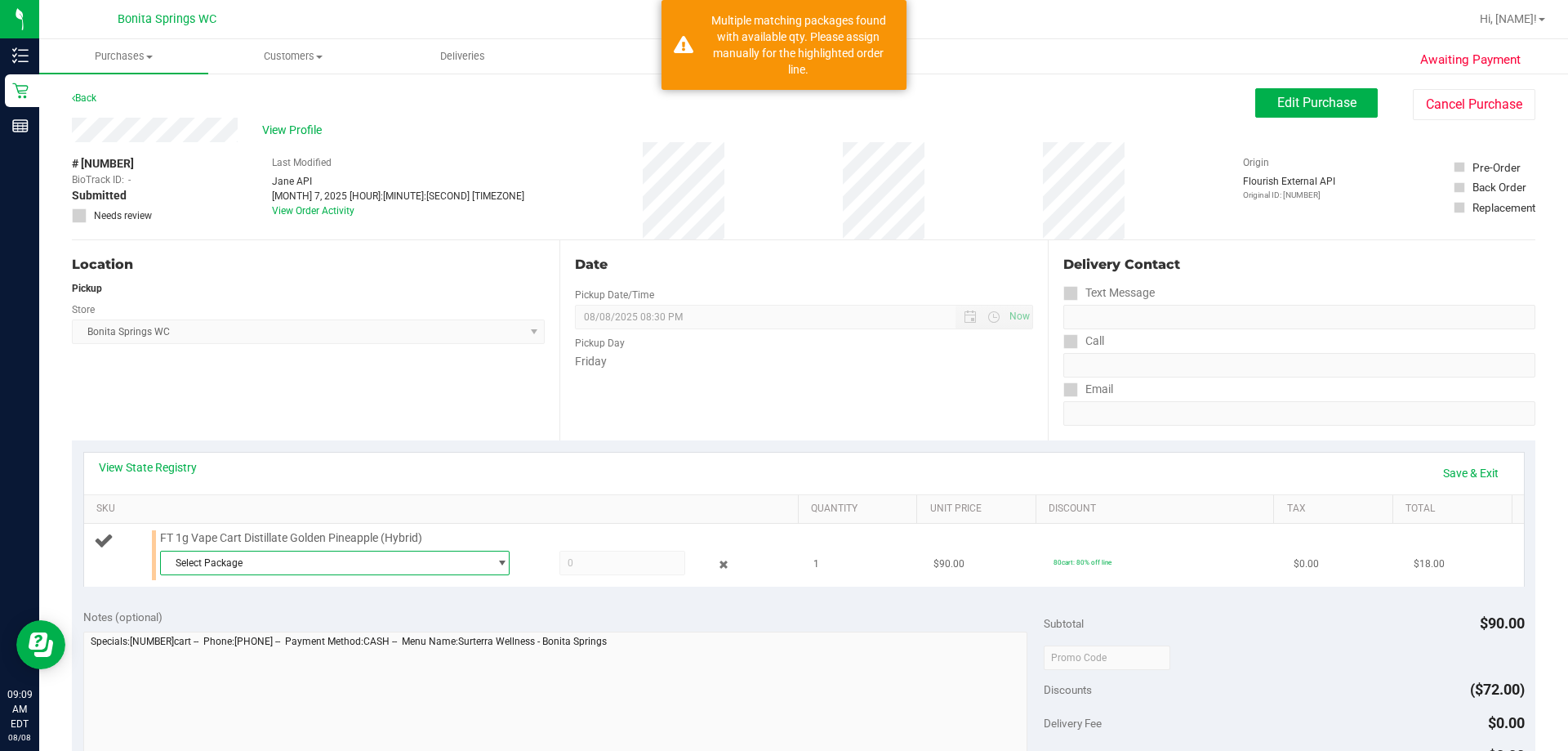 drag, startPoint x: 290, startPoint y: 560, endPoint x: 298, endPoint y: 559, distance: 8.062258 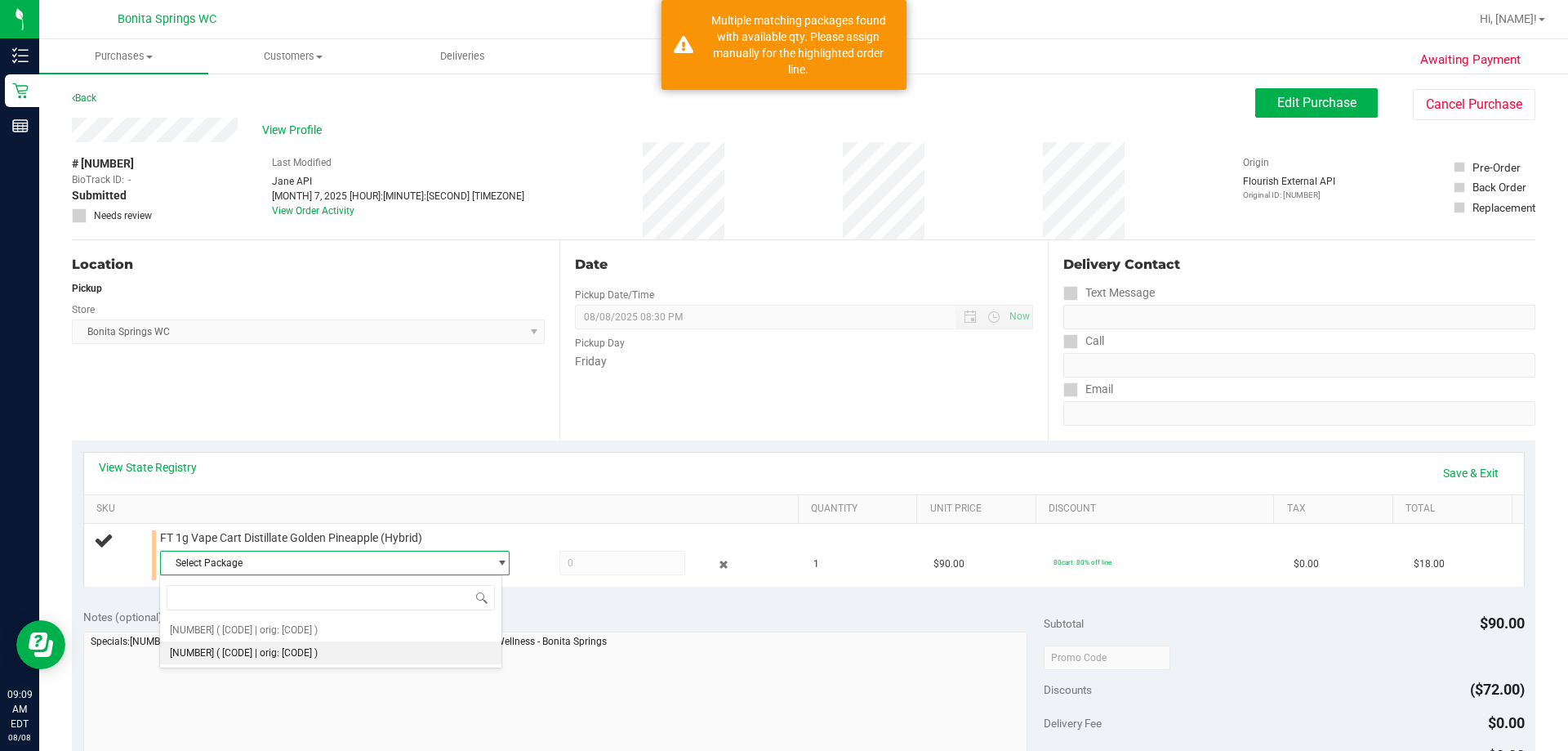 click on "(
[CODE] | orig: [CODE]
)" at bounding box center [267, 653] 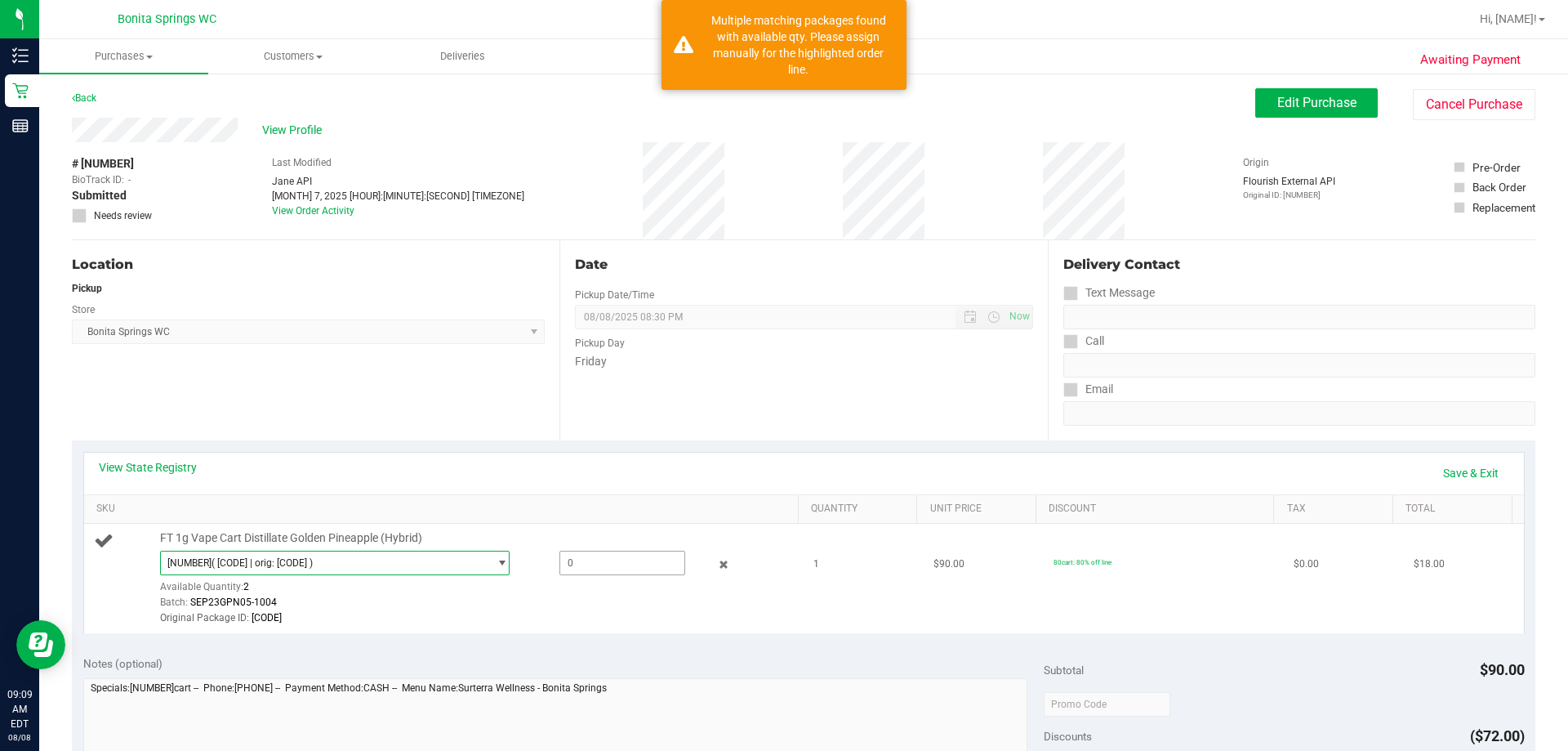 click at bounding box center (622, 563) 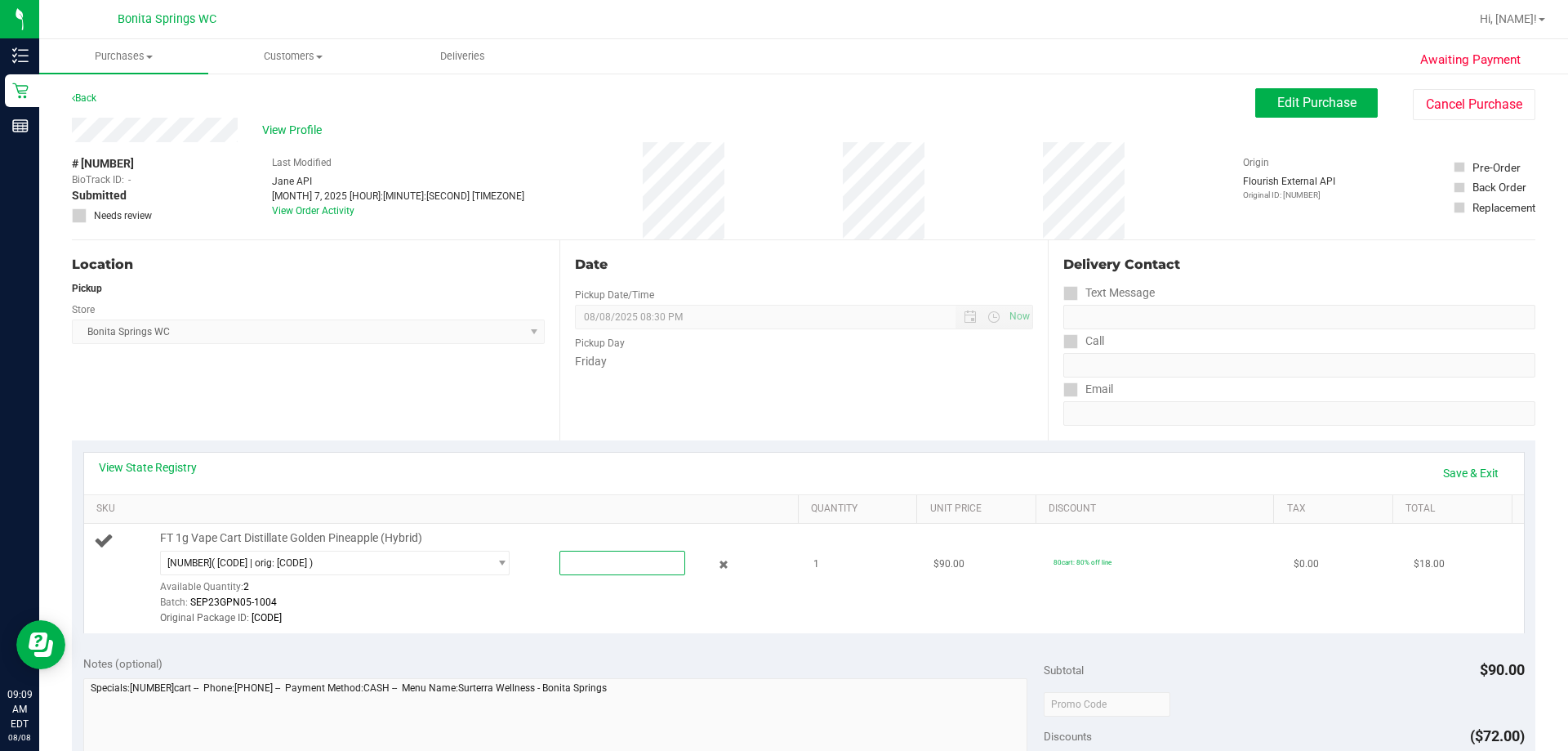 type on "1" 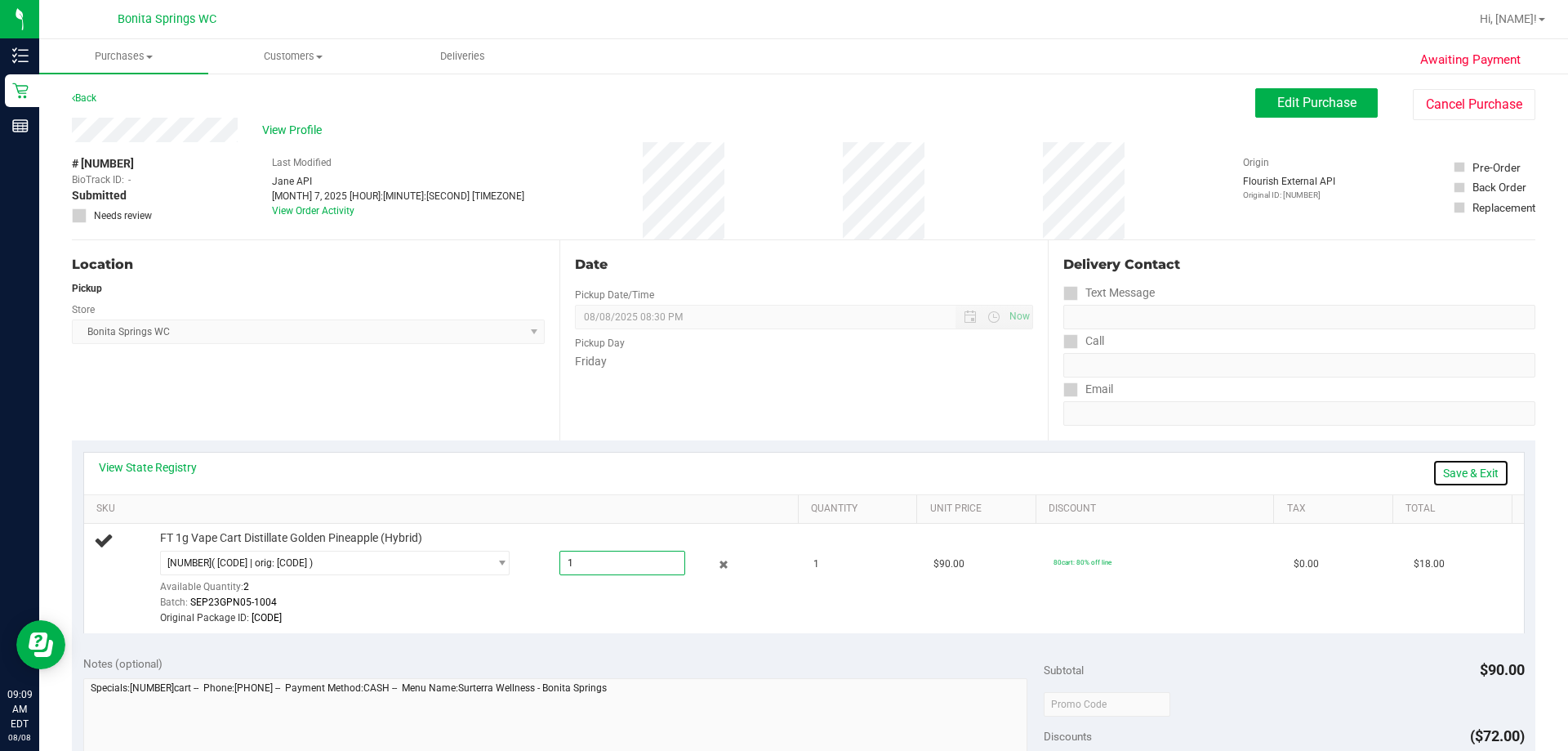 type on "1.0000" 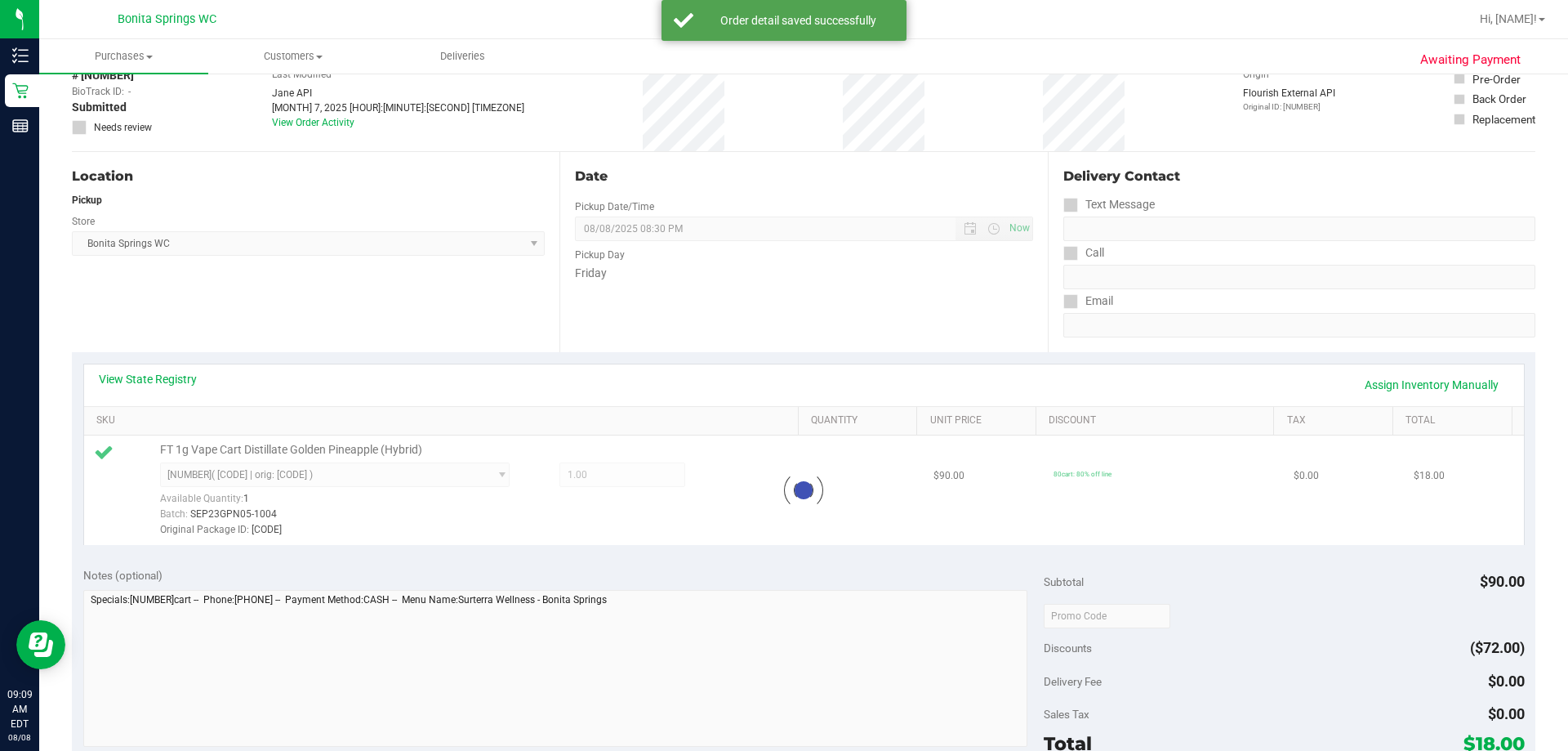 scroll, scrollTop: 245, scrollLeft: 0, axis: vertical 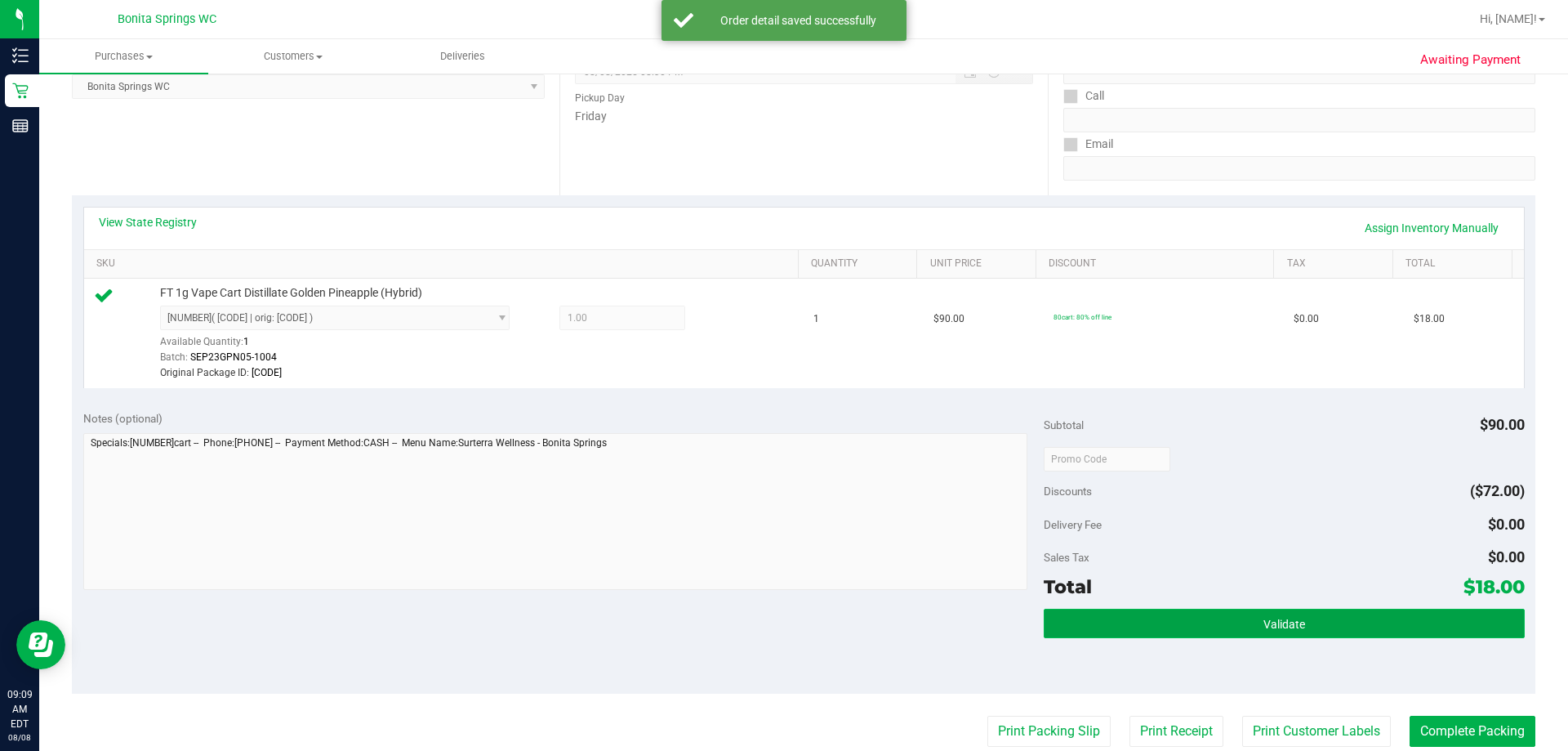 click on "Validate" at bounding box center [1284, 624] 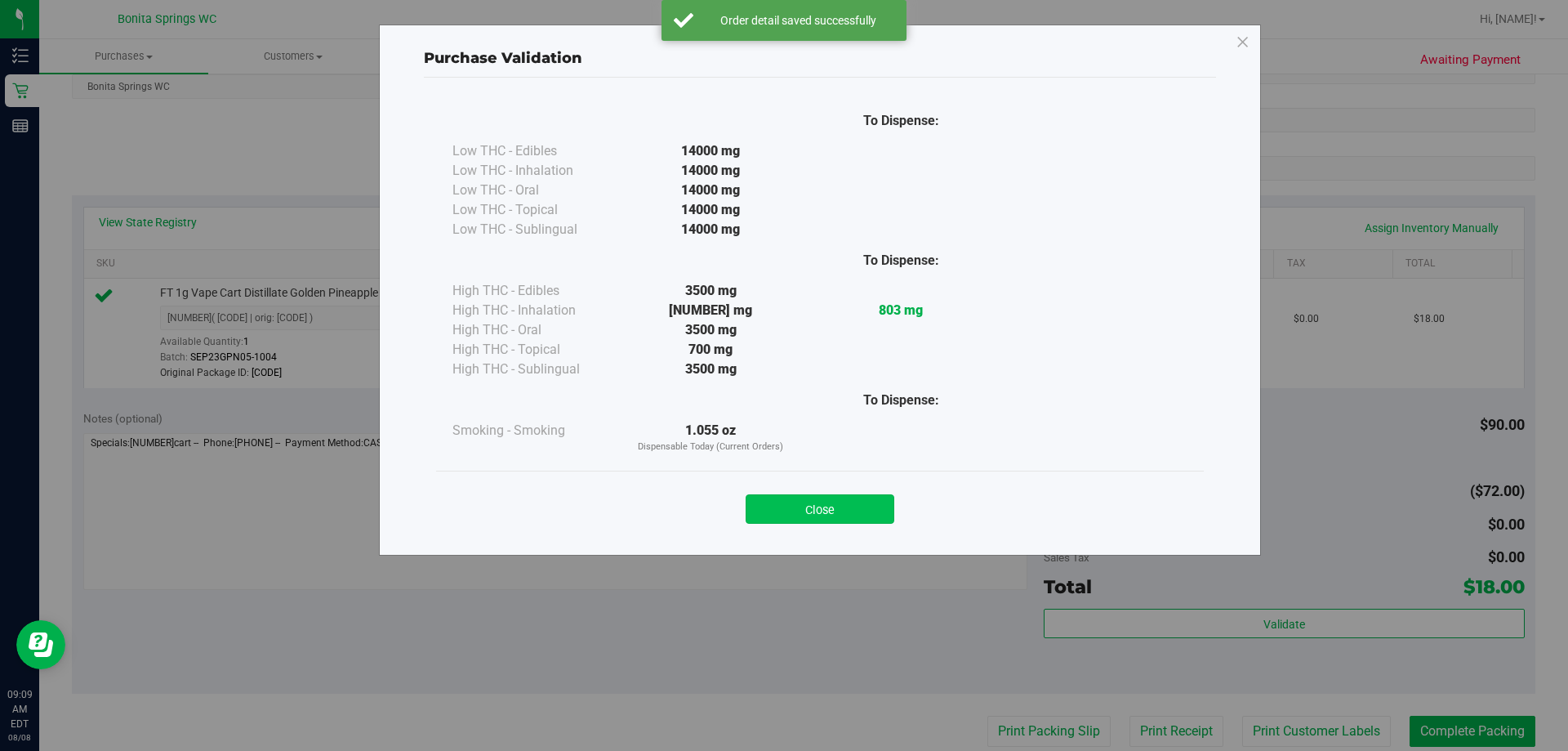 click on "Close" at bounding box center (820, 509) 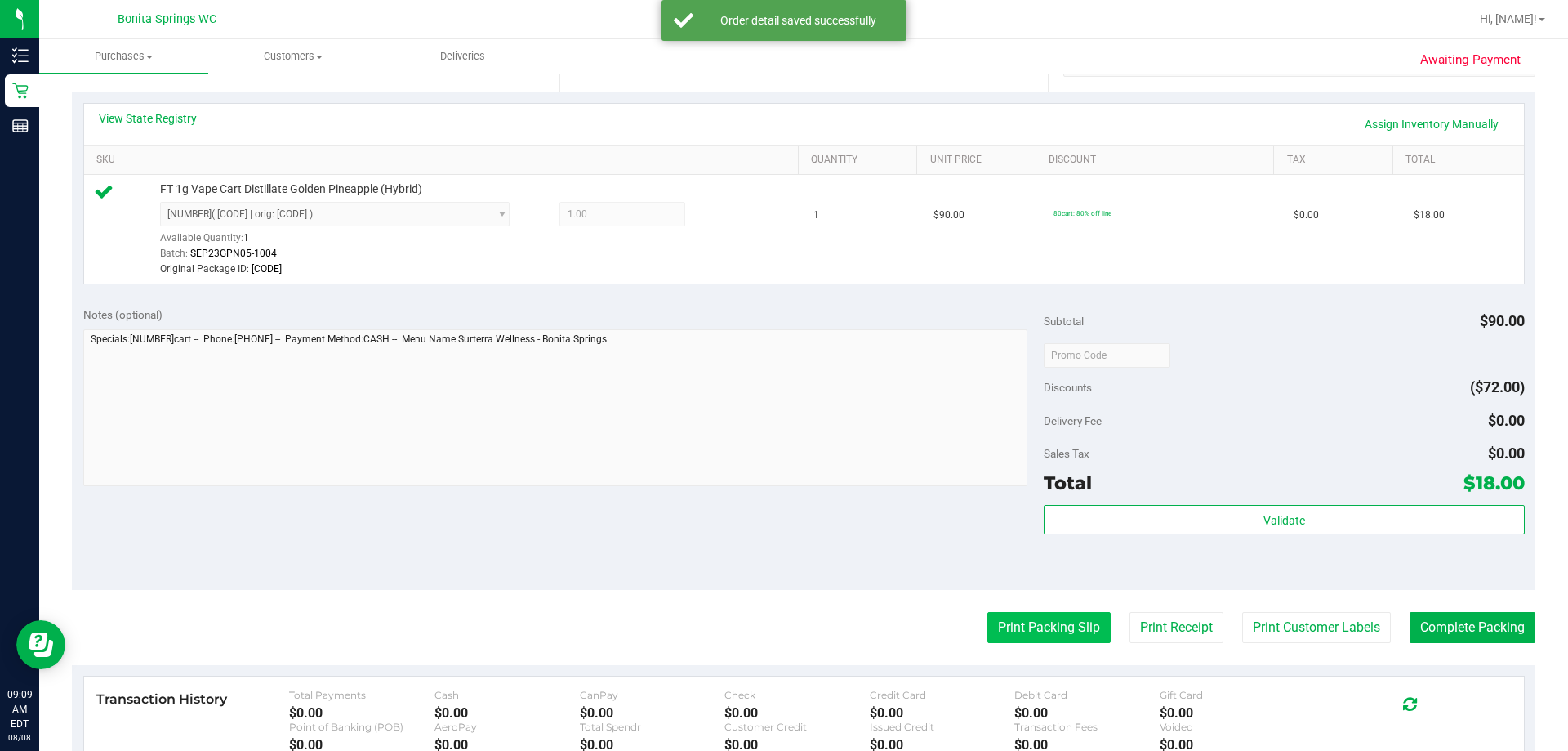 scroll, scrollTop: 409, scrollLeft: 0, axis: vertical 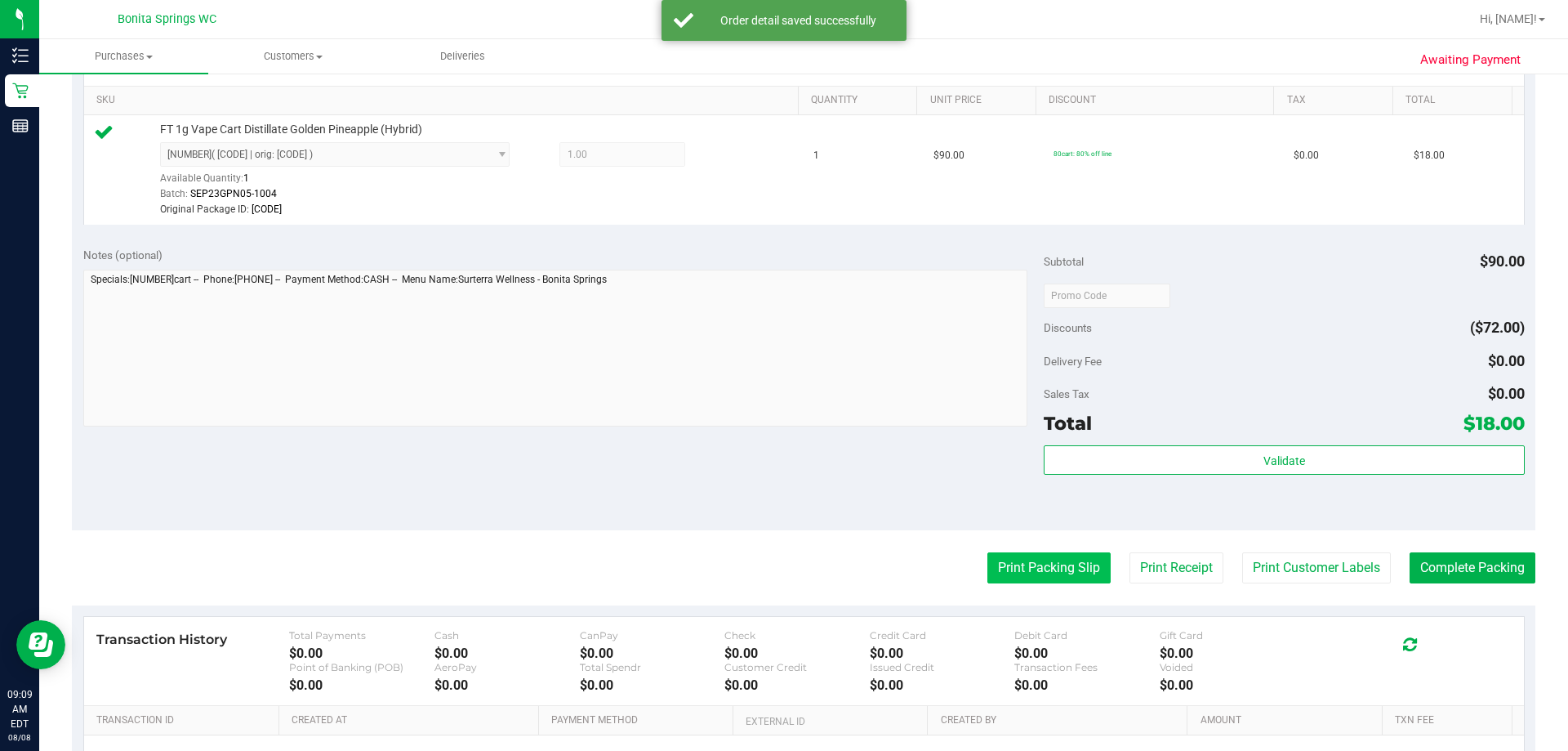 click on "Print Packing Slip" at bounding box center (1049, 568) 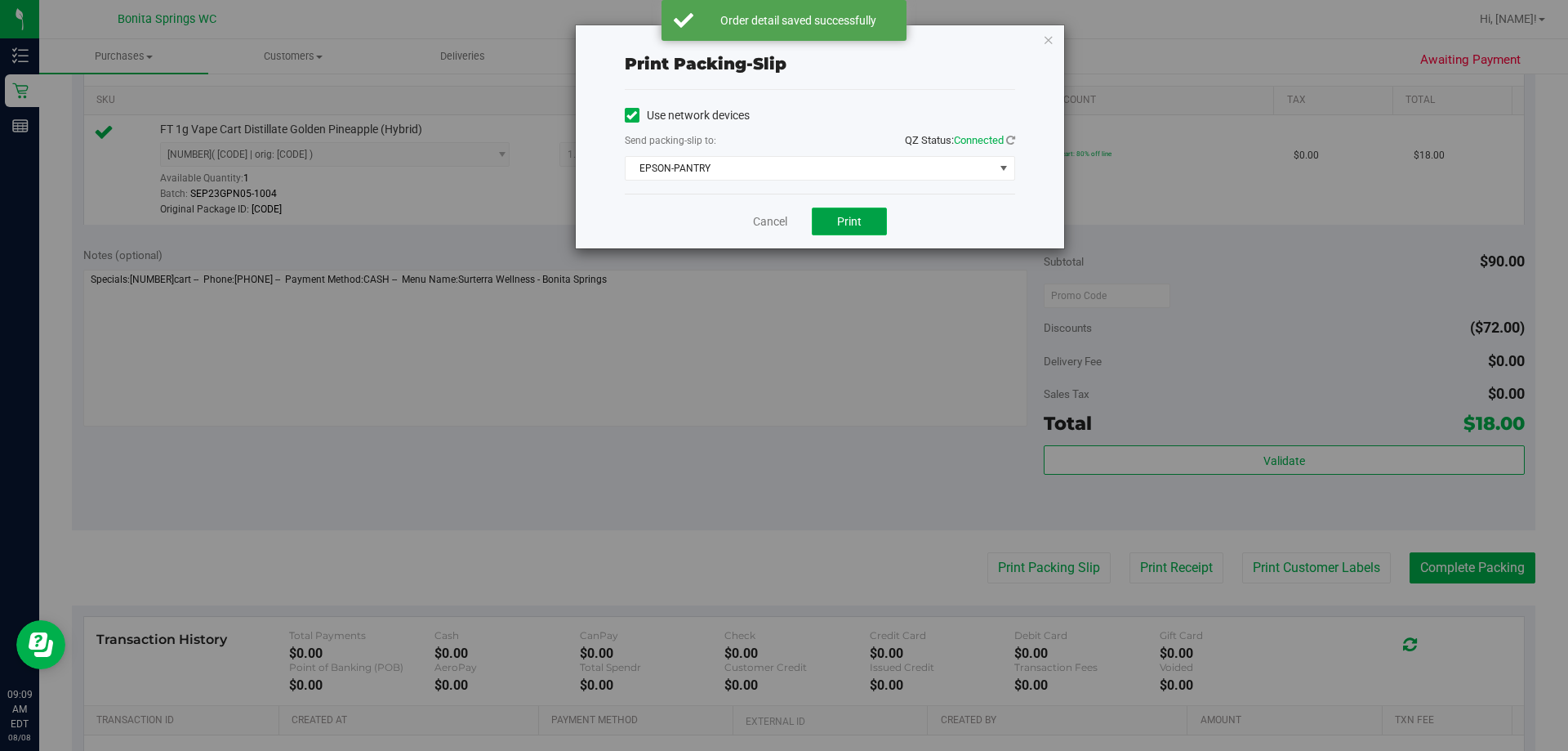 click on "Print" at bounding box center [849, 221] 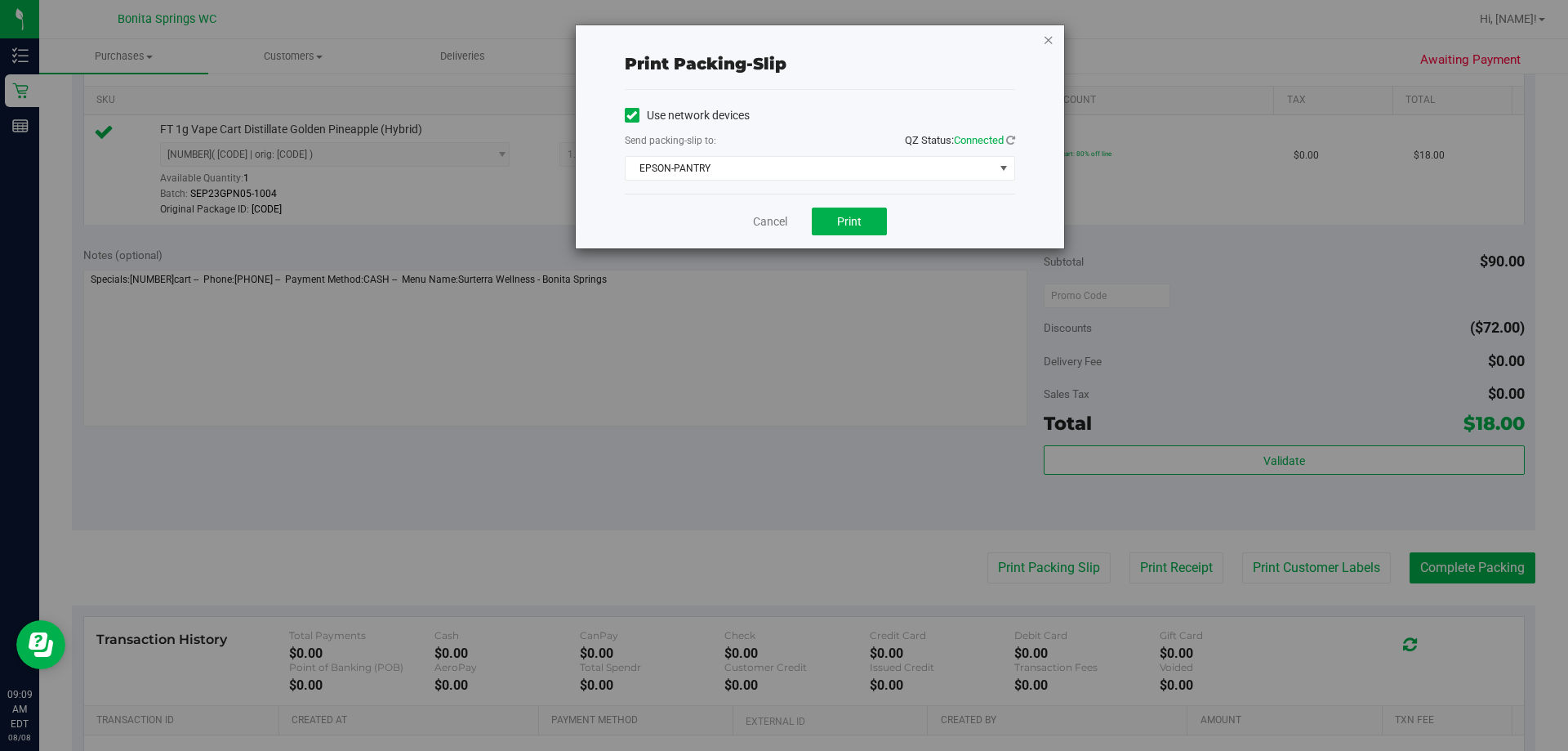 click at bounding box center (1049, 39) 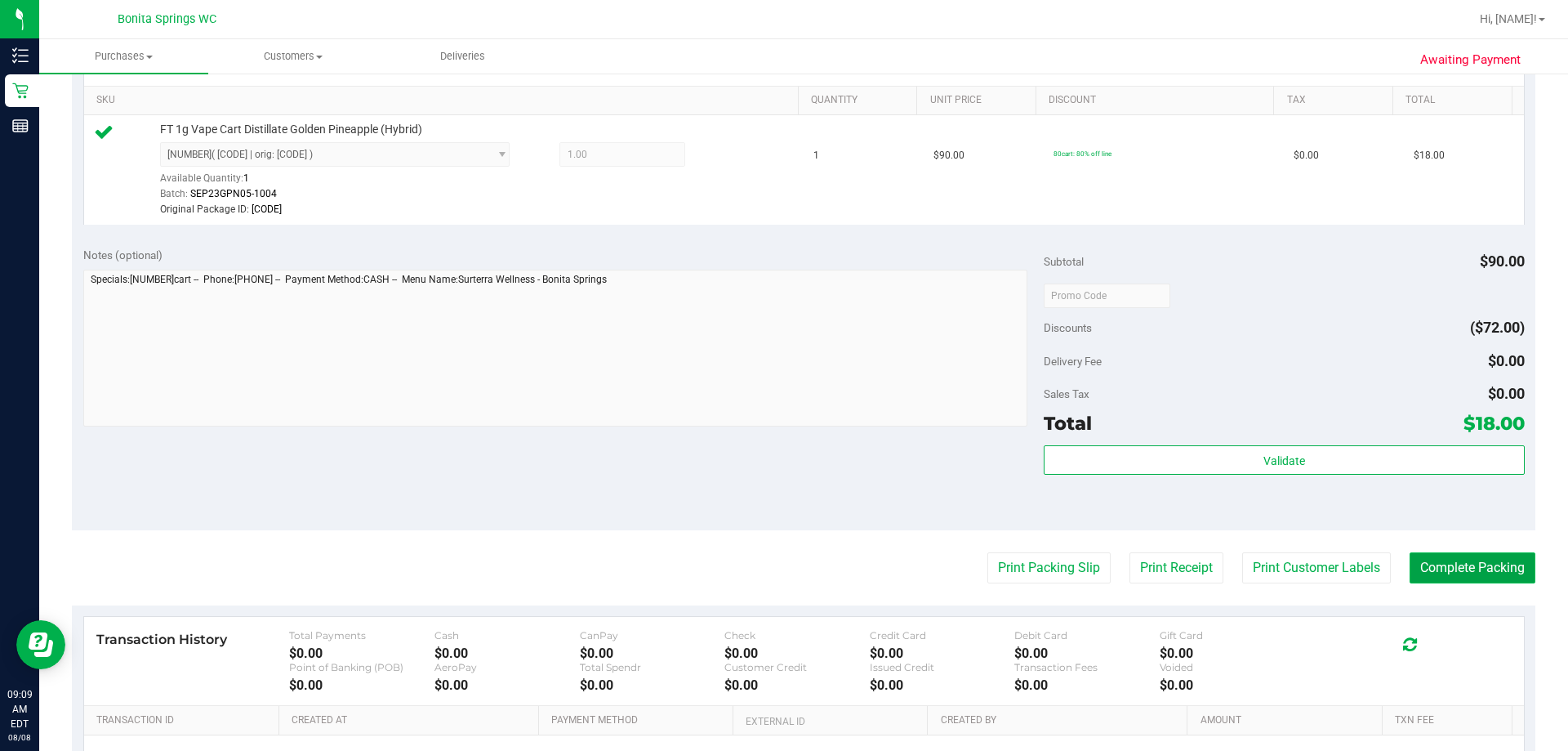 click on "Complete Packing" at bounding box center [1472, 568] 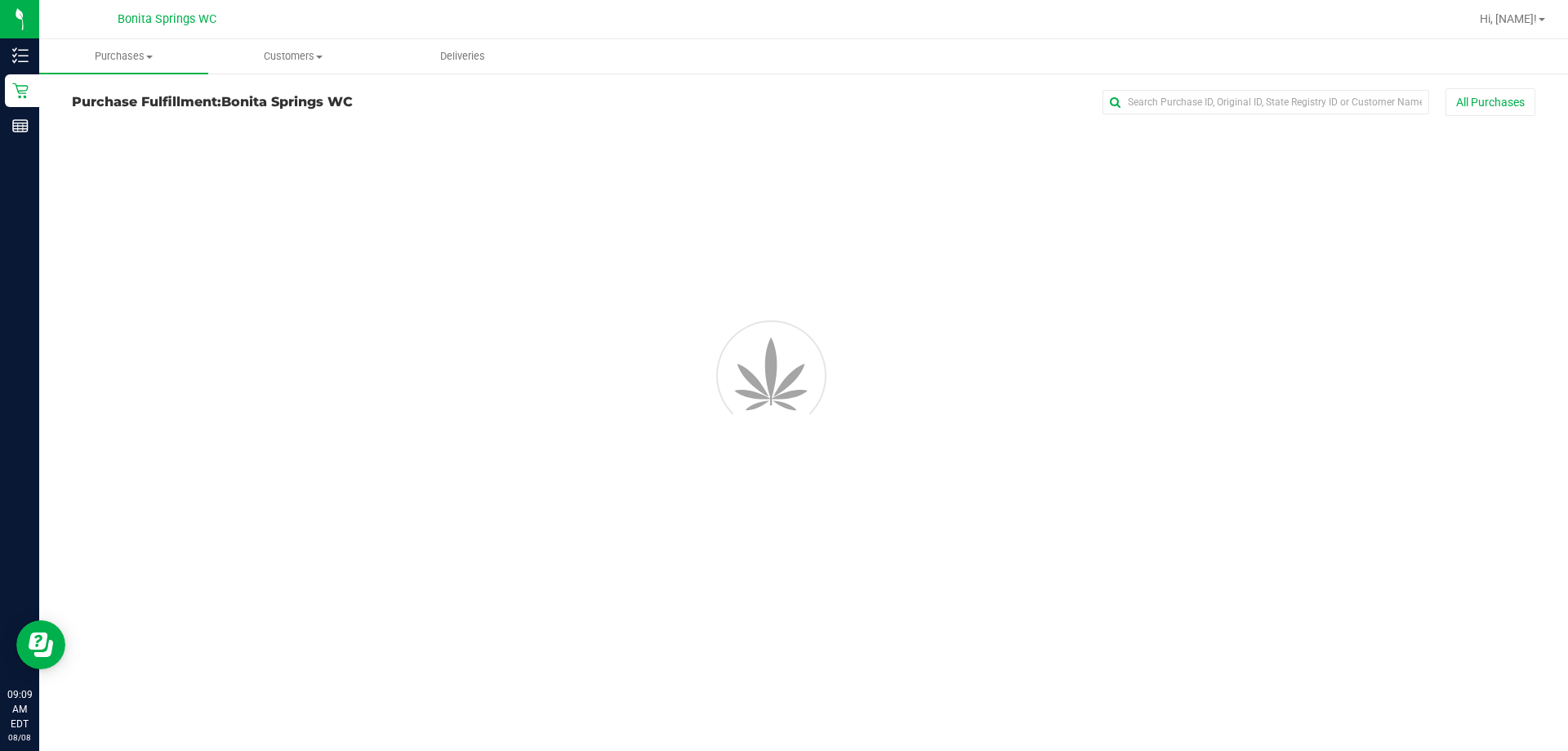 scroll, scrollTop: 0, scrollLeft: 0, axis: both 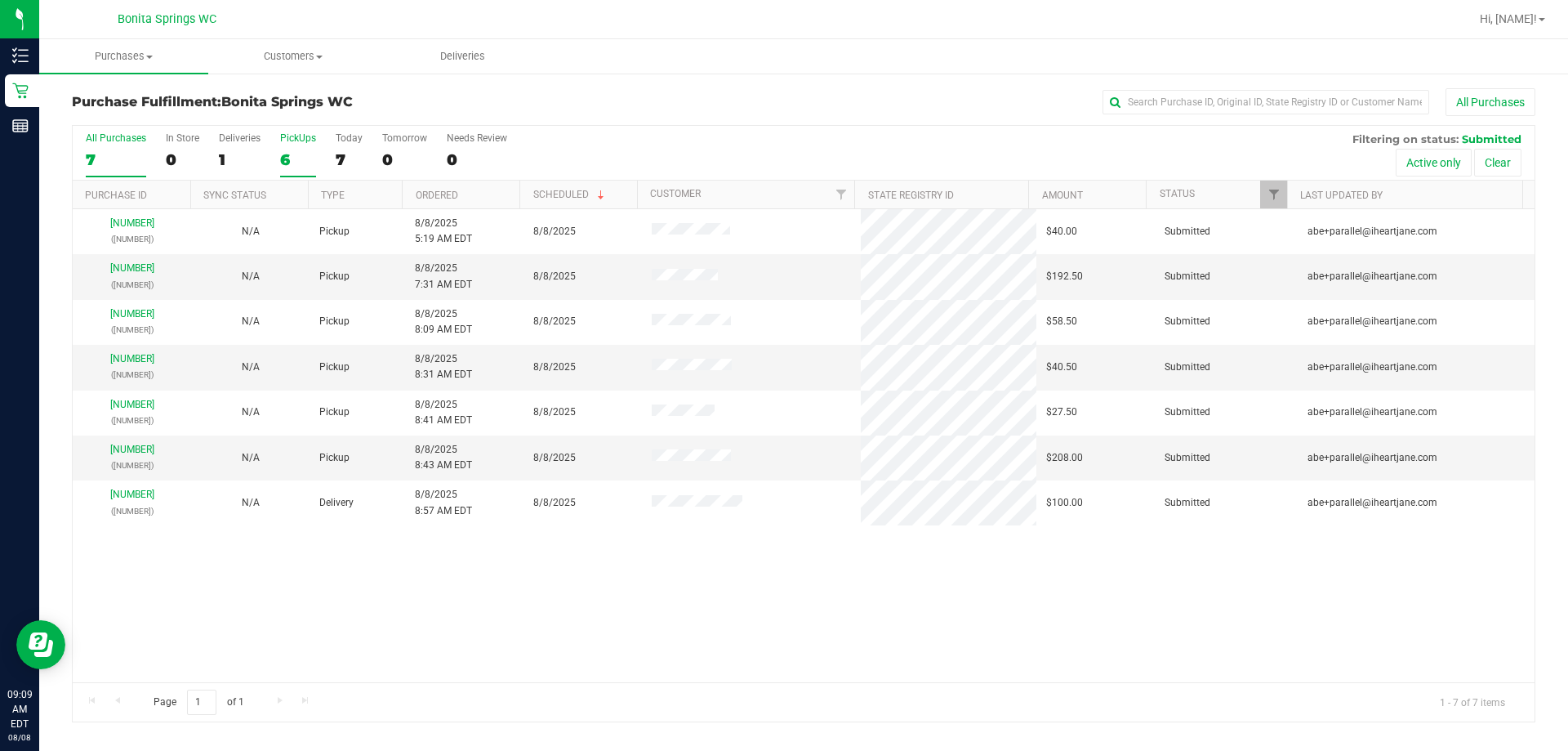 click on "PickUps" at bounding box center [298, 138] 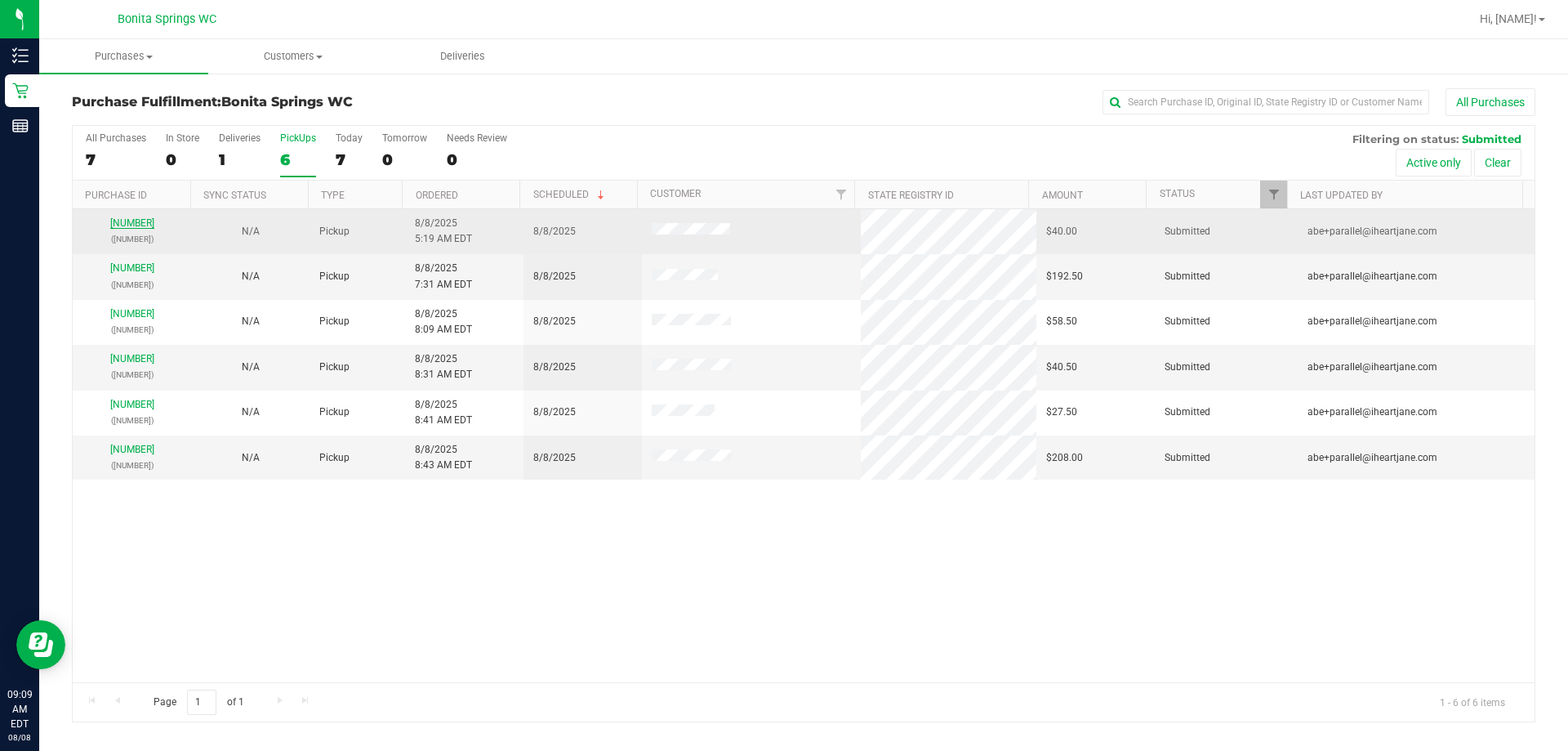 click on "[NUMBER]" at bounding box center [132, 223] 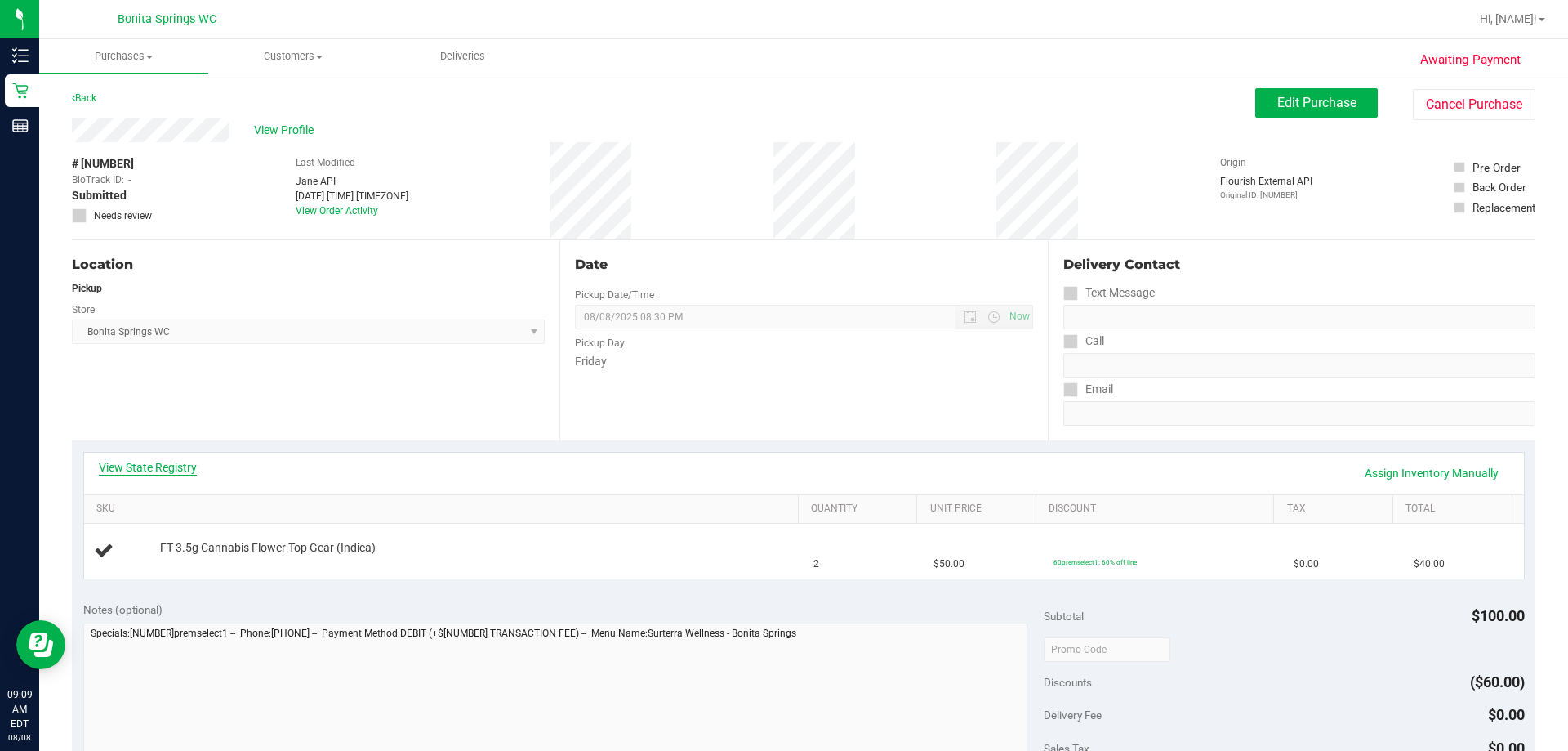 click on "View State Registry" at bounding box center (148, 467) 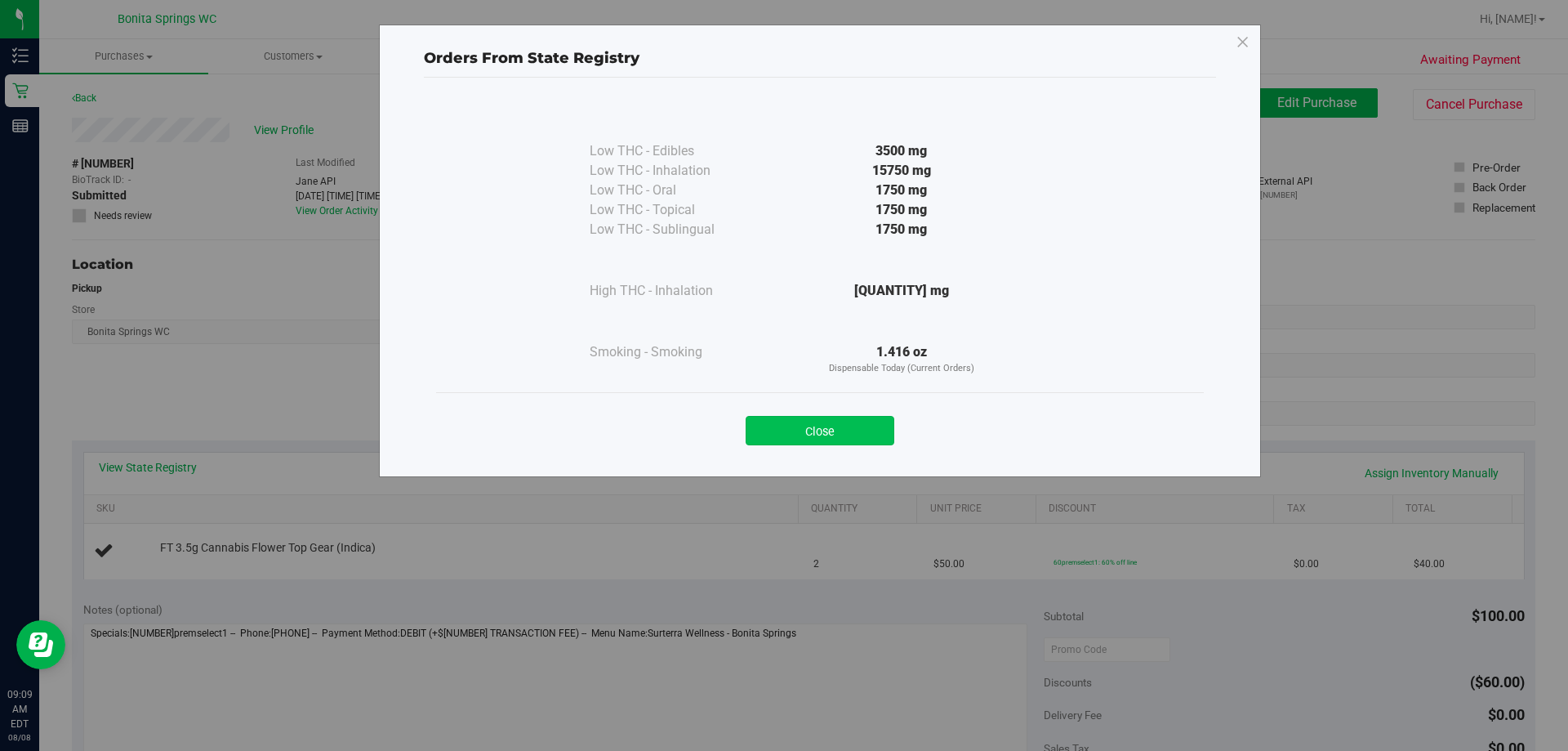 click on "Close" at bounding box center [820, 431] 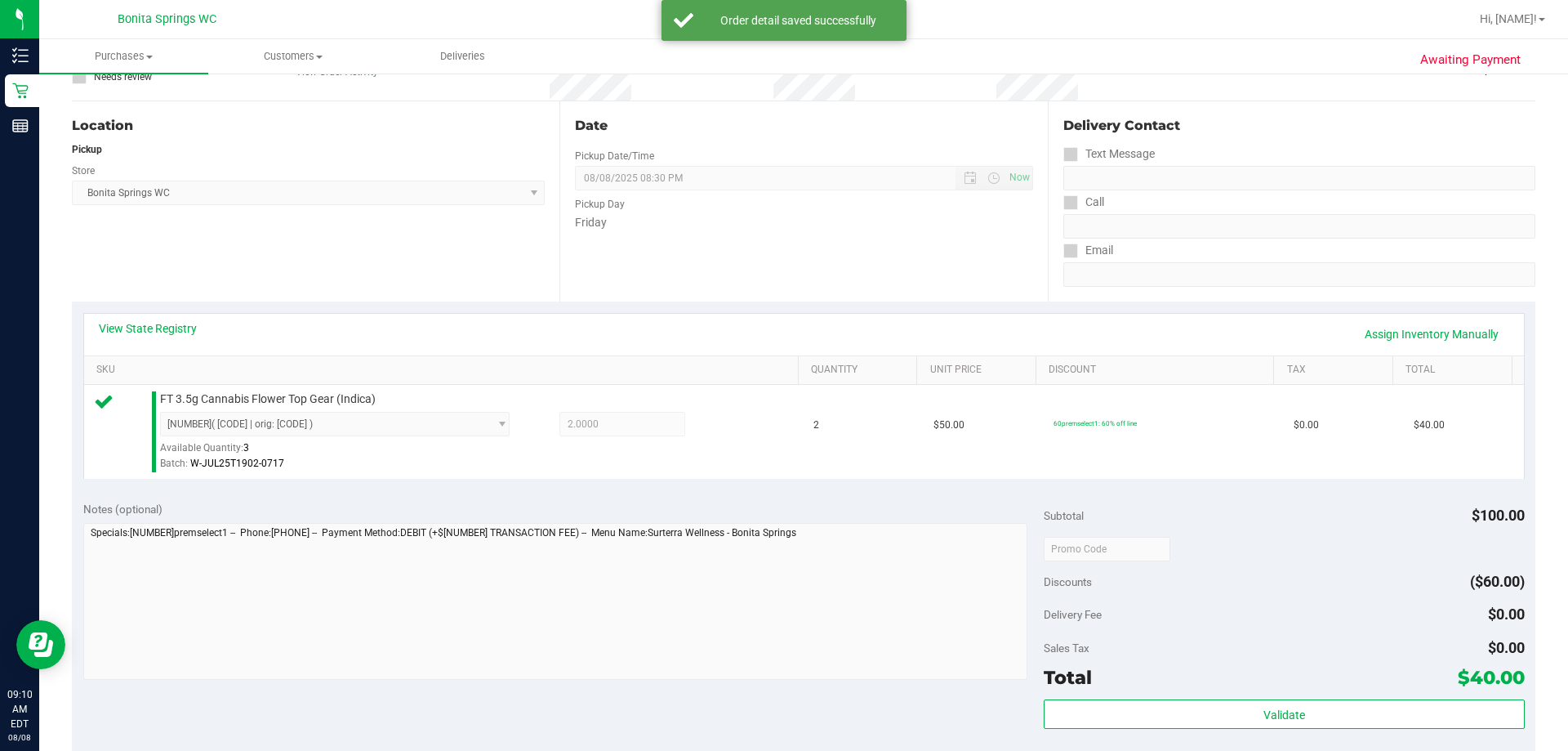 scroll, scrollTop: 490, scrollLeft: 0, axis: vertical 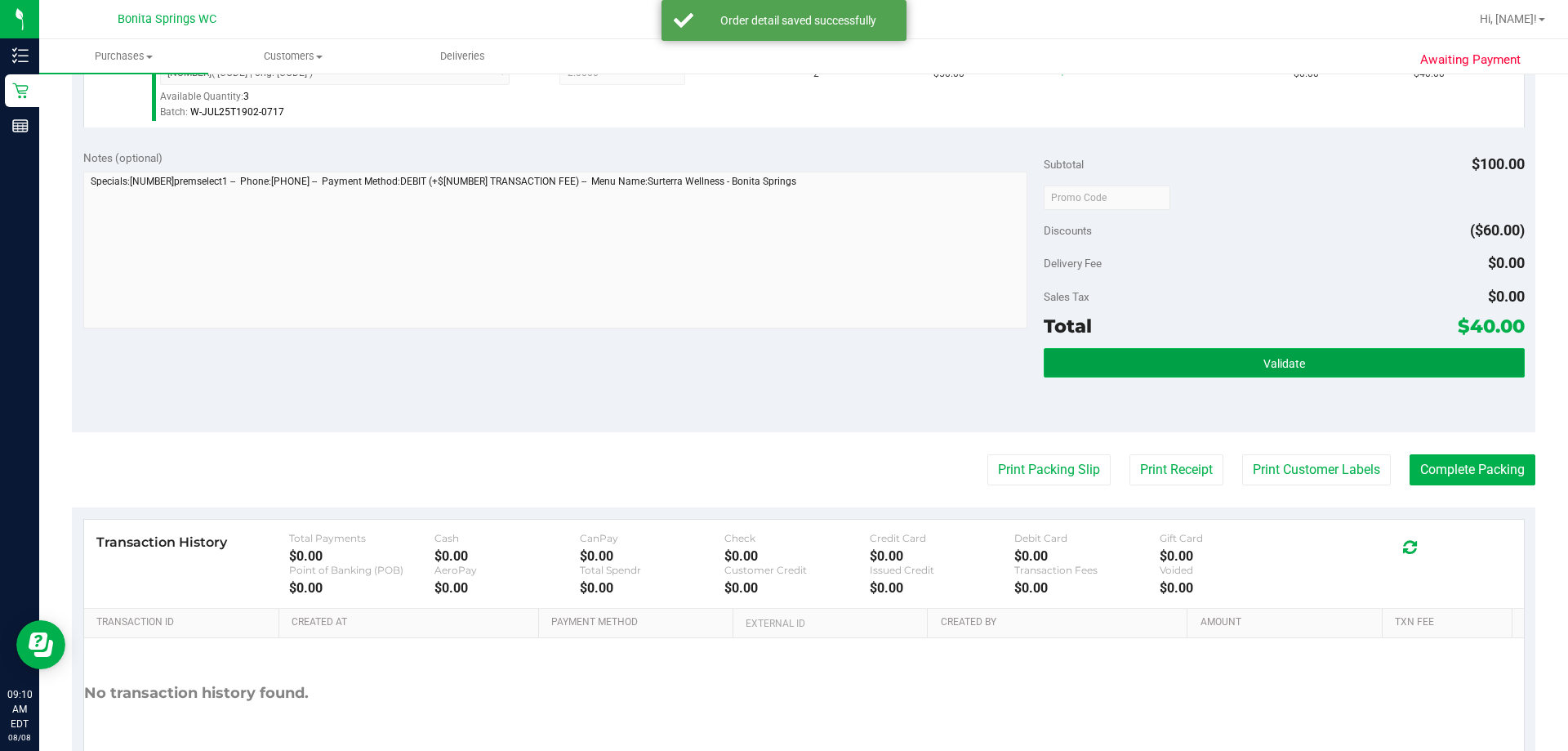click on "Validate" at bounding box center (1284, 363) 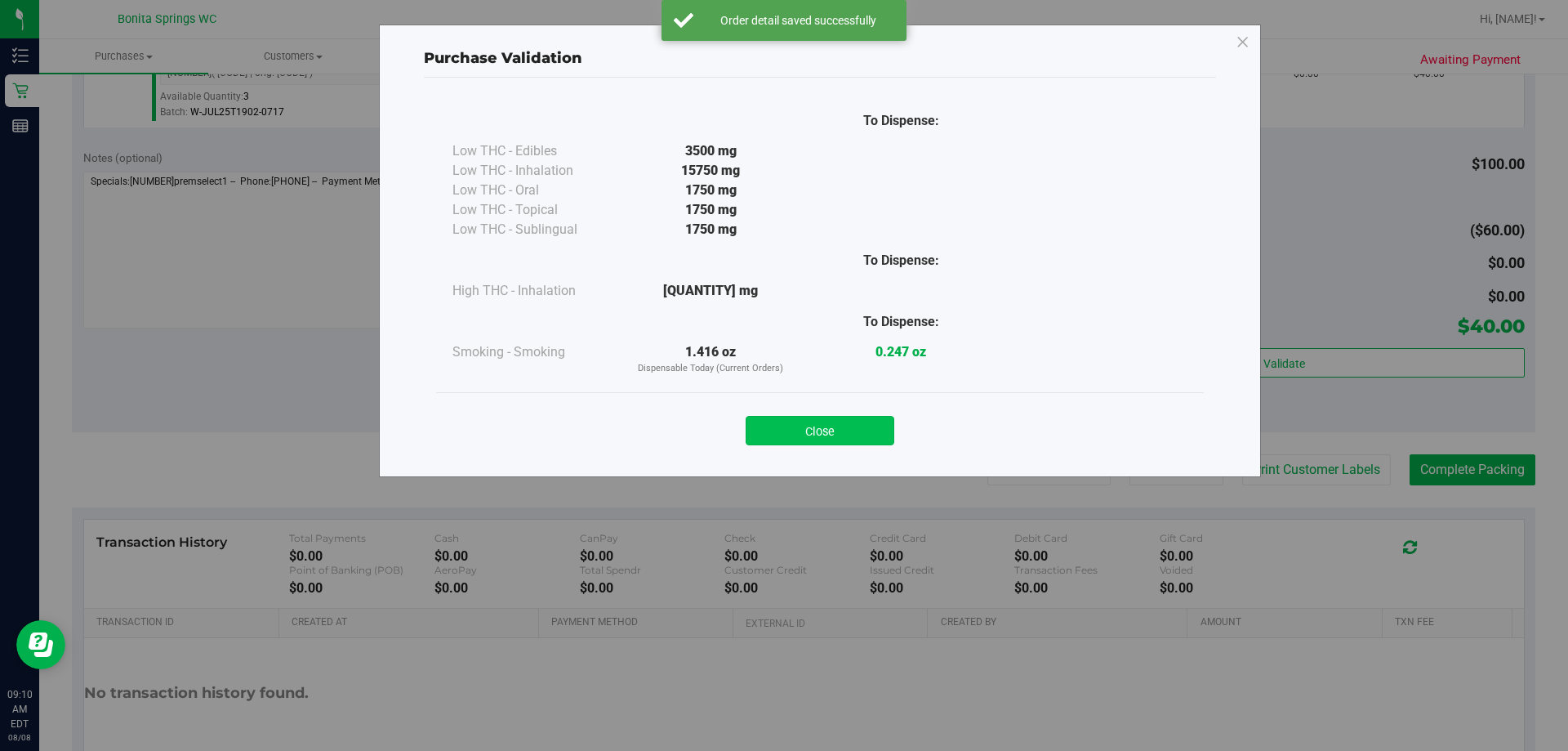 click on "Close" at bounding box center [820, 431] 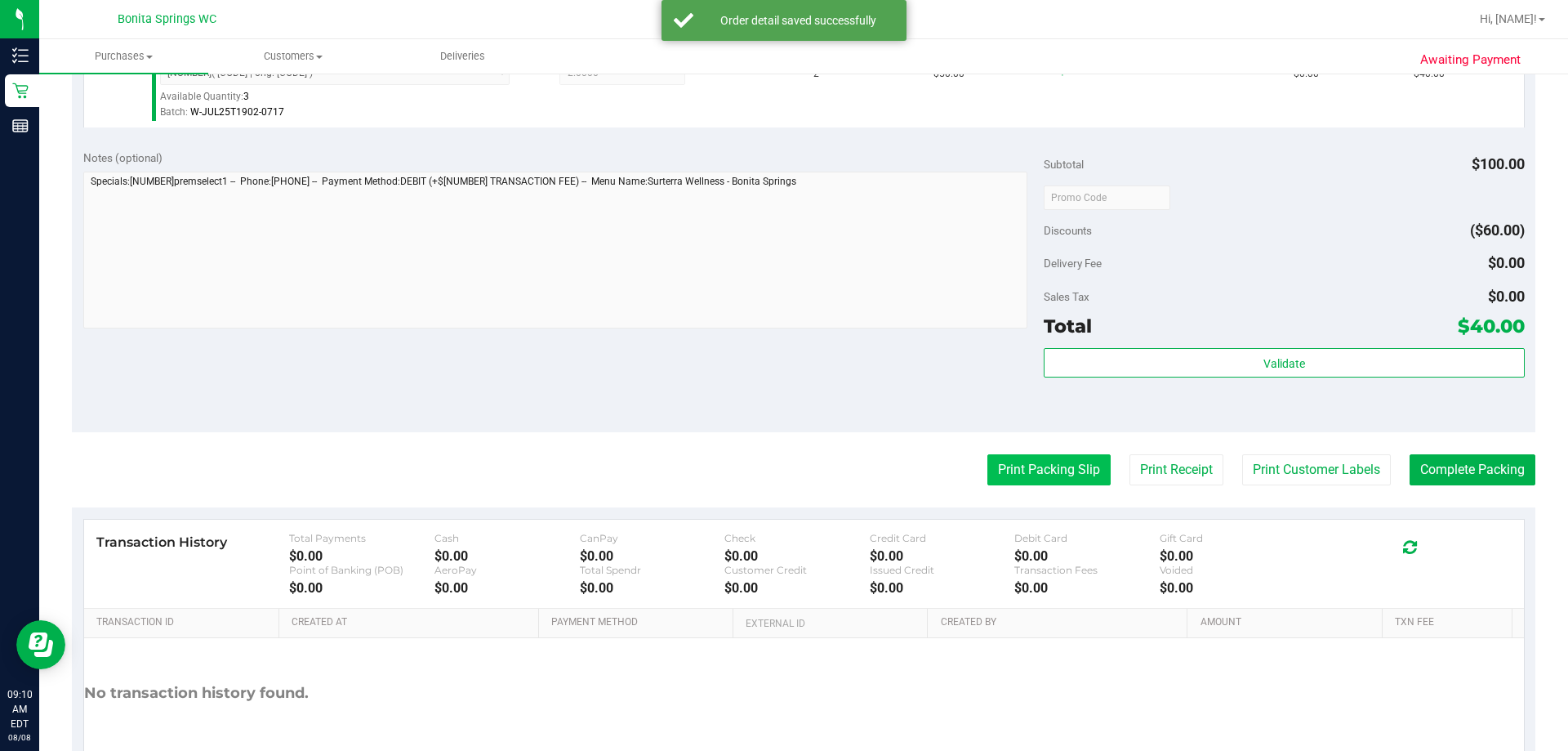 click on "Print Packing Slip" at bounding box center [1049, 470] 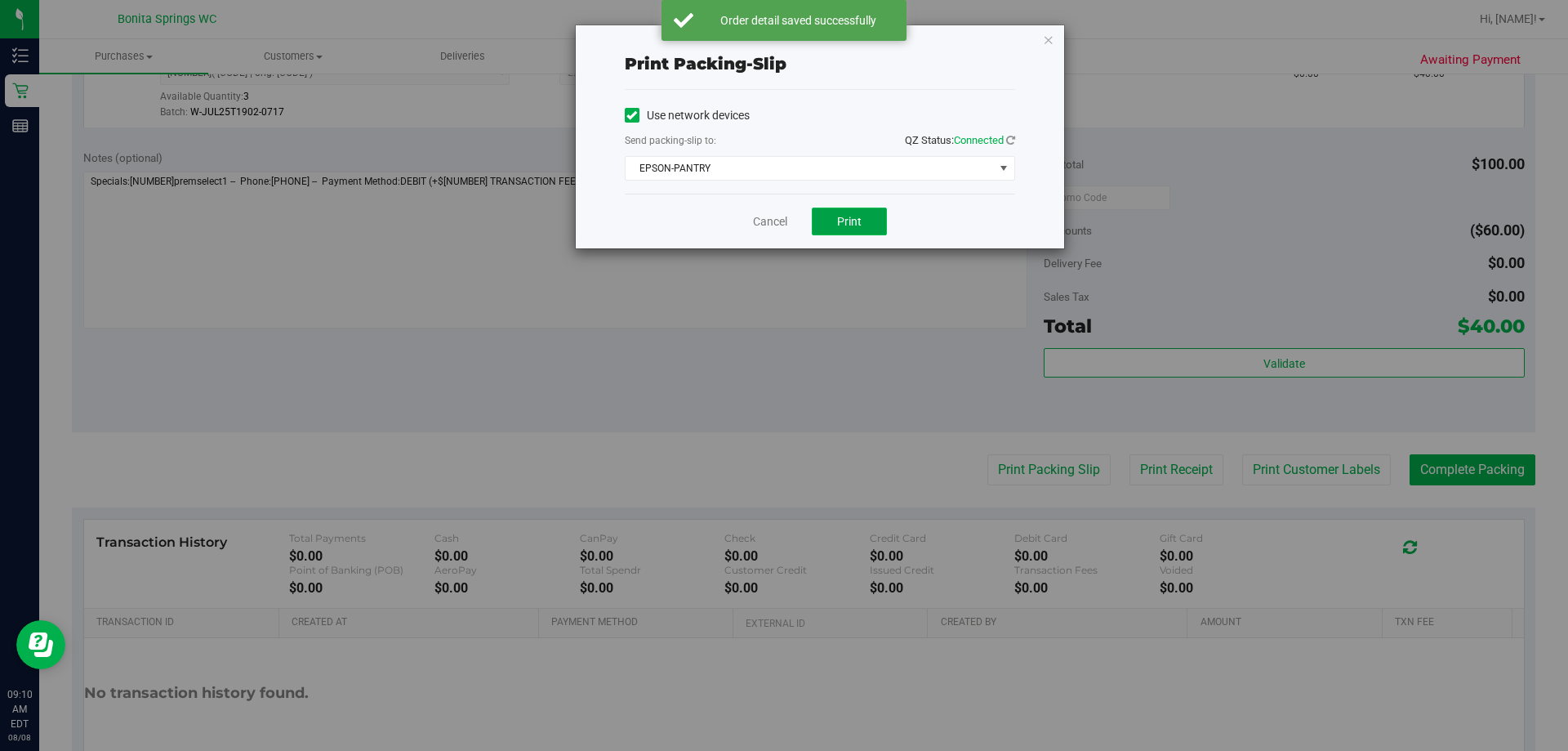 click on "Print" at bounding box center (849, 221) 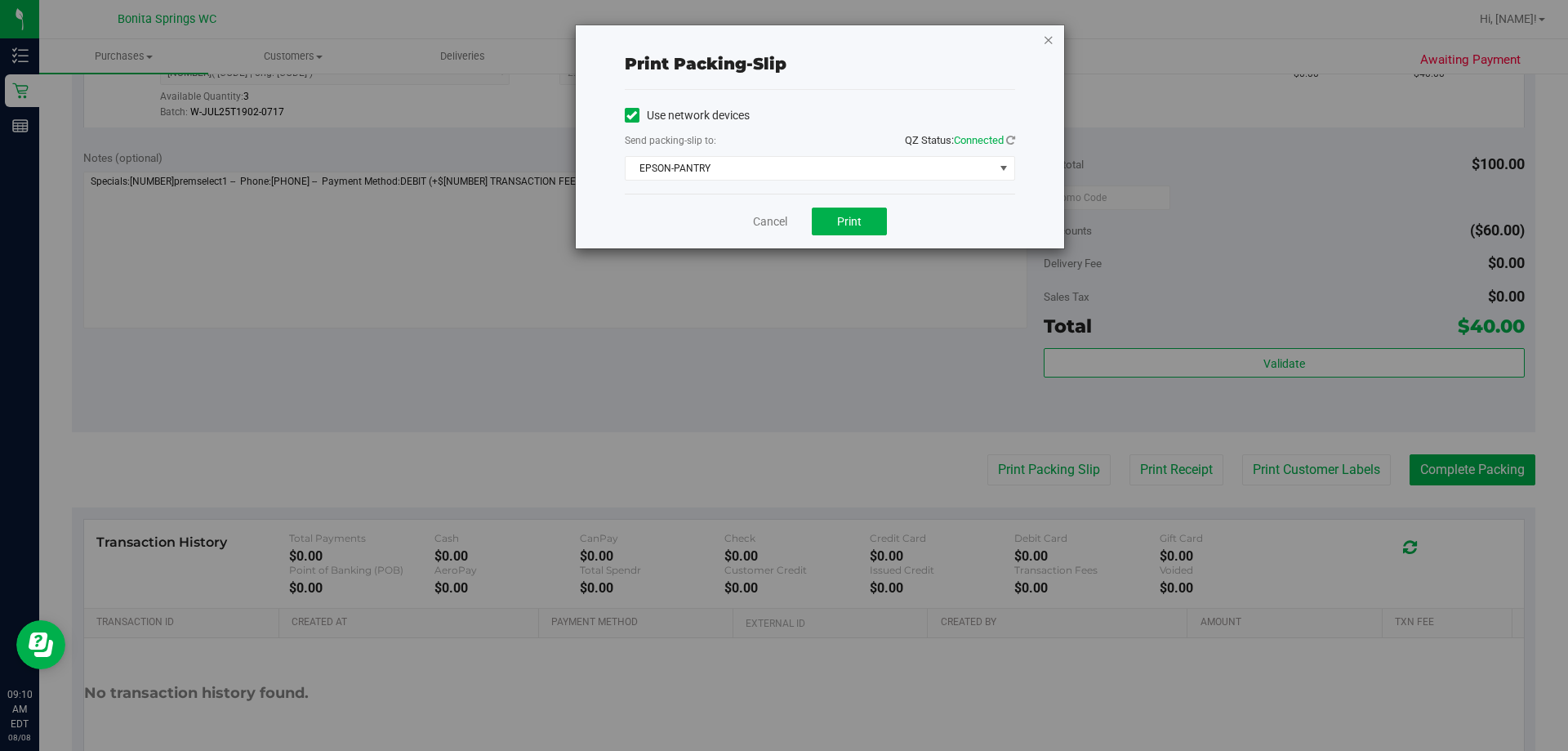 click at bounding box center (1049, 39) 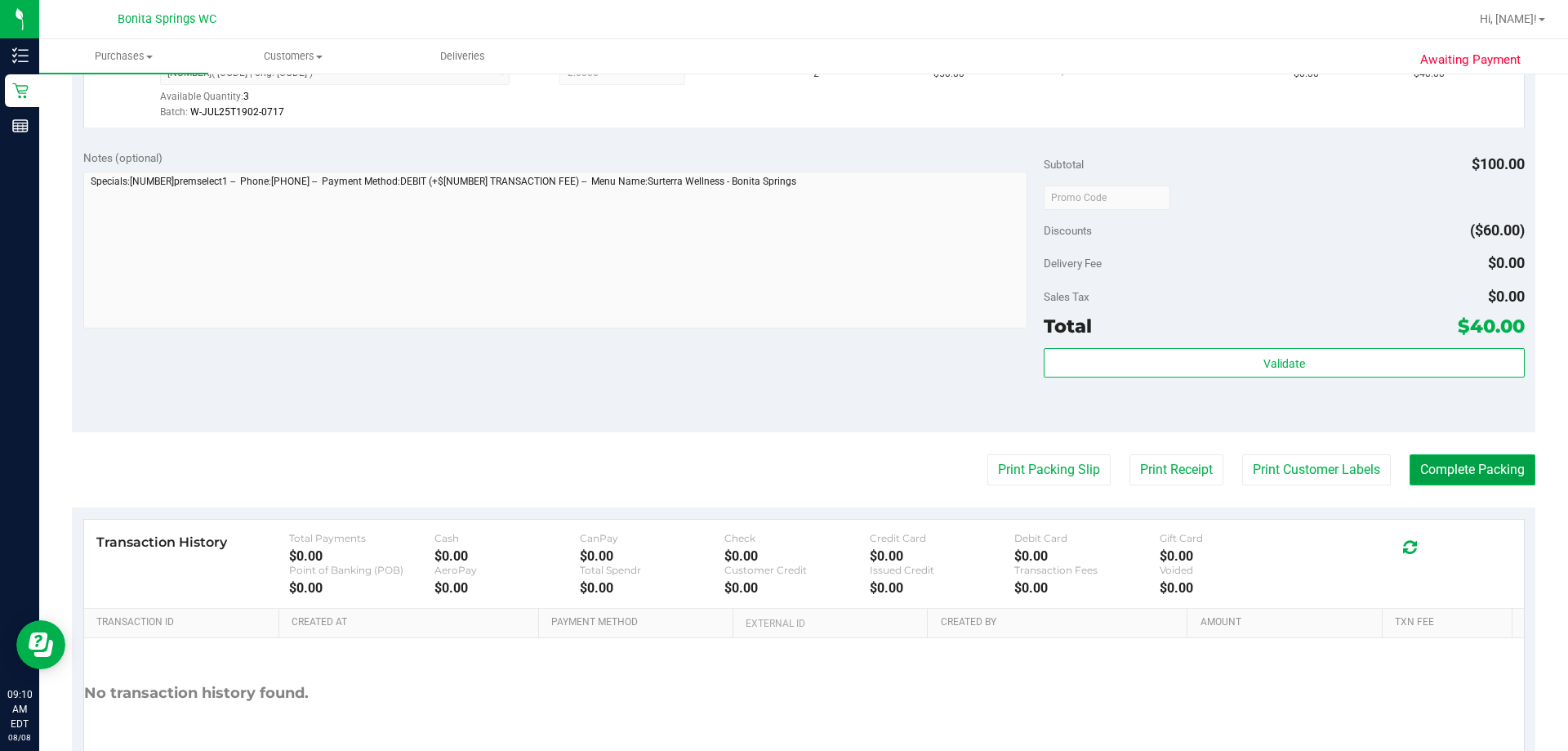 click on "Complete Packing" at bounding box center (1472, 470) 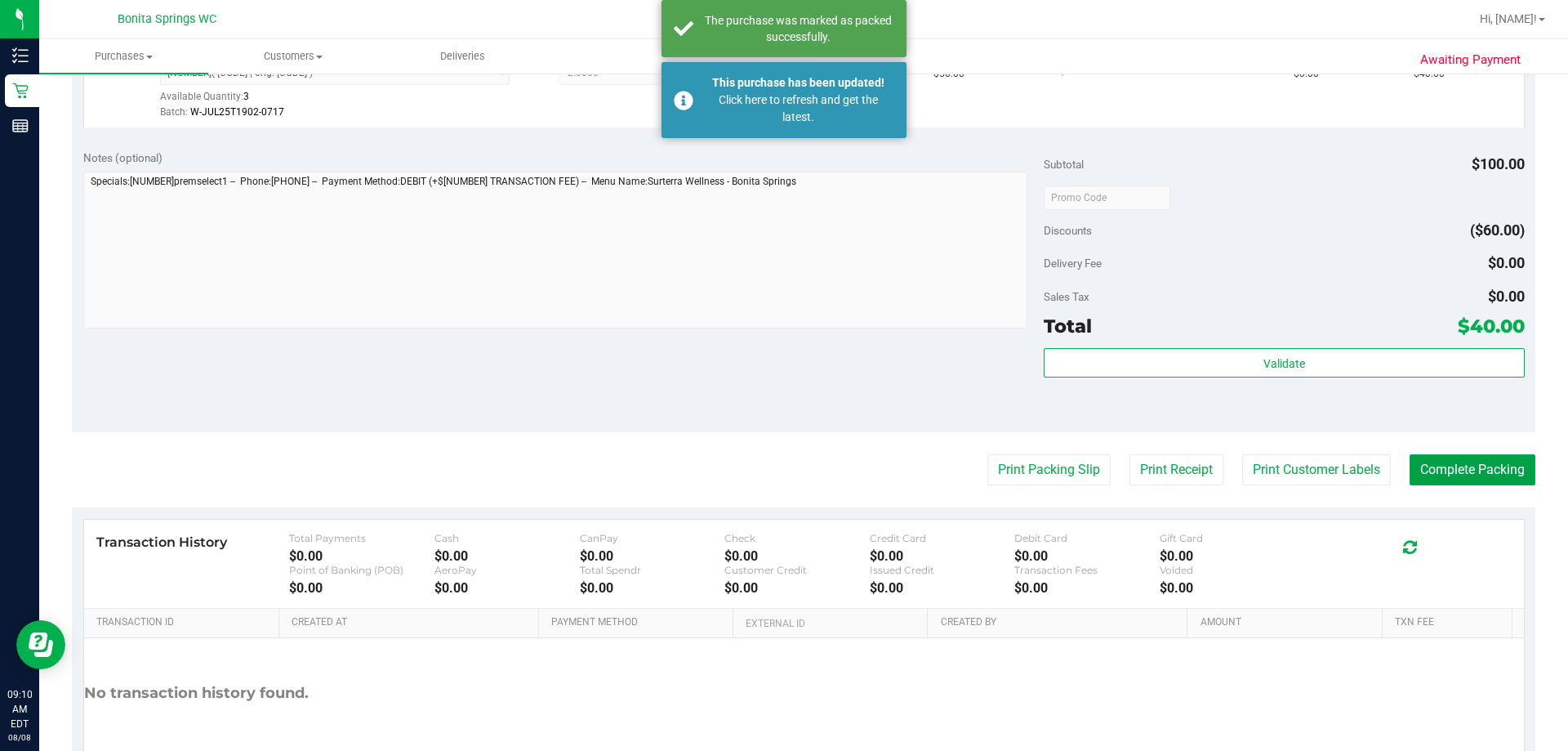 scroll, scrollTop: 0, scrollLeft: 0, axis: both 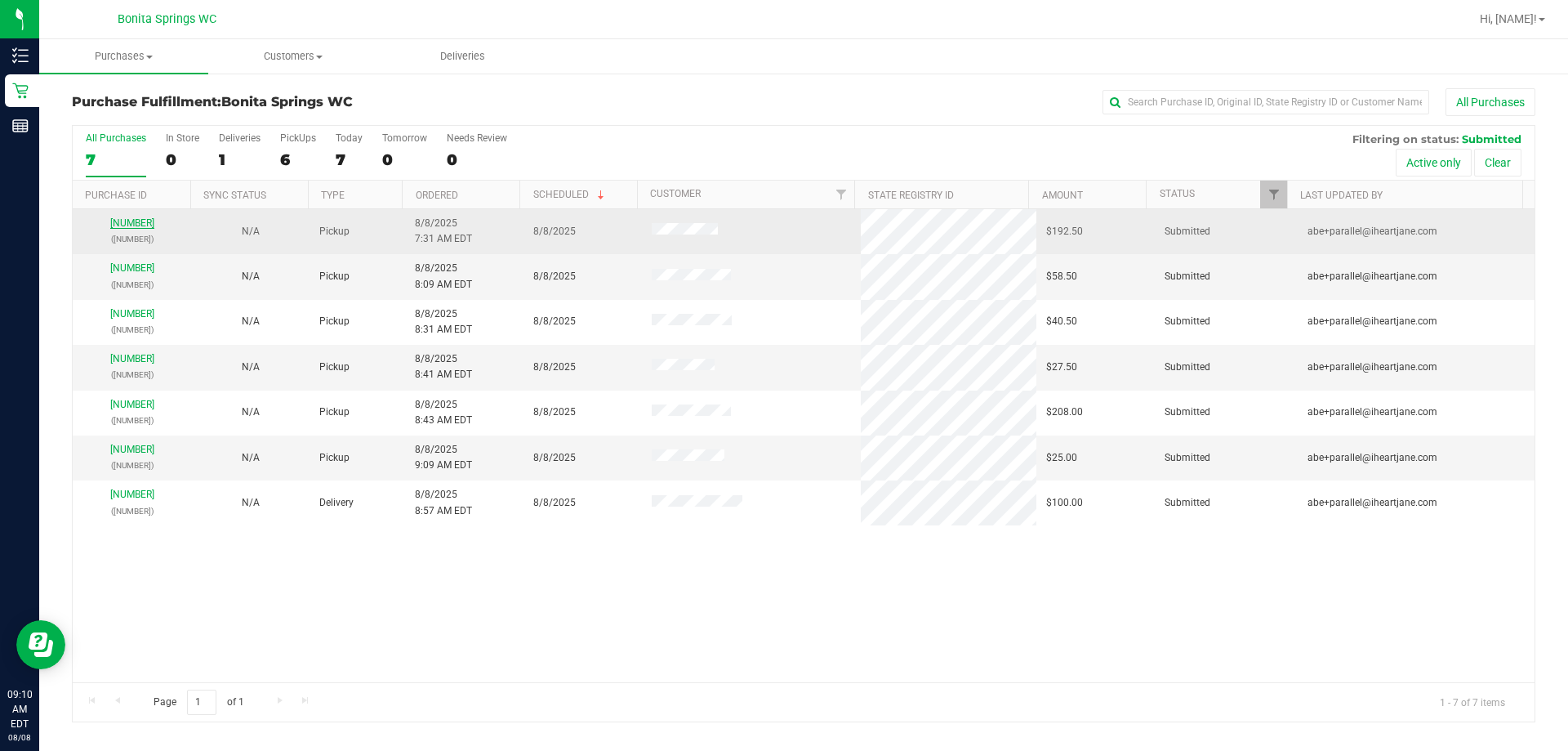 click on "[NUMBER]" at bounding box center (132, 223) 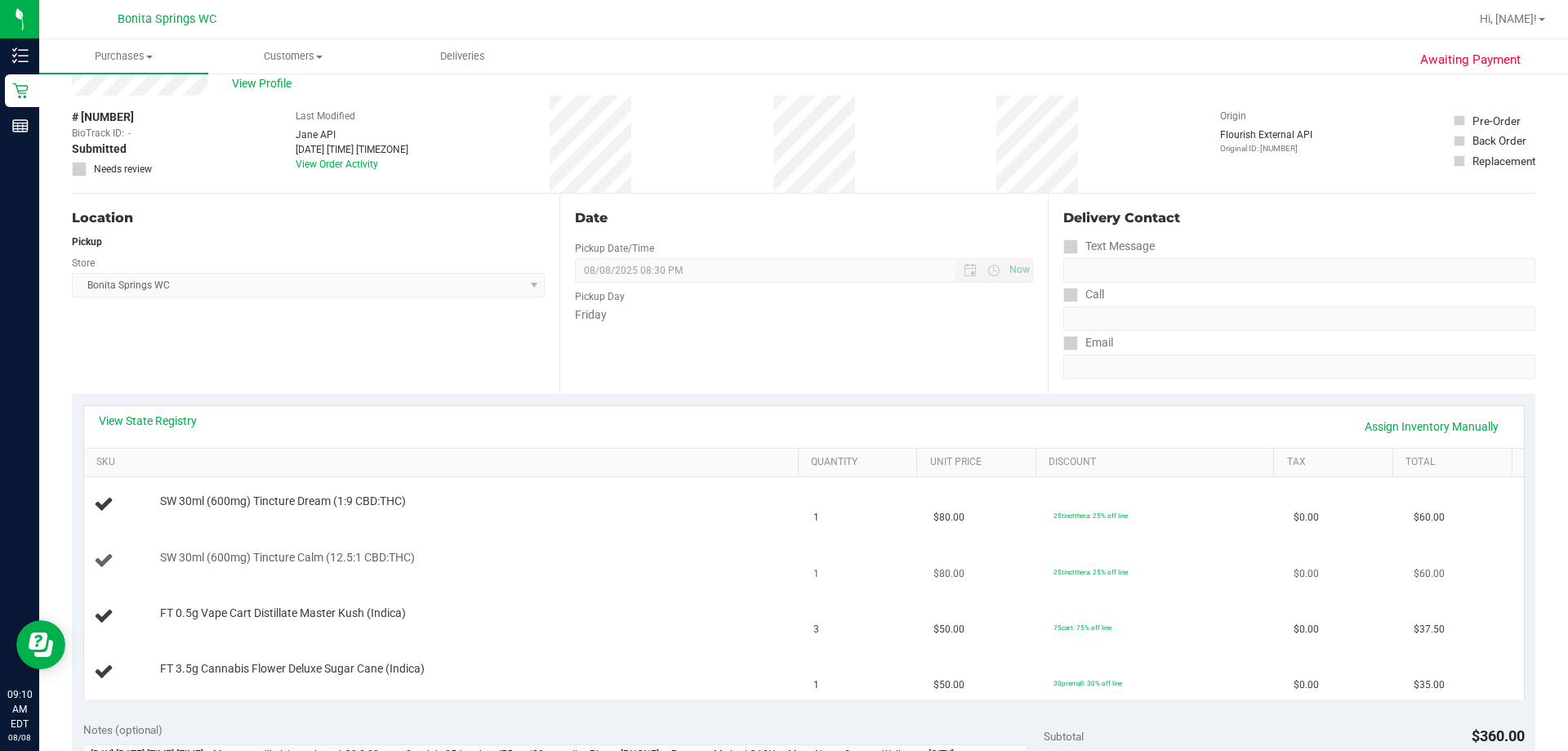 scroll, scrollTop: 163, scrollLeft: 0, axis: vertical 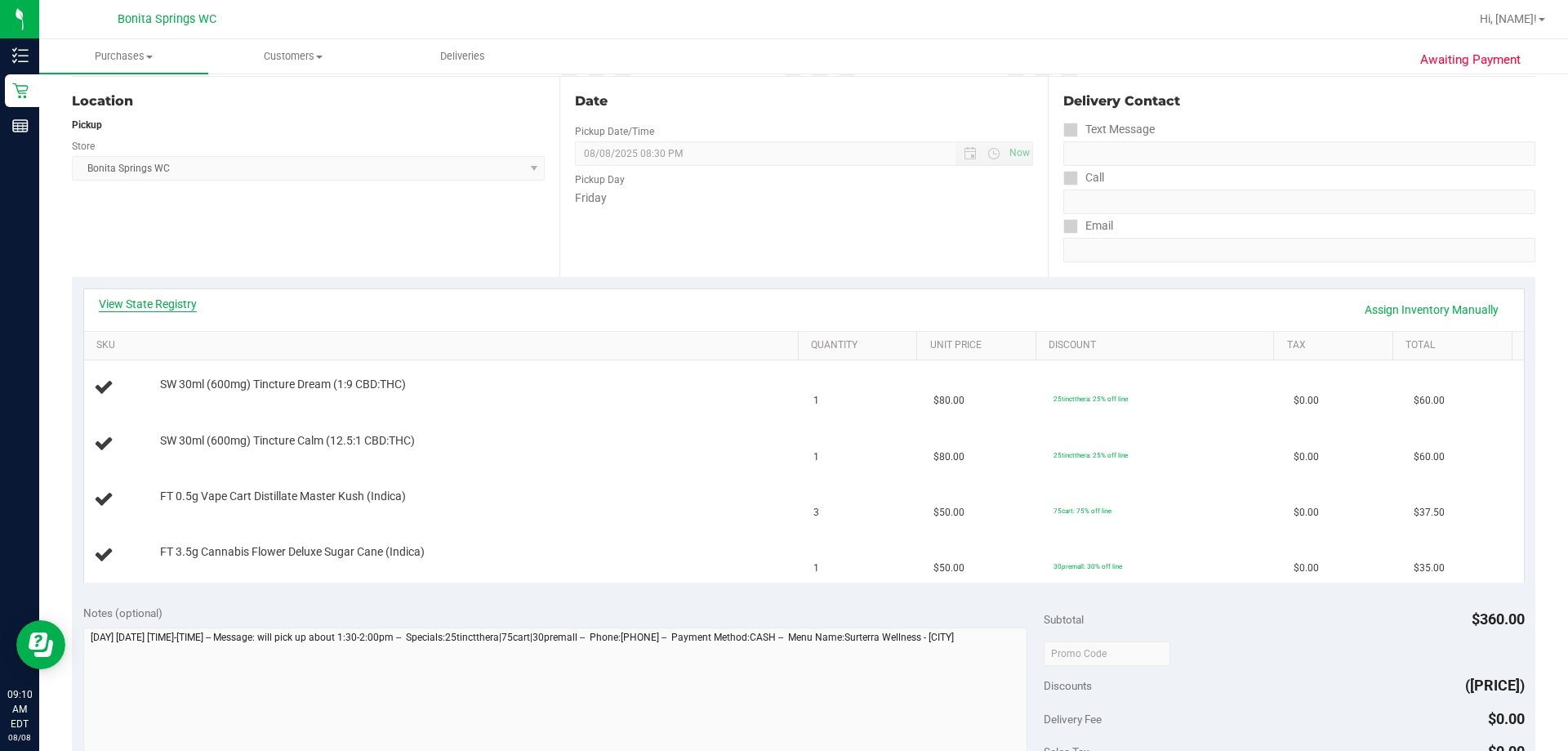 click on "View State Registry" at bounding box center (148, 304) 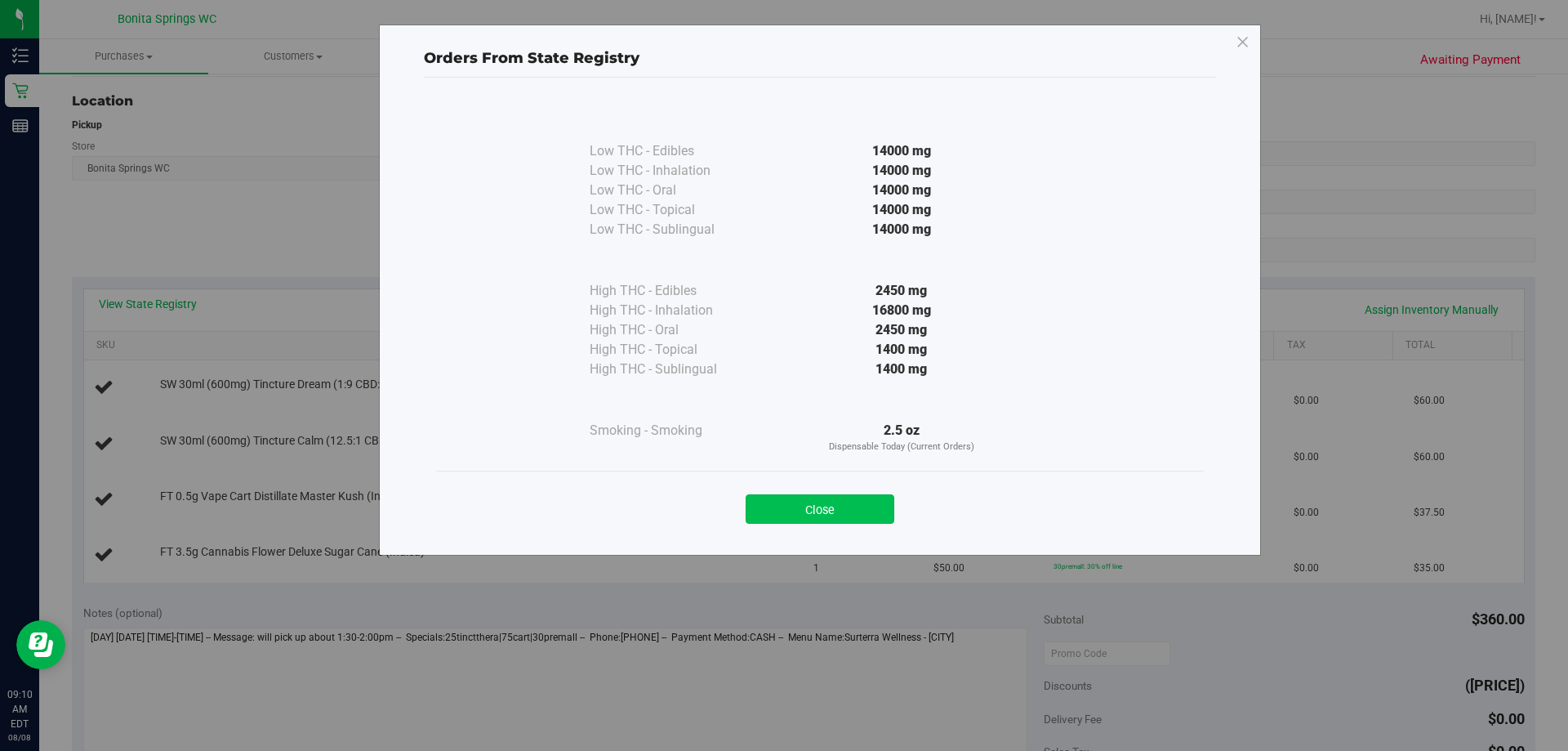 click on "Close" at bounding box center [820, 509] 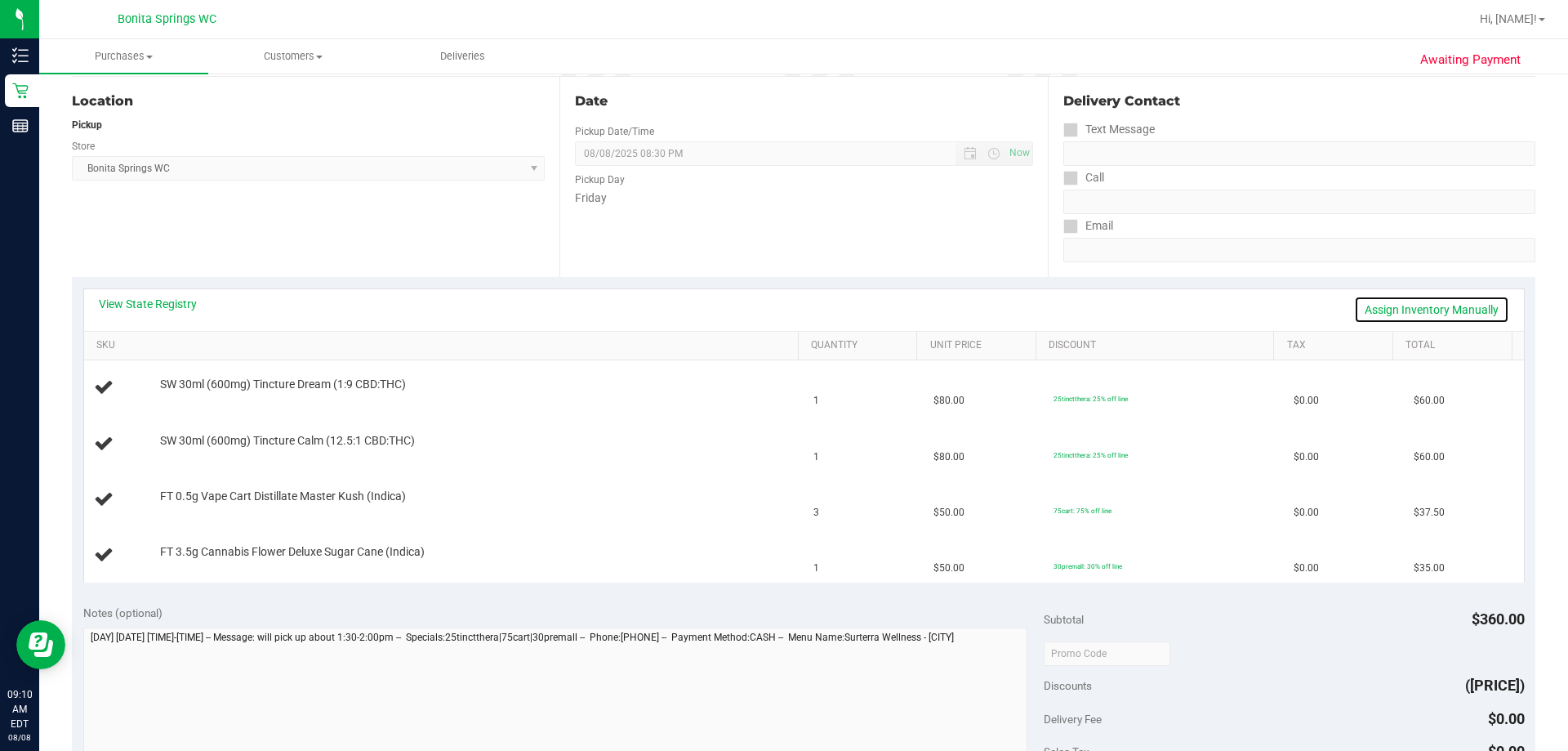 click on "Assign Inventory Manually" at bounding box center (1432, 310) 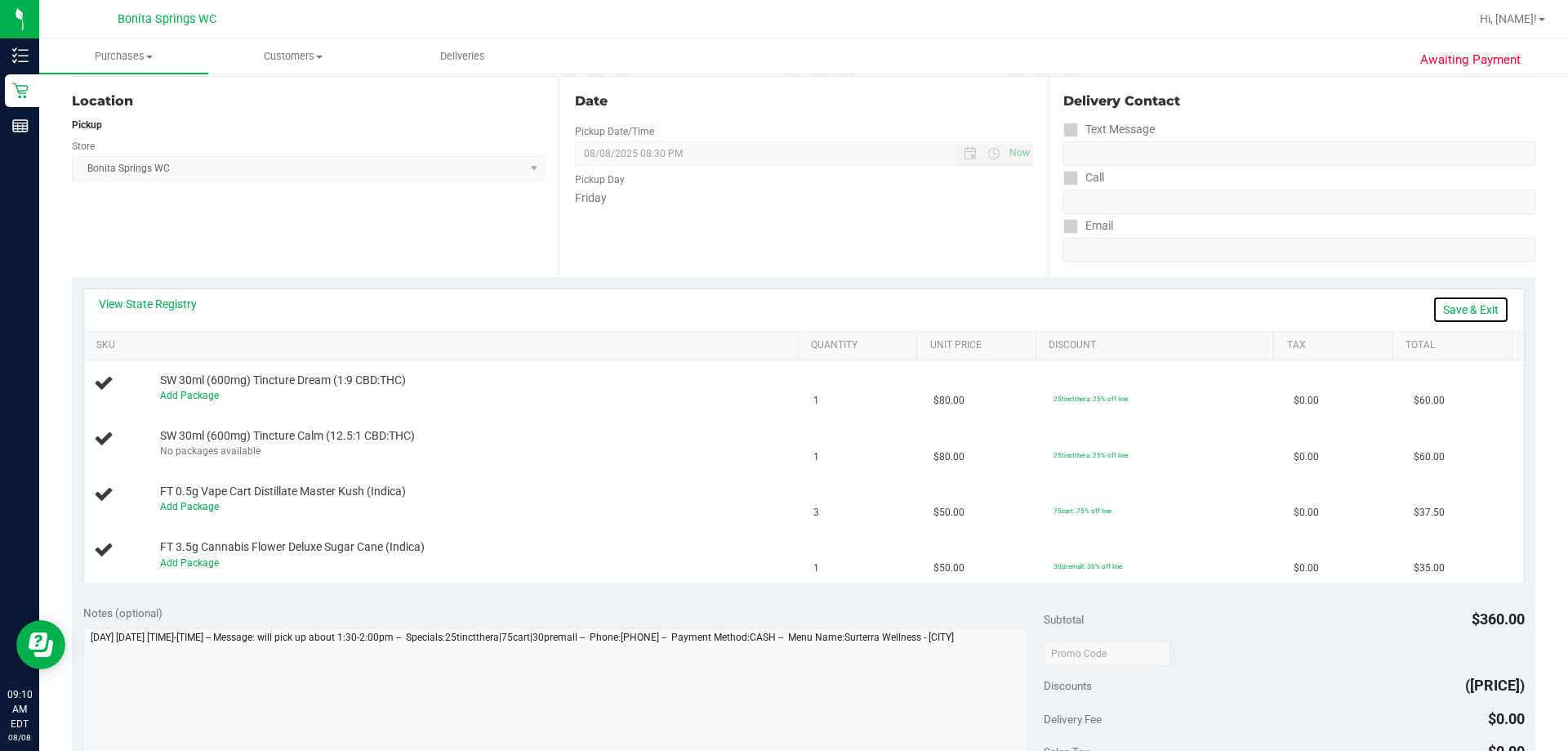 click on "Save & Exit" at bounding box center (1471, 310) 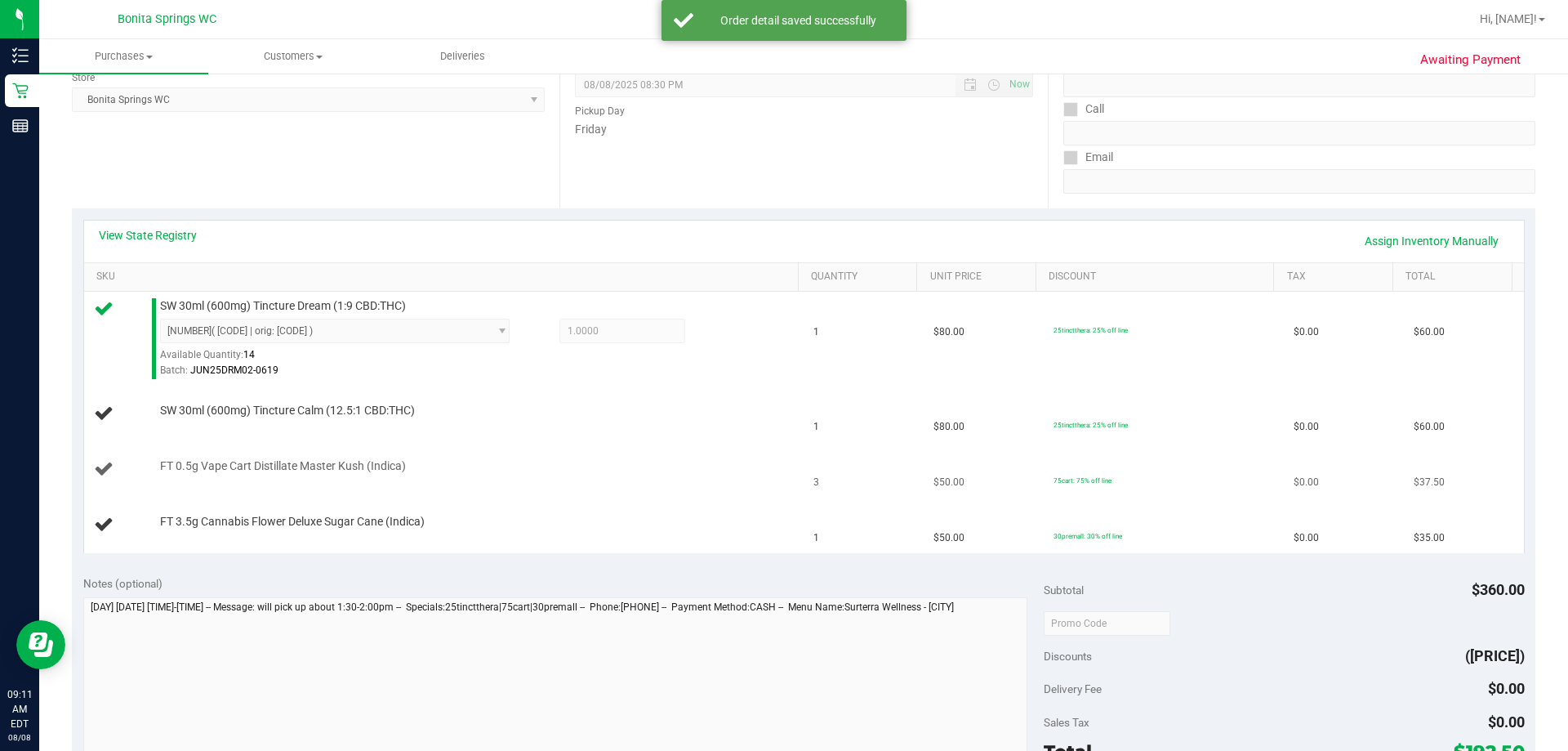 scroll, scrollTop: 327, scrollLeft: 0, axis: vertical 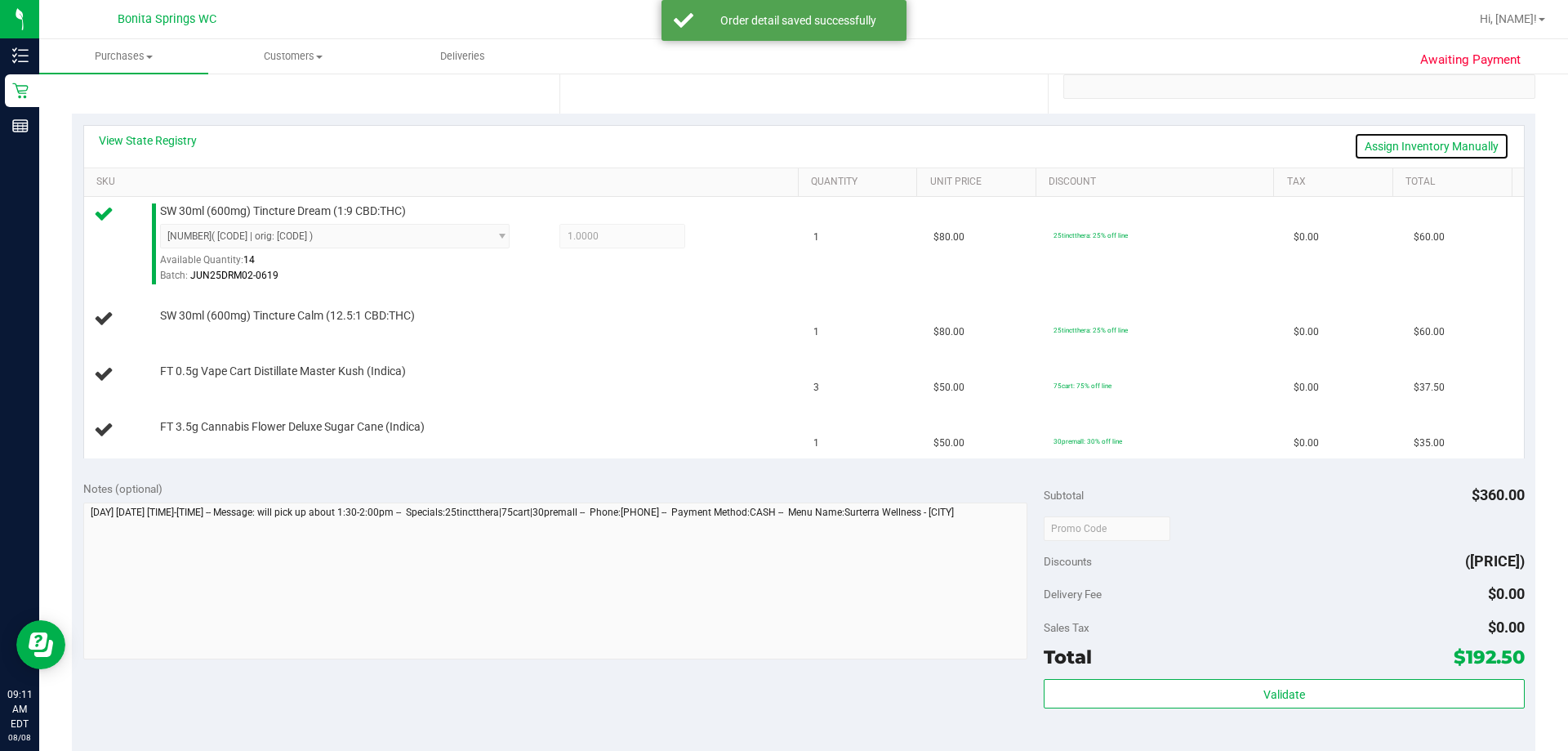 click on "Assign Inventory Manually" at bounding box center (1432, 146) 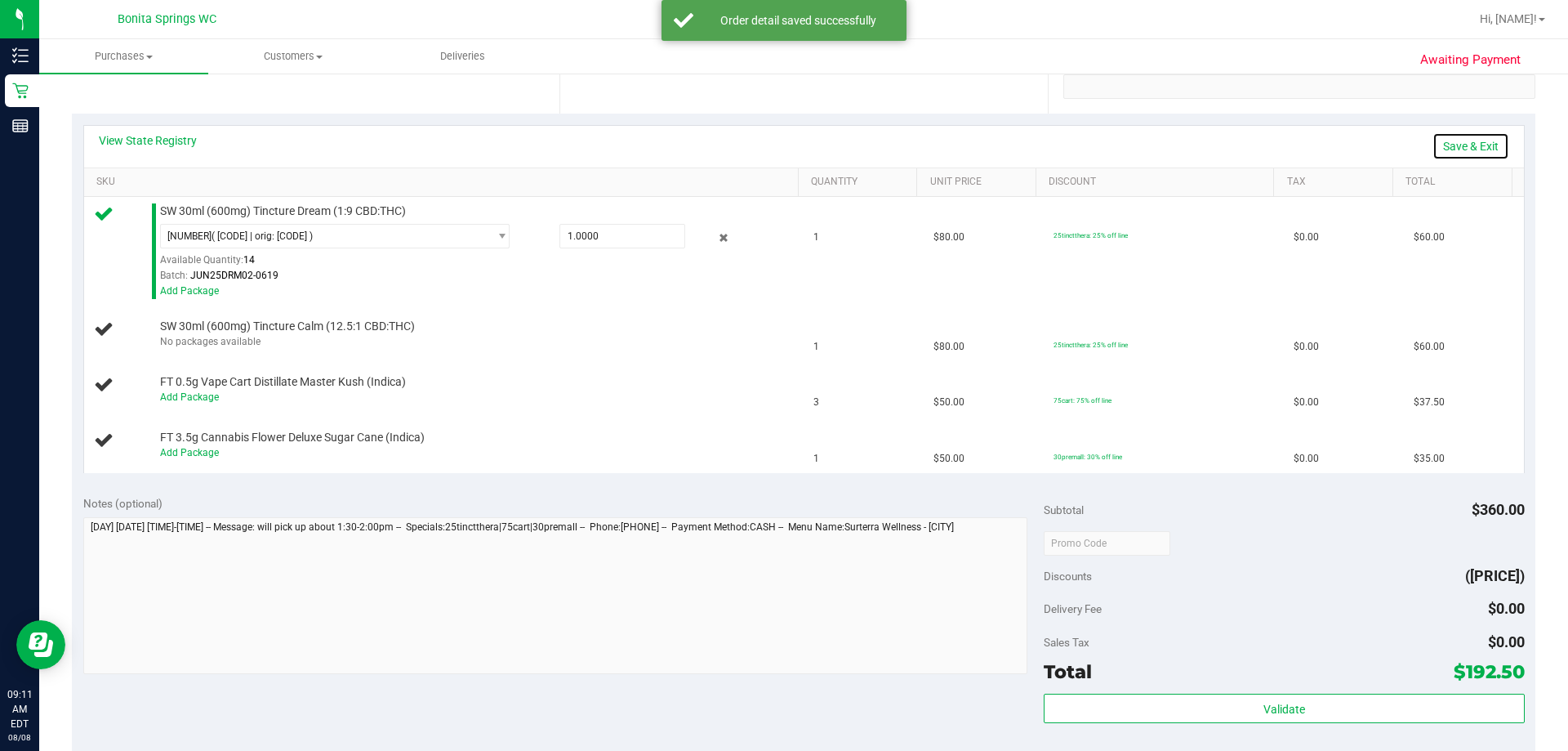 click on "Save & Exit" at bounding box center [1471, 146] 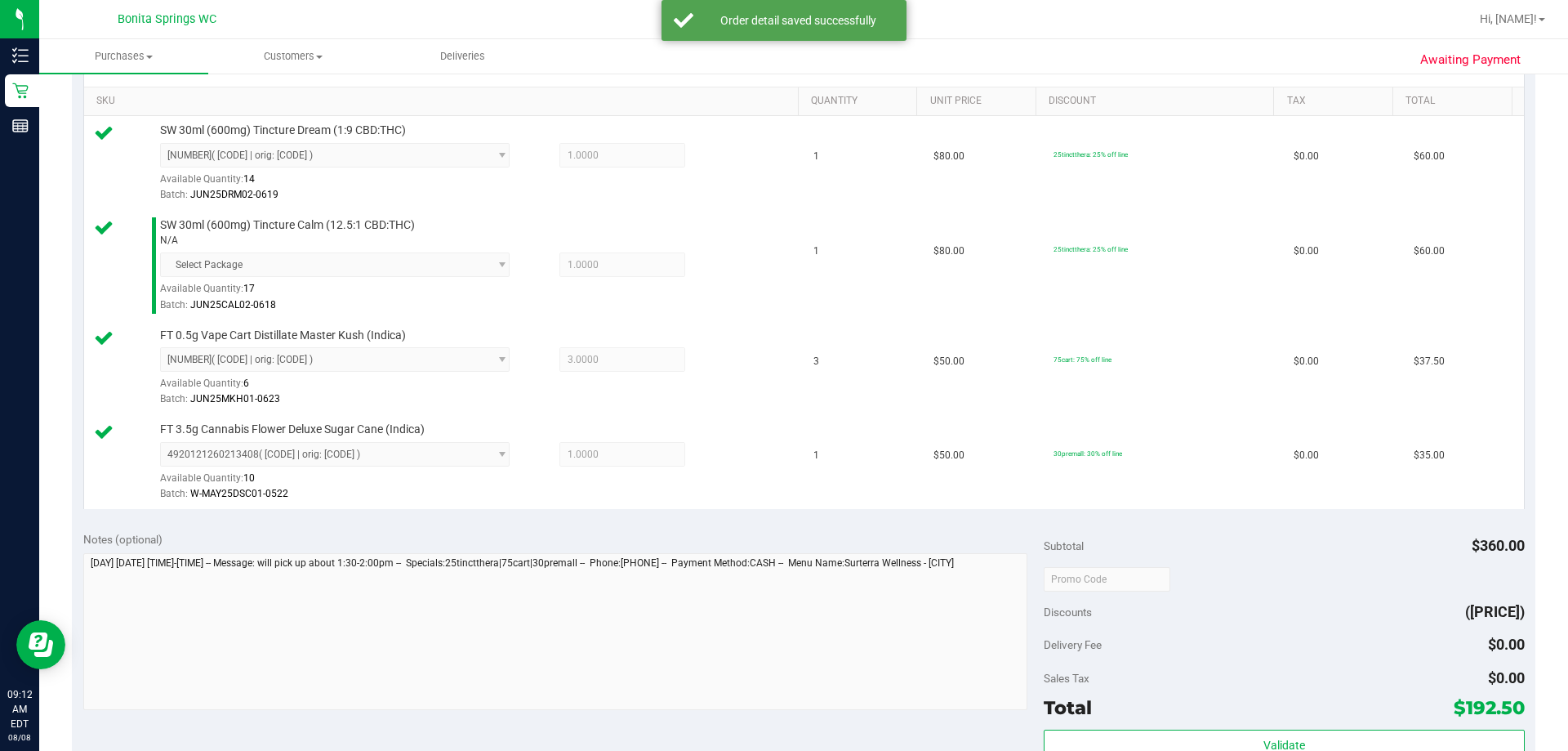 scroll, scrollTop: 654, scrollLeft: 0, axis: vertical 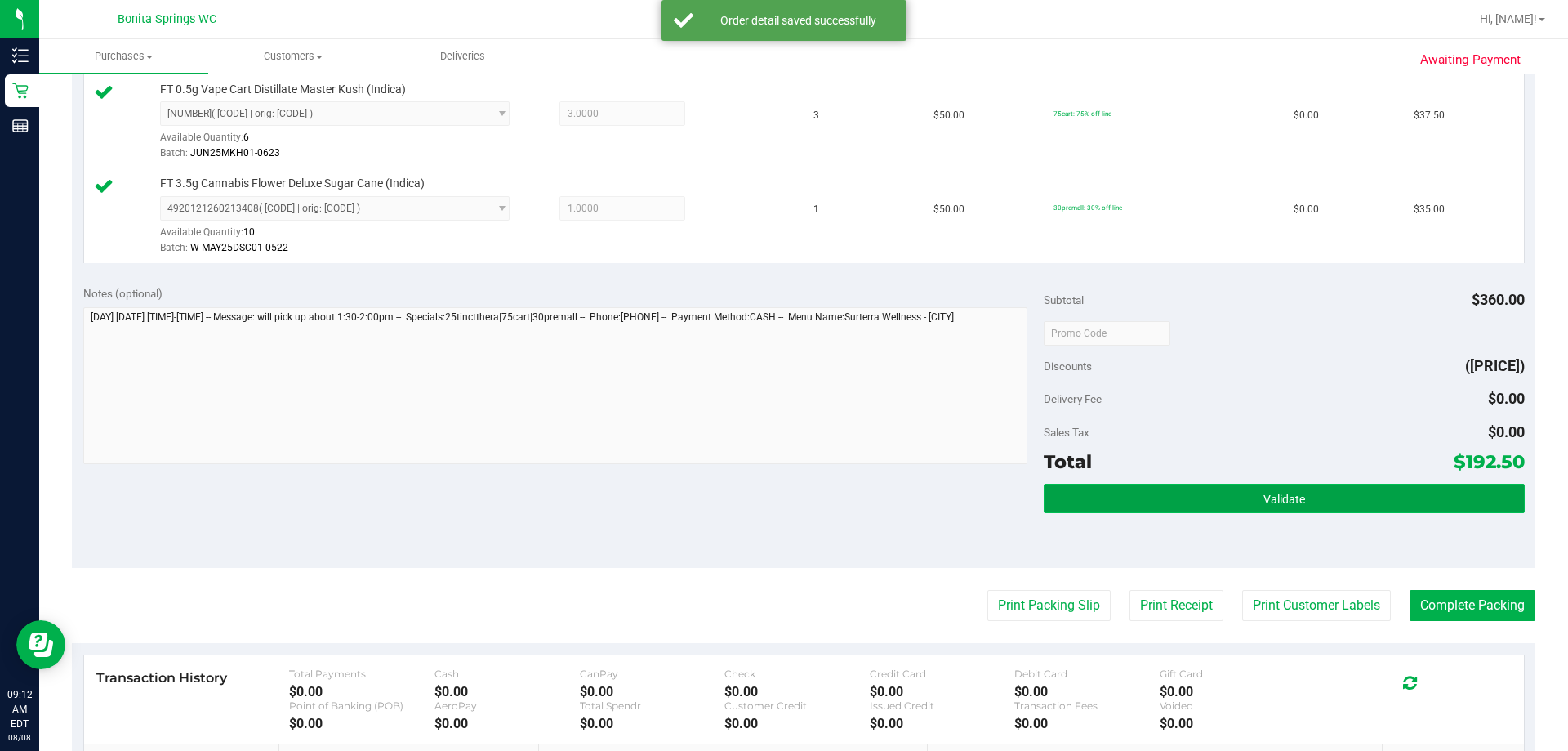 click on "Validate" at bounding box center (1284, 498) 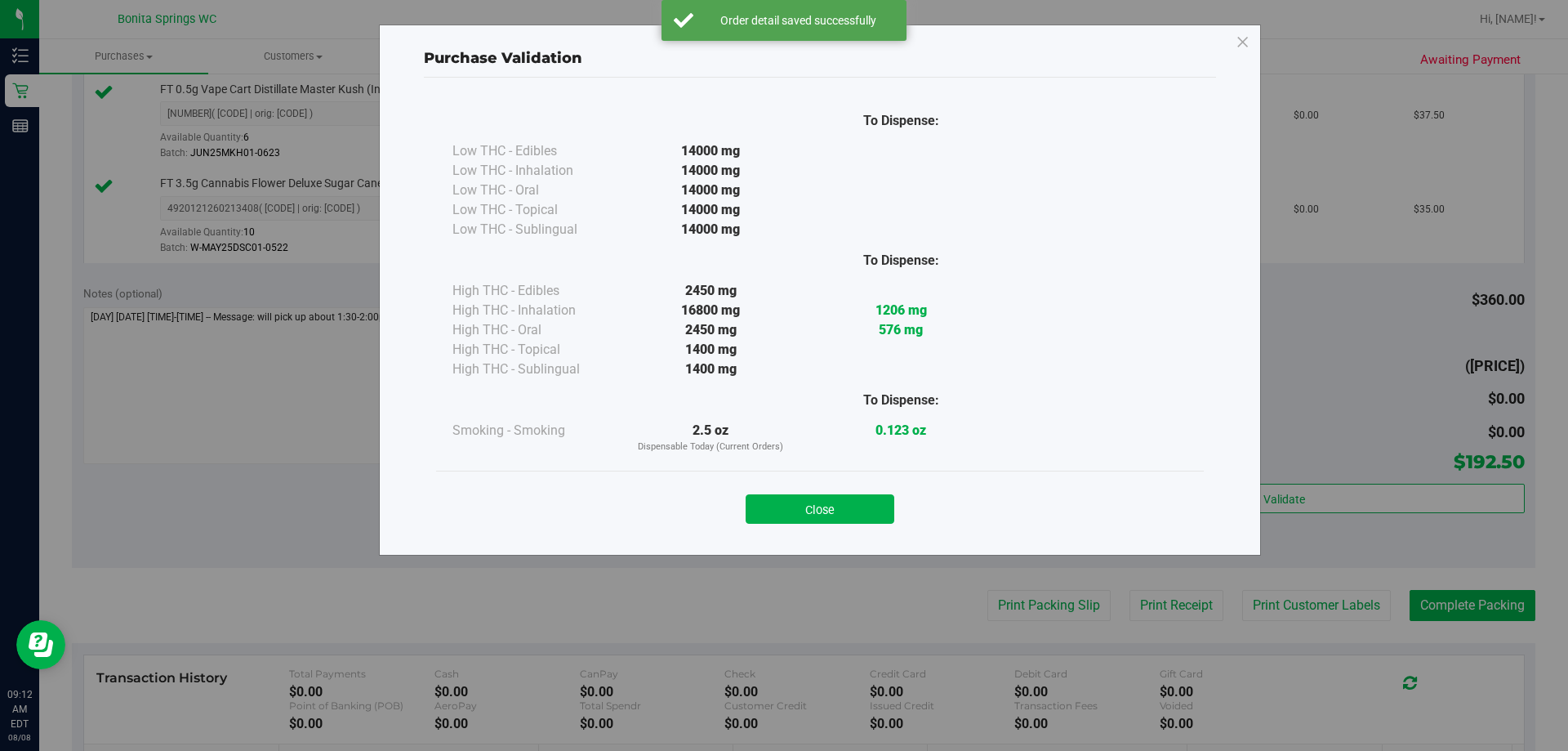 click on "Close" at bounding box center [820, 509] 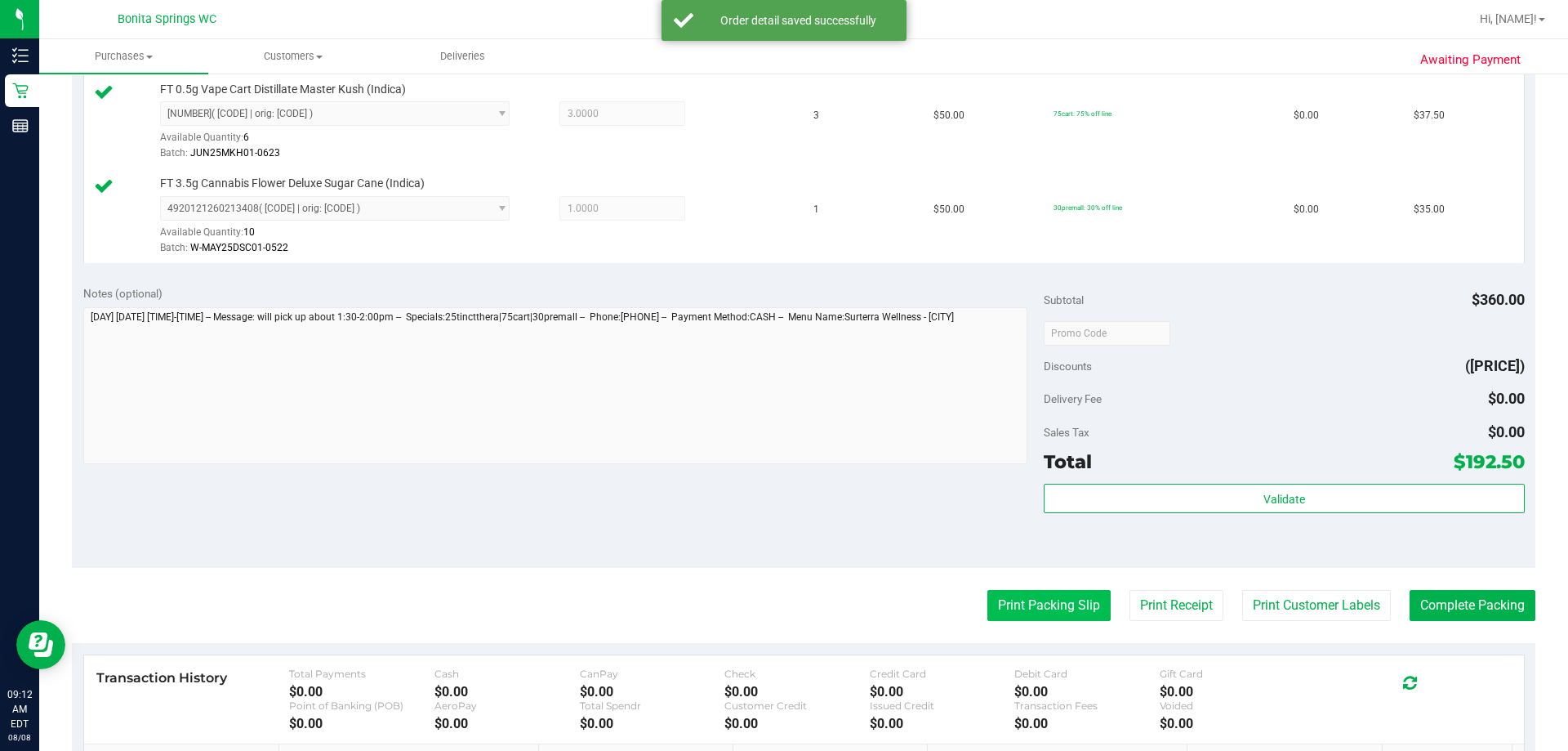 click on "Print Packing Slip" at bounding box center [1049, 606] 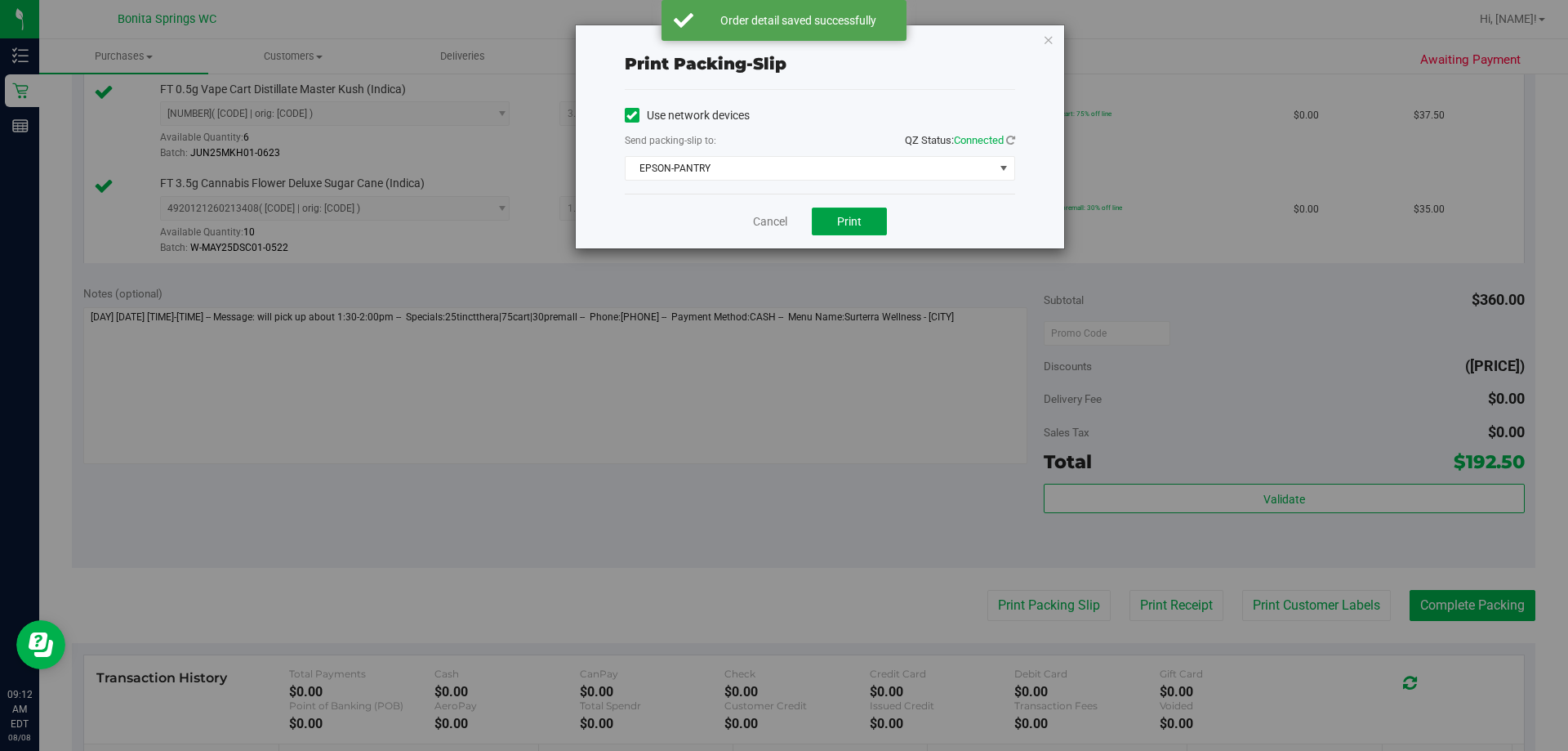 drag, startPoint x: 833, startPoint y: 225, endPoint x: 909, endPoint y: 283, distance: 95.60335 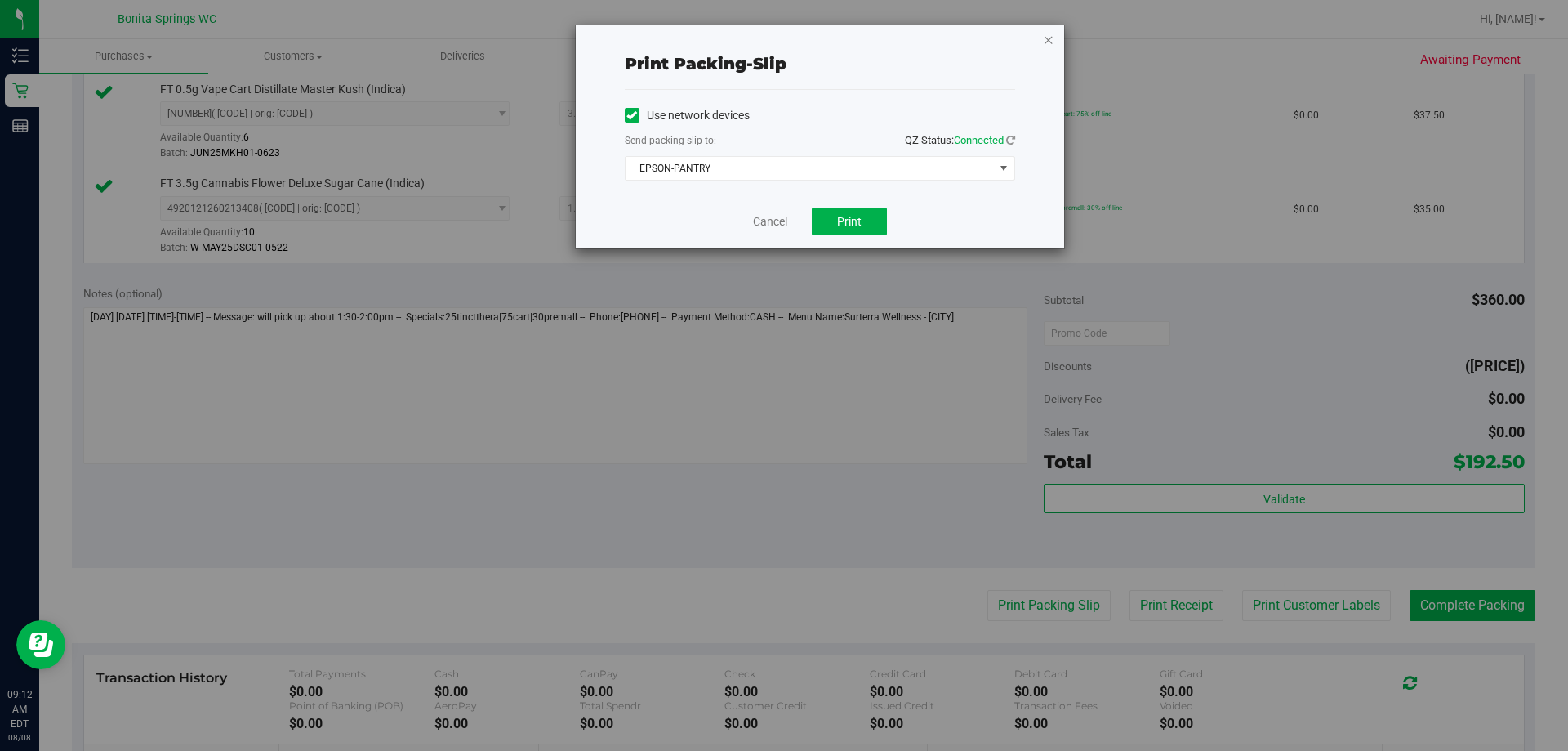 click at bounding box center [1049, 39] 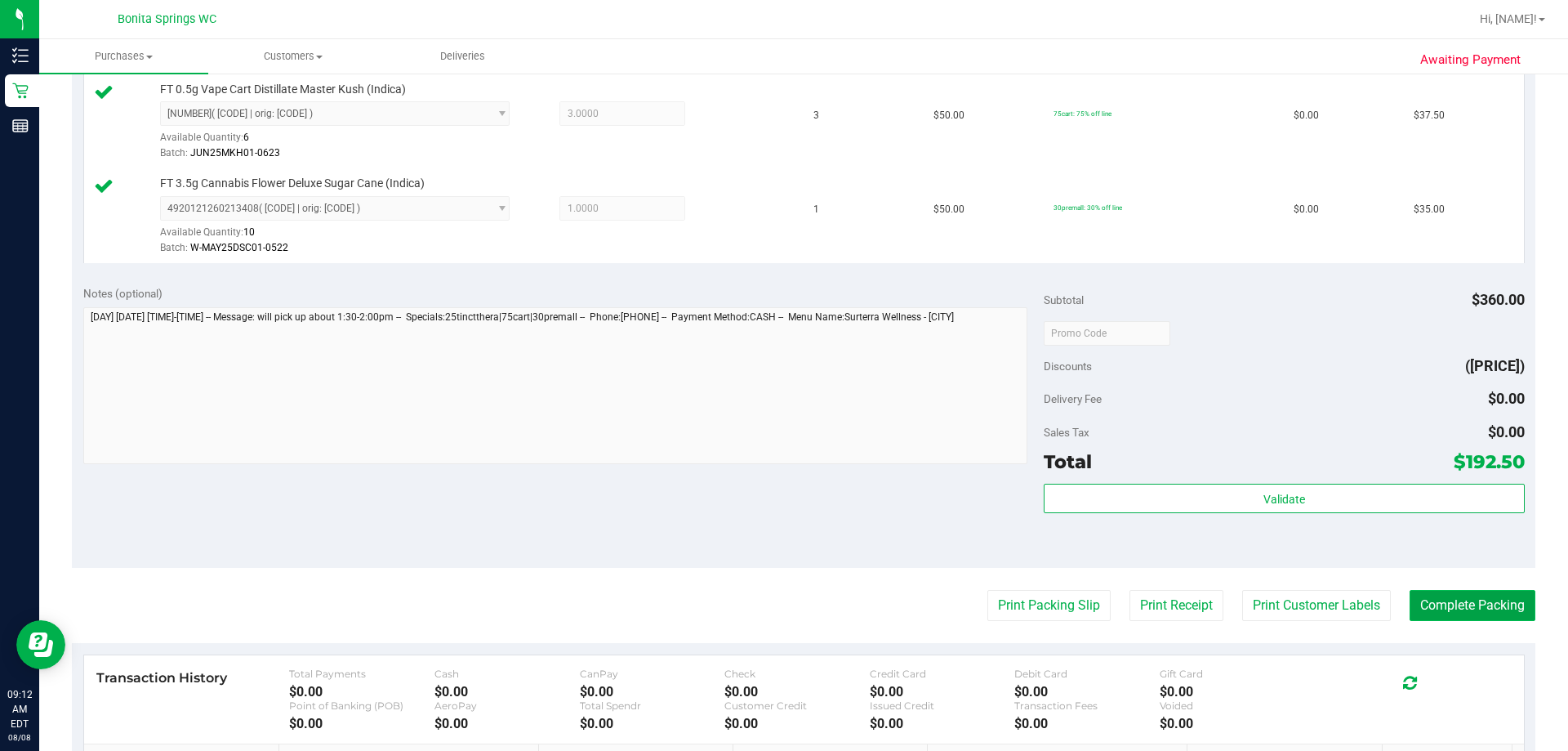 click on "Complete Packing" at bounding box center [1472, 606] 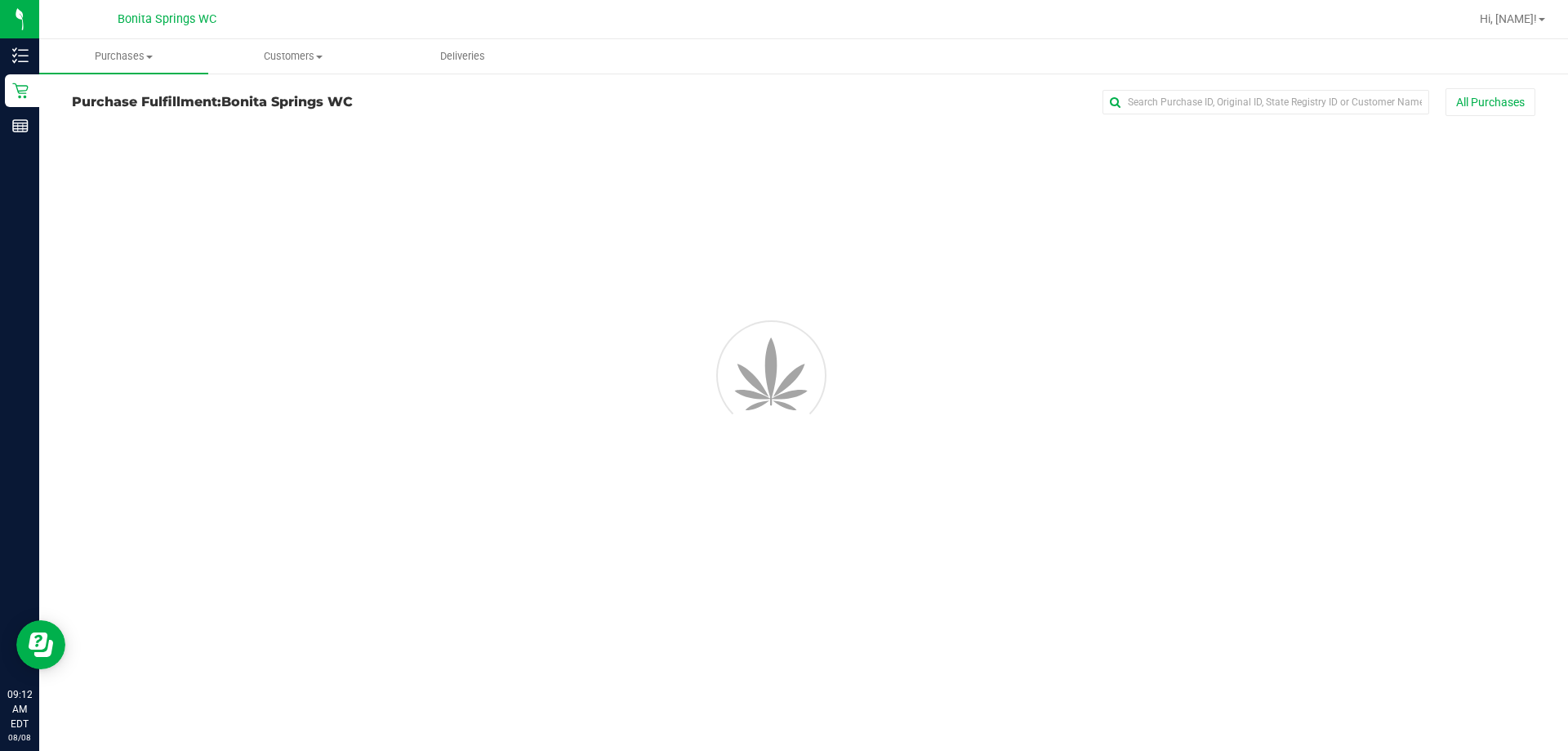 scroll, scrollTop: 0, scrollLeft: 0, axis: both 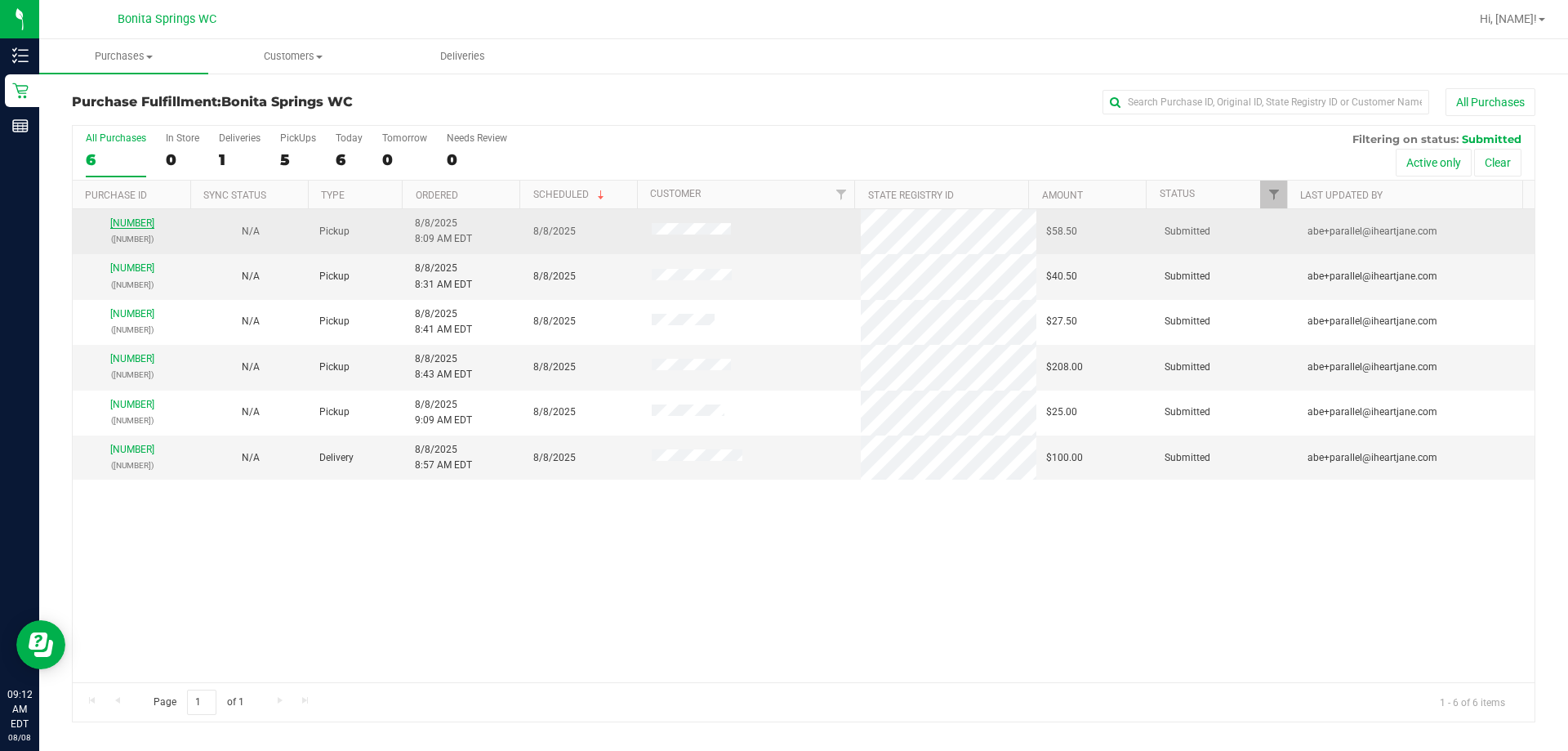 click on "[NUMBER]" at bounding box center (132, 223) 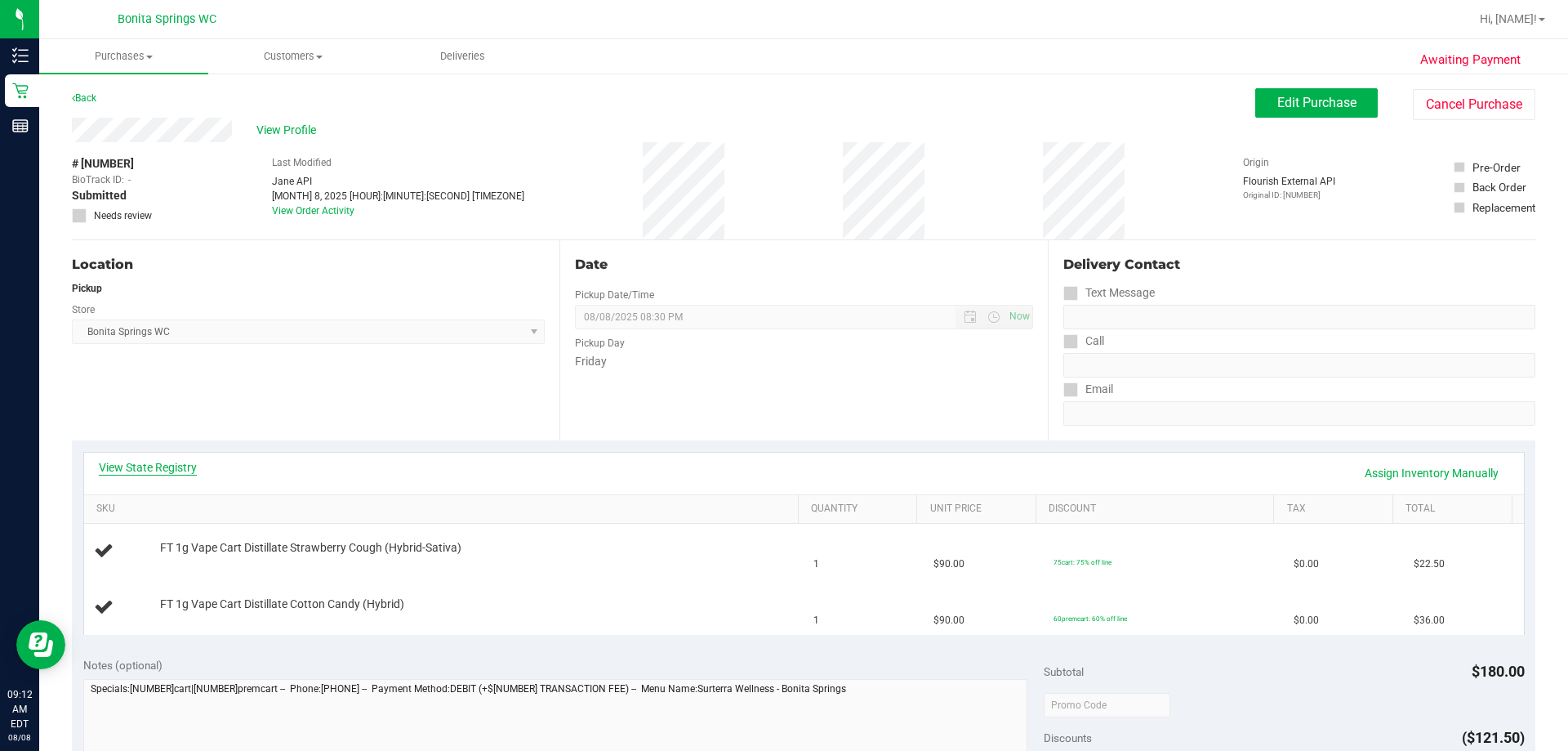 click on "View State Registry" at bounding box center [148, 467] 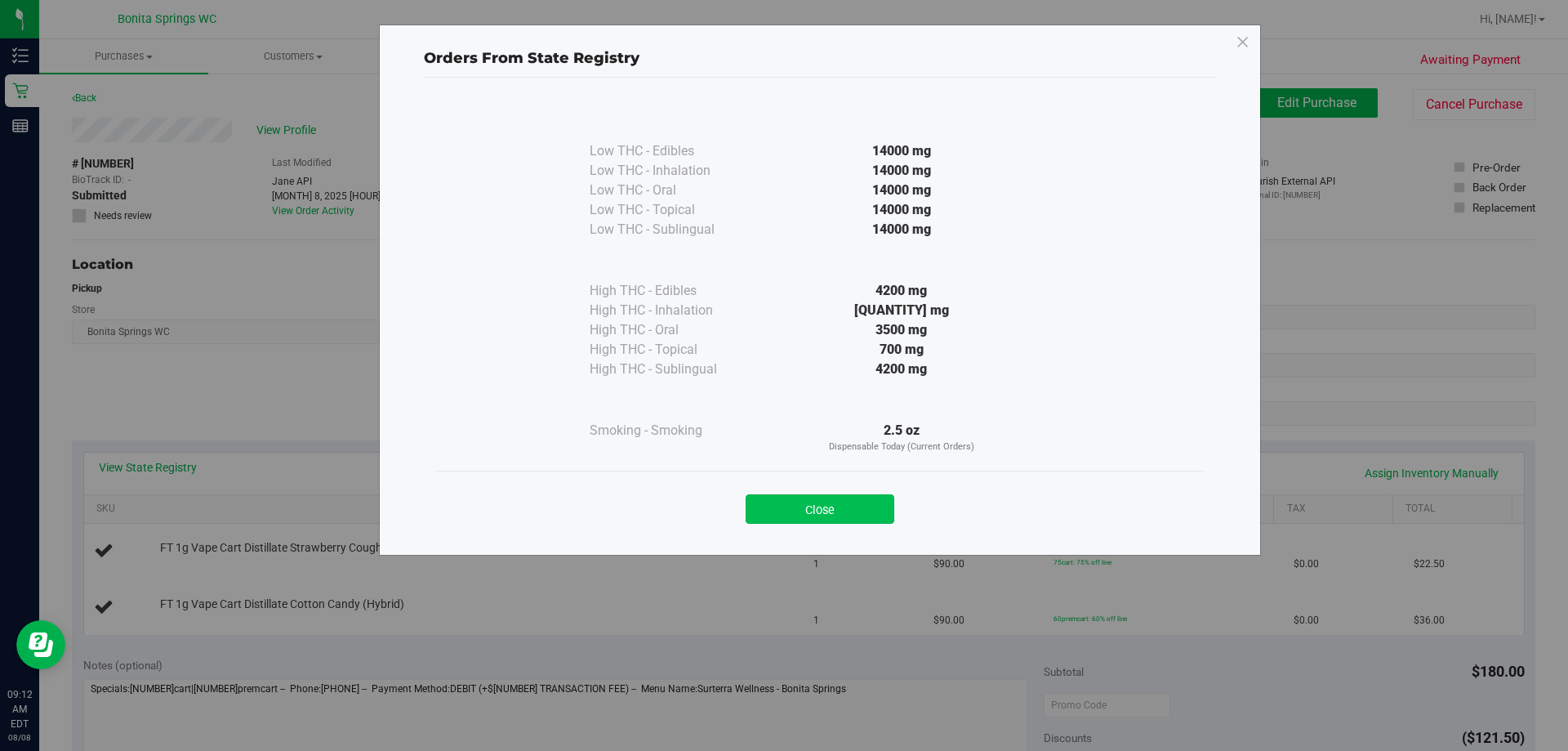 click on "Close" at bounding box center (820, 509) 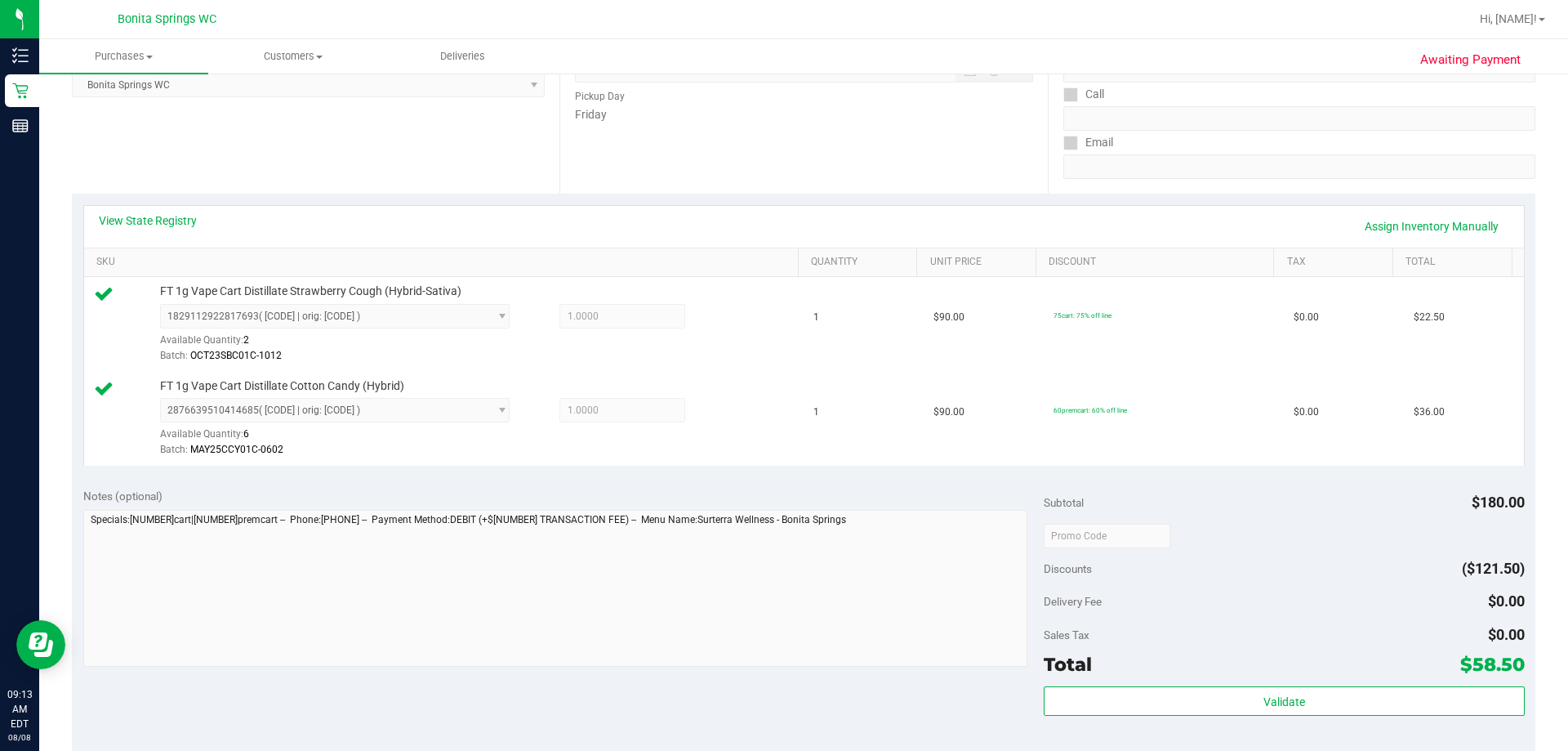 scroll, scrollTop: 327, scrollLeft: 0, axis: vertical 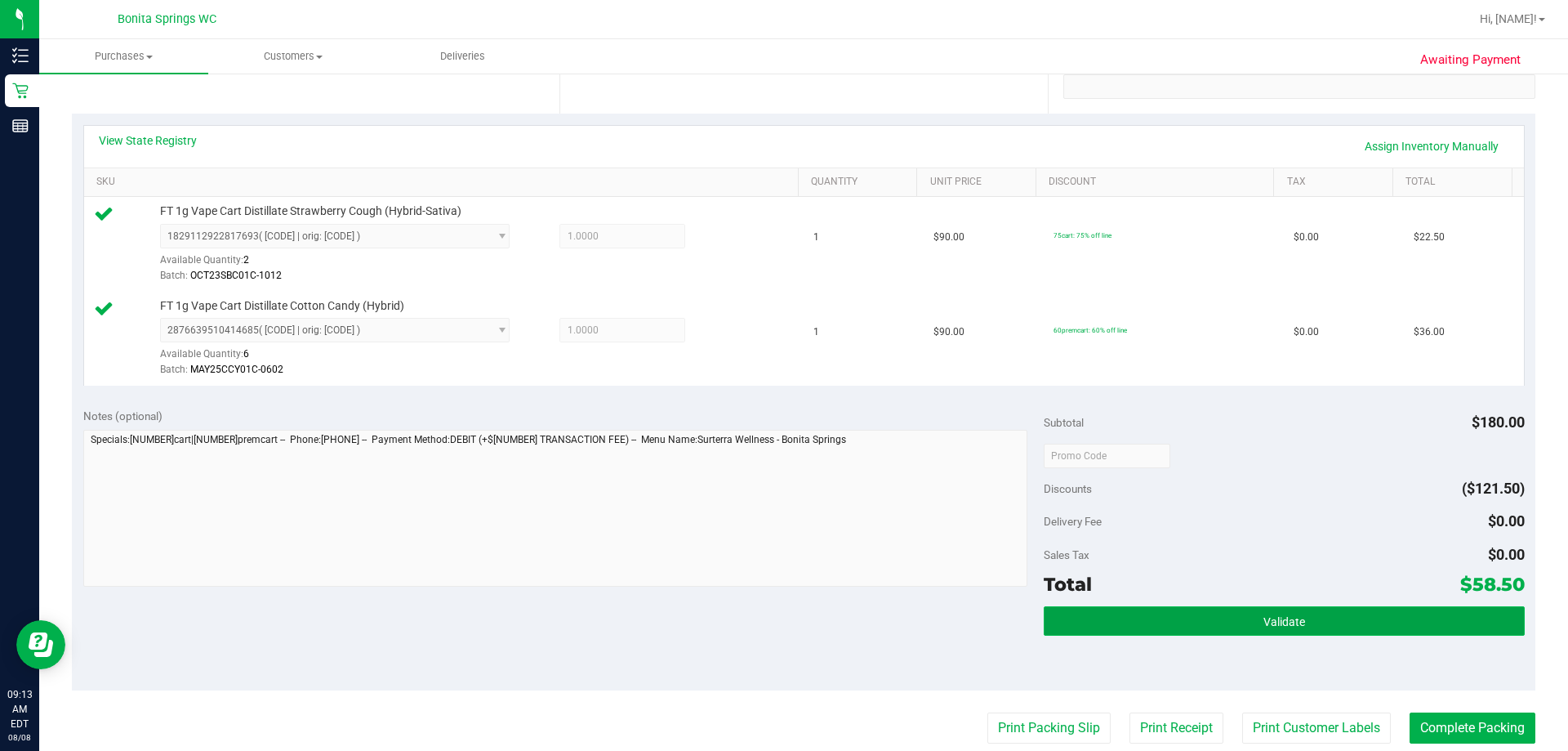 click on "Validate" at bounding box center [1284, 621] 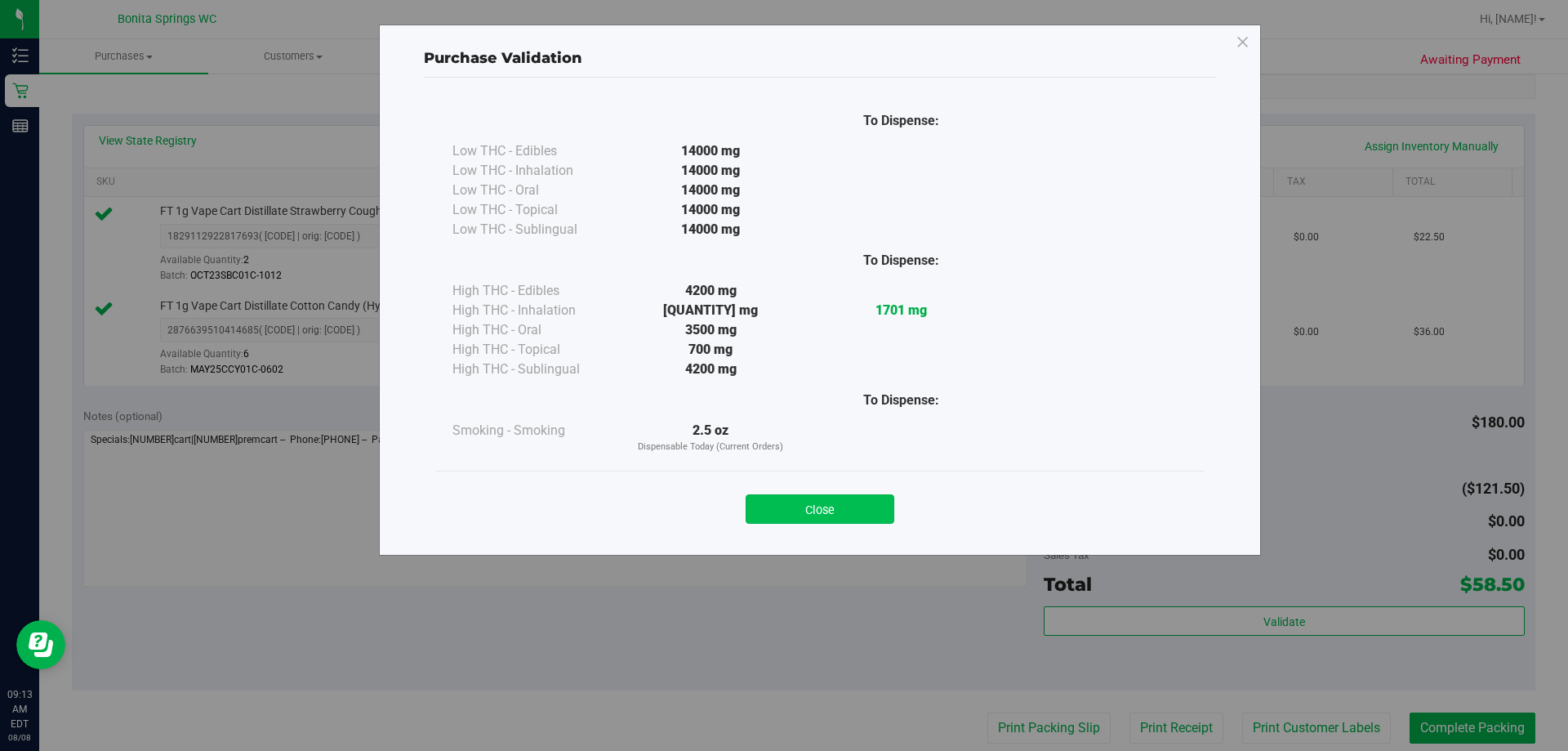 click on "Close" at bounding box center [820, 509] 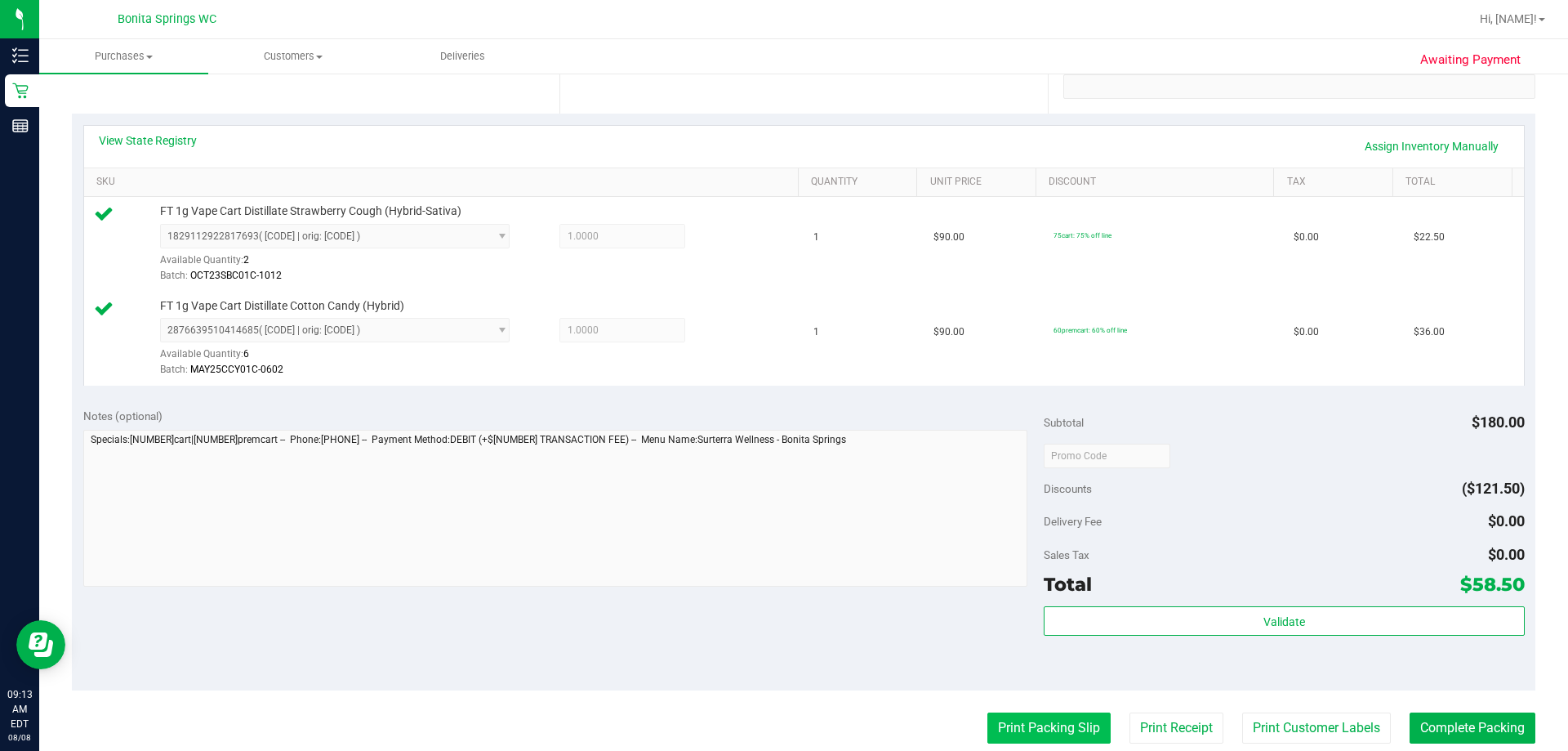 click on "Print Packing Slip" at bounding box center (1049, 728) 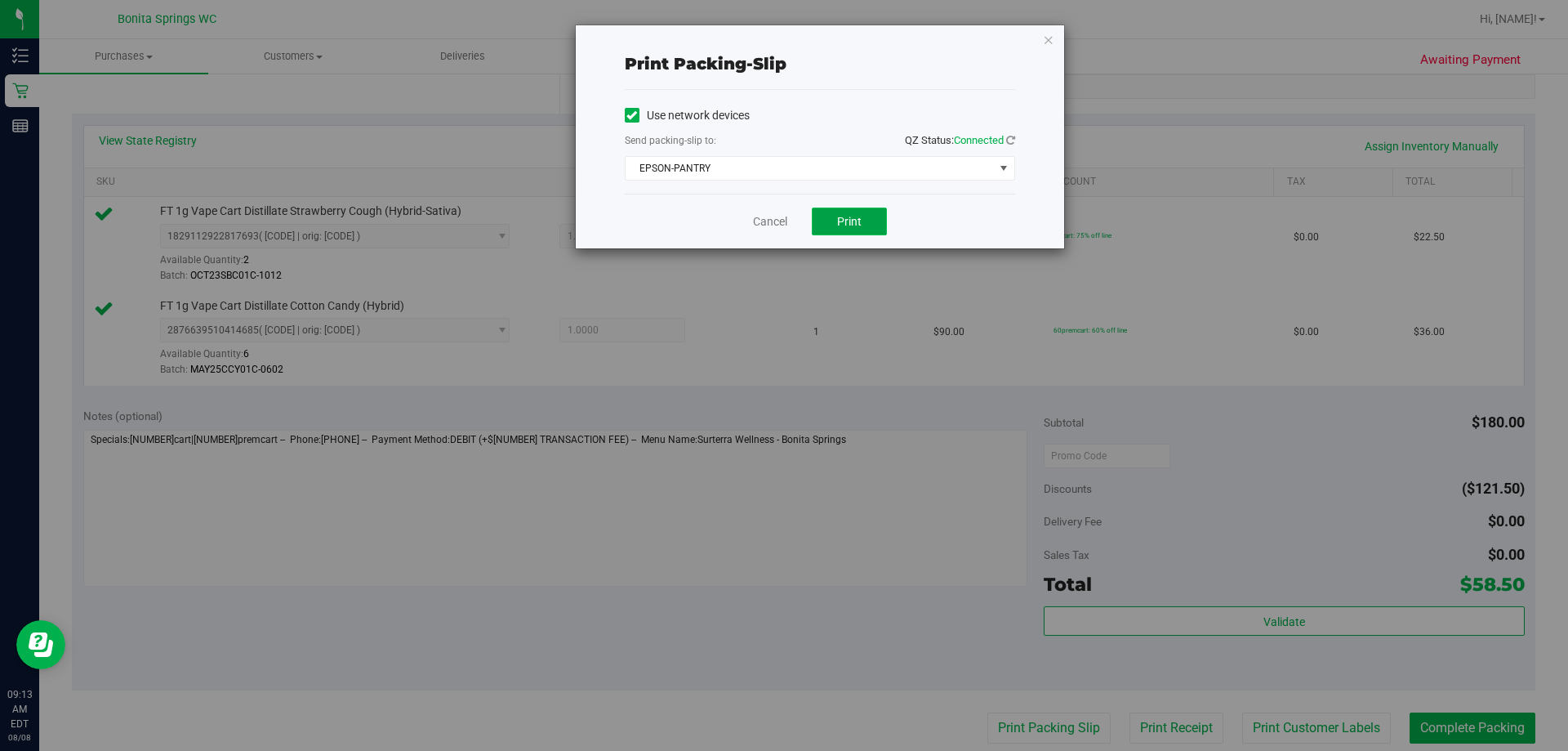 click on "Print" at bounding box center [849, 221] 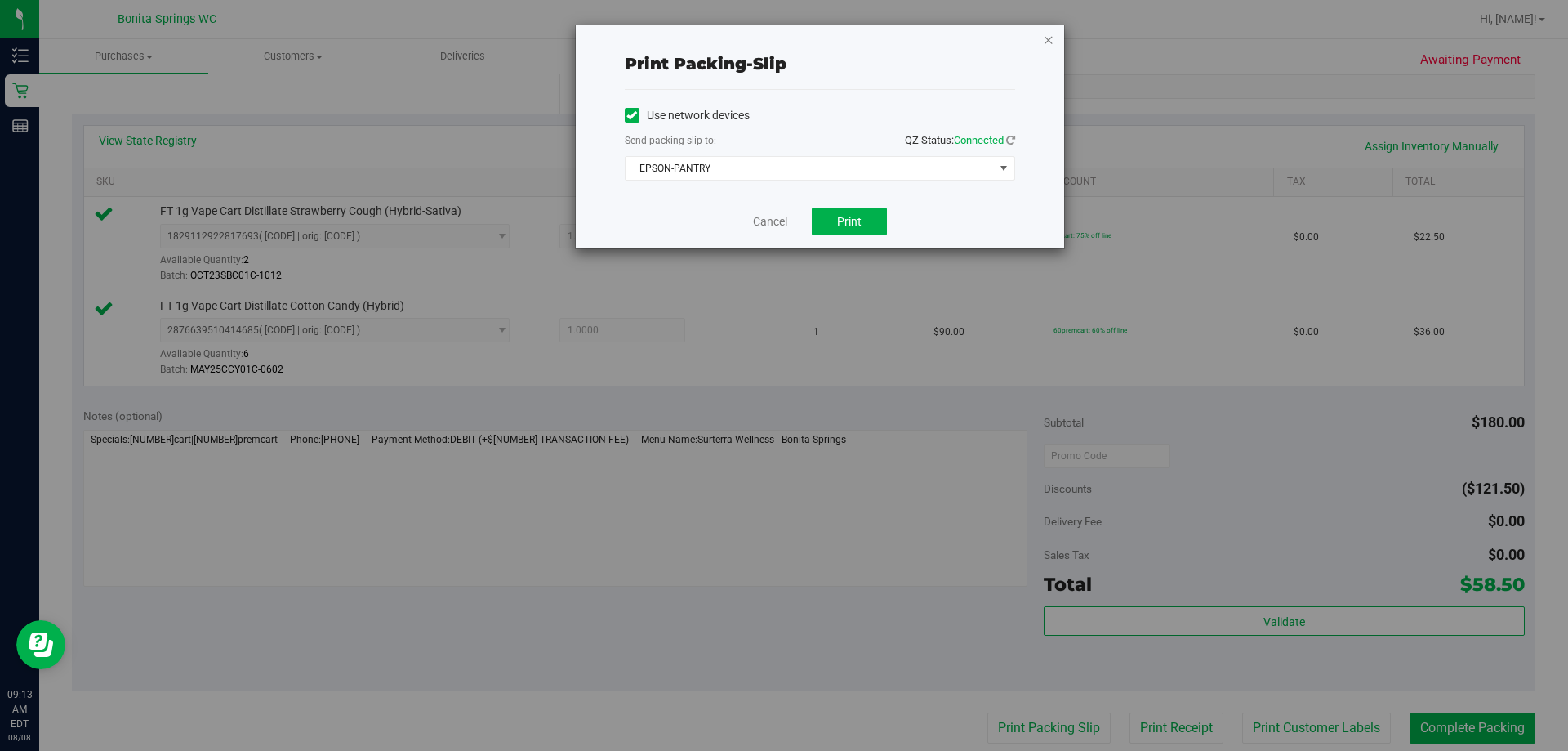 click at bounding box center (1049, 39) 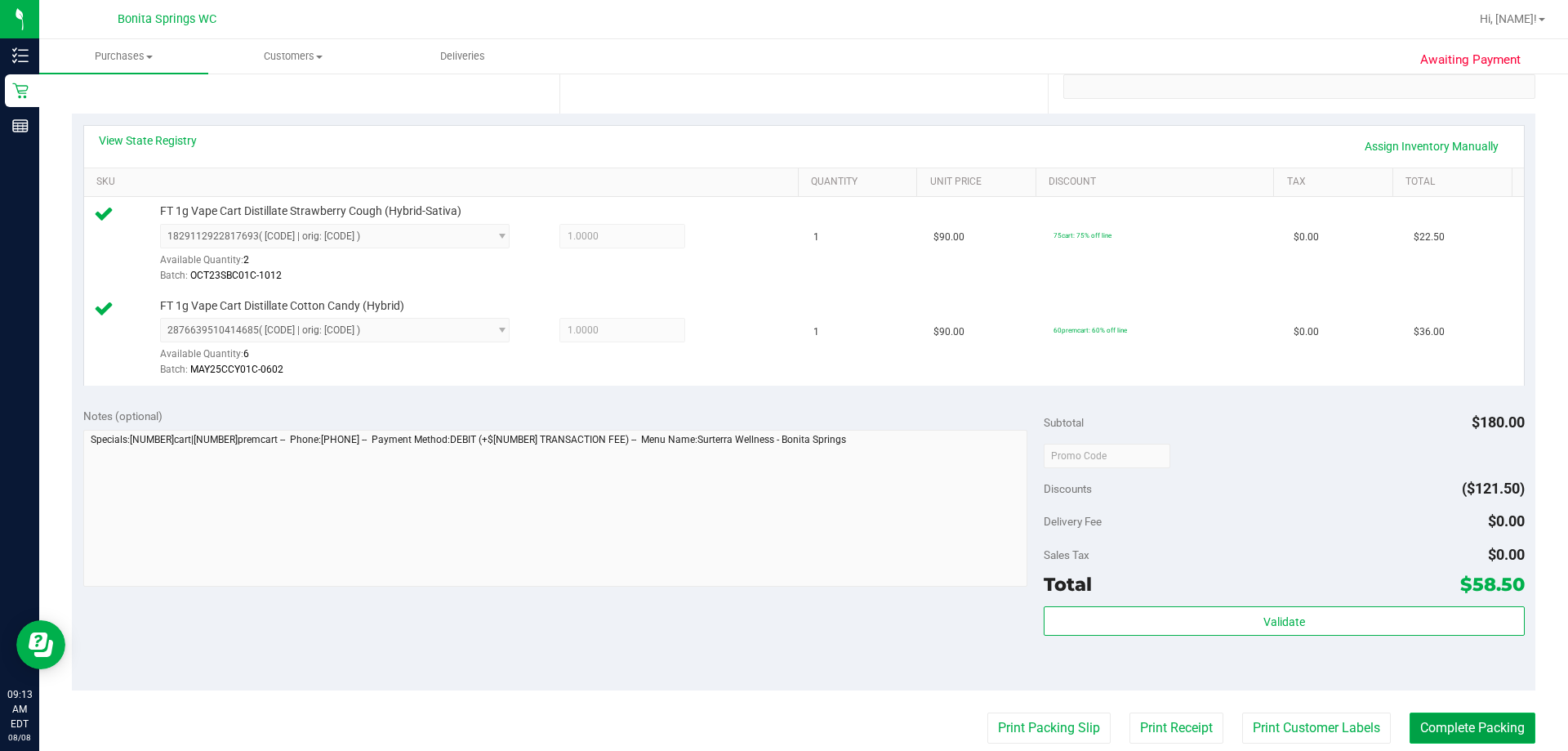 click on "Complete Packing" at bounding box center [1472, 728] 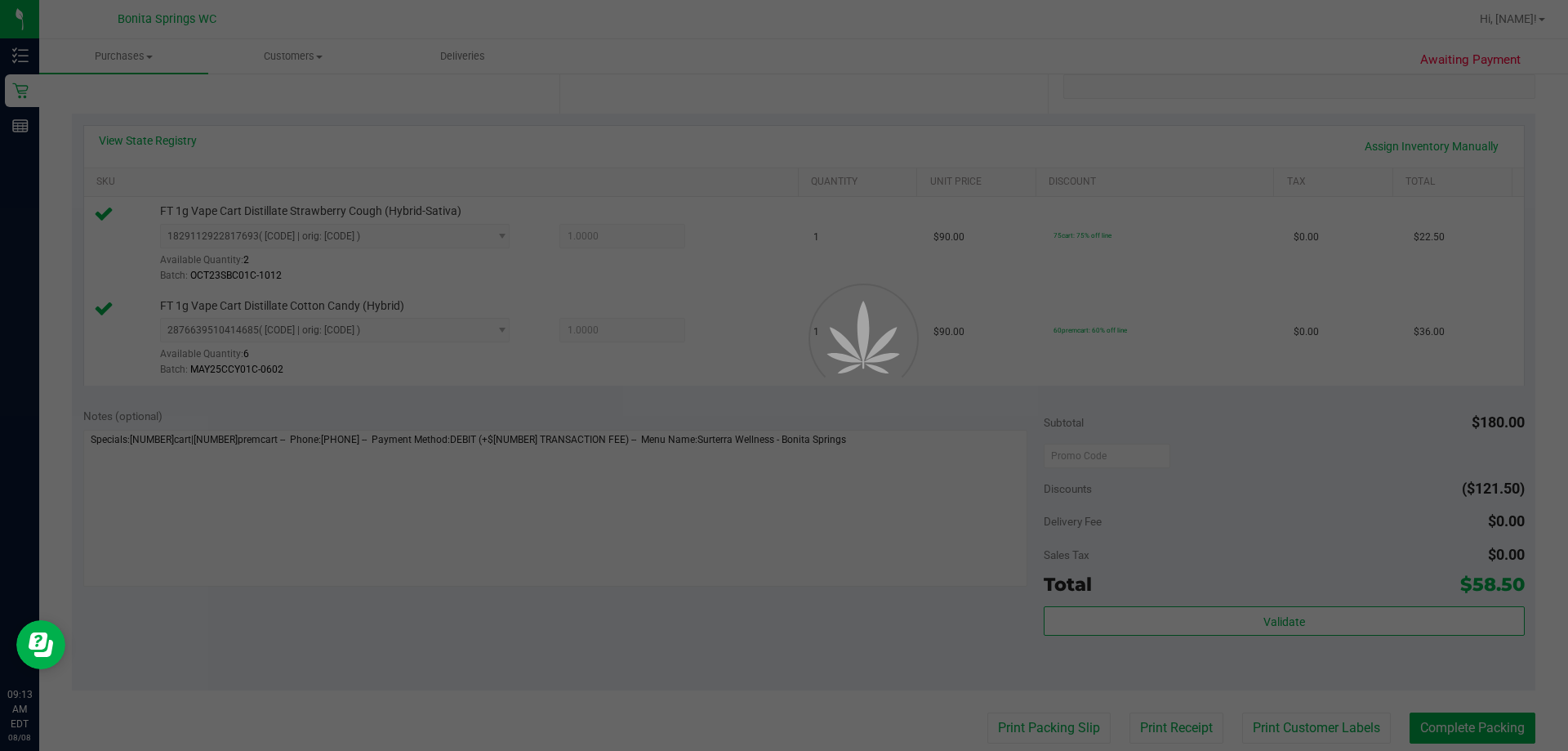 scroll, scrollTop: 0, scrollLeft: 0, axis: both 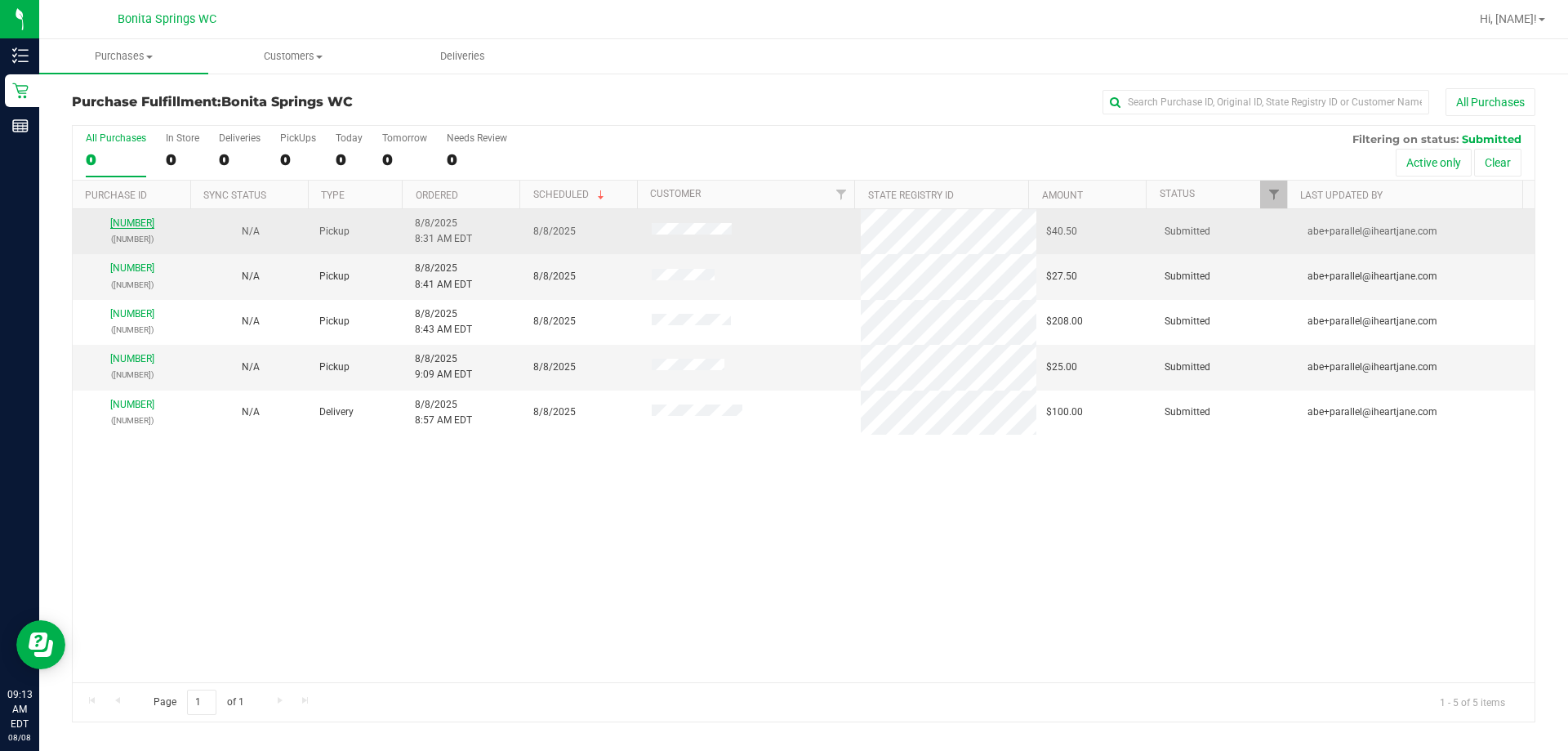 click on "[NUMBER]" at bounding box center [132, 223] 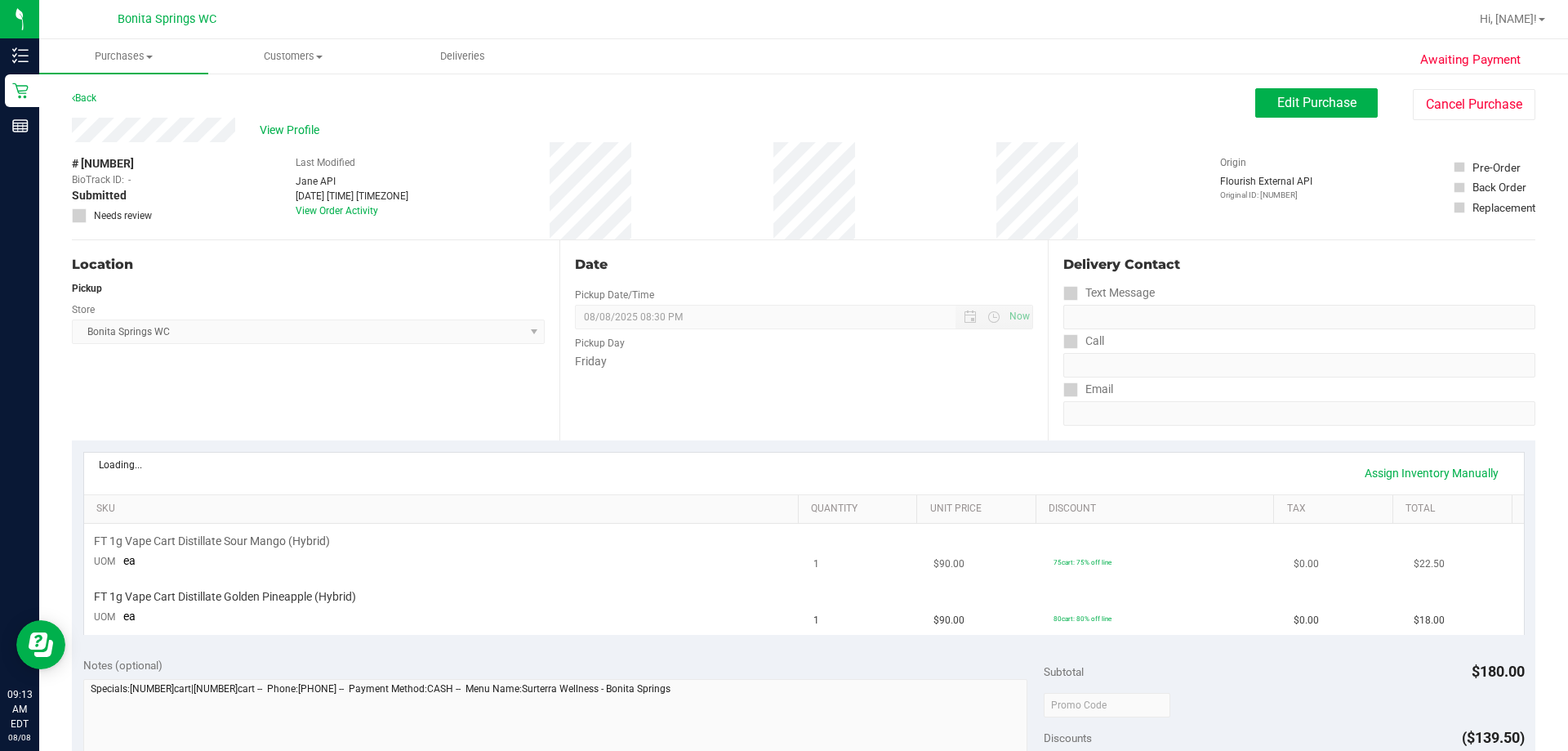 scroll, scrollTop: 82, scrollLeft: 0, axis: vertical 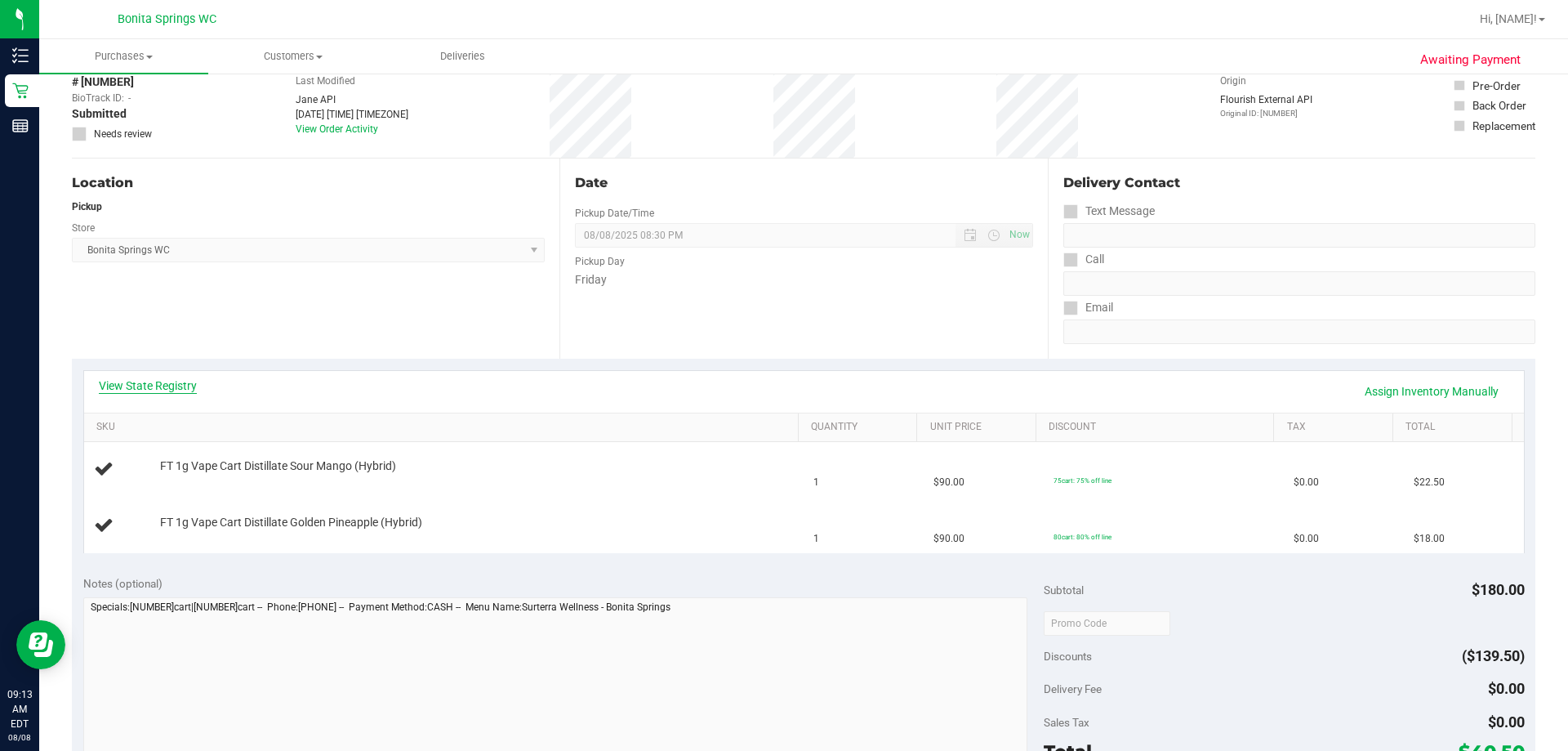 click on "View State Registry" at bounding box center (148, 386) 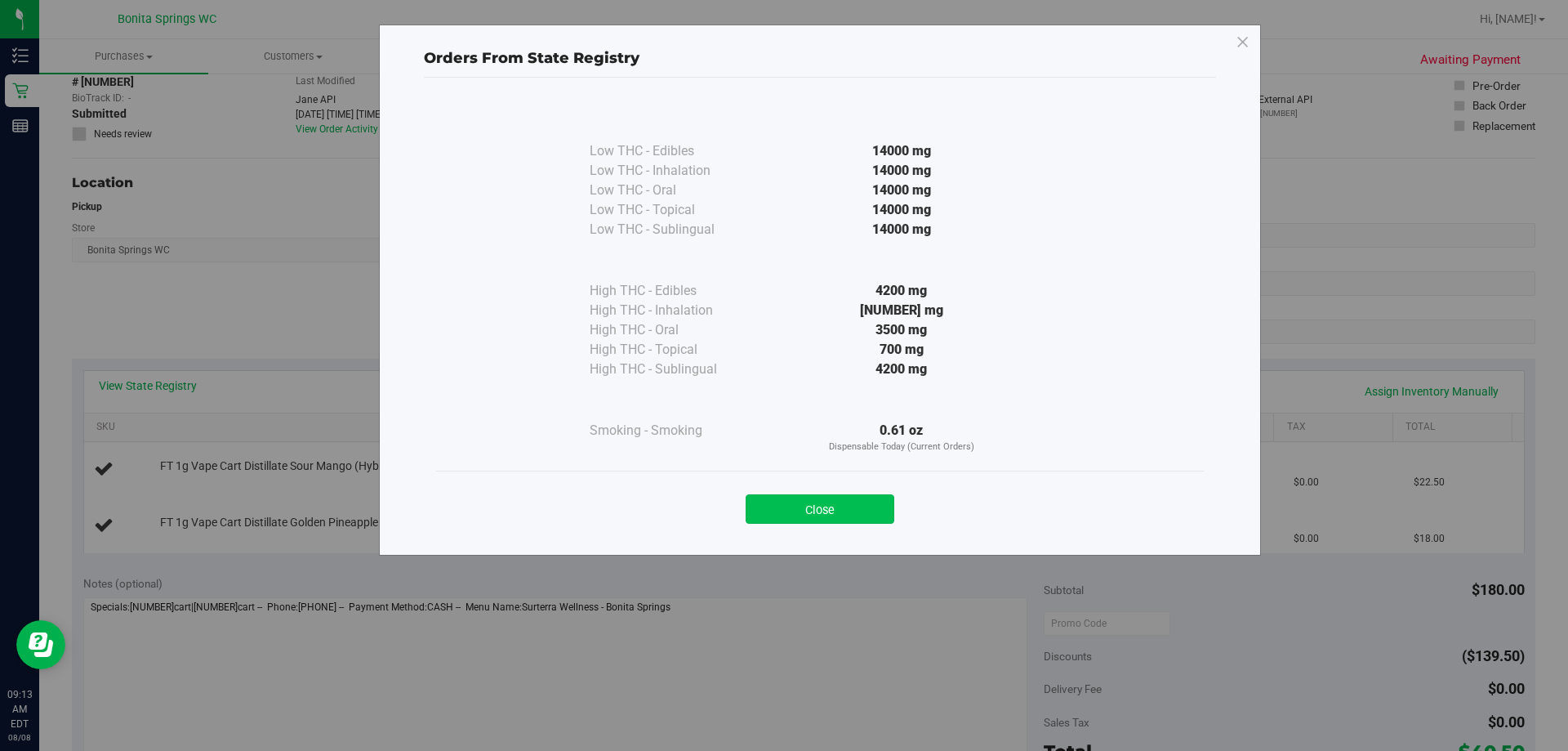 click on "Close" at bounding box center (820, 509) 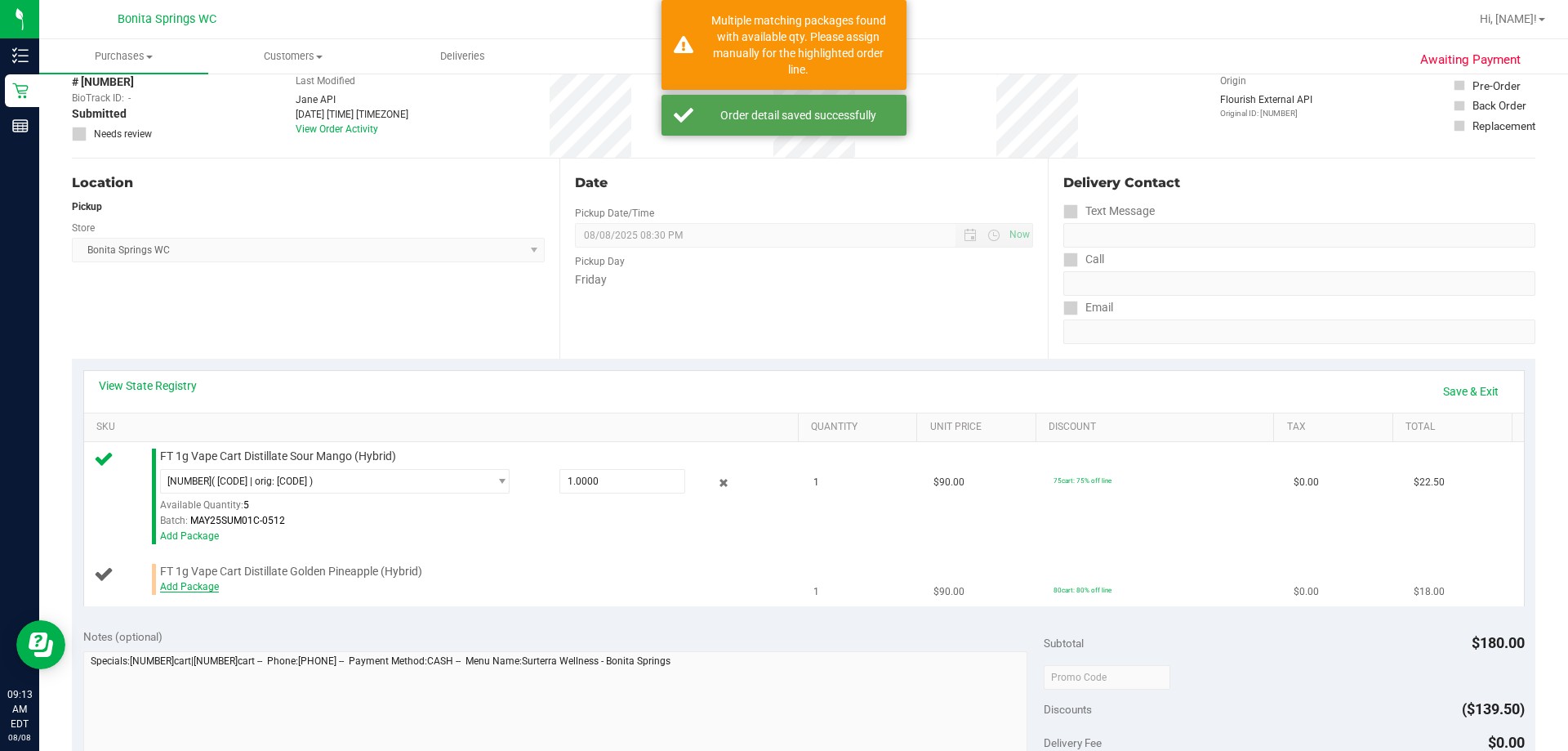 click on "Add Package" at bounding box center (189, 587) 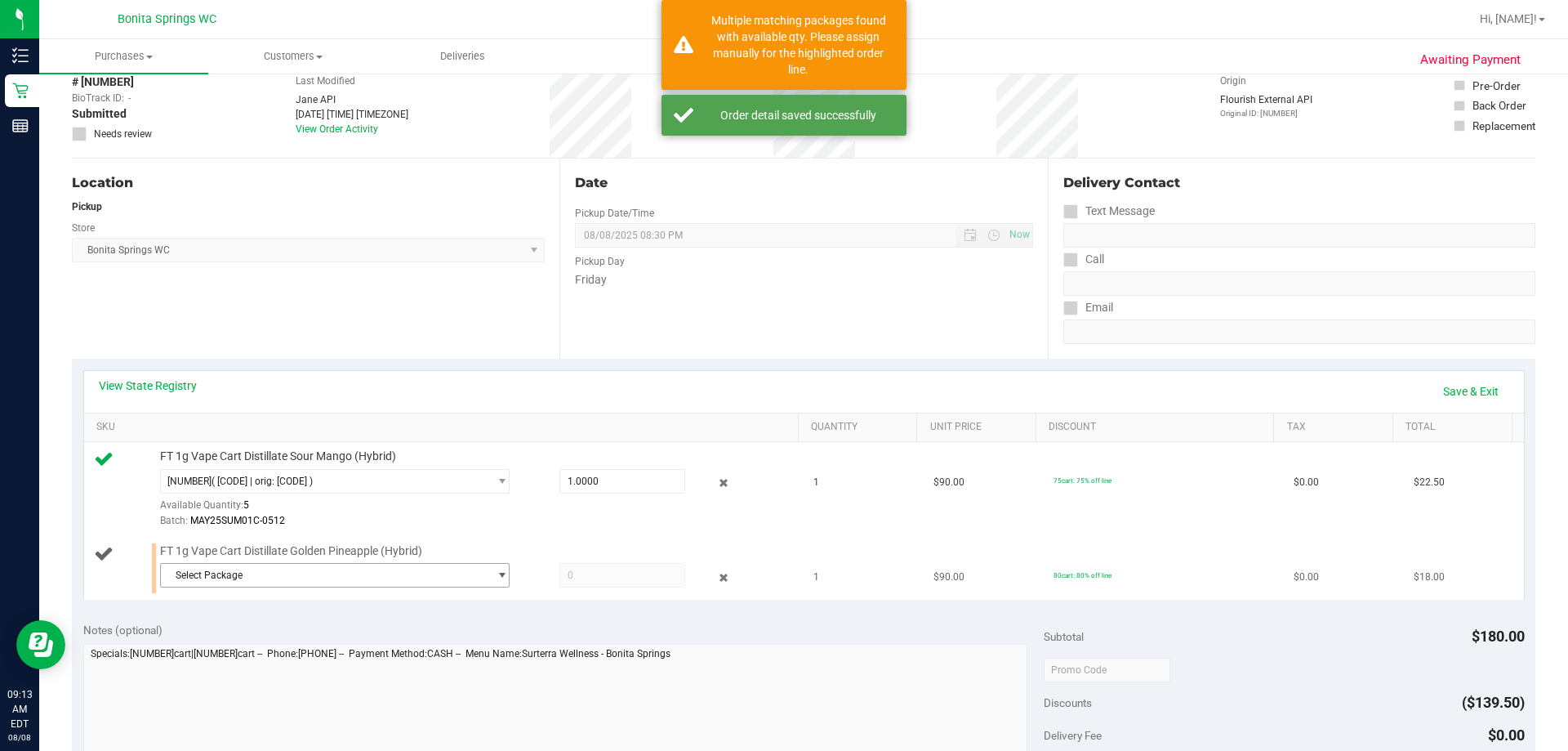 click on "Select Package" at bounding box center (324, 575) 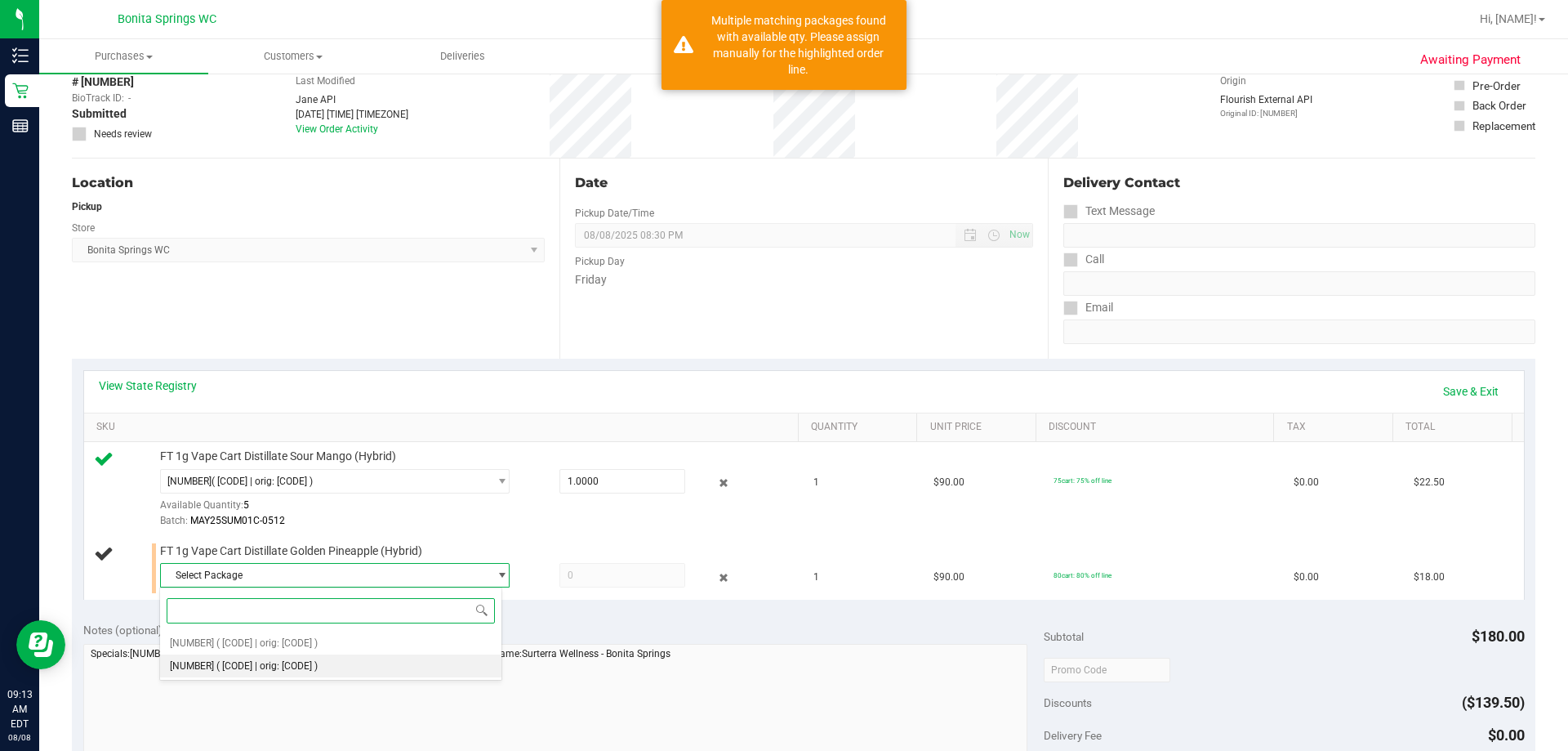 drag, startPoint x: 284, startPoint y: 669, endPoint x: 536, endPoint y: 647, distance: 252.95849 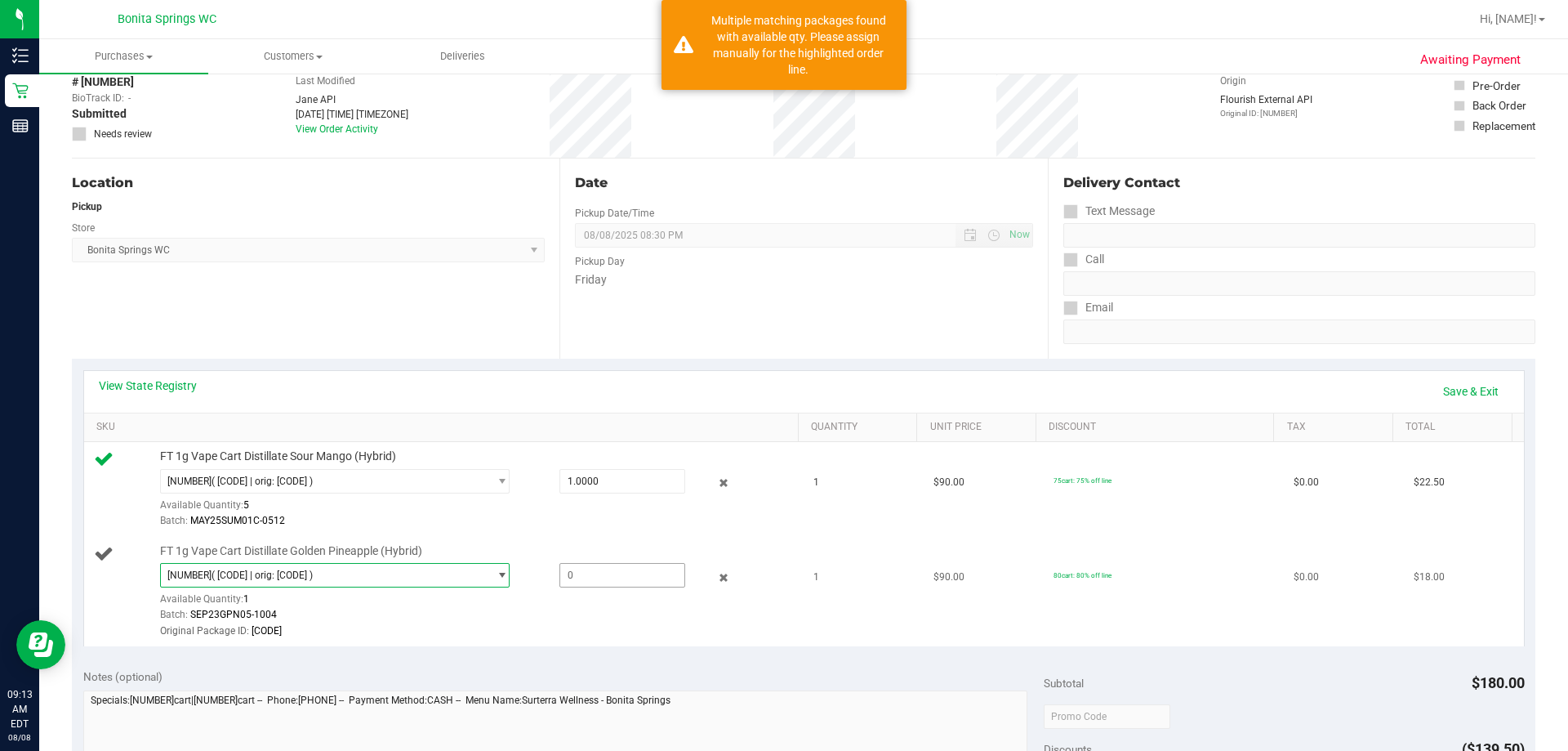 click at bounding box center [622, 575] 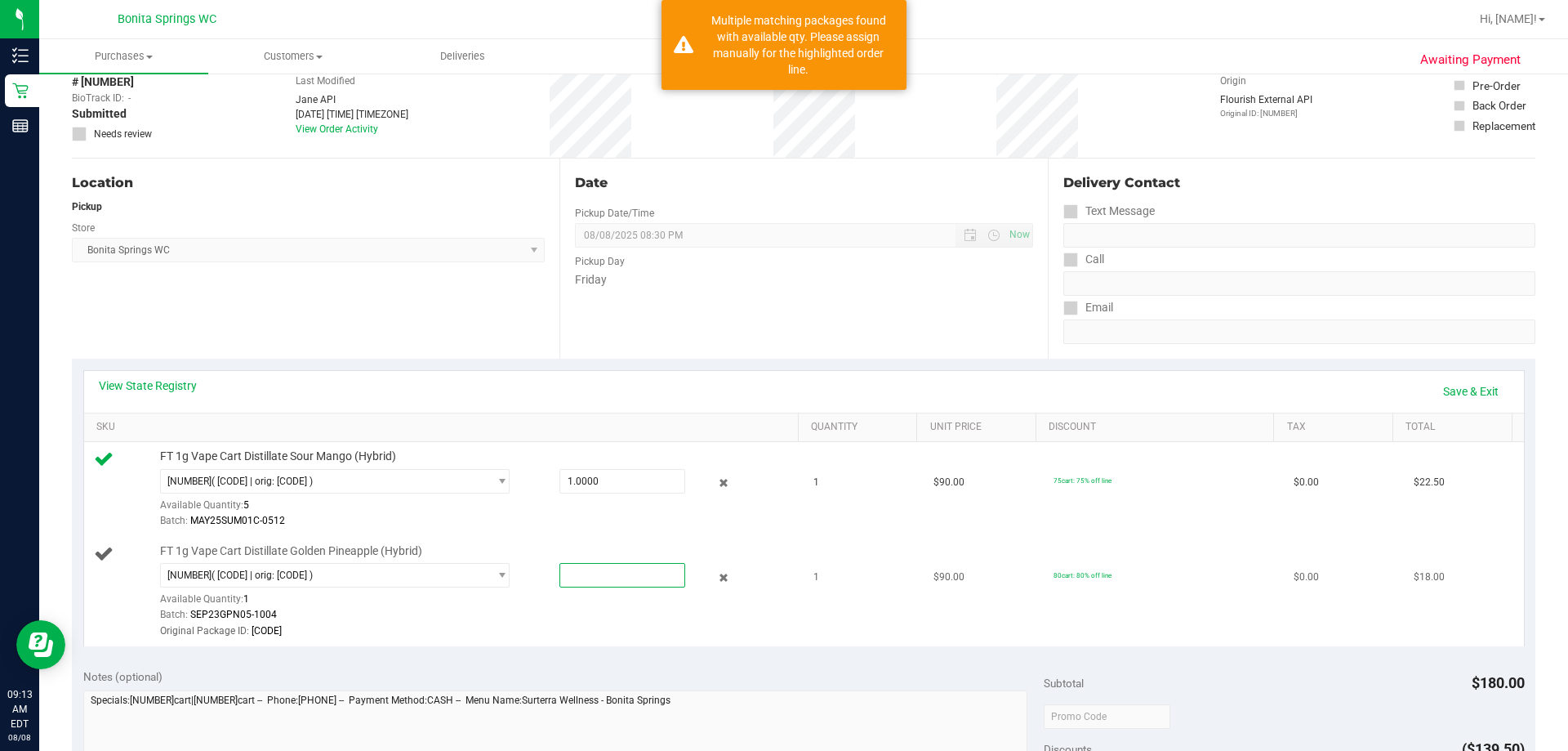 type on "1" 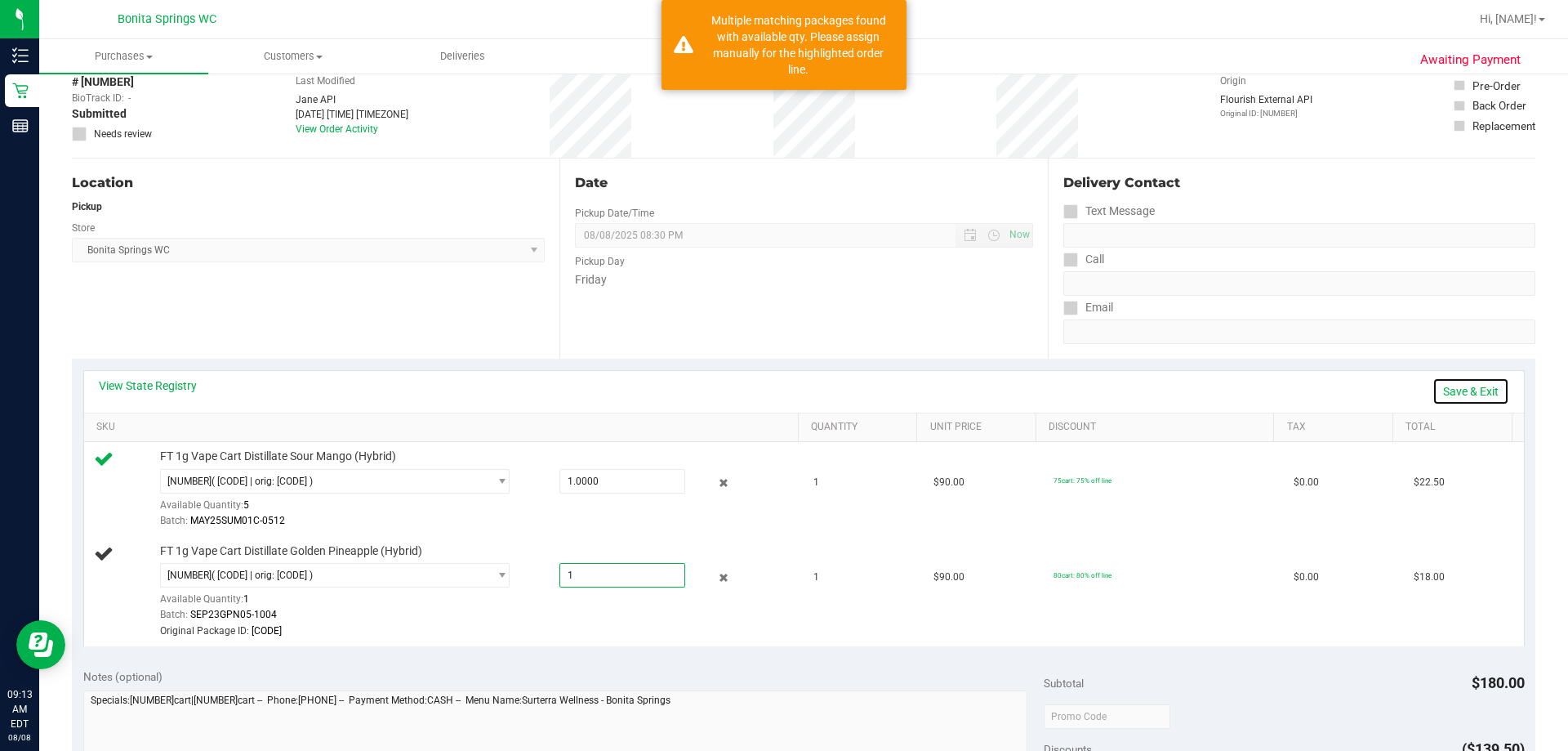 type on "1.0000" 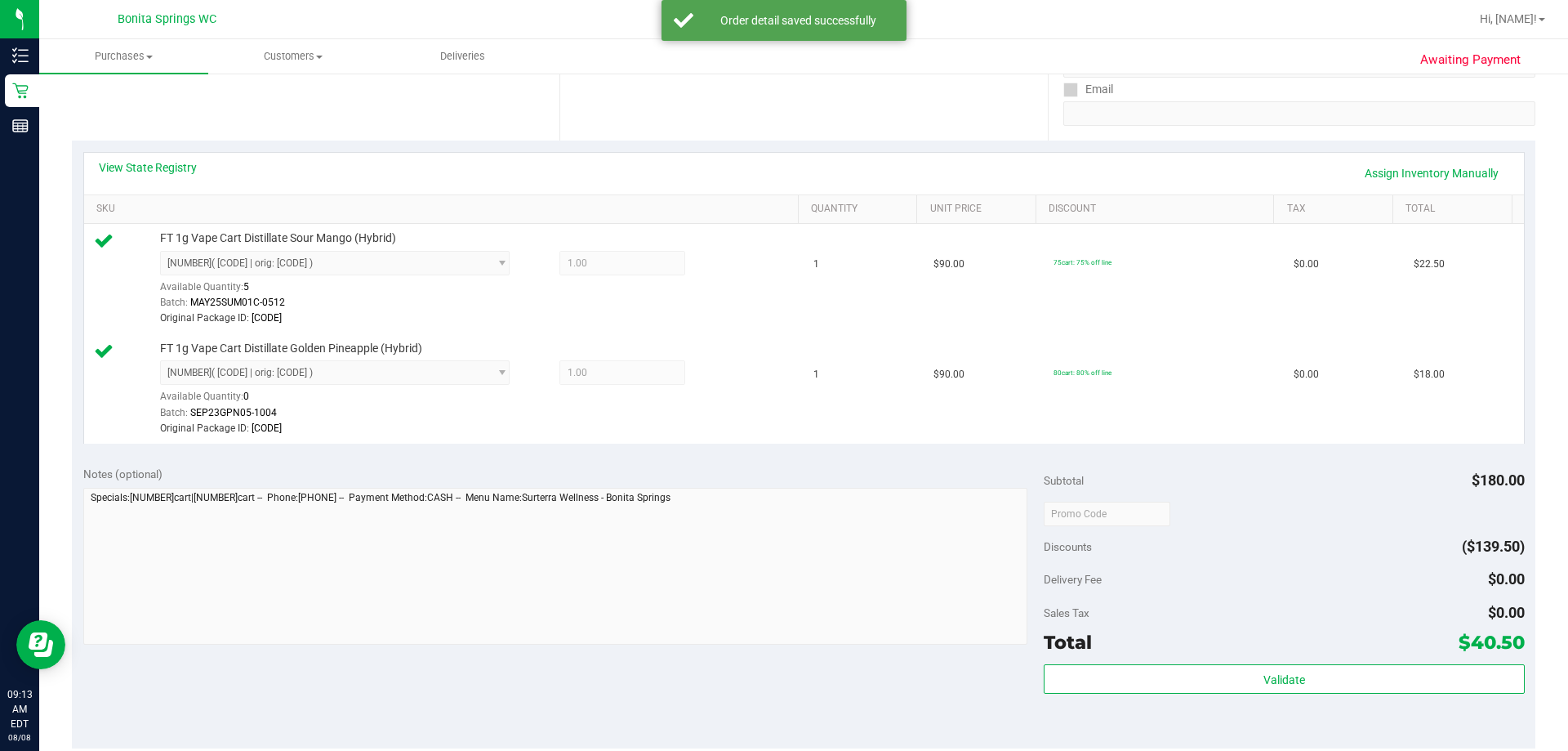 scroll, scrollTop: 409, scrollLeft: 0, axis: vertical 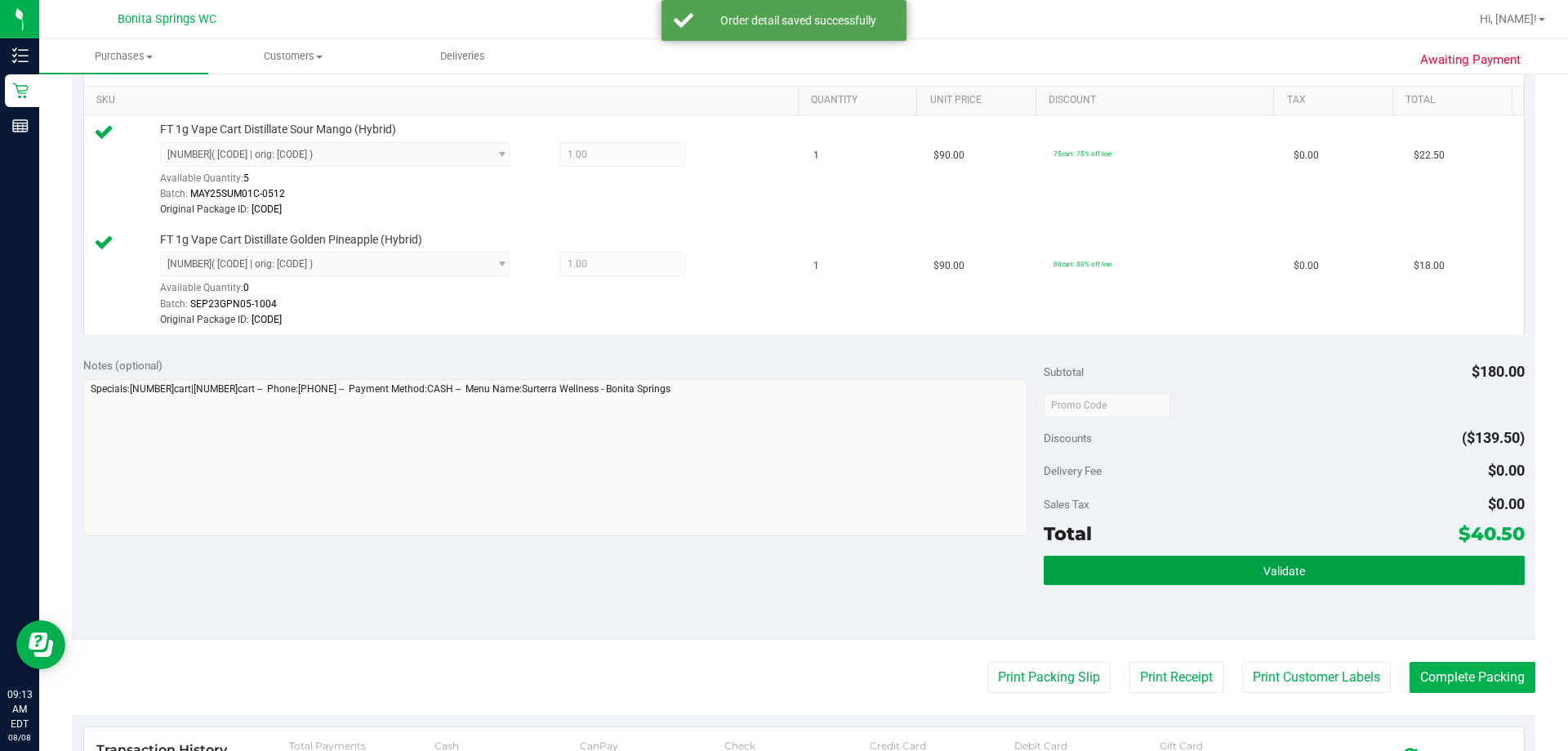 click on "Validate" at bounding box center [1284, 570] 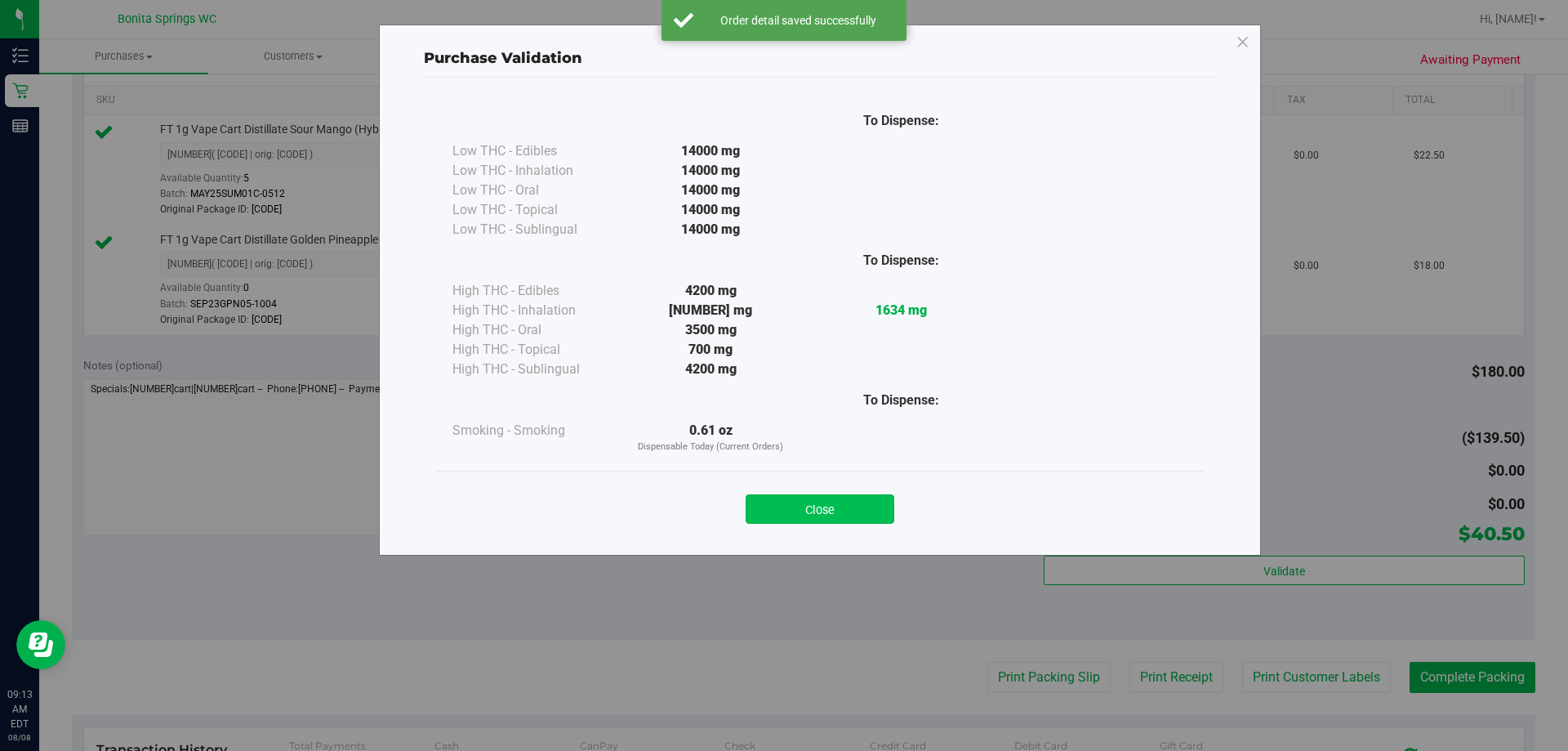 click on "Close" at bounding box center [820, 509] 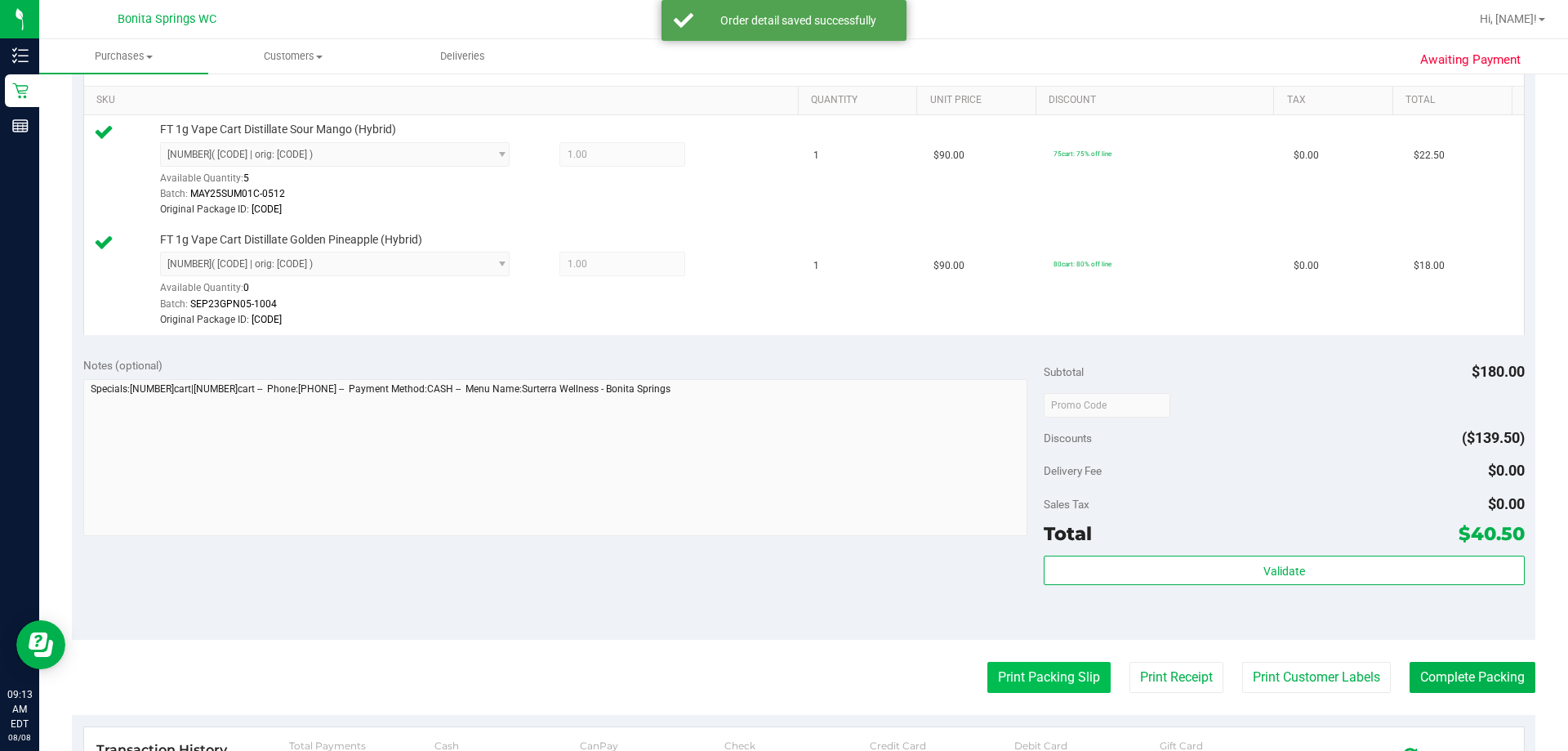 drag, startPoint x: 1015, startPoint y: 650, endPoint x: 1023, endPoint y: 671, distance: 22.472205 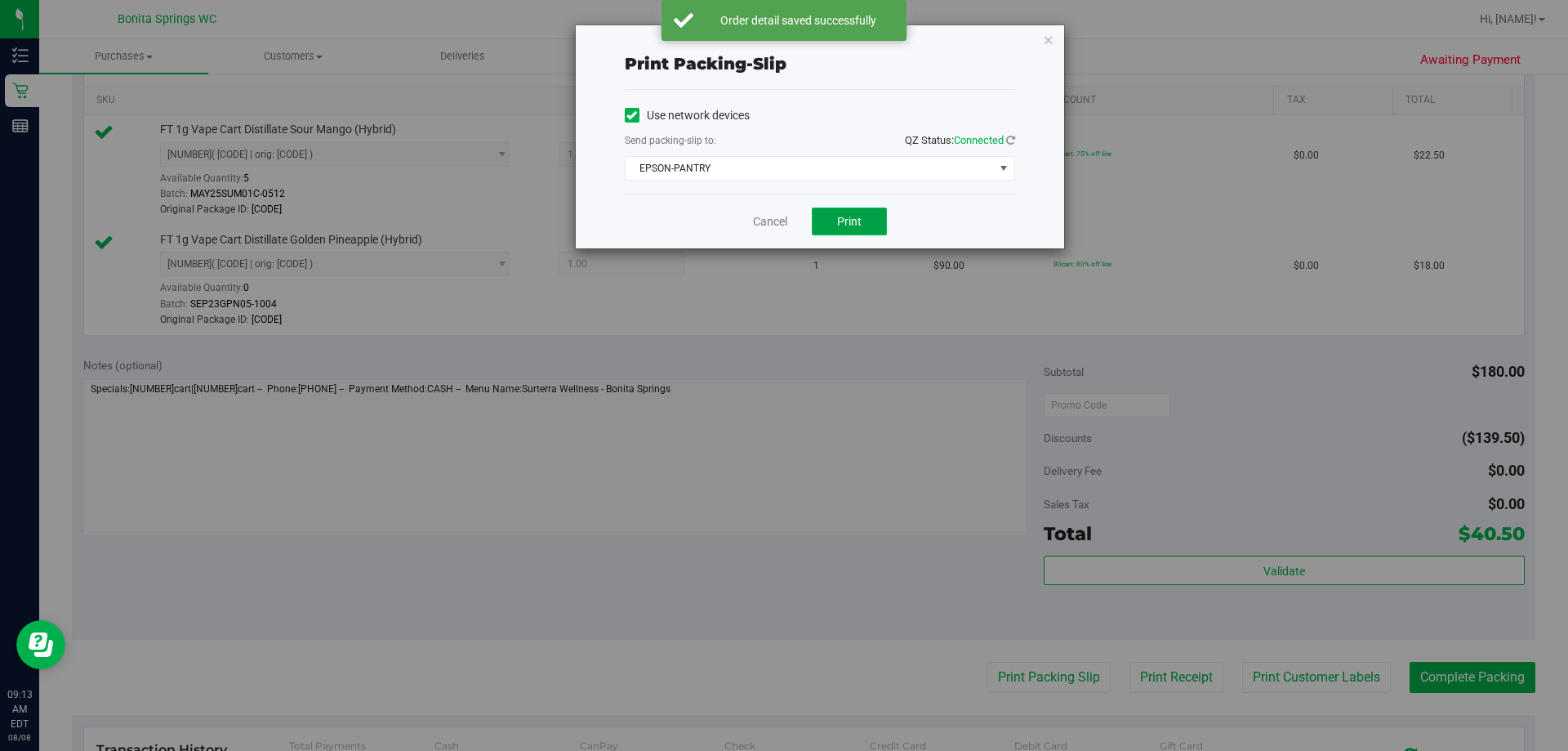 click on "Print" at bounding box center (849, 221) 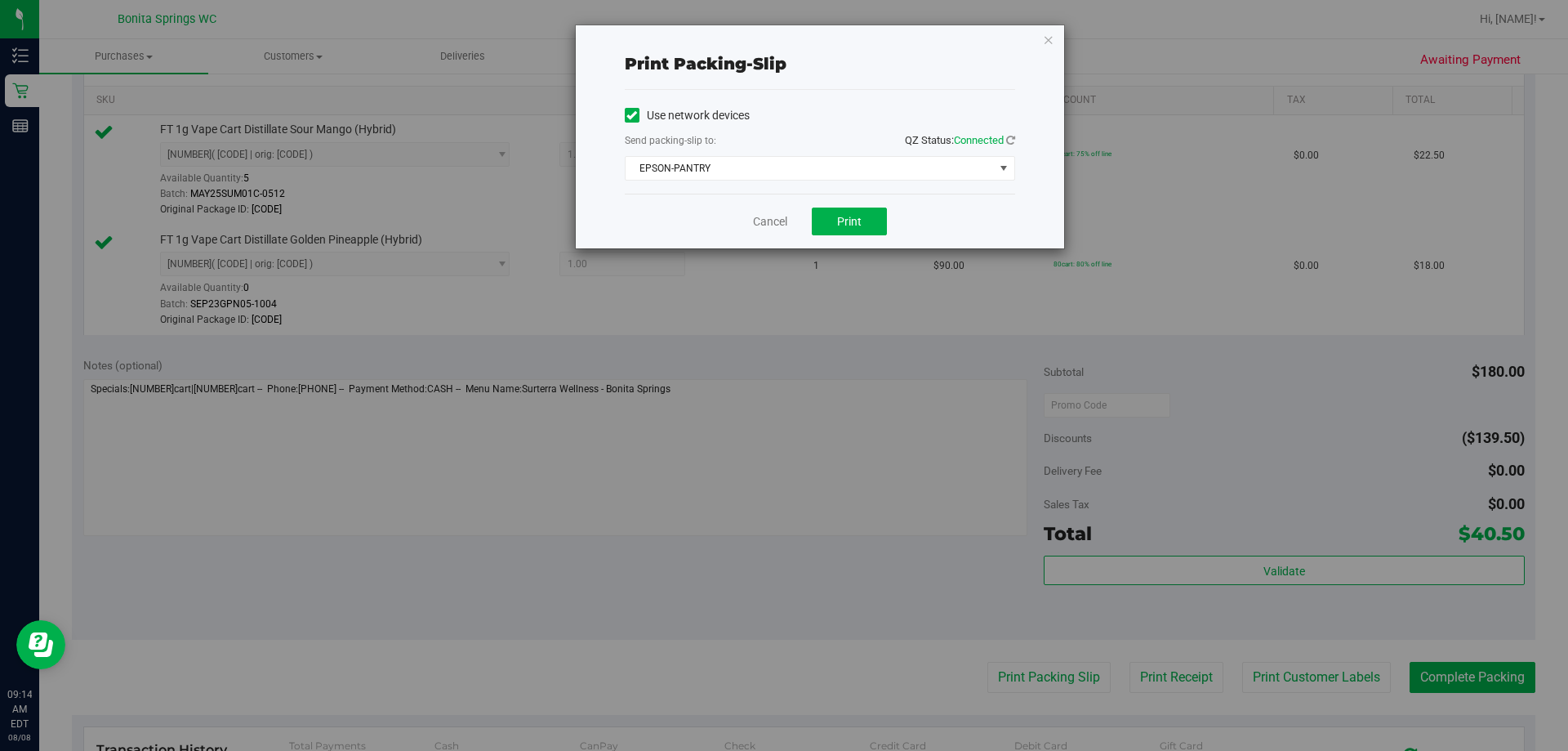 click at bounding box center (1049, 39) 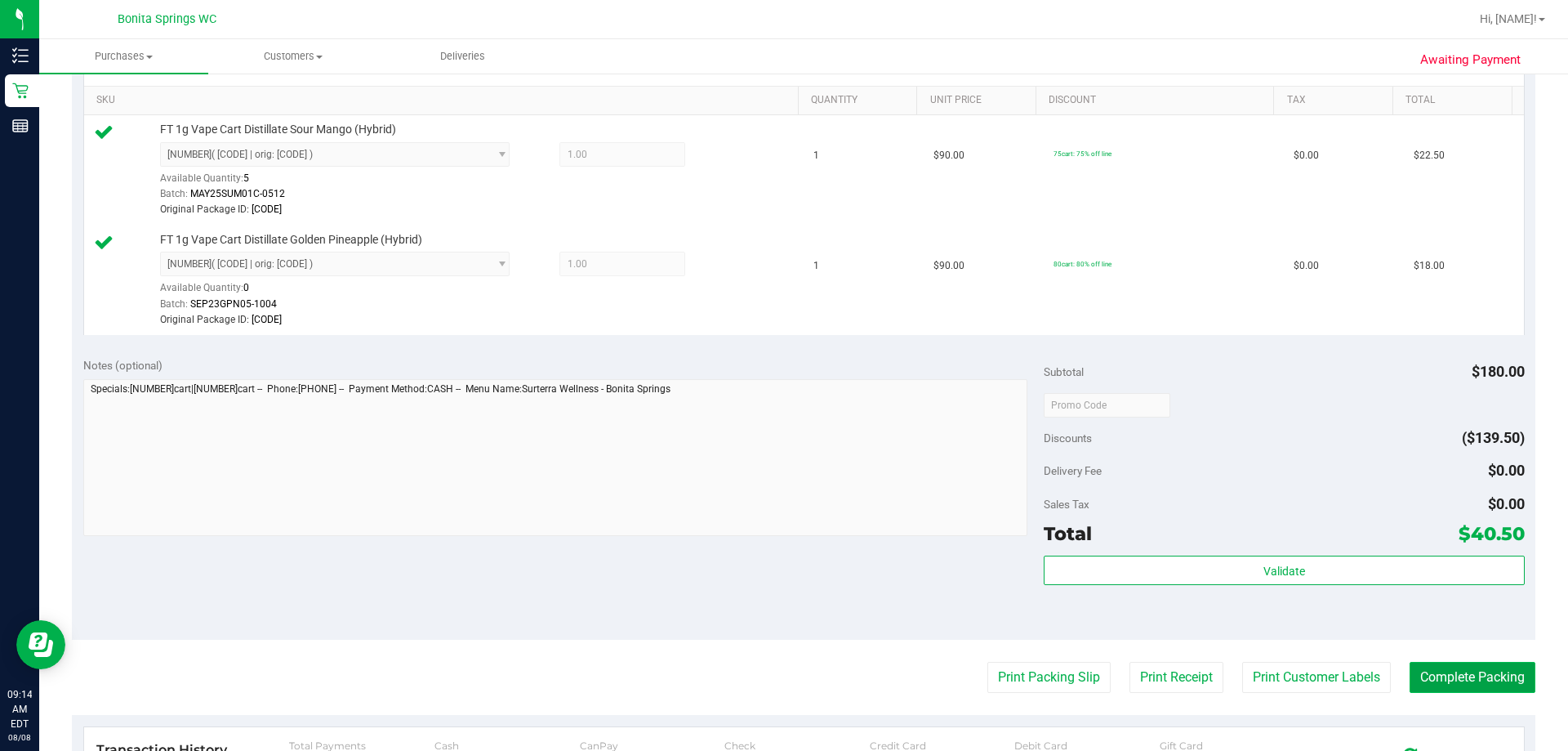 click on "Complete Packing" at bounding box center (1472, 677) 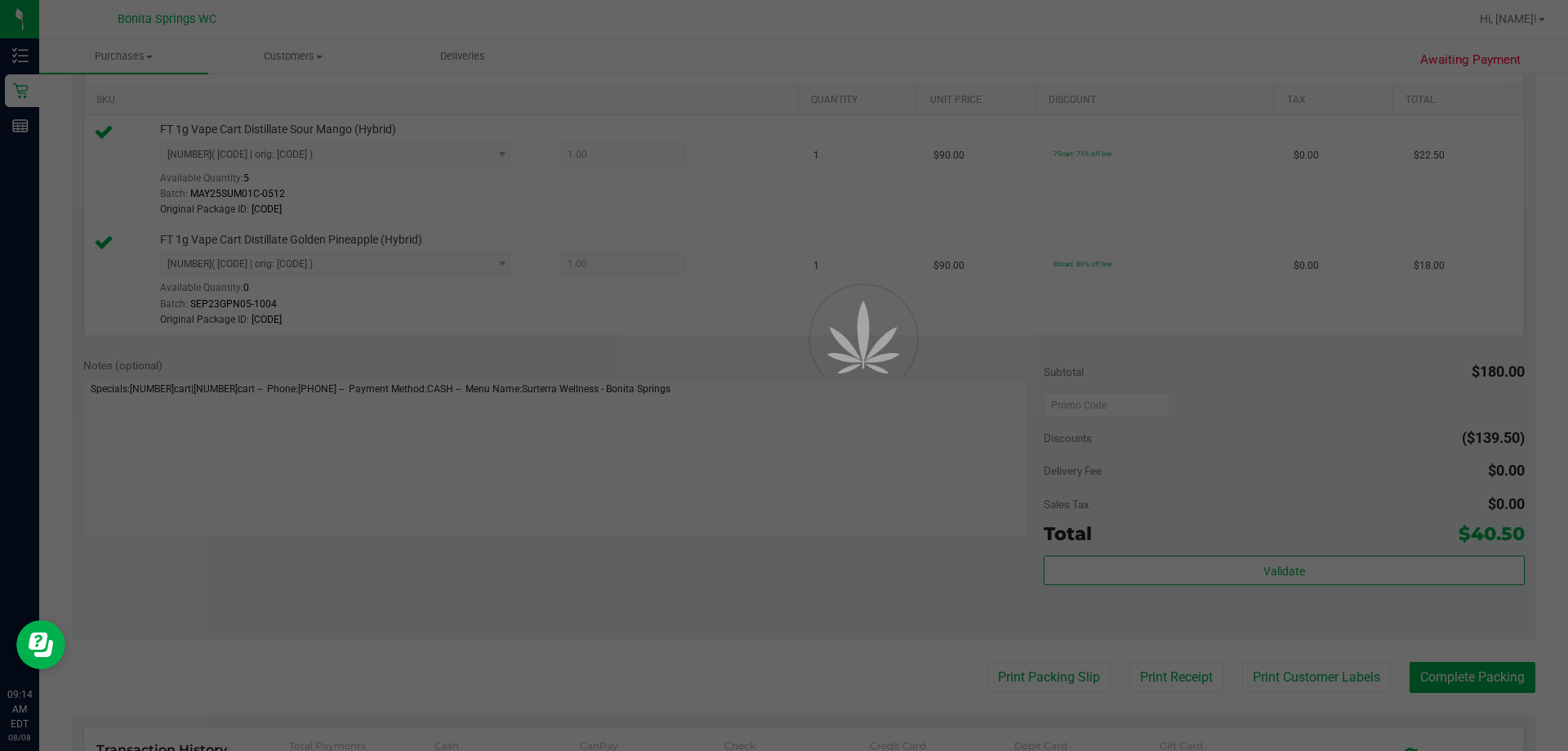 scroll, scrollTop: 0, scrollLeft: 0, axis: both 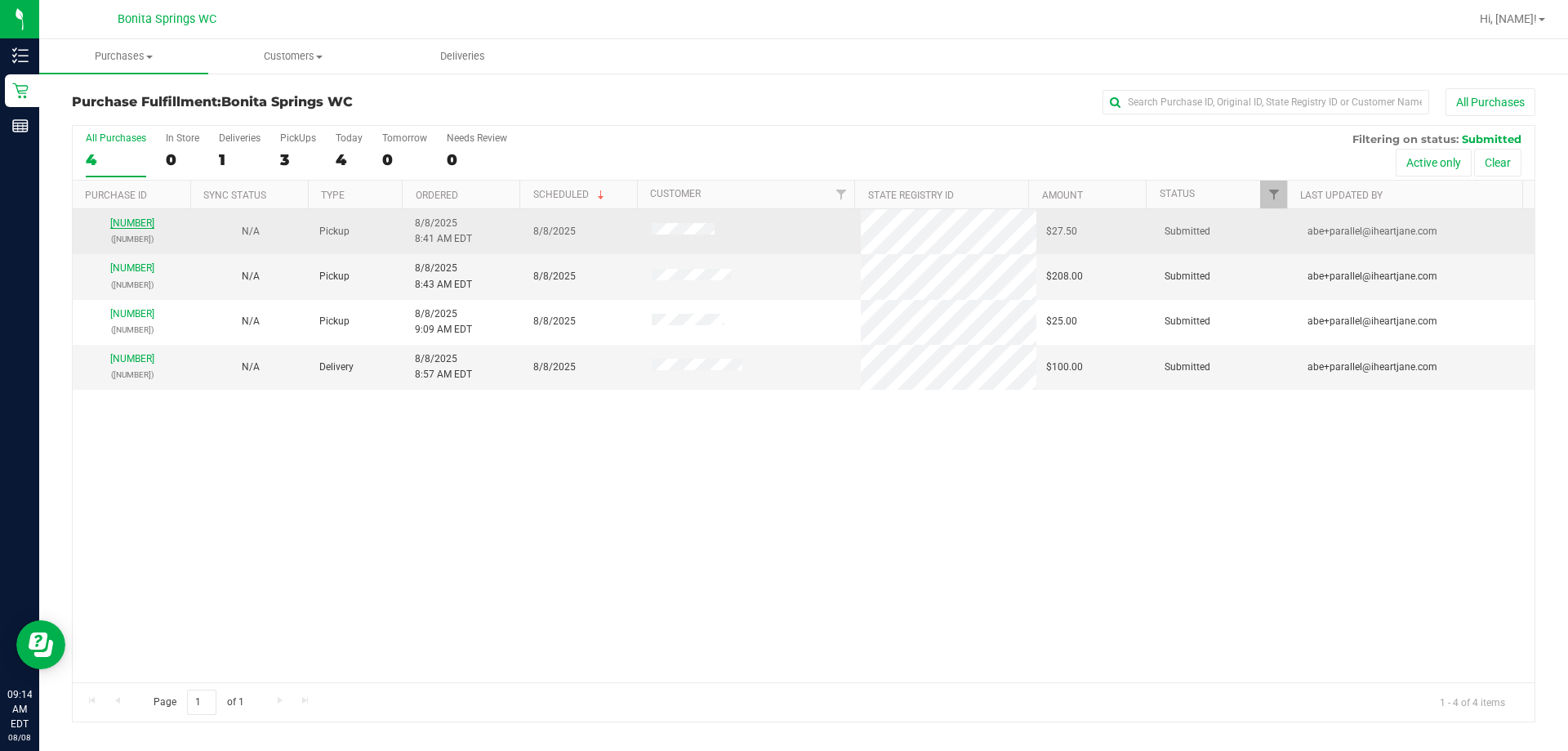 click on "[NUMBER]" at bounding box center [132, 223] 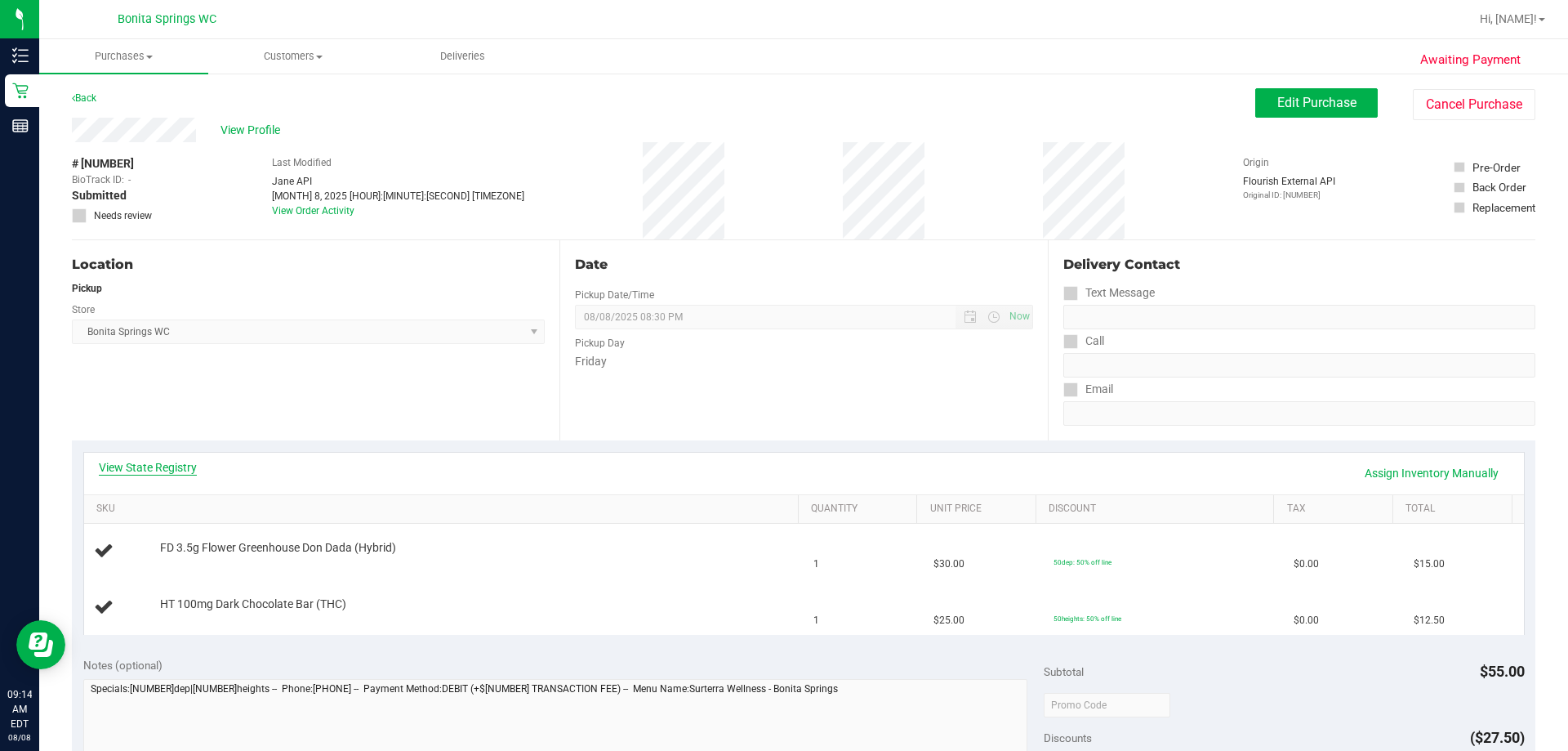 click on "View State Registry" at bounding box center [148, 467] 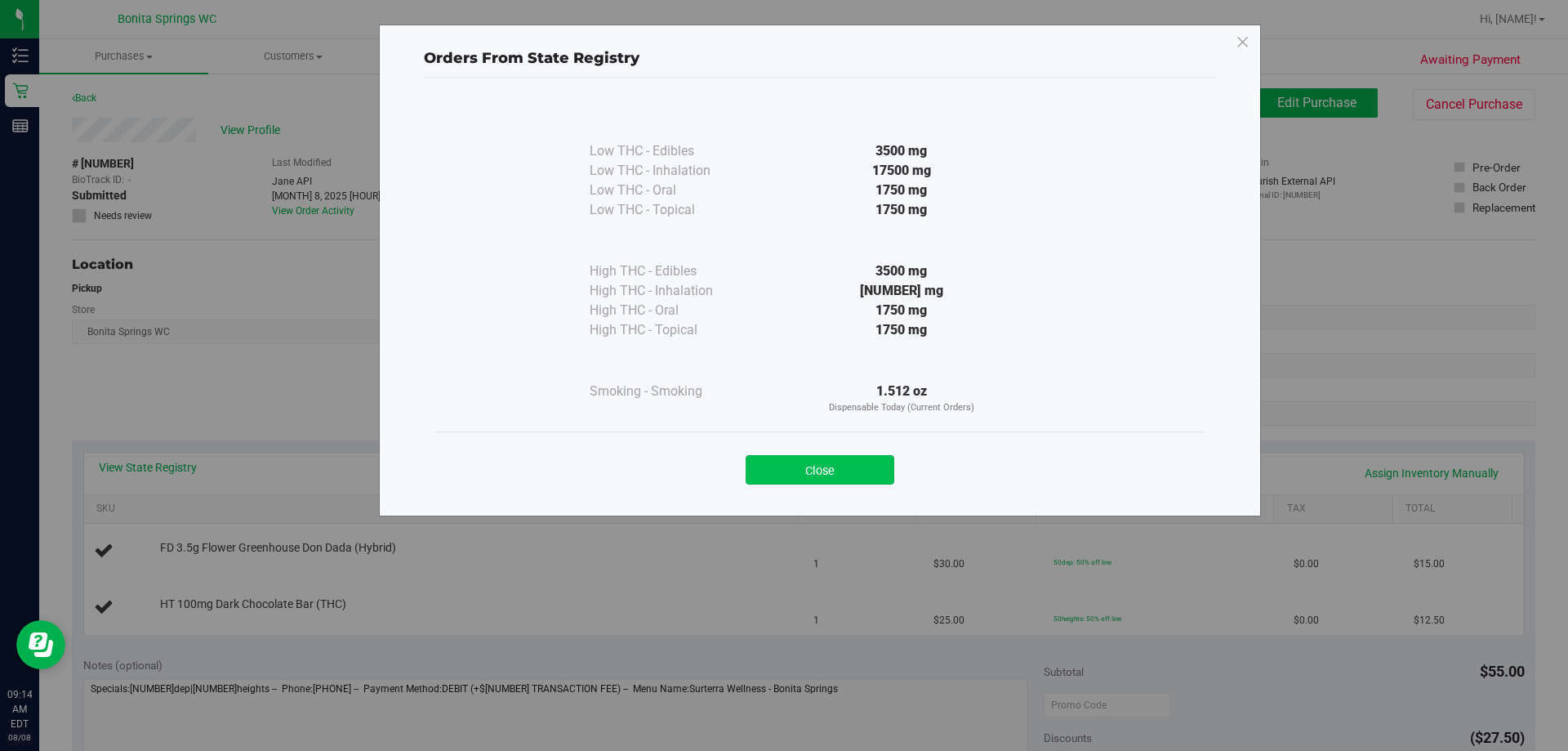 click on "Close" at bounding box center [820, 470] 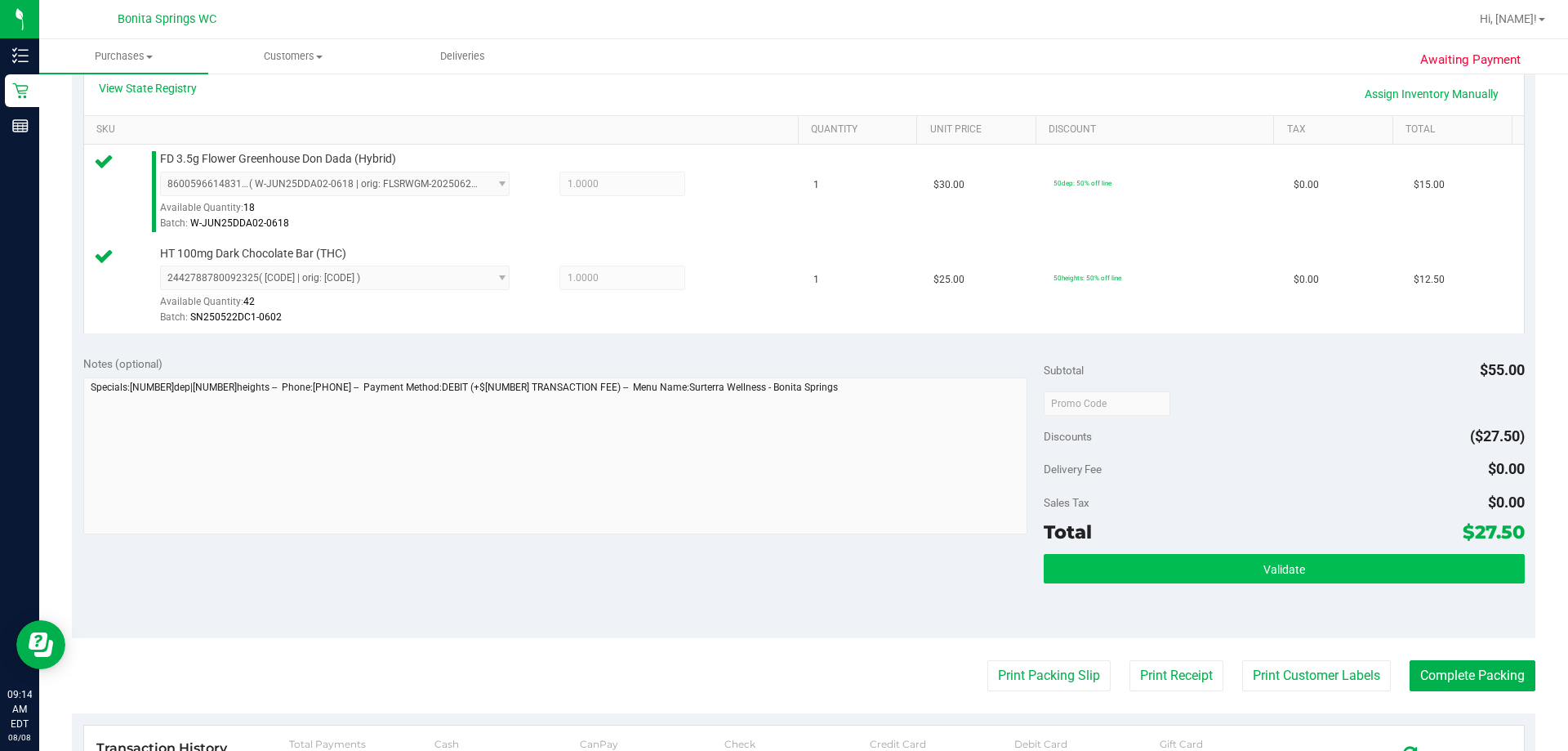 scroll, scrollTop: 409, scrollLeft: 0, axis: vertical 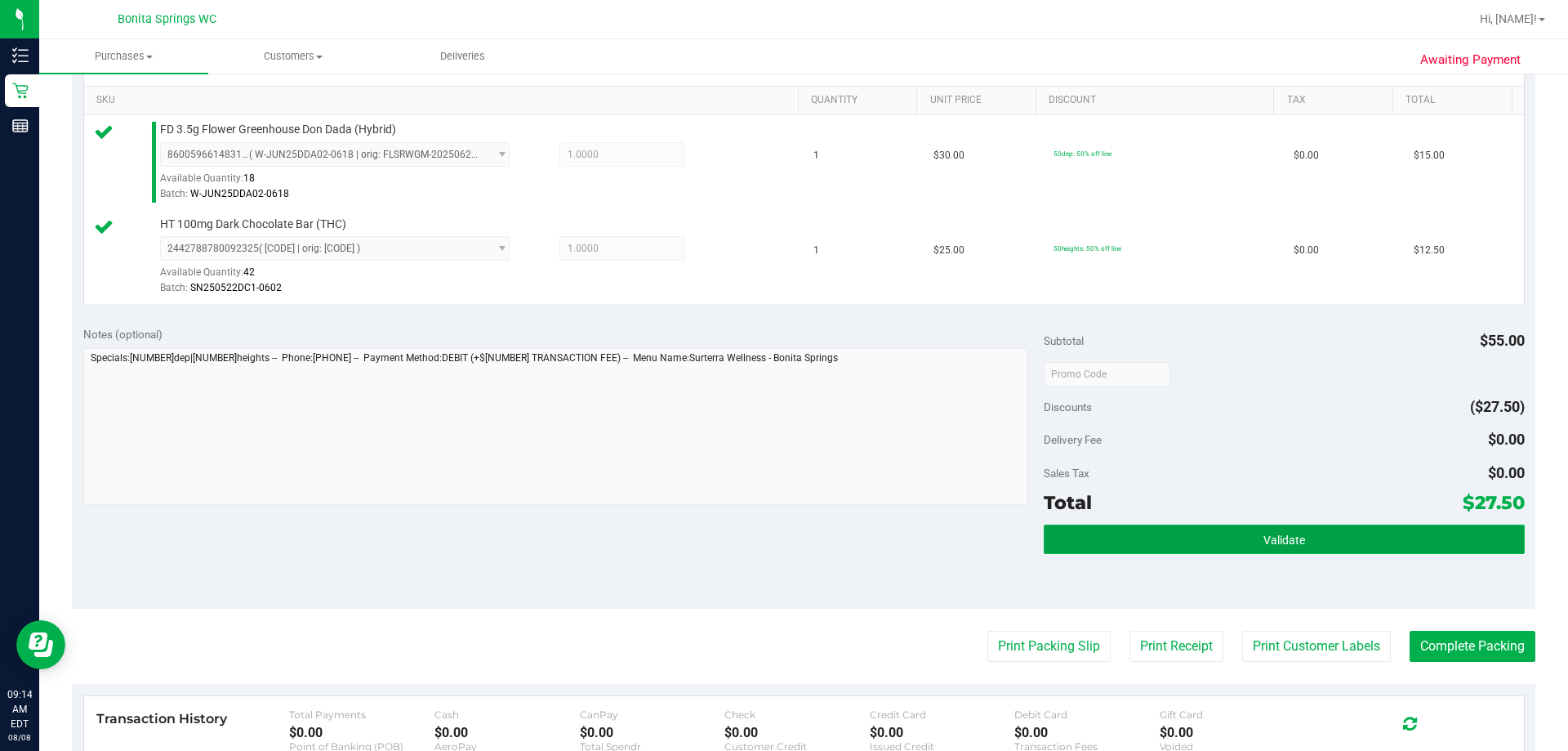 click on "Validate" at bounding box center [1284, 539] 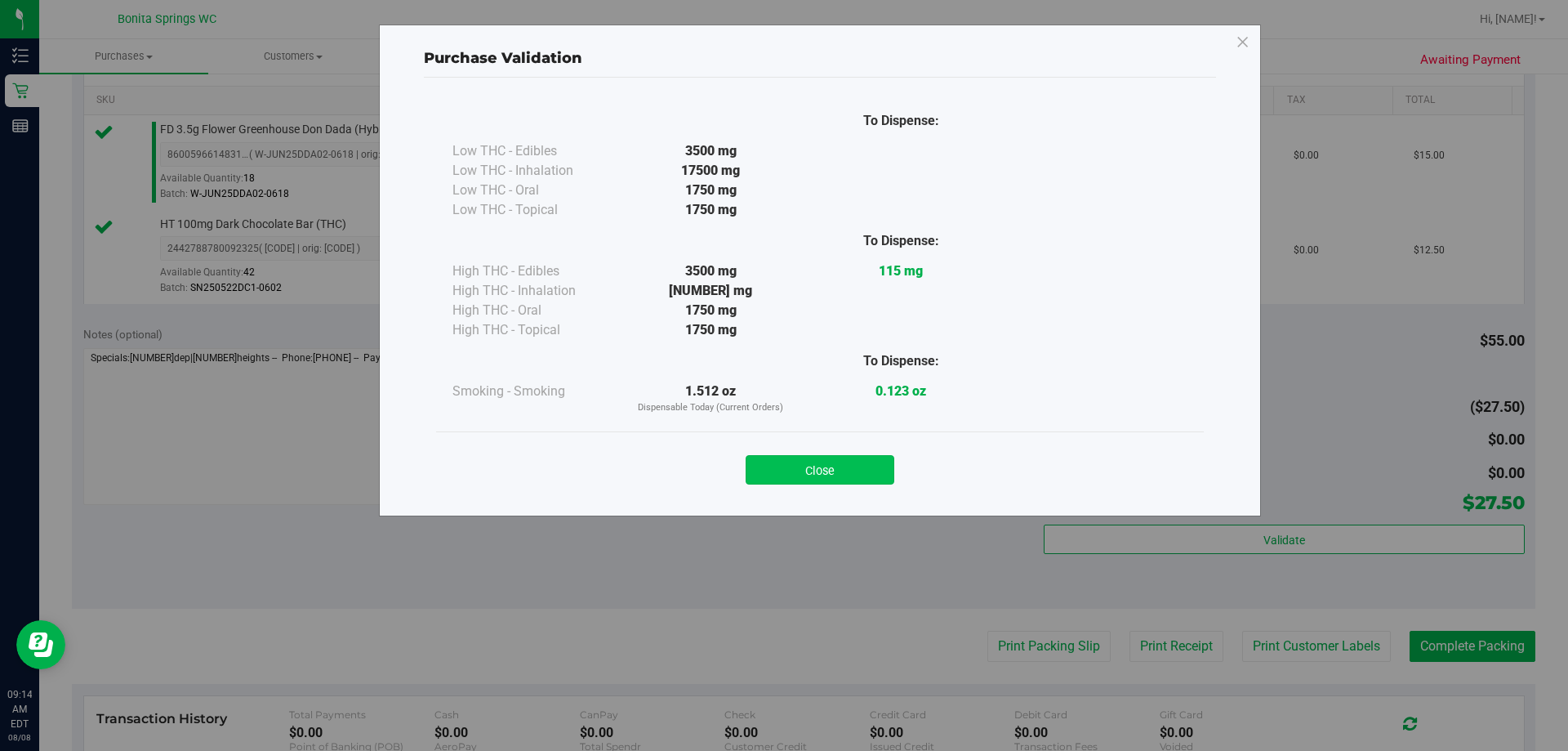 click on "Close" at bounding box center [820, 470] 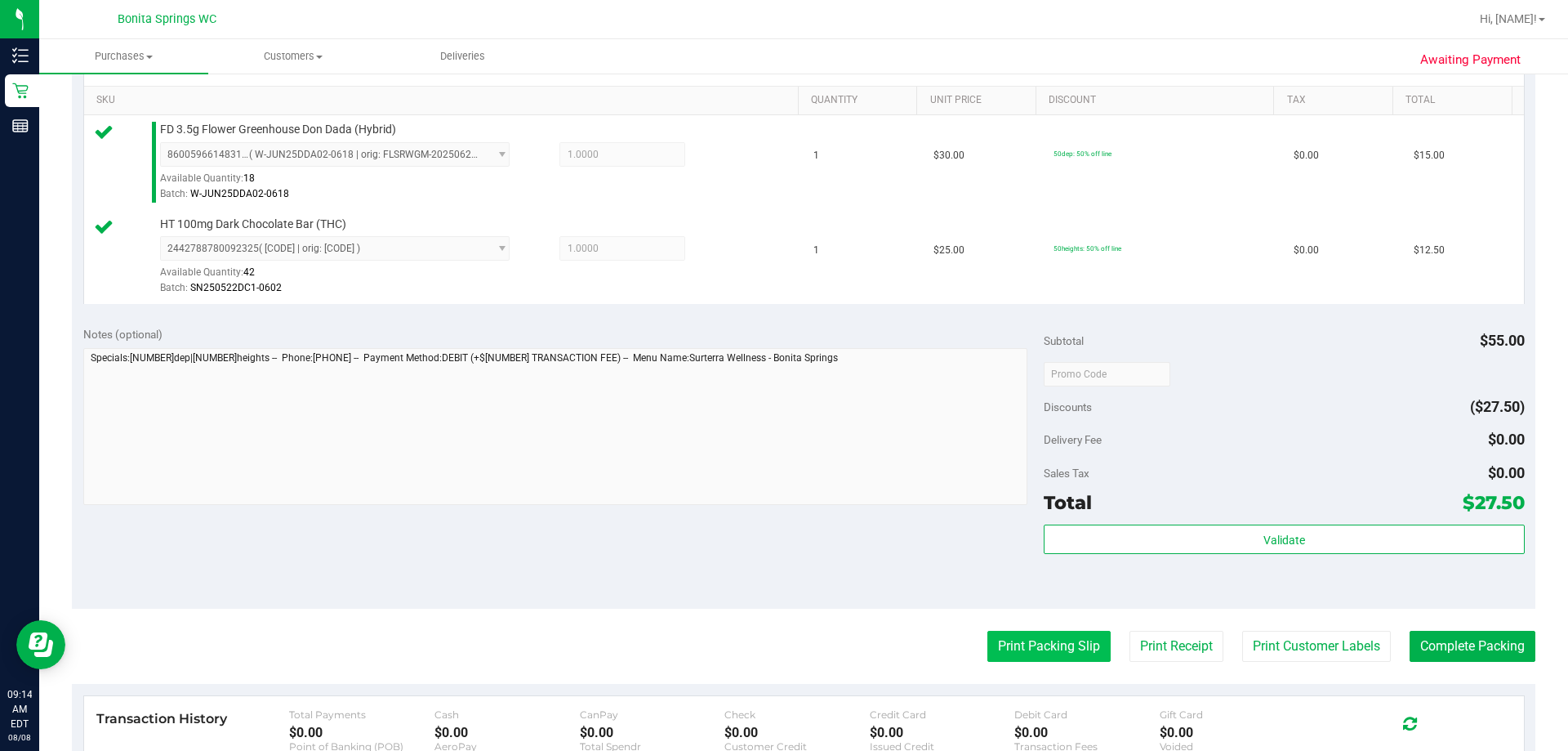 click on "Print Packing Slip" at bounding box center (1049, 646) 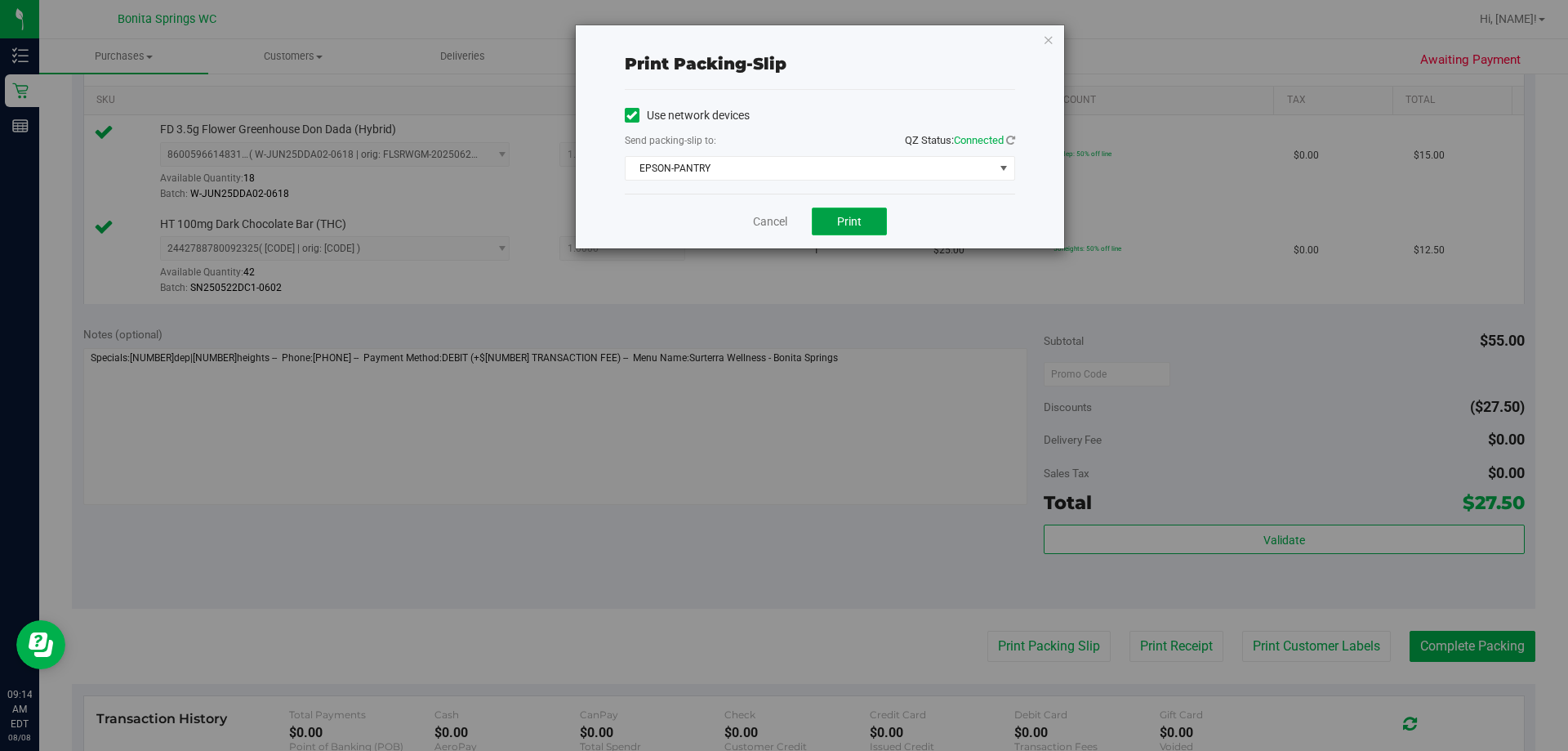 click on "Print" at bounding box center (849, 221) 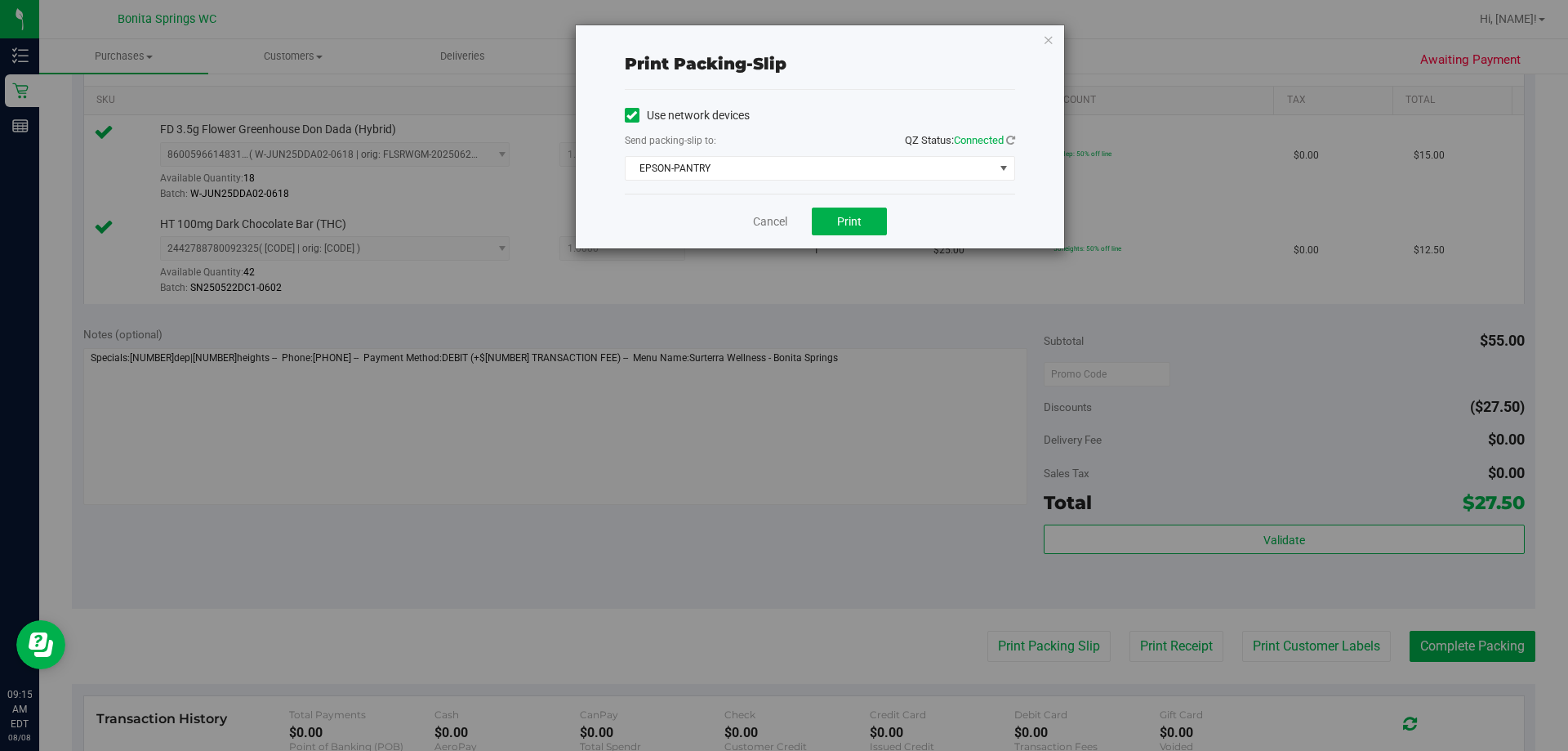 click on "Print packing-slip
Use network devices
Send packing-slip to:
QZ Status:   Connected
EPSON-PANTRY Choose printer DONOTUSE-EPSON EPSON EPSON-AUGUST-ALSINA EPSON-CHECKIN-1 EPSON-CHECKIN-2 EPSON-CONSULT EPSON-FILLPACK-1 EPSON-FILLPACK-2 EPSON-PANTRY EPSON-POS-2 EPSON-POS-3 EPSON-POS-4
Cancel
Print" at bounding box center [820, 136] 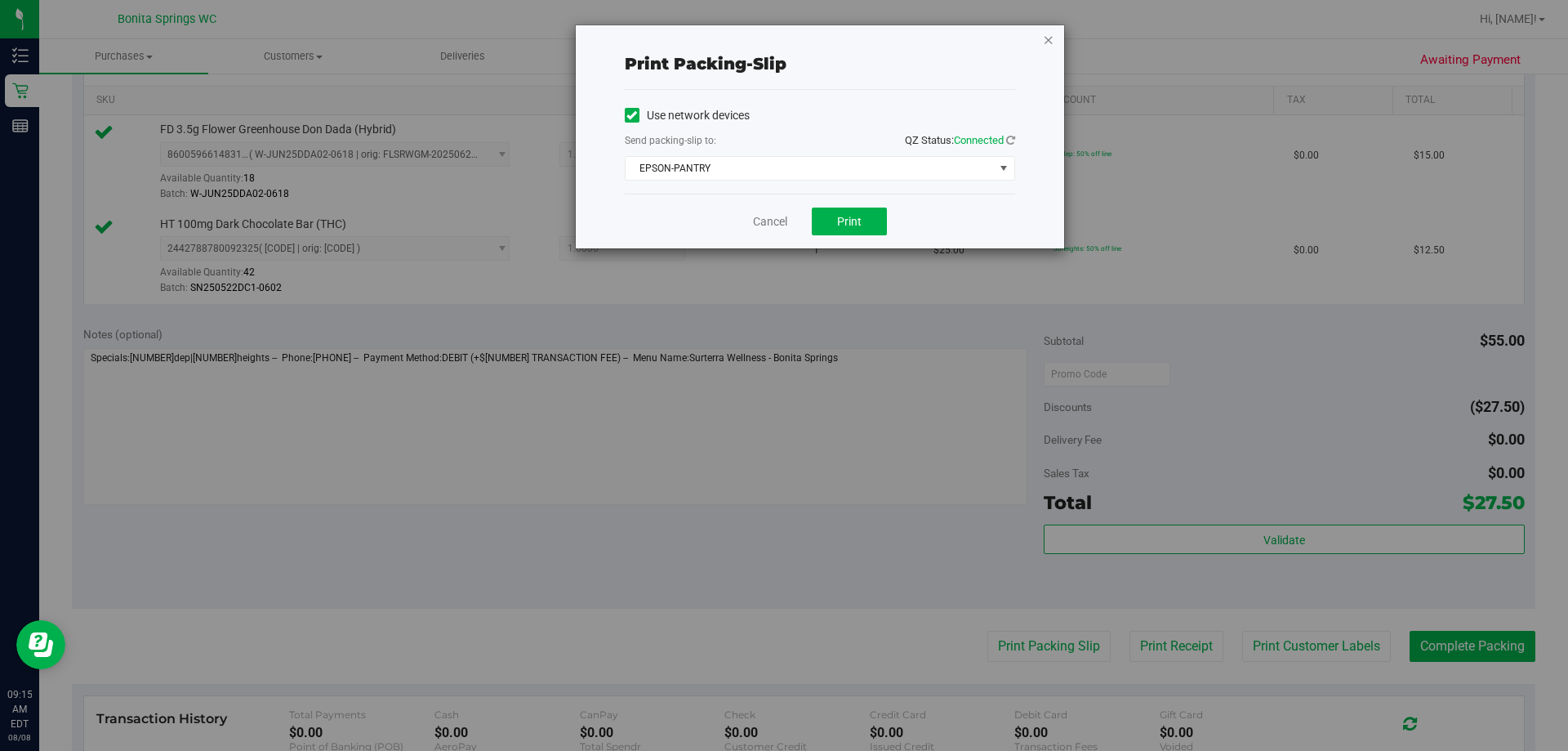 click at bounding box center (1049, 39) 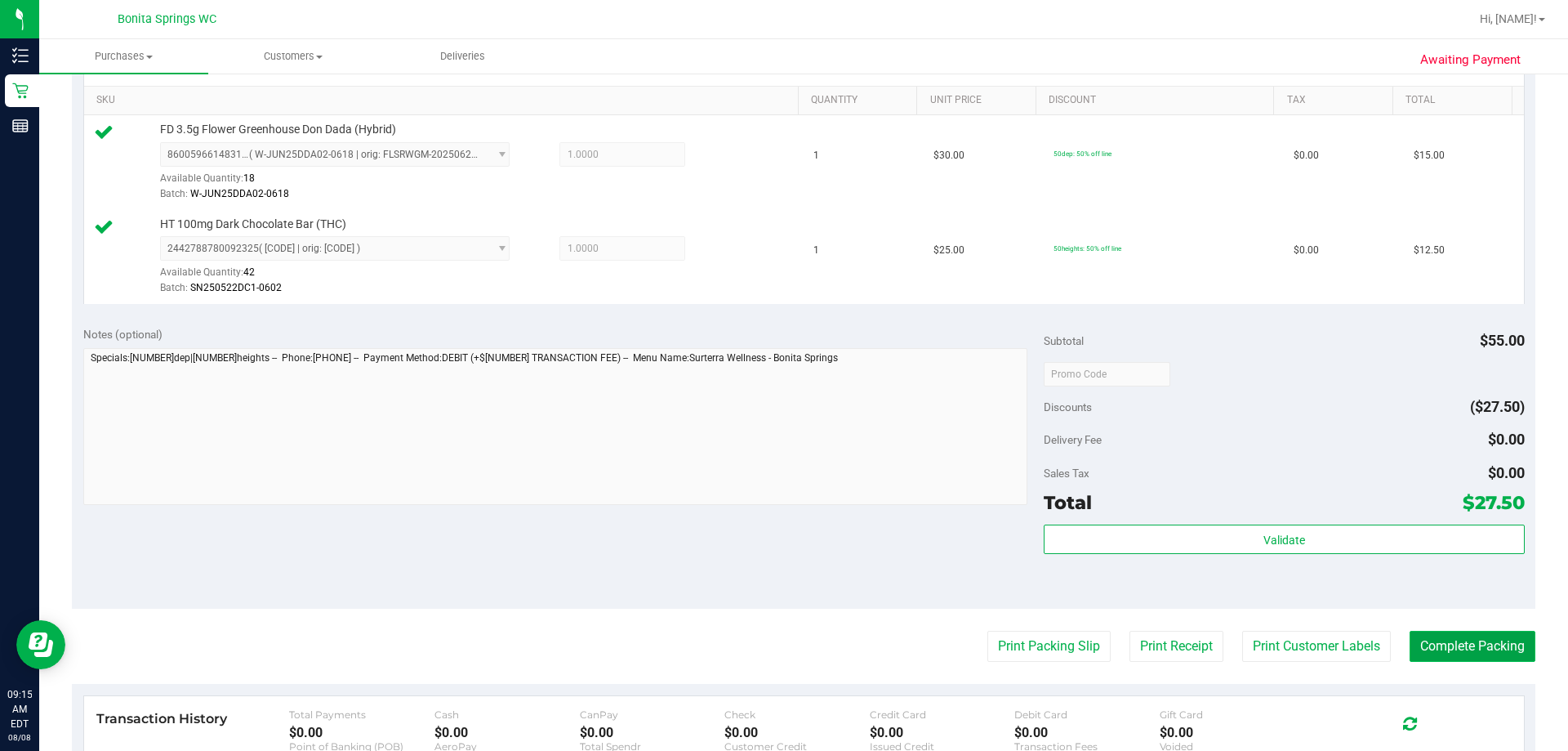 click on "Complete Packing" at bounding box center (1472, 646) 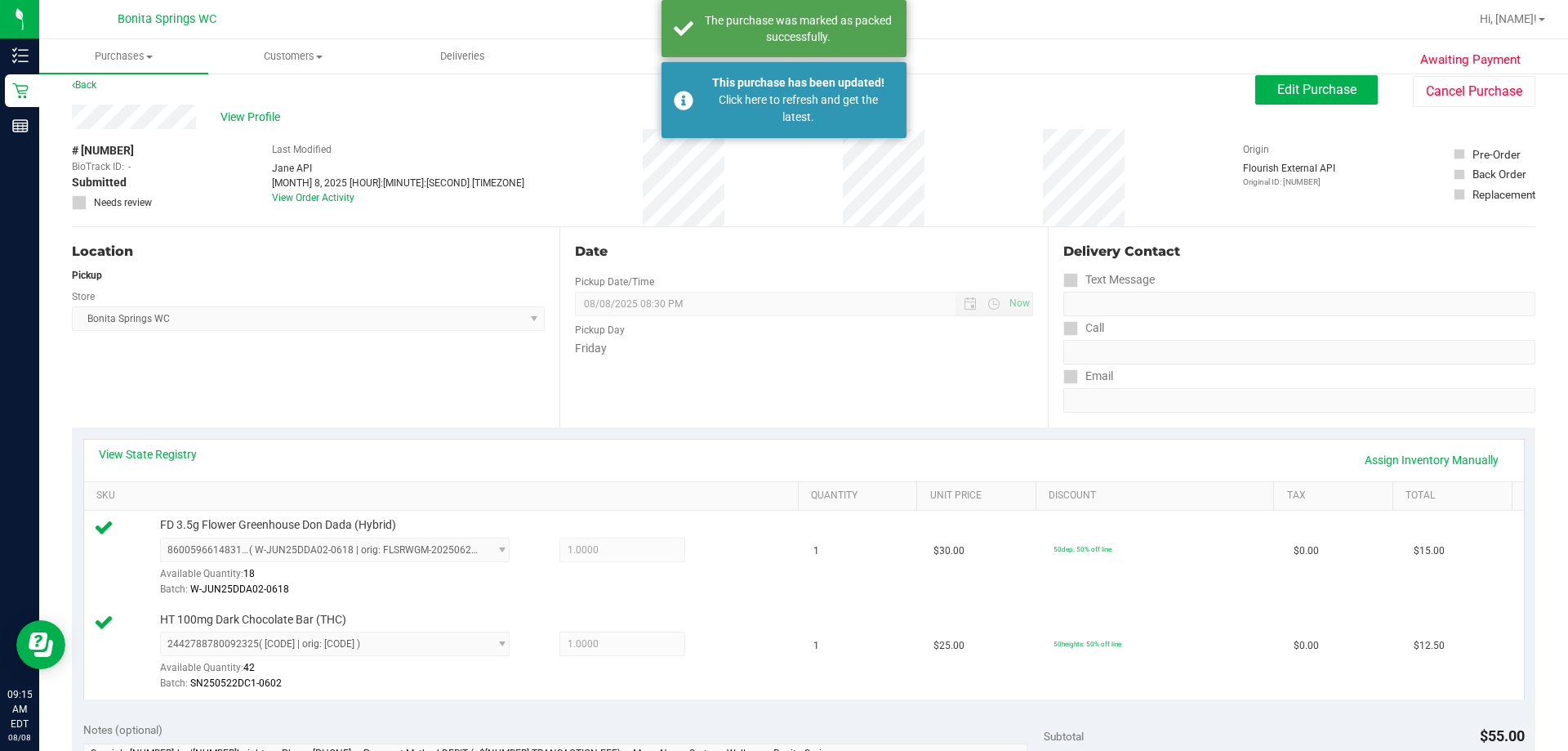 scroll, scrollTop: 0, scrollLeft: 0, axis: both 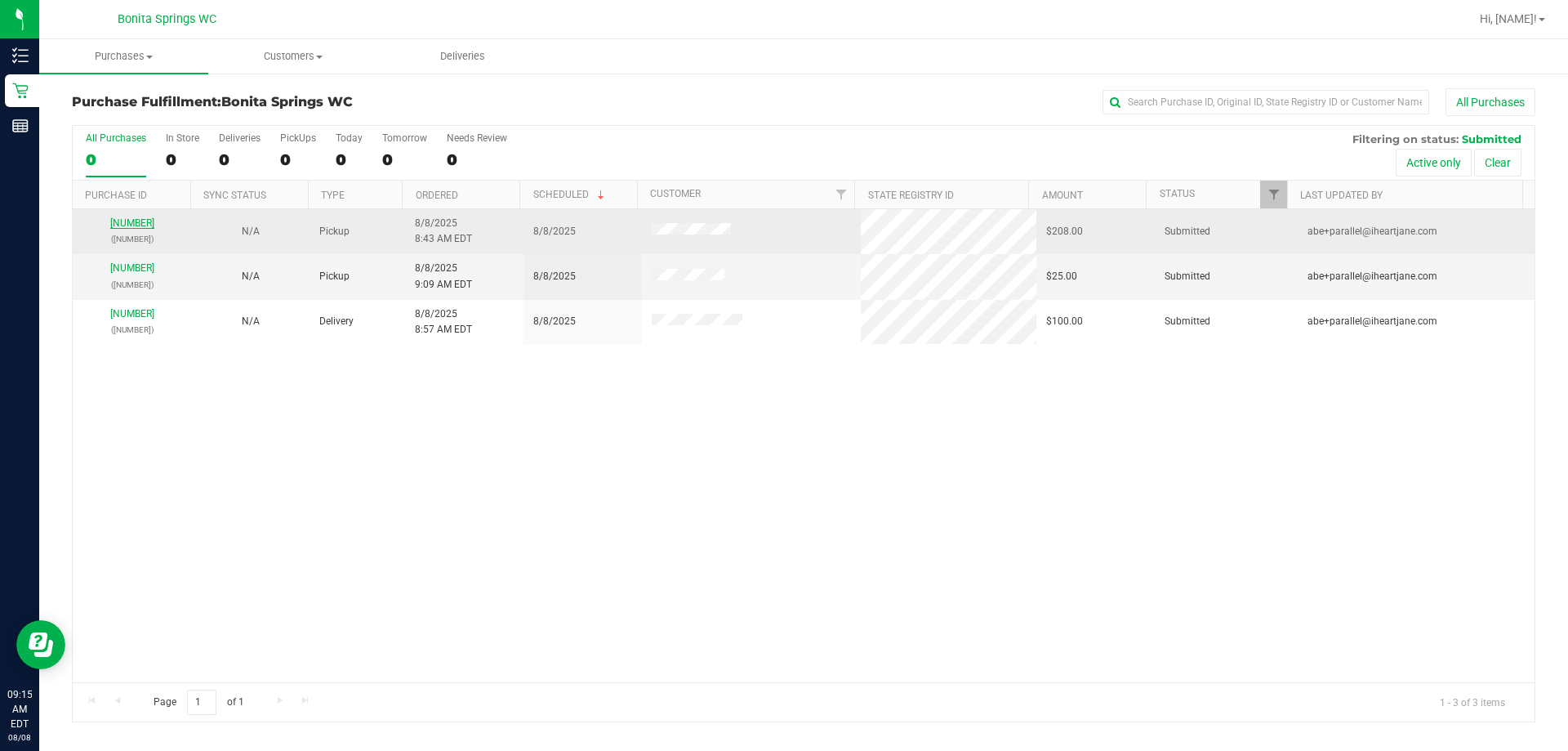 click on "[NUMBER]" at bounding box center (132, 223) 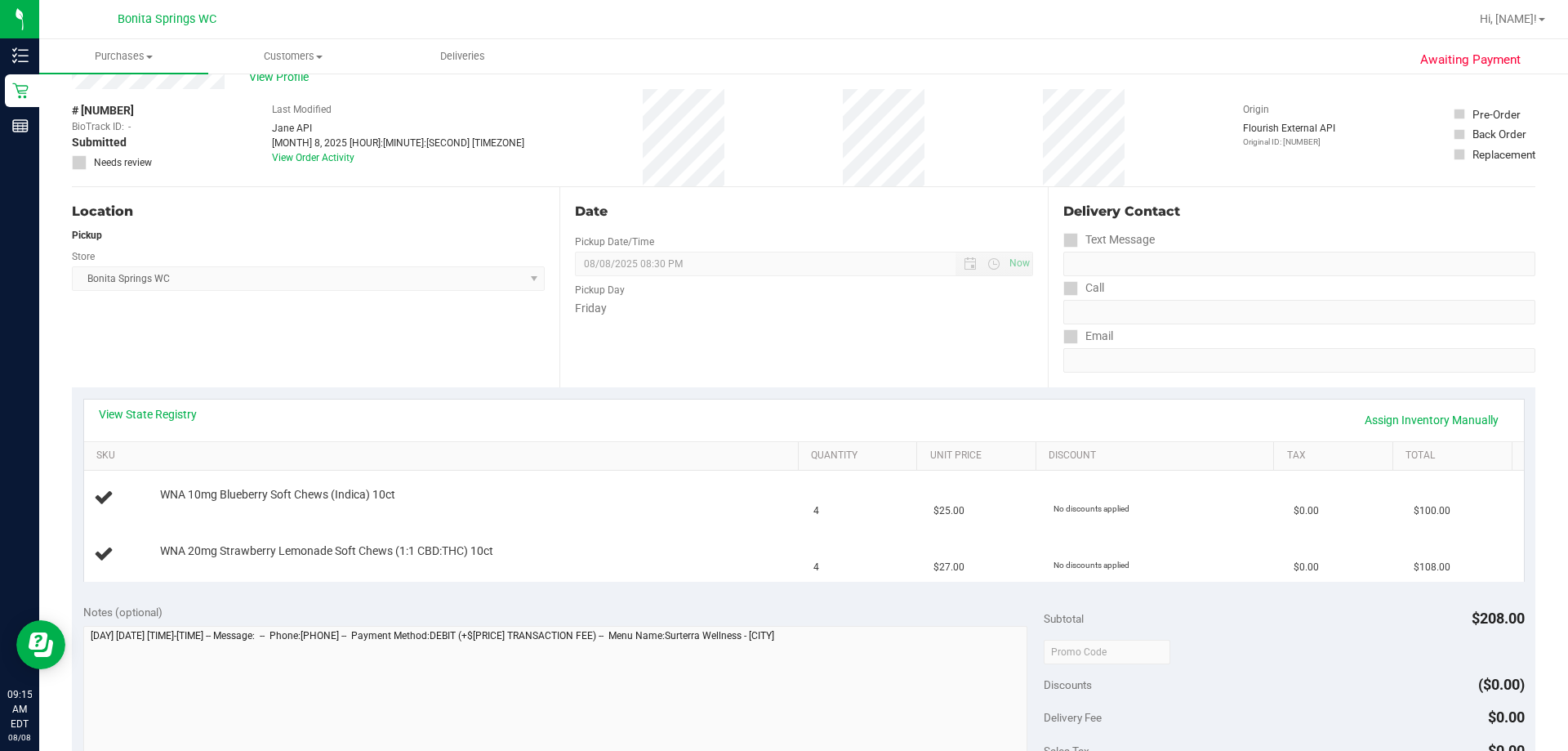 scroll, scrollTop: 82, scrollLeft: 0, axis: vertical 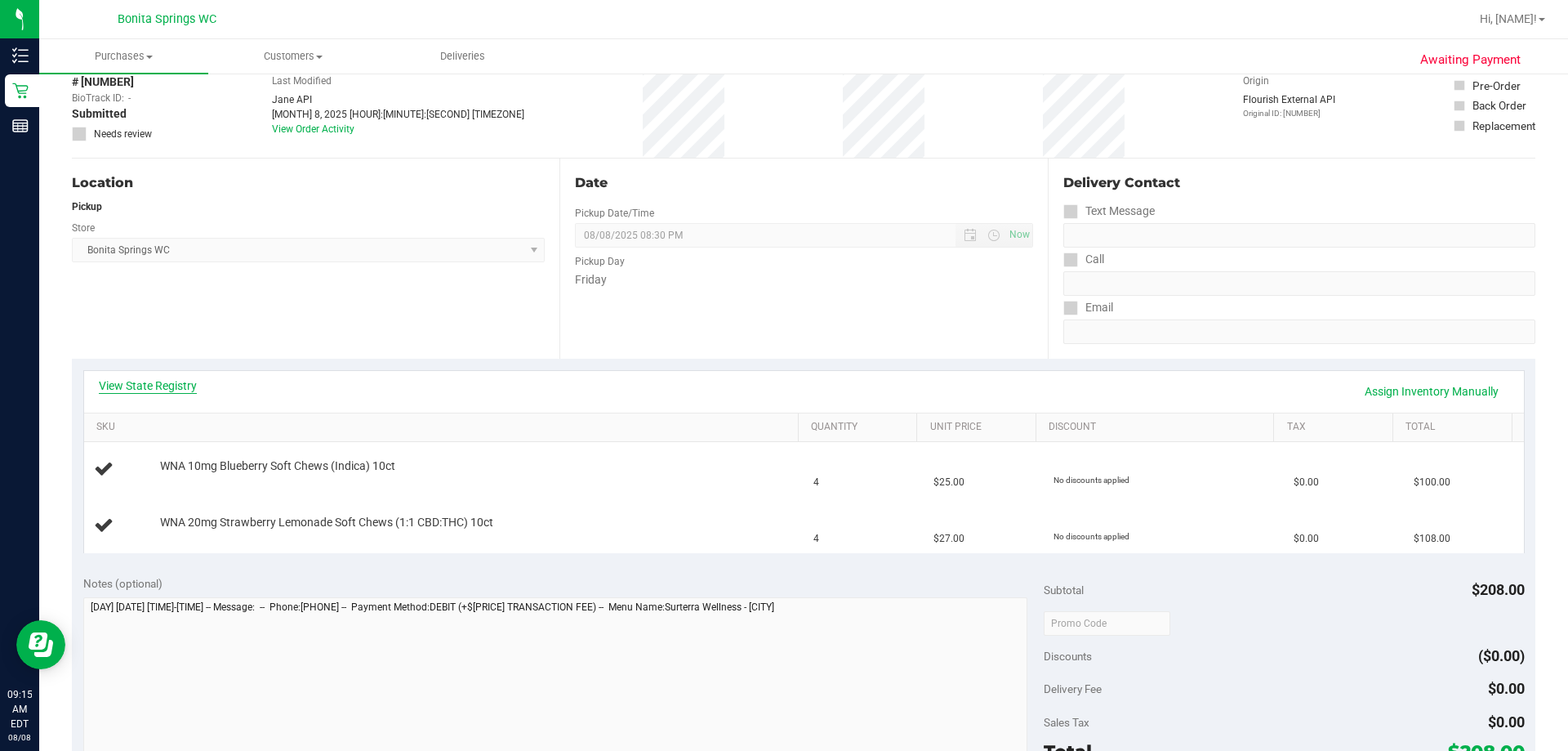 click on "View State Registry" at bounding box center (148, 386) 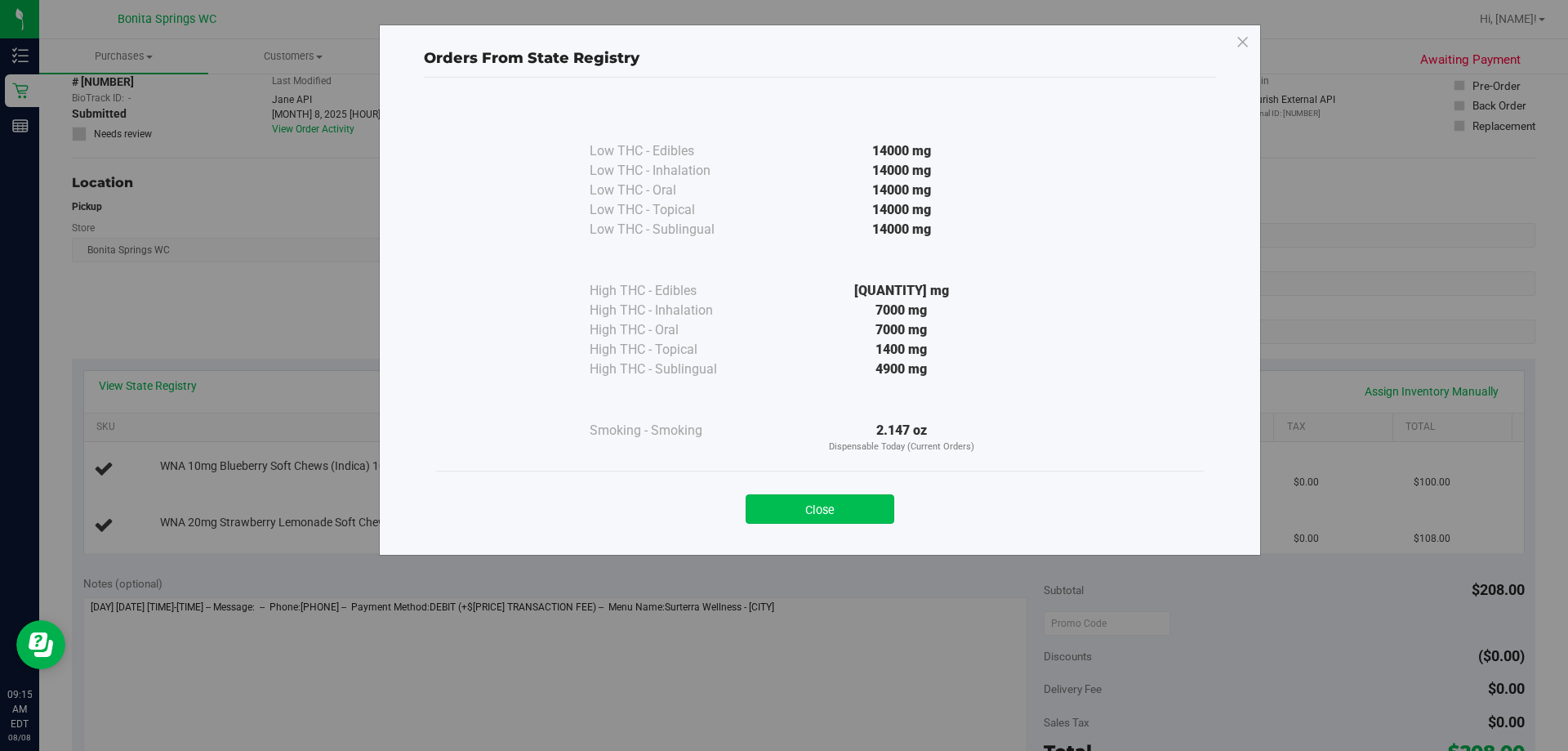 click on "Close" at bounding box center [820, 509] 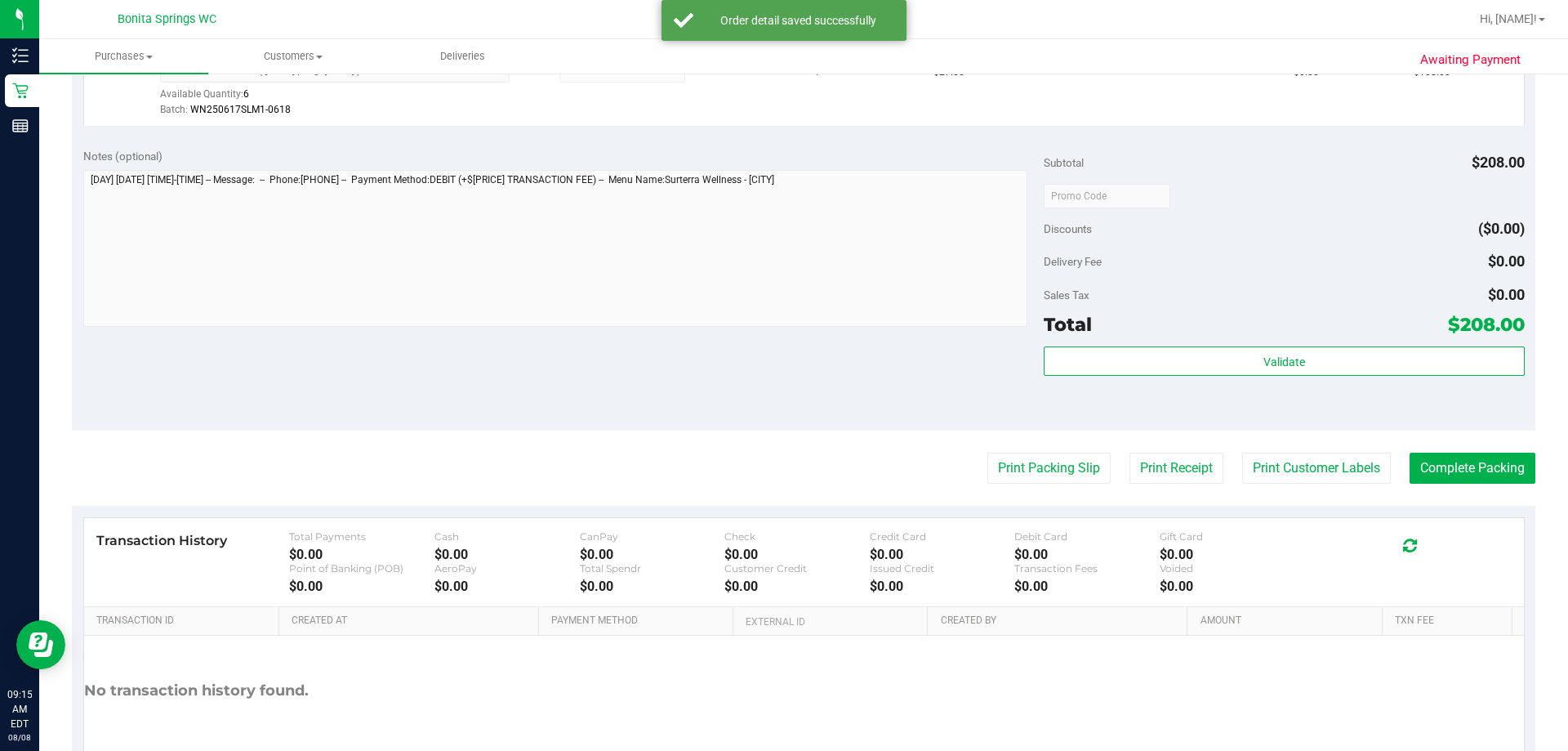 scroll, scrollTop: 680, scrollLeft: 0, axis: vertical 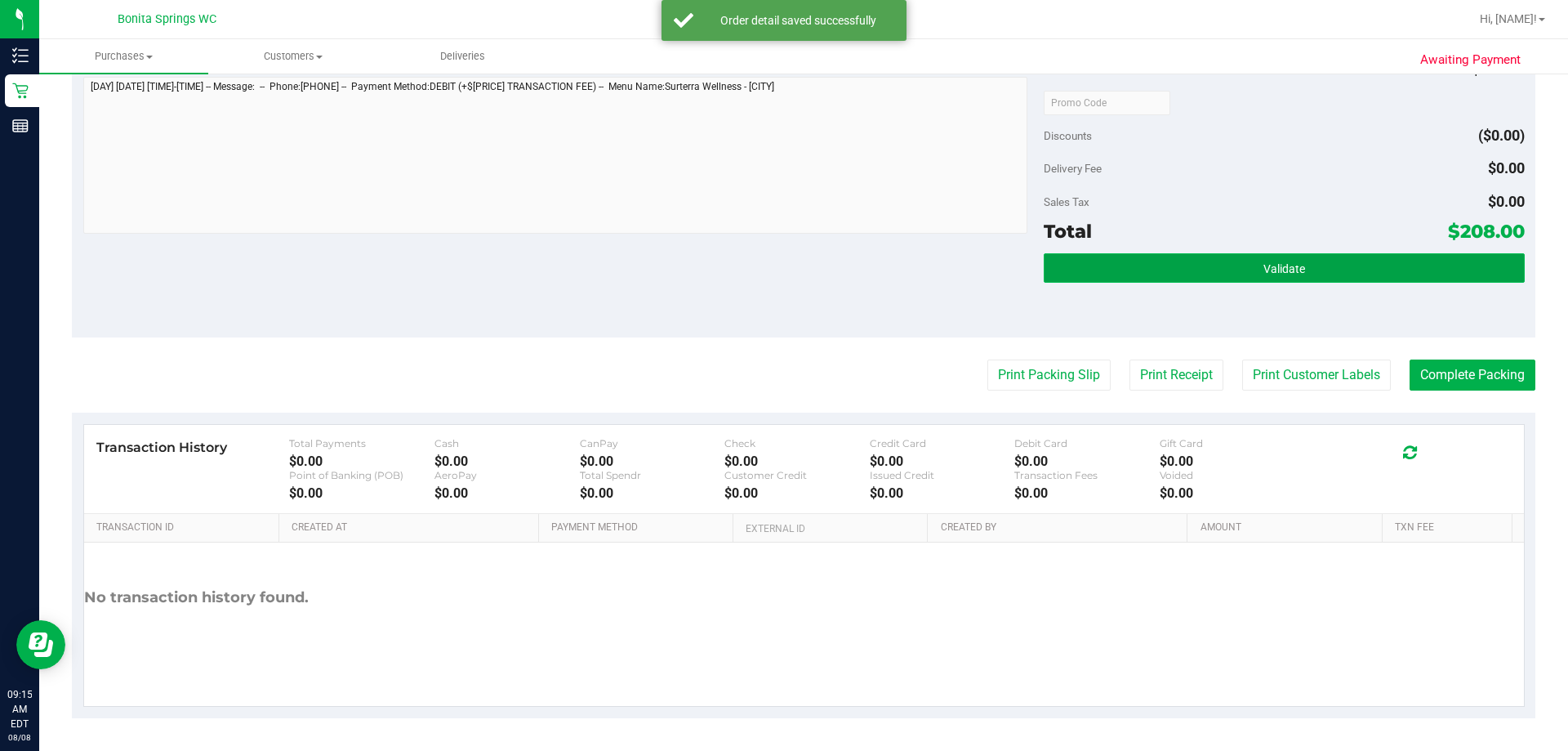 click on "Validate" at bounding box center [1284, 268] 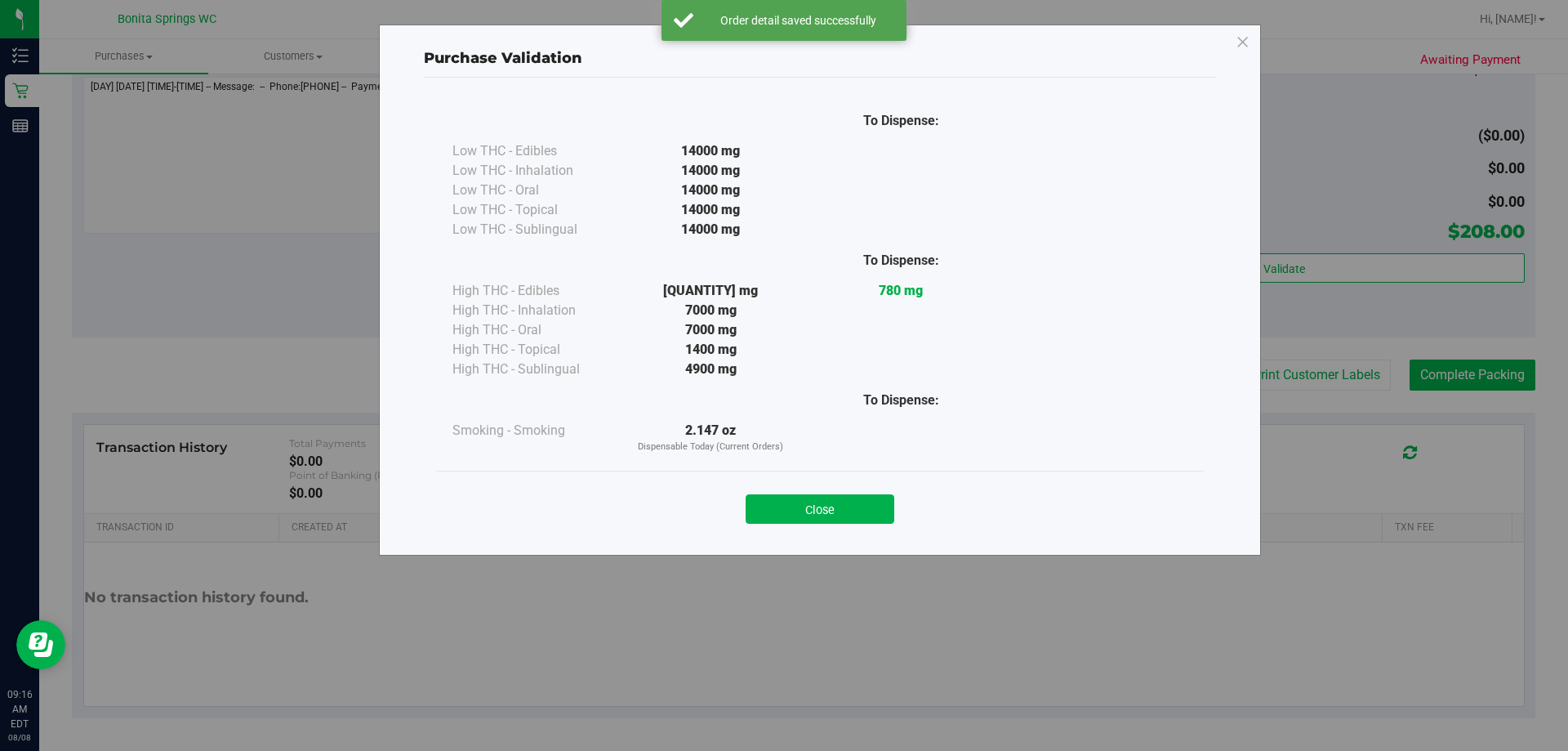 click on "Close" at bounding box center [820, 503] 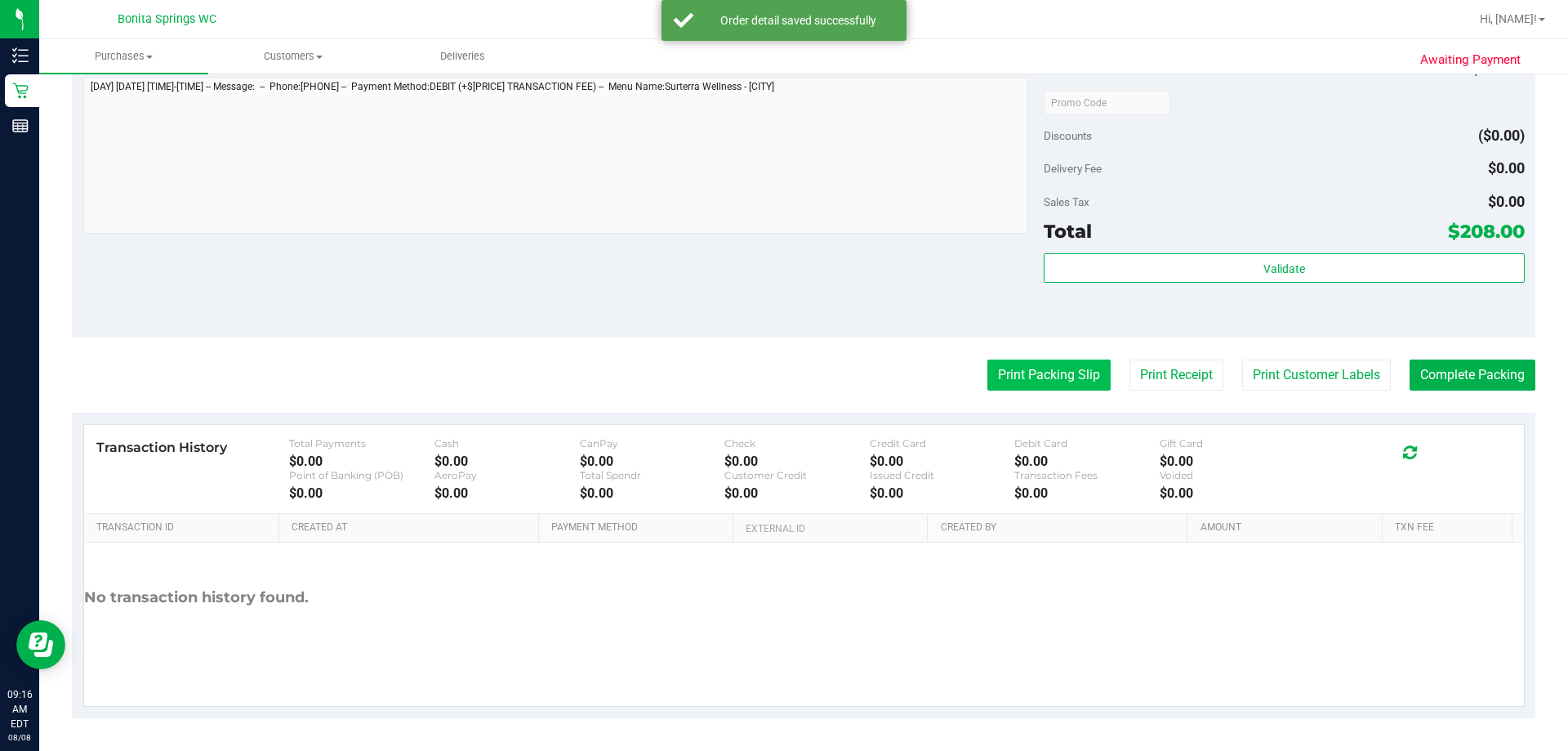 click on "Print Packing Slip" at bounding box center [1049, 375] 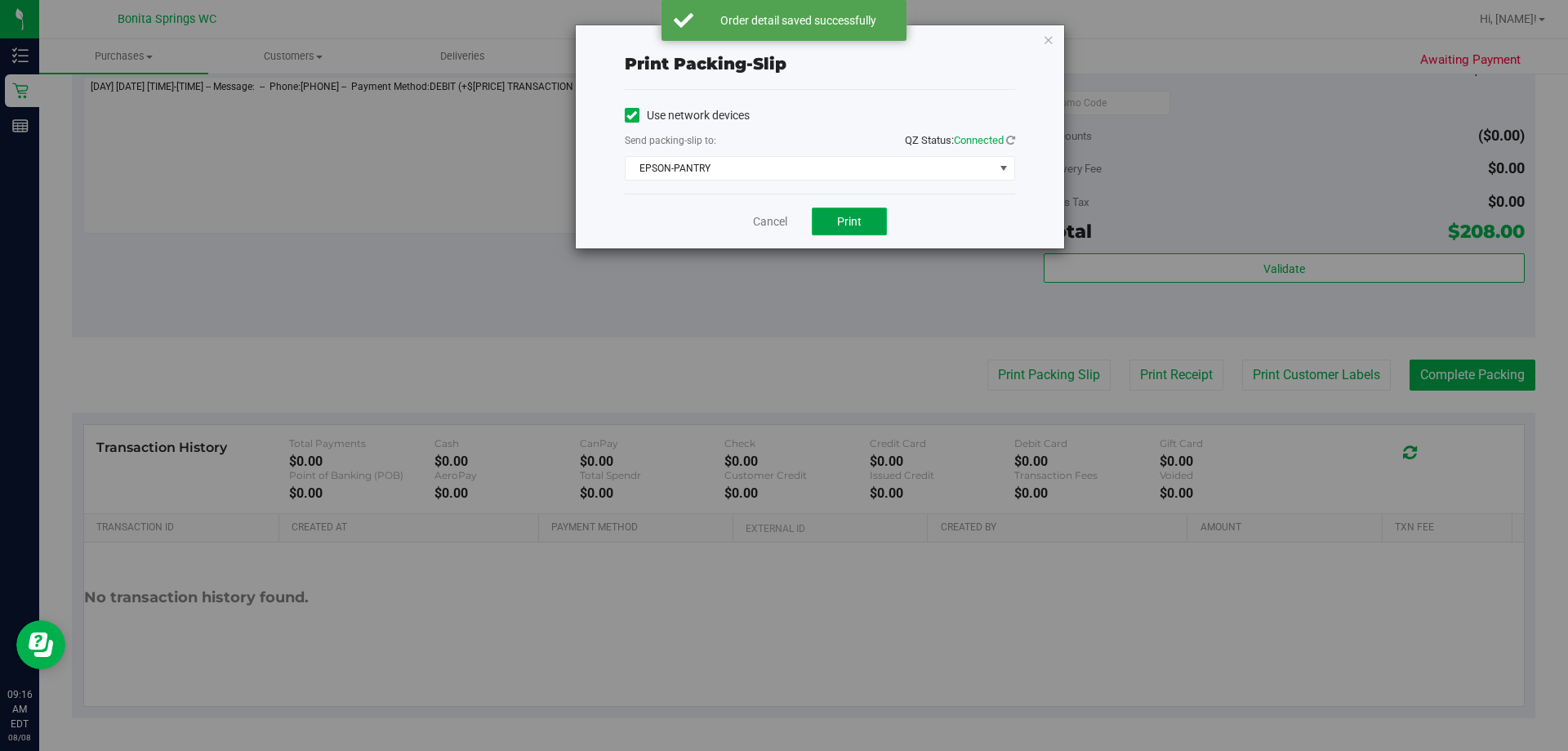 click on "Print" at bounding box center [849, 221] 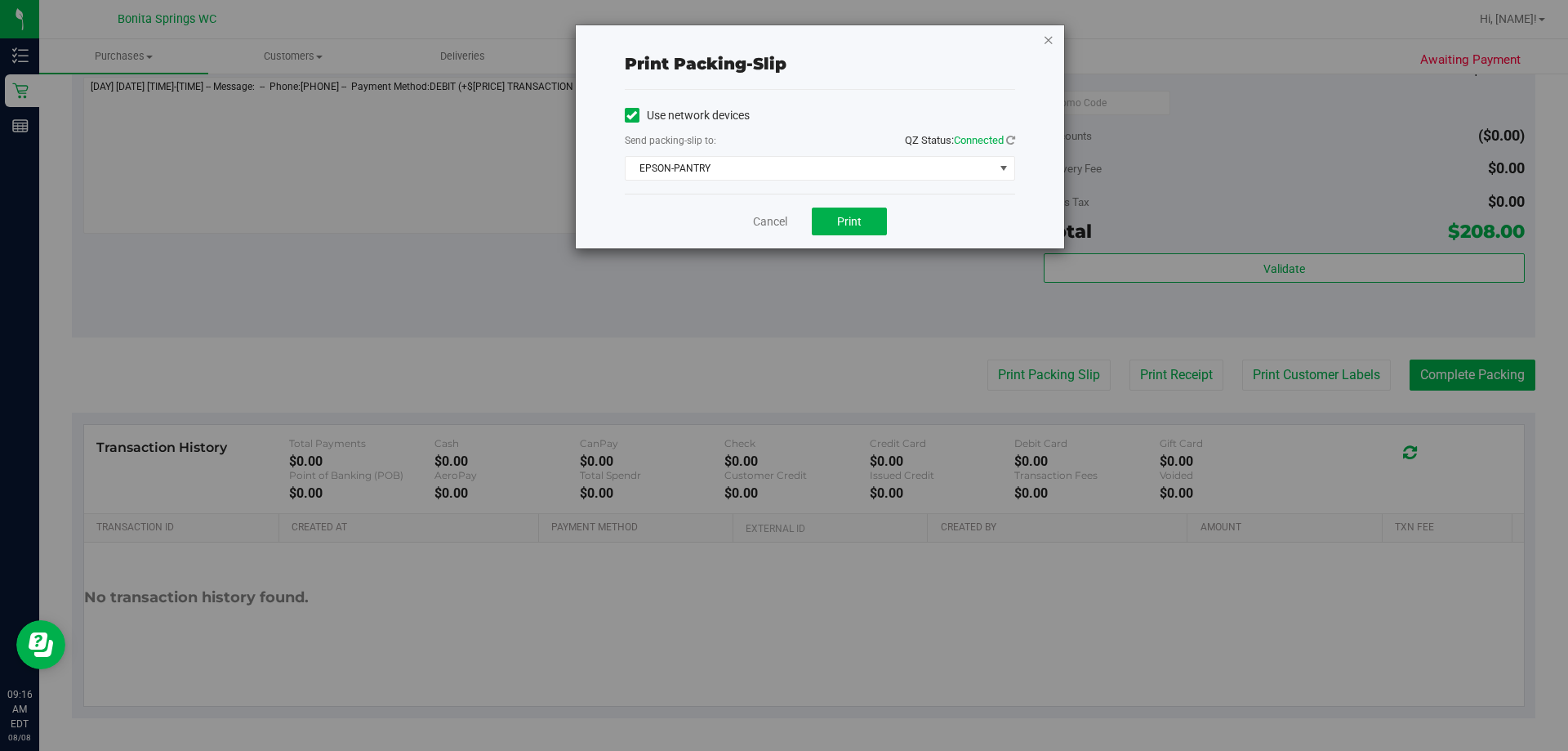 click at bounding box center [1049, 39] 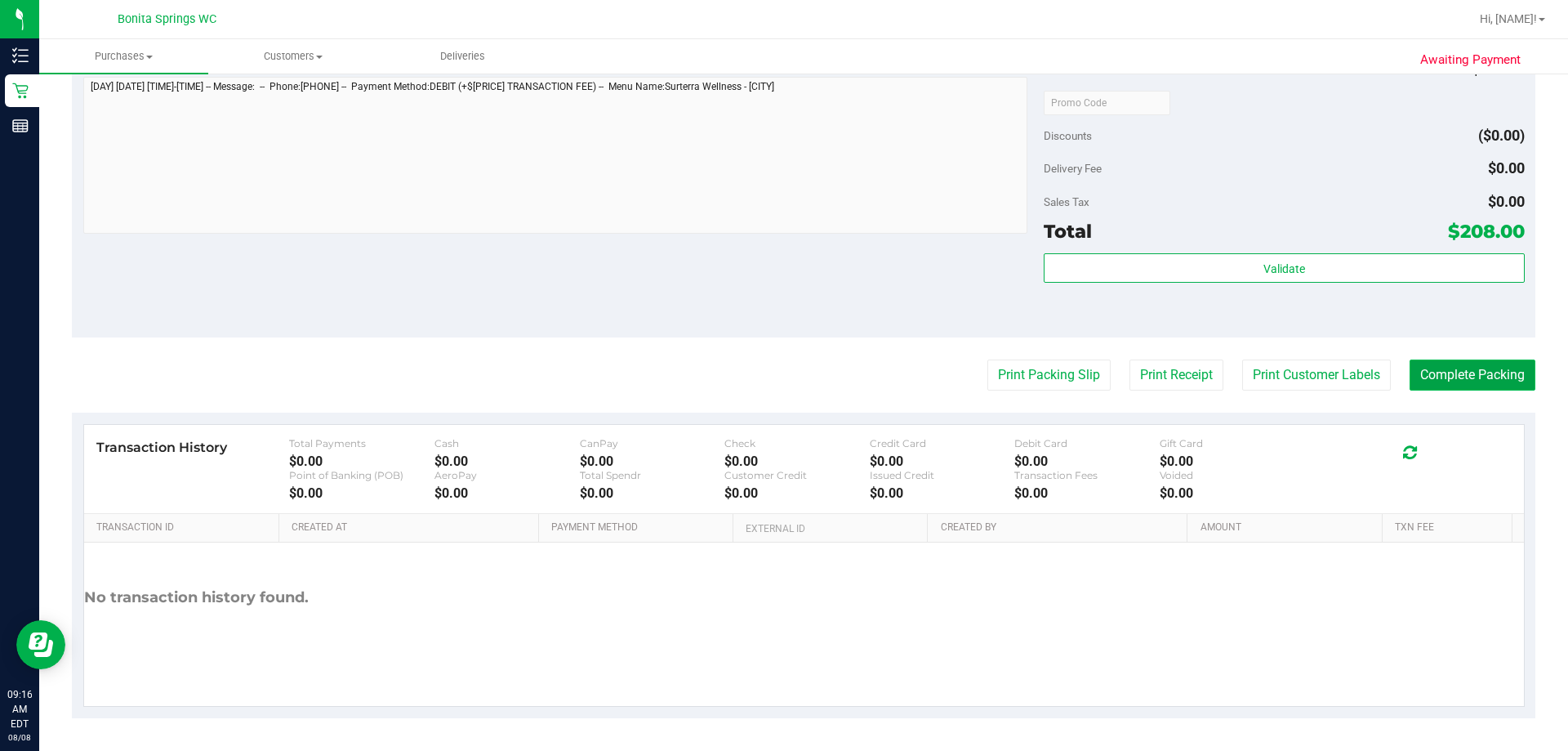 click on "Complete Packing" at bounding box center (1472, 375) 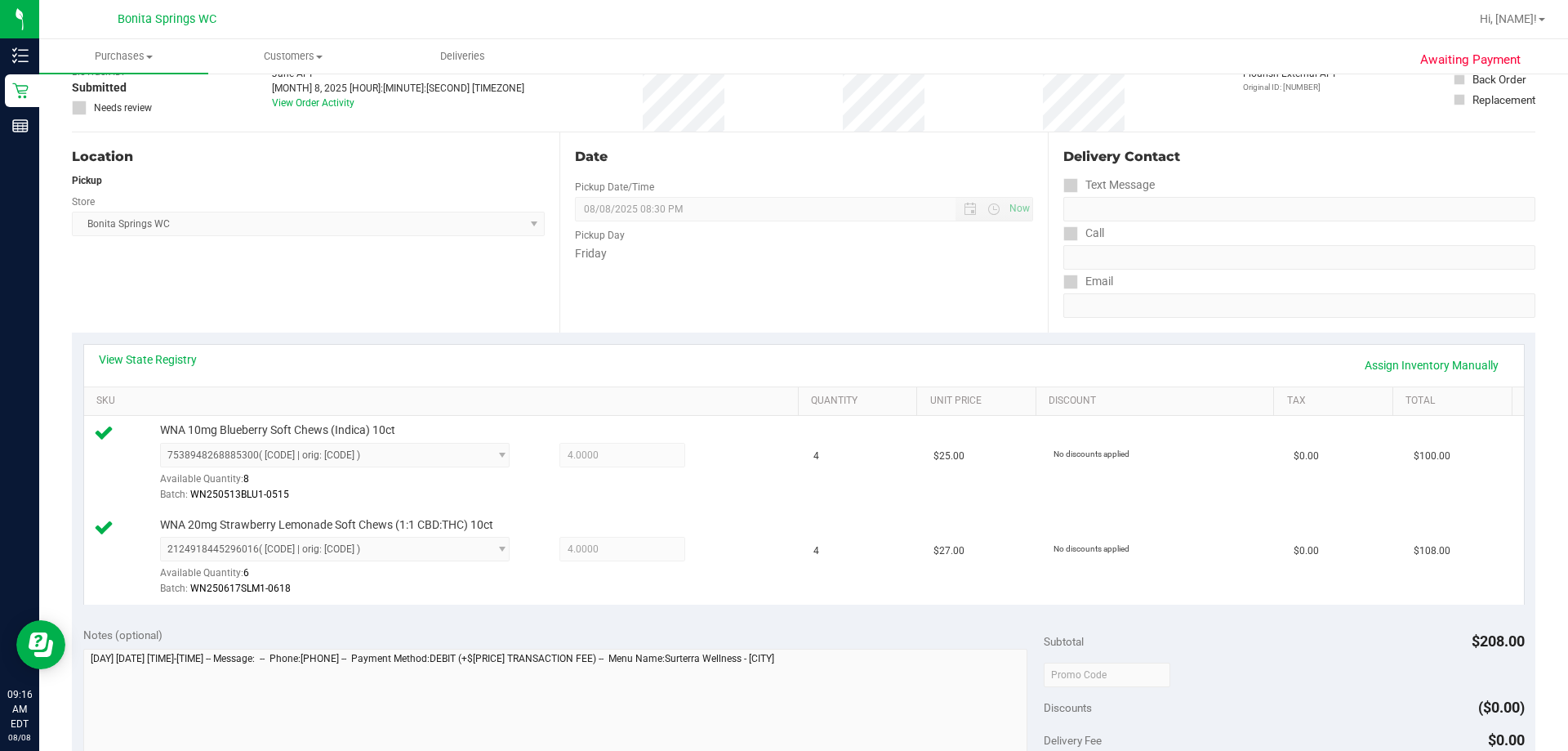 scroll, scrollTop: 0, scrollLeft: 0, axis: both 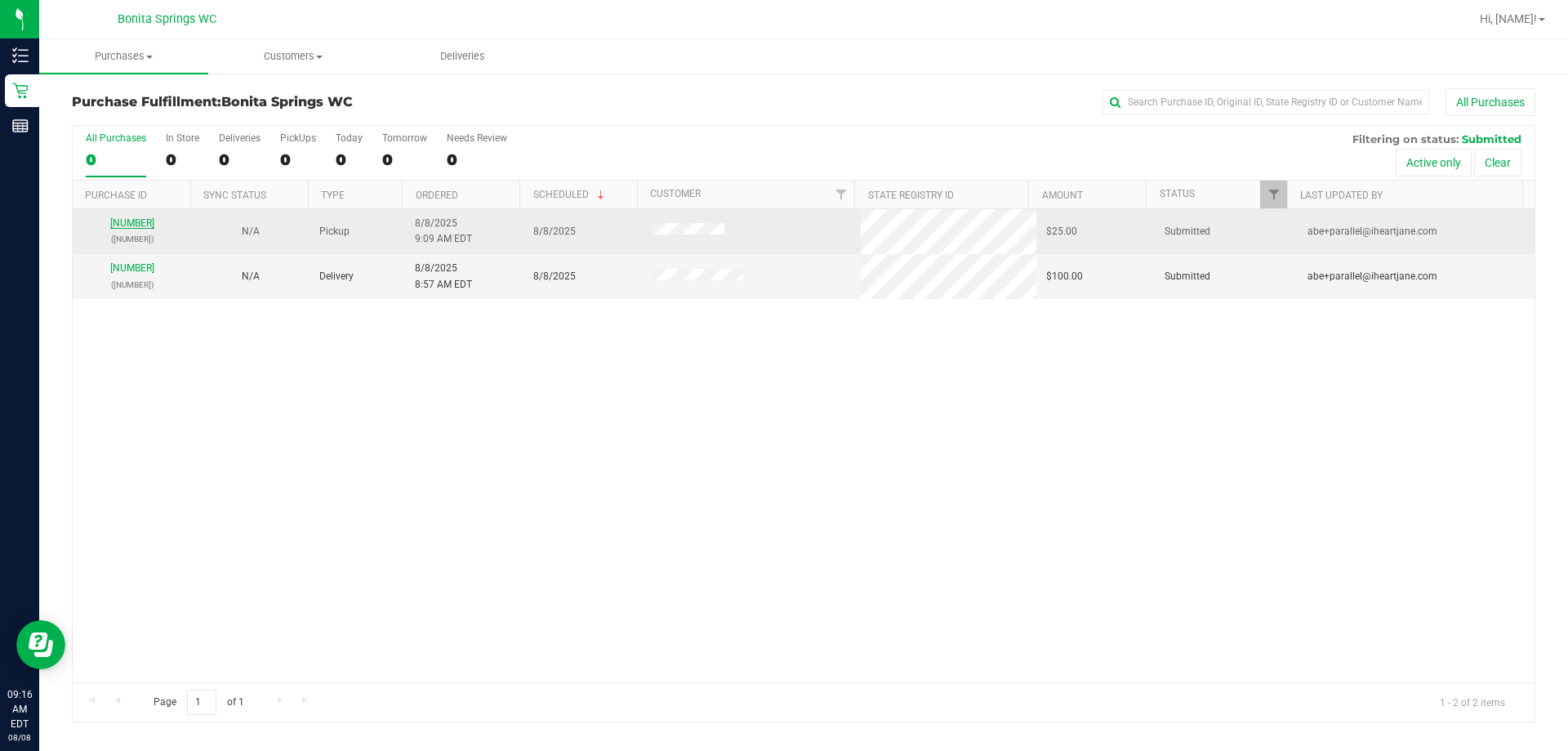click on "[NUMBER]" at bounding box center (132, 223) 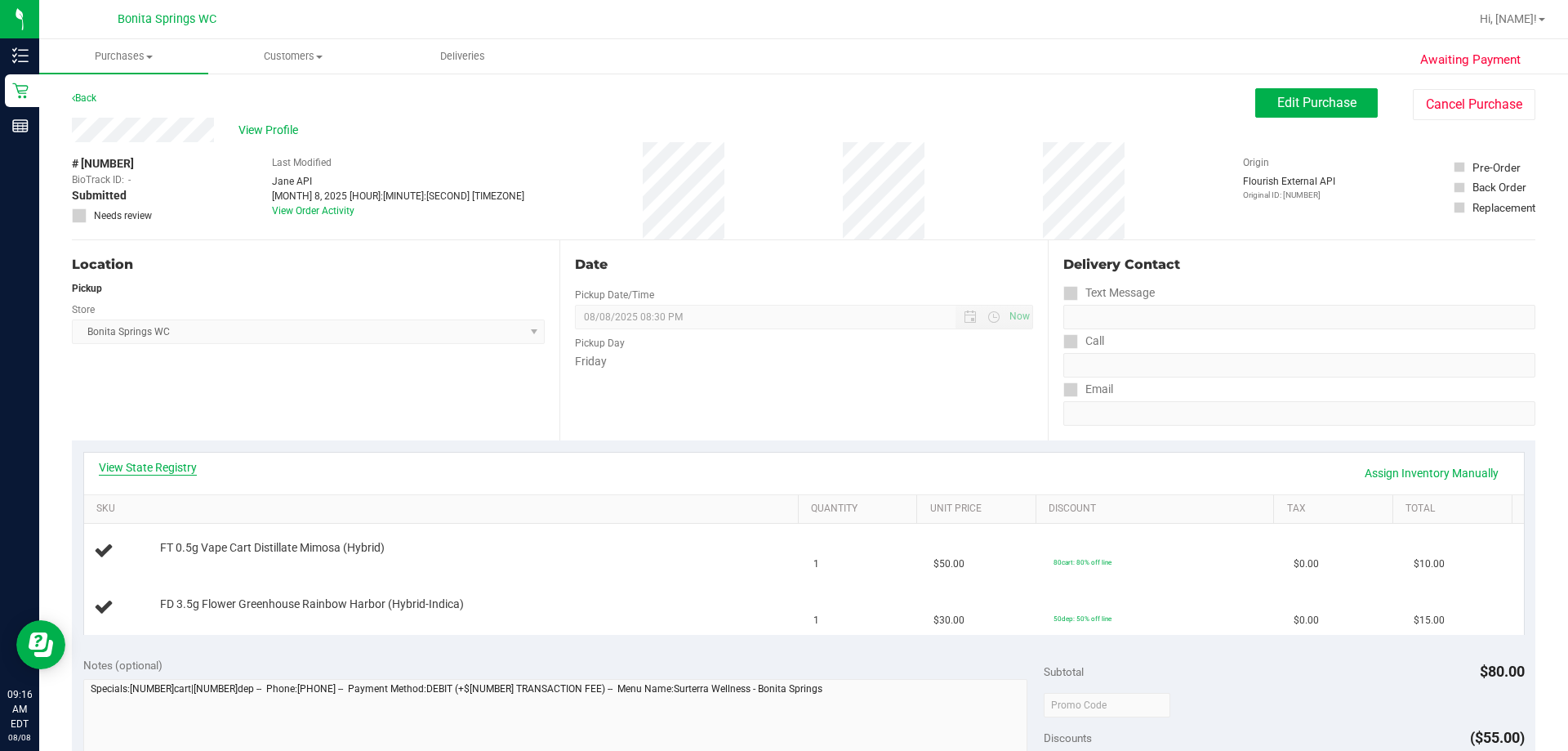 click on "View State Registry" at bounding box center (148, 467) 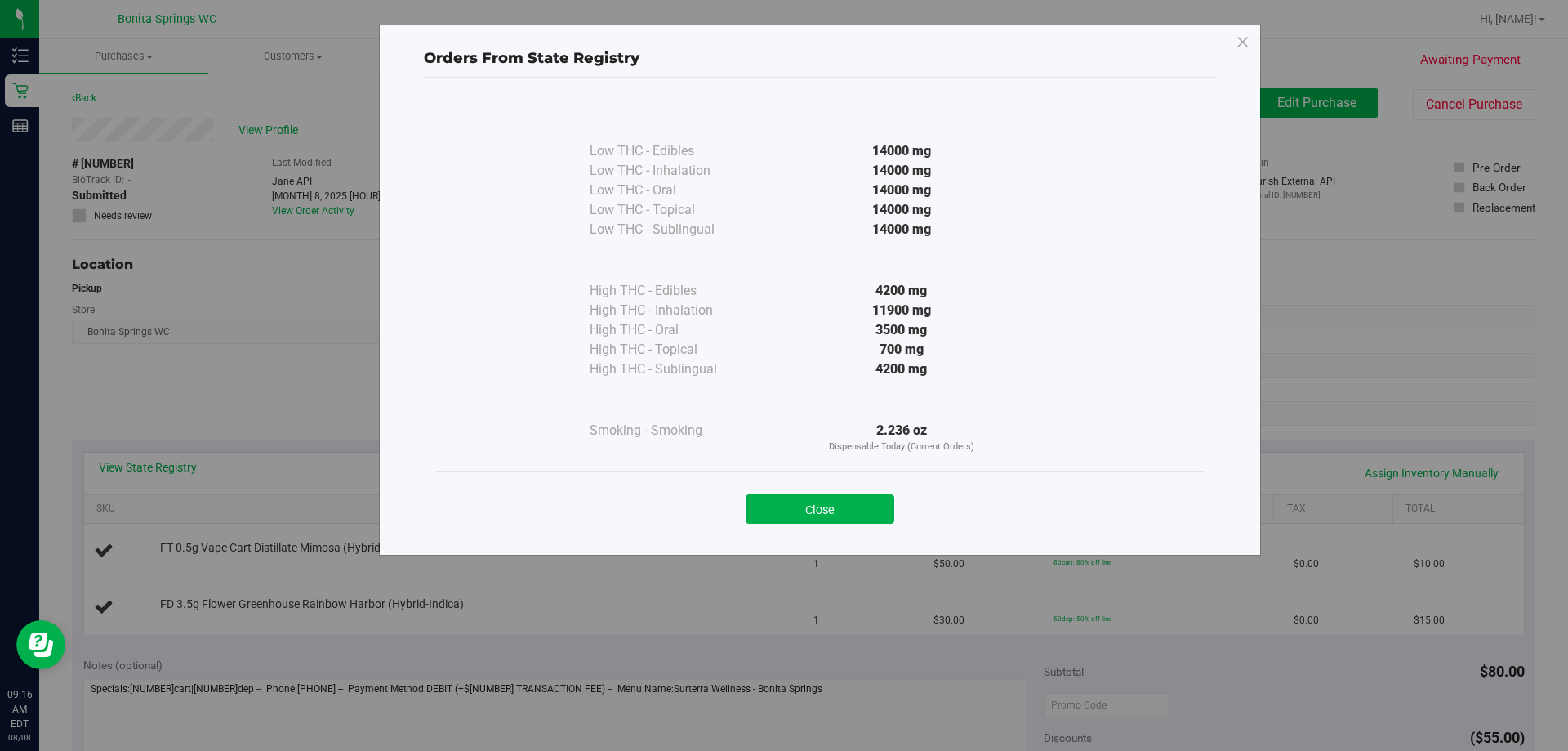 drag, startPoint x: 844, startPoint y: 515, endPoint x: 820, endPoint y: 509, distance: 24.738634 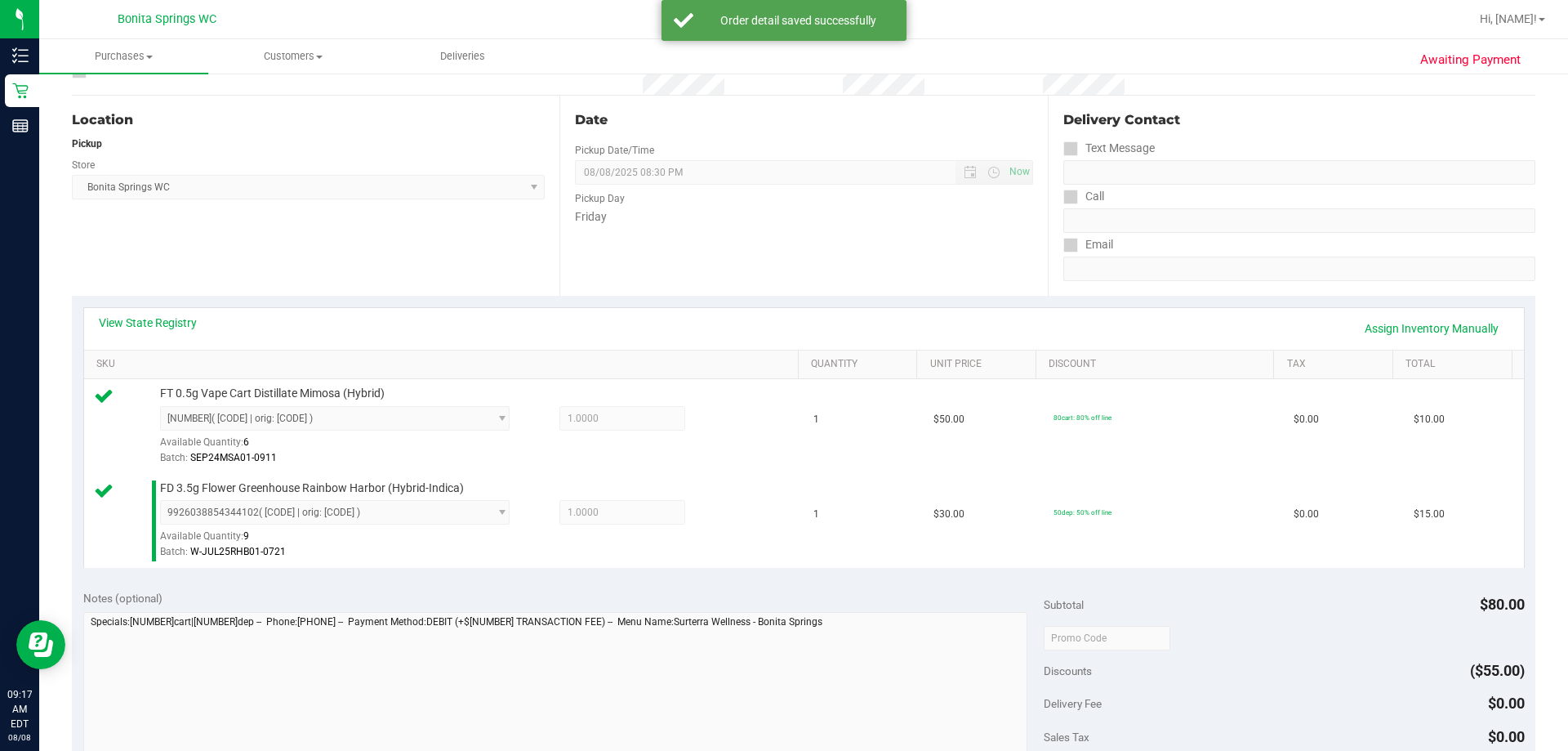 scroll, scrollTop: 409, scrollLeft: 0, axis: vertical 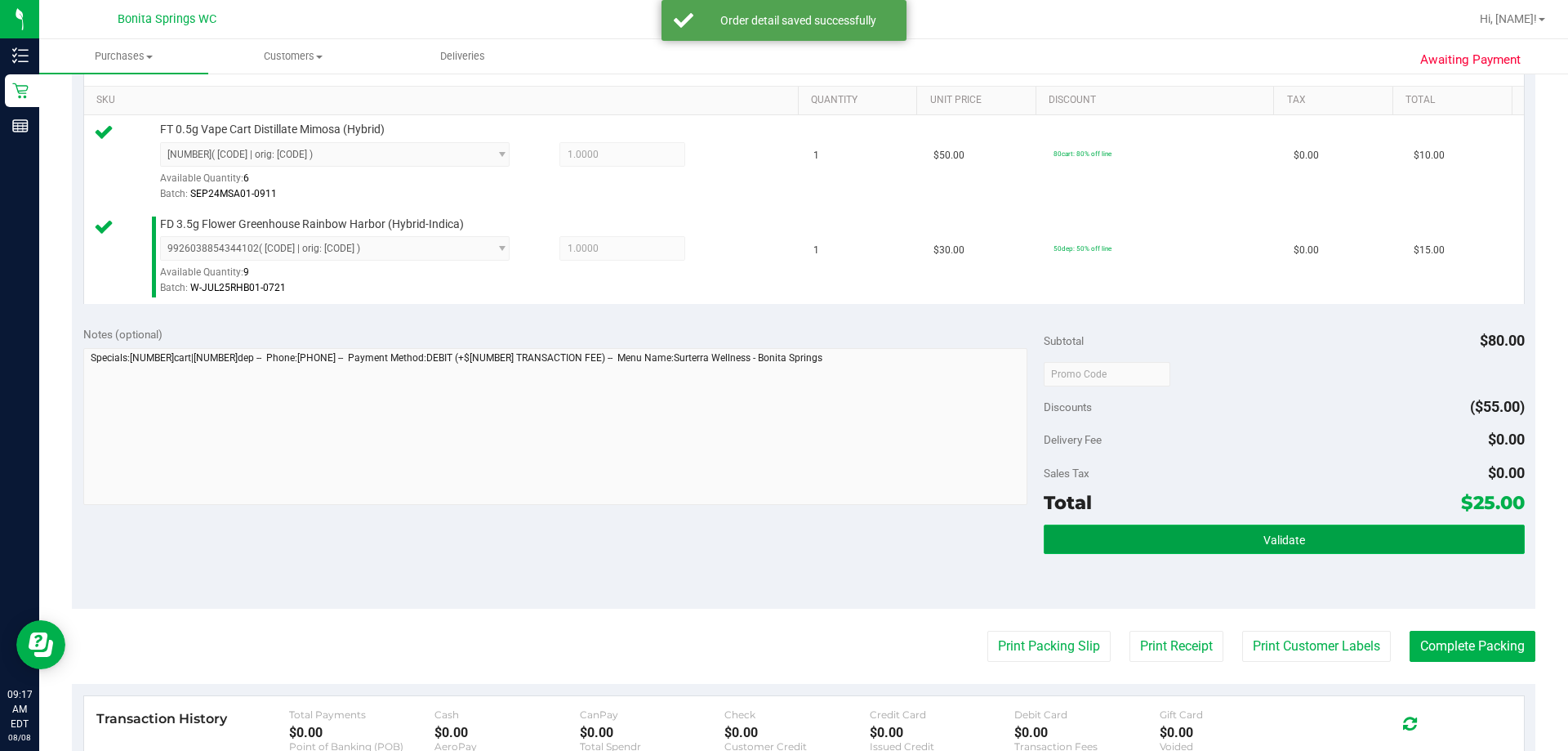 click on "Validate" at bounding box center [1284, 539] 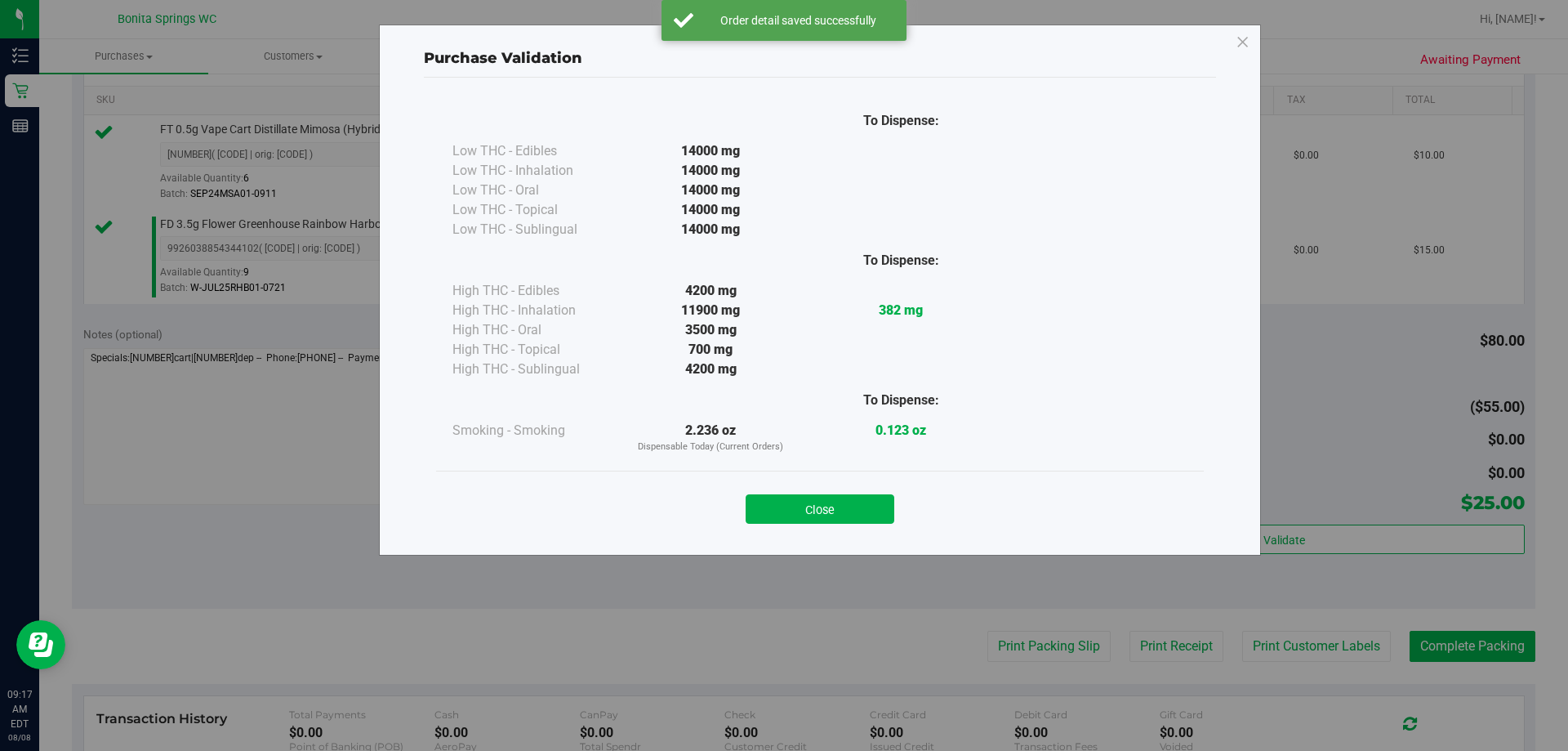 click on "Close" at bounding box center (820, 504) 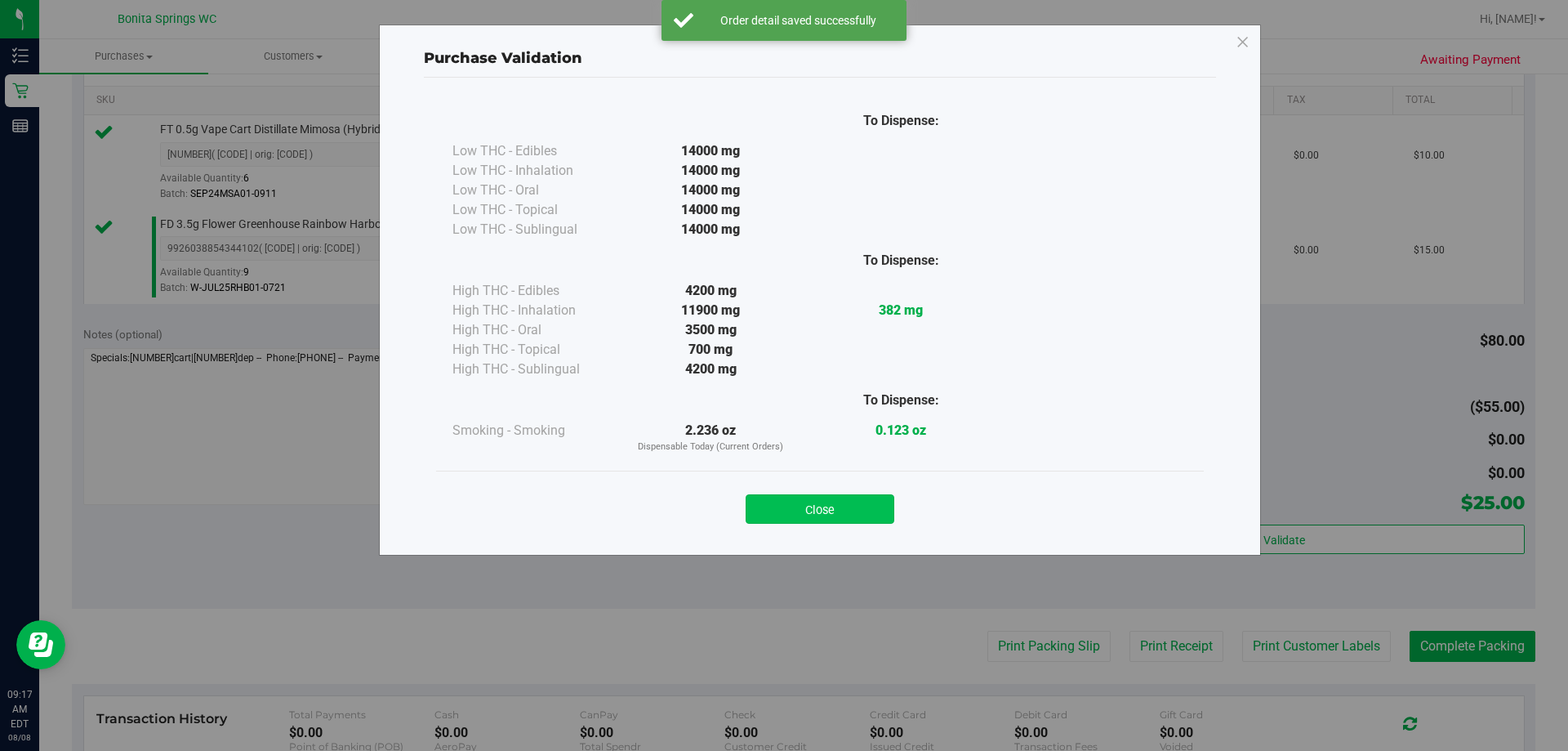 click on "Close" at bounding box center (820, 509) 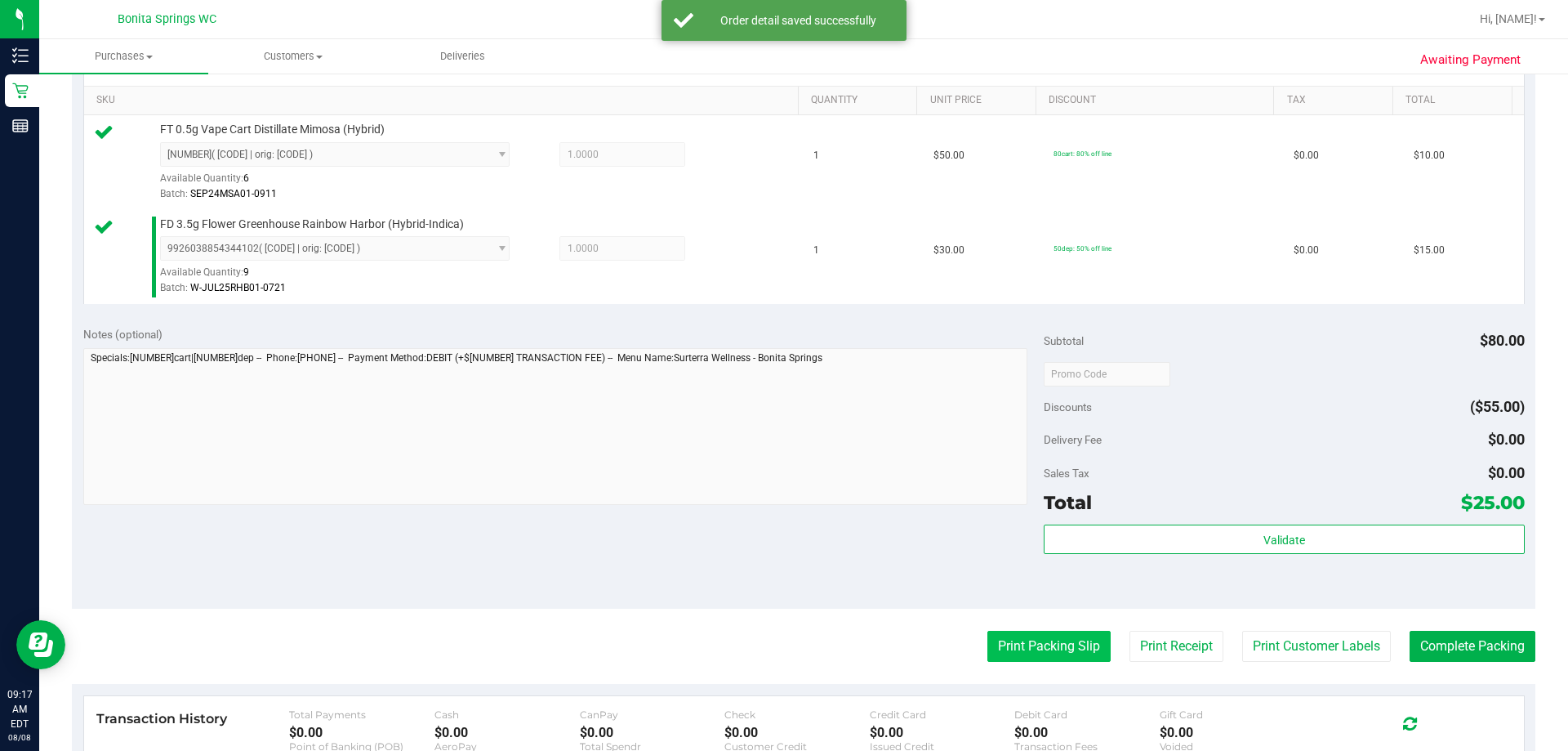 click on "Print Packing Slip" at bounding box center (1049, 646) 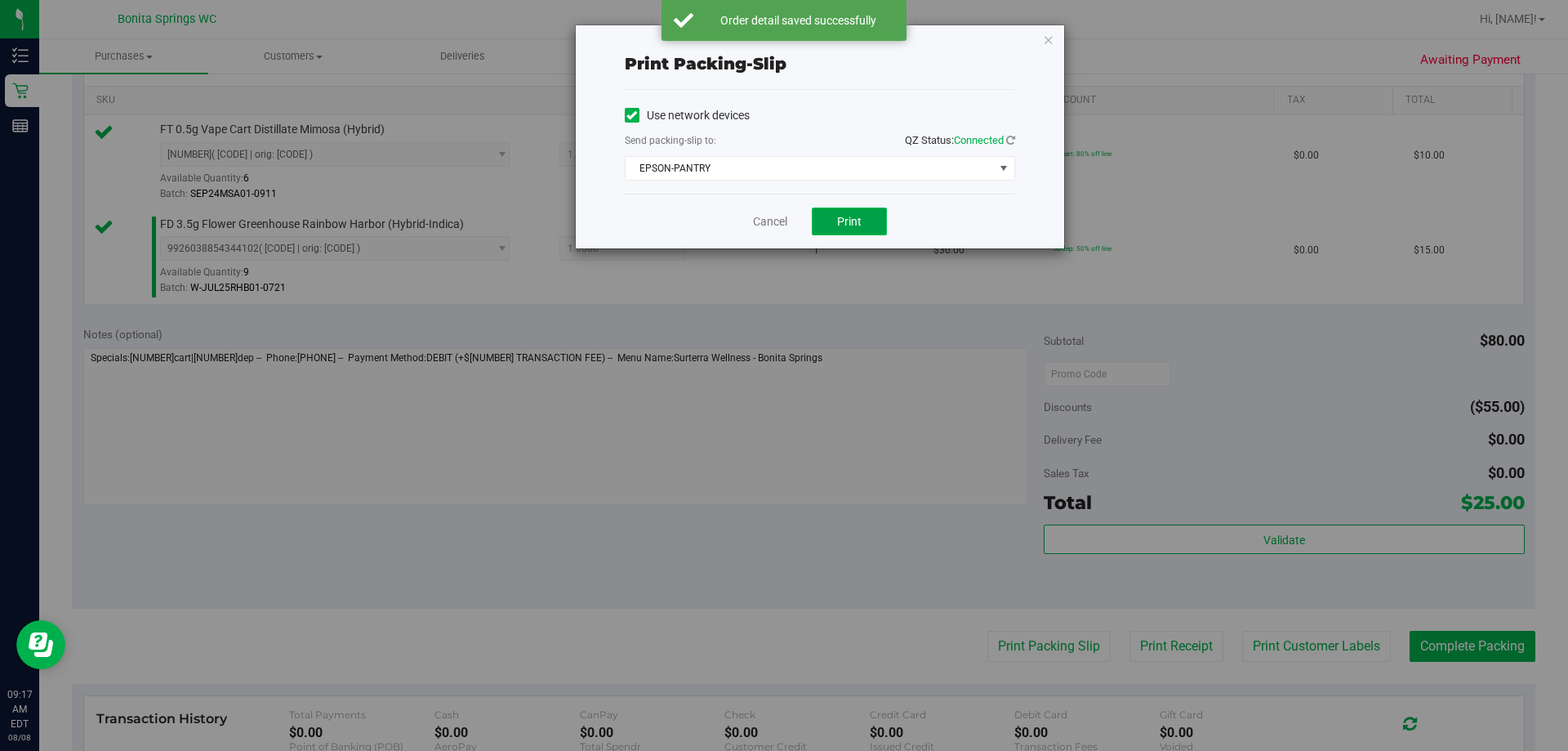 click on "Print" at bounding box center [849, 221] 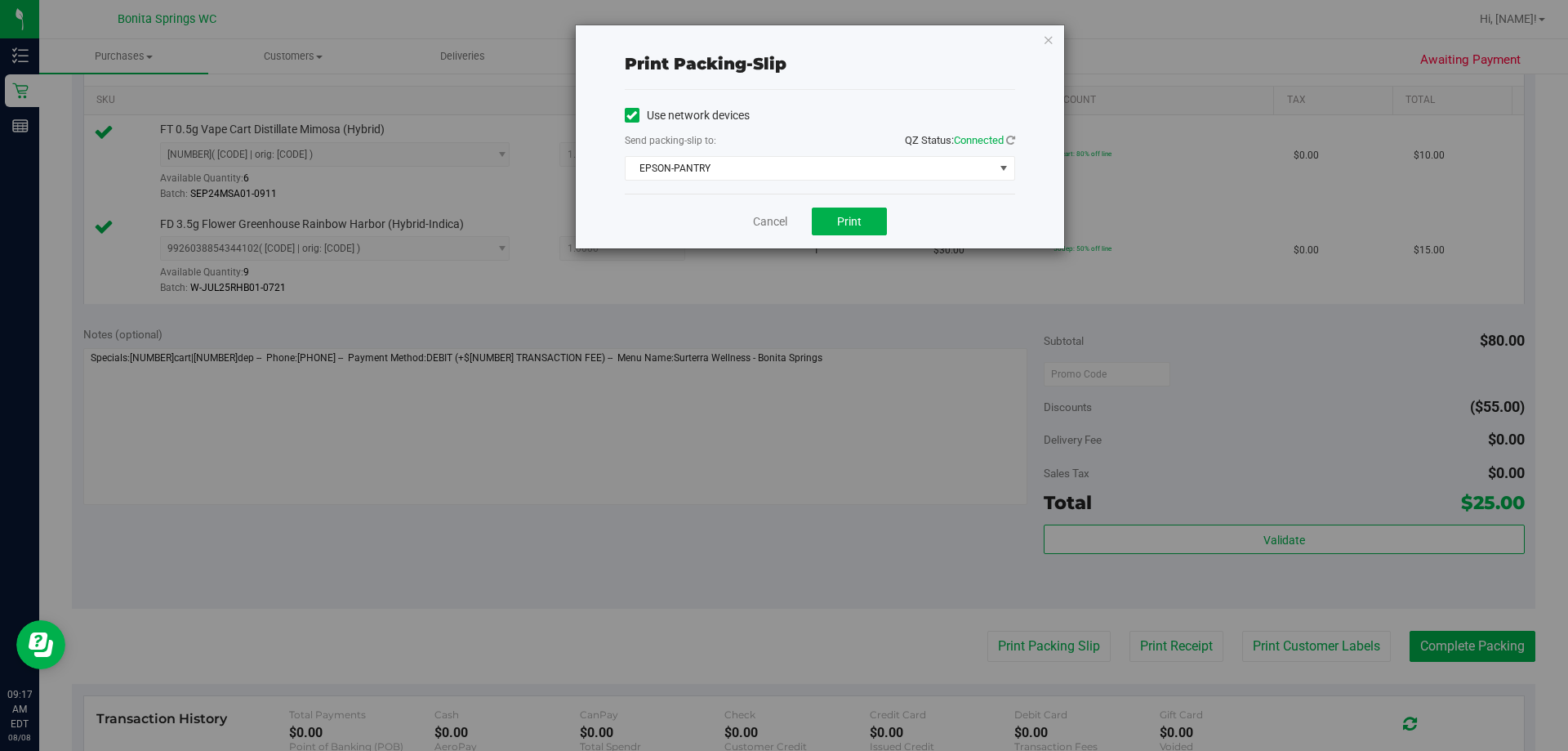 click at bounding box center [1049, 39] 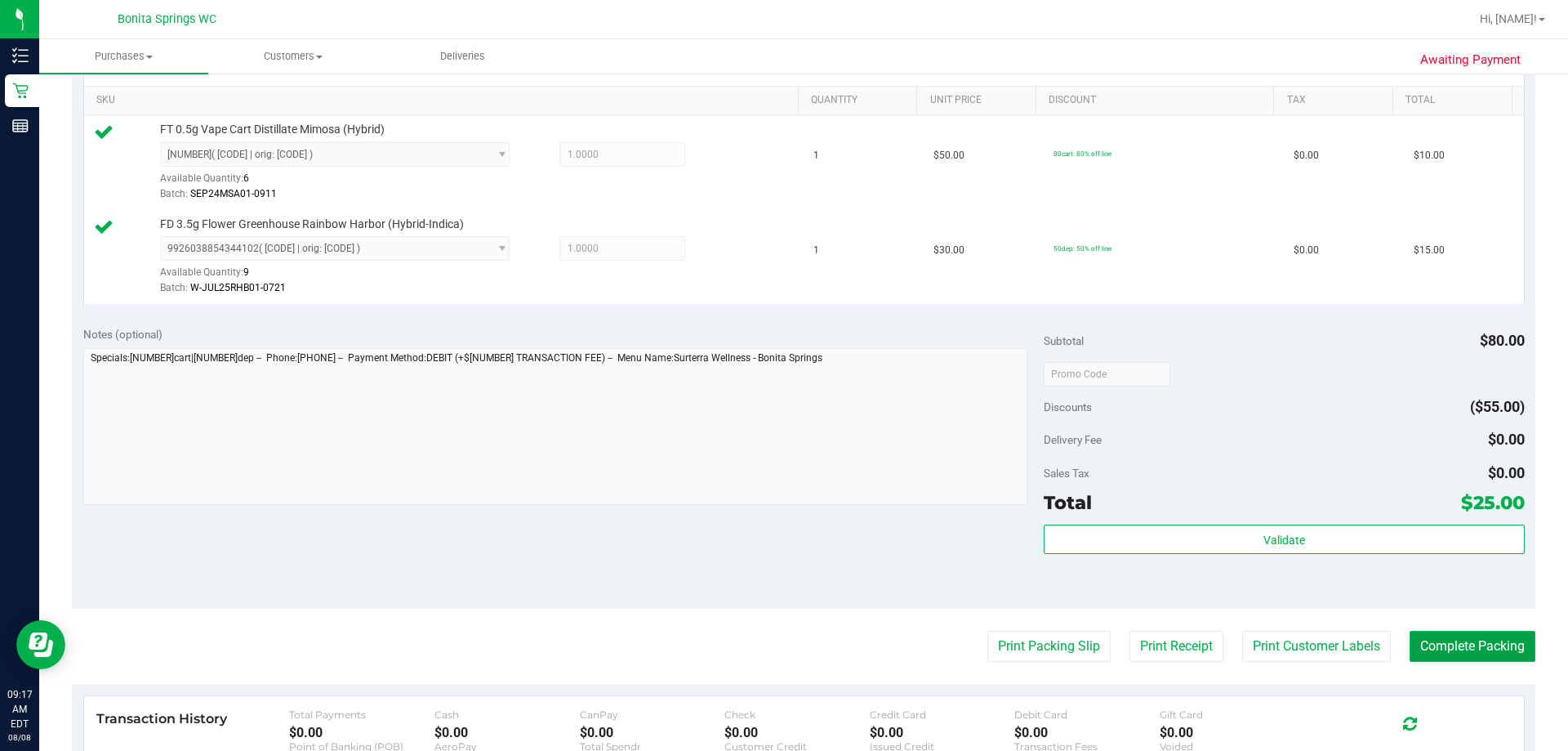 drag, startPoint x: 1504, startPoint y: 650, endPoint x: 1433, endPoint y: 632, distance: 73.24616 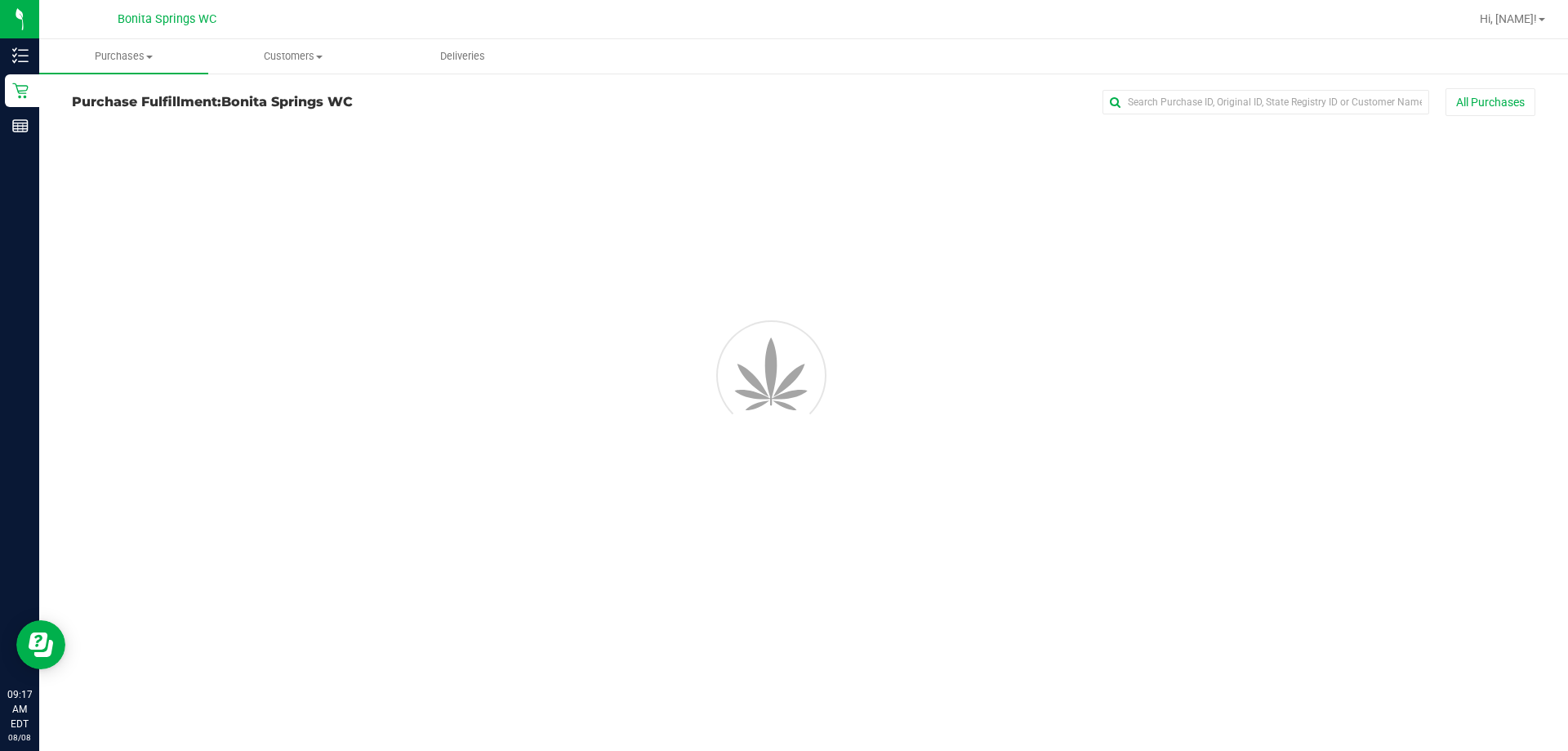scroll, scrollTop: 0, scrollLeft: 0, axis: both 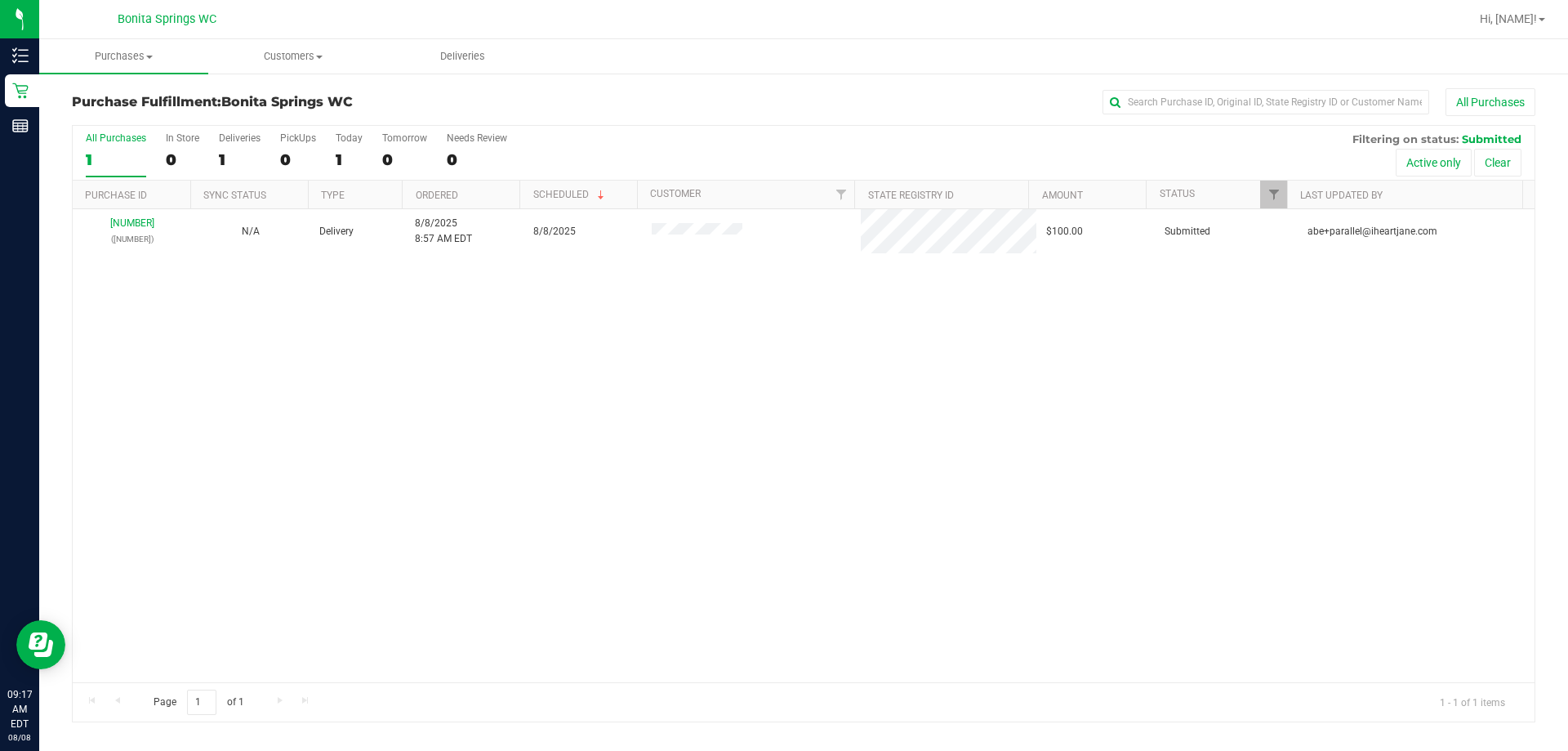 click on "$100.00
Submitted [EMAIL]" at bounding box center (804, 445) 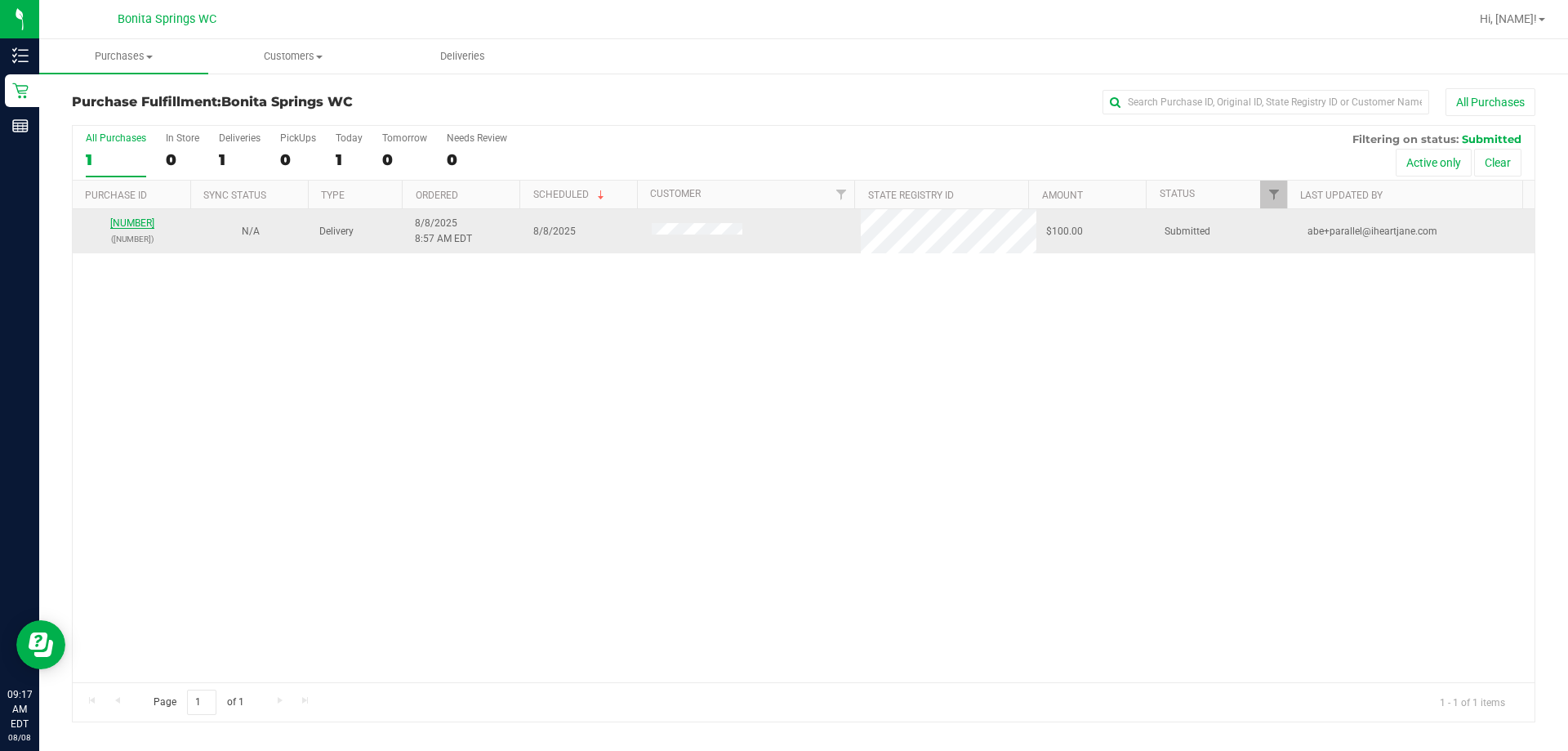 click on "[NUMBER]" at bounding box center (132, 223) 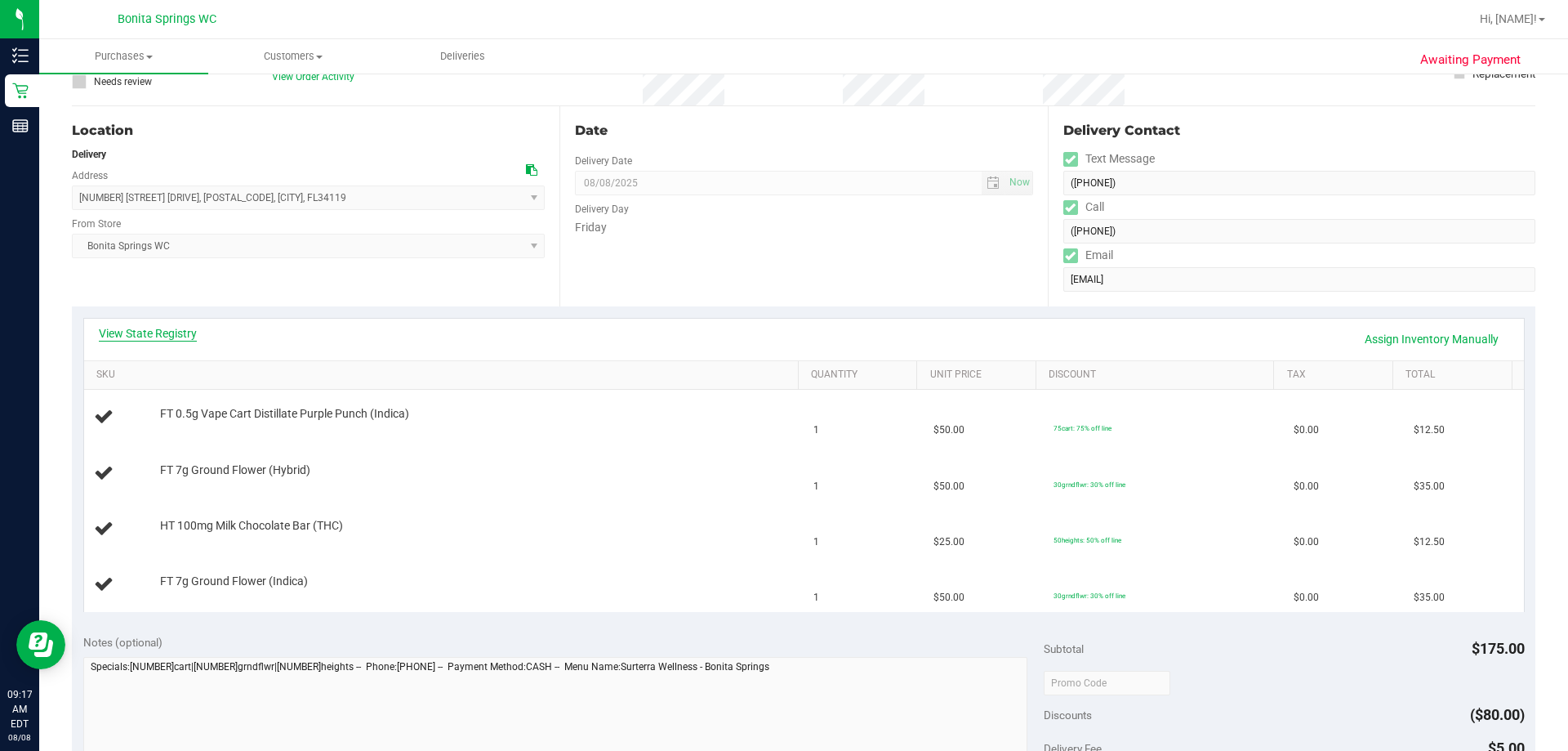 scroll, scrollTop: 163, scrollLeft: 0, axis: vertical 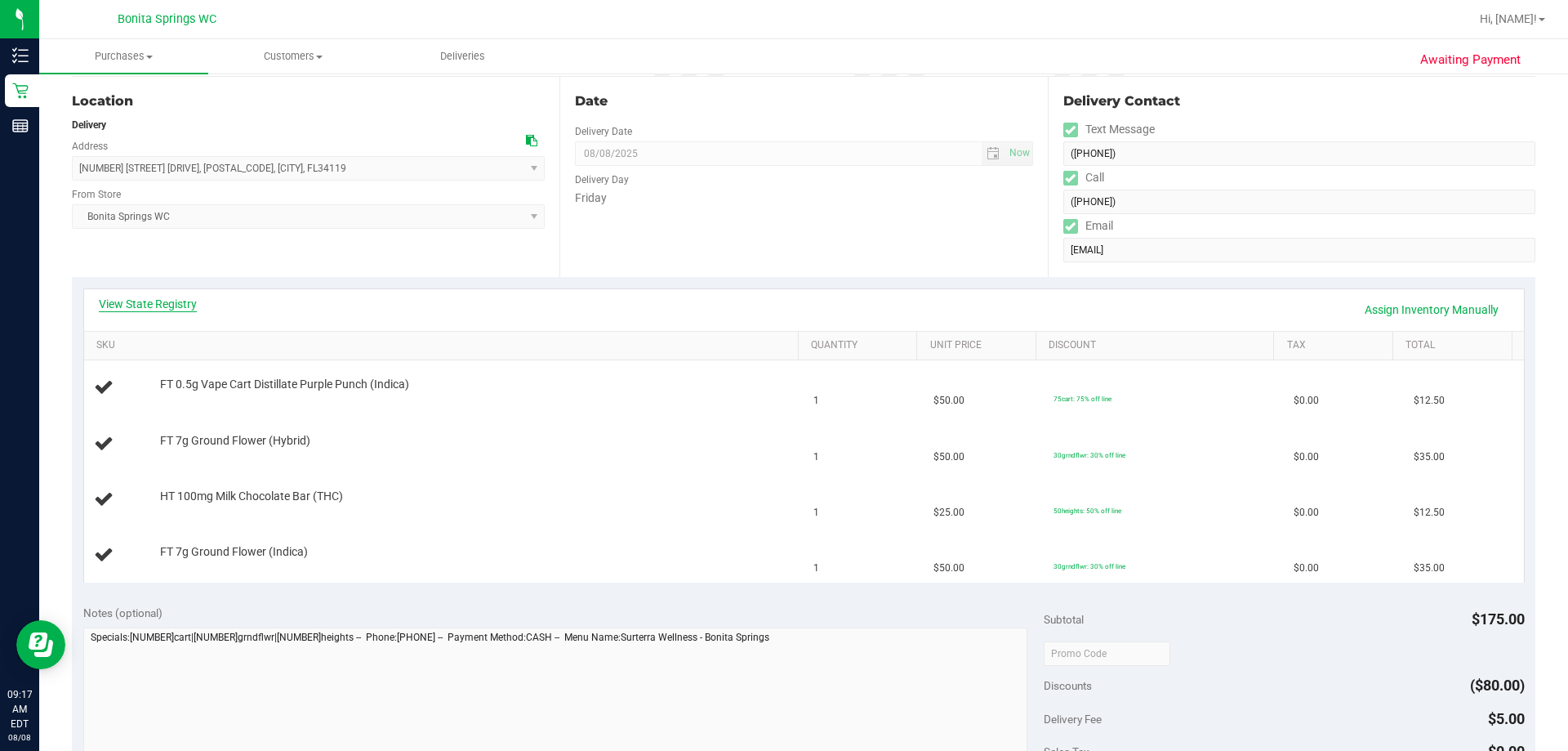 click on "View State Registry" at bounding box center (148, 304) 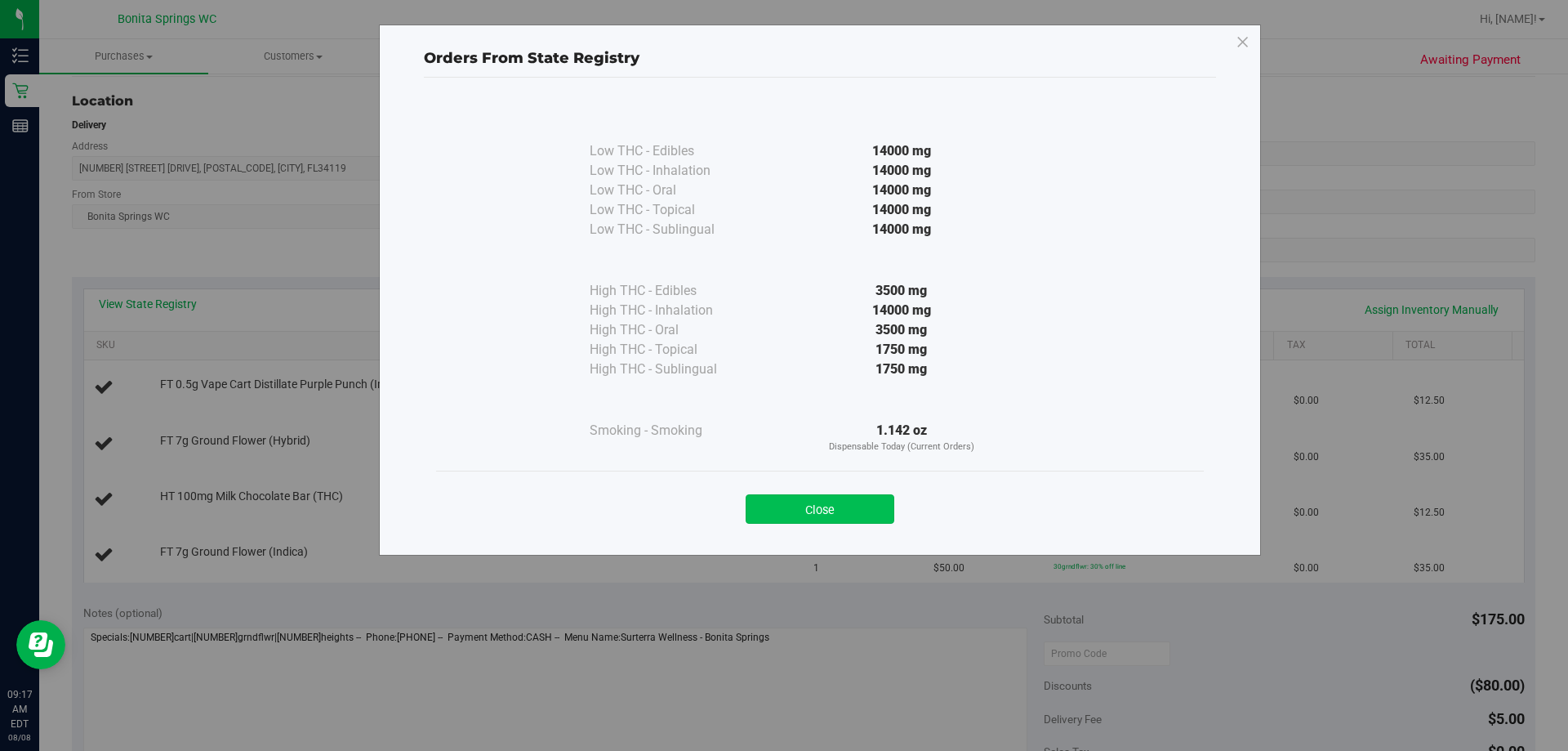 click on "Close" at bounding box center (820, 509) 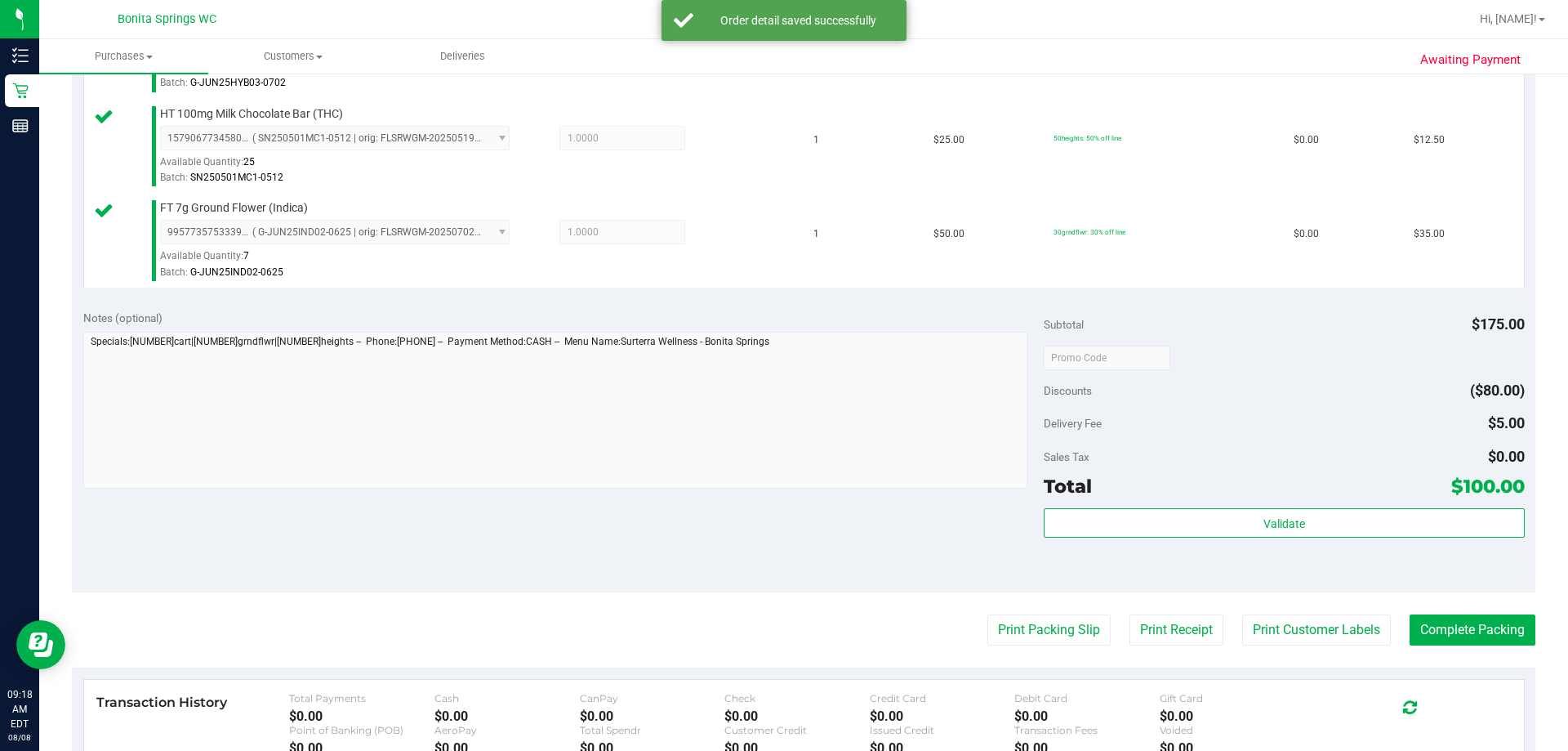 scroll, scrollTop: 735, scrollLeft: 0, axis: vertical 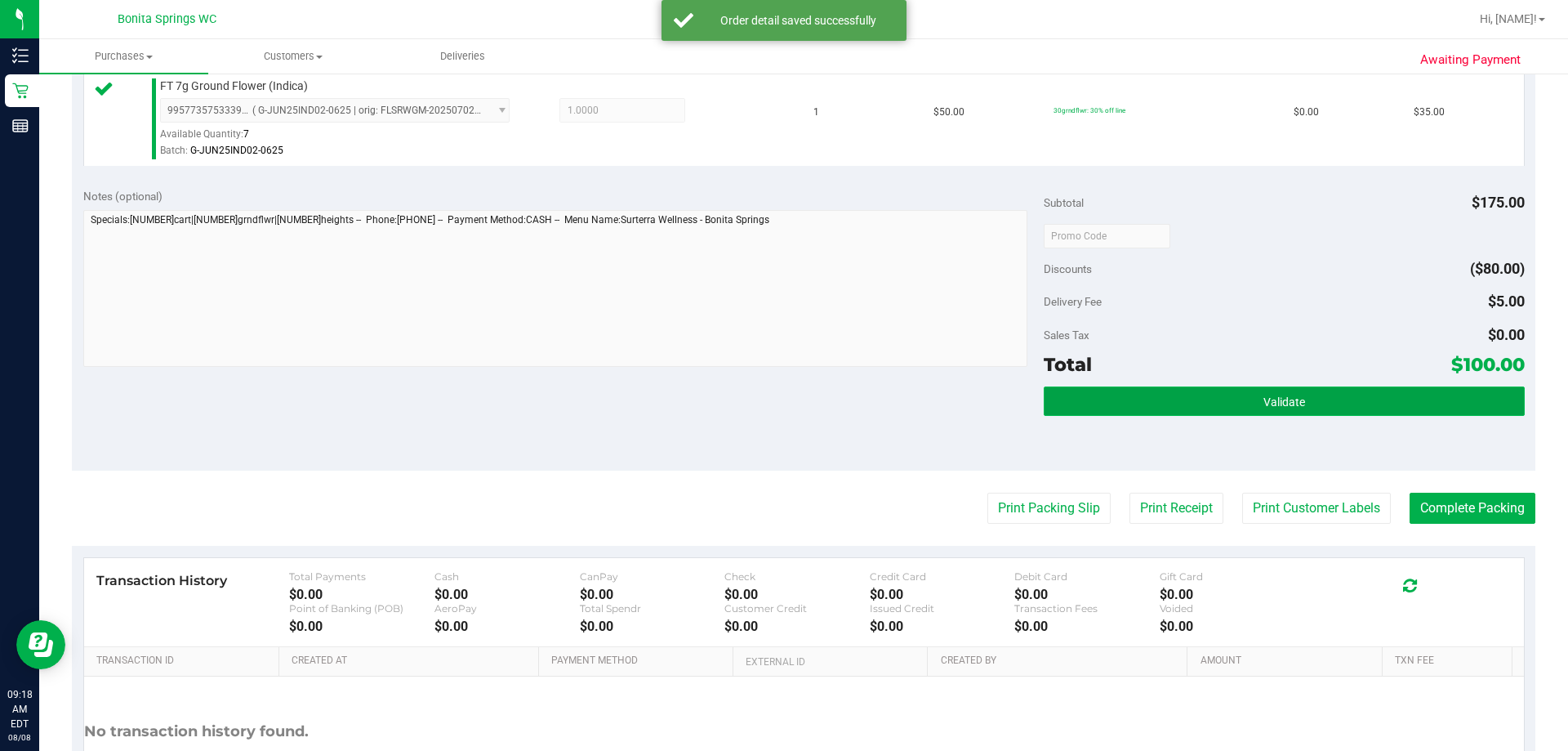 click on "Validate" at bounding box center (1284, 401) 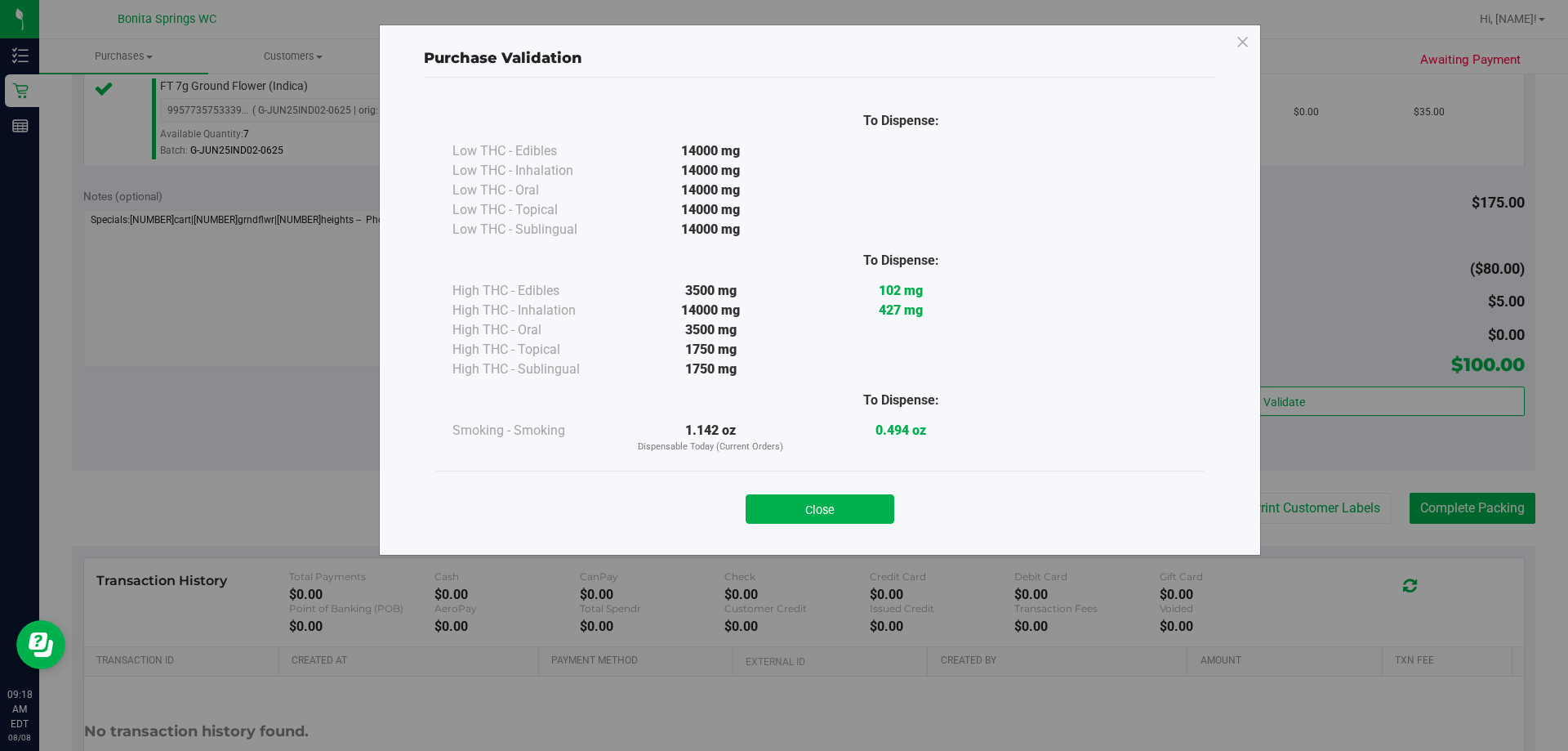 click on "Close" at bounding box center [820, 509] 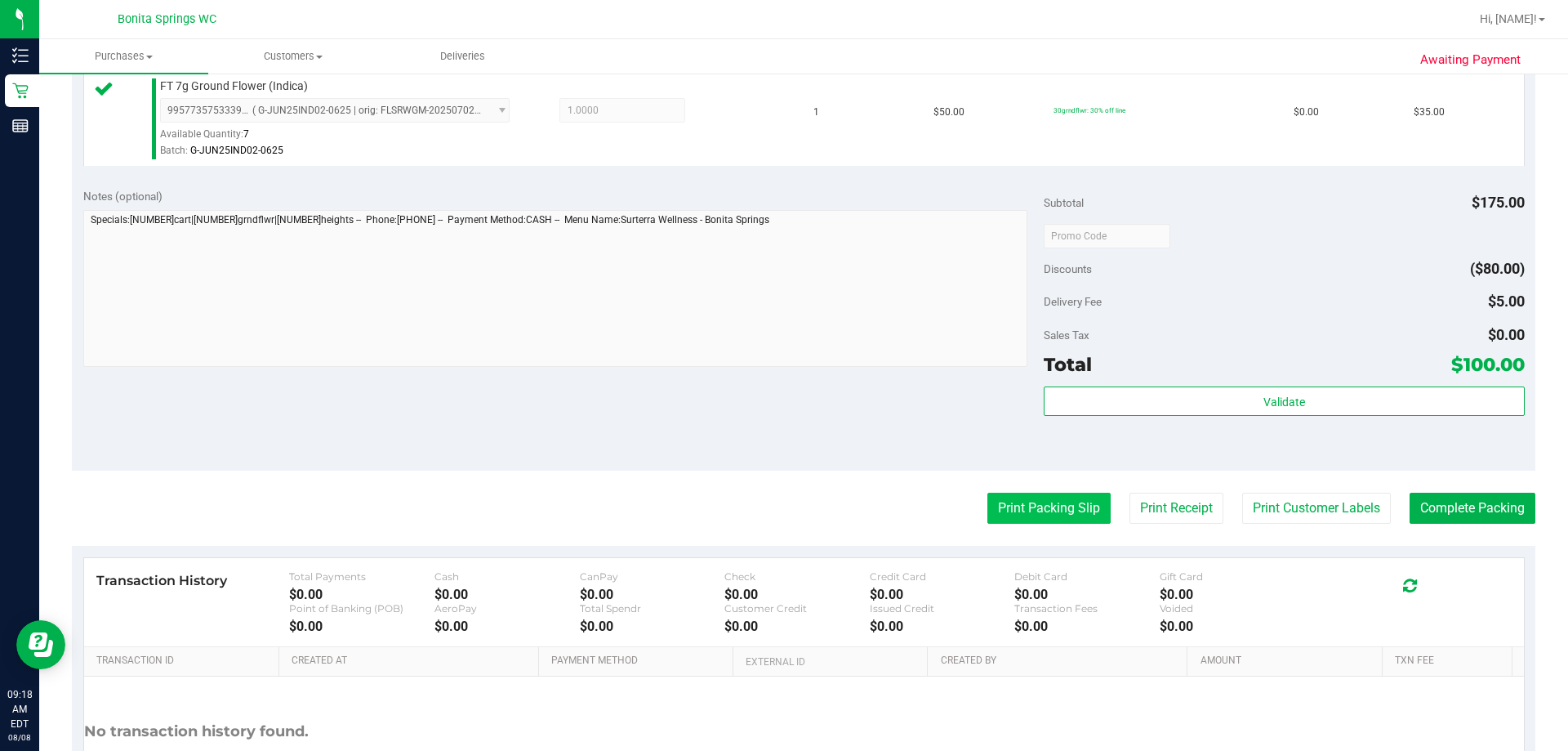 click on "Print Packing Slip" at bounding box center (1049, 508) 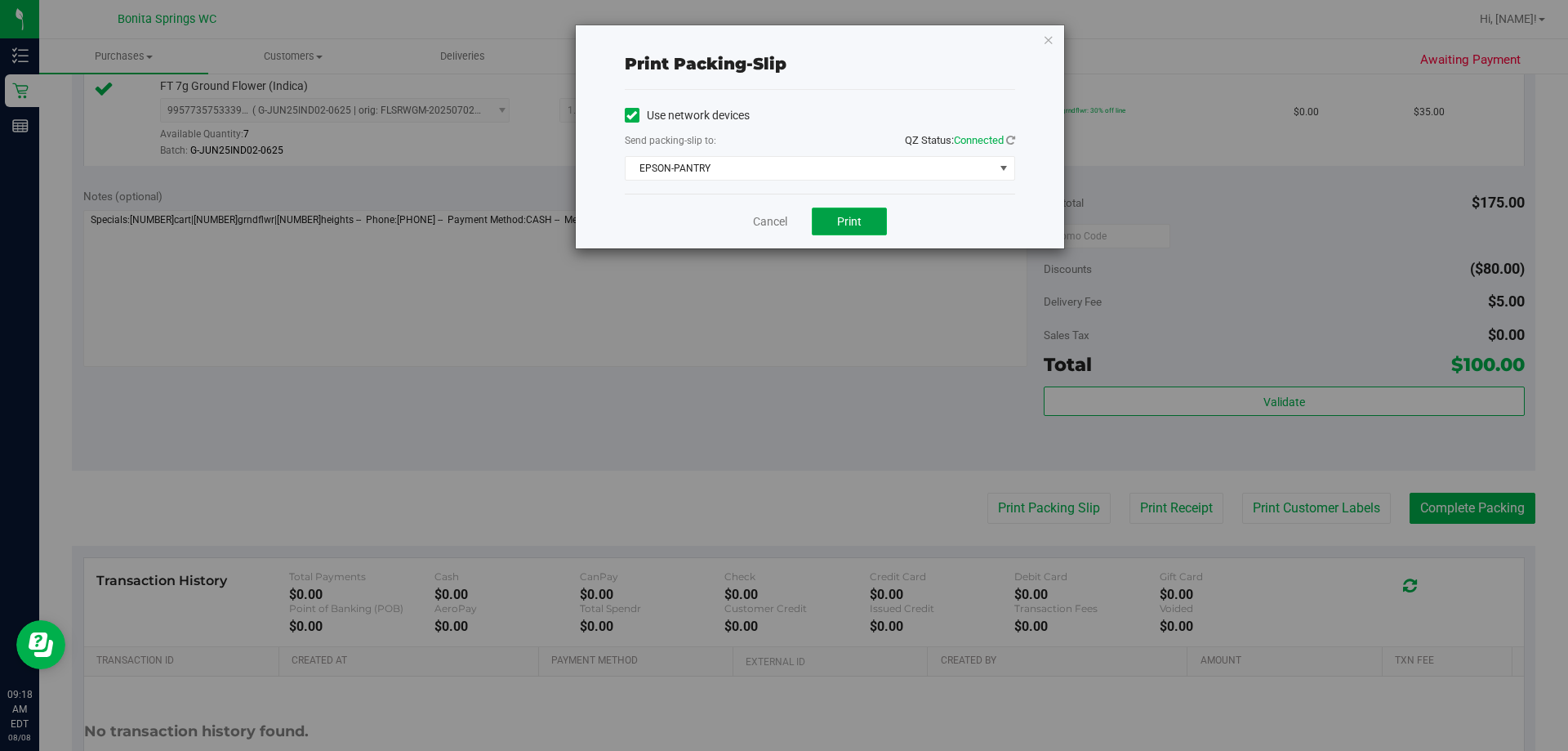 click on "Print" at bounding box center (849, 221) 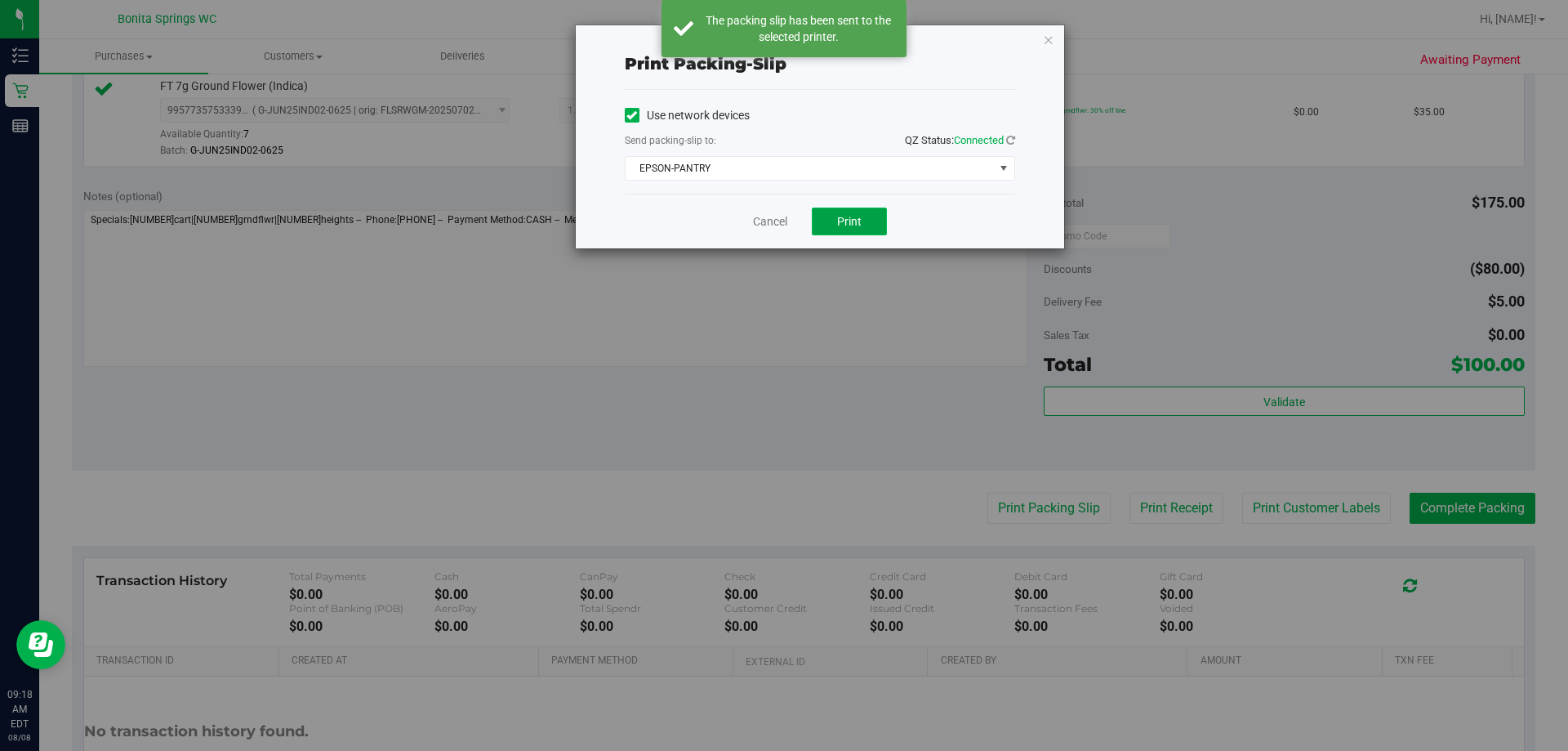 click on "Print" at bounding box center (849, 221) 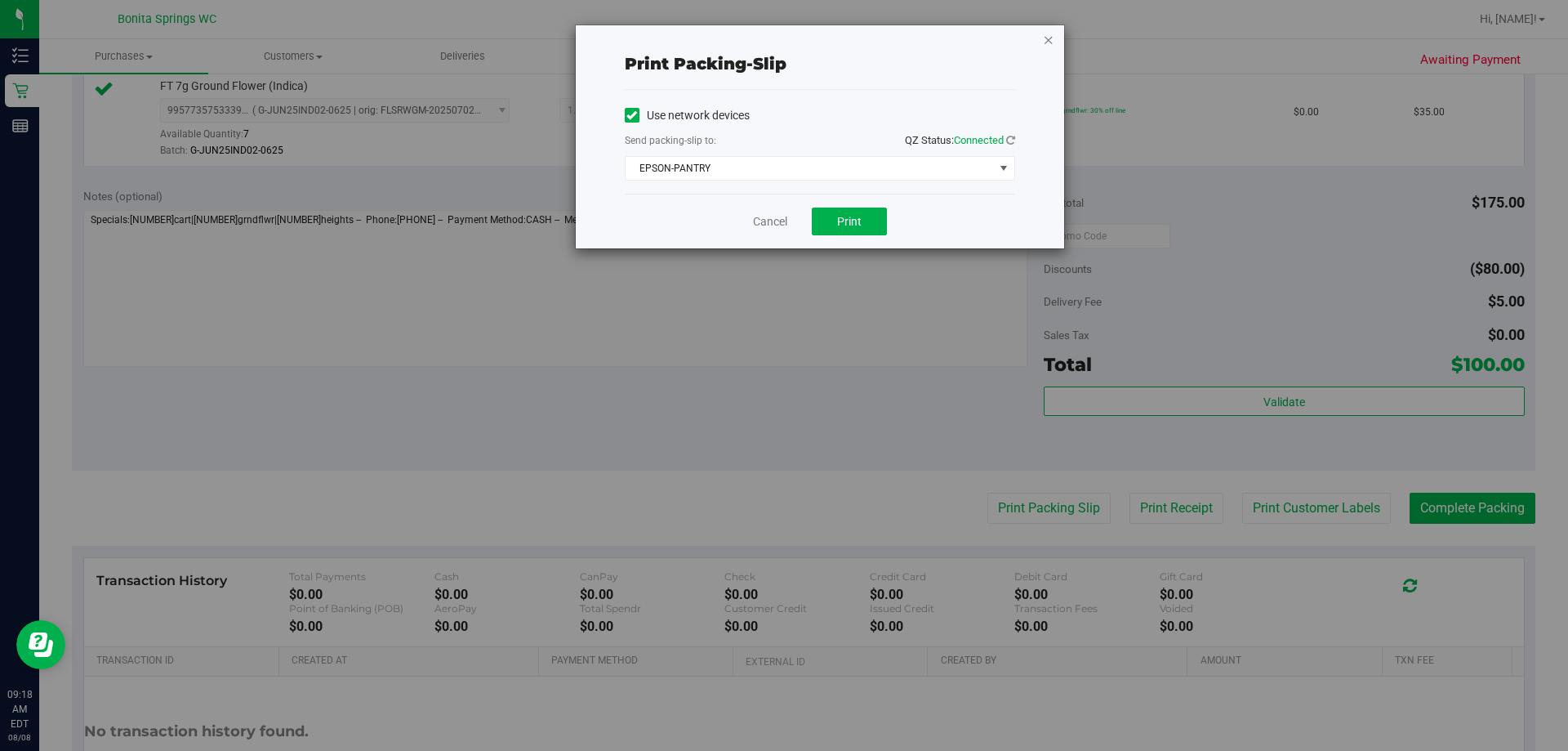 click at bounding box center (1049, 39) 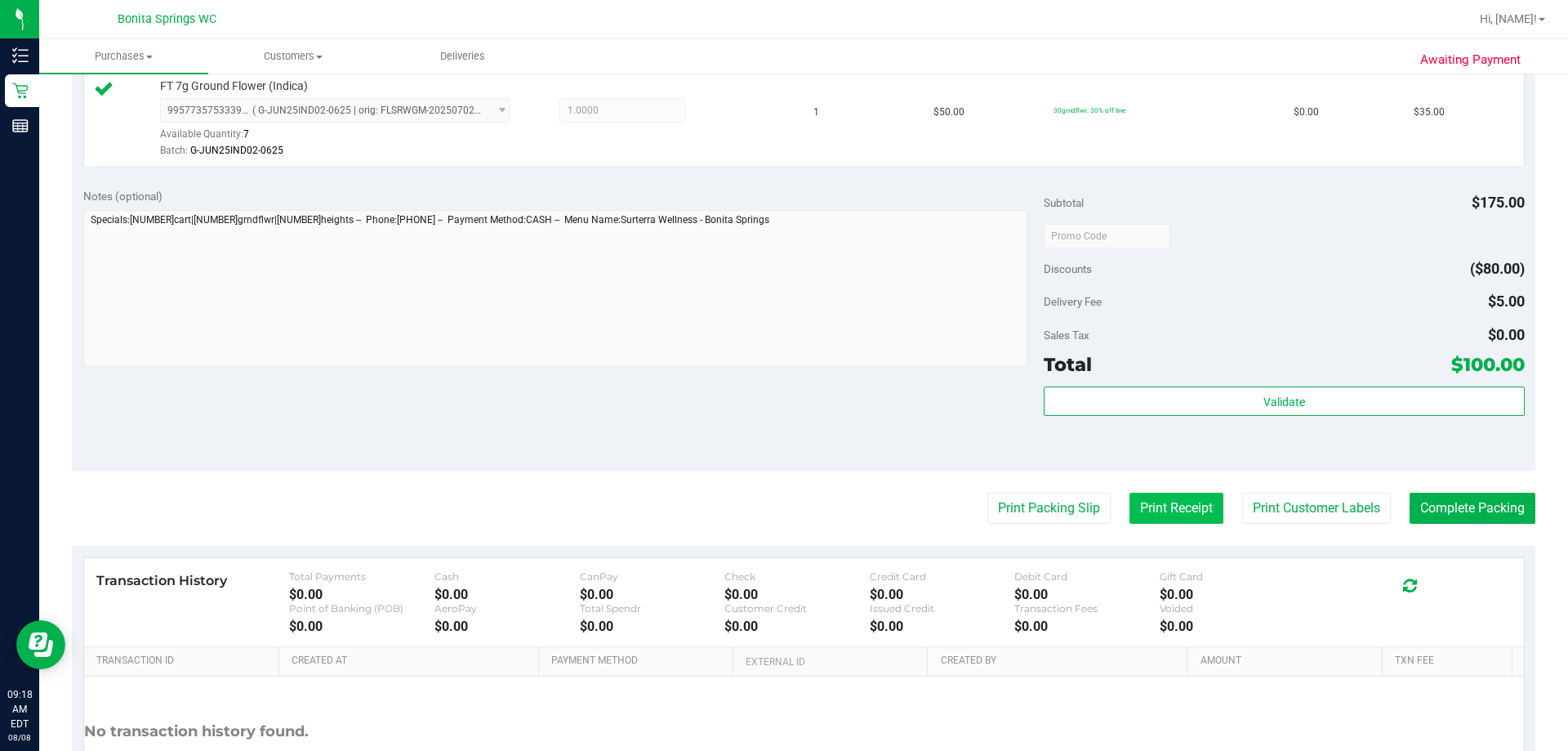 click on "Print Receipt" at bounding box center [1176, 508] 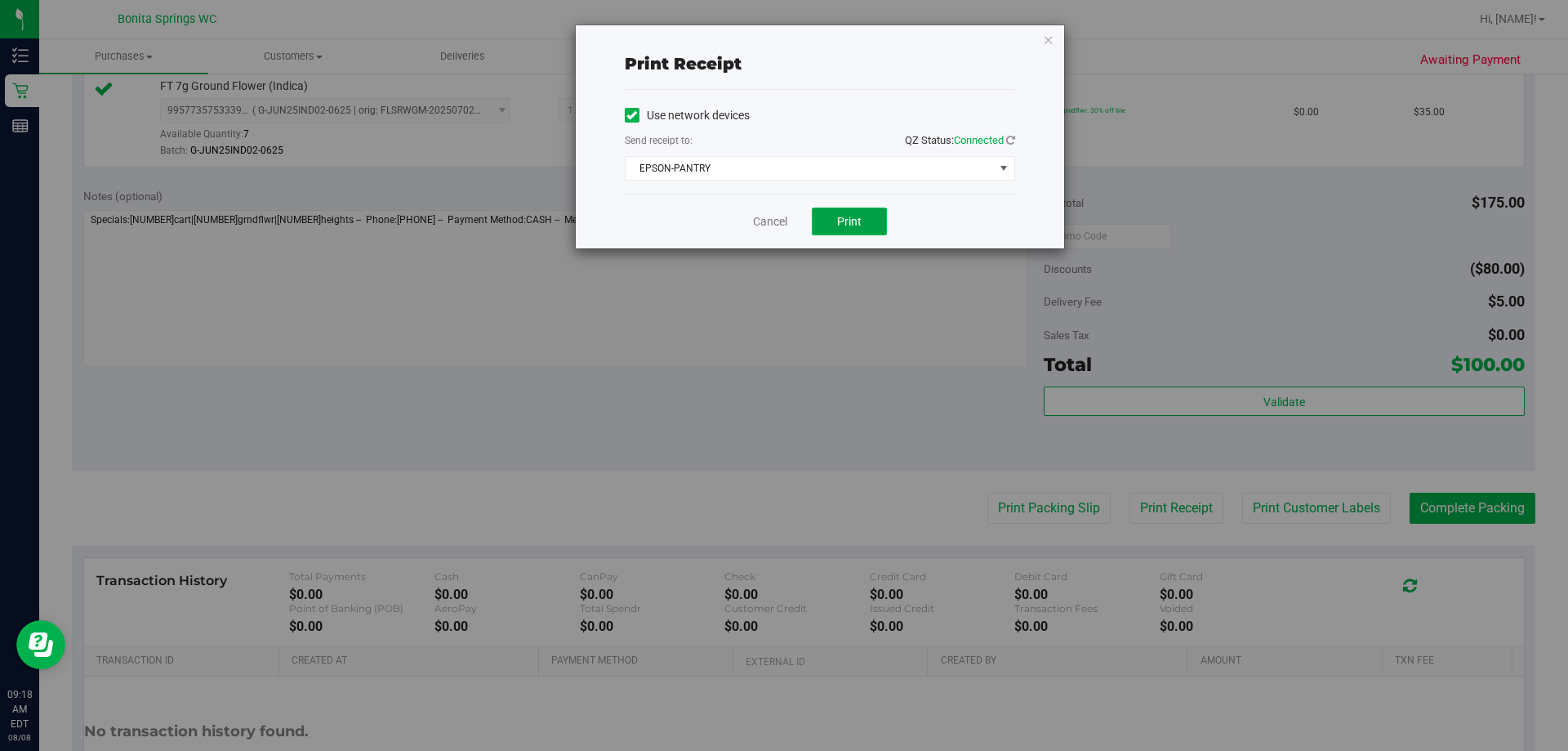 click on "Print" at bounding box center (849, 221) 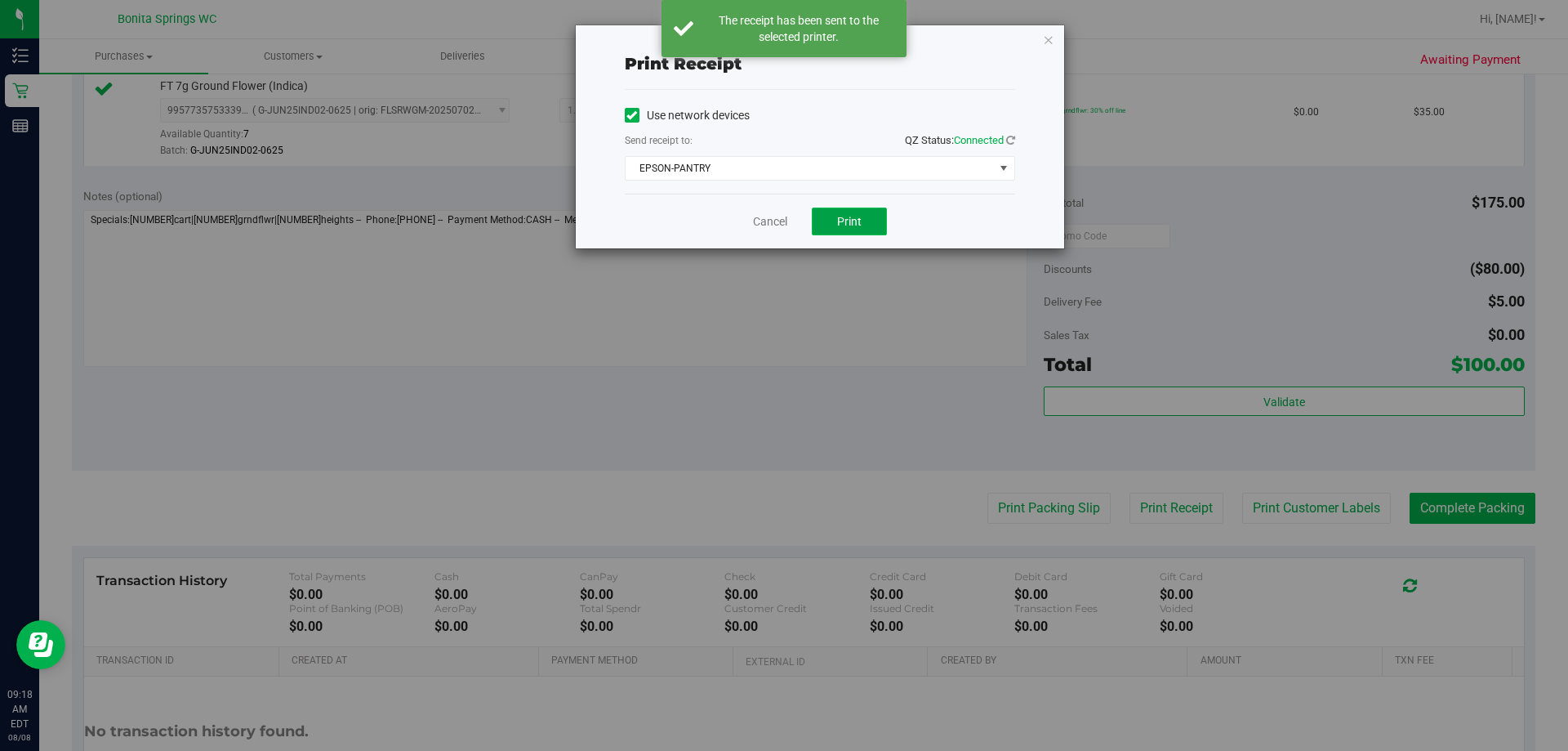 click on "Print" at bounding box center [849, 221] 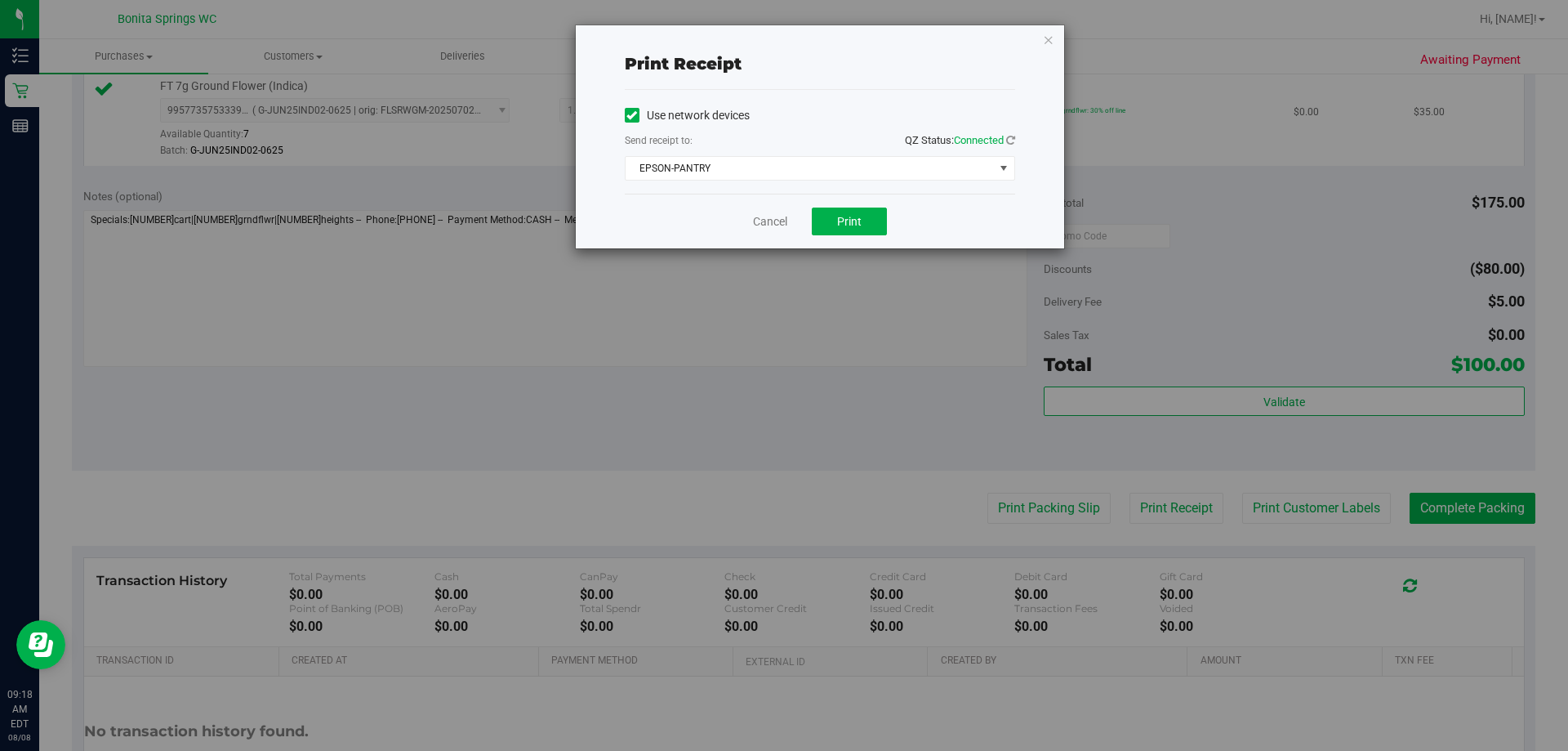 drag, startPoint x: 1049, startPoint y: 41, endPoint x: 1043, endPoint y: 110, distance: 69.26038 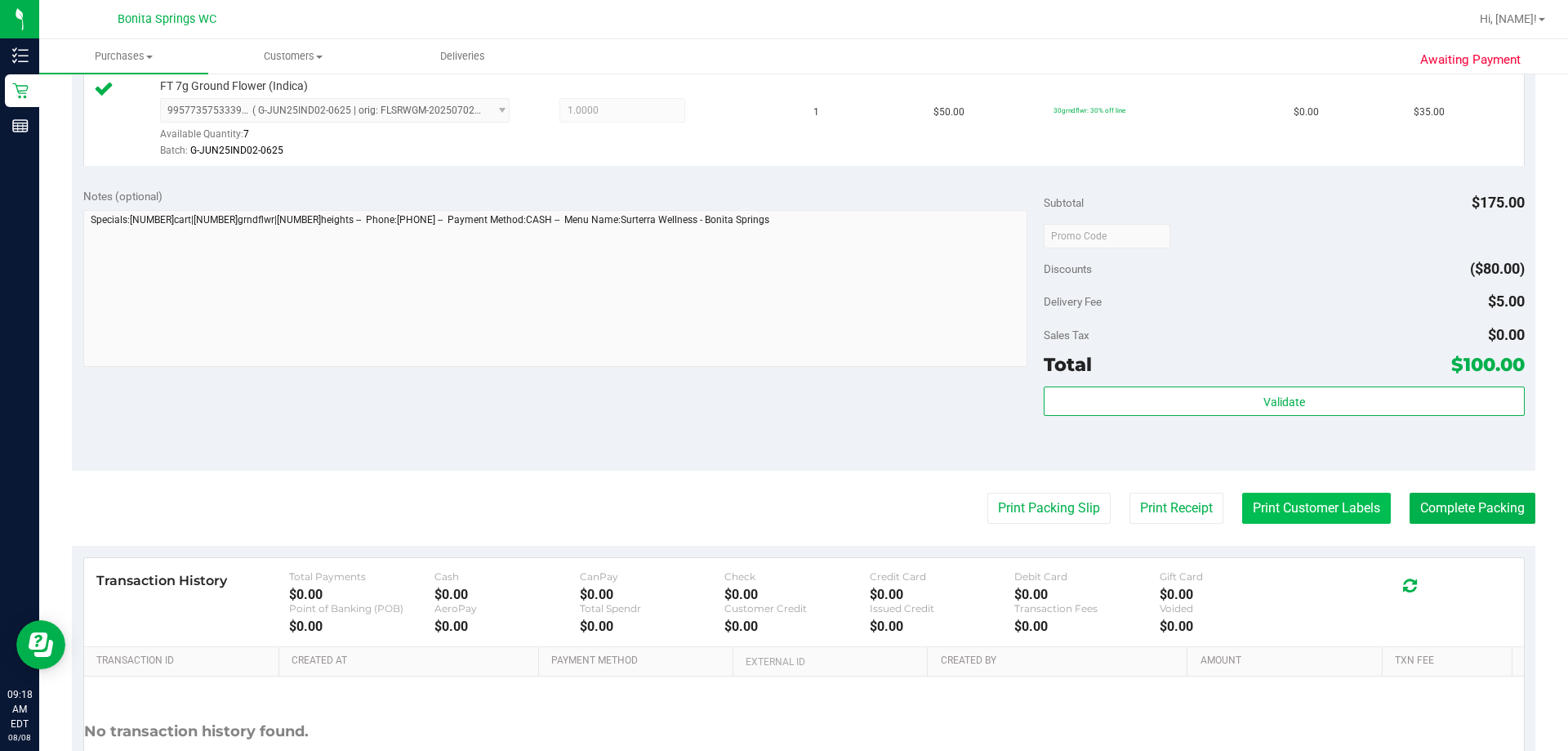 click on "Print Customer Labels" at bounding box center [1316, 508] 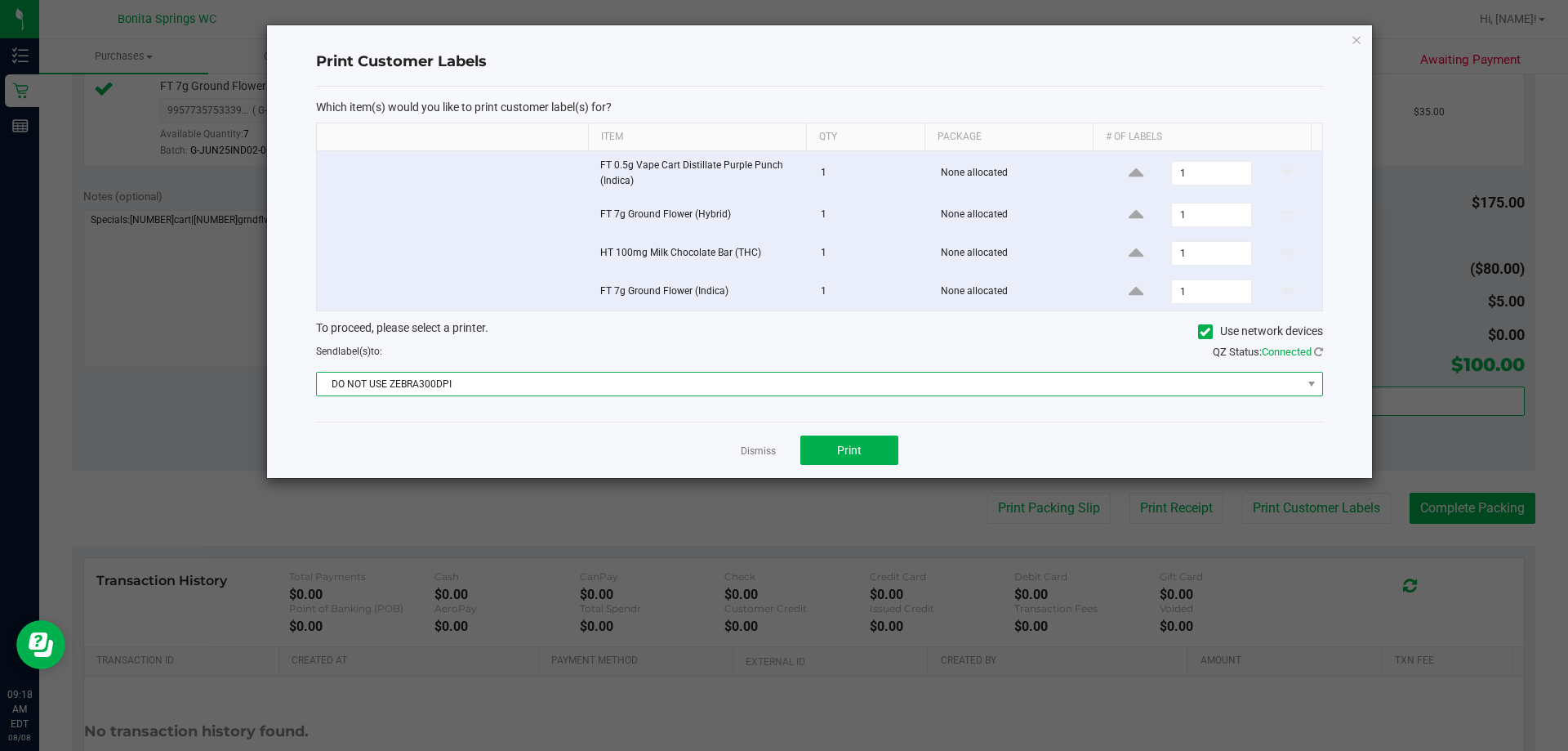 click on "DO NOT USE ZEBRA300DPI" at bounding box center [809, 384] 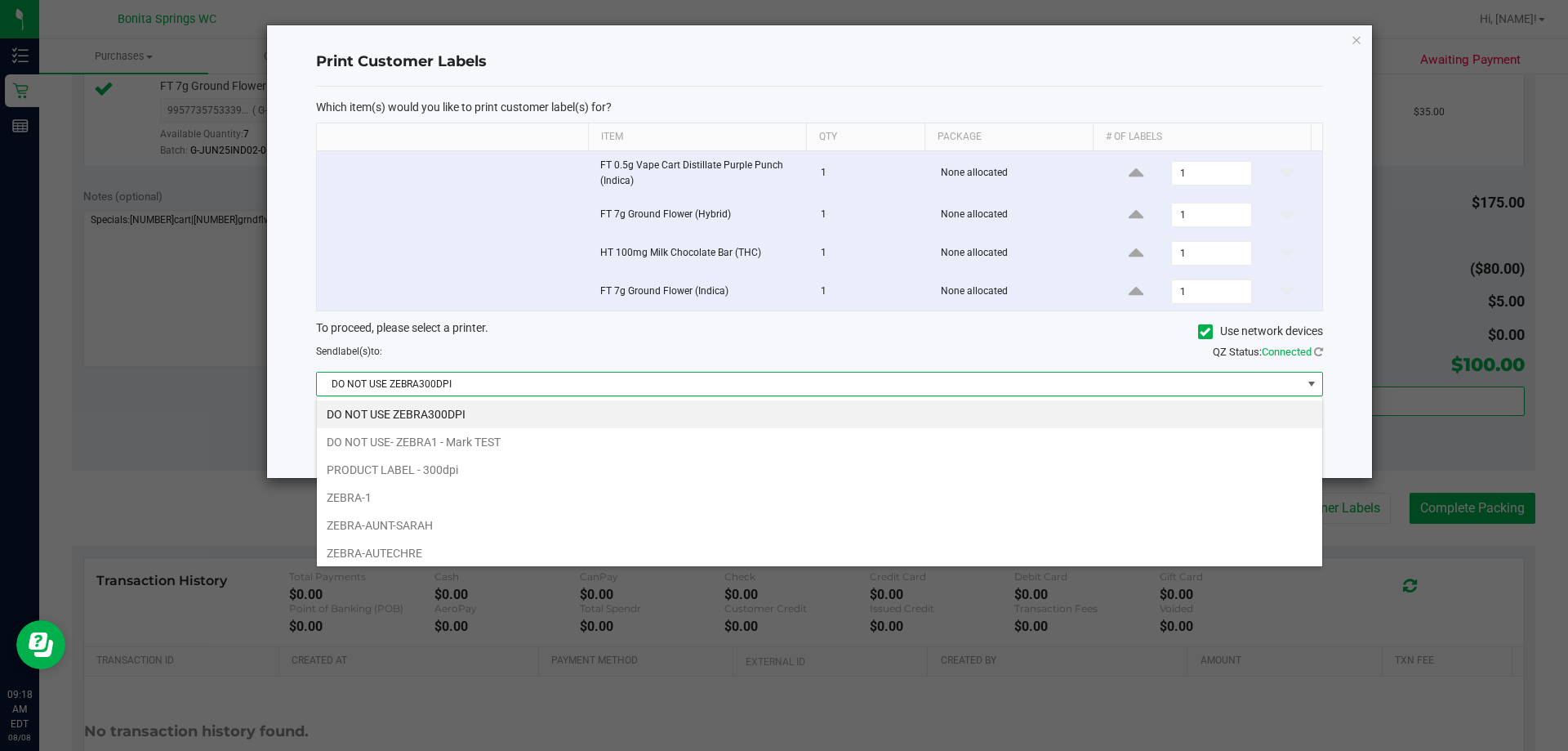 scroll, scrollTop: 81695, scrollLeft: 80660, axis: both 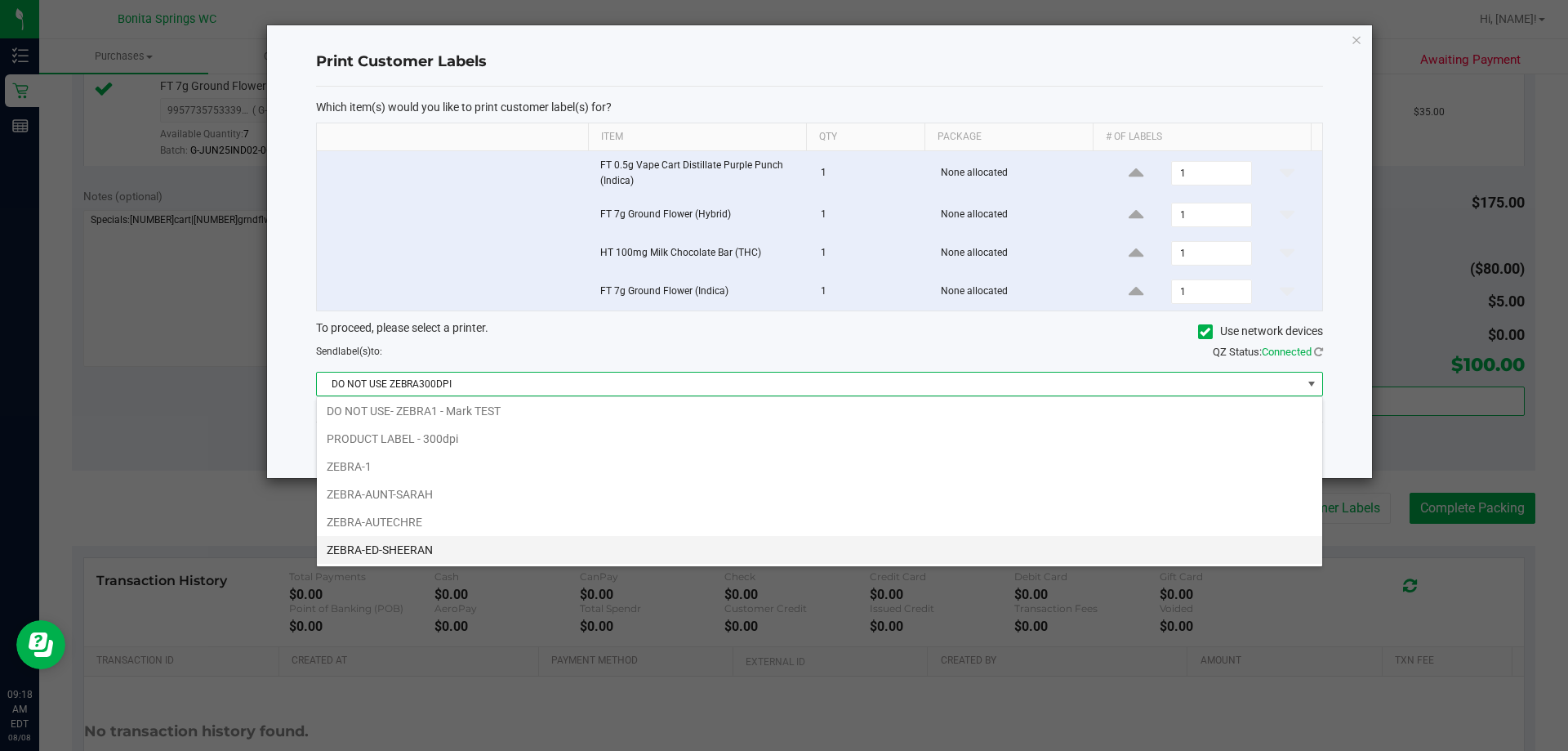 click on "ZEBRA-ED-SHEERAN" at bounding box center [819, 550] 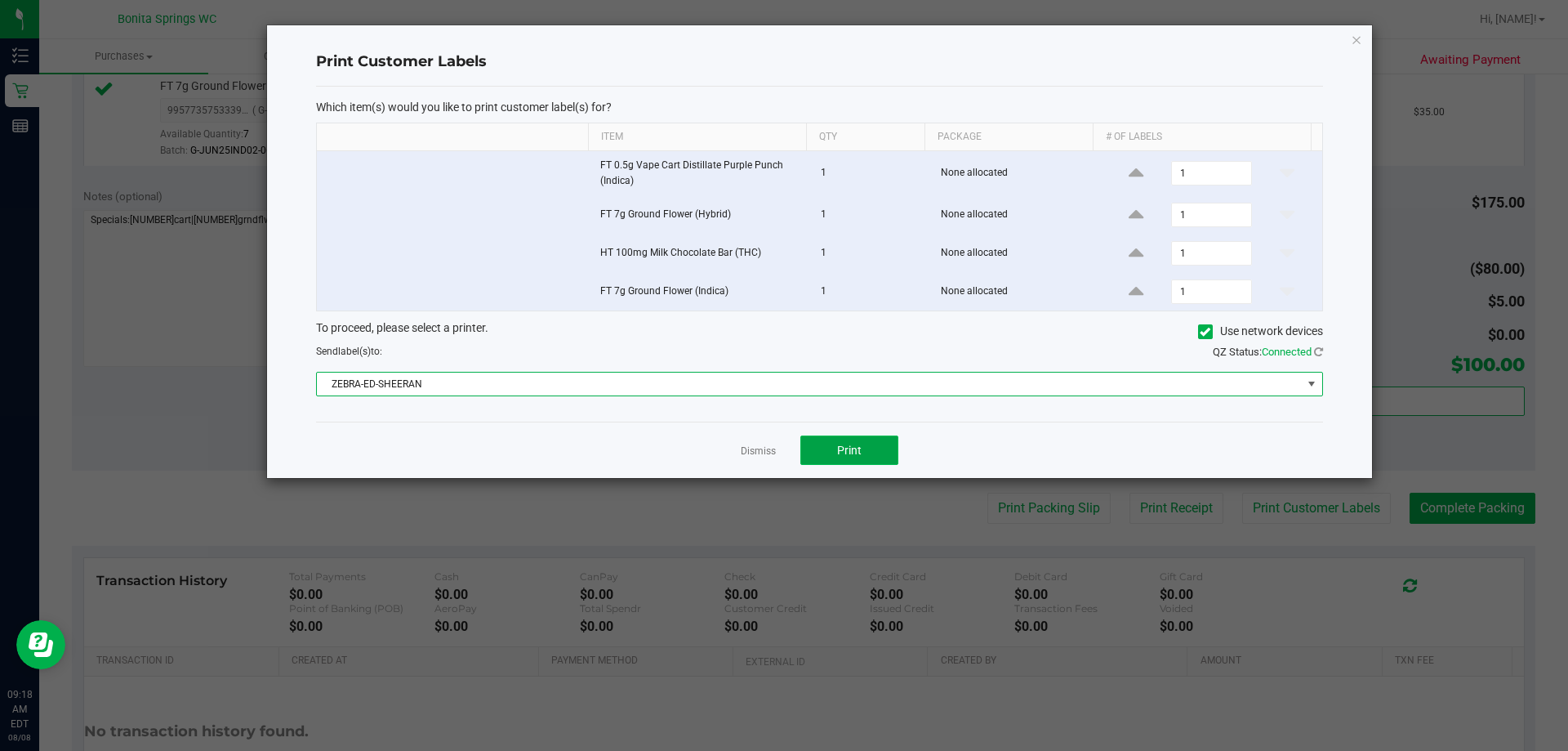 click on "Print" 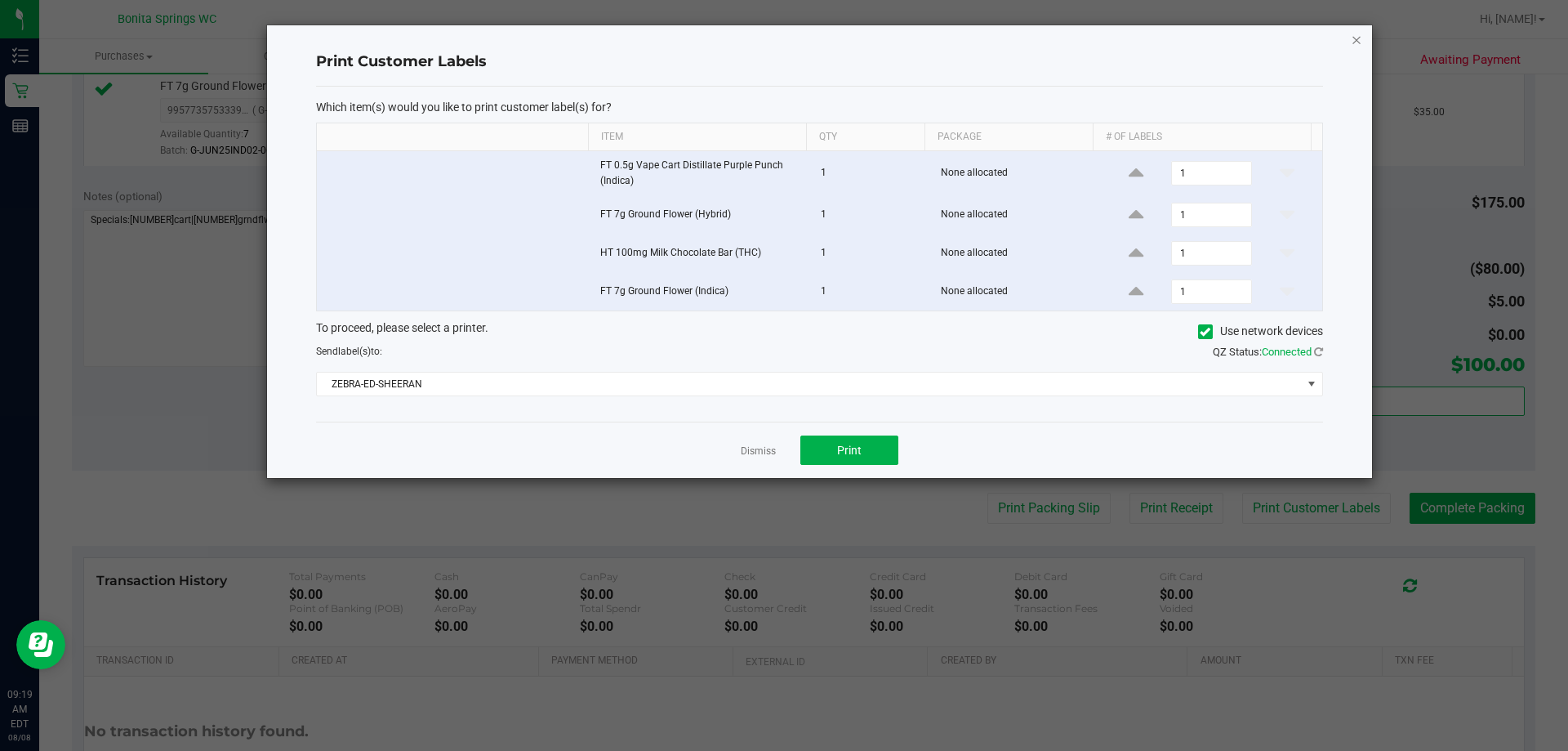 click 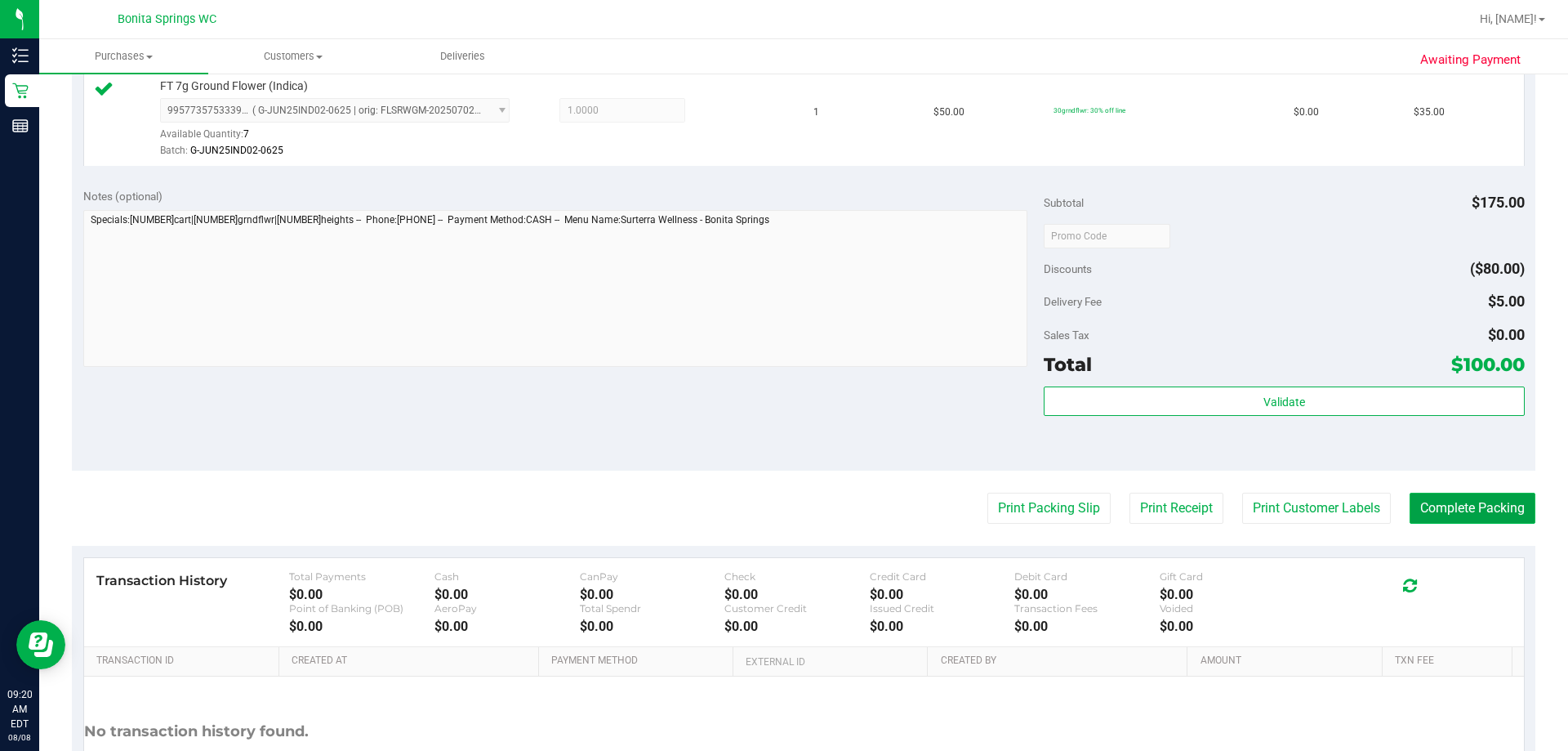 click on "Complete Packing" at bounding box center [1472, 508] 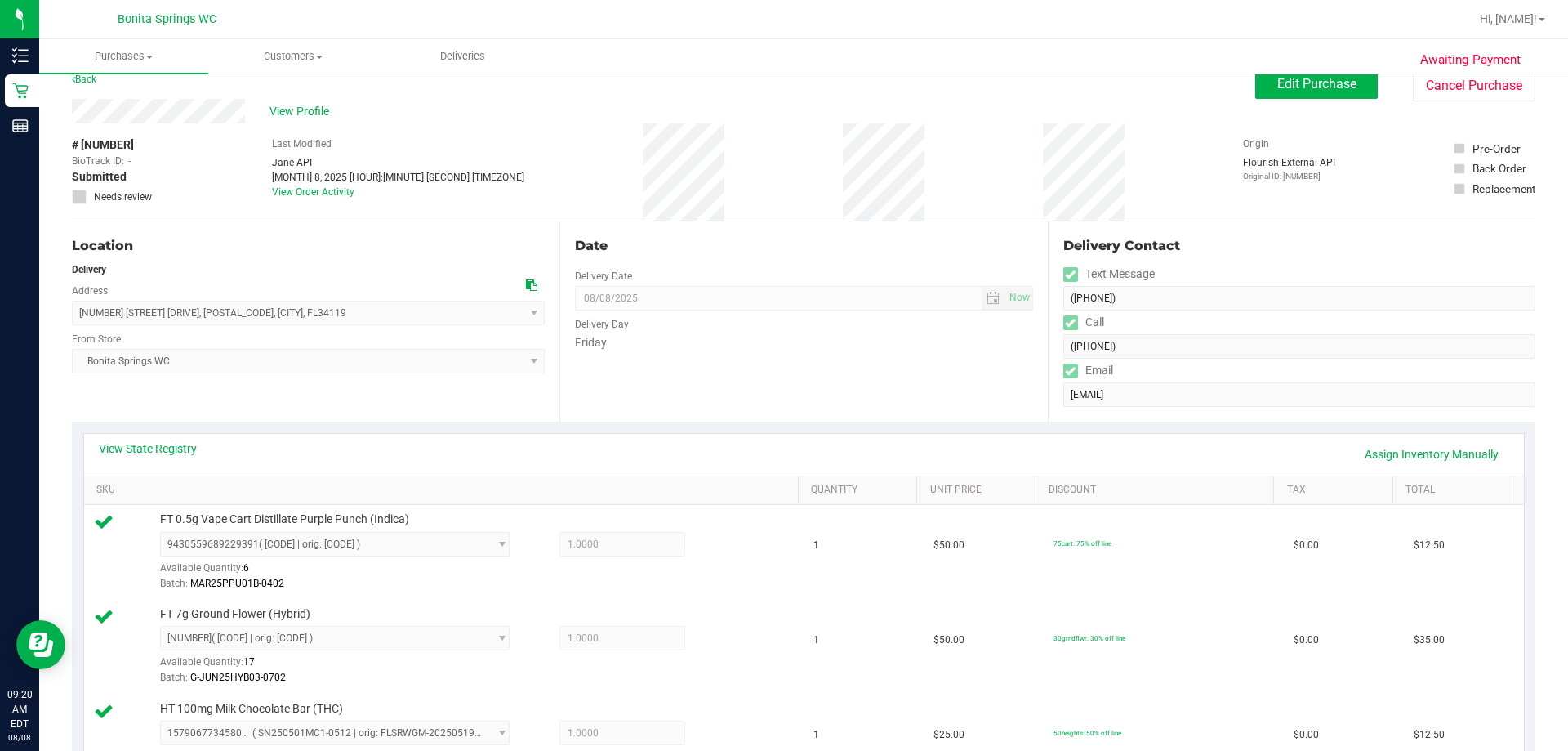scroll, scrollTop: 0, scrollLeft: 0, axis: both 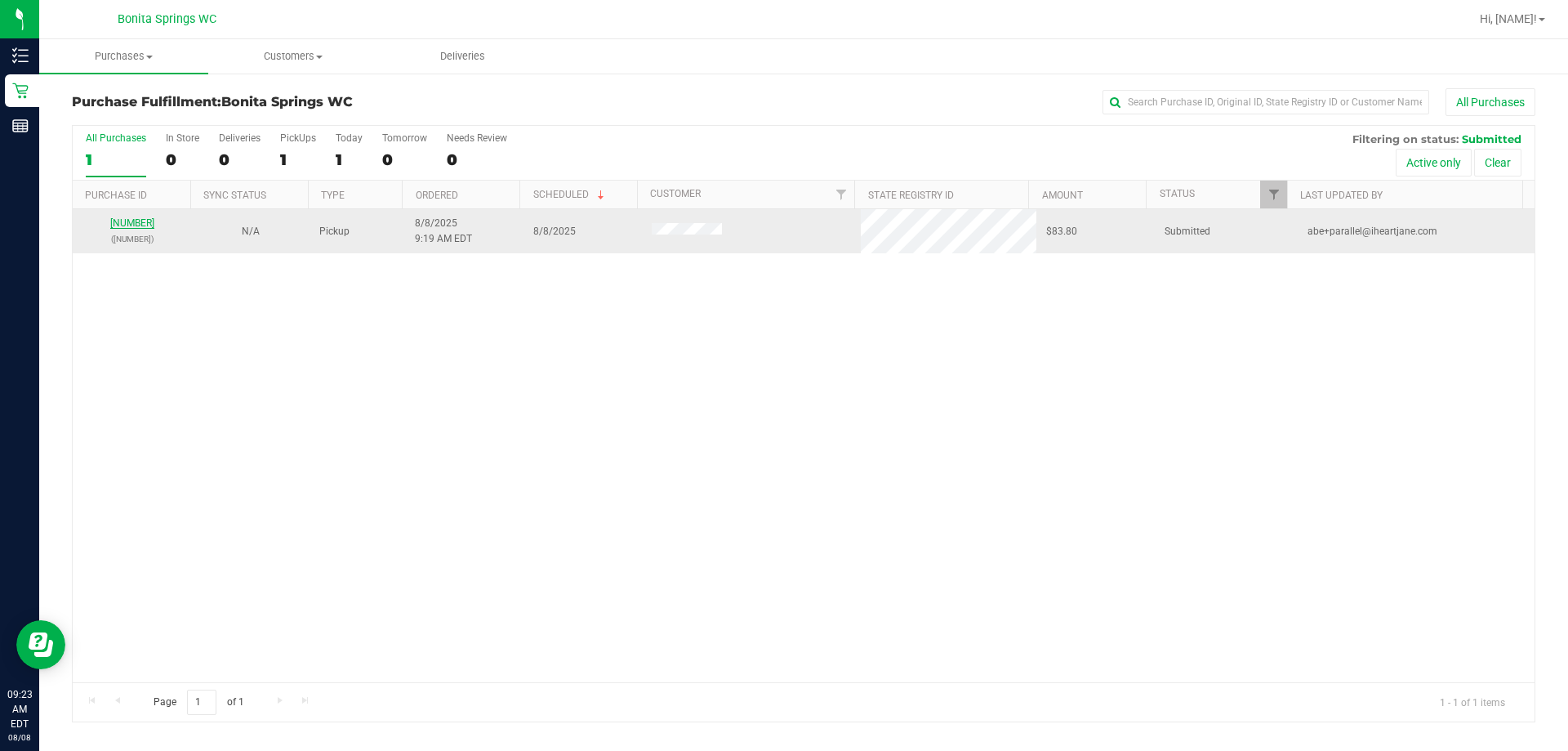 click on "[NUMBER]" at bounding box center [132, 223] 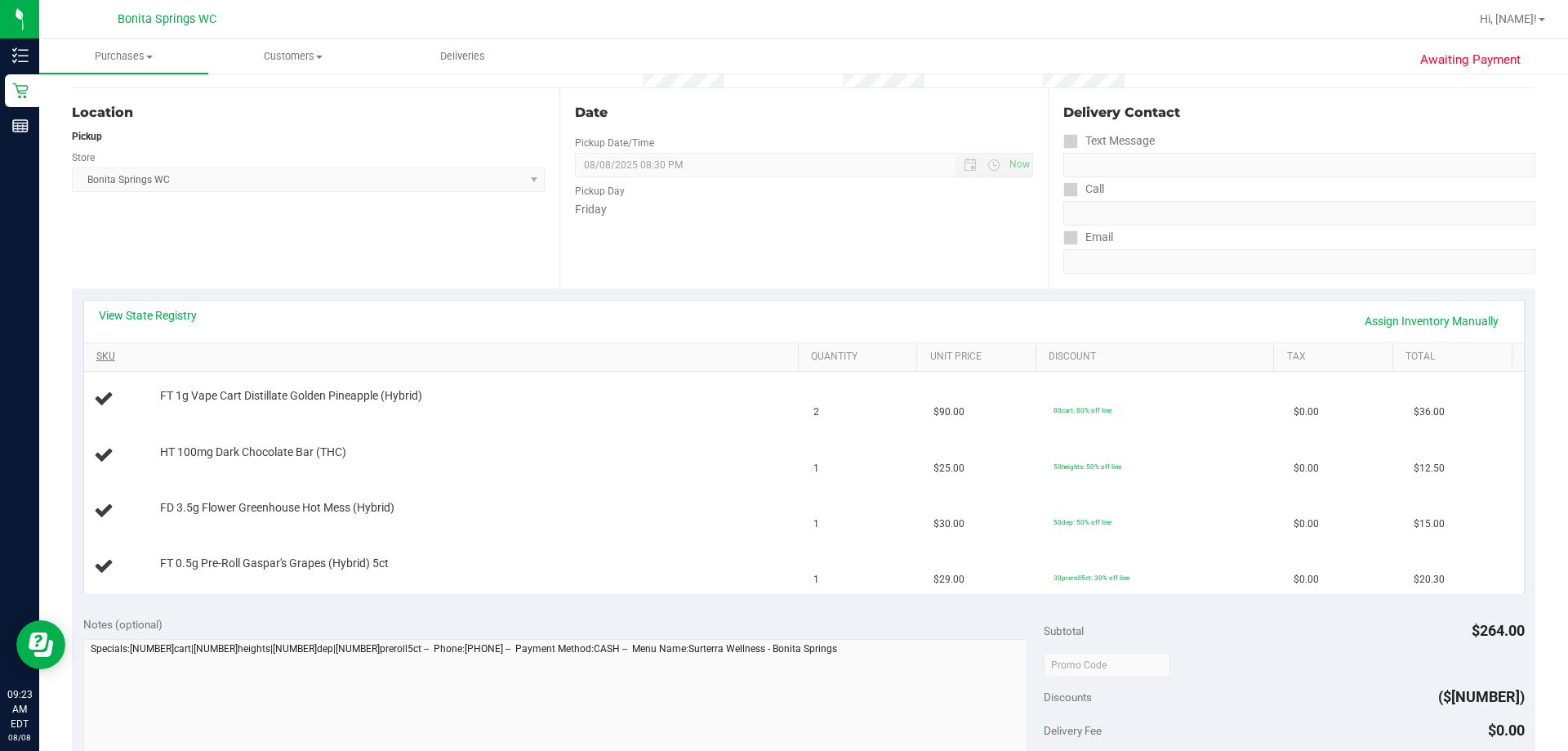 scroll, scrollTop: 163, scrollLeft: 0, axis: vertical 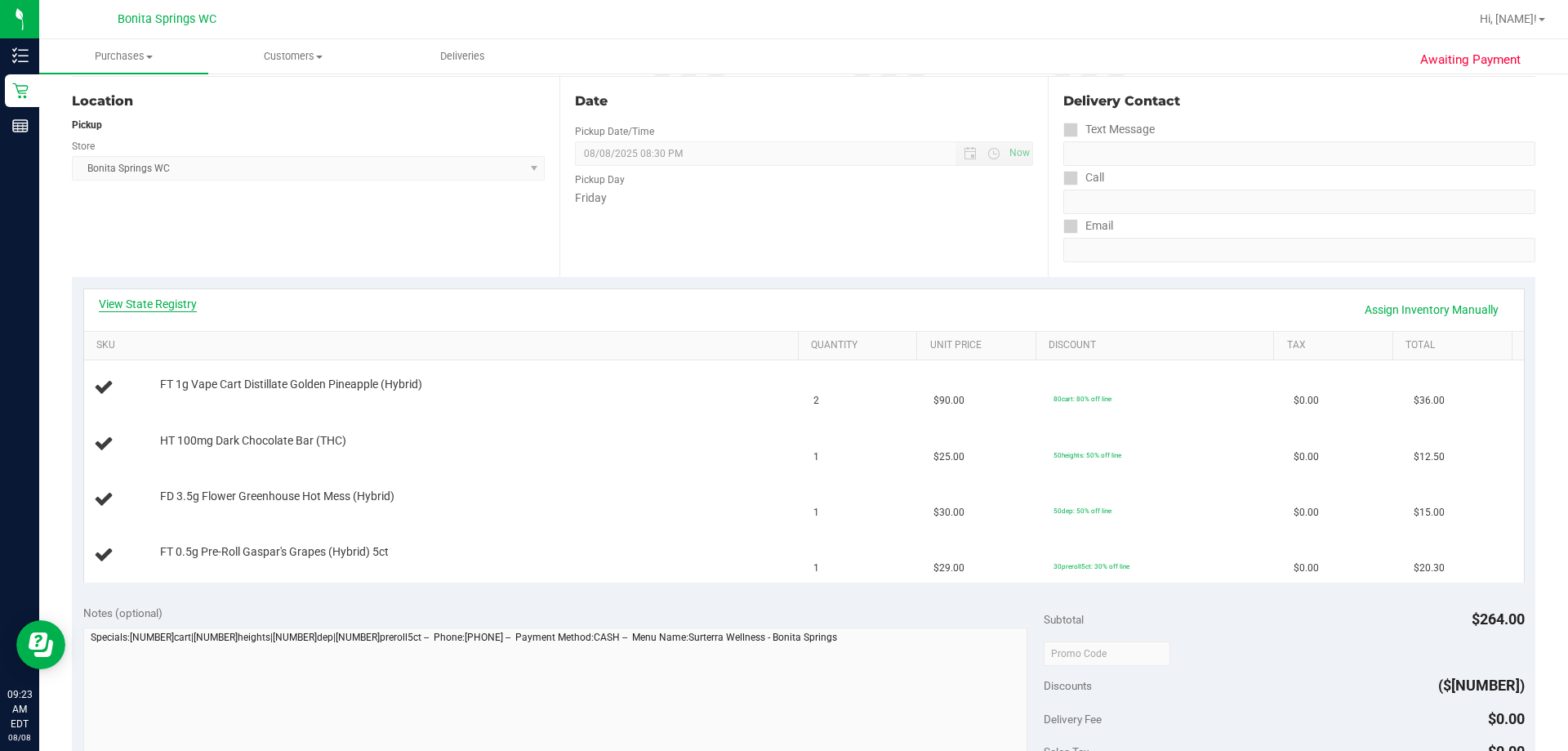 click on "View State Registry" at bounding box center [148, 304] 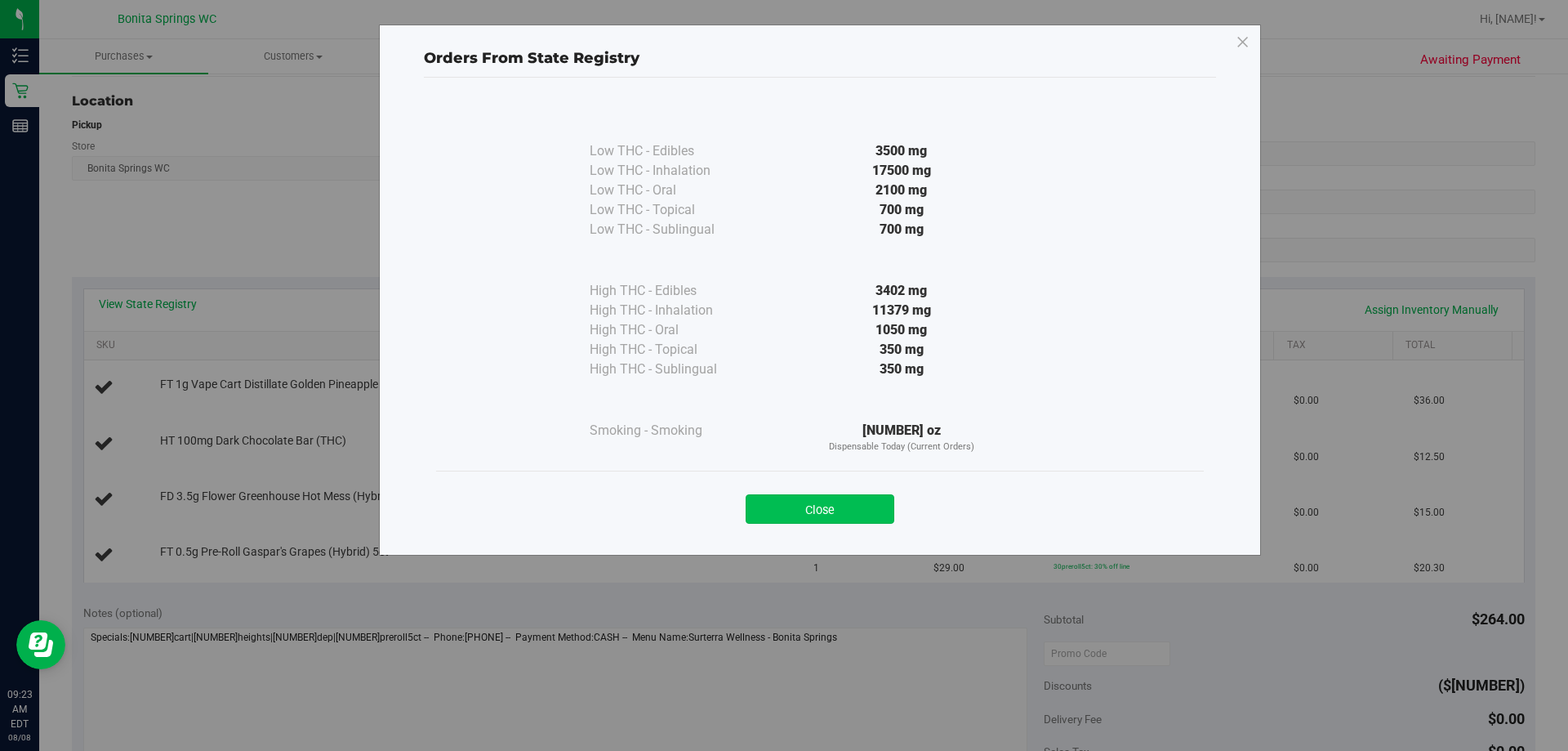 click on "Close" at bounding box center [820, 509] 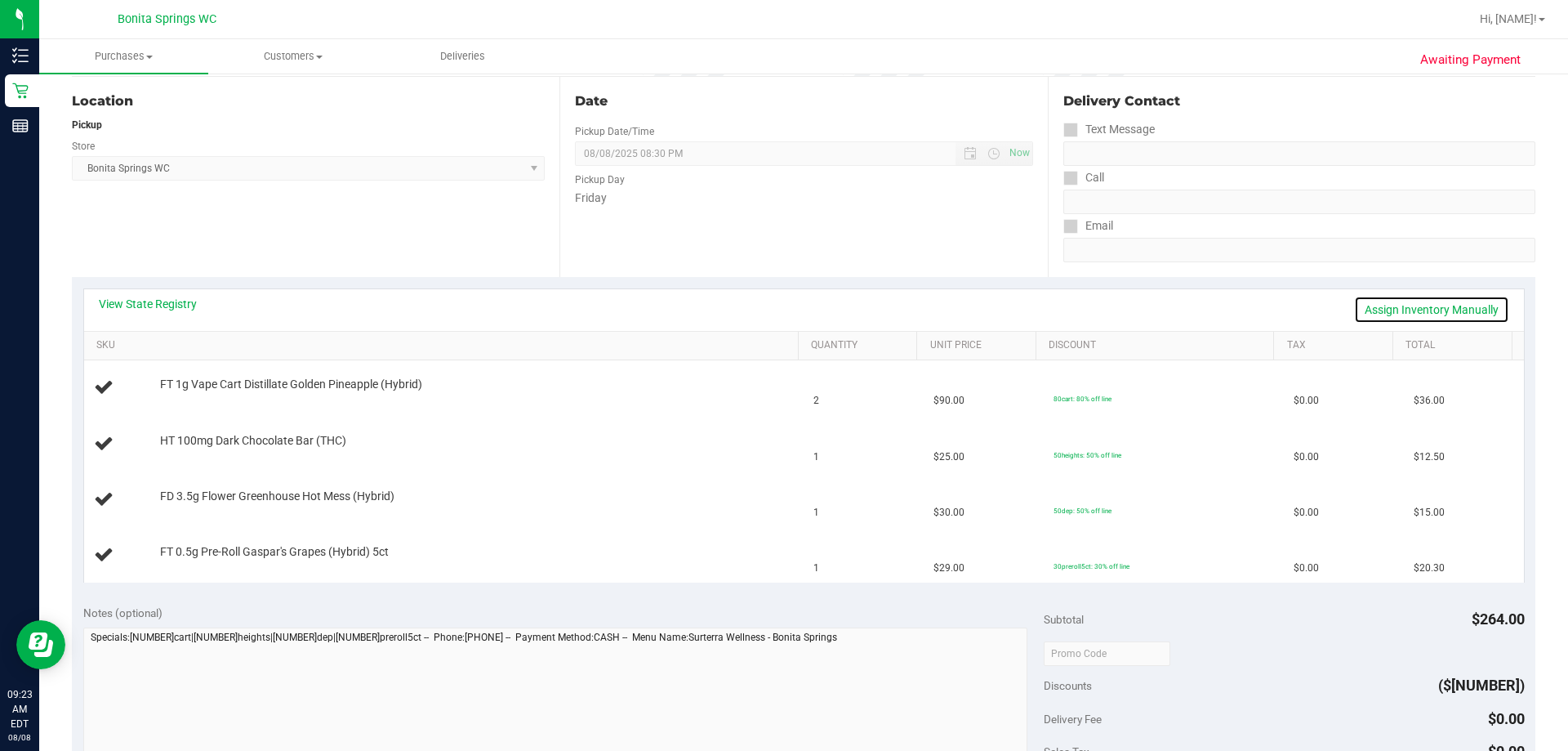 click on "Assign Inventory Manually" at bounding box center (1432, 310) 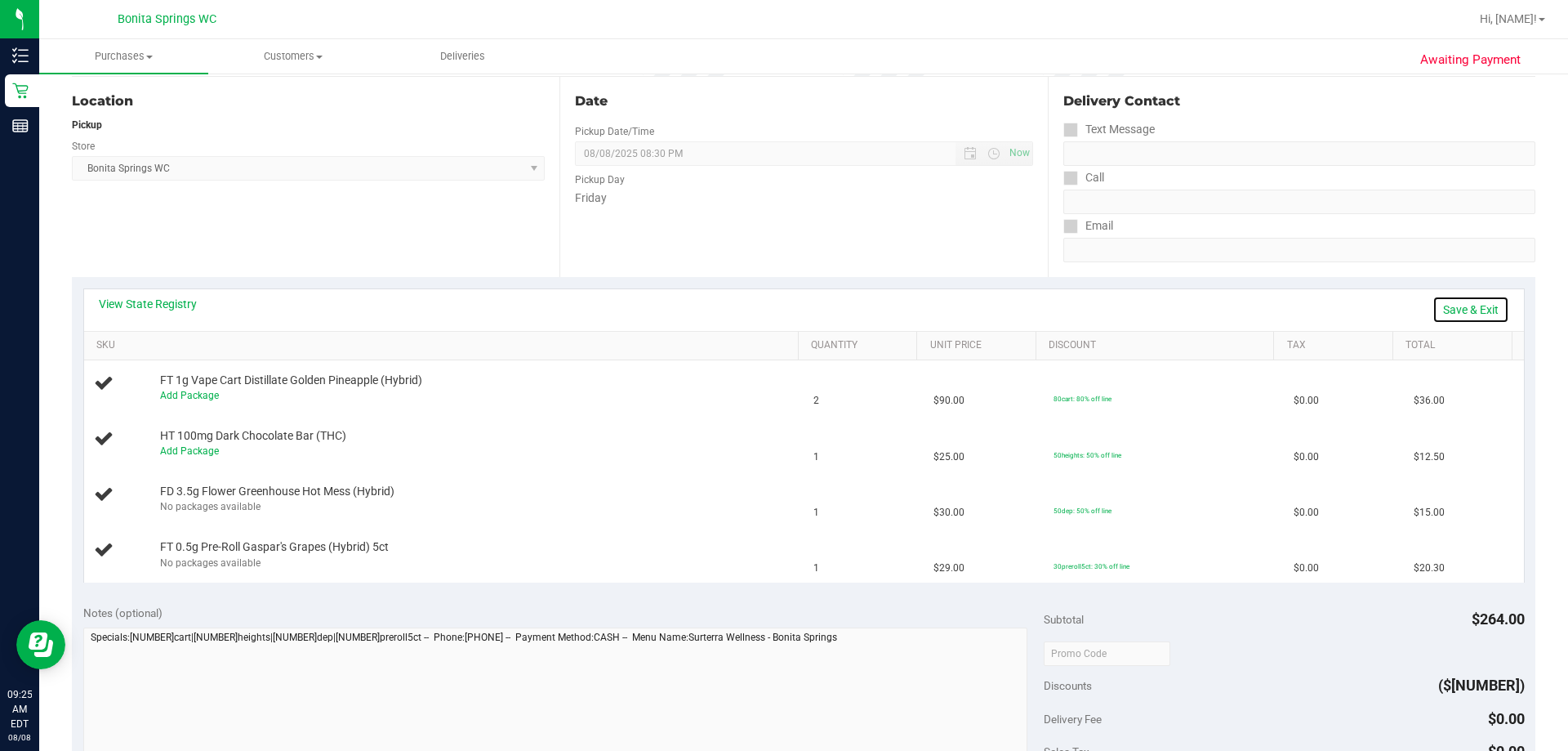 click on "Save & Exit" at bounding box center (1471, 310) 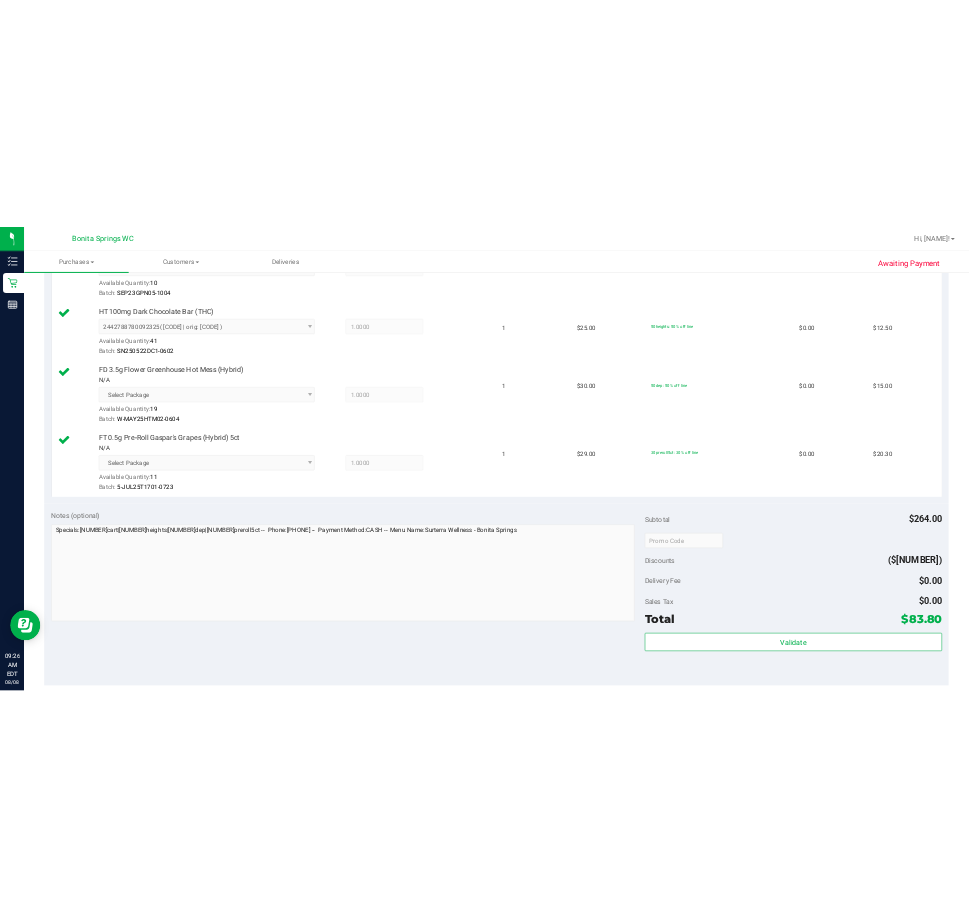 scroll, scrollTop: 900, scrollLeft: 0, axis: vertical 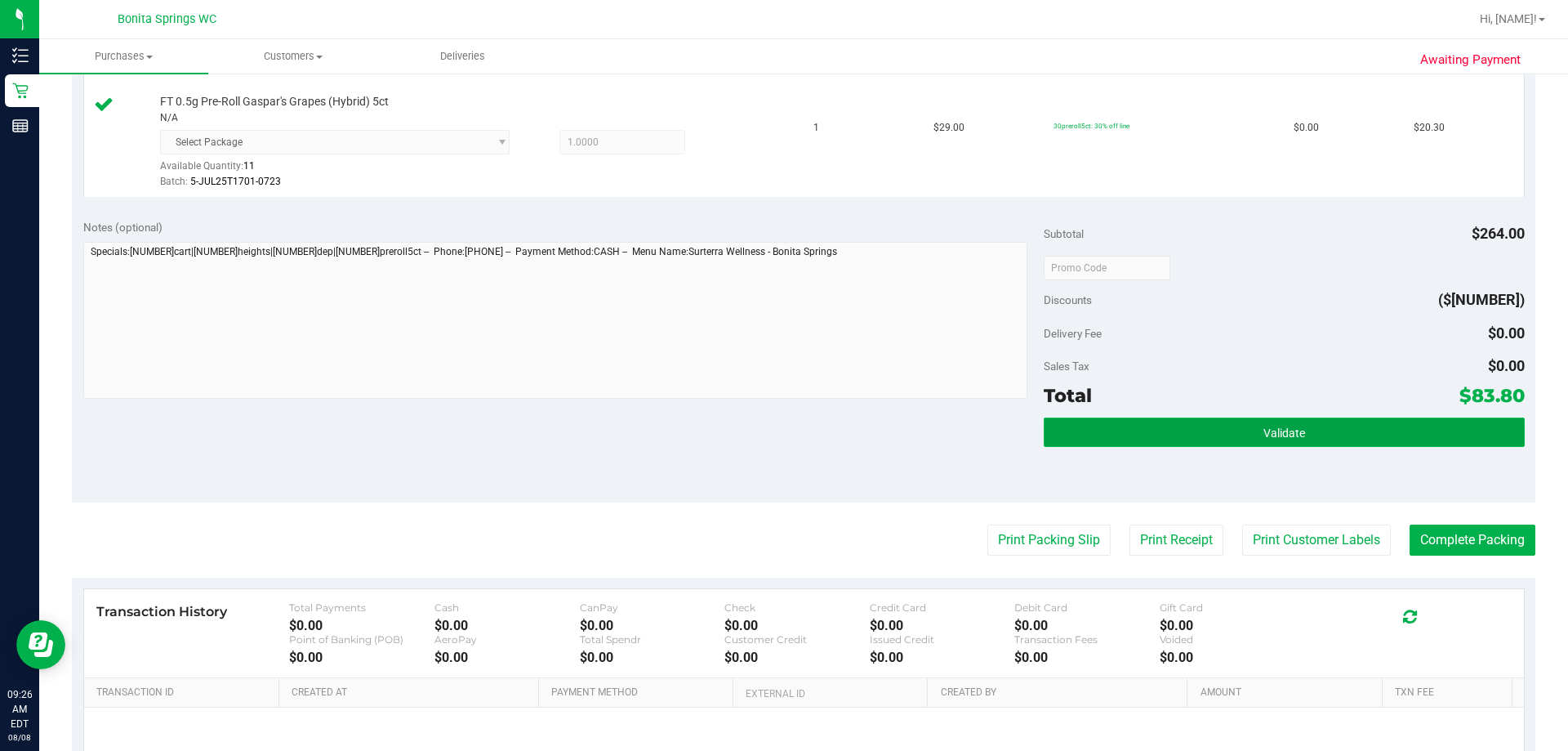 click on "Validate" at bounding box center [1284, 432] 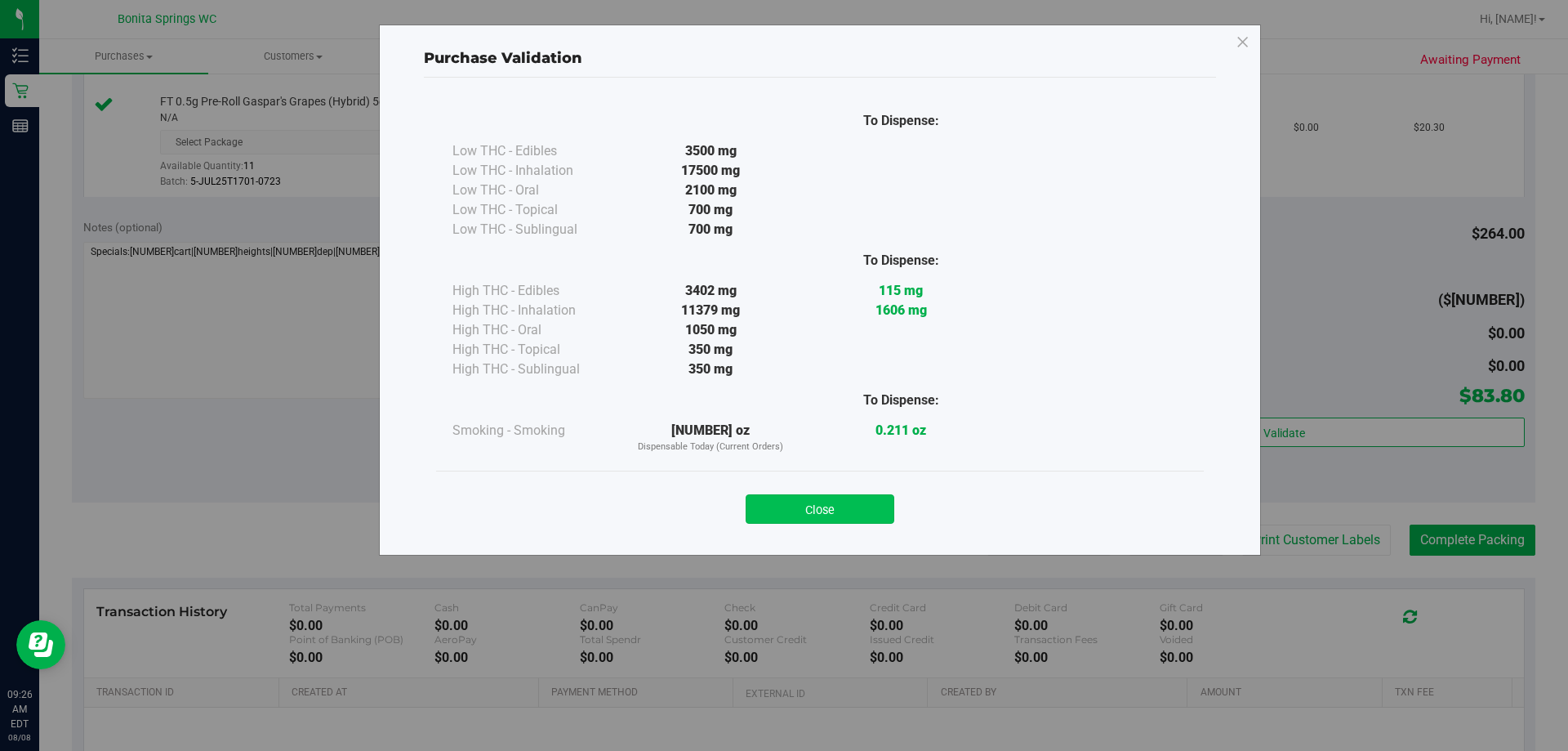 click on "Close" at bounding box center (820, 509) 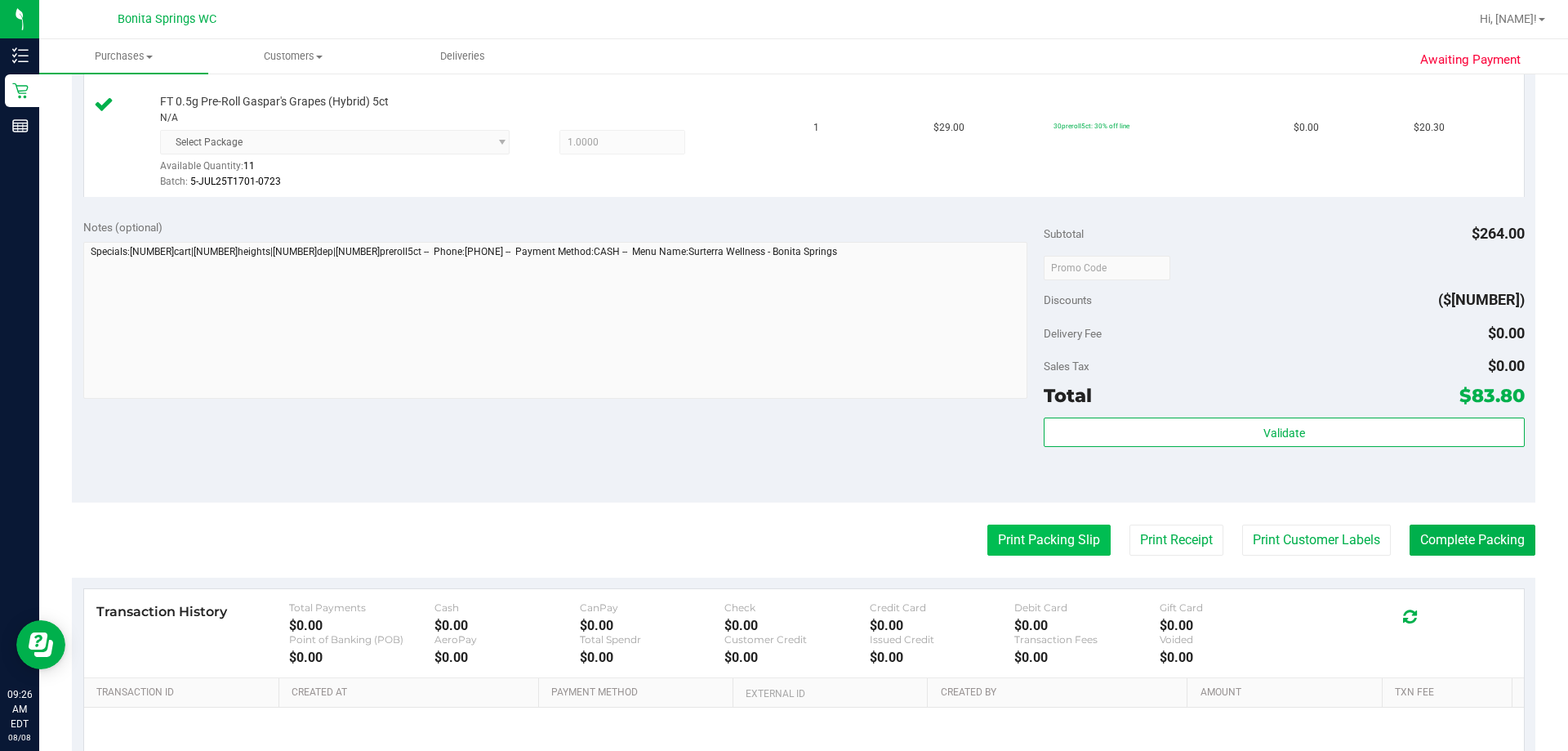 click on "Print Packing Slip" at bounding box center (1049, 540) 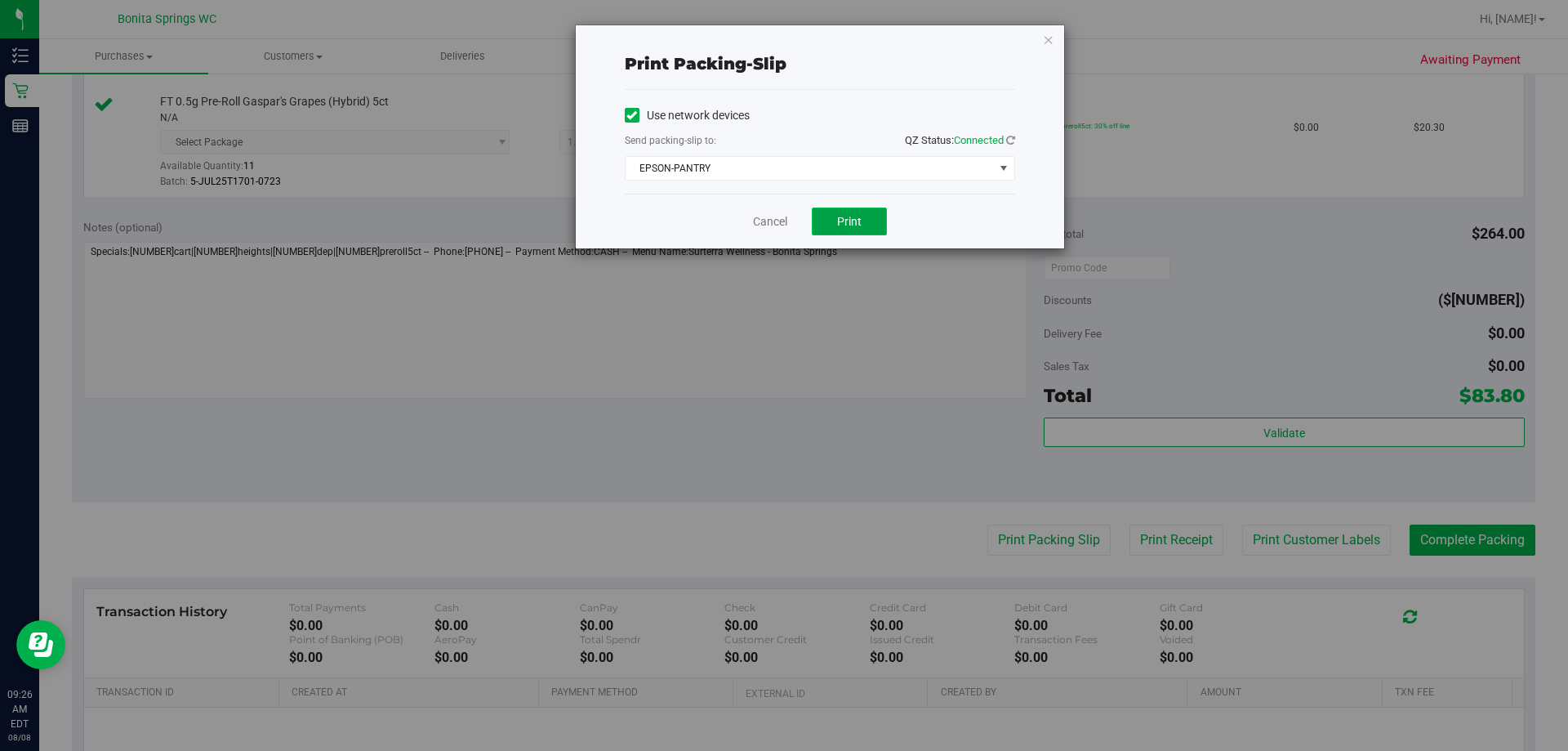 click on "Print" at bounding box center (849, 221) 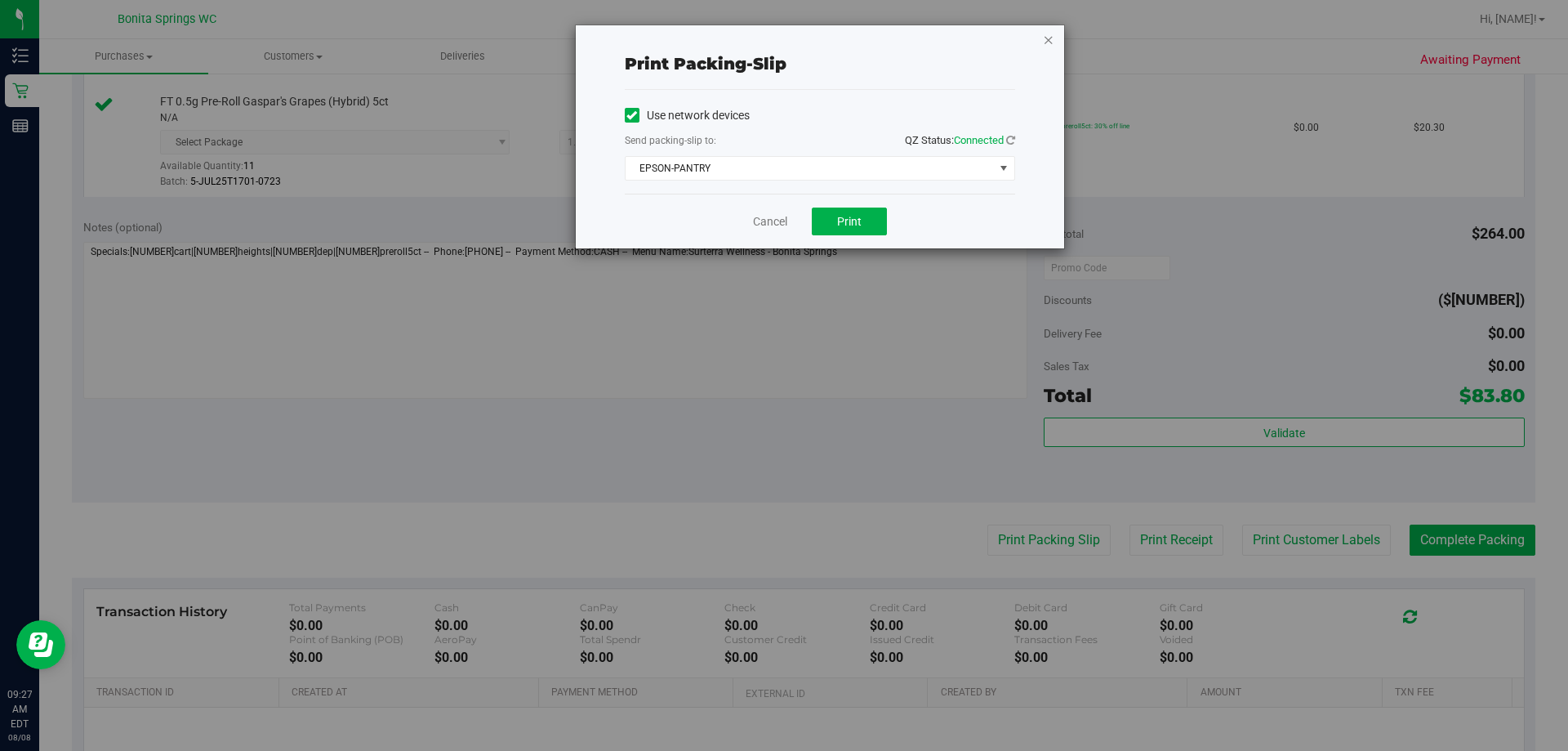 click at bounding box center [1049, 39] 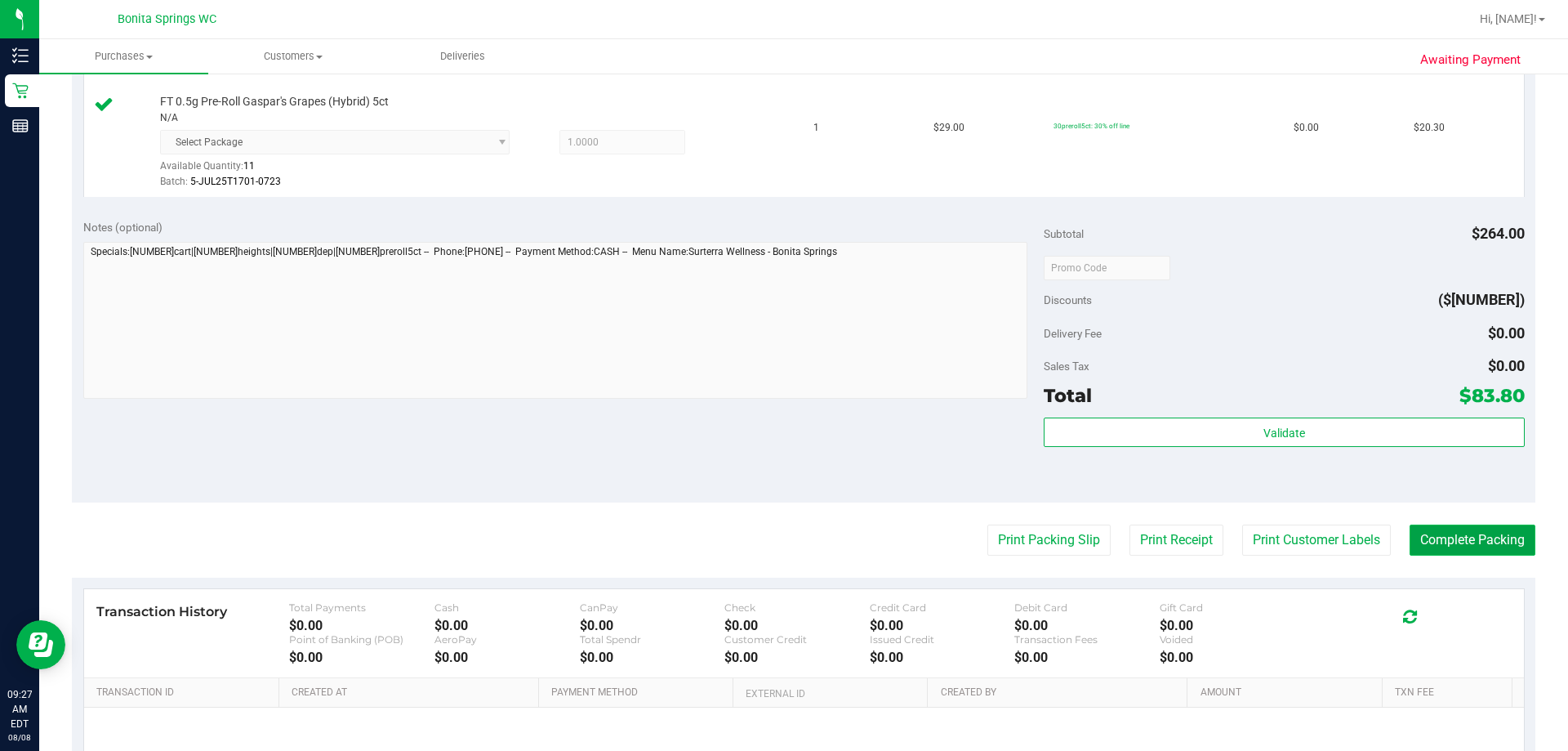click on "Complete Packing" at bounding box center (1472, 540) 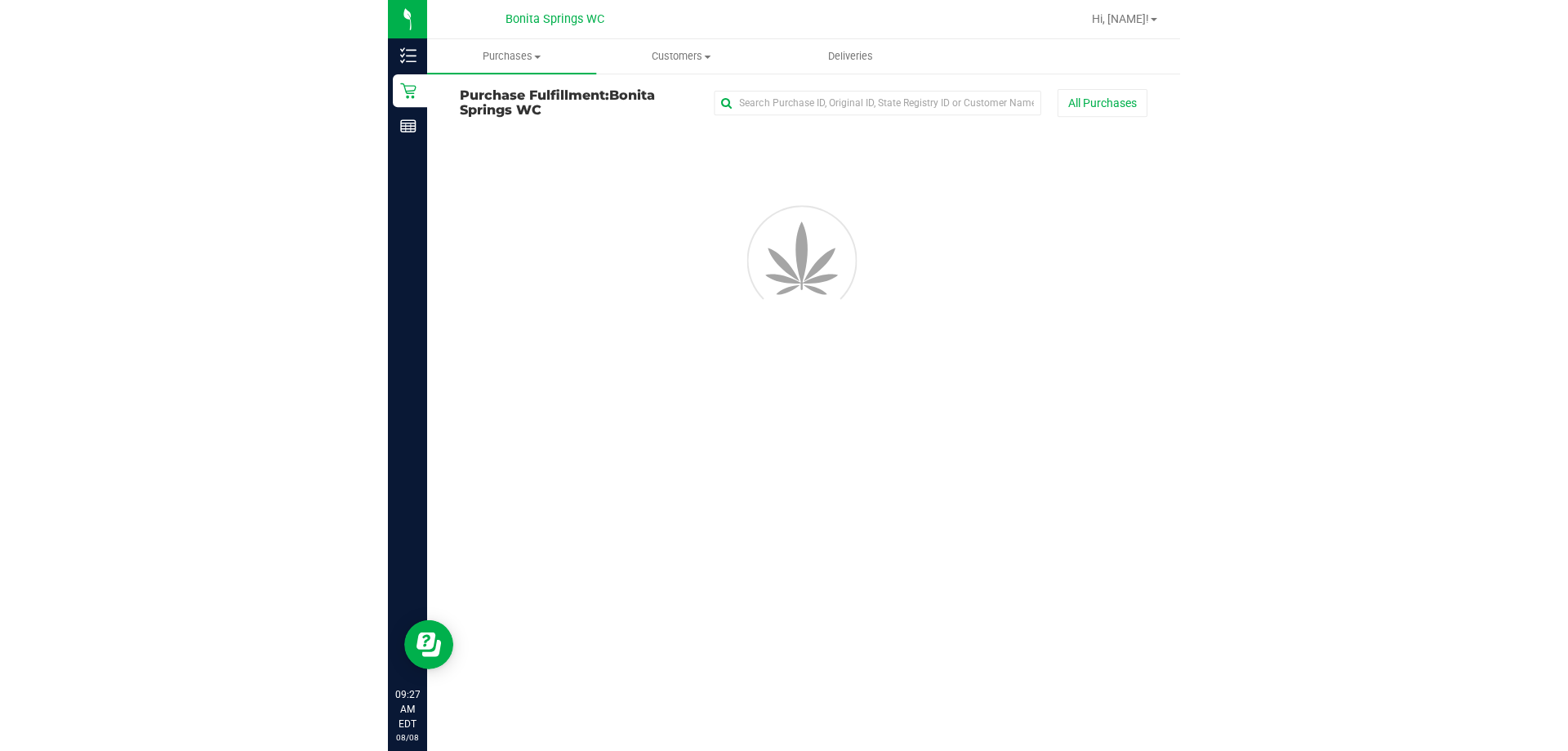 scroll, scrollTop: 0, scrollLeft: 0, axis: both 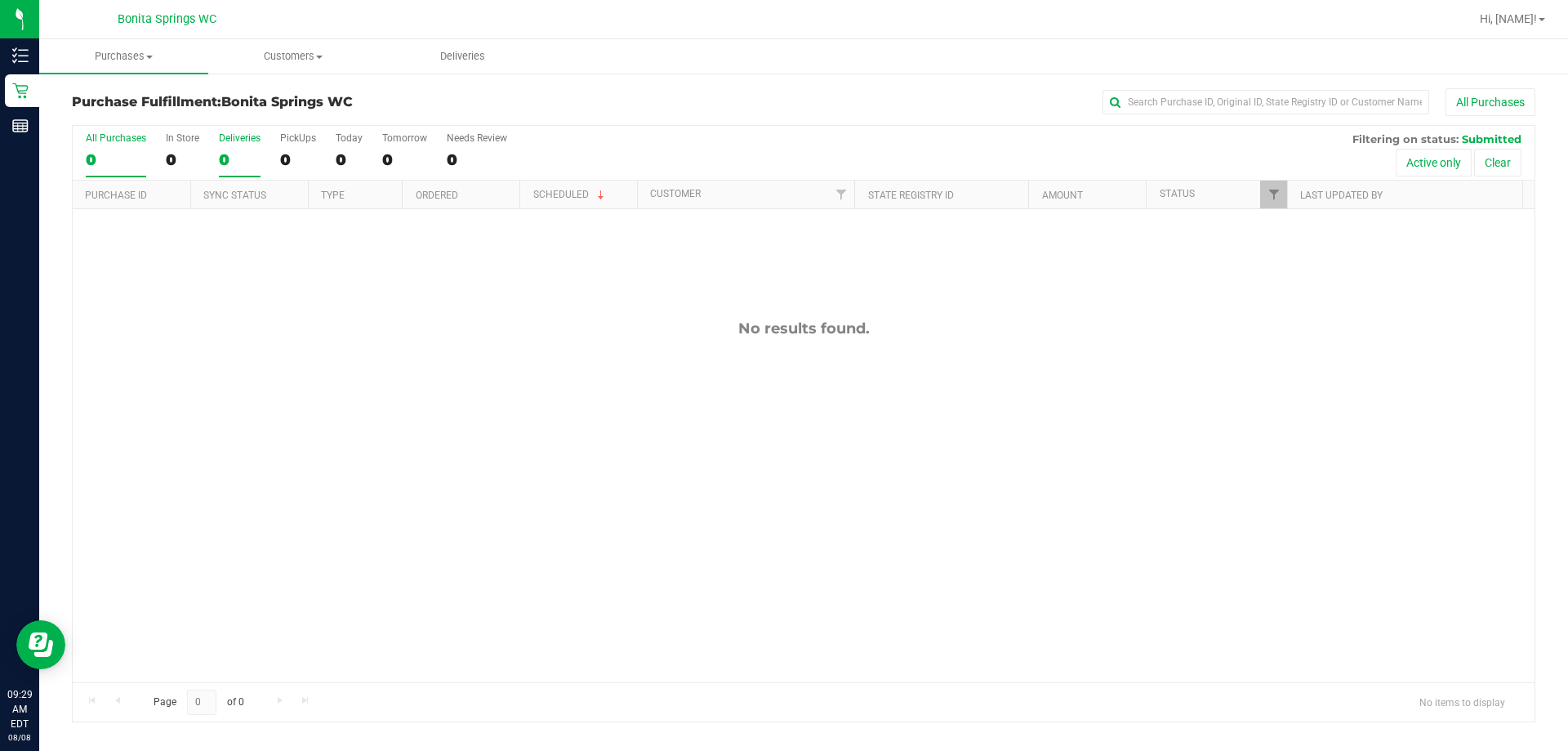 click on "0" at bounding box center [239, 159] 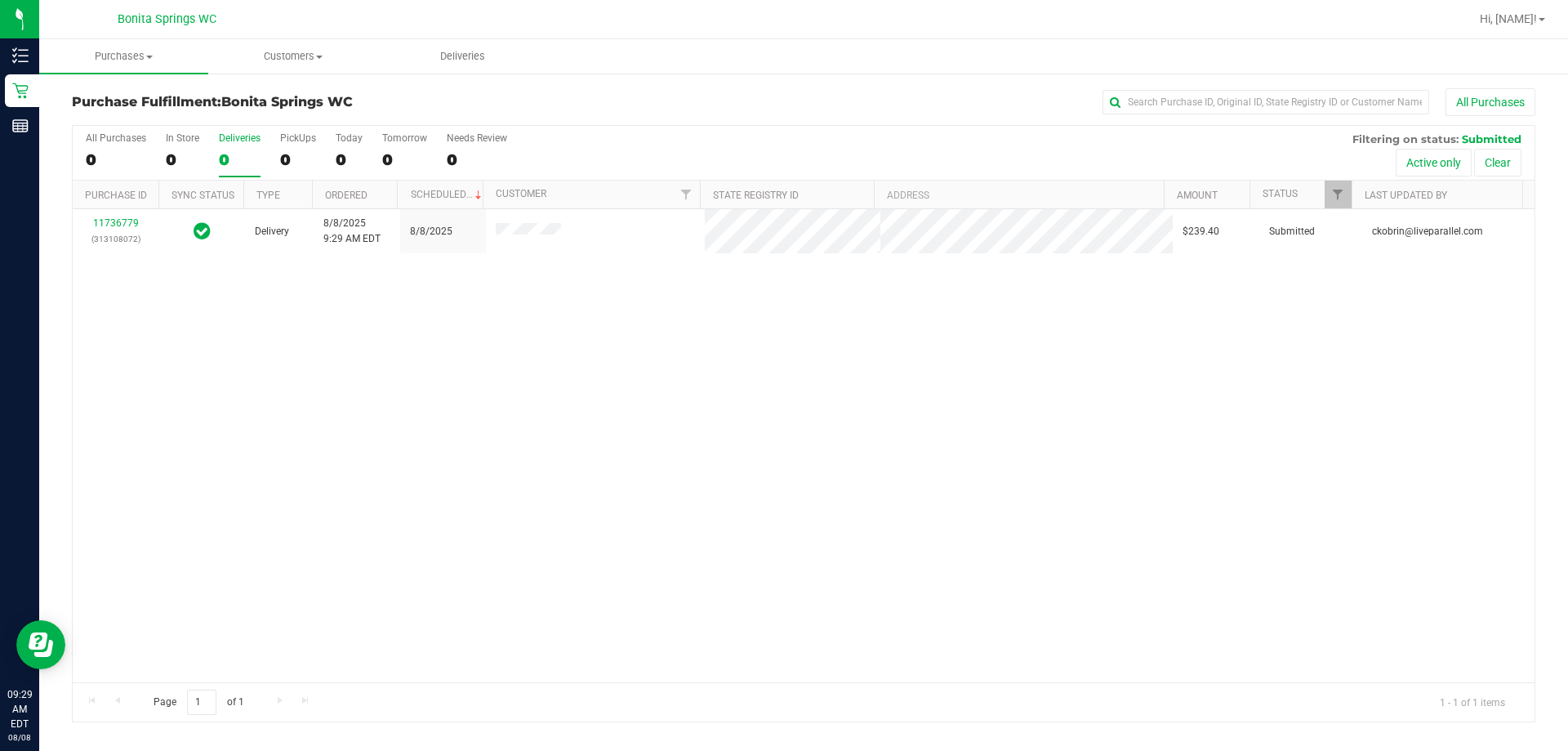 click on "$239.40
Submitted [EMAIL]
[NUMBER]
([NUMBER])
N/A
Pickup [MONTH]/8/2025 [HOUR]:[MINUTE] [TIMEZONE] [MONTH]/8/2025
$201.60
Submitted [EMAIL]" at bounding box center [804, 445] 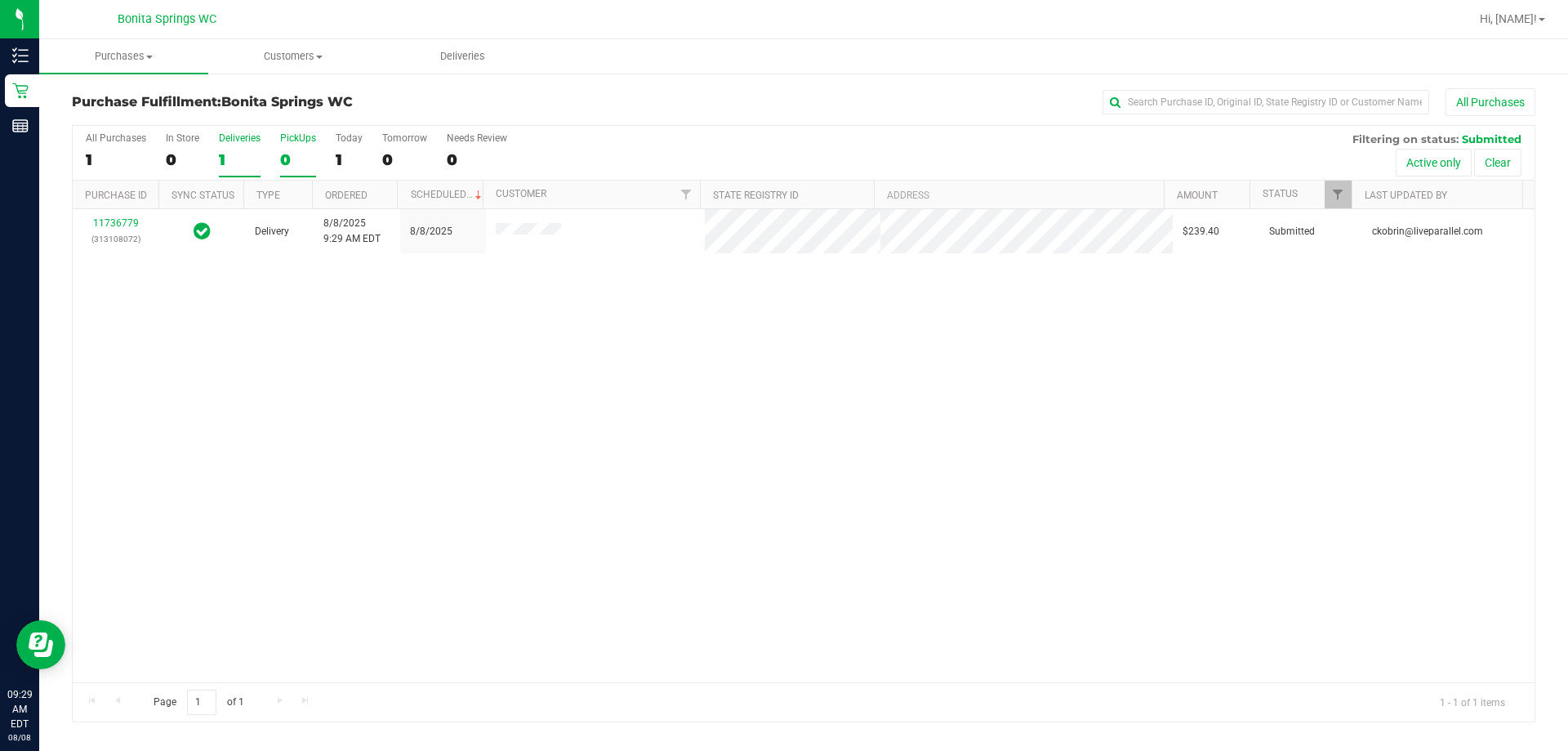 click on "PickUps" at bounding box center [298, 138] 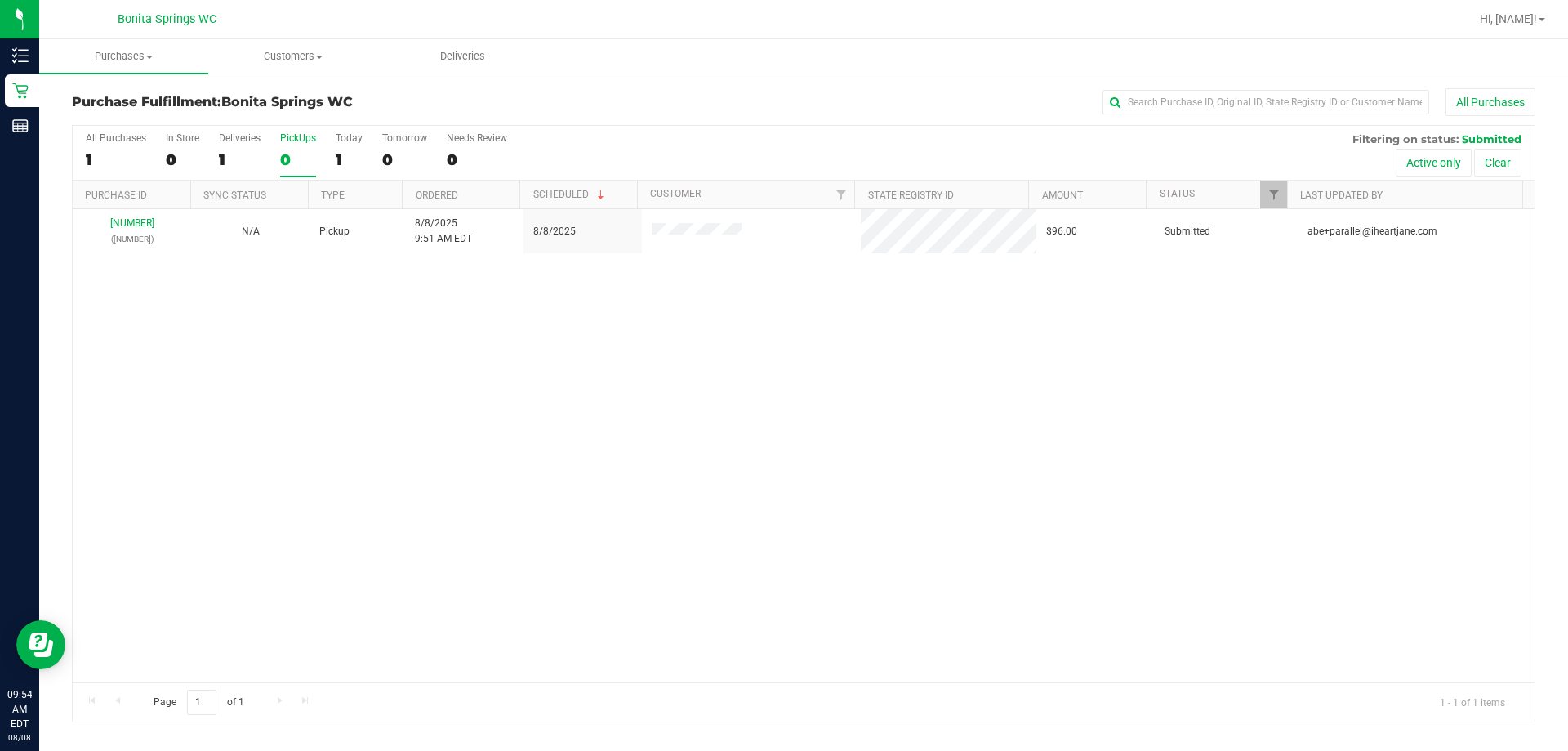 click on "[NUMBER]
([NUMBER])
N/A
Pickup [DATE] [TIME] [TIMEZONE] [DATE]
[PRICE]
Submitted [EMAIL]" at bounding box center (804, 445) 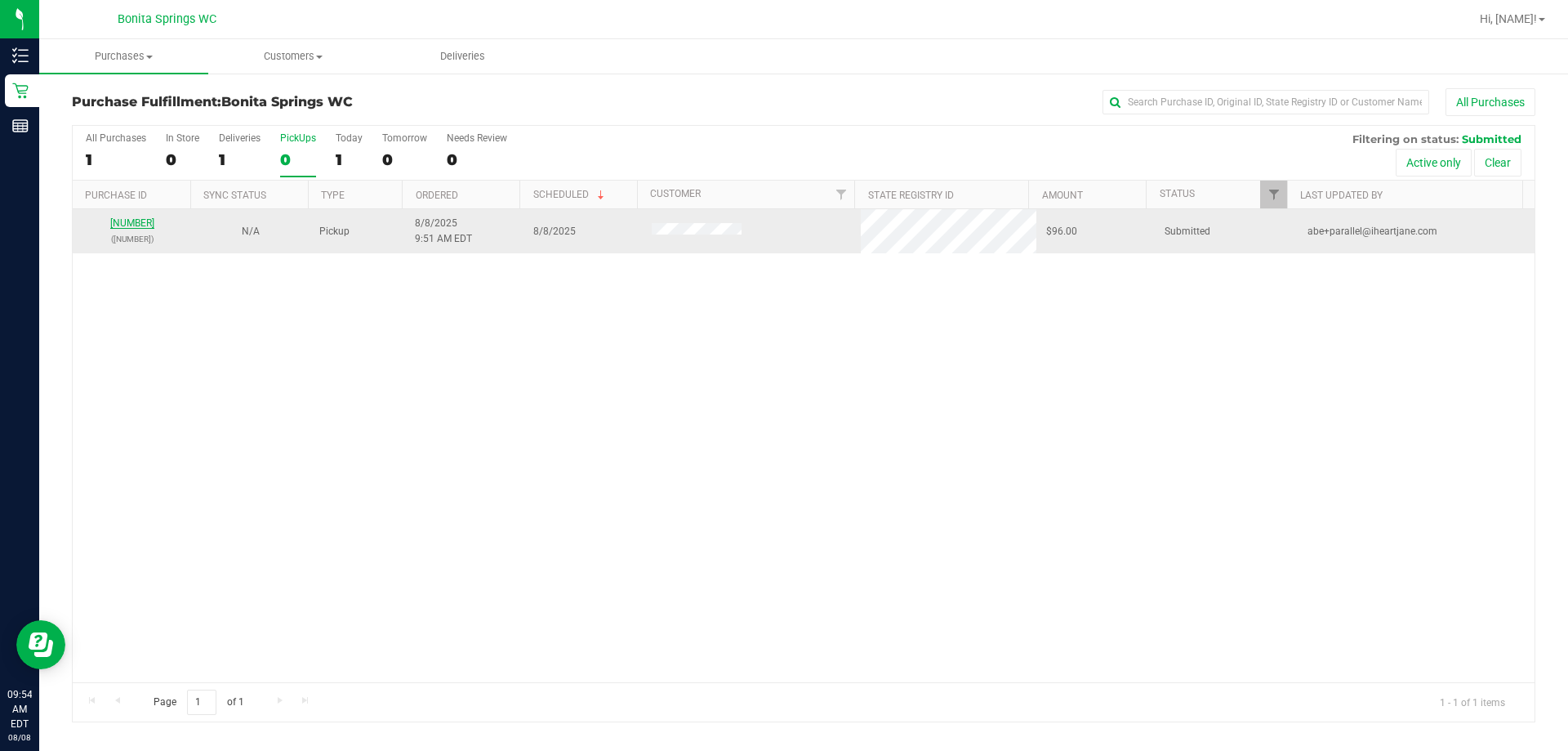 click on "[NUMBER]" at bounding box center (132, 223) 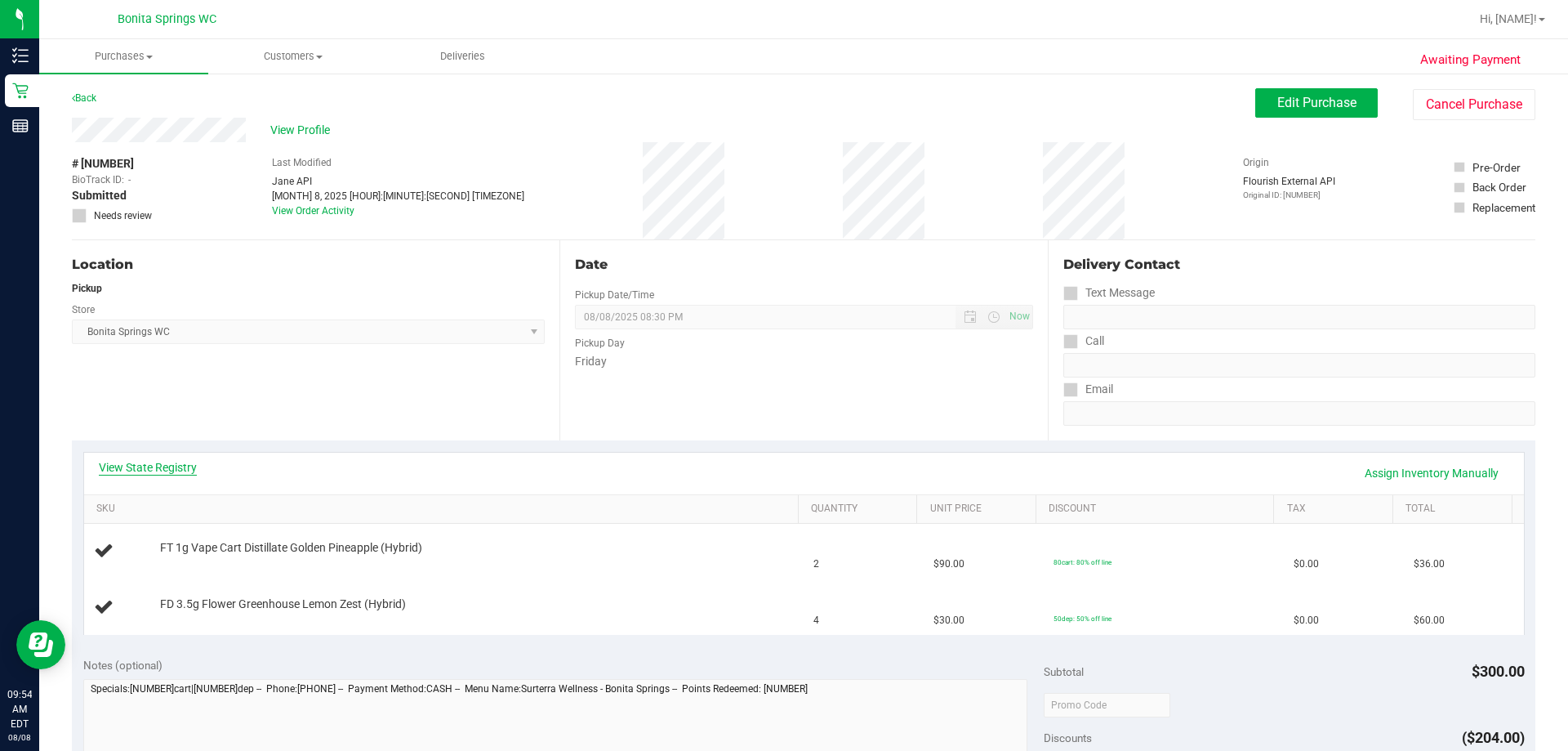 click on "View State Registry" at bounding box center (148, 467) 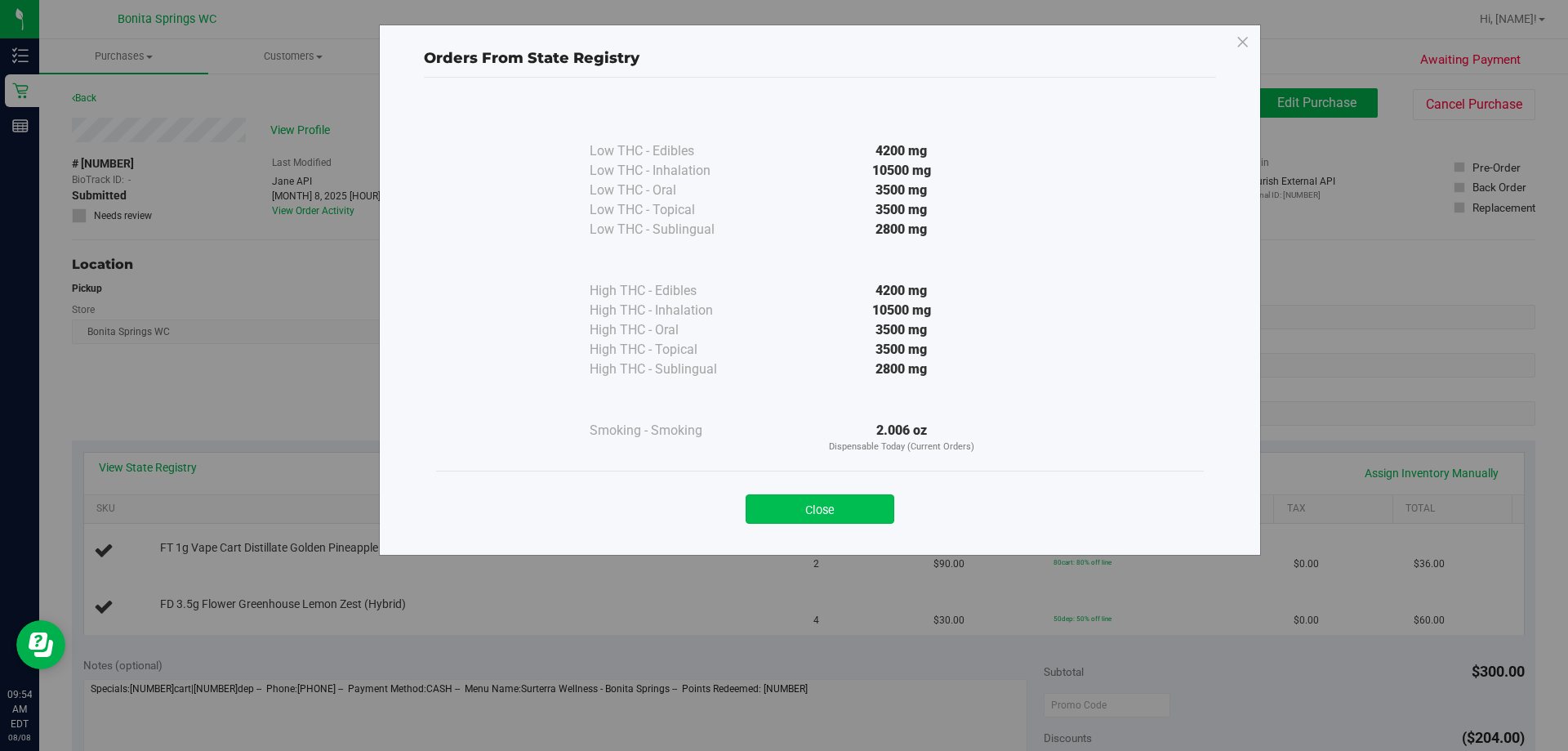 click on "Close" at bounding box center [820, 509] 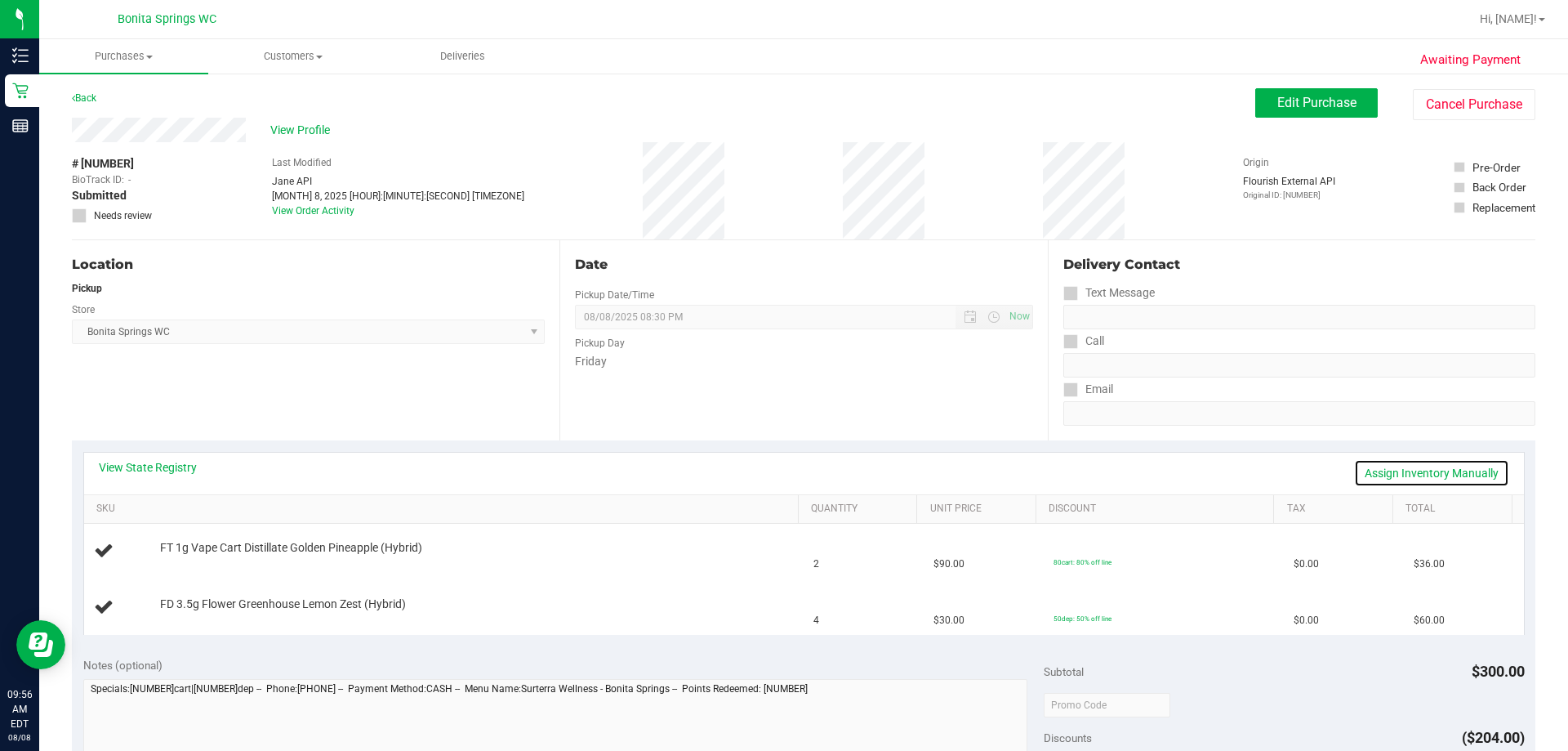 click on "Assign Inventory Manually" at bounding box center [1432, 473] 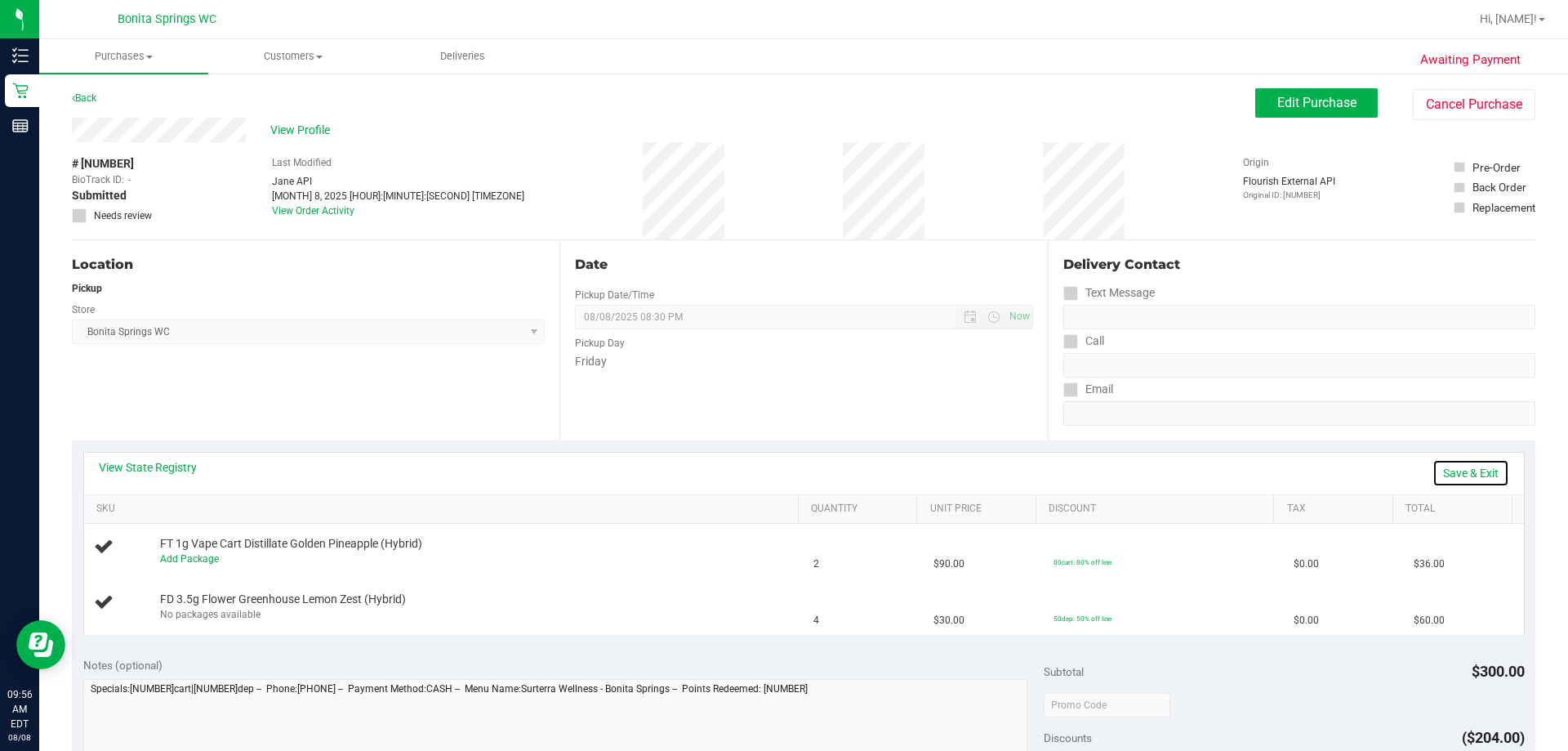 click on "Save & Exit" at bounding box center (1471, 473) 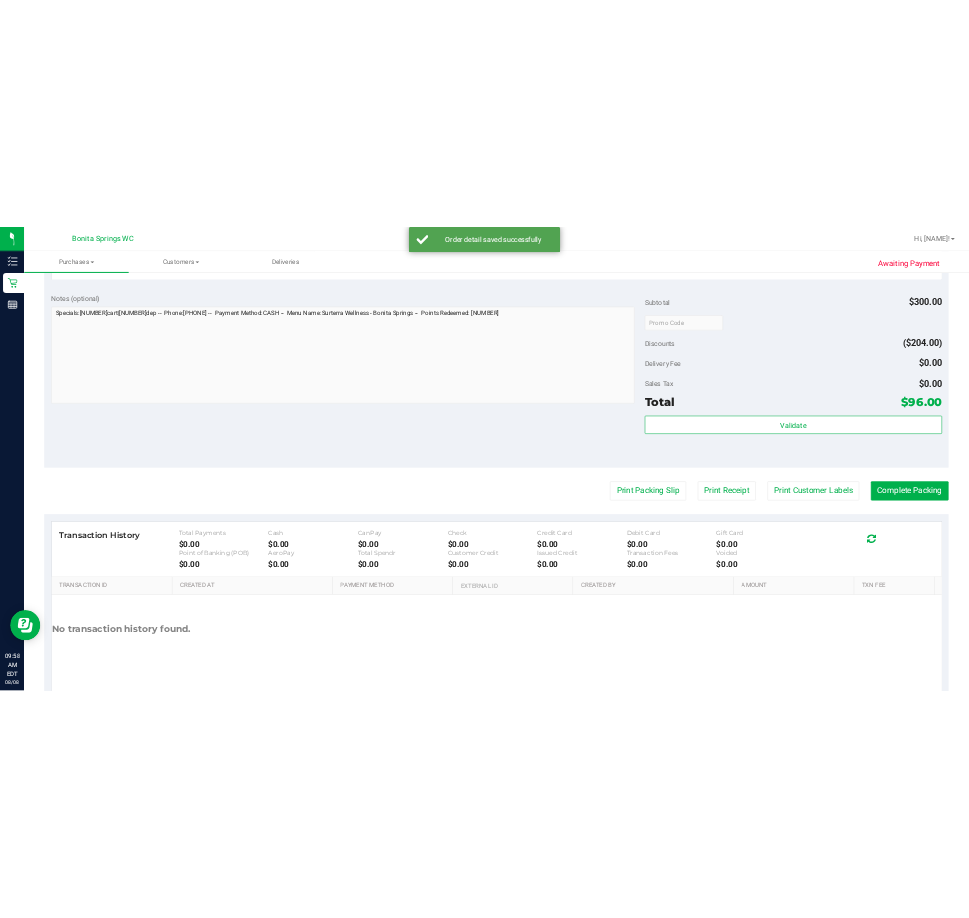 scroll, scrollTop: 851, scrollLeft: 0, axis: vertical 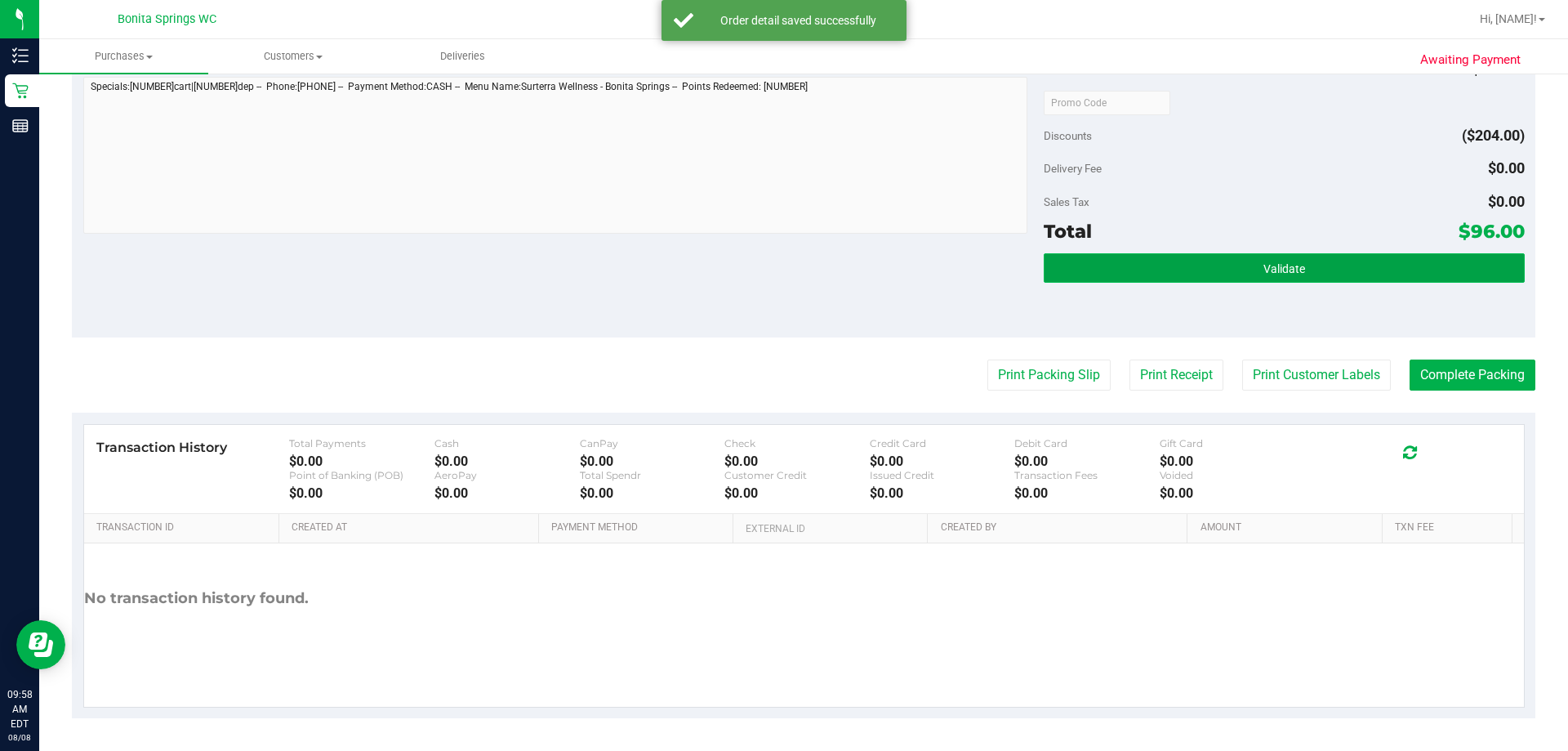 click on "Validate" at bounding box center (1284, 268) 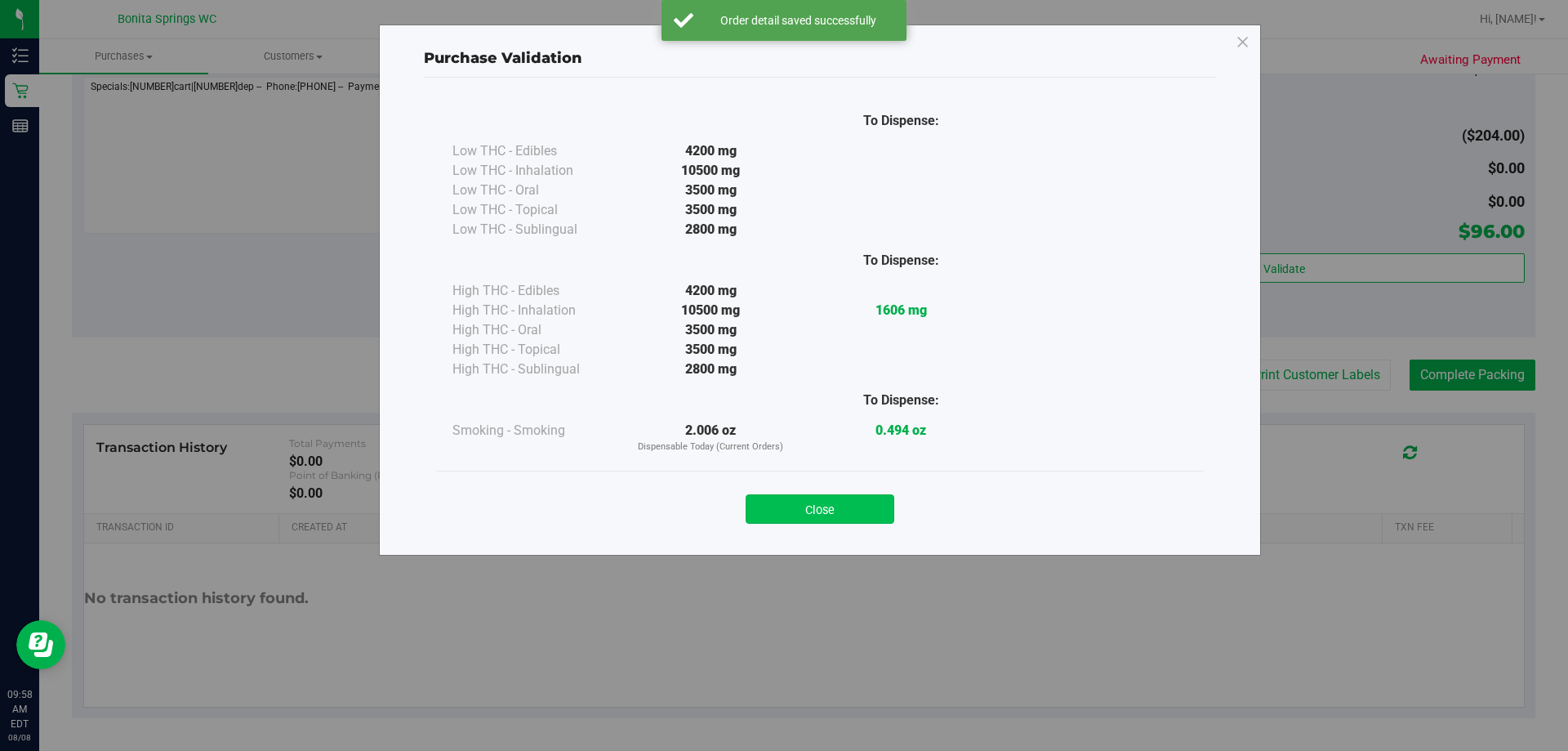 click on "Close" at bounding box center [820, 509] 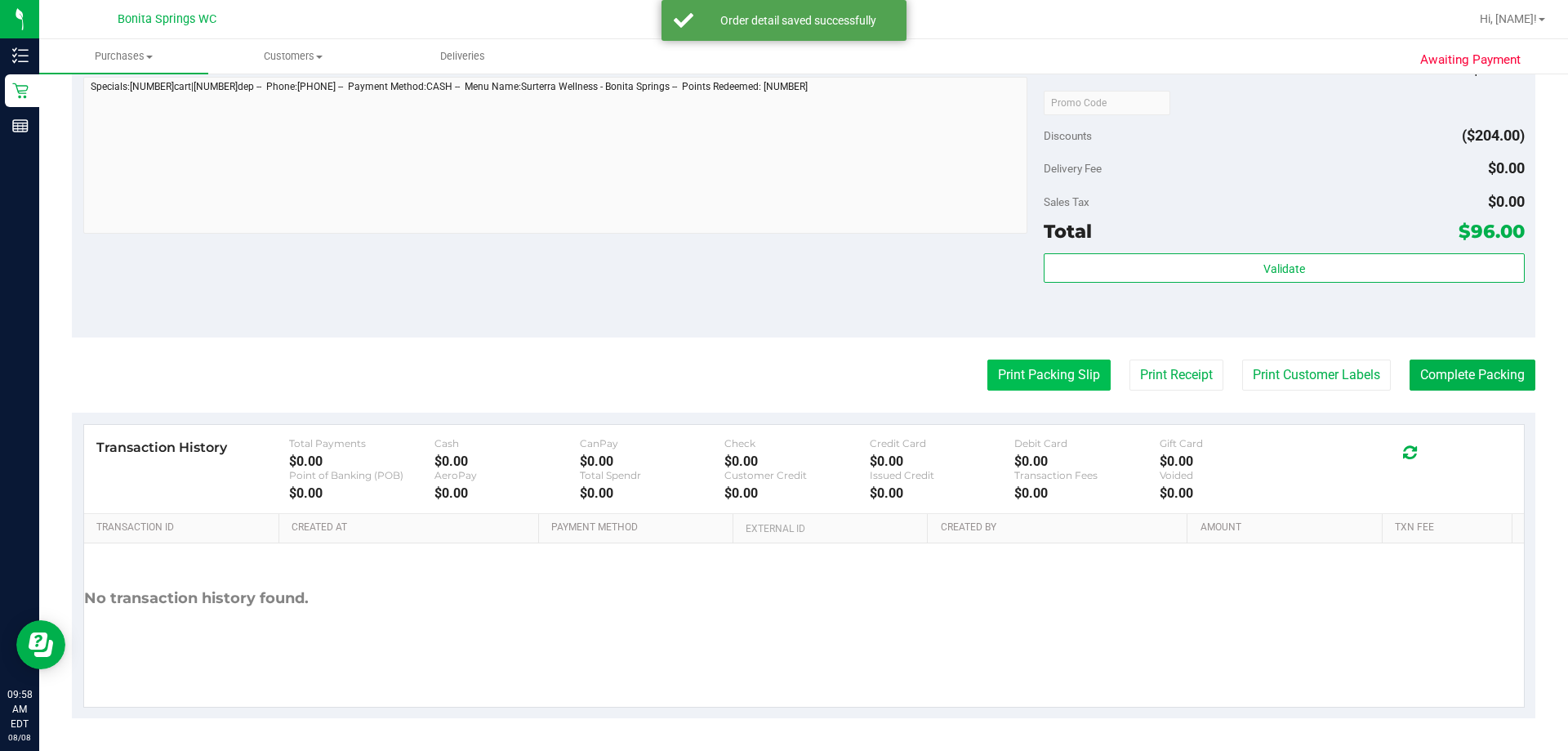 click on "Print Packing Slip" at bounding box center (1049, 375) 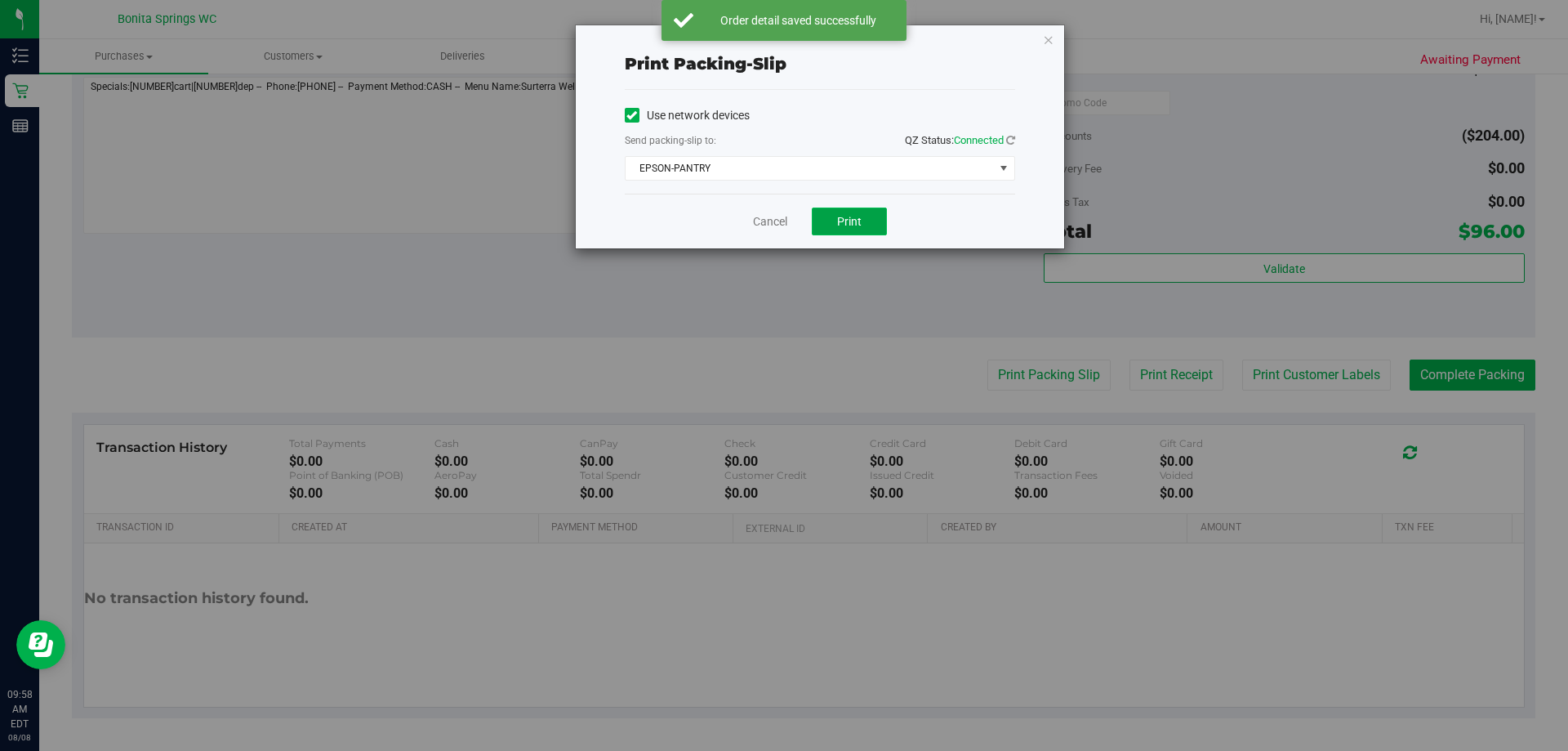 click on "Print" at bounding box center (849, 221) 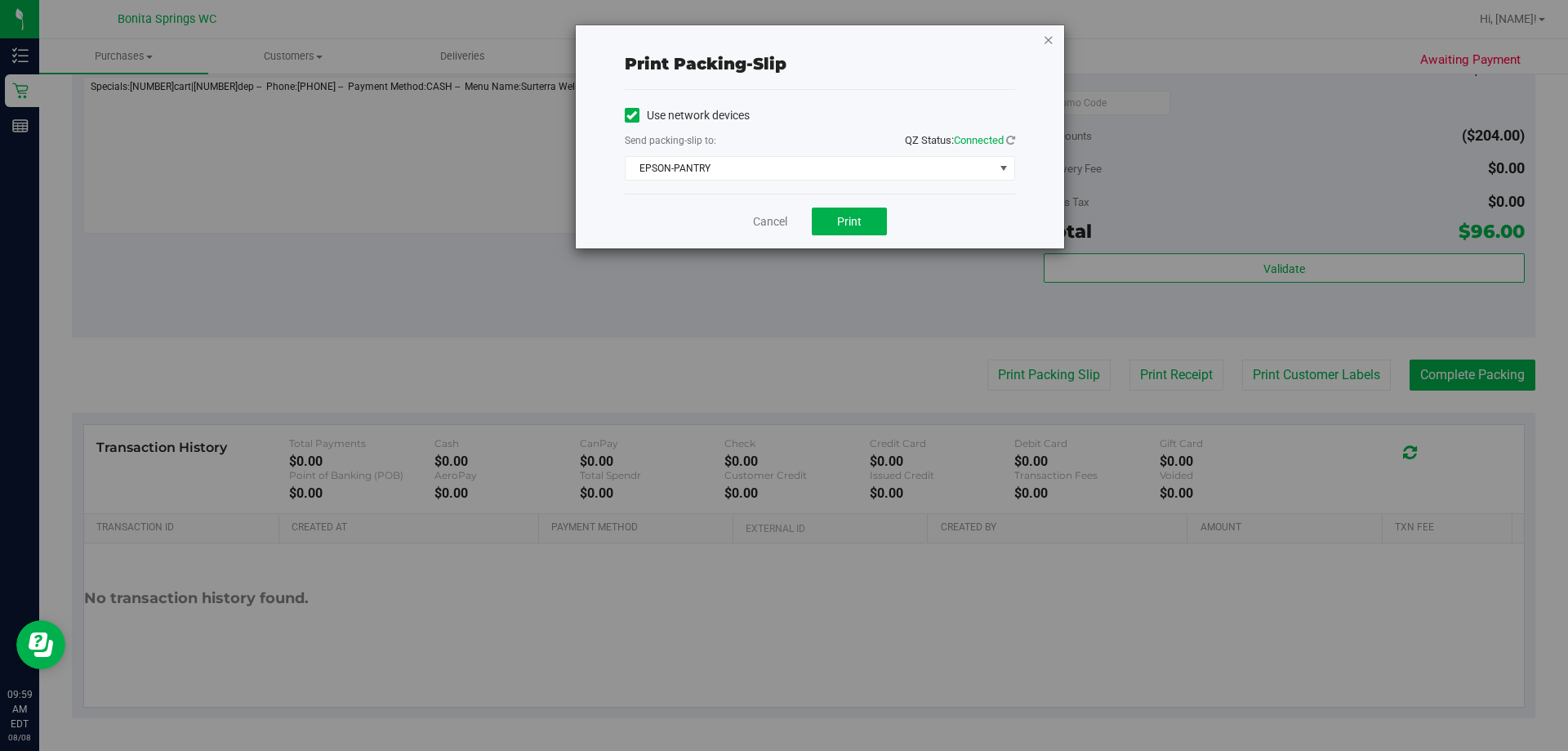 click at bounding box center [1049, 39] 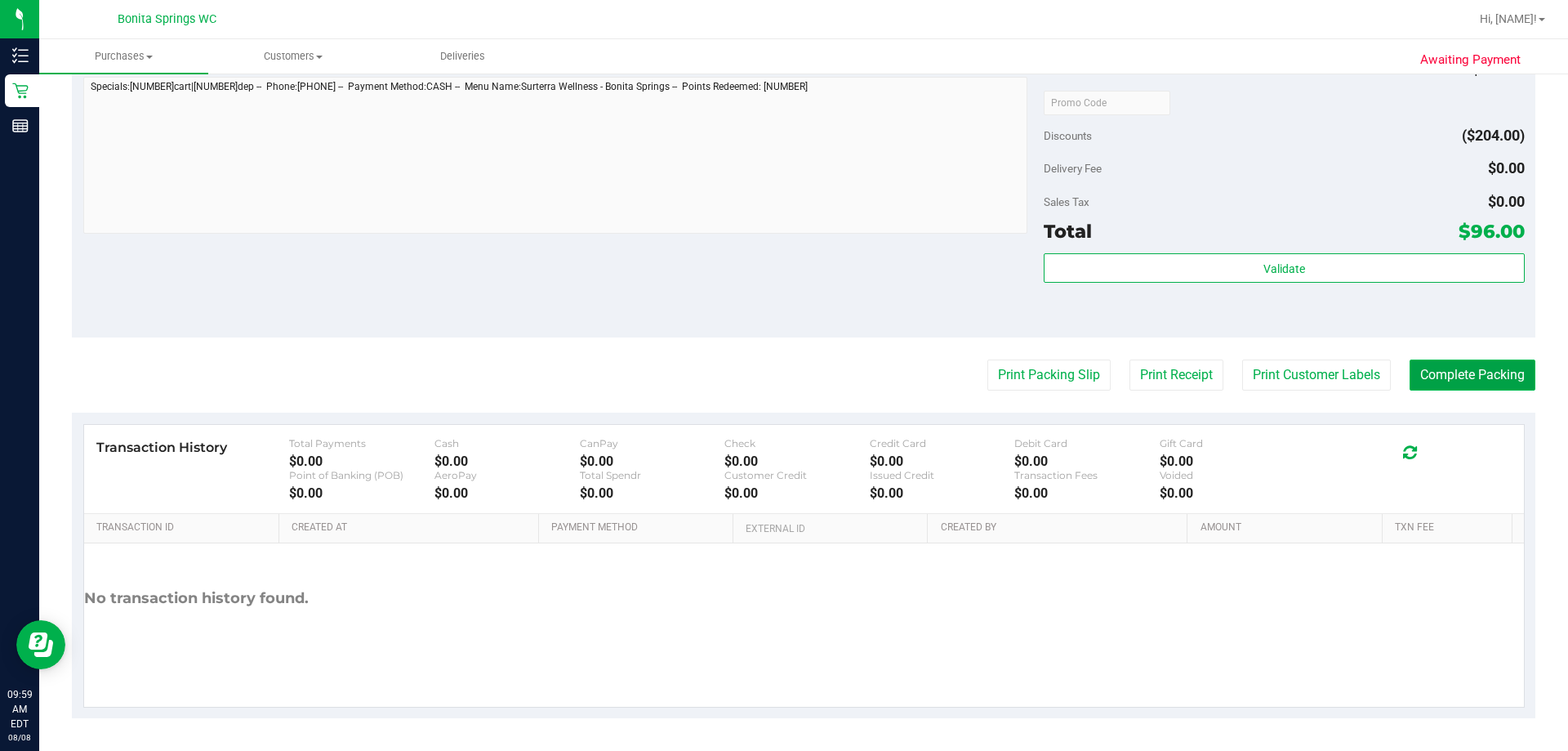 click on "Complete Packing" at bounding box center [1472, 375] 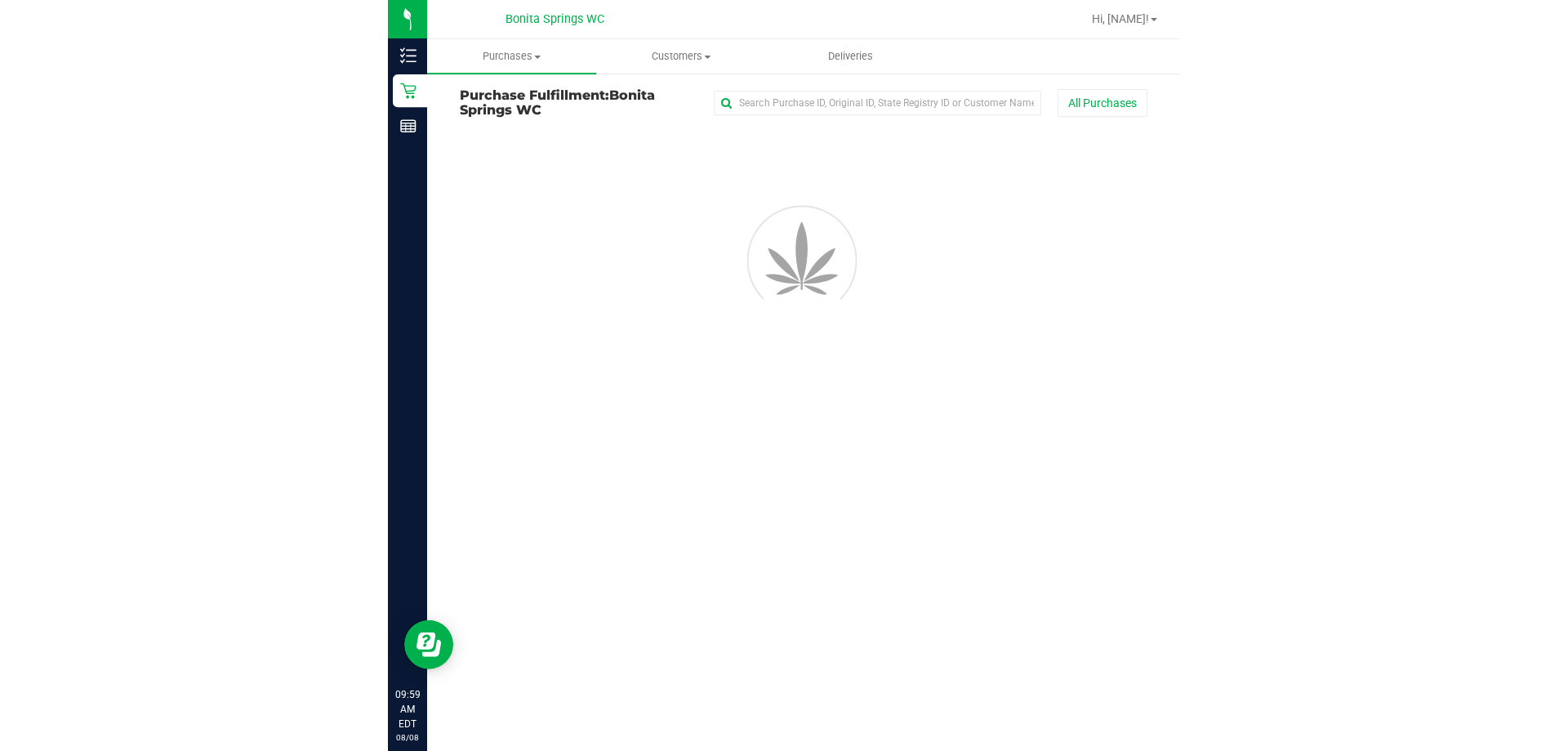 scroll, scrollTop: 0, scrollLeft: 0, axis: both 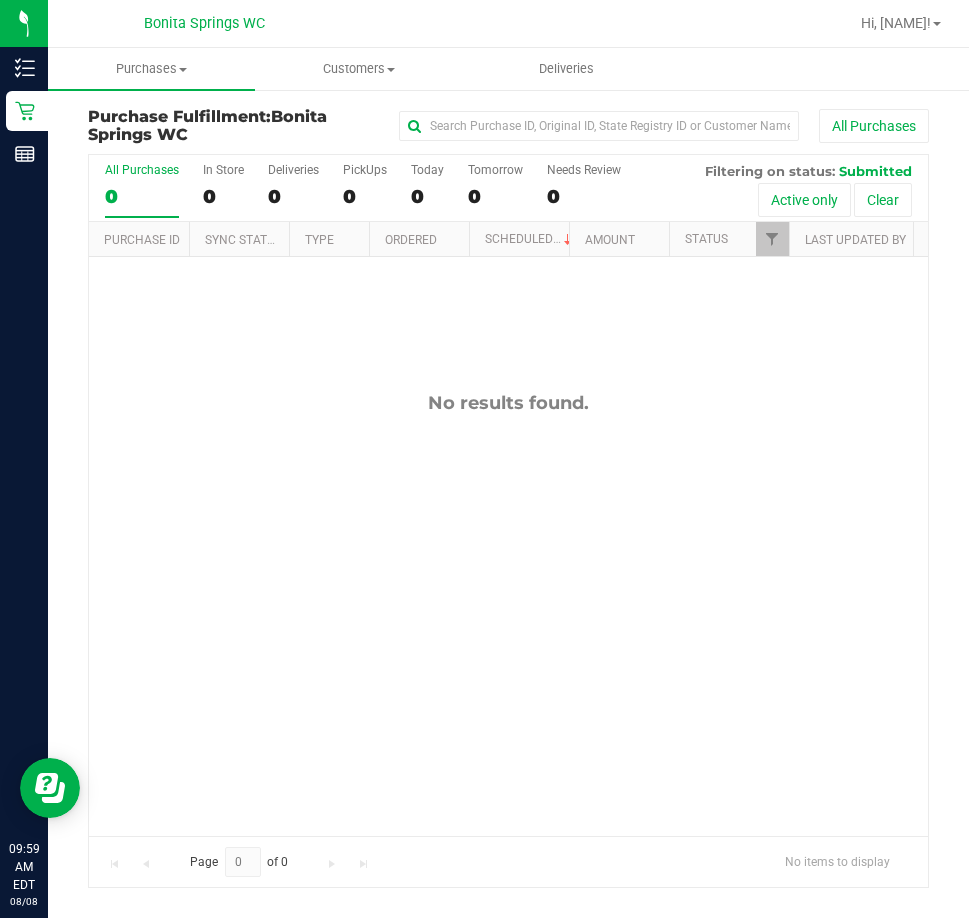 drag, startPoint x: 406, startPoint y: 447, endPoint x: 419, endPoint y: 385, distance: 63.348244 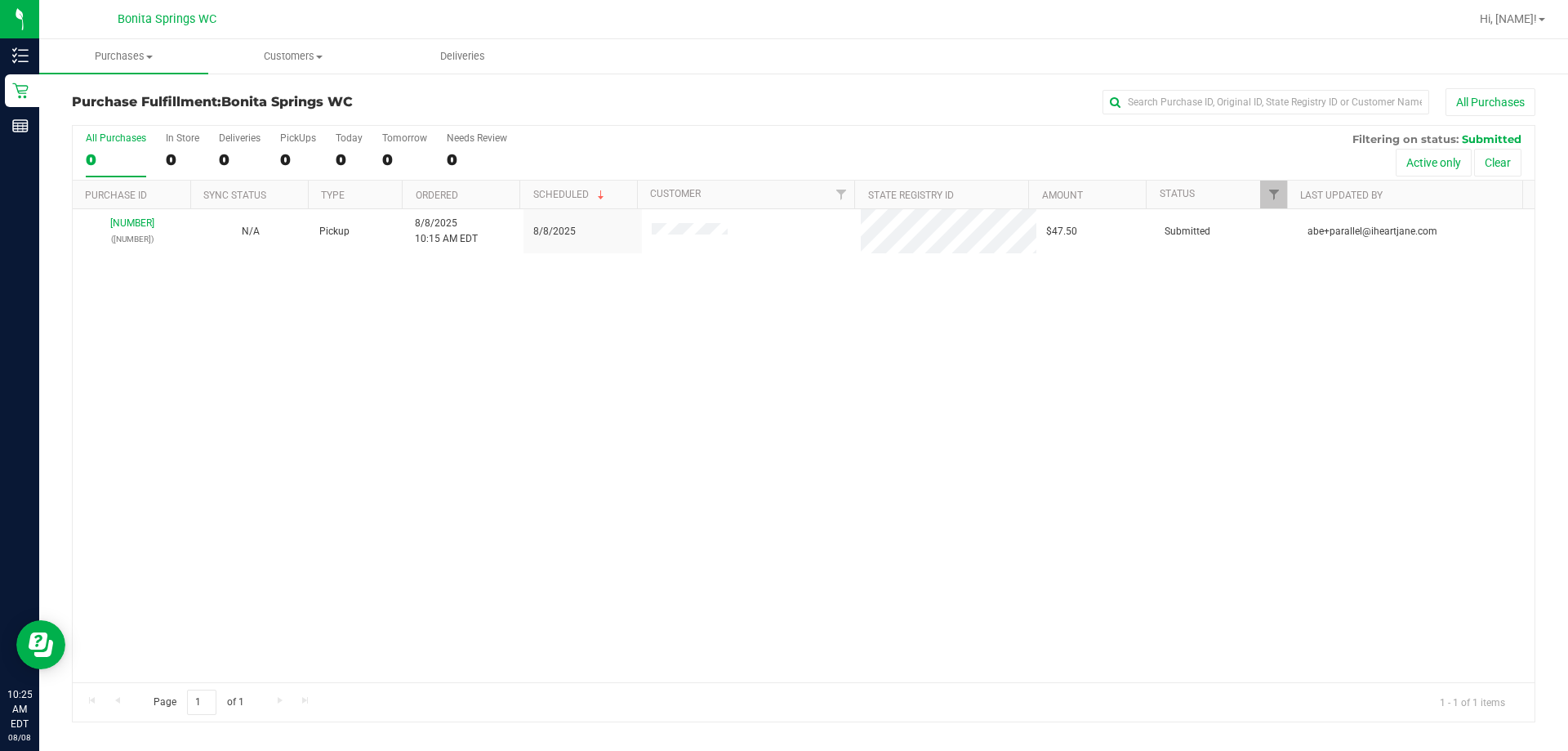 drag, startPoint x: 446, startPoint y: 365, endPoint x: 65, endPoint y: 227, distance: 405.2222 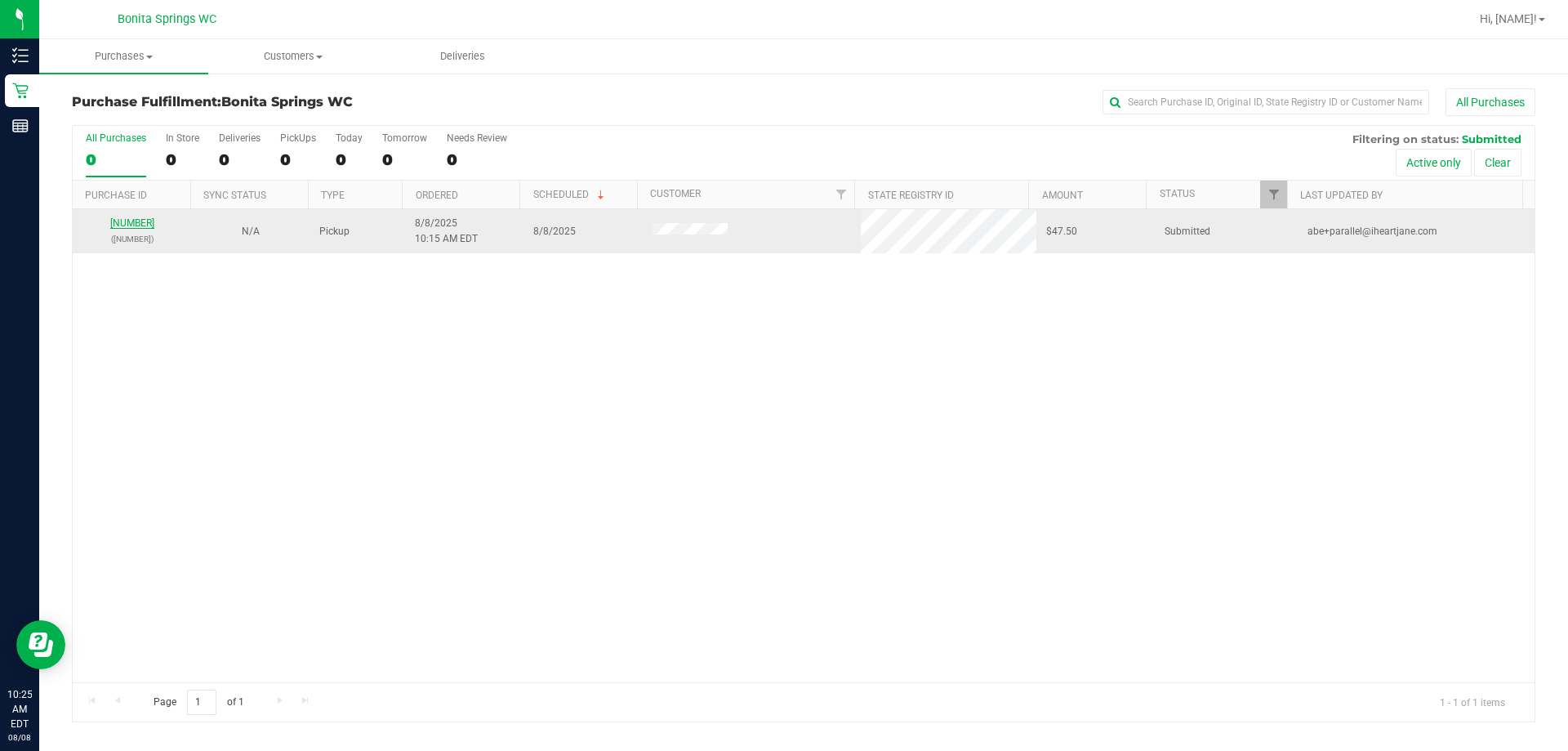 click on "[NUMBER]" at bounding box center (132, 223) 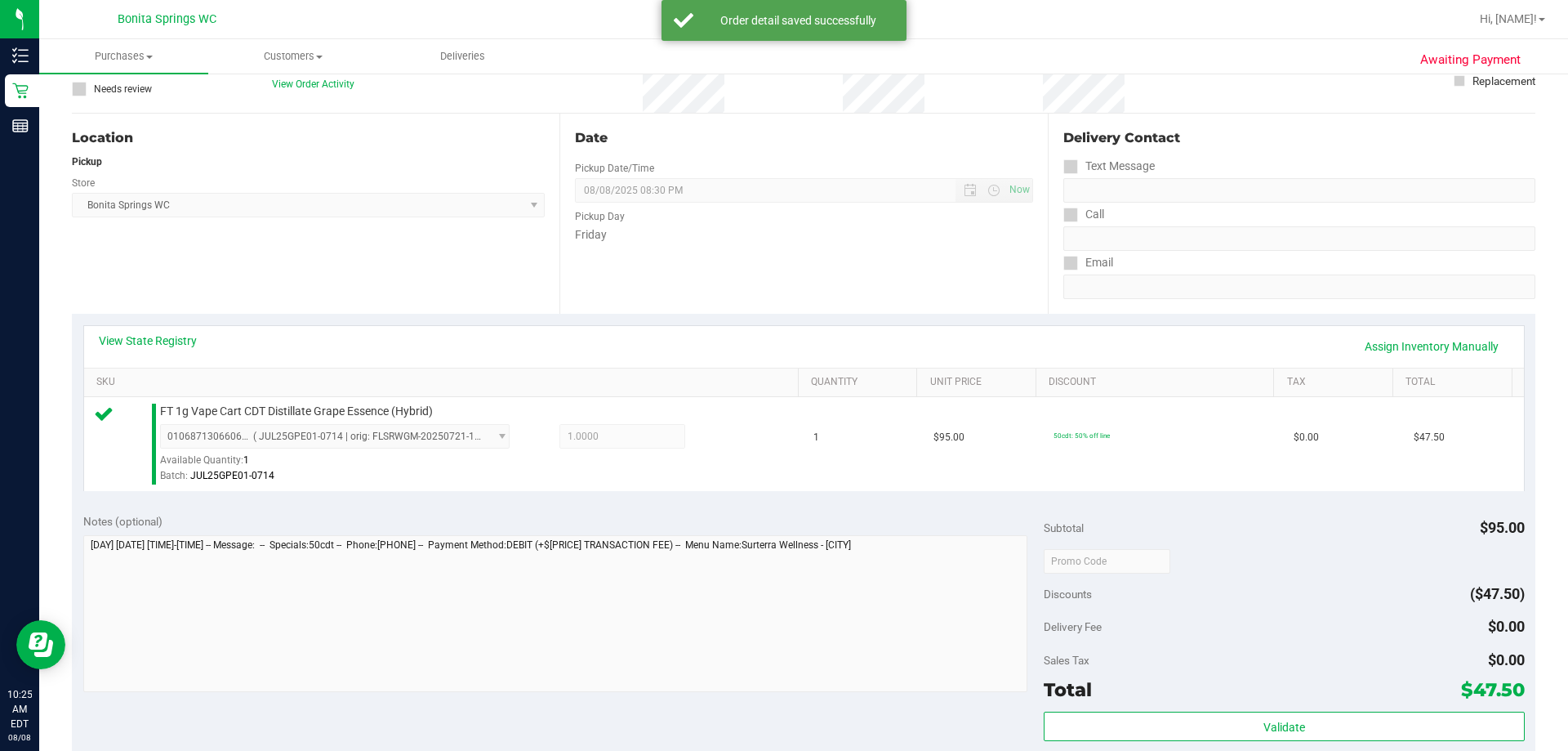 scroll, scrollTop: 245, scrollLeft: 0, axis: vertical 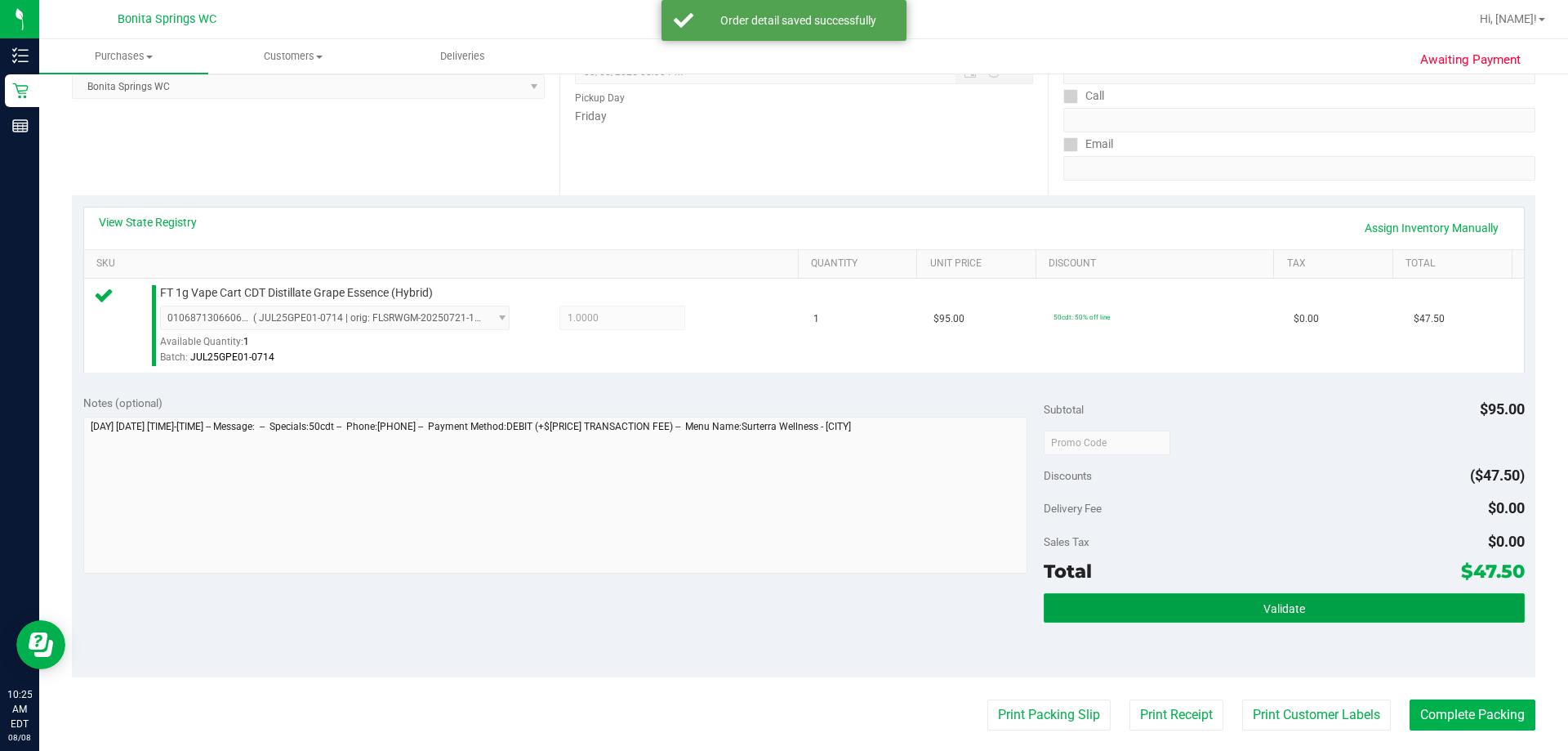 click on "Validate" at bounding box center [1284, 609] 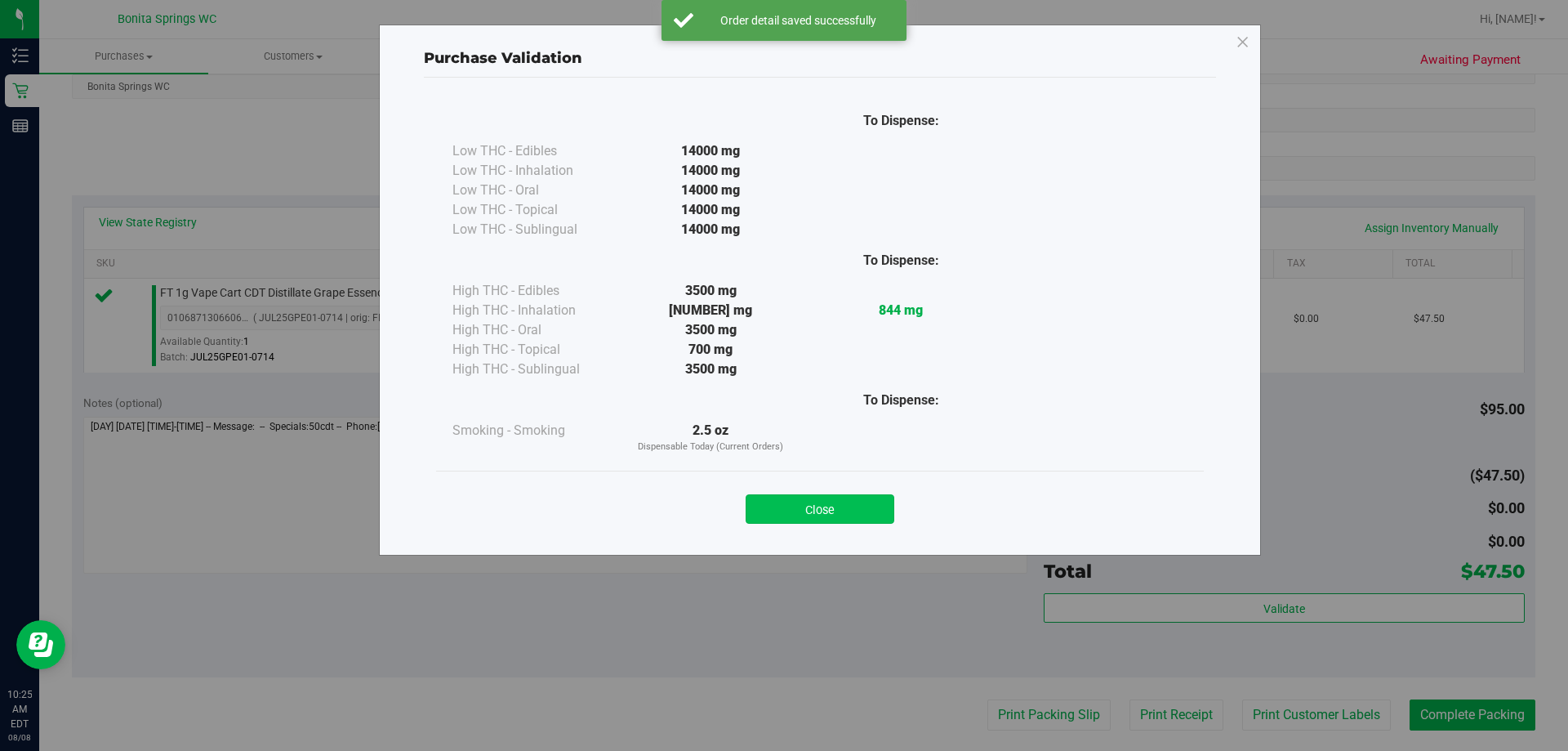 click on "Close" at bounding box center [820, 509] 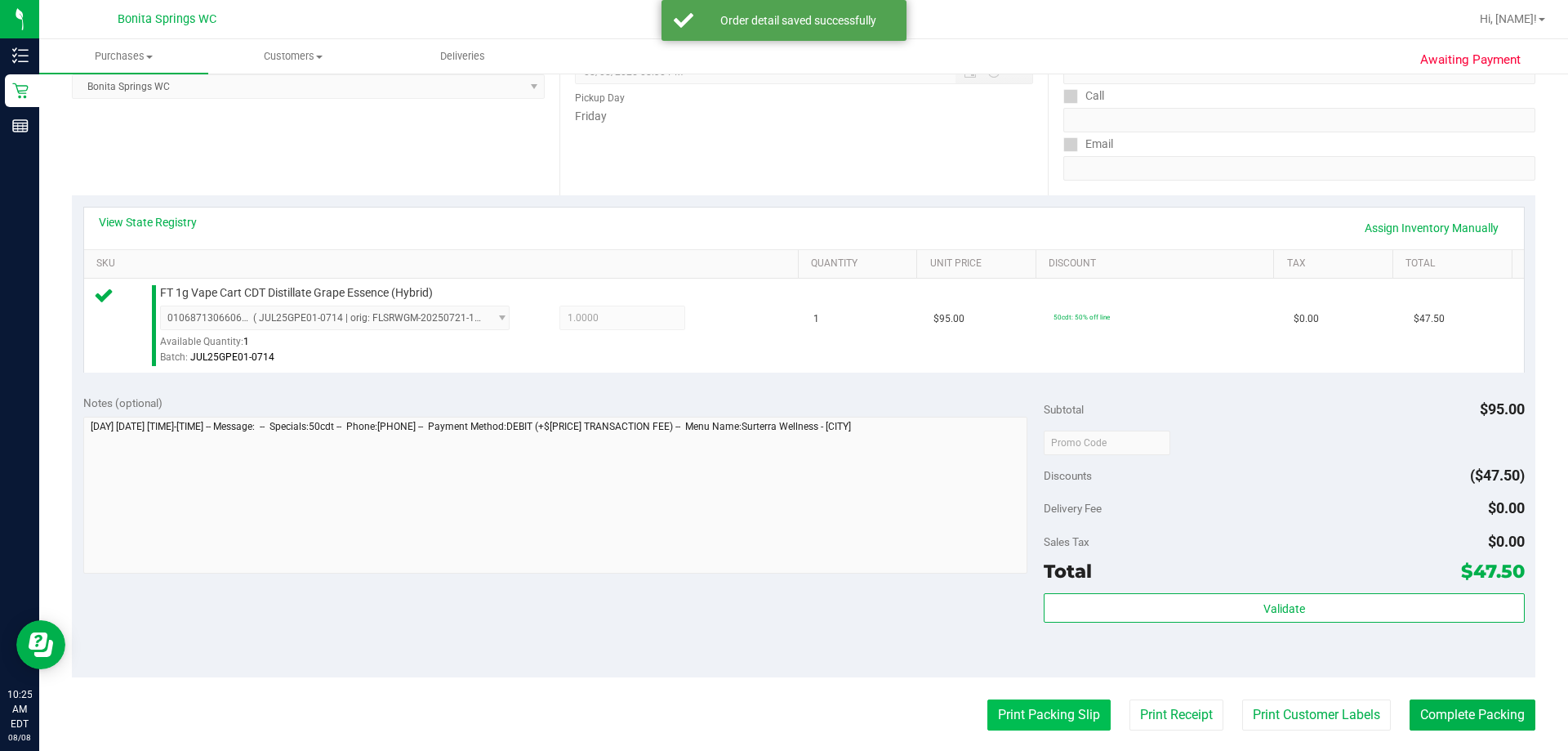 click on "Print Packing Slip" at bounding box center [1049, 715] 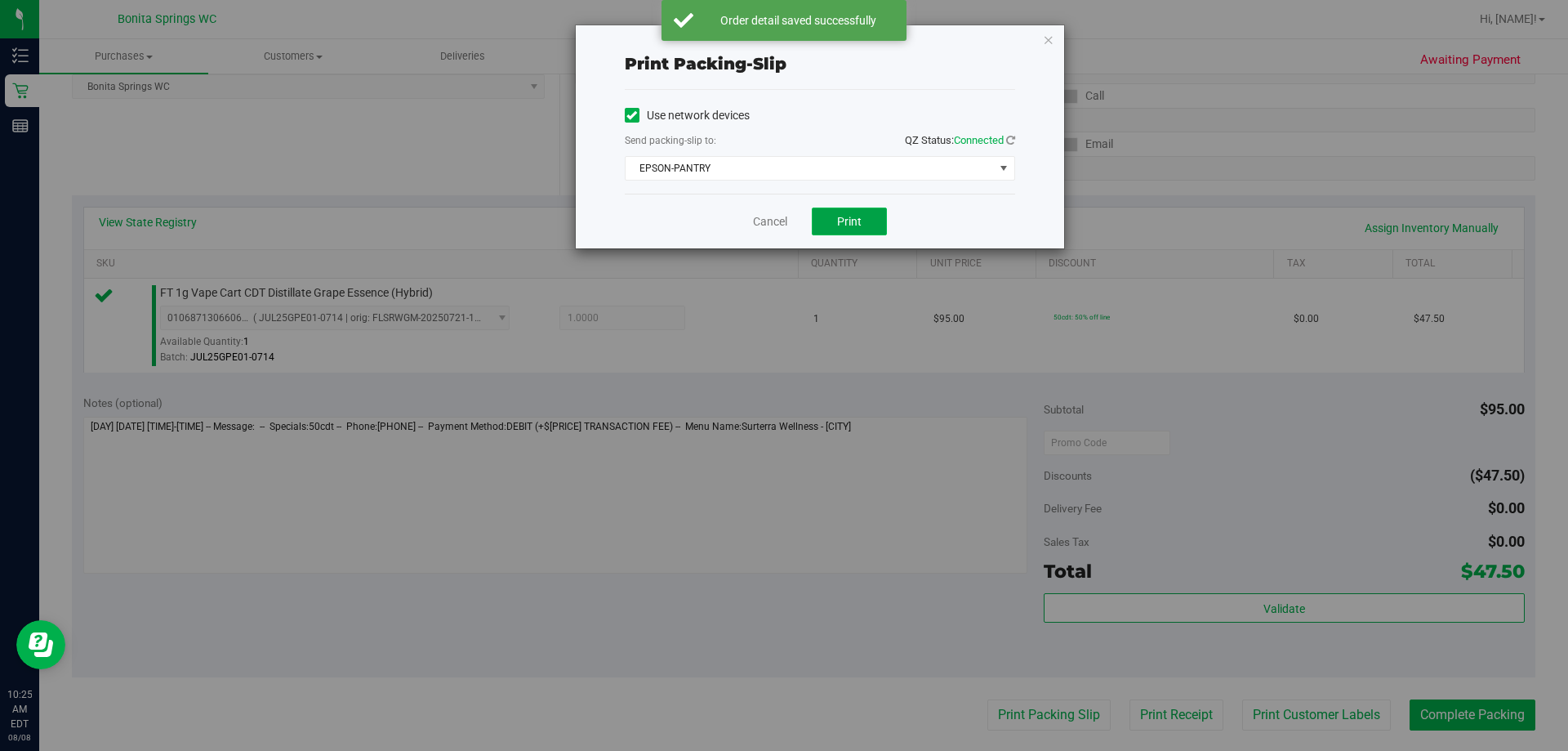 click on "Print" at bounding box center (849, 221) 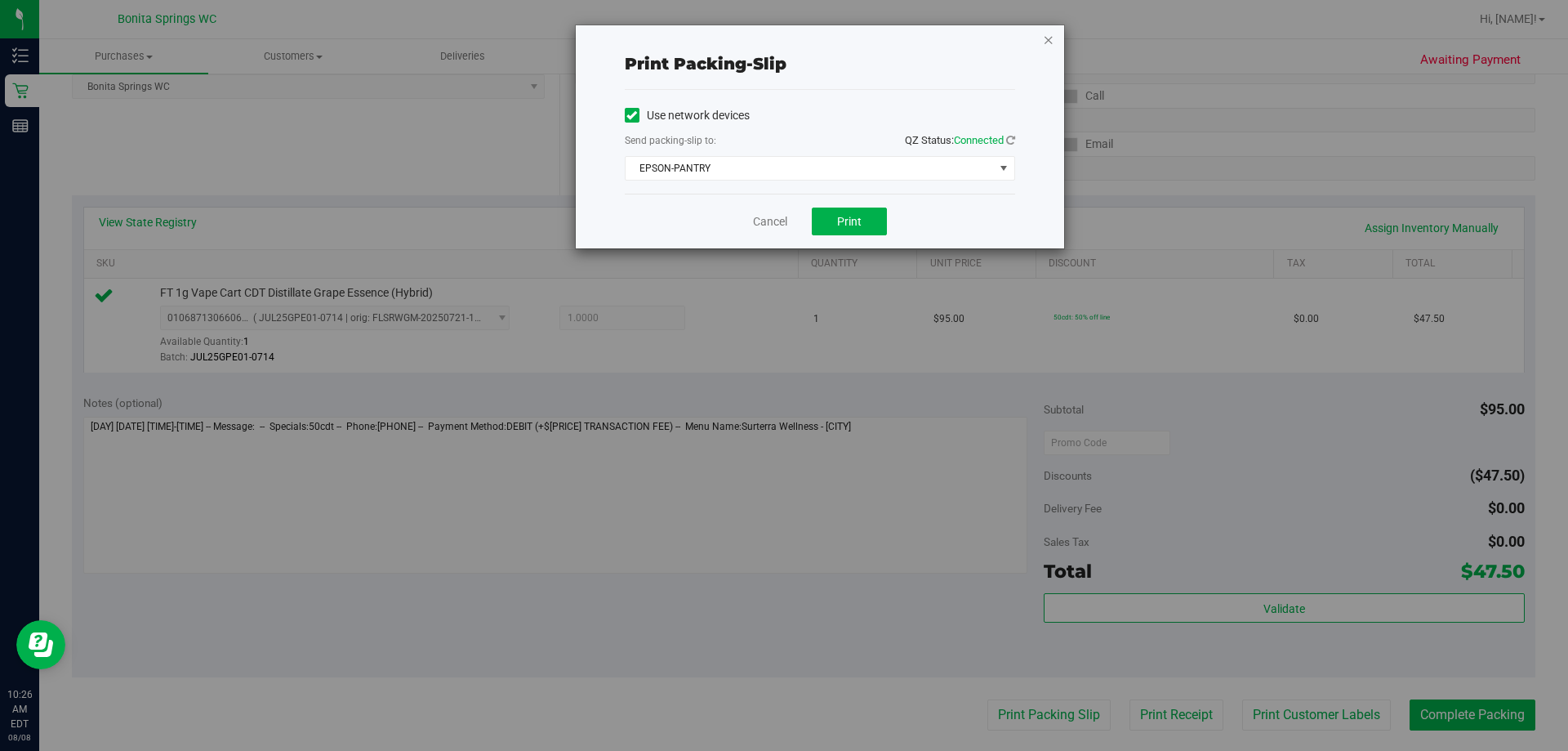 click at bounding box center [1049, 39] 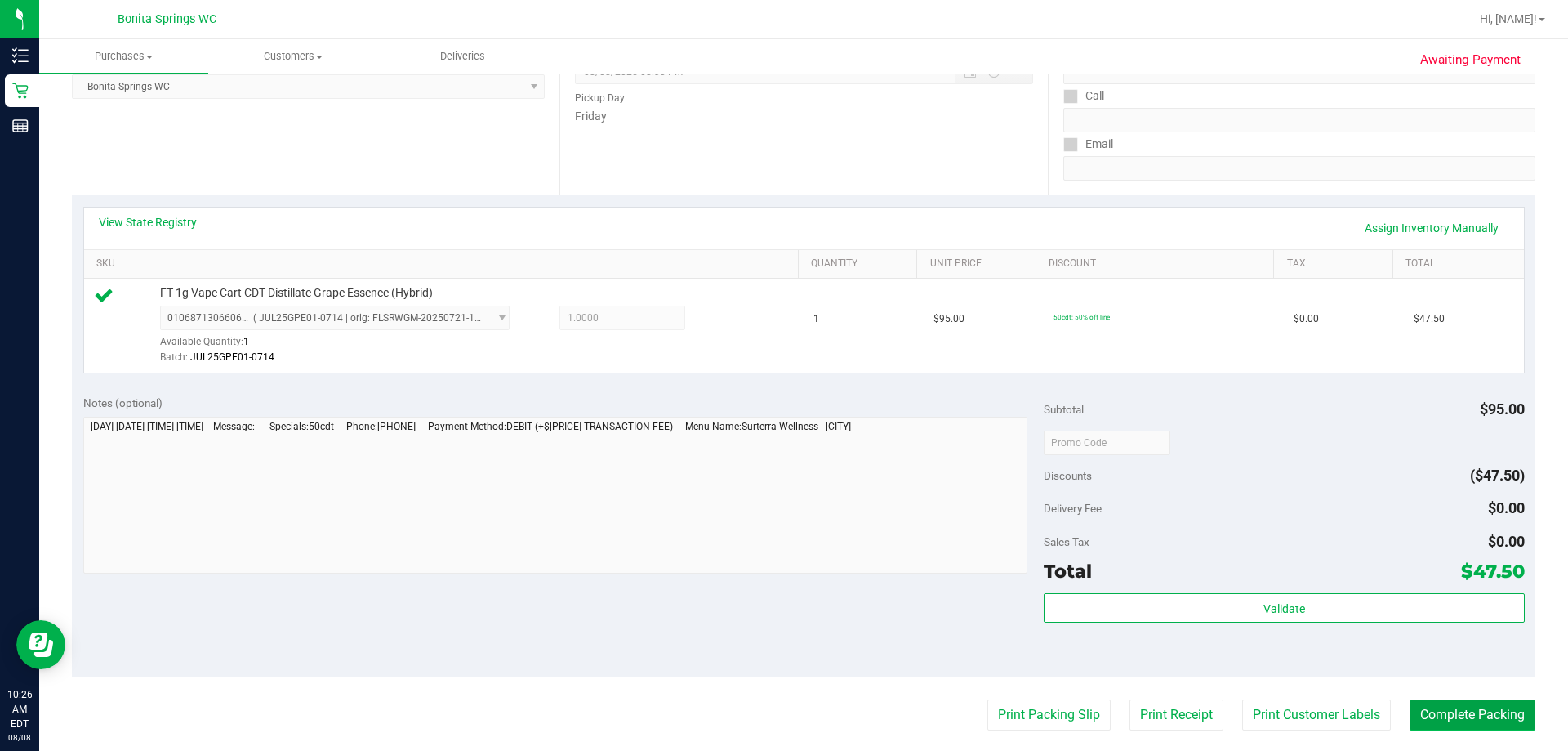 click on "Complete Packing" at bounding box center [1472, 715] 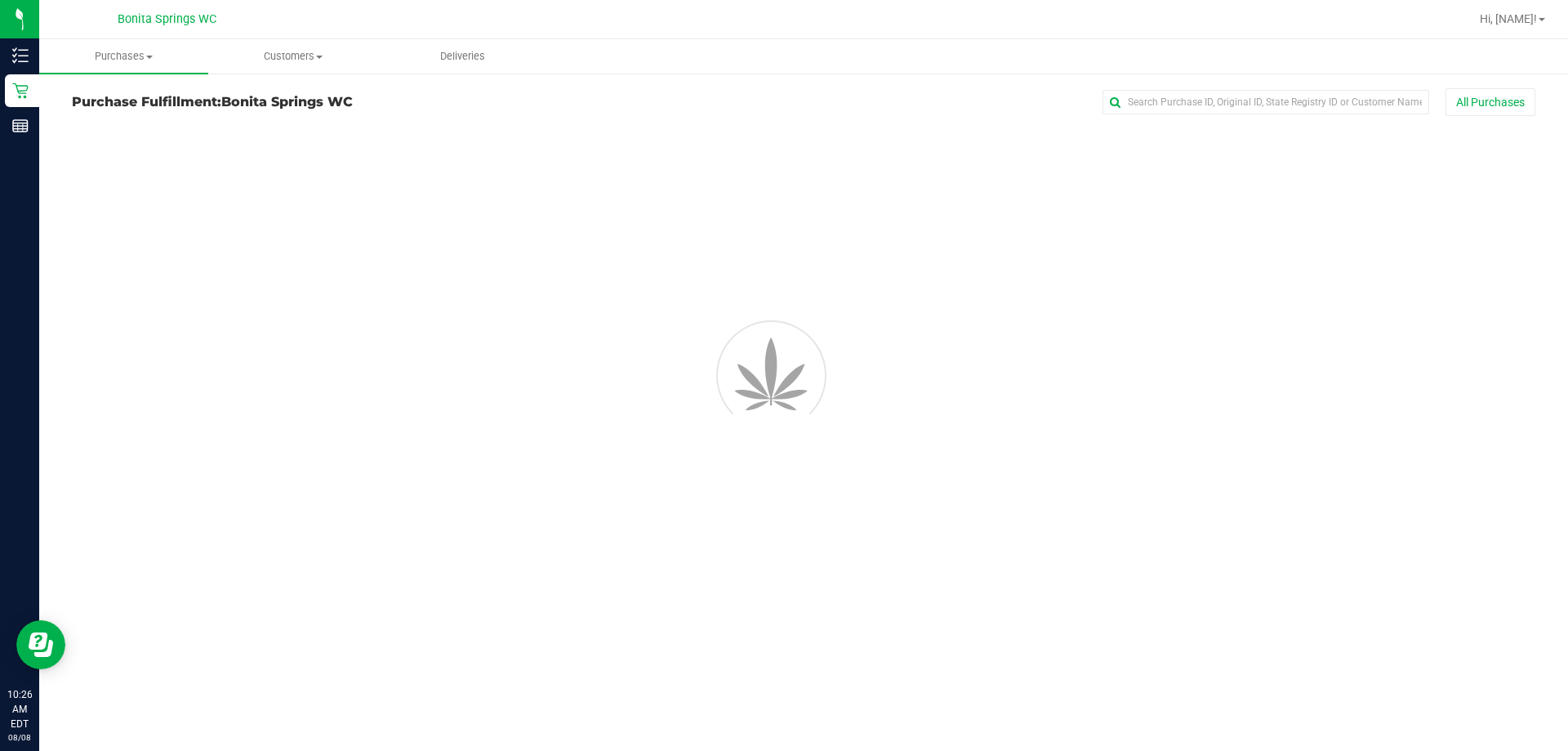 scroll, scrollTop: 0, scrollLeft: 0, axis: both 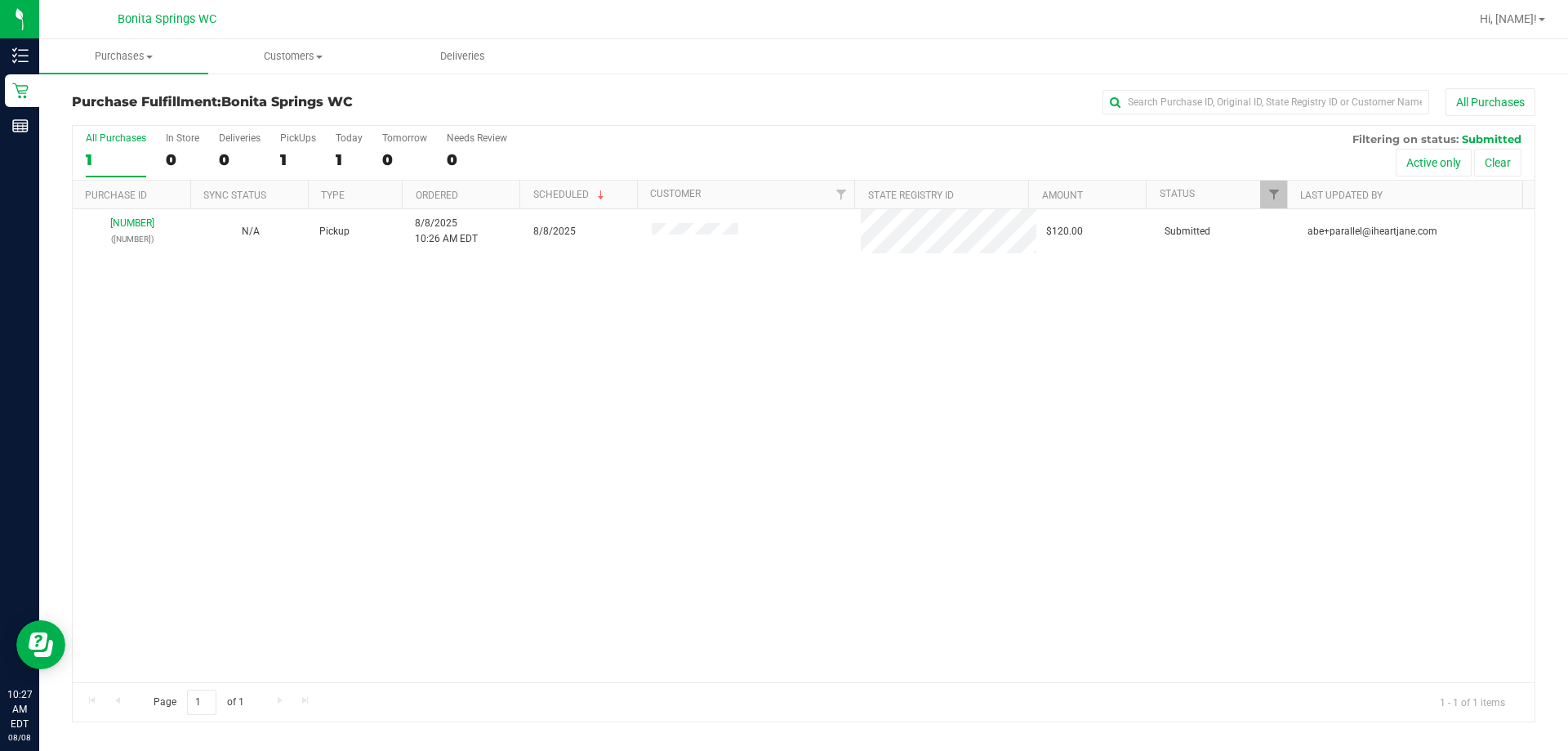 click on "[NUMBER]
([NUMBER])
N/A
Pickup [DATE] [TIME] [TIMEZONE] [DATE]
[PRICE]
Submitted [EMAIL]" at bounding box center [804, 445] 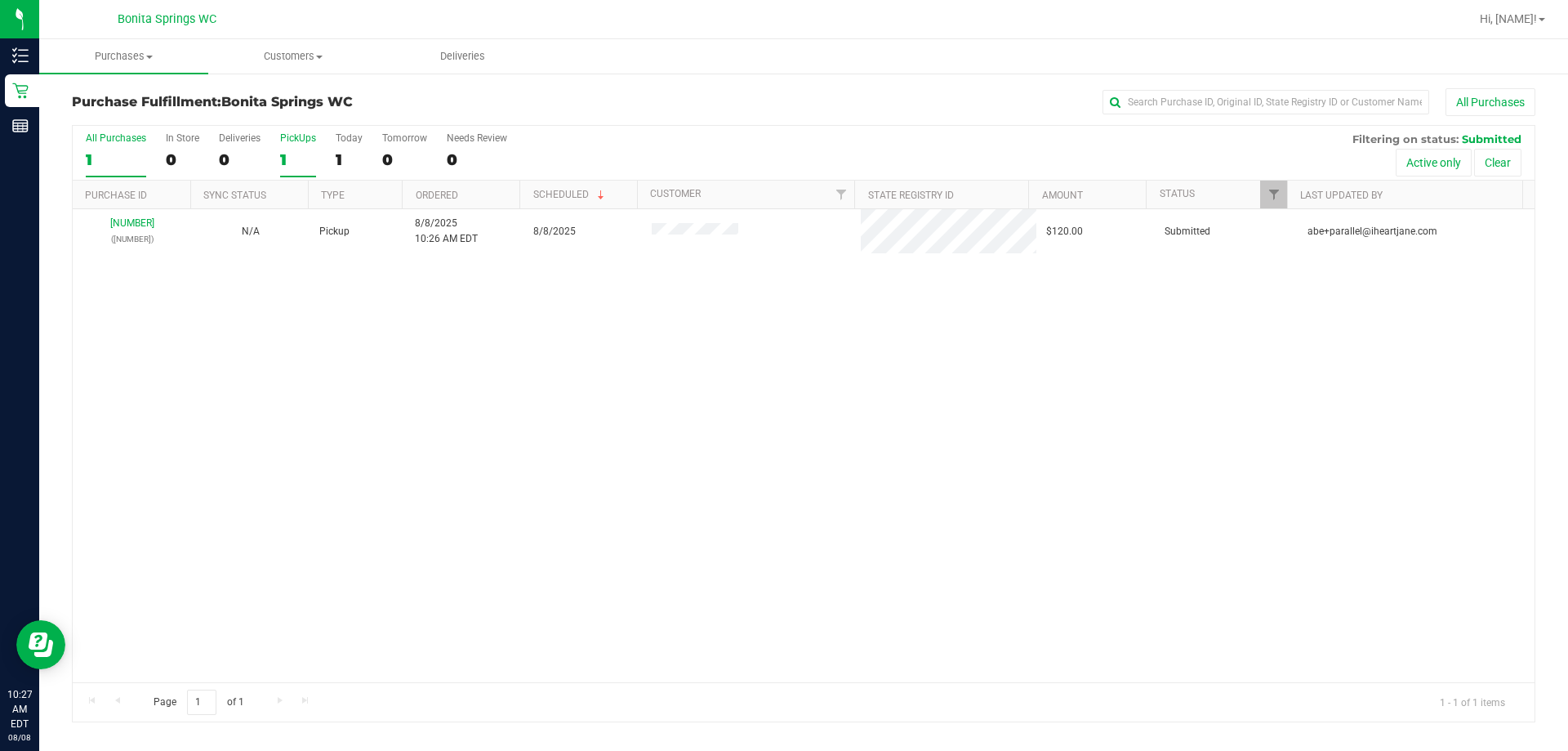 click on "PickUps" at bounding box center (298, 138) 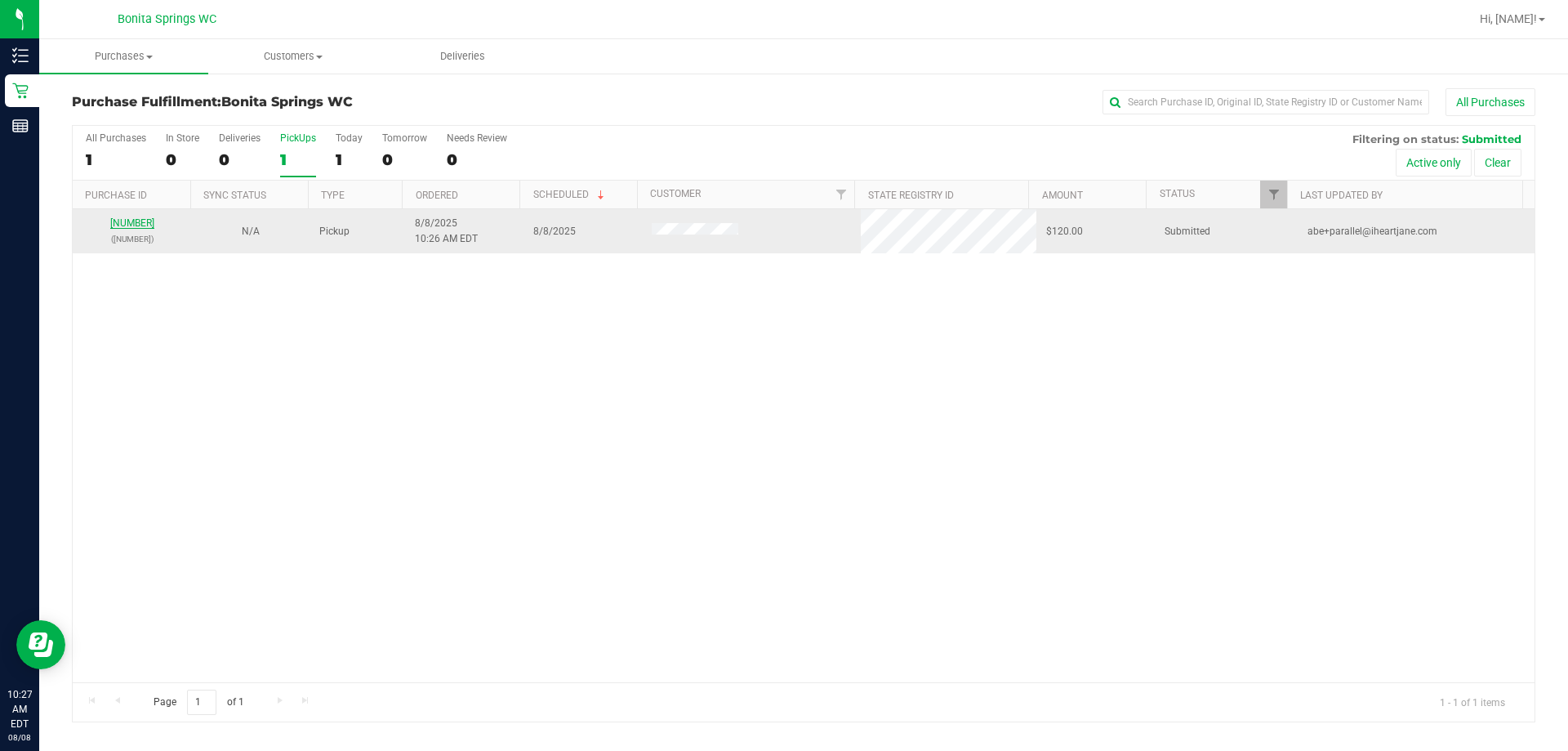 click on "[NUMBER]" at bounding box center [132, 223] 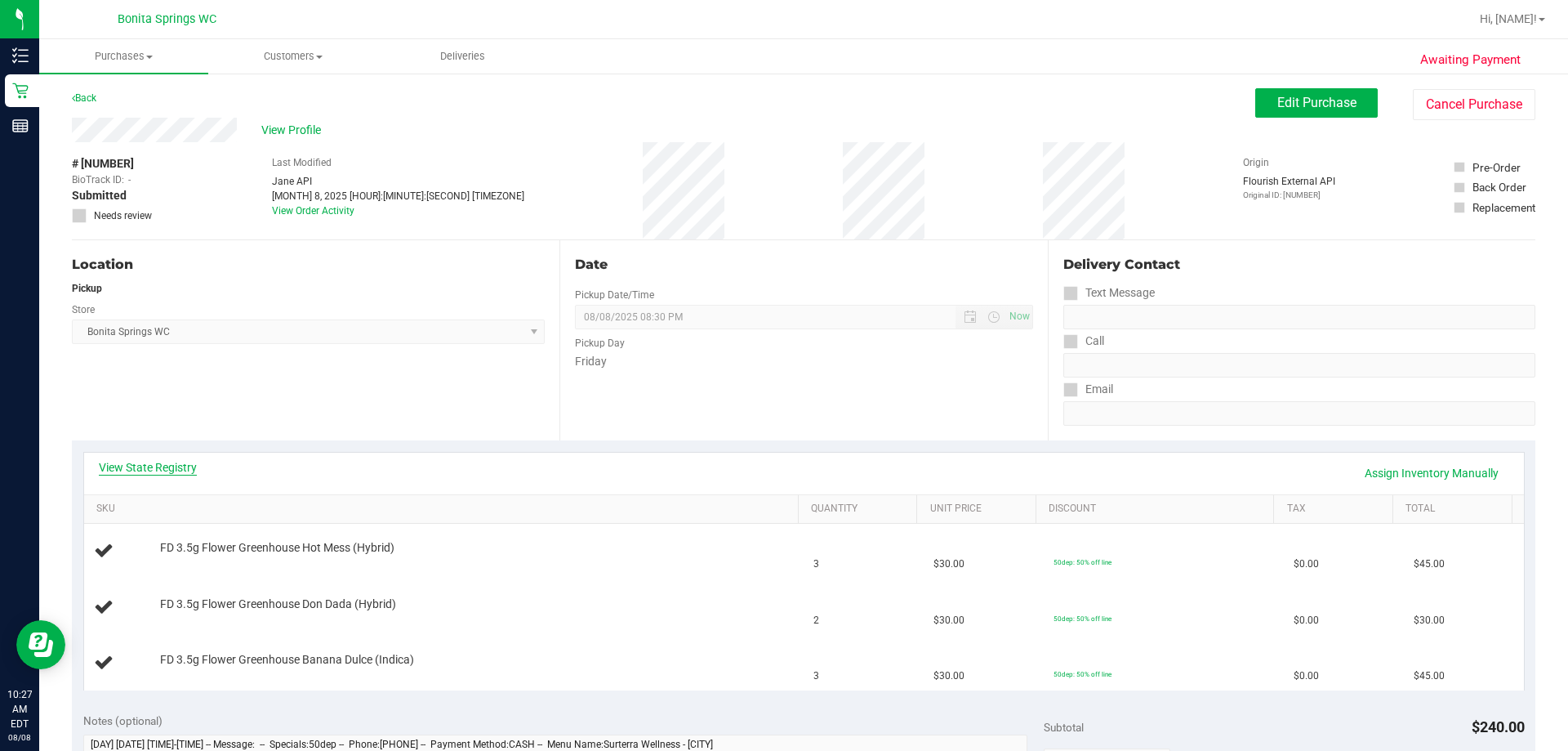 click on "View State Registry" at bounding box center [148, 467] 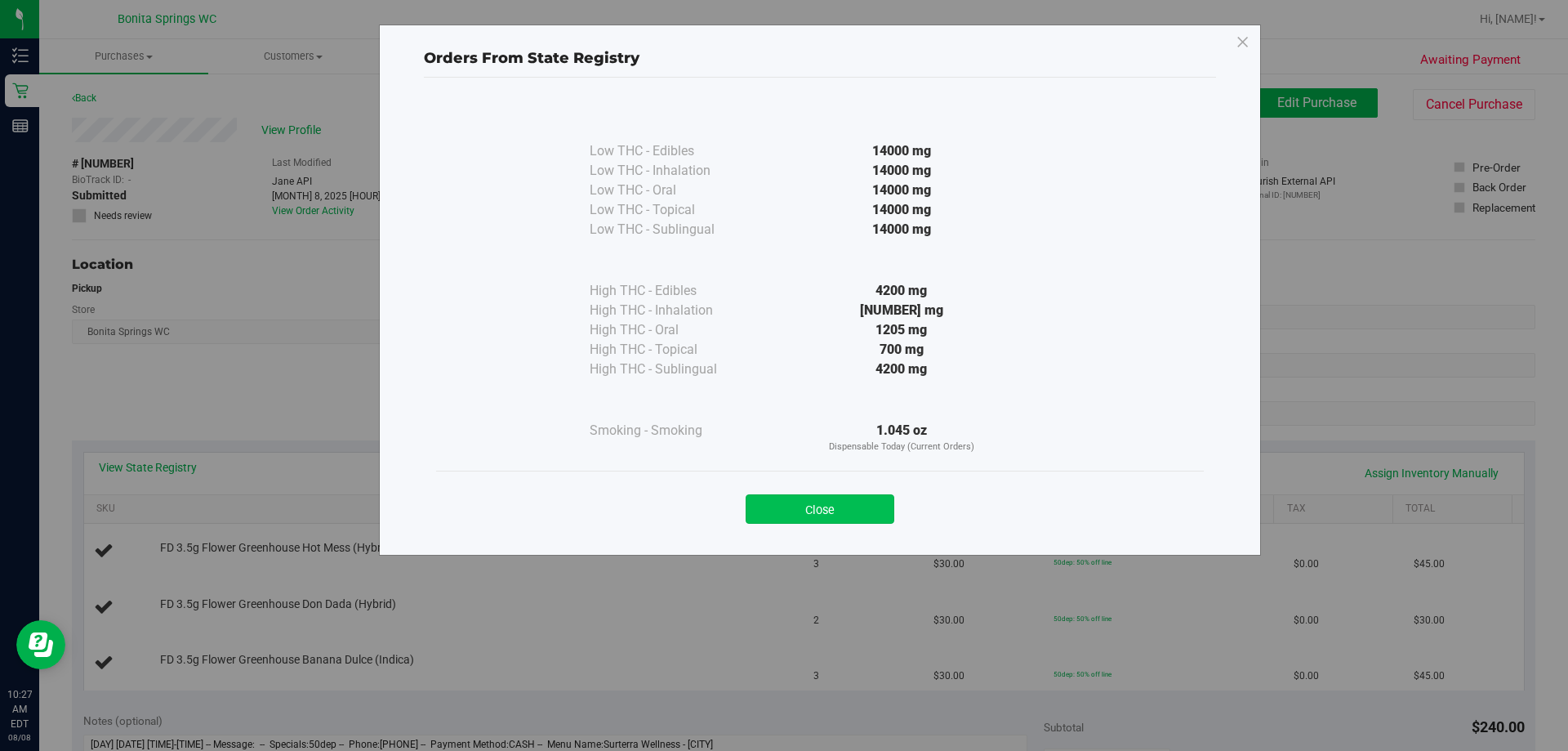 click on "Close" at bounding box center [820, 509] 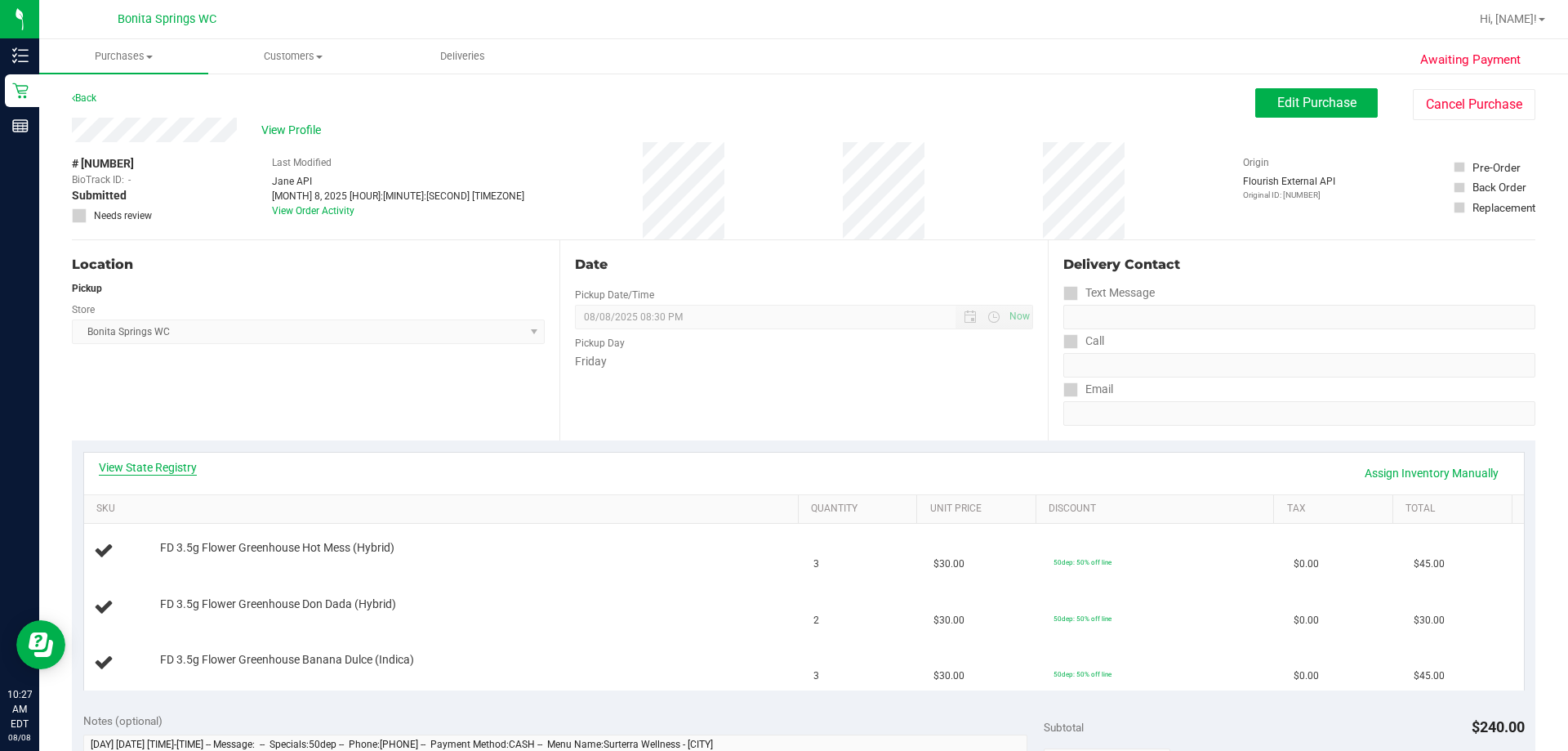 click on "View State Registry" at bounding box center (148, 467) 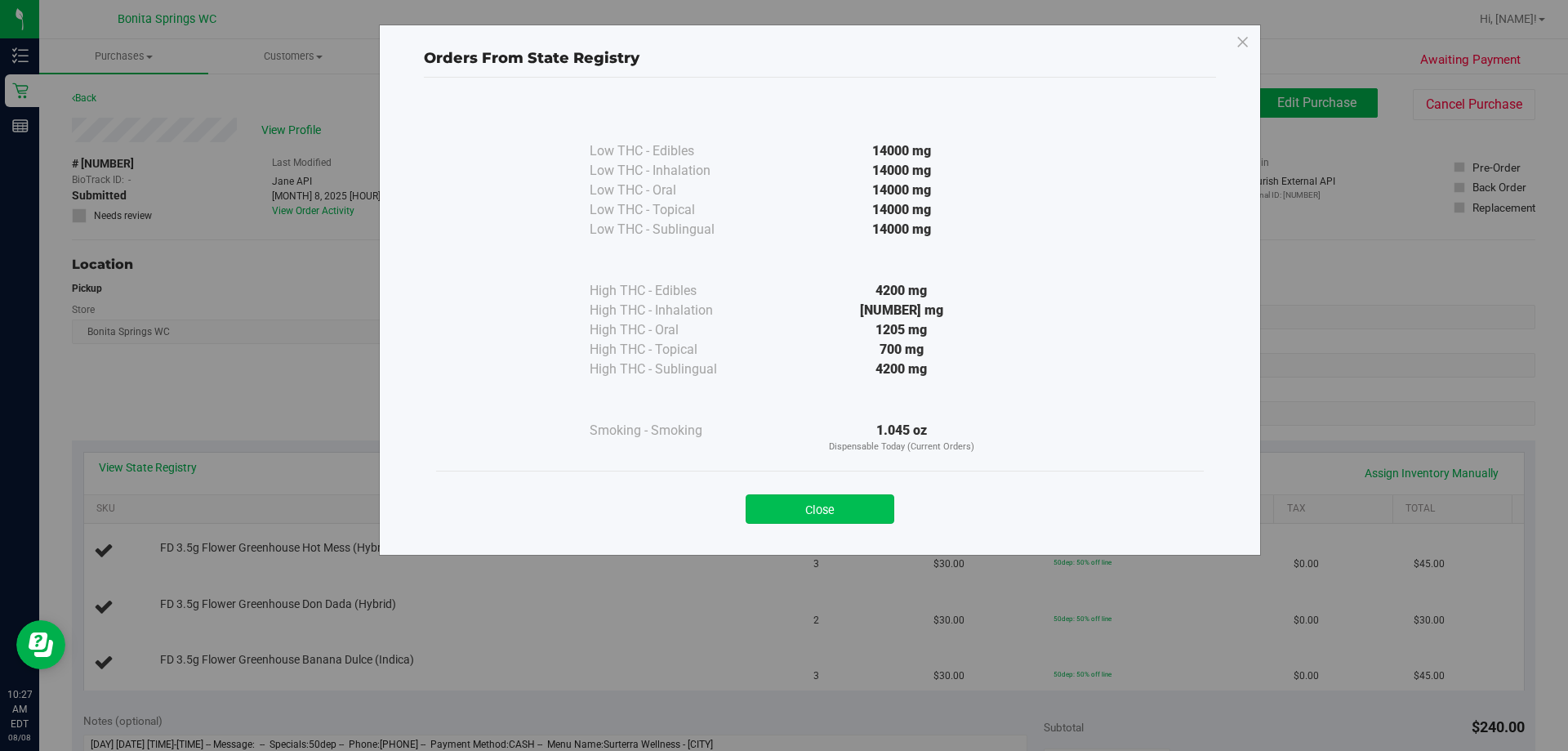 click on "Close" at bounding box center [820, 509] 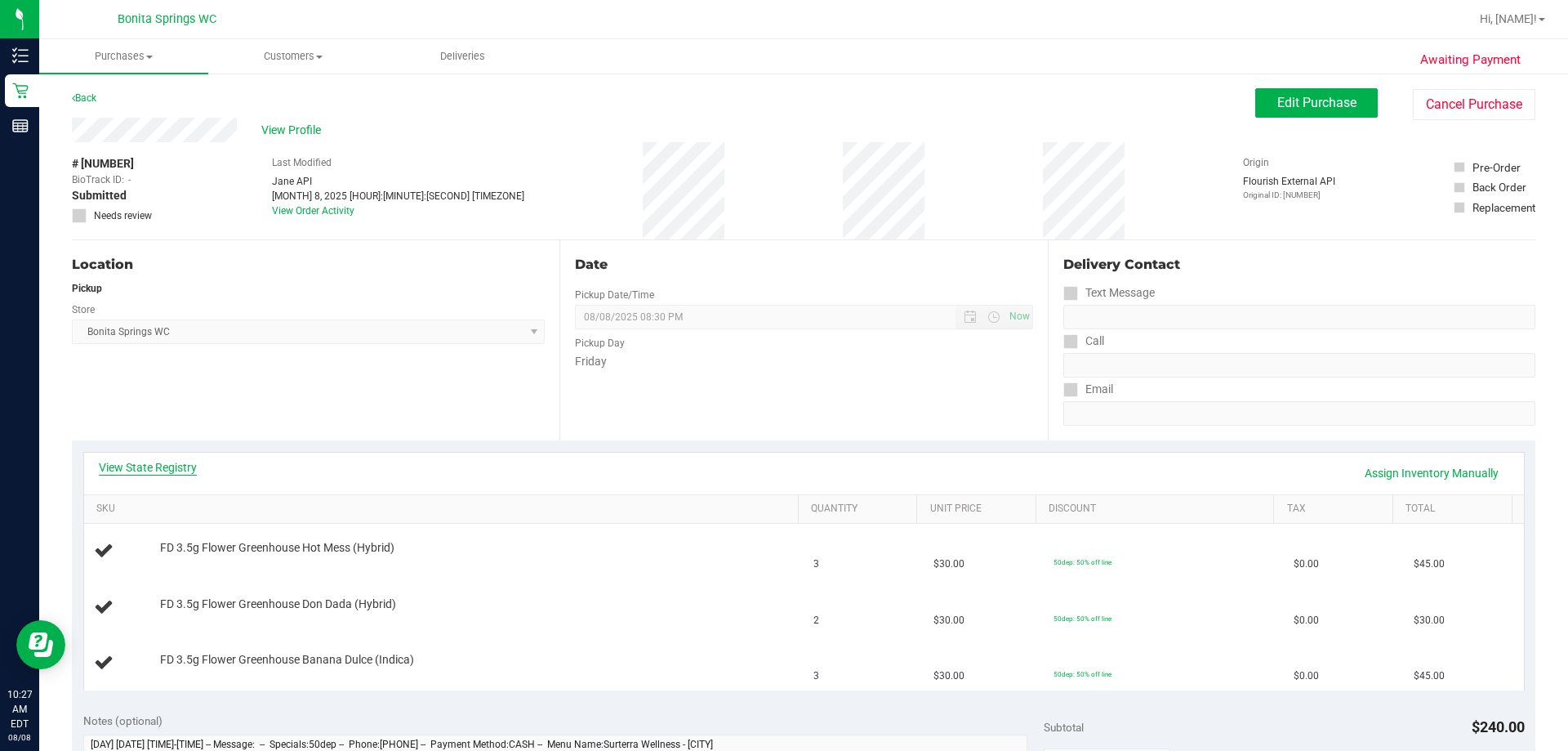 click on "View State Registry" at bounding box center [148, 467] 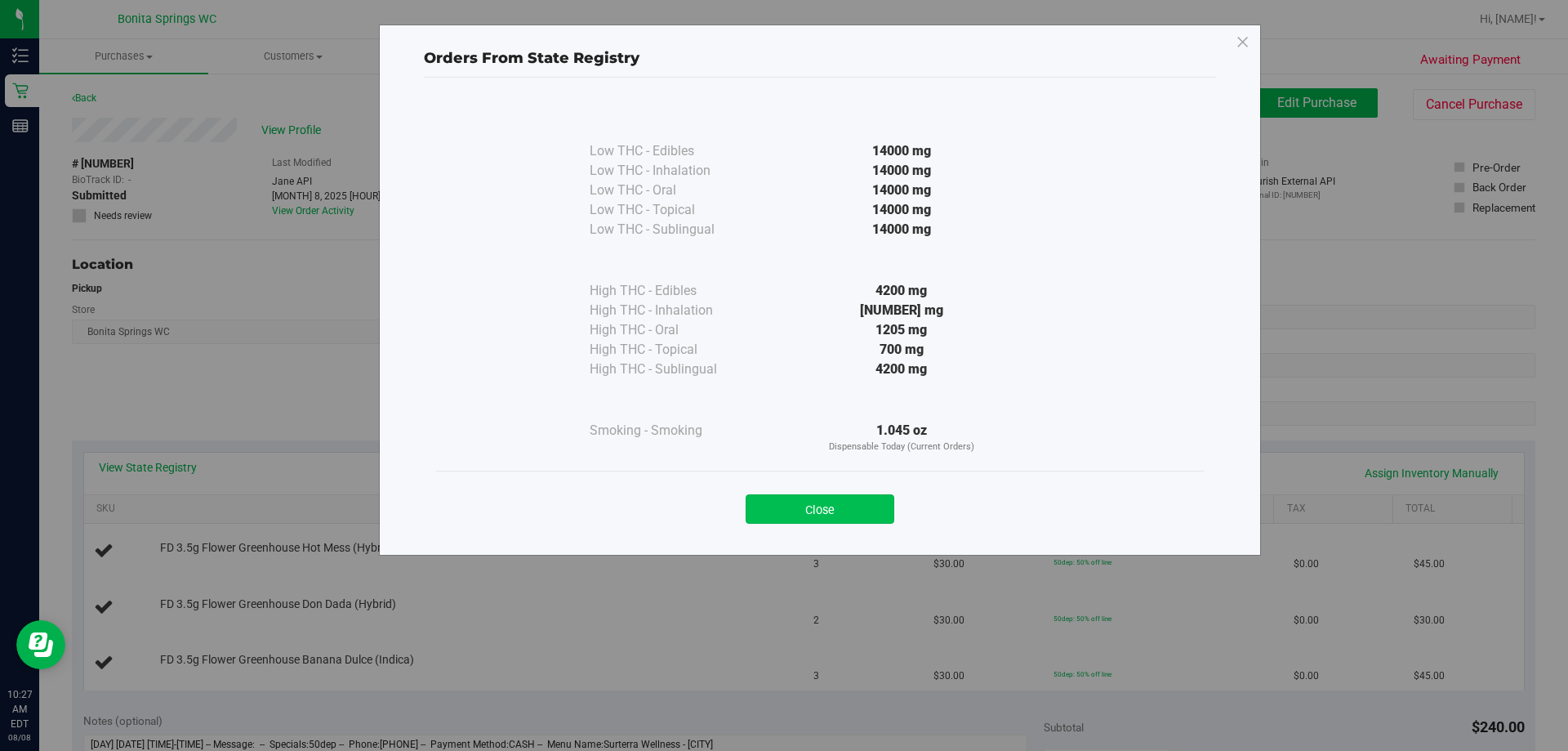 click on "Close" at bounding box center (820, 509) 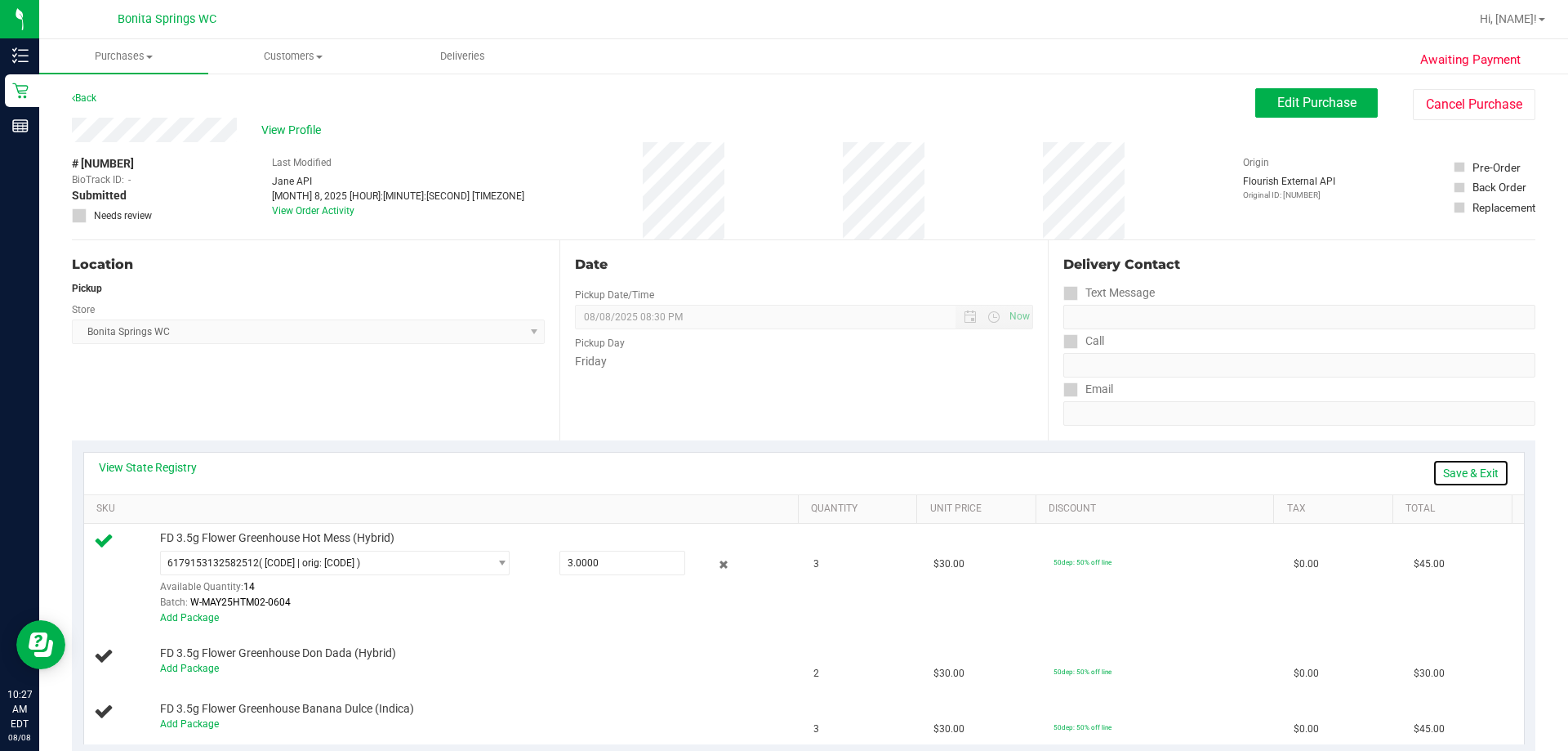 click on "Save & Exit" at bounding box center [1471, 473] 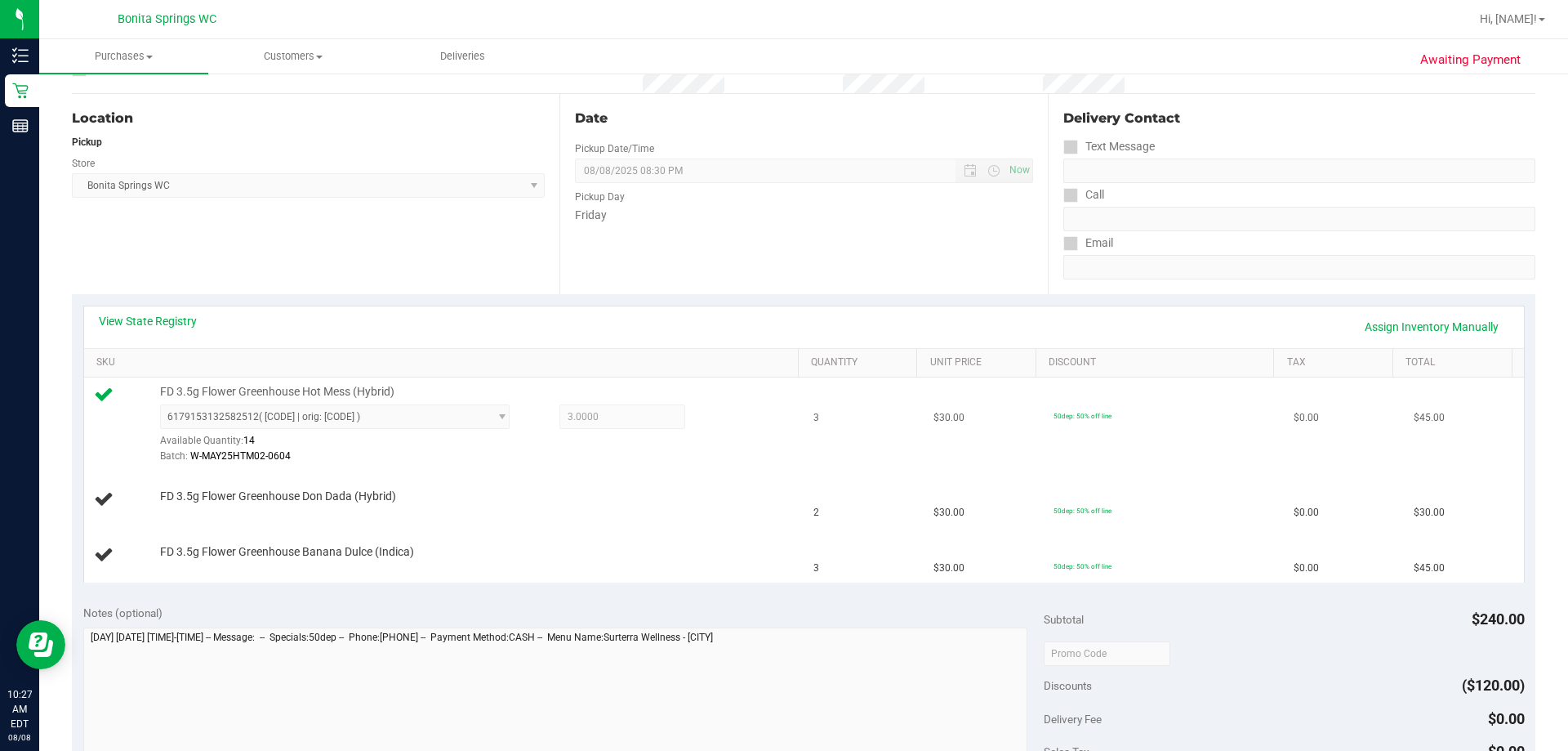 scroll, scrollTop: 163, scrollLeft: 0, axis: vertical 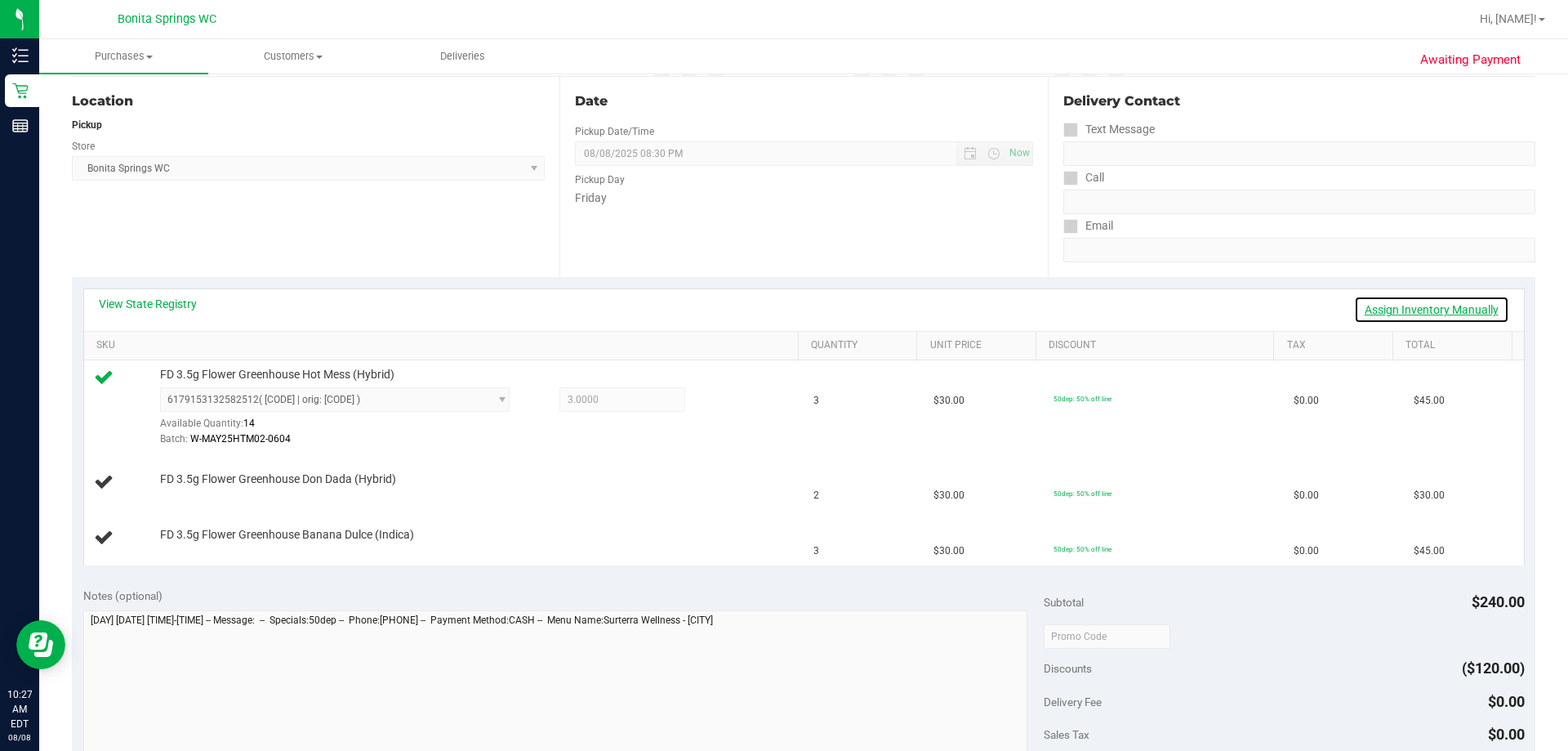 drag, startPoint x: 1383, startPoint y: 312, endPoint x: 1352, endPoint y: 322, distance: 32.573 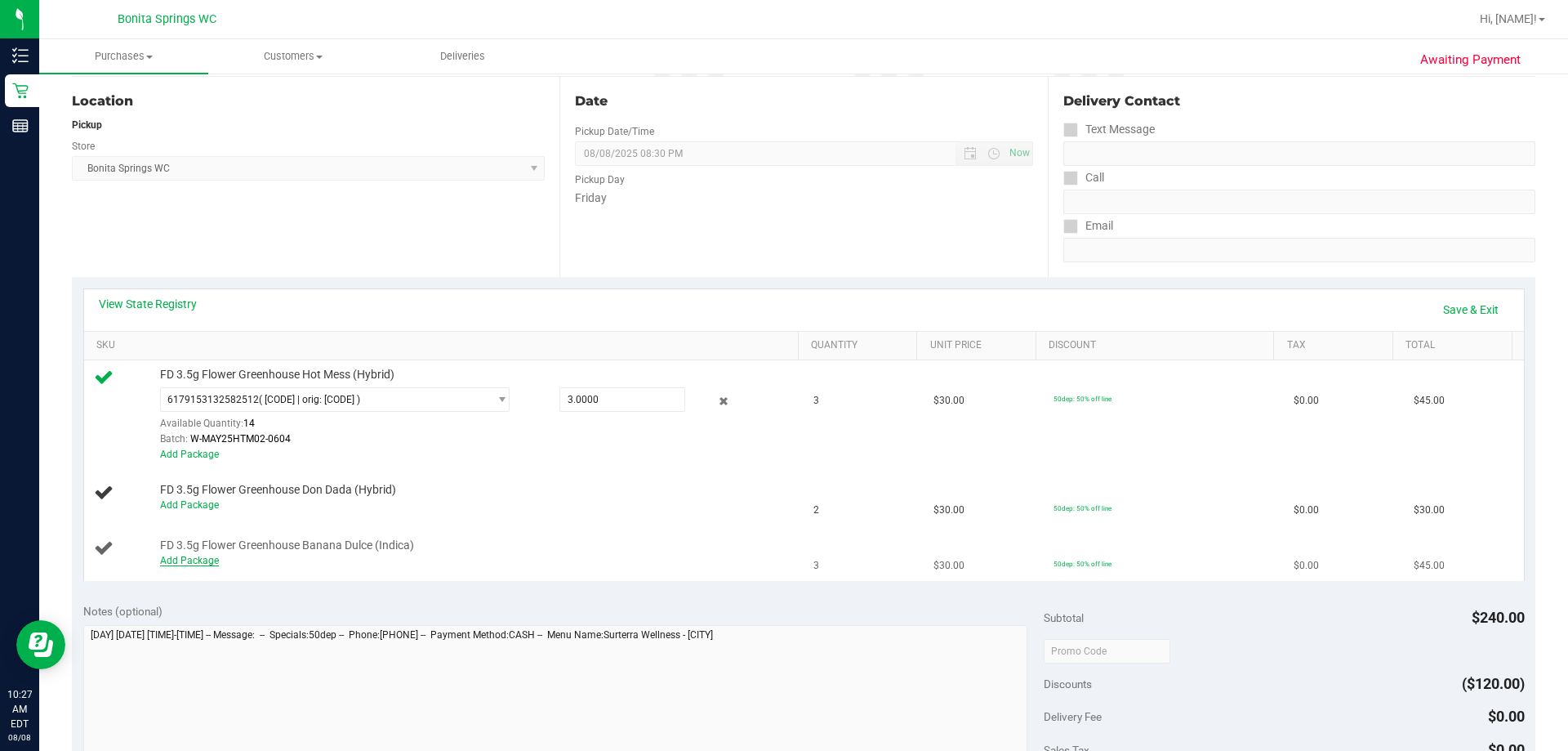 click on "Add Package" at bounding box center [189, 561] 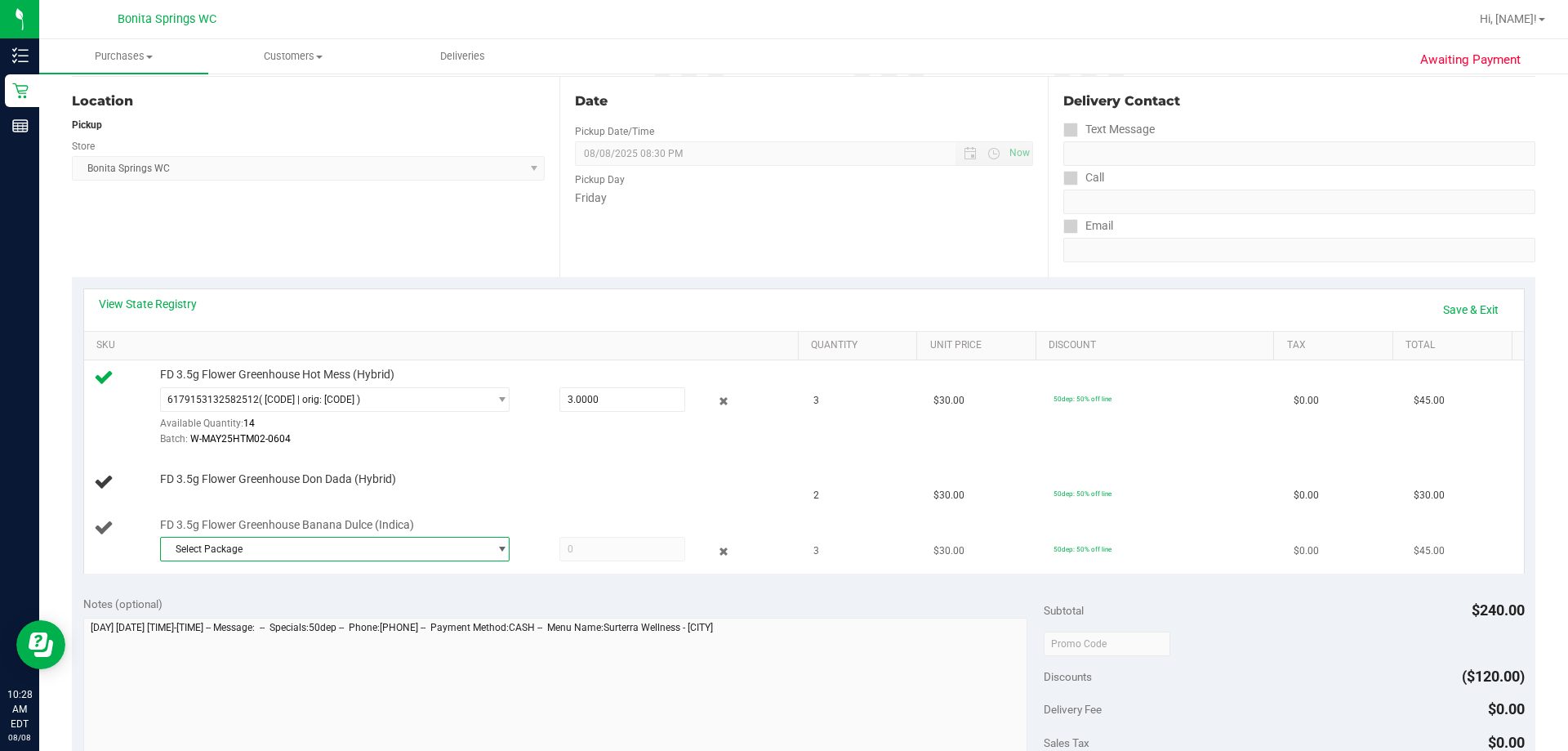 click on "Select Package" at bounding box center [324, 549] 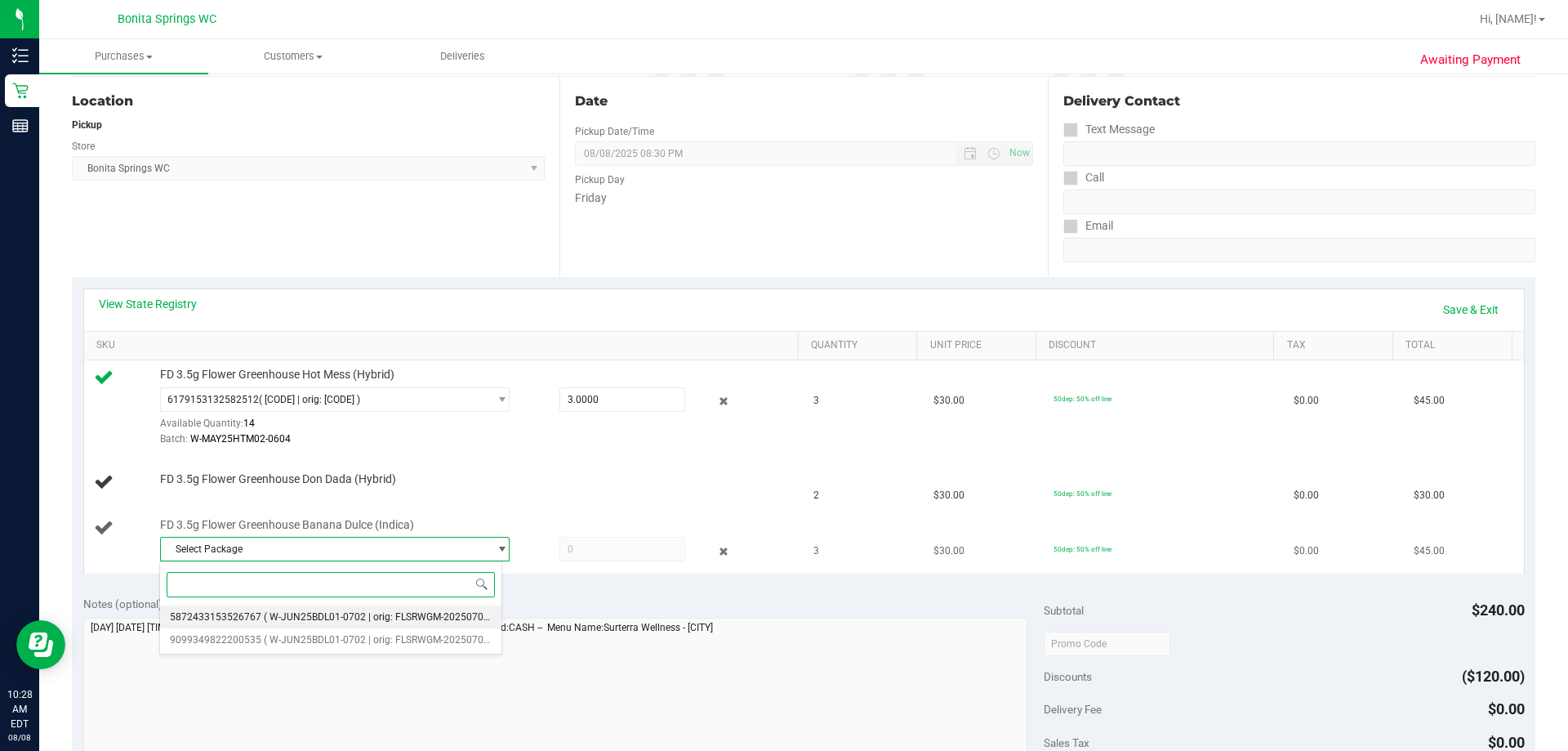 drag, startPoint x: 283, startPoint y: 622, endPoint x: 336, endPoint y: 561, distance: 80.80842 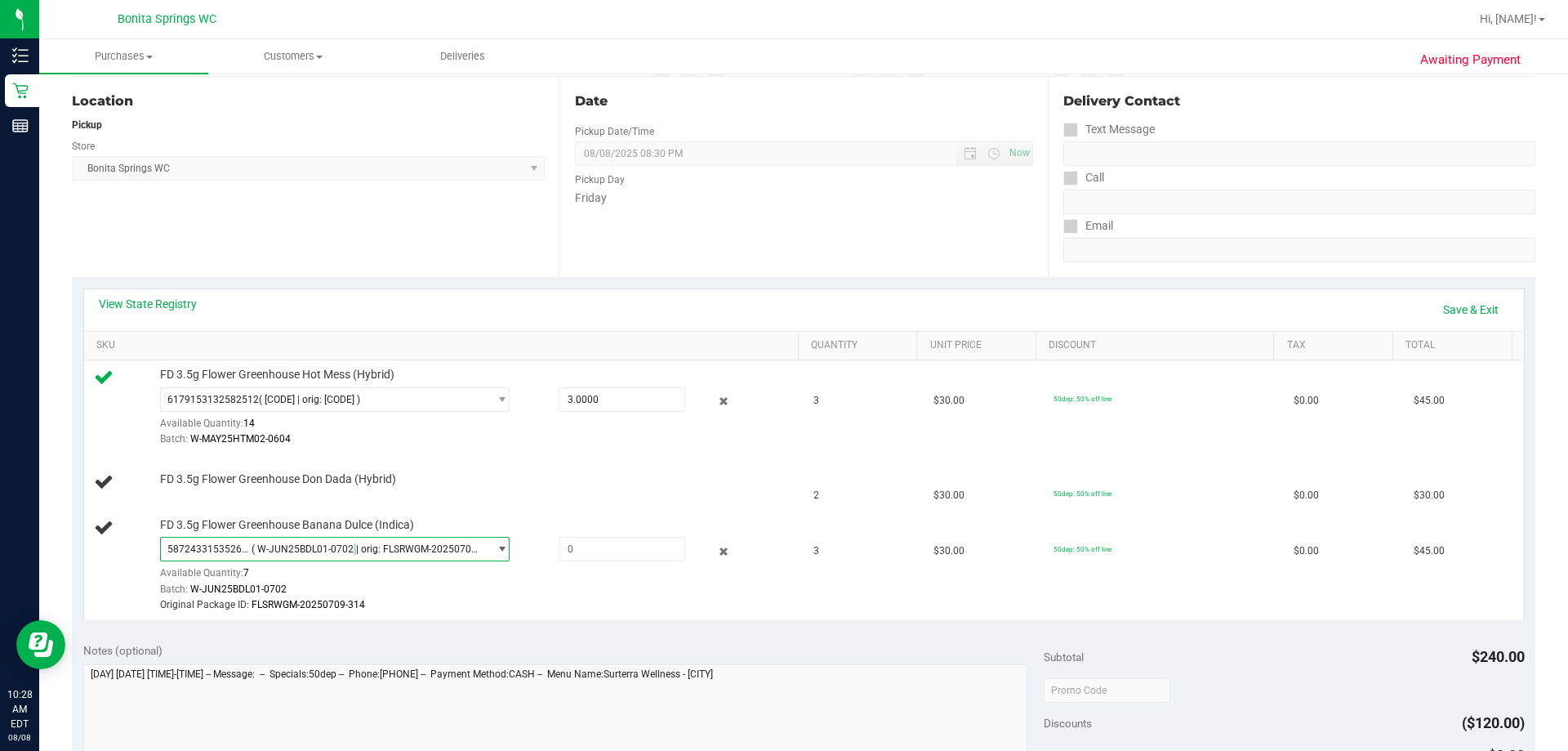 drag, startPoint x: 346, startPoint y: 539, endPoint x: 354, endPoint y: 573, distance: 34.928498 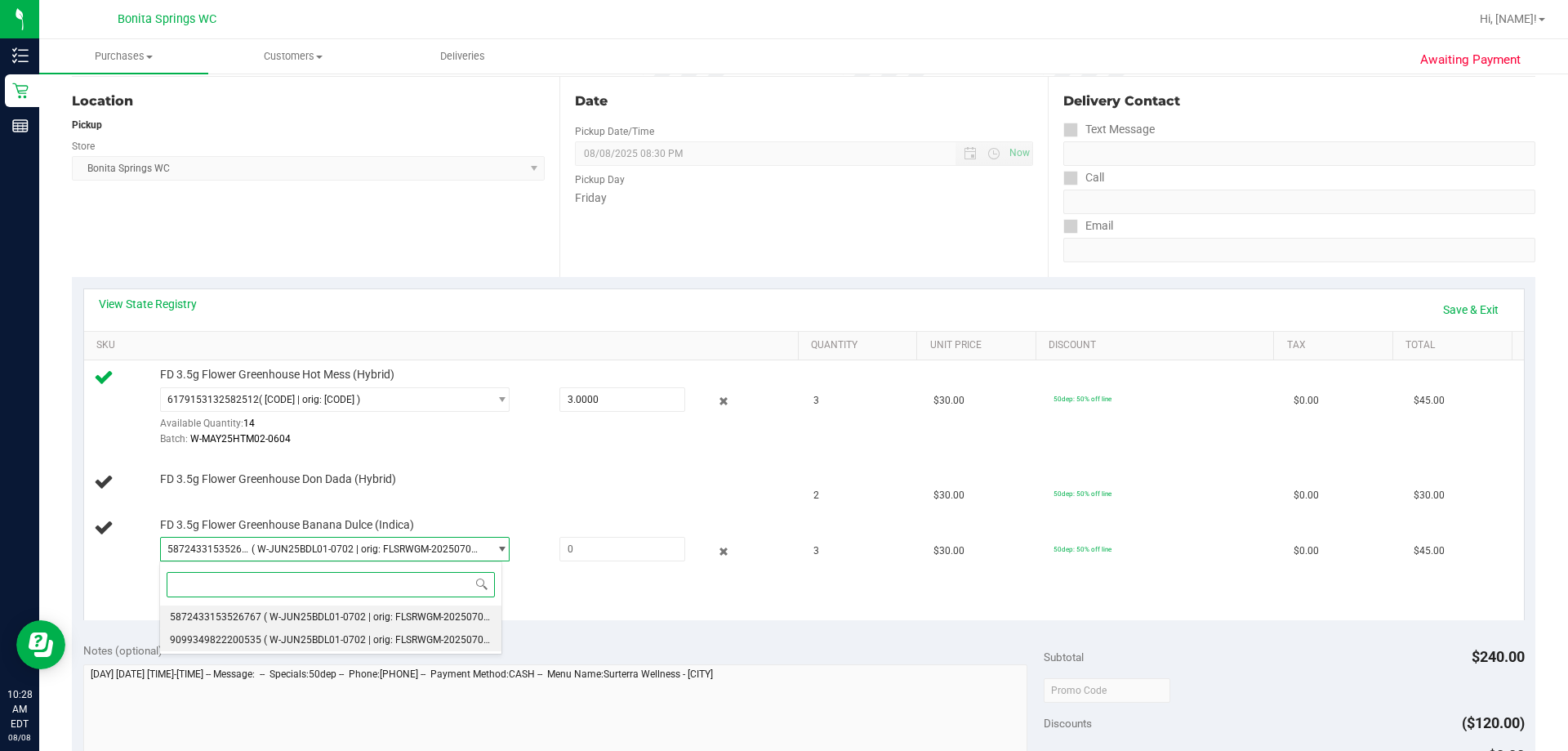 click on "(
W-JUN25BDL01-0702 | orig: FLSRWGM-20250709-417
)" at bounding box center [389, 640] 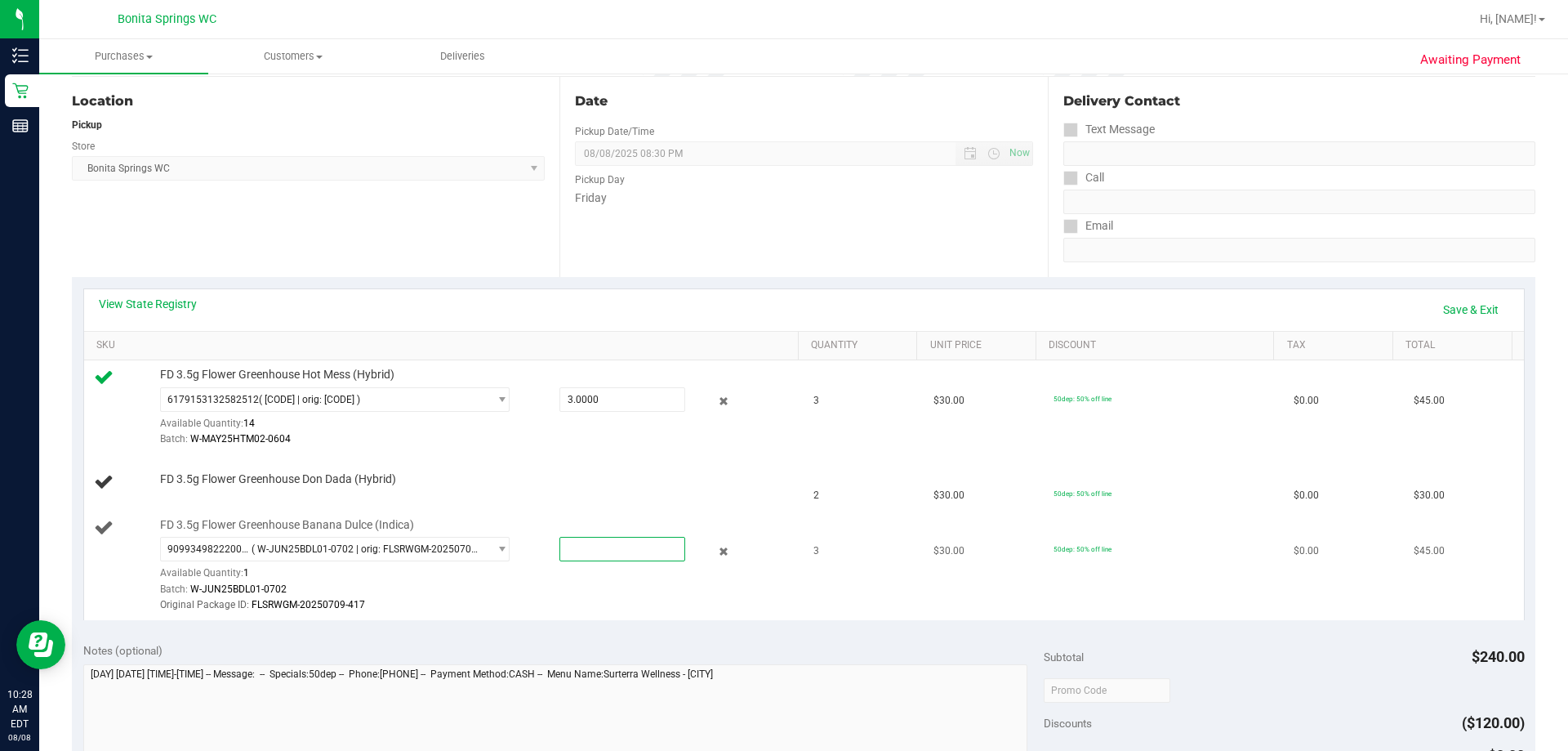 click at bounding box center (622, 549) 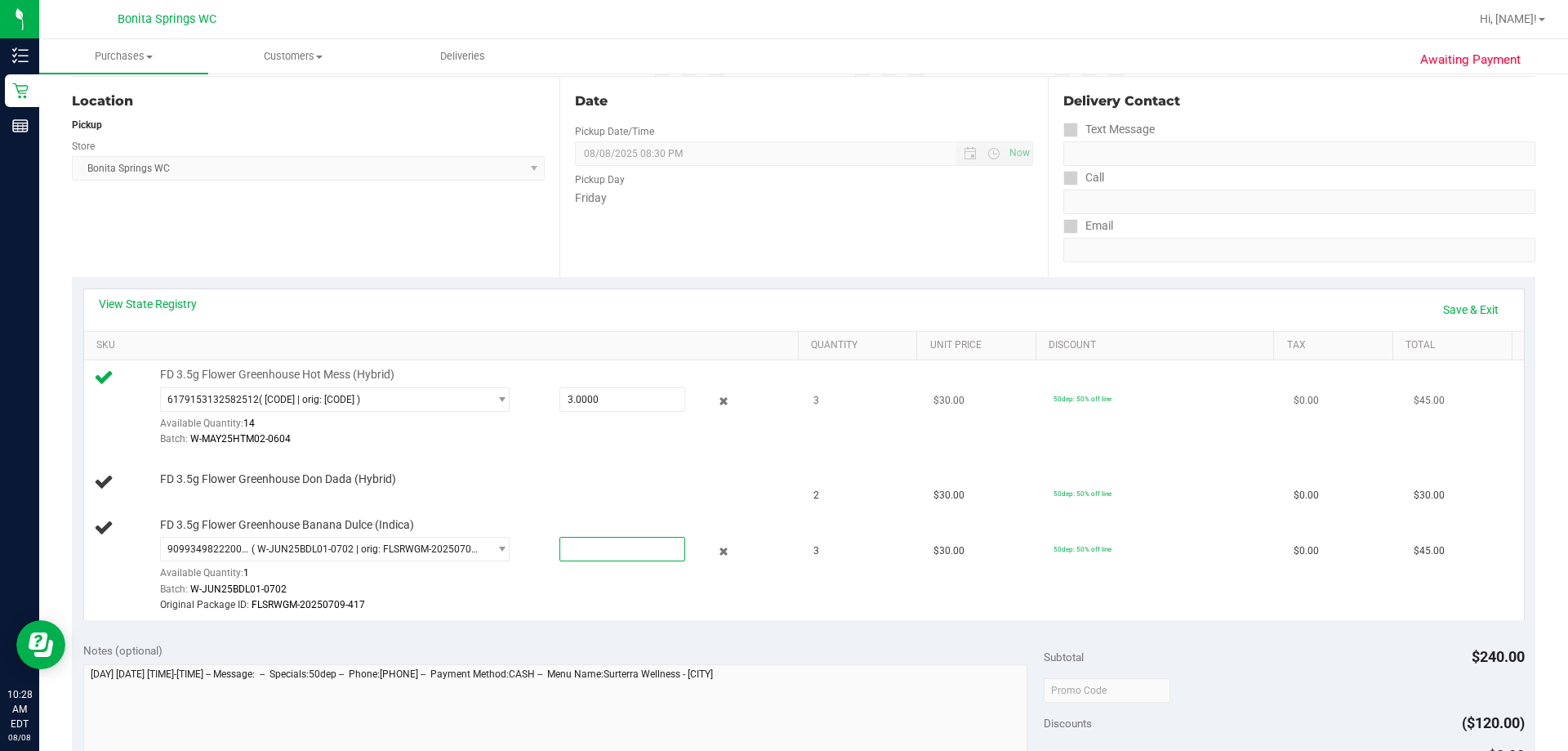 type on "1" 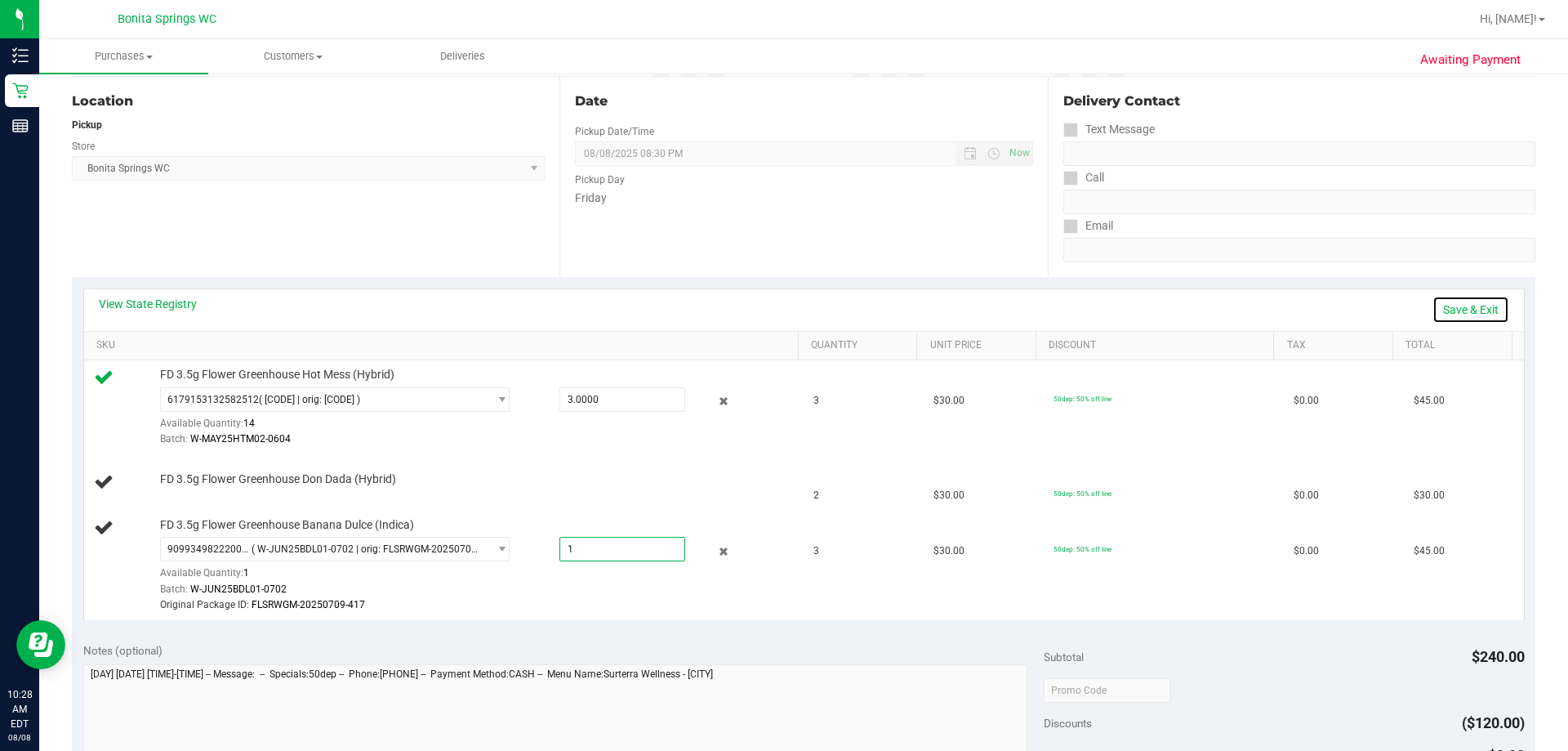 type on "1.0000" 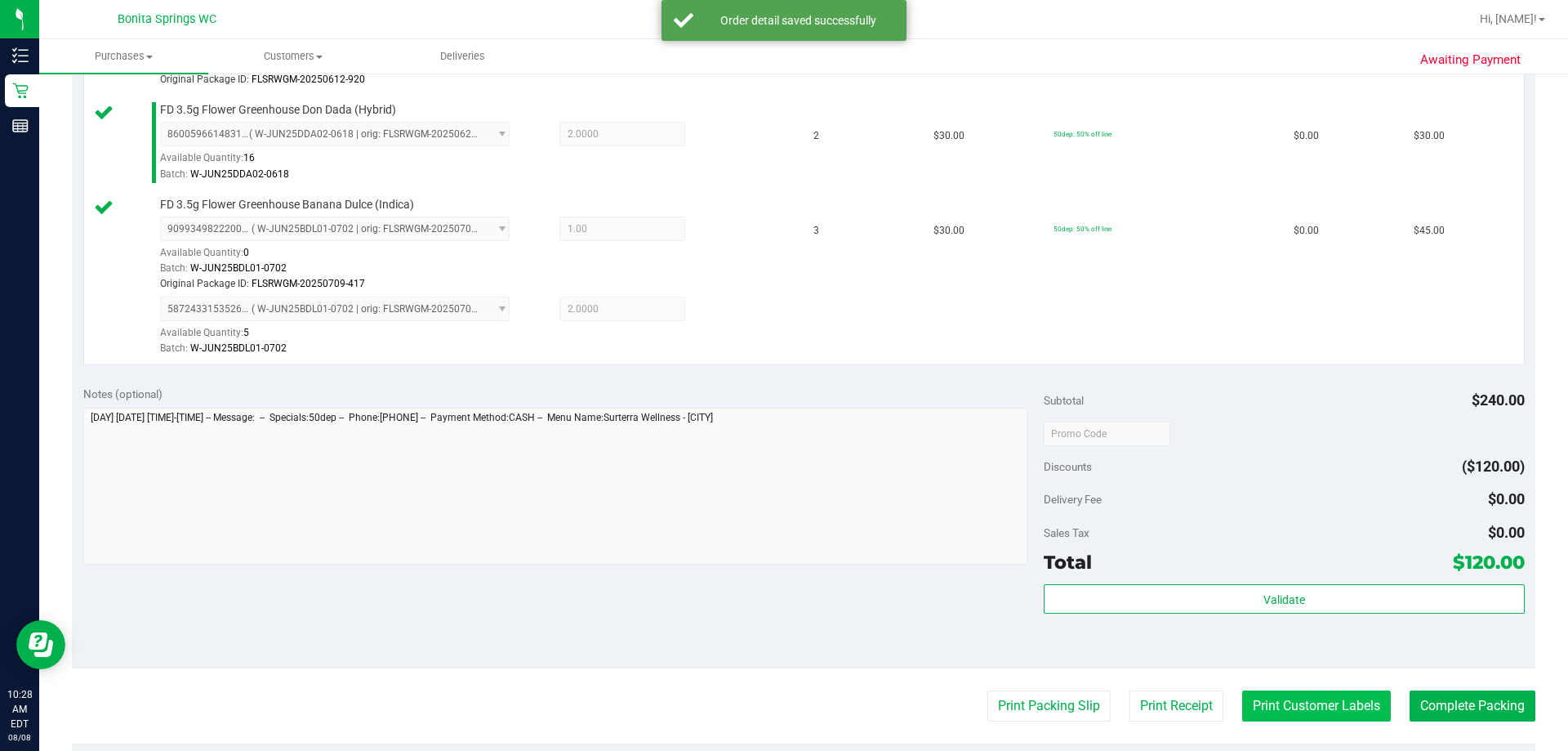 scroll, scrollTop: 735, scrollLeft: 0, axis: vertical 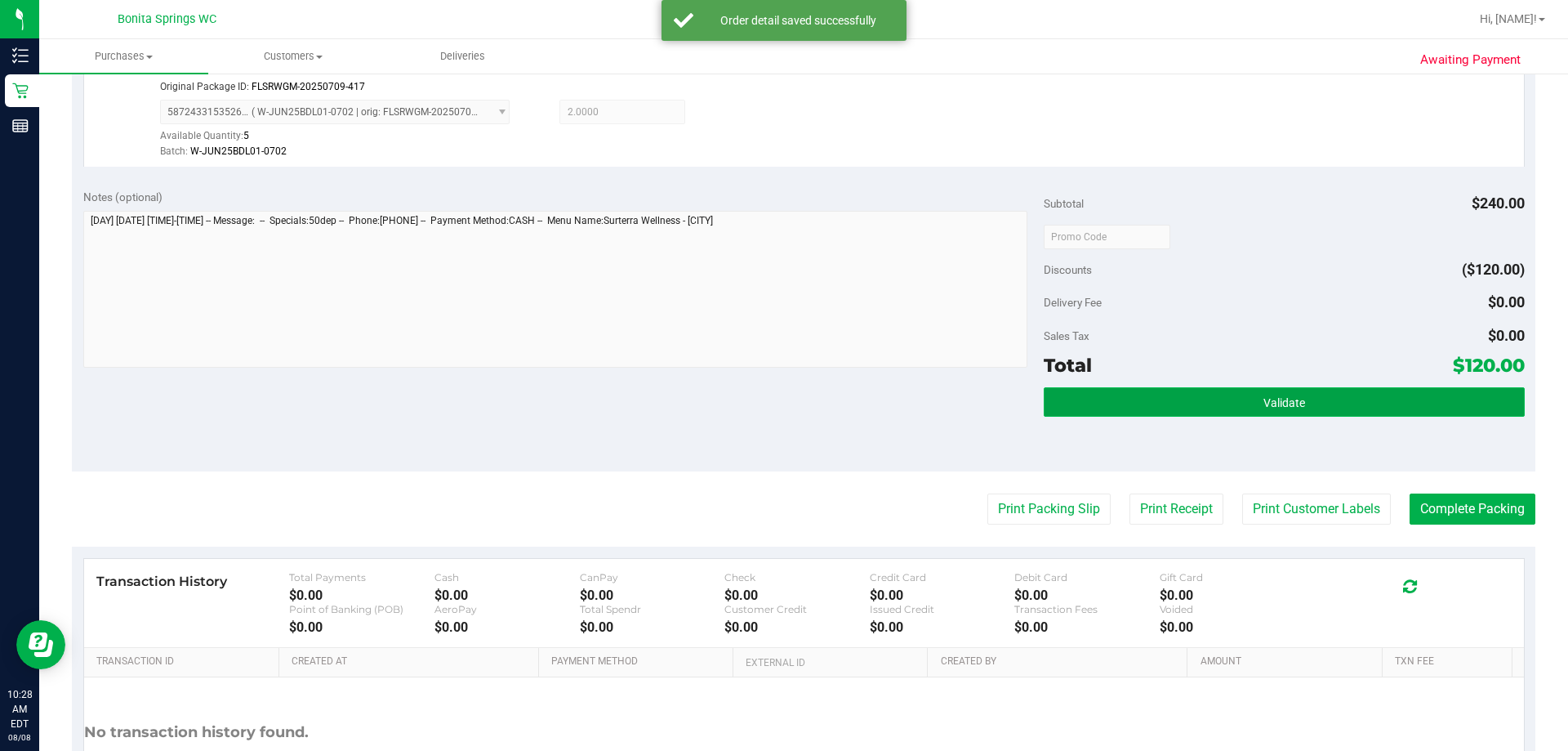 click on "Validate" at bounding box center [1284, 402] 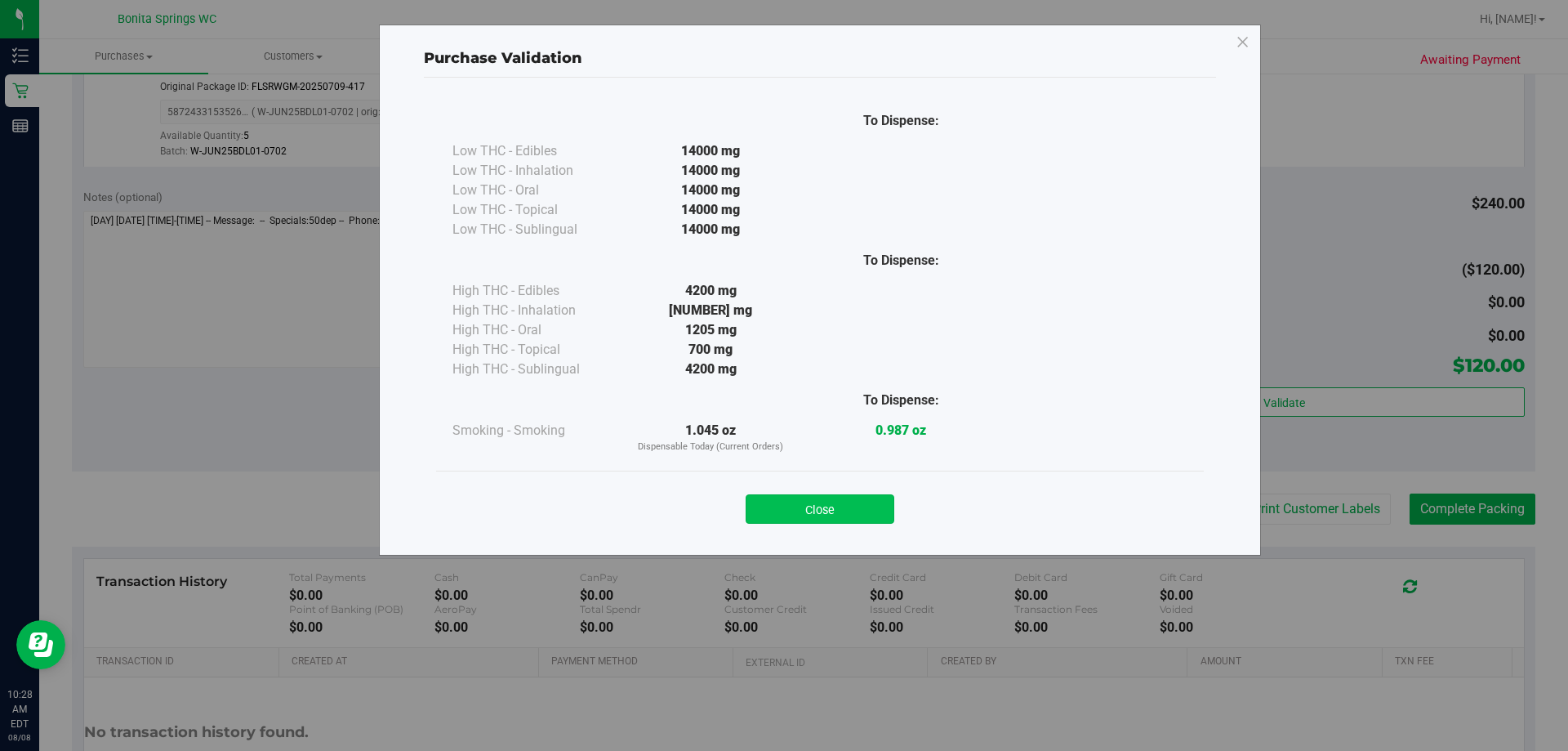 click on "Close" at bounding box center [820, 509] 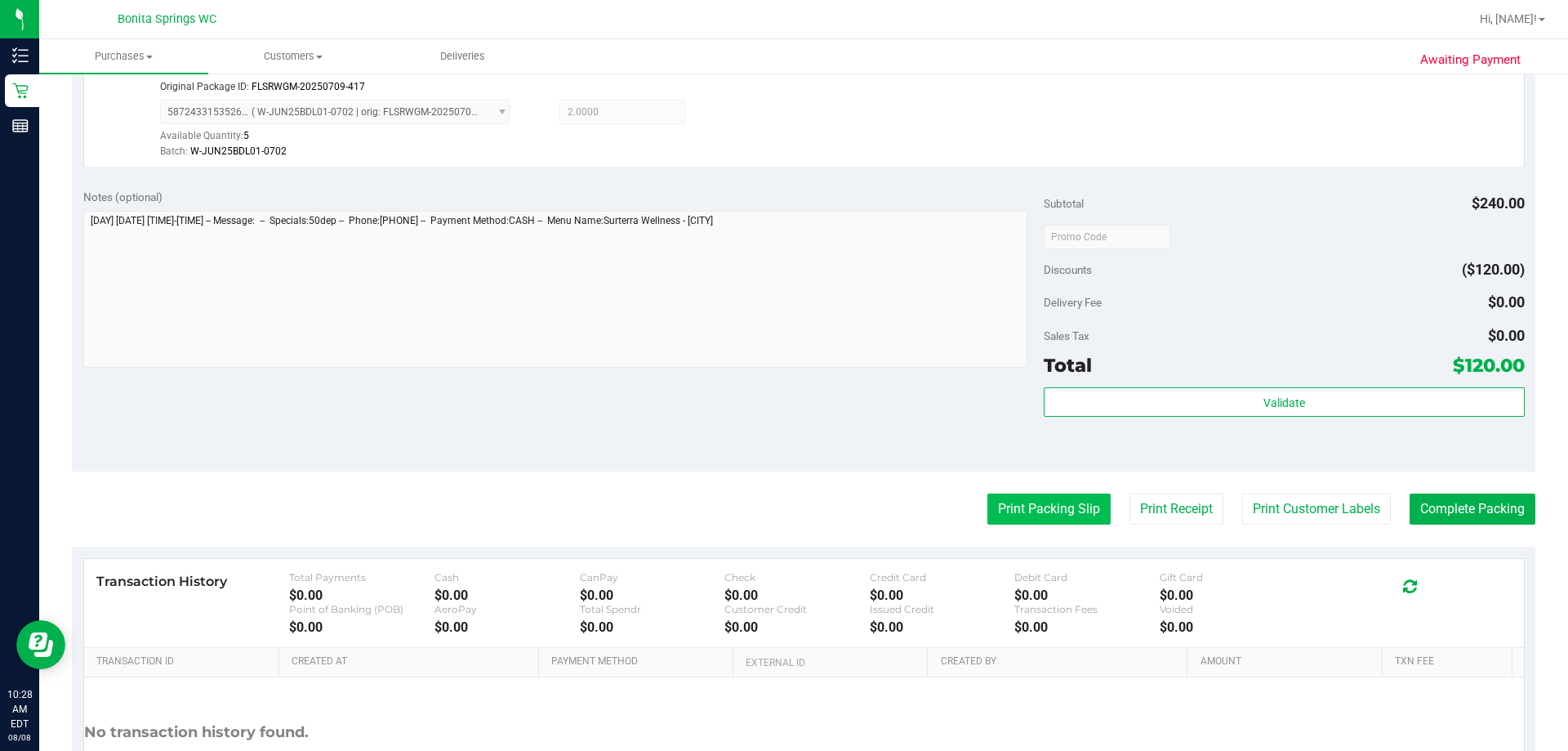 click on "Print Packing Slip" at bounding box center (1049, 509) 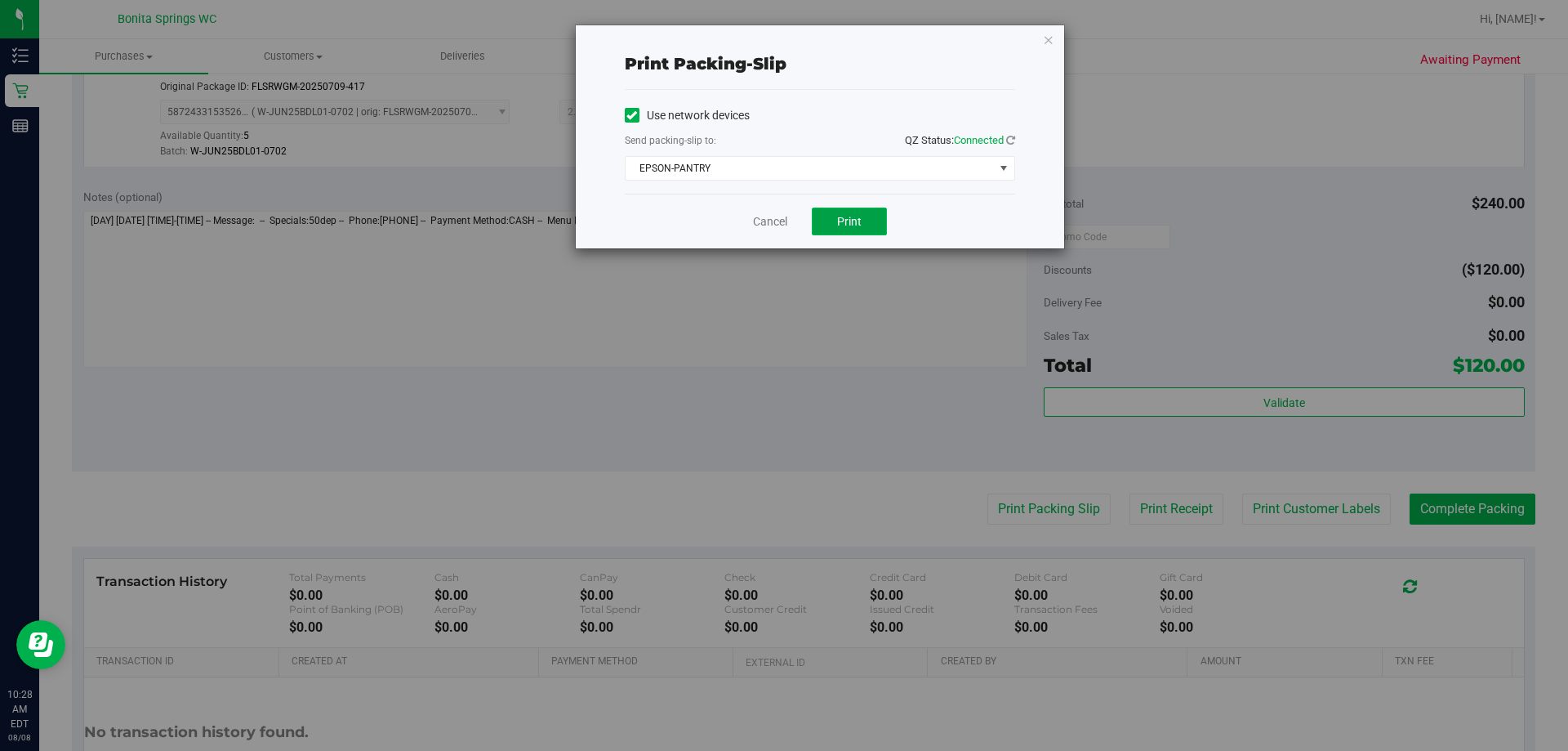 click on "Print" at bounding box center [849, 221] 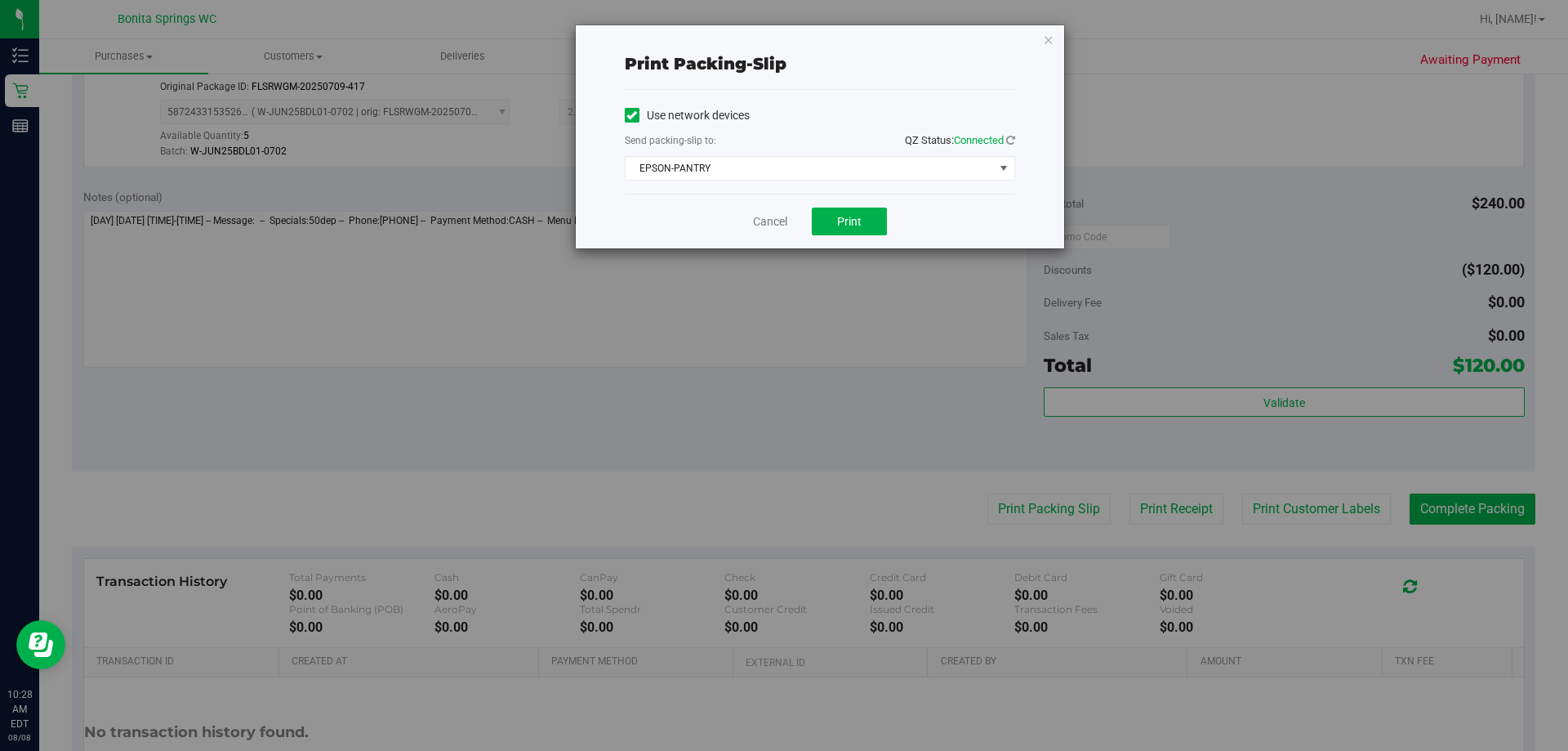 click on "Print packing-slip
Use network devices
Send packing-slip to:
QZ Status:   Connected
EPSON-PANTRY Choose printer DONOTUSE-EPSON EPSON EPSON-AUGUST-ALSINA EPSON-CHECKIN-1 EPSON-CHECKIN-2 EPSON-CONSULT EPSON-FILLPACK-1 EPSON-FILLPACK-2 EPSON-PANTRY EPSON-POS-2 EPSON-POS-3 EPSON-POS-4
Cancel
Print" at bounding box center (820, 136) 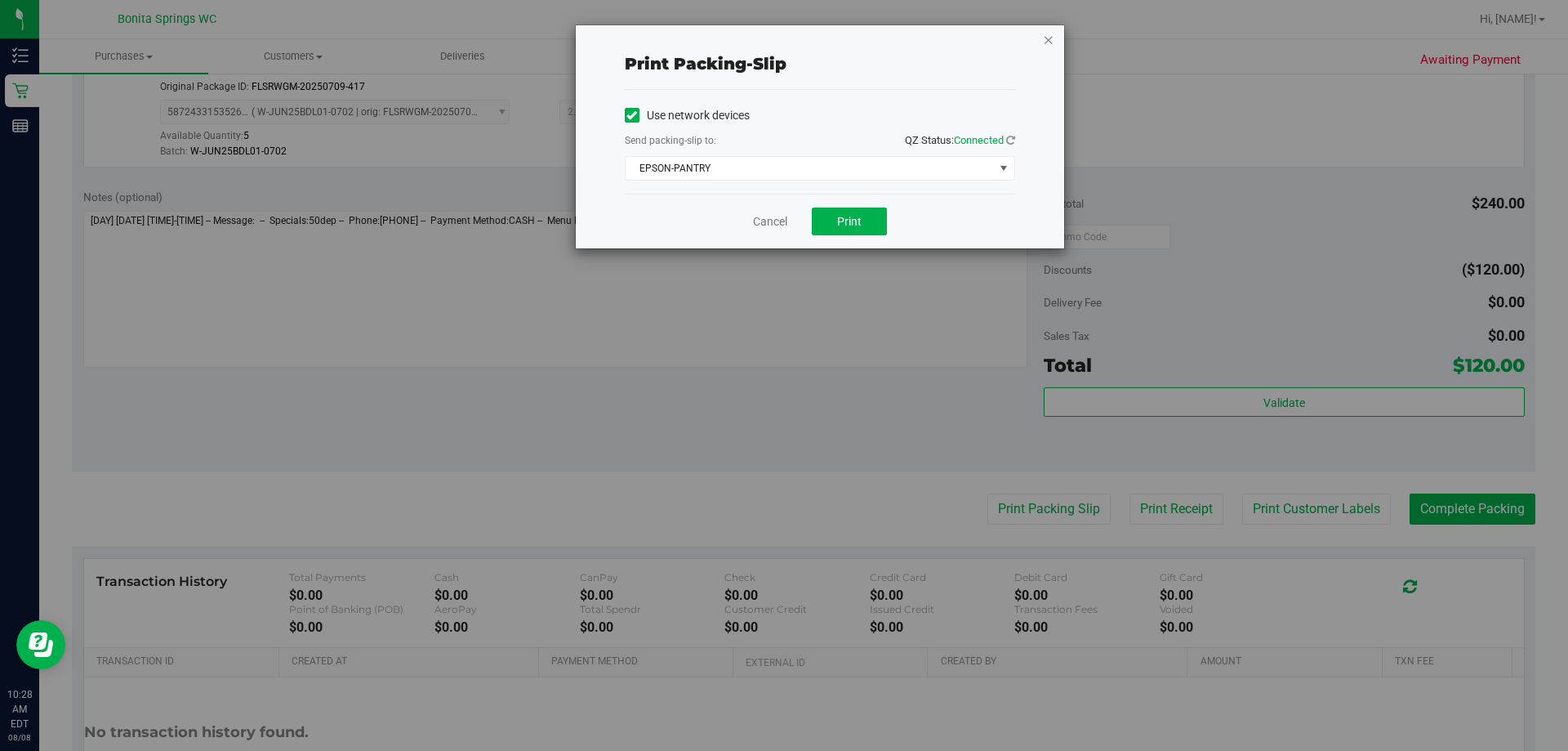 click at bounding box center (1049, 39) 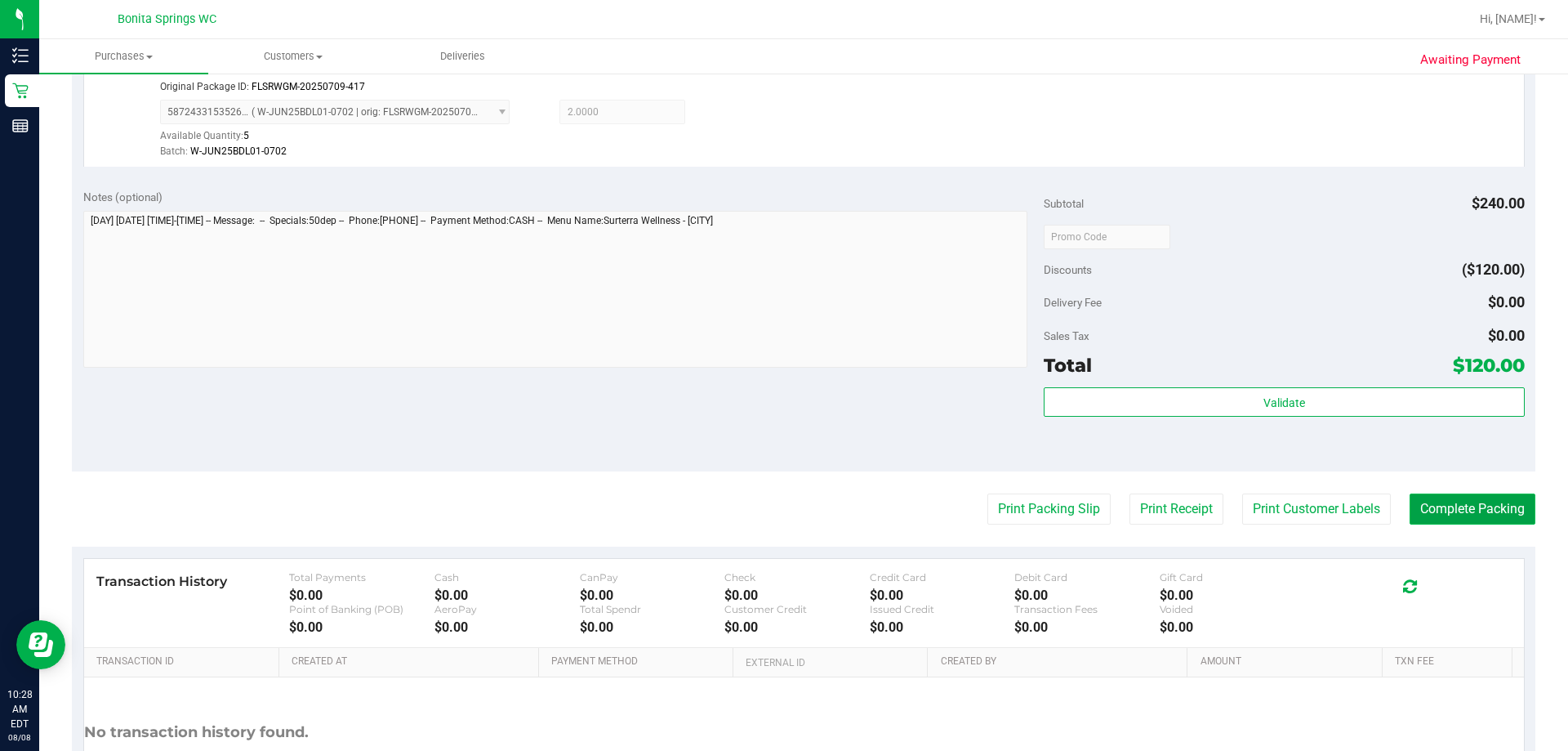 click on "Complete Packing" at bounding box center (1472, 509) 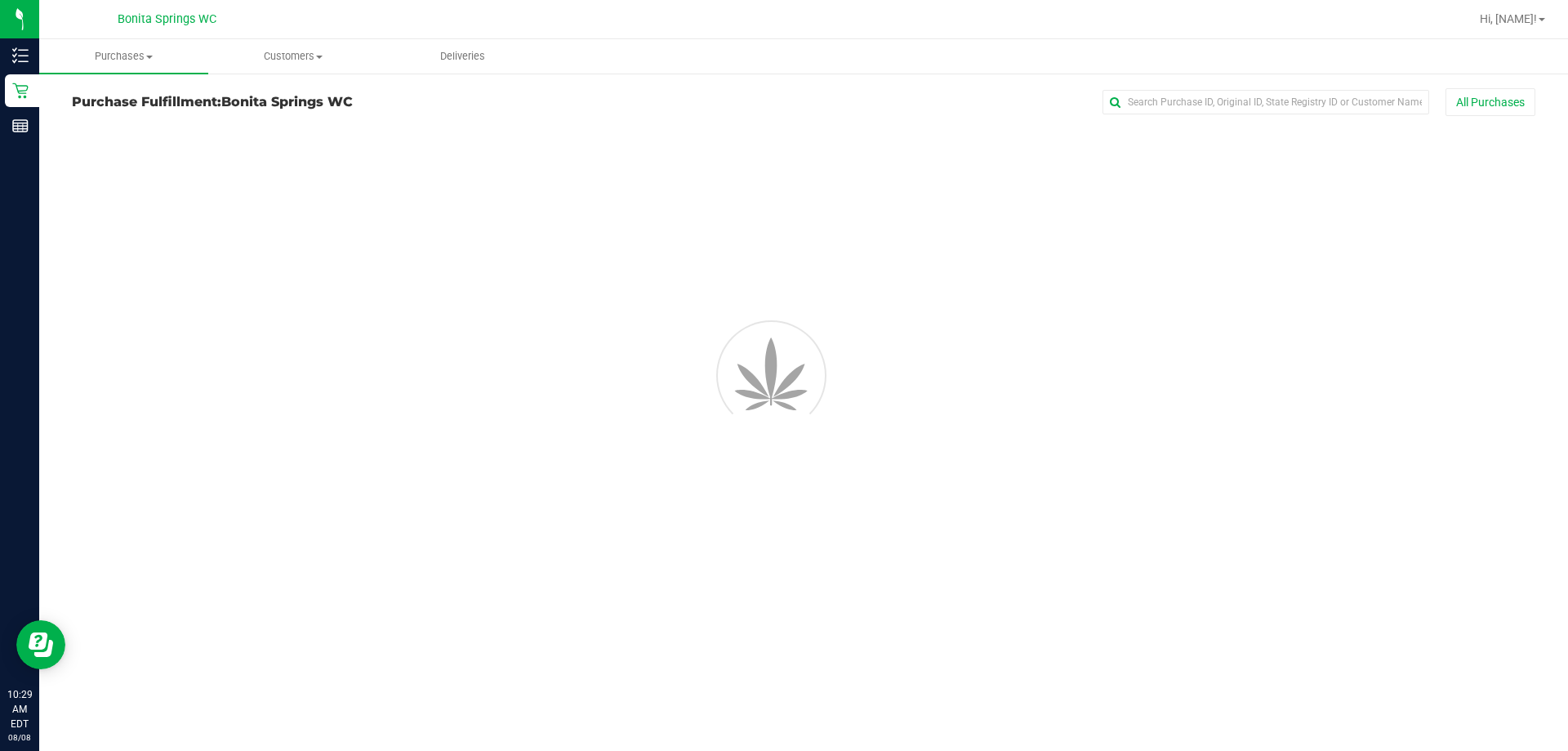 scroll, scrollTop: 0, scrollLeft: 0, axis: both 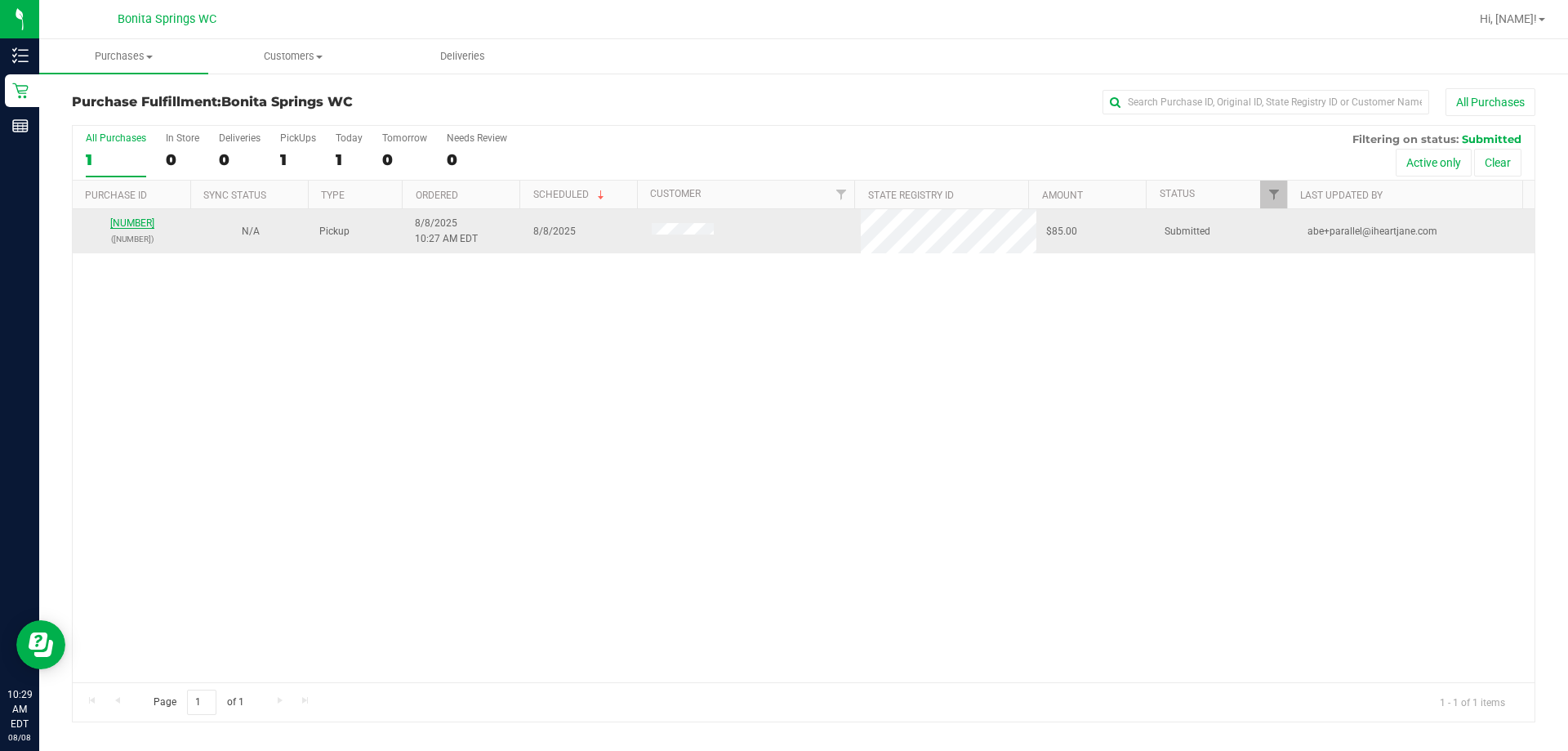 click on "[NUMBER]" at bounding box center [132, 223] 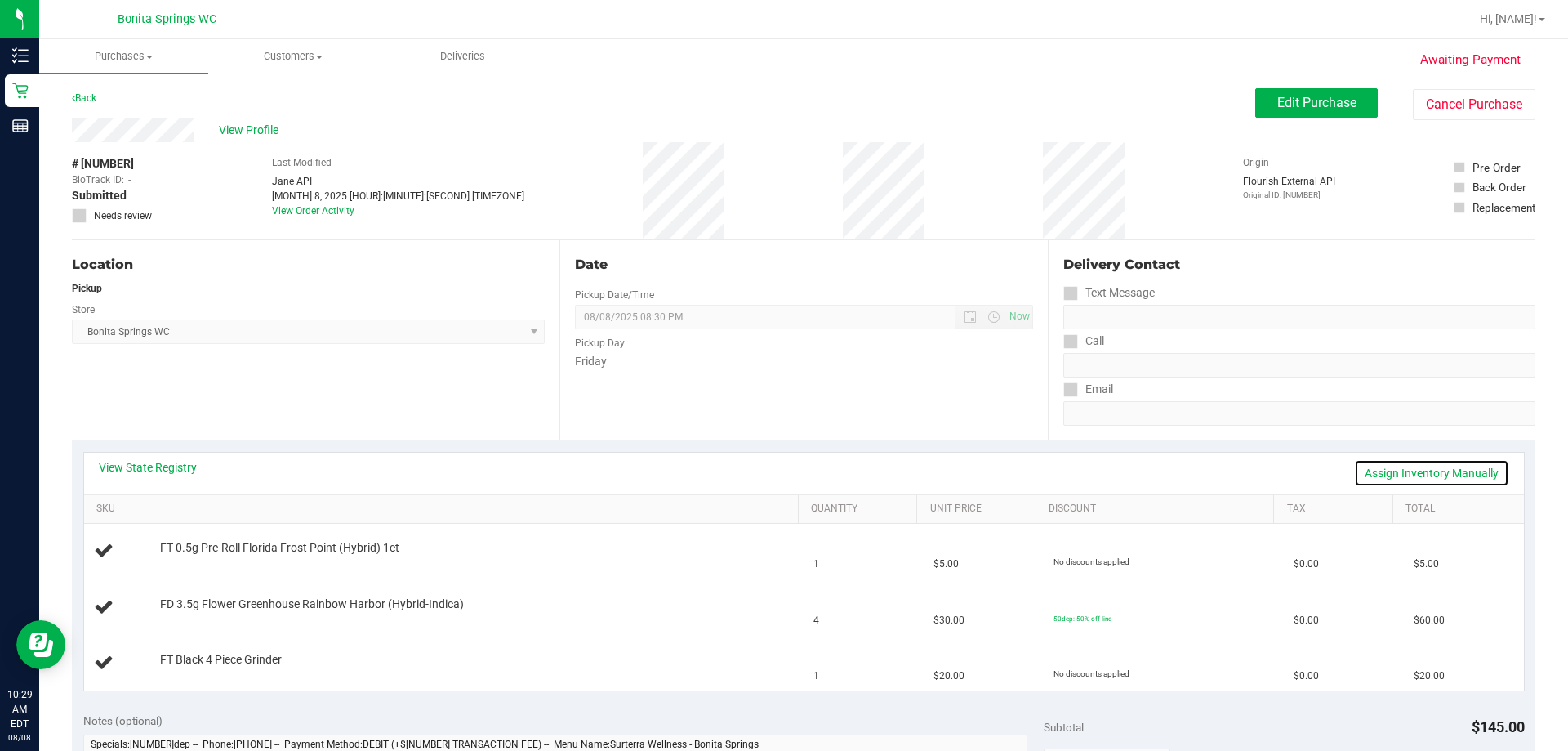 click on "Assign Inventory Manually" at bounding box center (1432, 473) 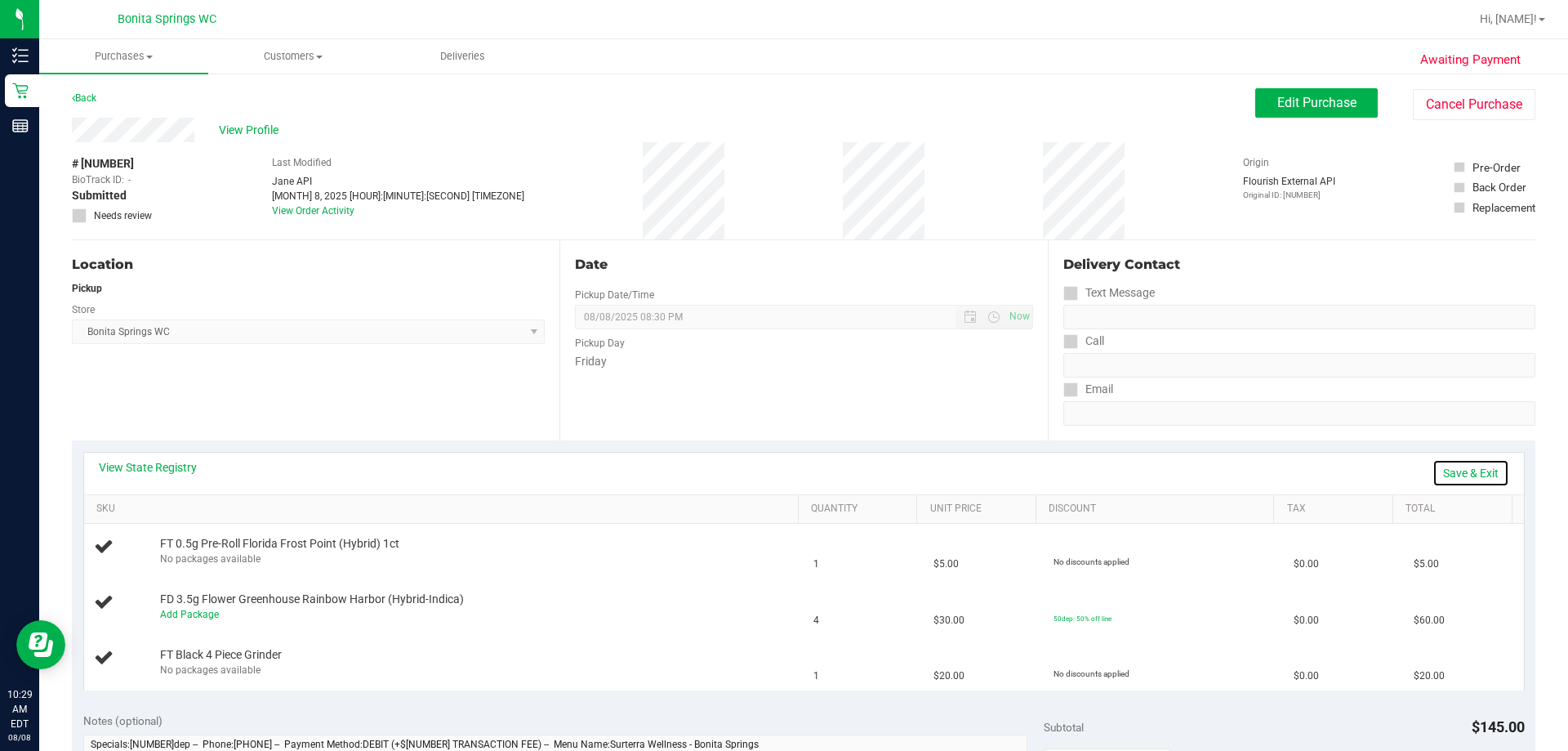 click on "Save & Exit" at bounding box center (1471, 473) 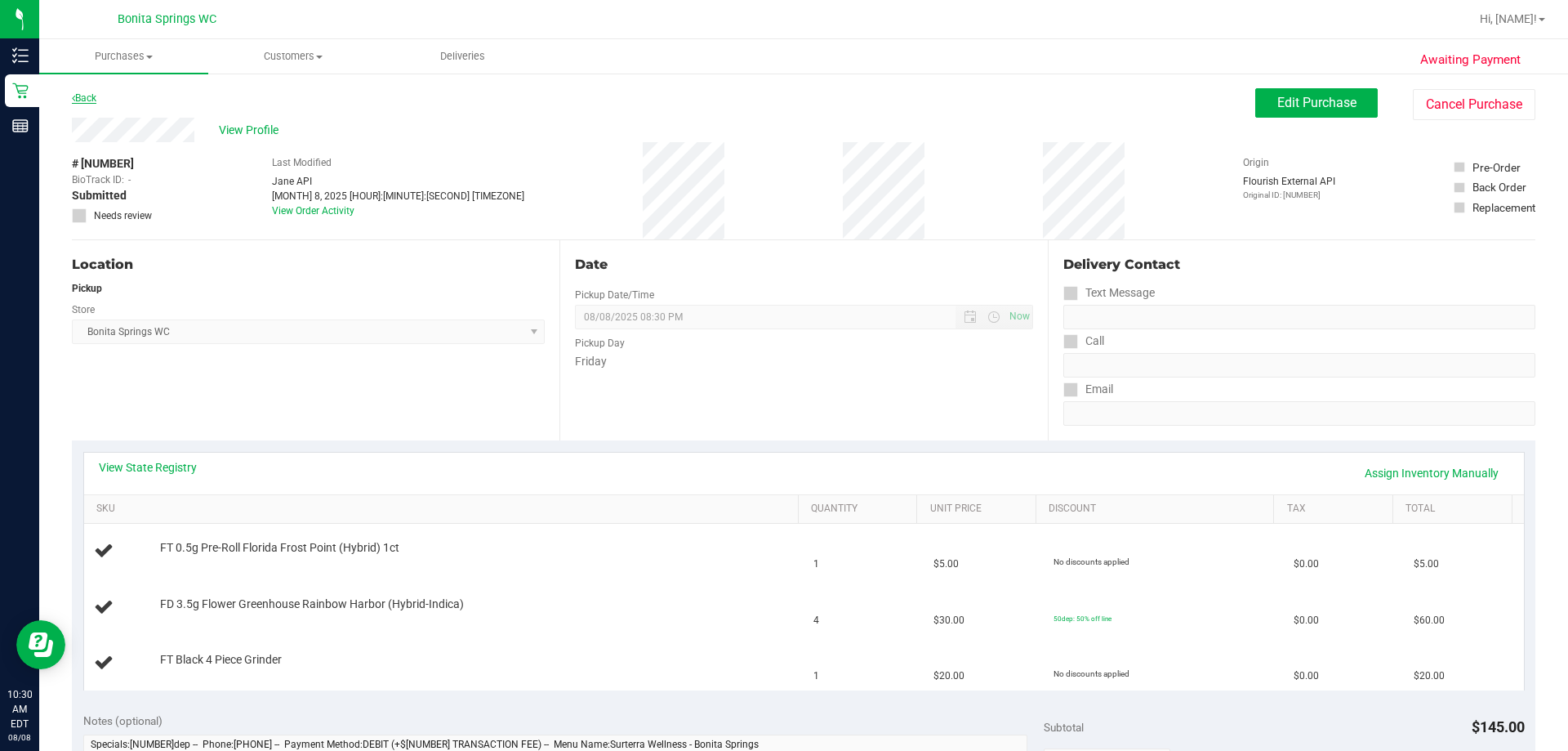 click on "Back" at bounding box center [84, 98] 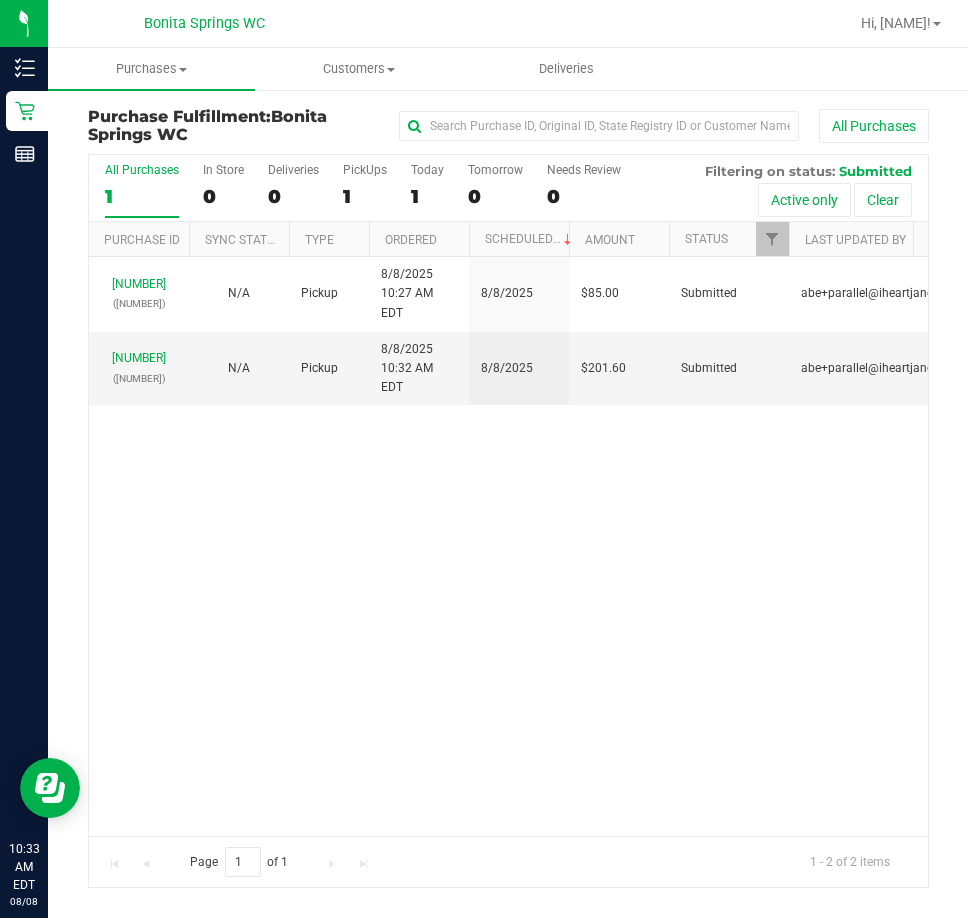 click on "$85.00
Submitted [EMAIL]
[NUMBER]
([NUMBER])
N/A
Pickup [MONTH]/8/2025 [HOUR]:[MINUTE] [TIMEZONE] [MONTH]/8/2025
$201.60
Submitted [EMAIL]" at bounding box center [508, 546] 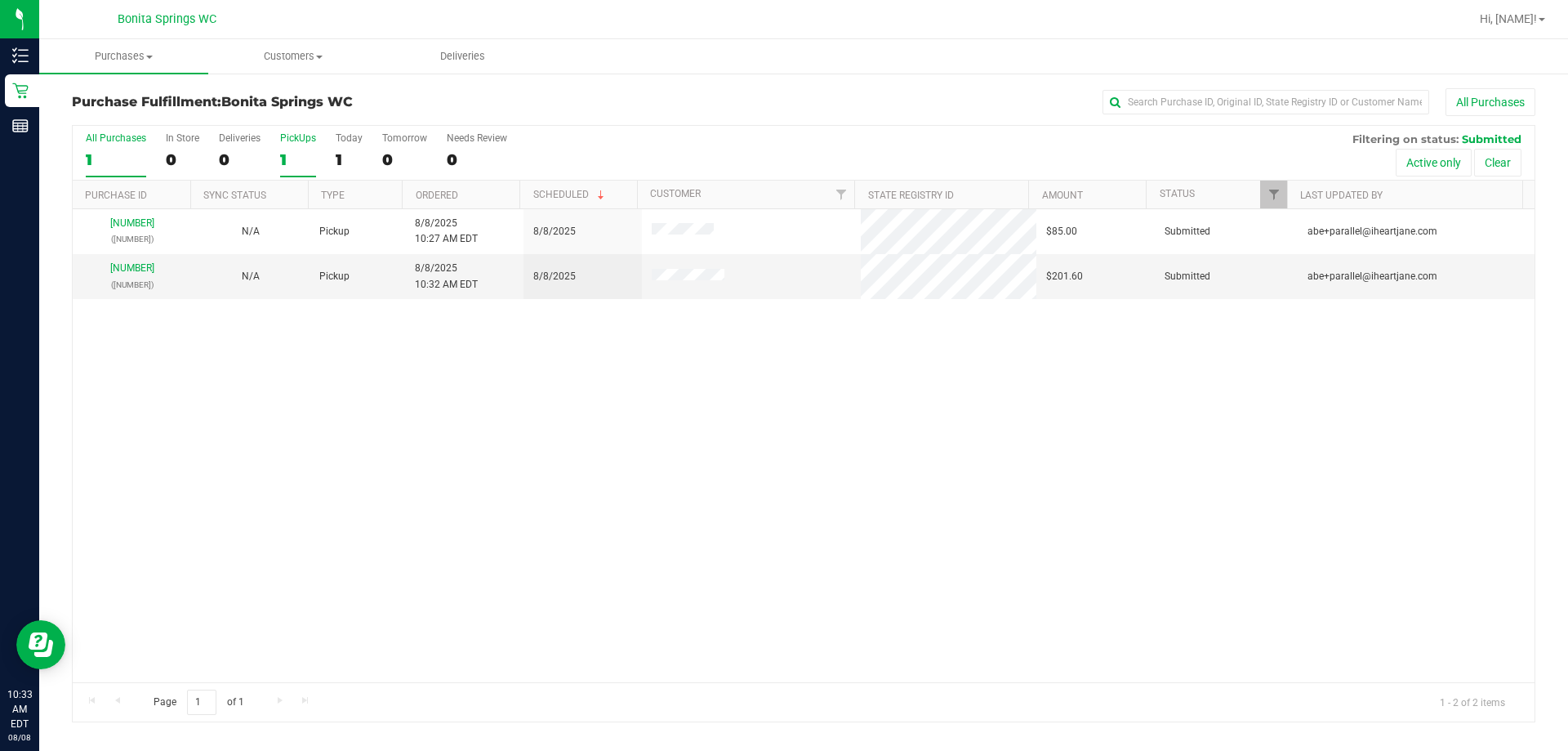 click on "PickUps" at bounding box center [298, 138] 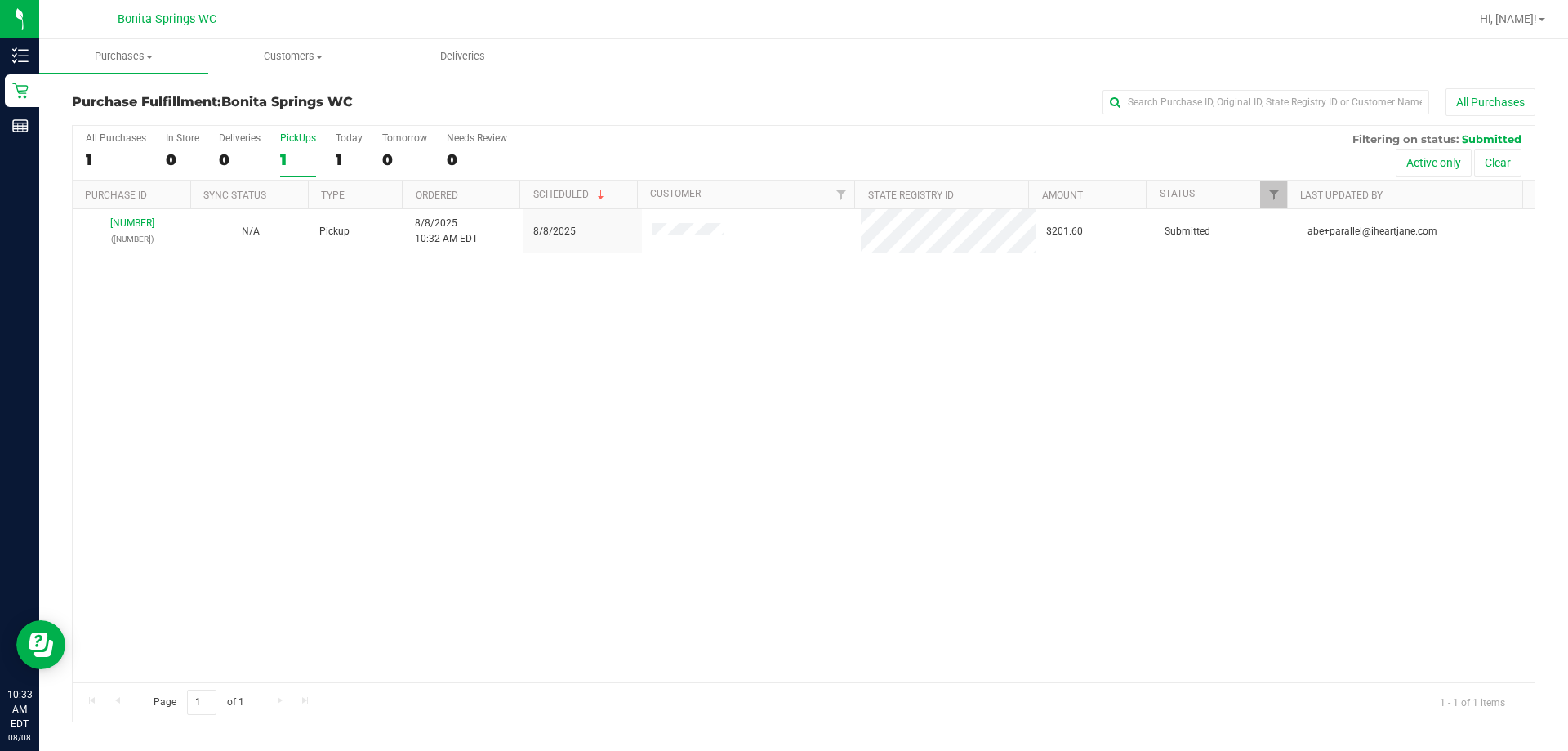 click on "[NUMBER]
([NUMBER])
N/A
Pickup [DATE] [TIME] [TIMEZONE] [DATE]
[PRICE]
Submitted [EMAIL]" at bounding box center (804, 445) 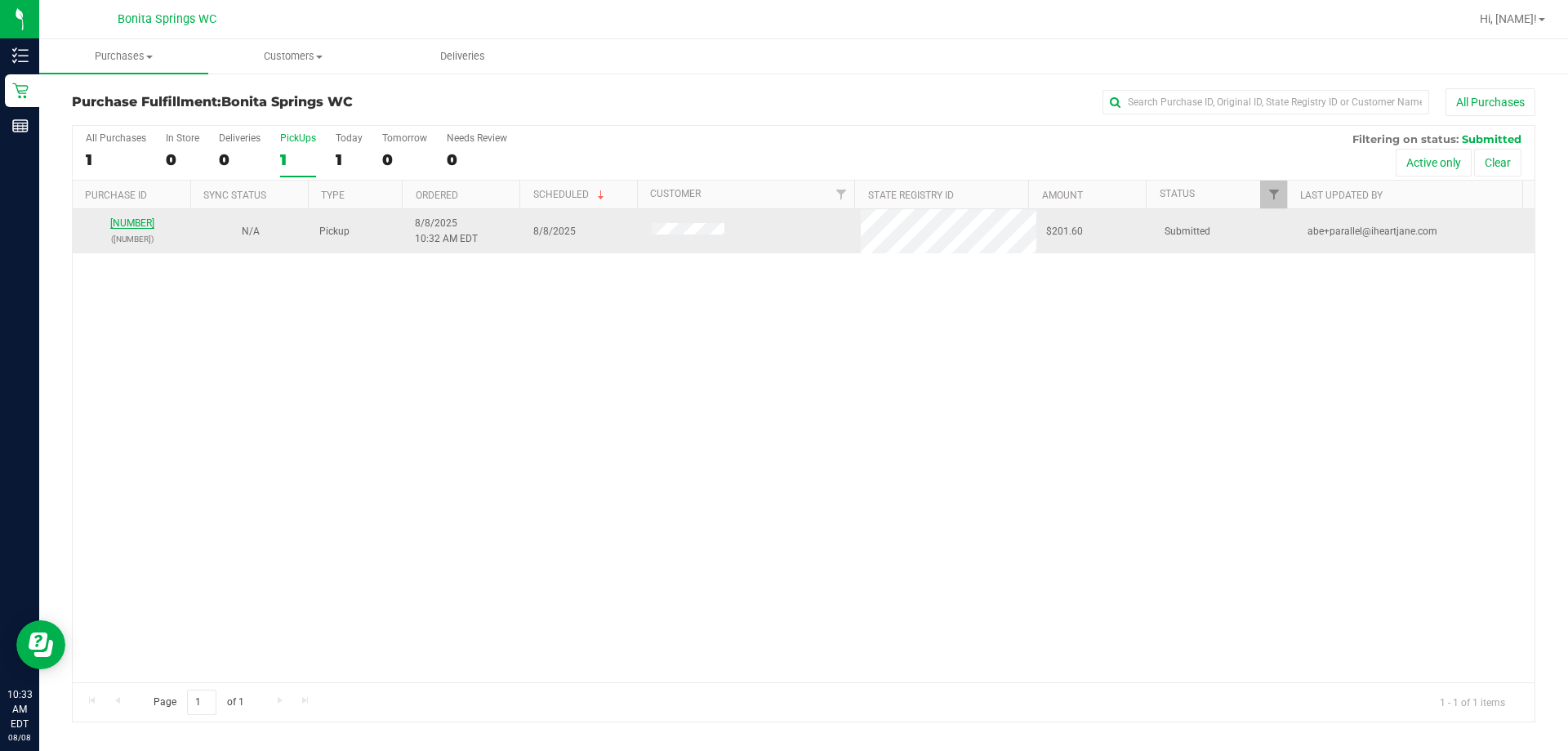 click on "[NUMBER]" at bounding box center [132, 223] 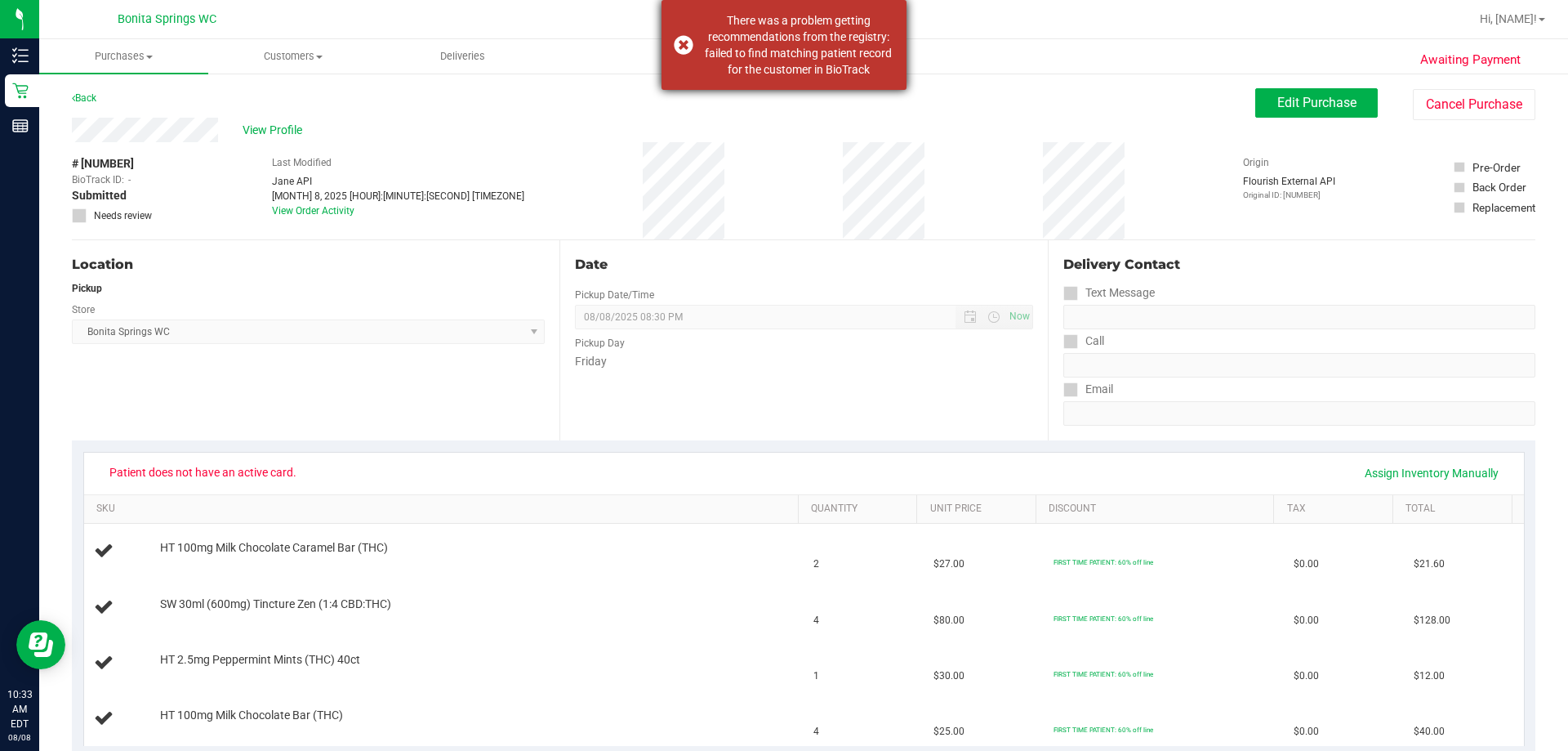 click on "There was a problem getting recommendations from the registry: failed to find matching patient record for the customer in BioTrack" at bounding box center [784, 45] 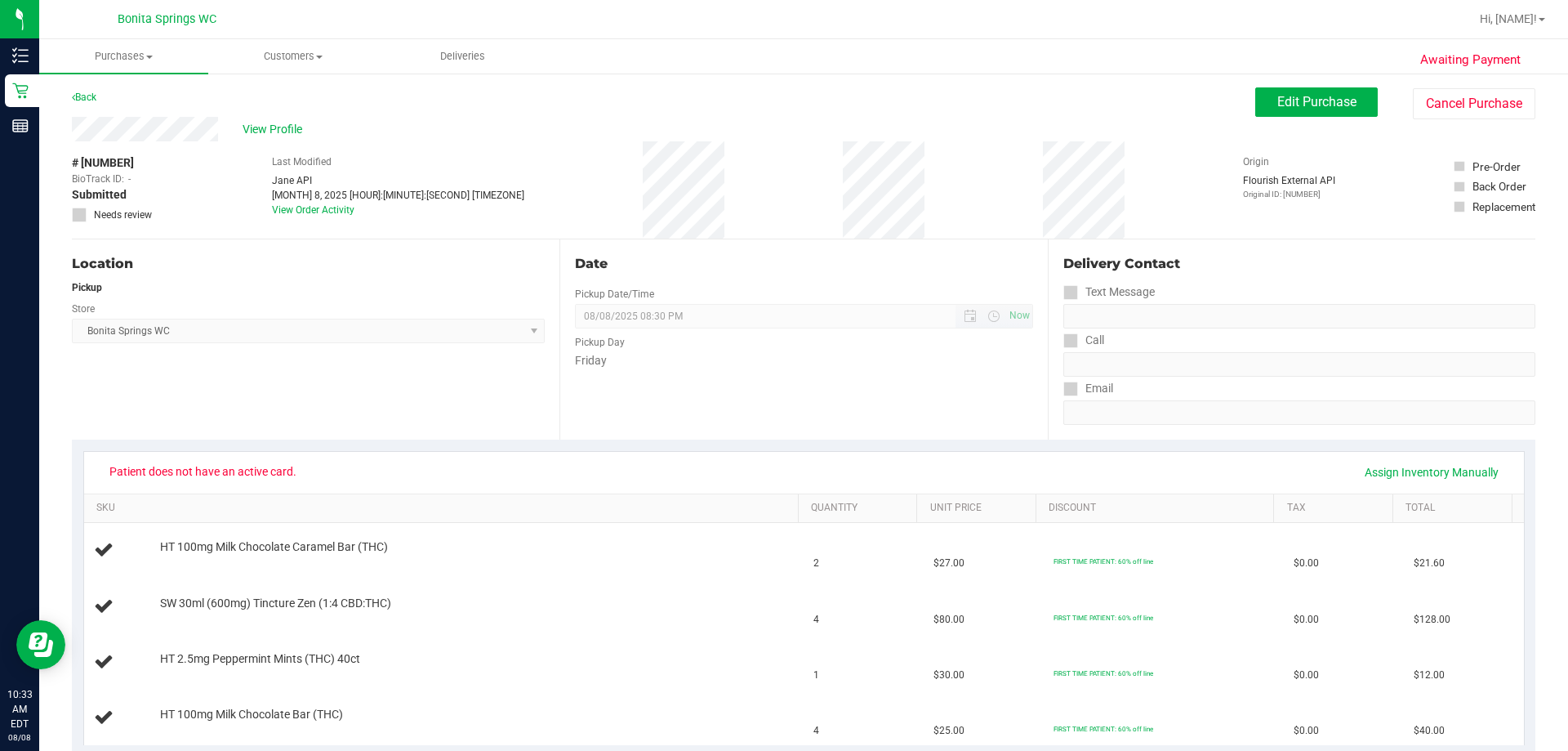 scroll, scrollTop: 0, scrollLeft: 0, axis: both 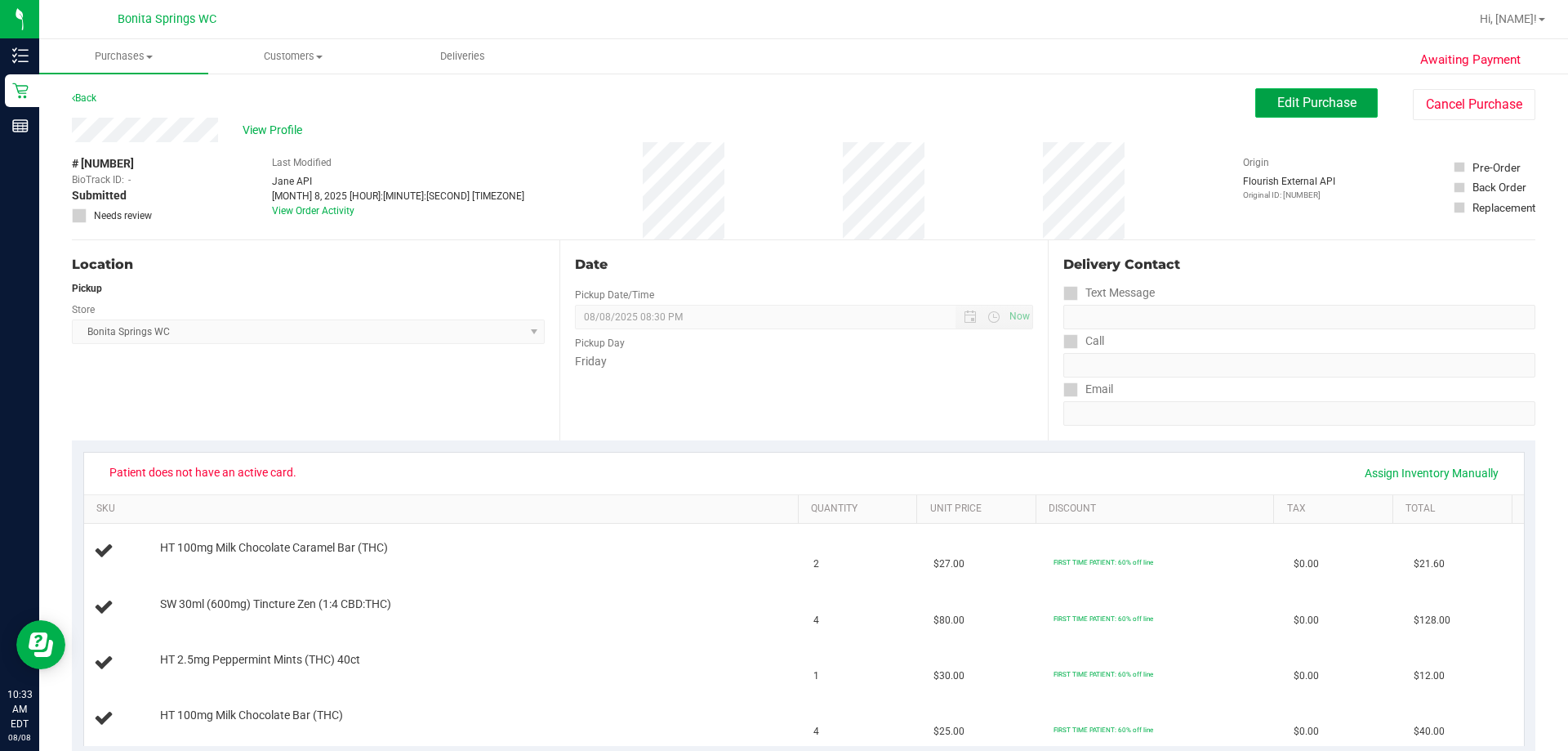 click on "Edit Purchase" at bounding box center [1316, 102] 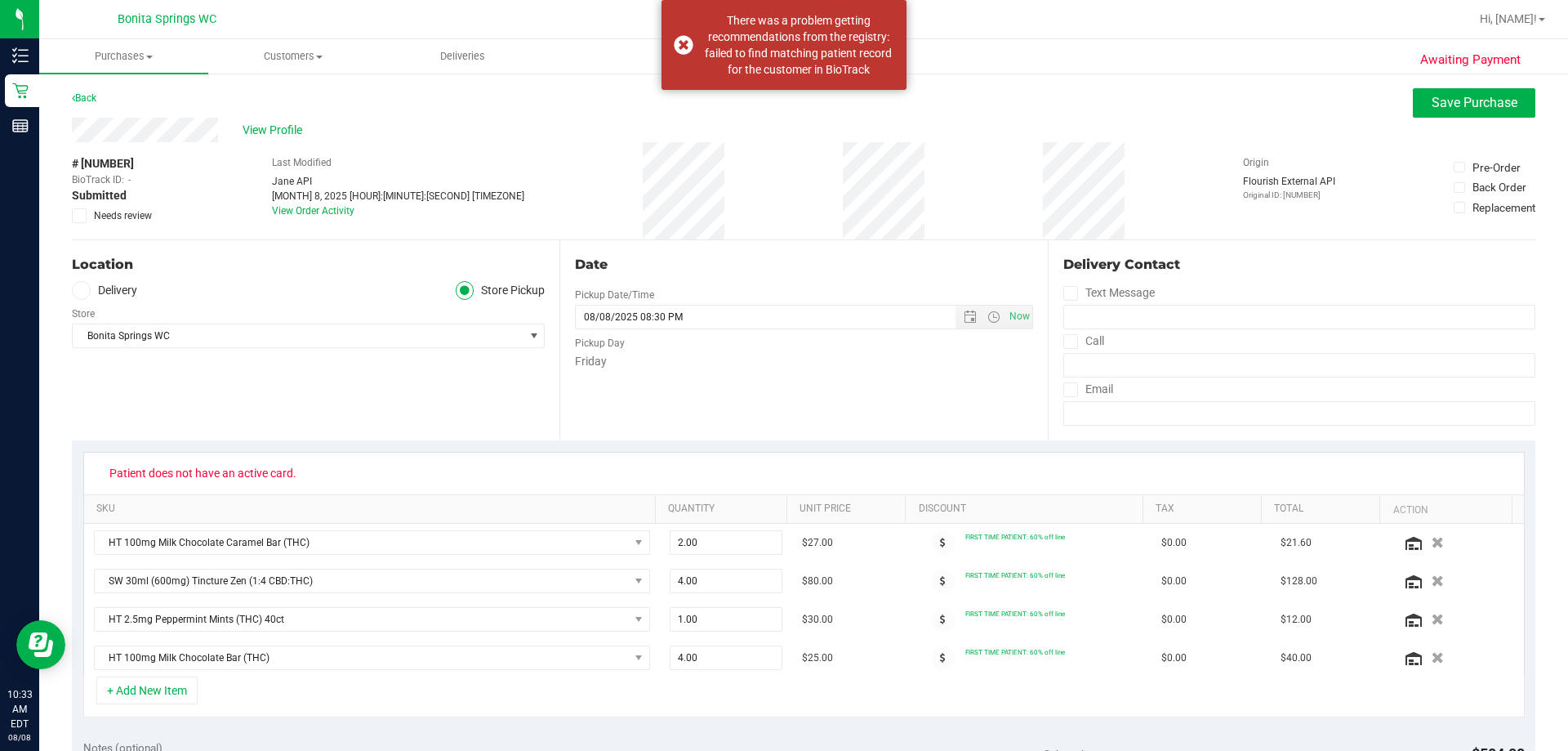 click at bounding box center [79, 216] 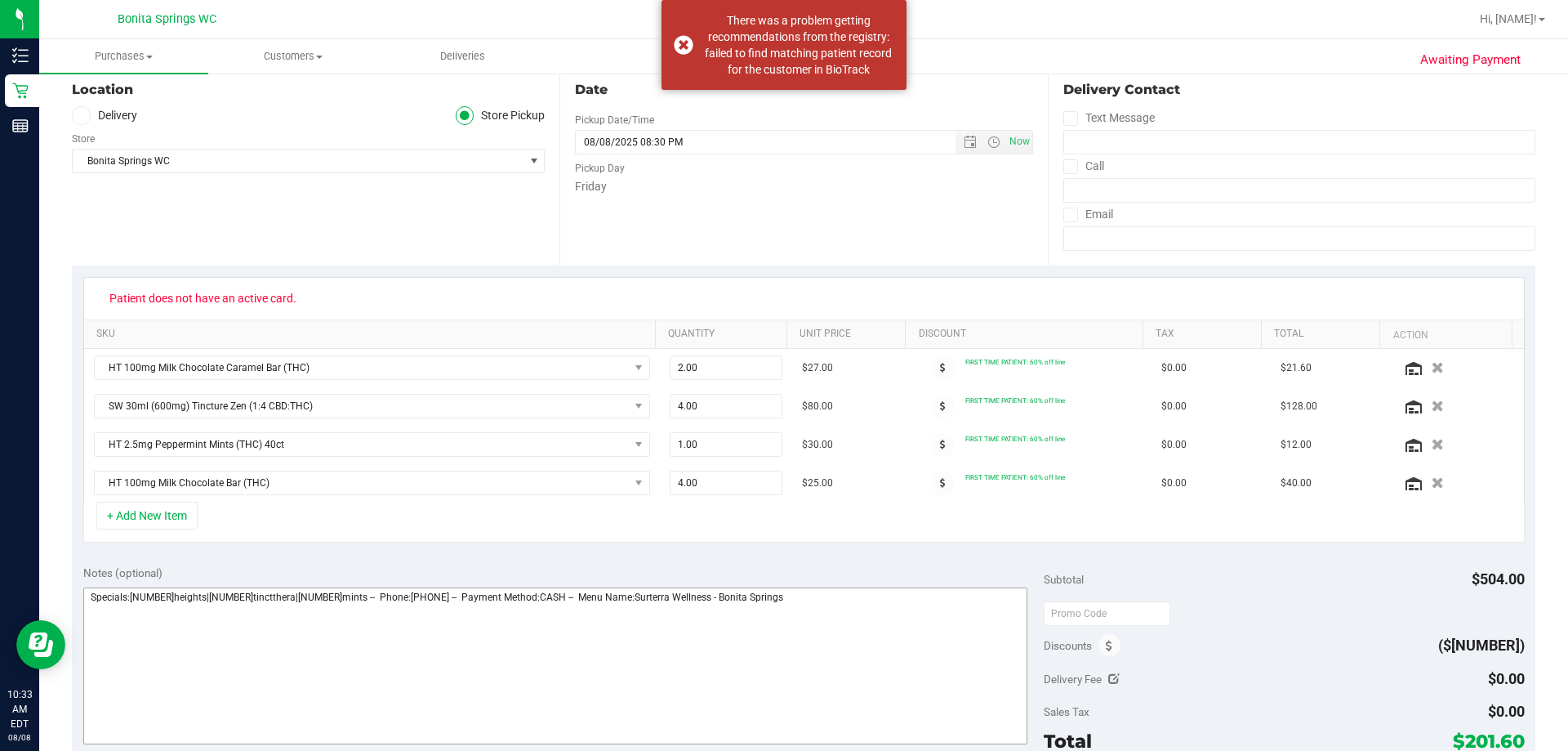 scroll, scrollTop: 327, scrollLeft: 0, axis: vertical 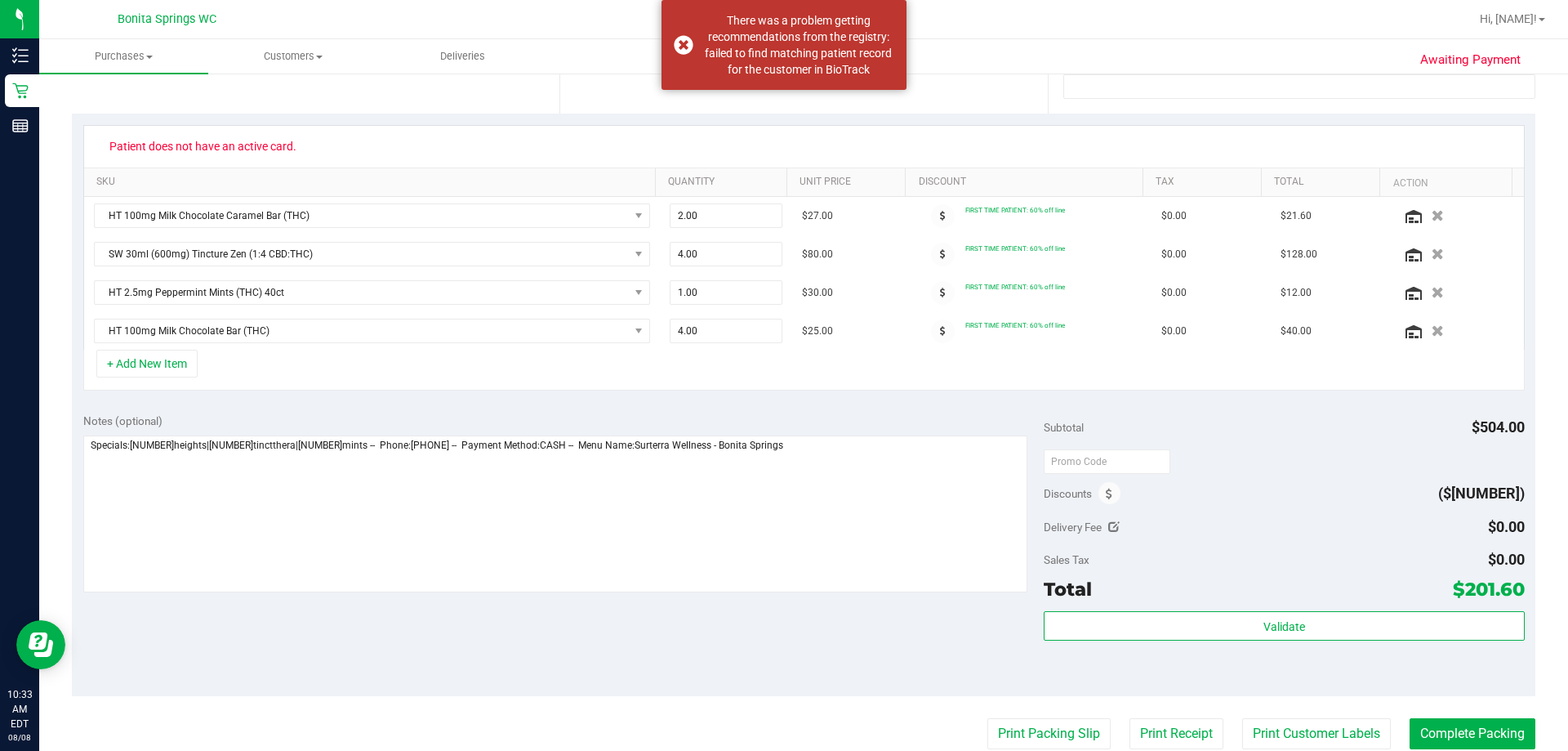 click on "Notes (optional)" at bounding box center (564, 504) 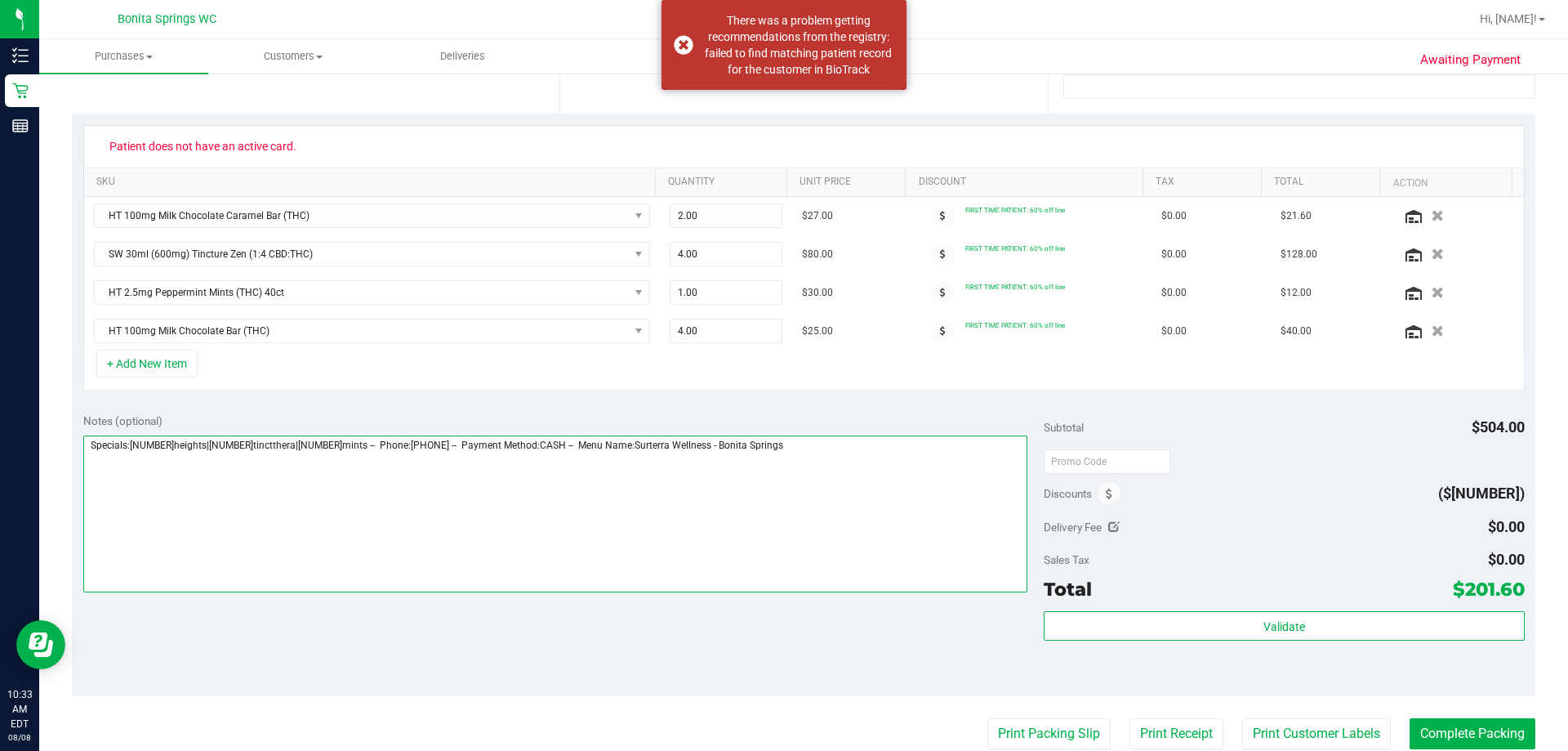 click at bounding box center (555, 514) 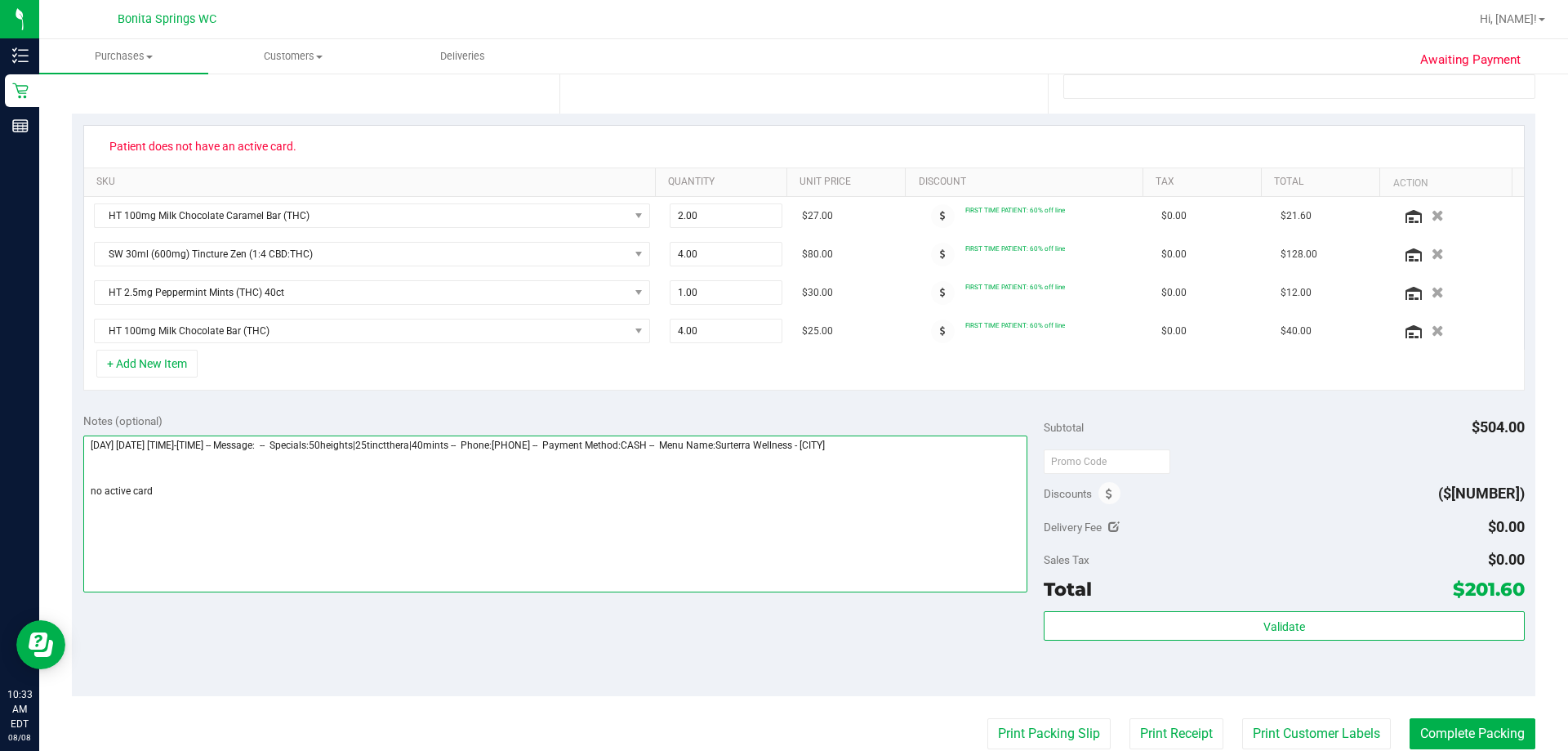 scroll, scrollTop: 0, scrollLeft: 0, axis: both 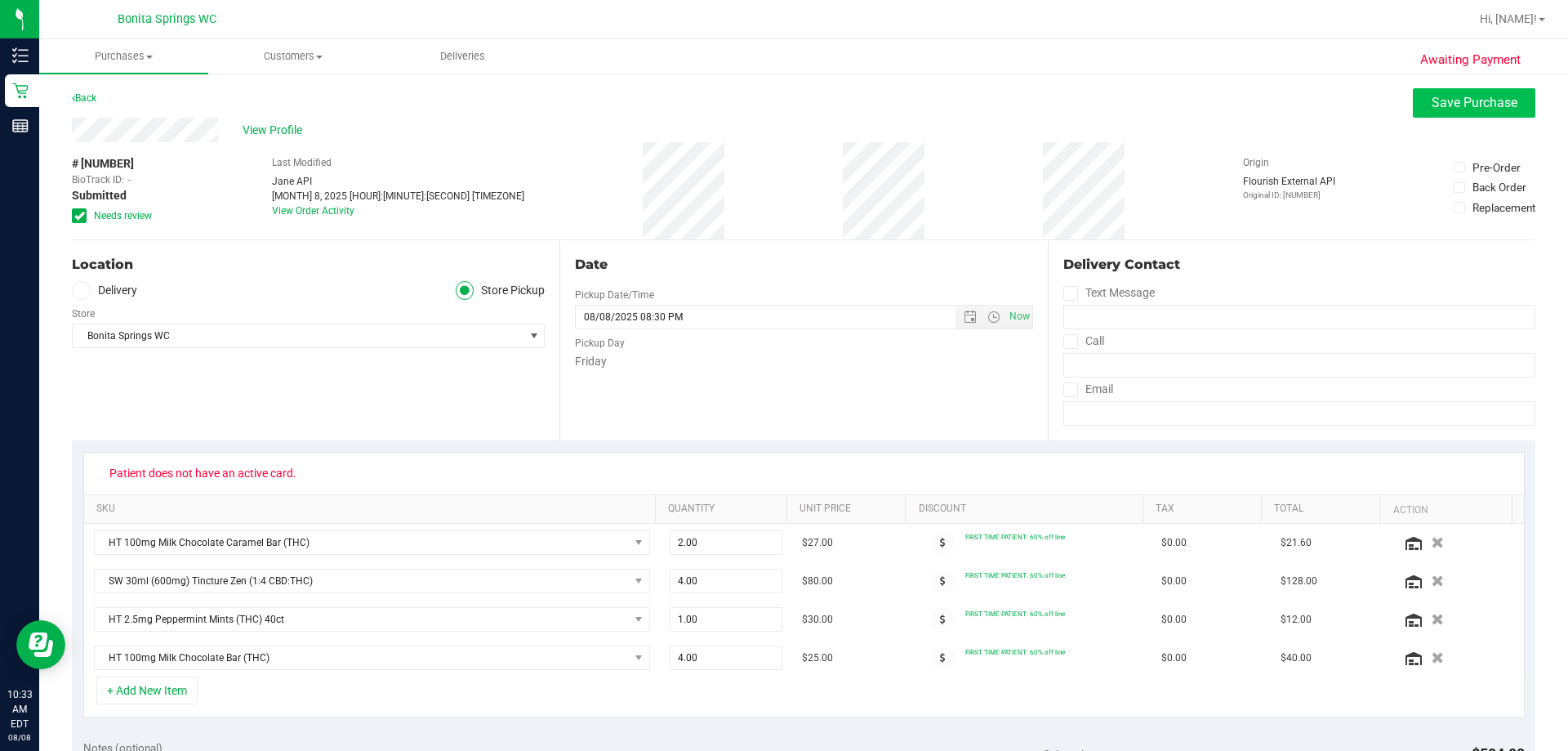 type on "[DAY] [DATE] [TIME]-[TIME] -- Message:  --  Specials:50heights|25tinctthera|40mints --  Phone:[PHONE] --  Payment Method:CASH --  Menu Name:Surterra Wellness - [CITY]
no active card" 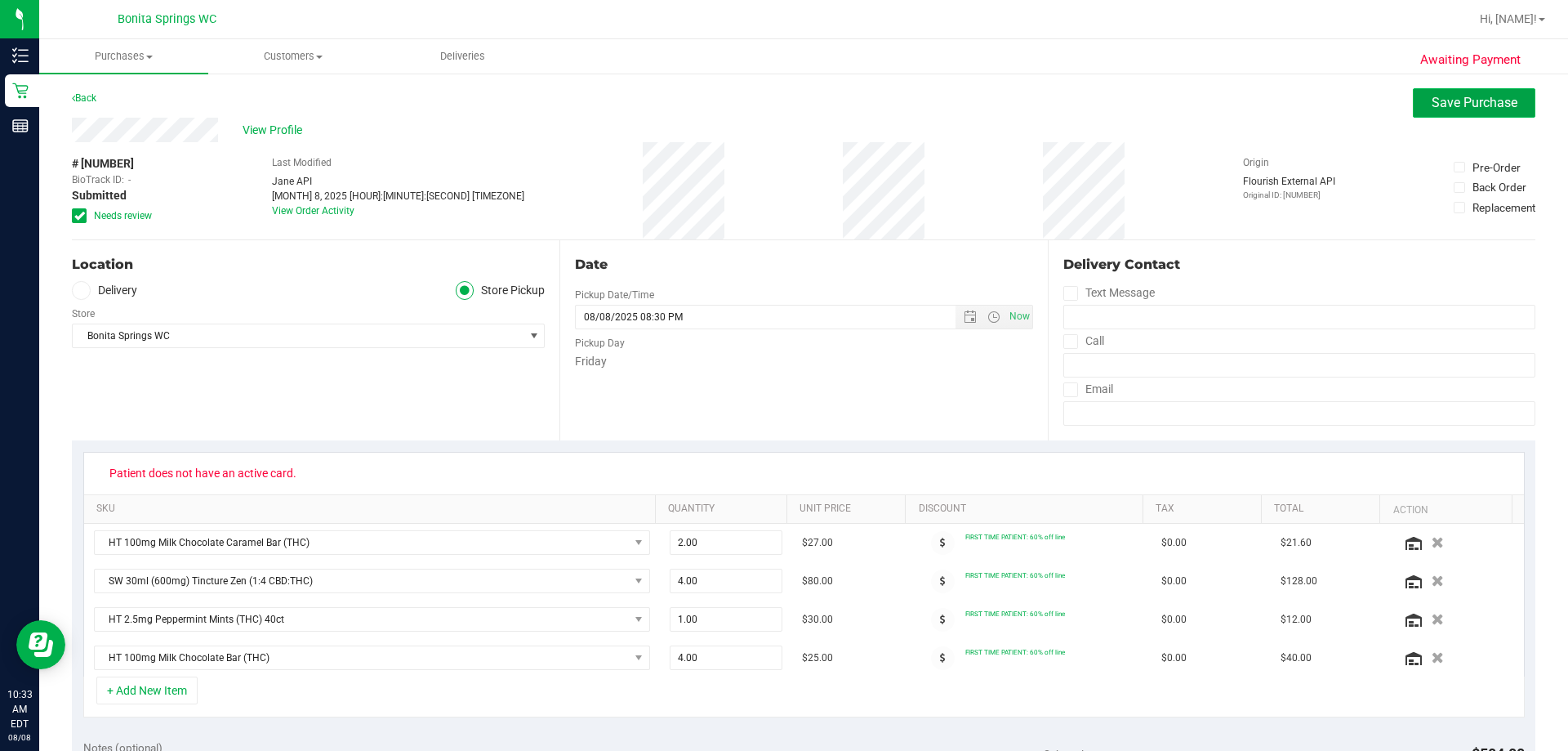 click on "Save Purchase" at bounding box center [1474, 102] 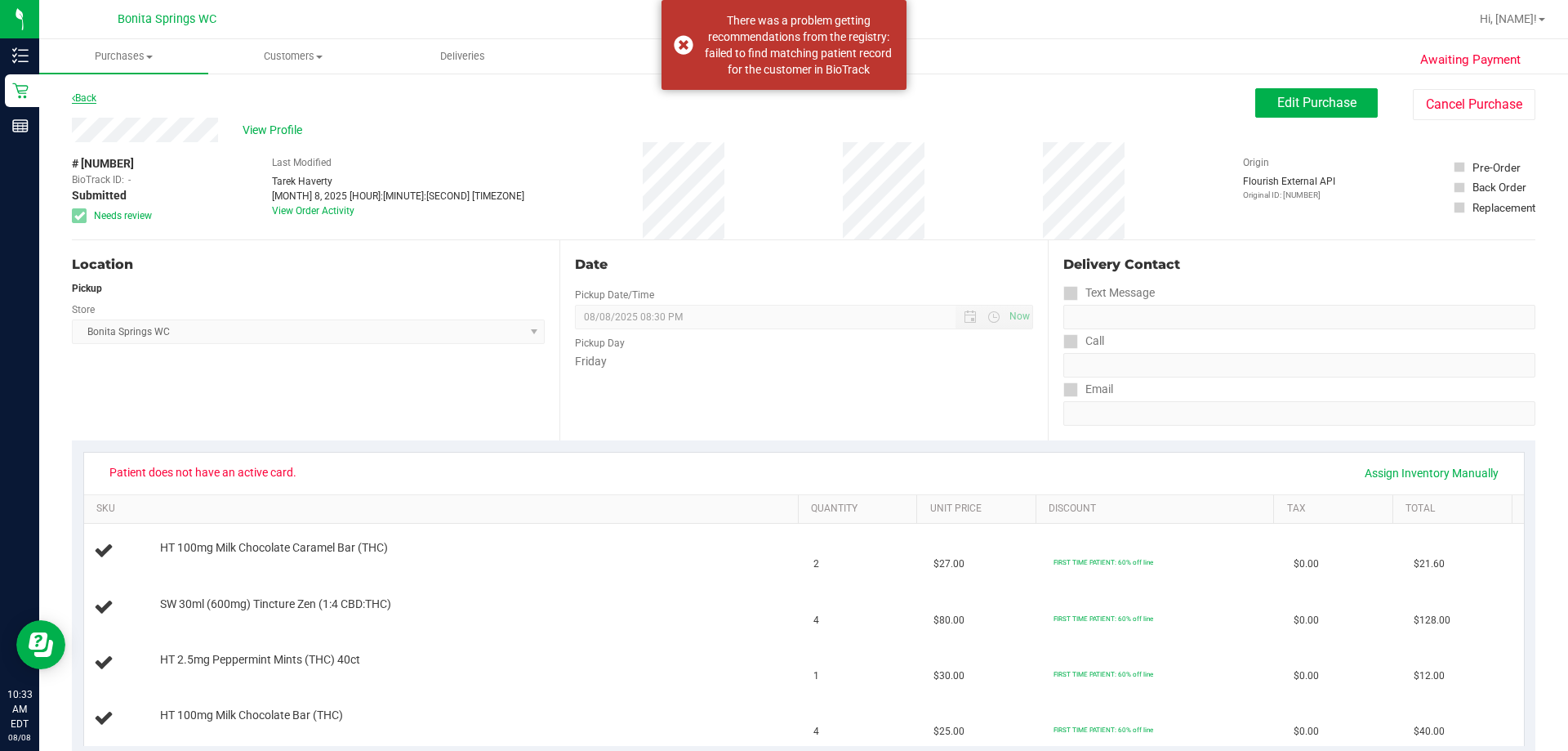 click on "Back" at bounding box center [84, 98] 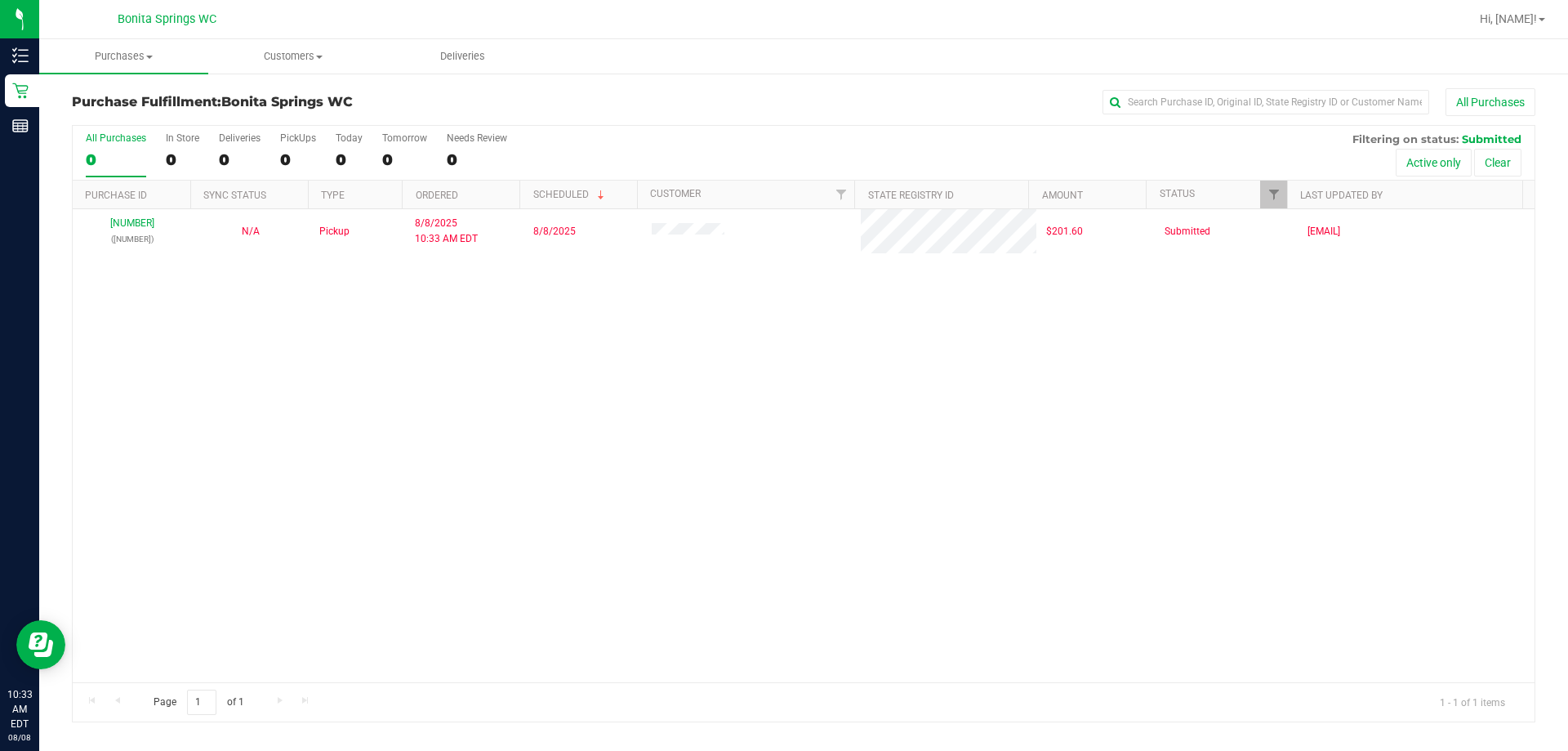 drag, startPoint x: 692, startPoint y: 311, endPoint x: 886, endPoint y: 290, distance: 195.13329 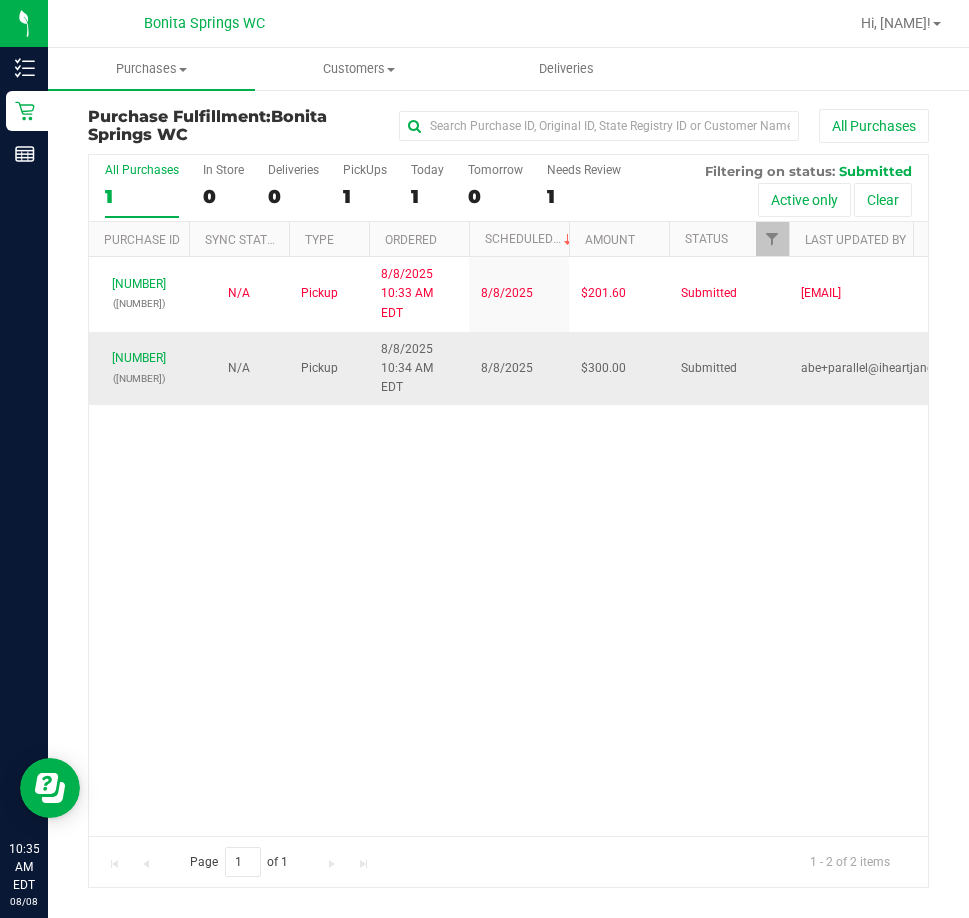 drag, startPoint x: 697, startPoint y: 485, endPoint x: 790, endPoint y: 334, distance: 177.34148 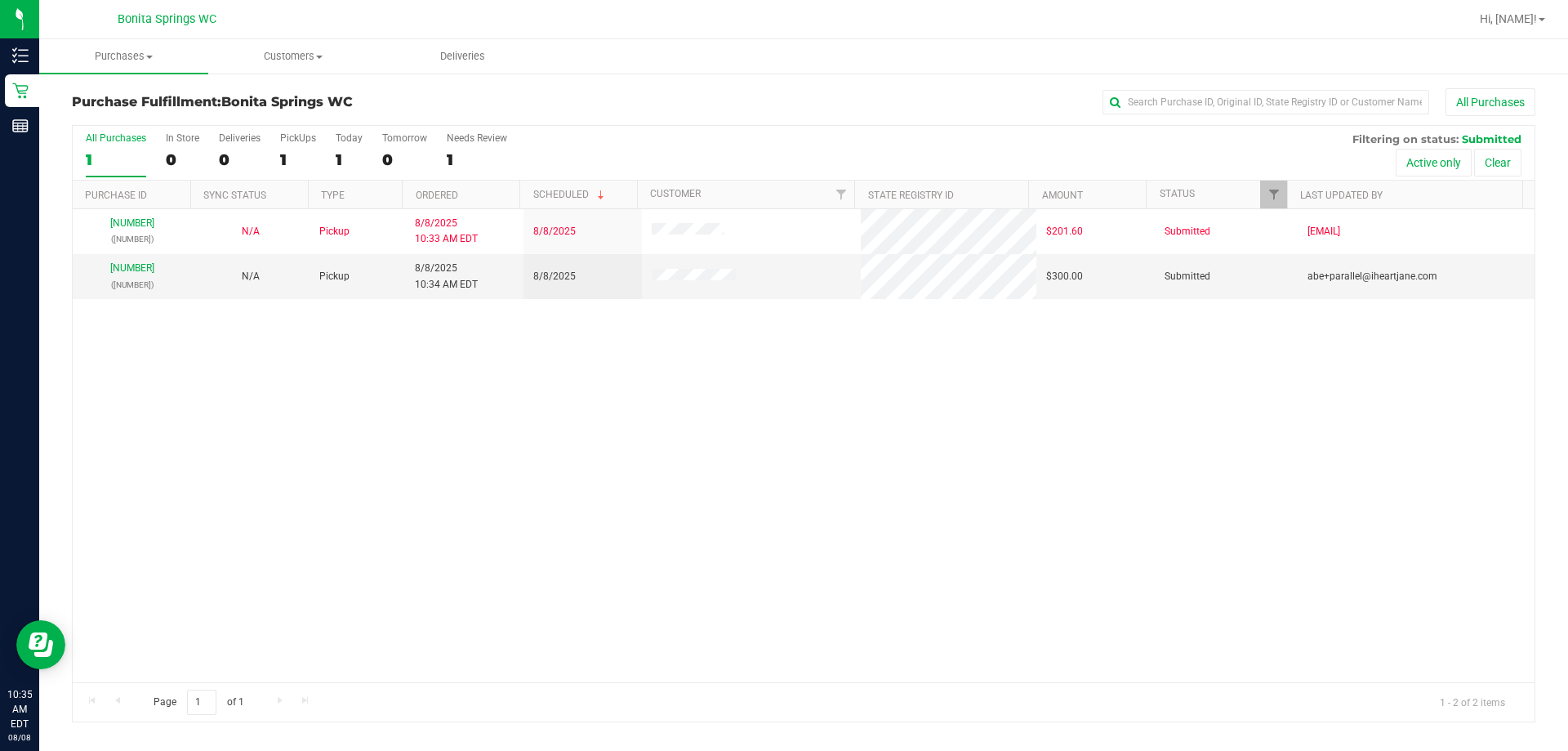 drag, startPoint x: 610, startPoint y: 372, endPoint x: 601, endPoint y: 364, distance: 12.04159 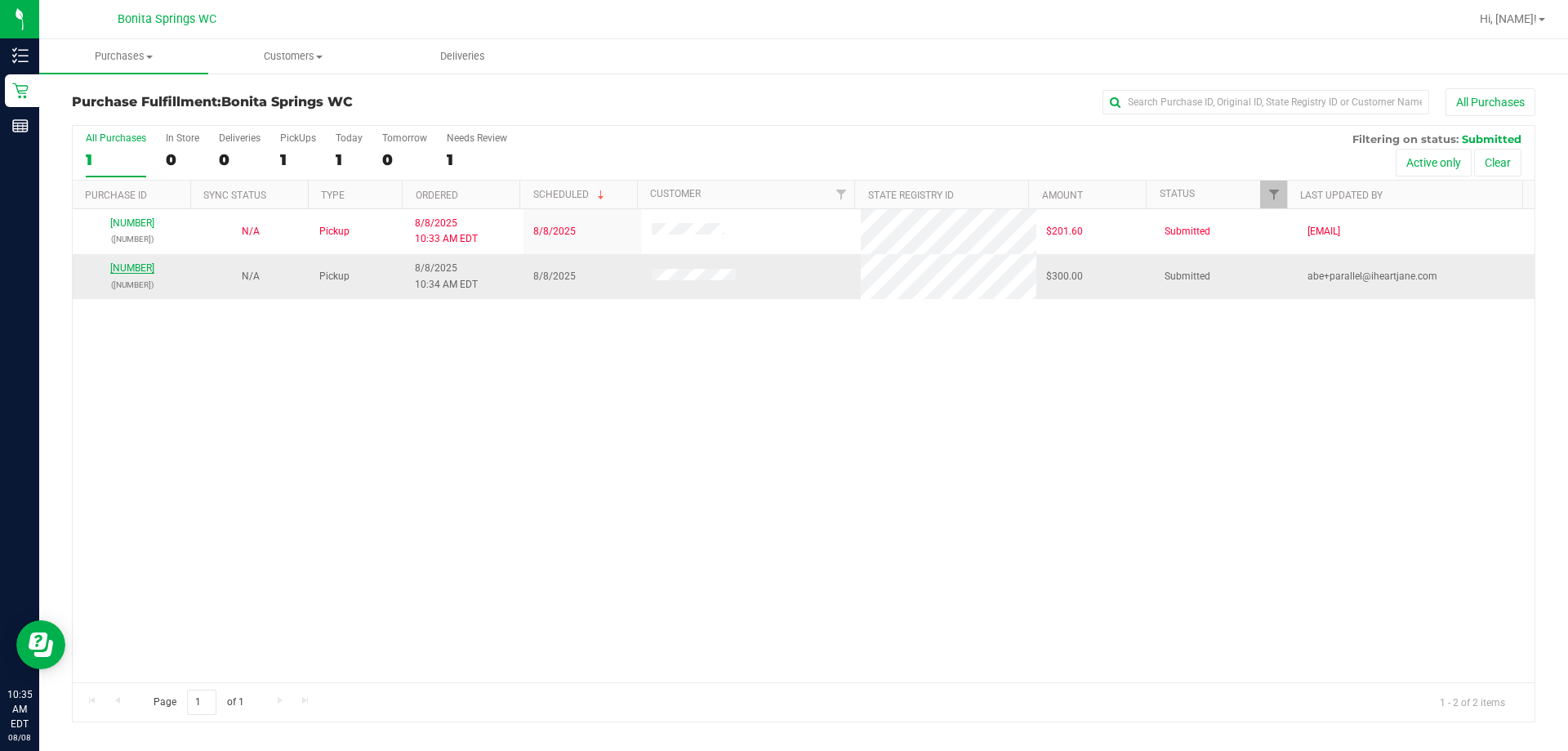 click on "[NUMBER]" at bounding box center [132, 268] 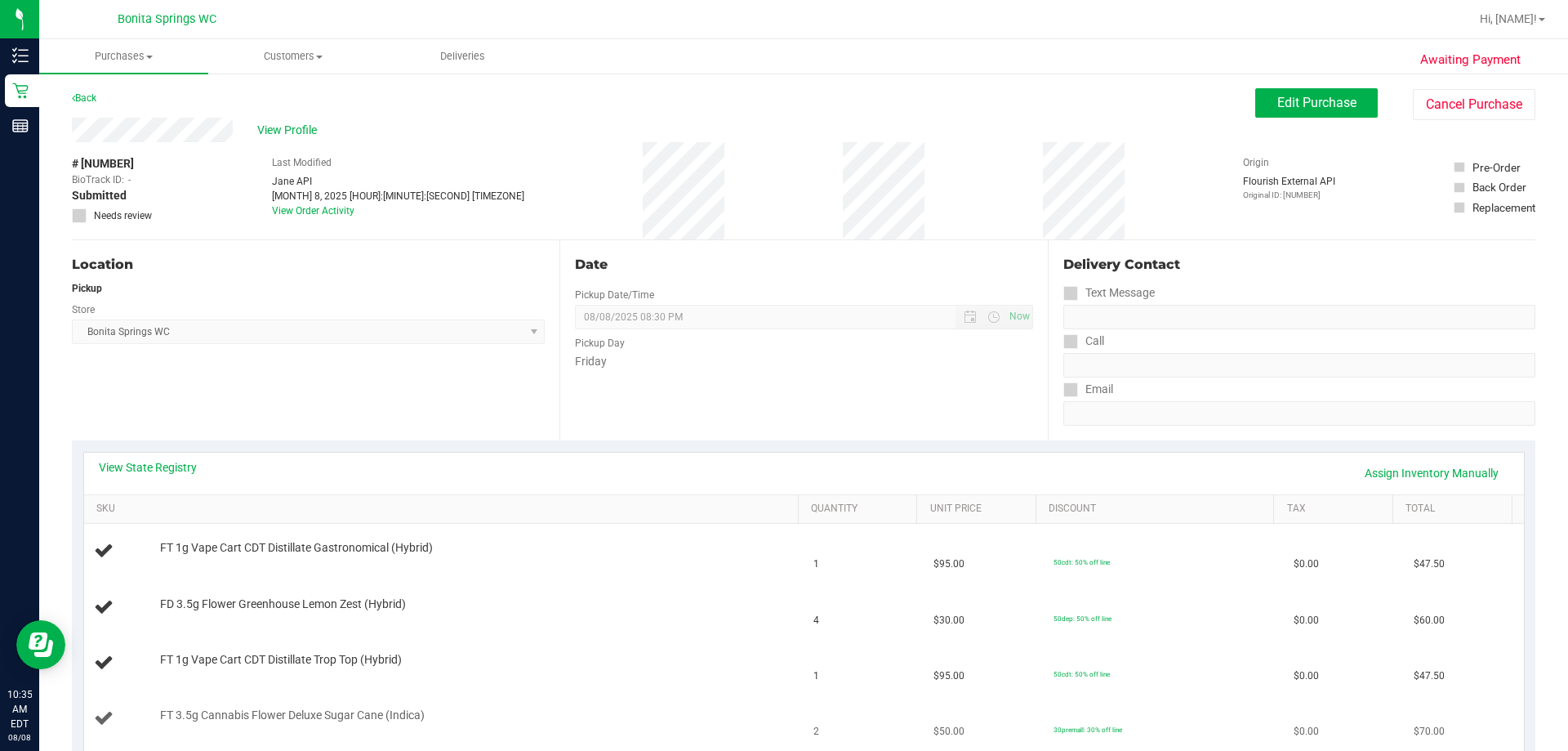 scroll, scrollTop: 163, scrollLeft: 0, axis: vertical 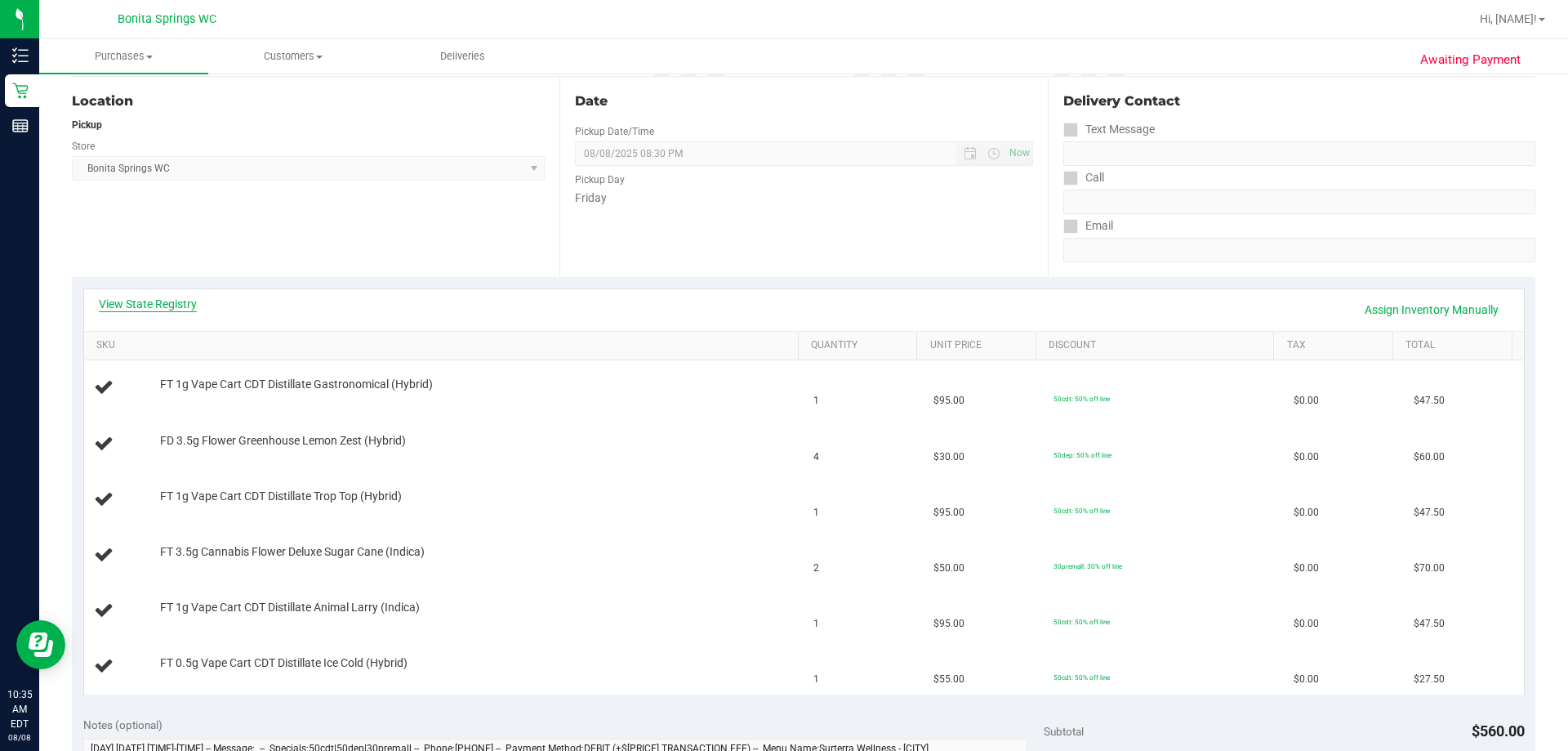 click on "View State Registry" at bounding box center (148, 304) 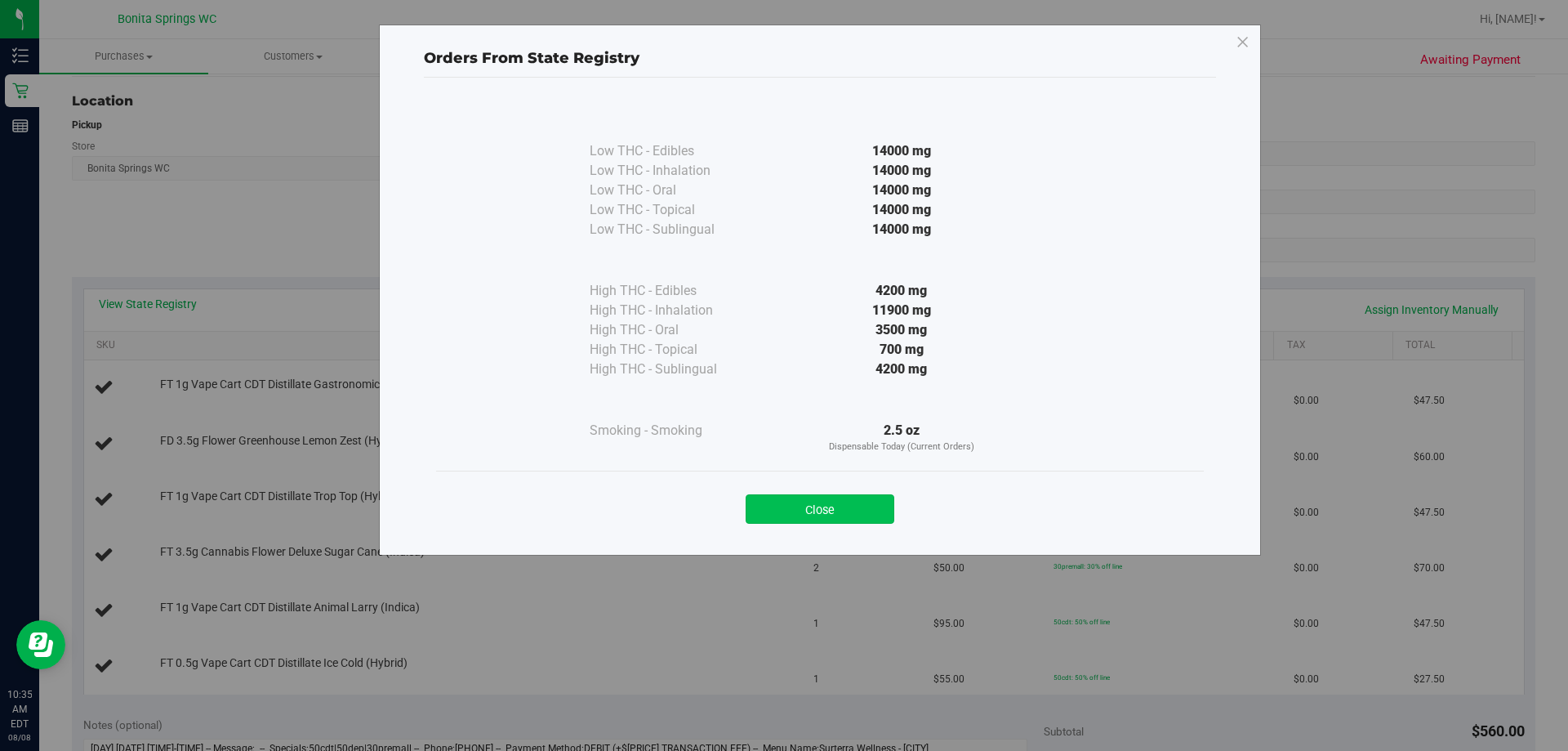 click on "Close" at bounding box center (820, 509) 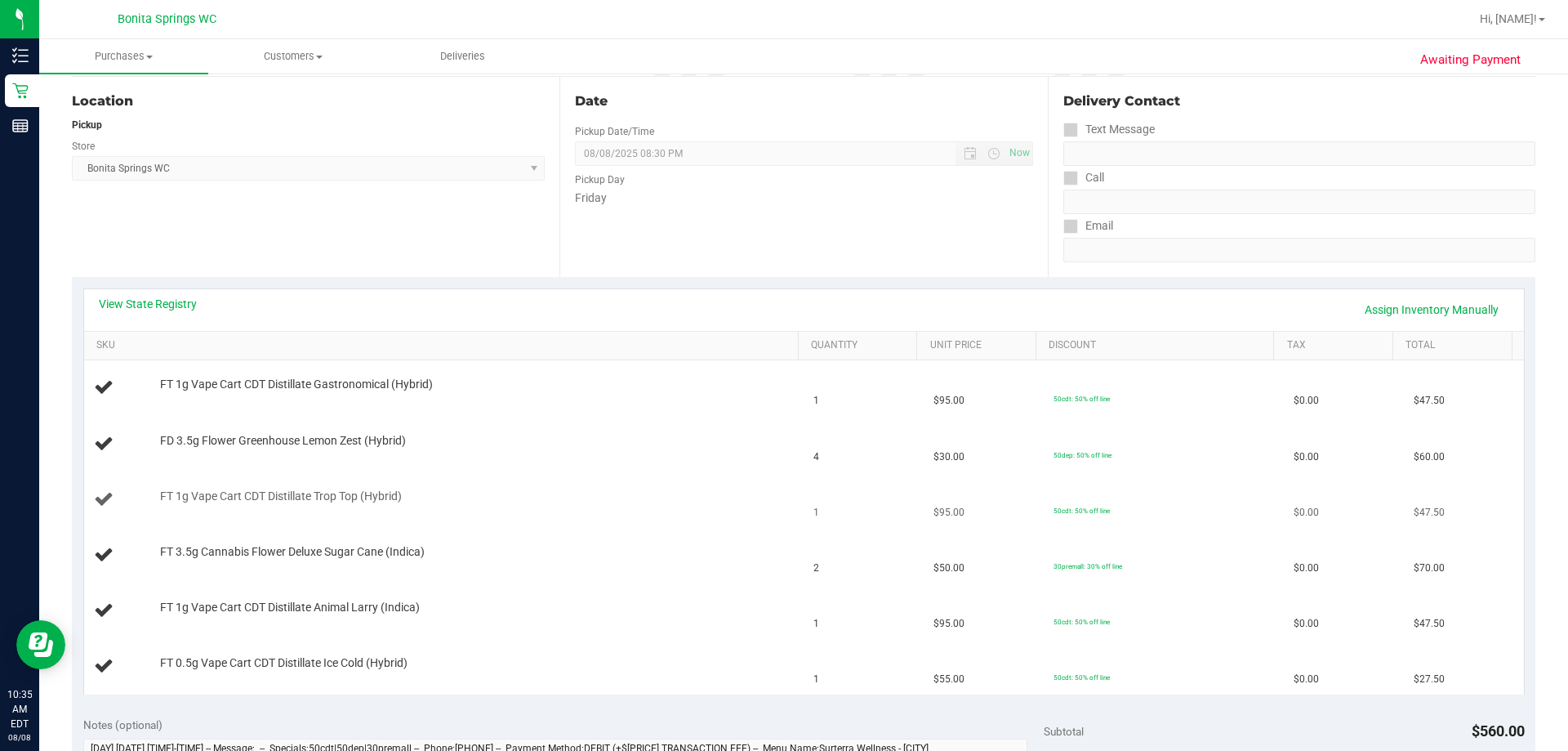 click on "1" at bounding box center [863, 500] 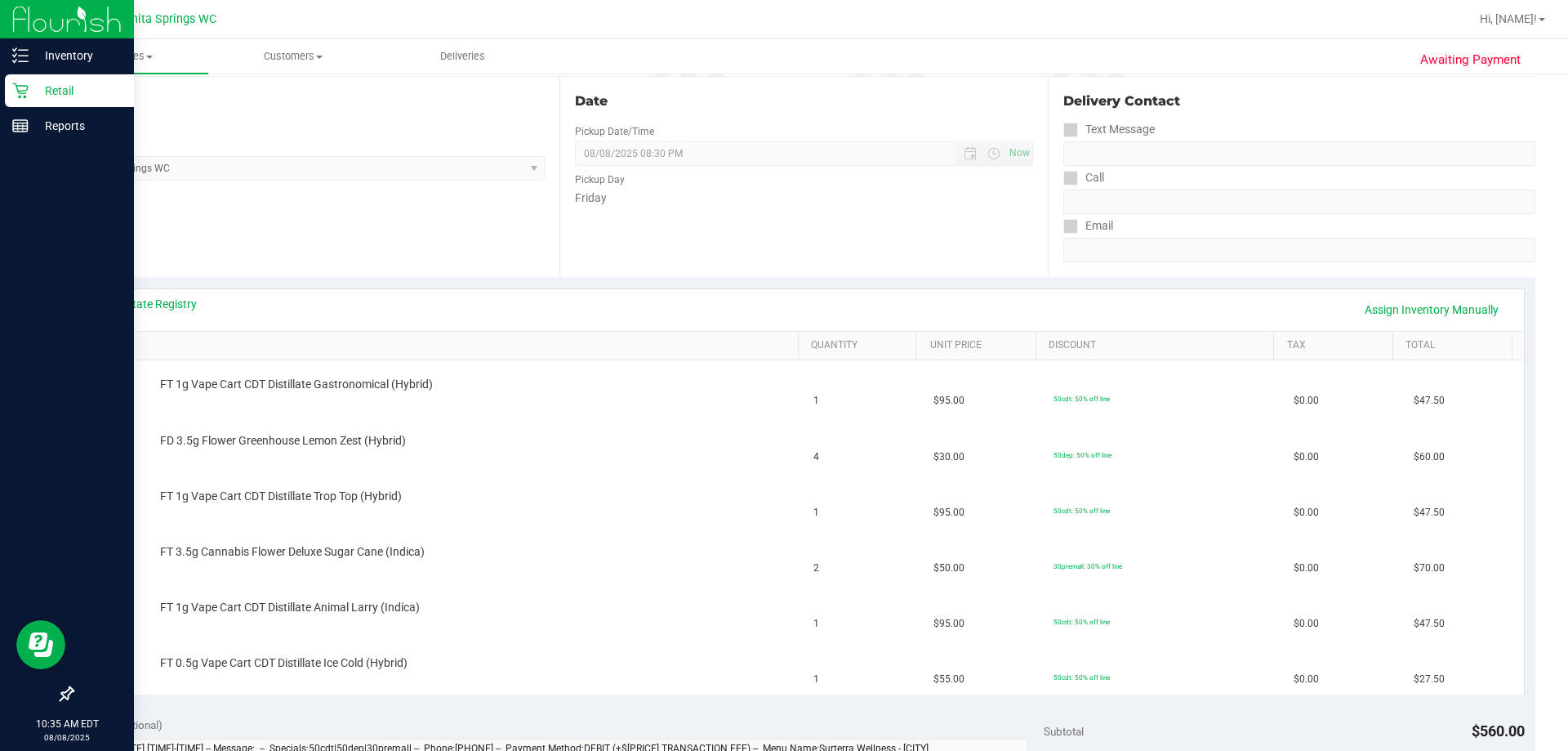 click on "Retail" at bounding box center [78, 91] 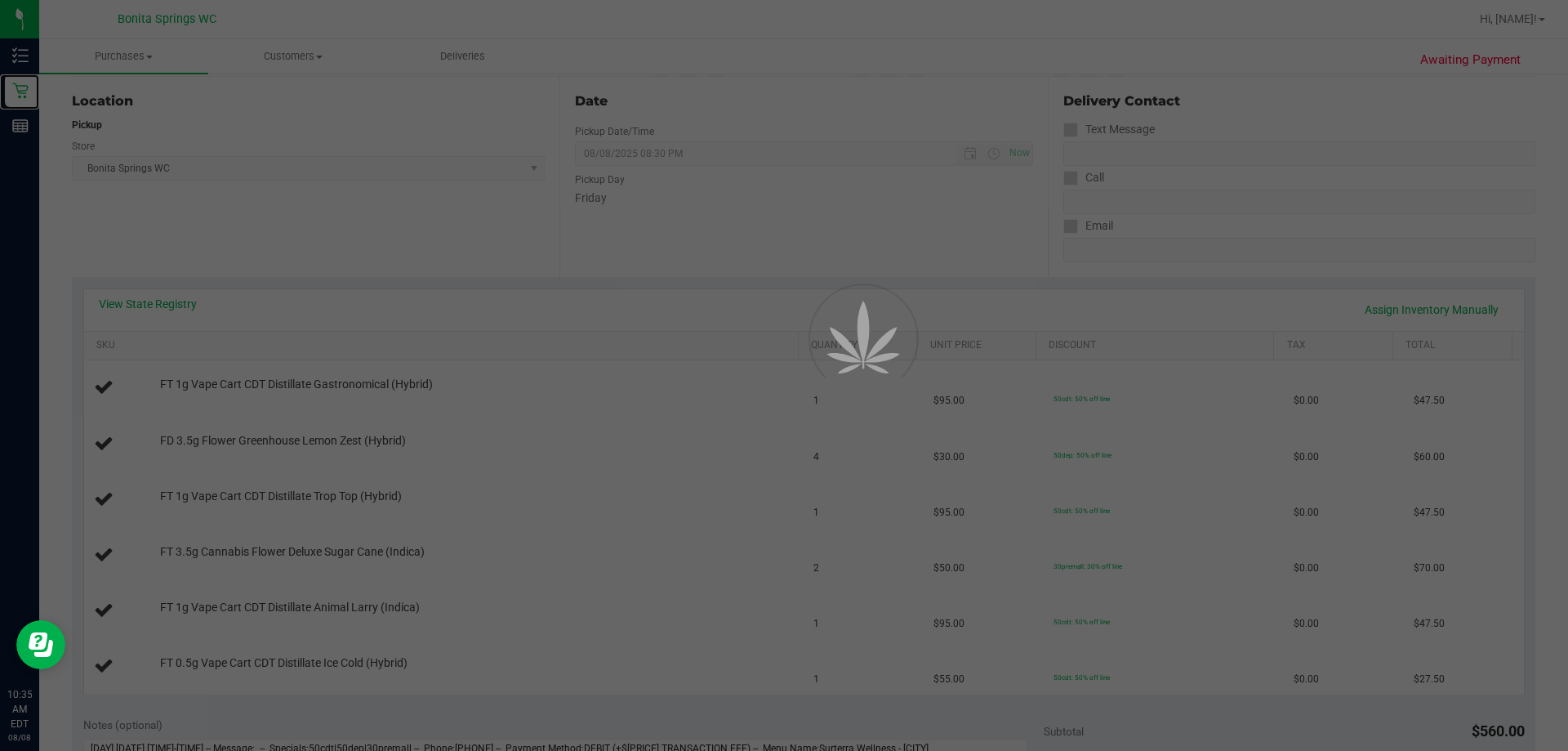 scroll, scrollTop: 0, scrollLeft: 0, axis: both 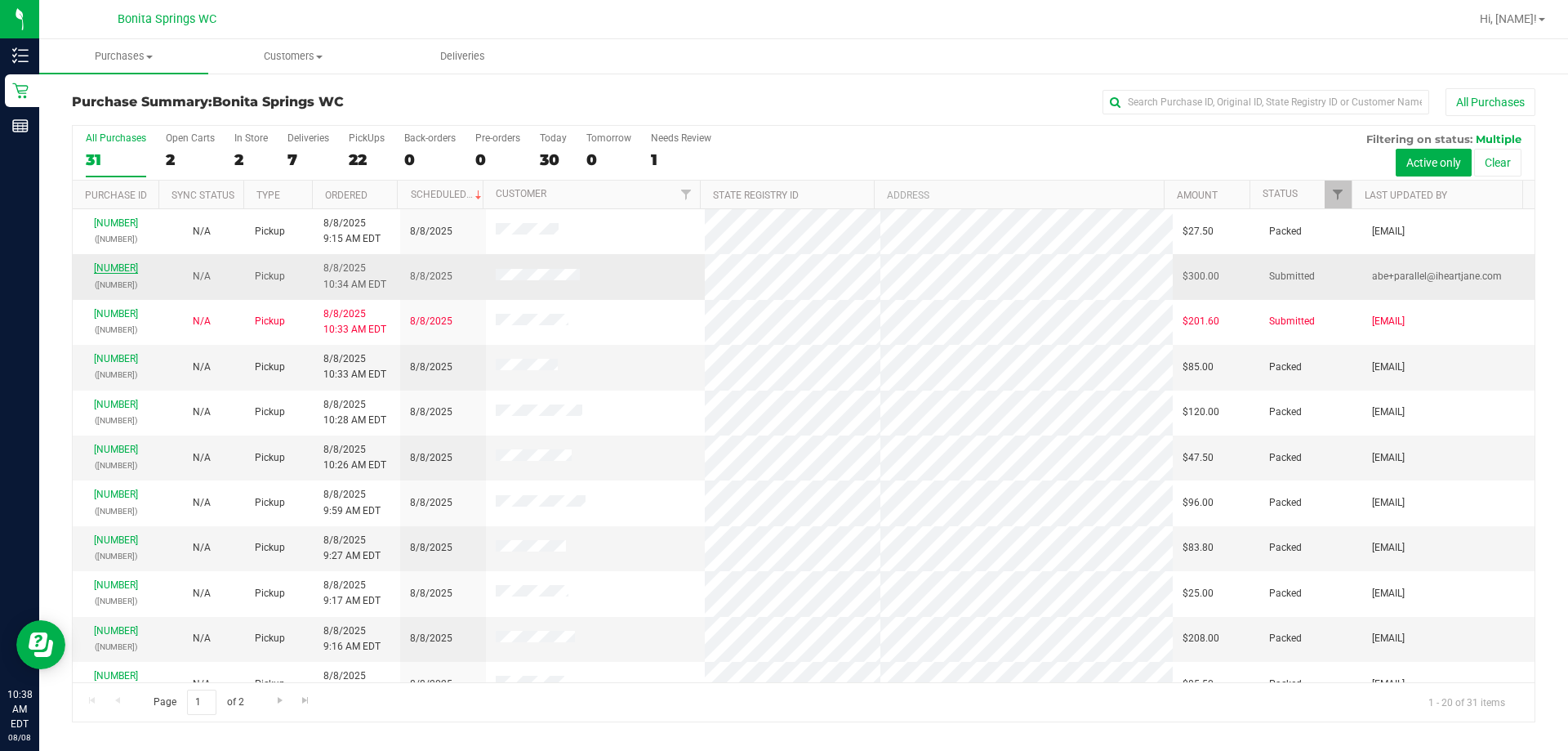 click on "[NUMBER]" at bounding box center (116, 268) 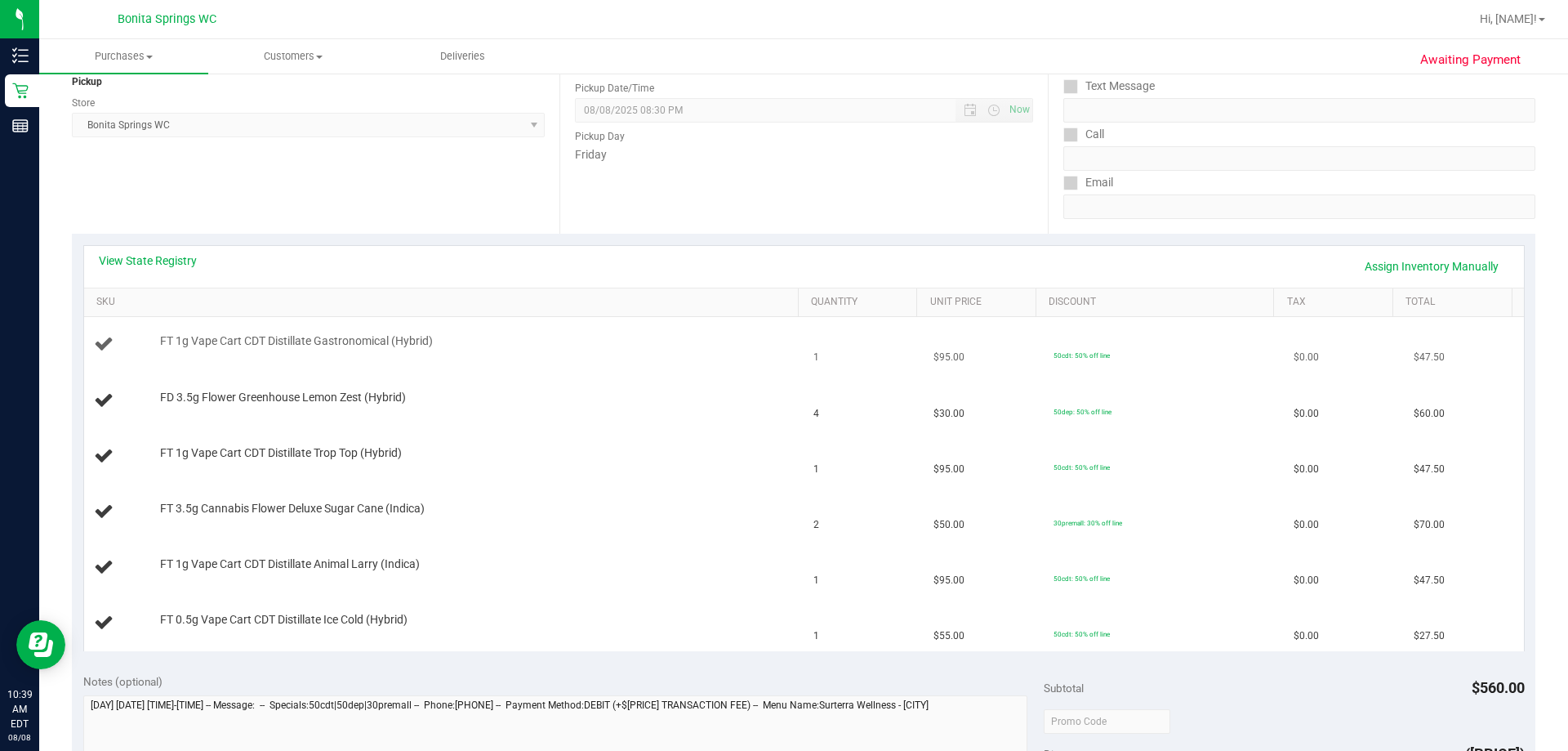 scroll, scrollTop: 245, scrollLeft: 0, axis: vertical 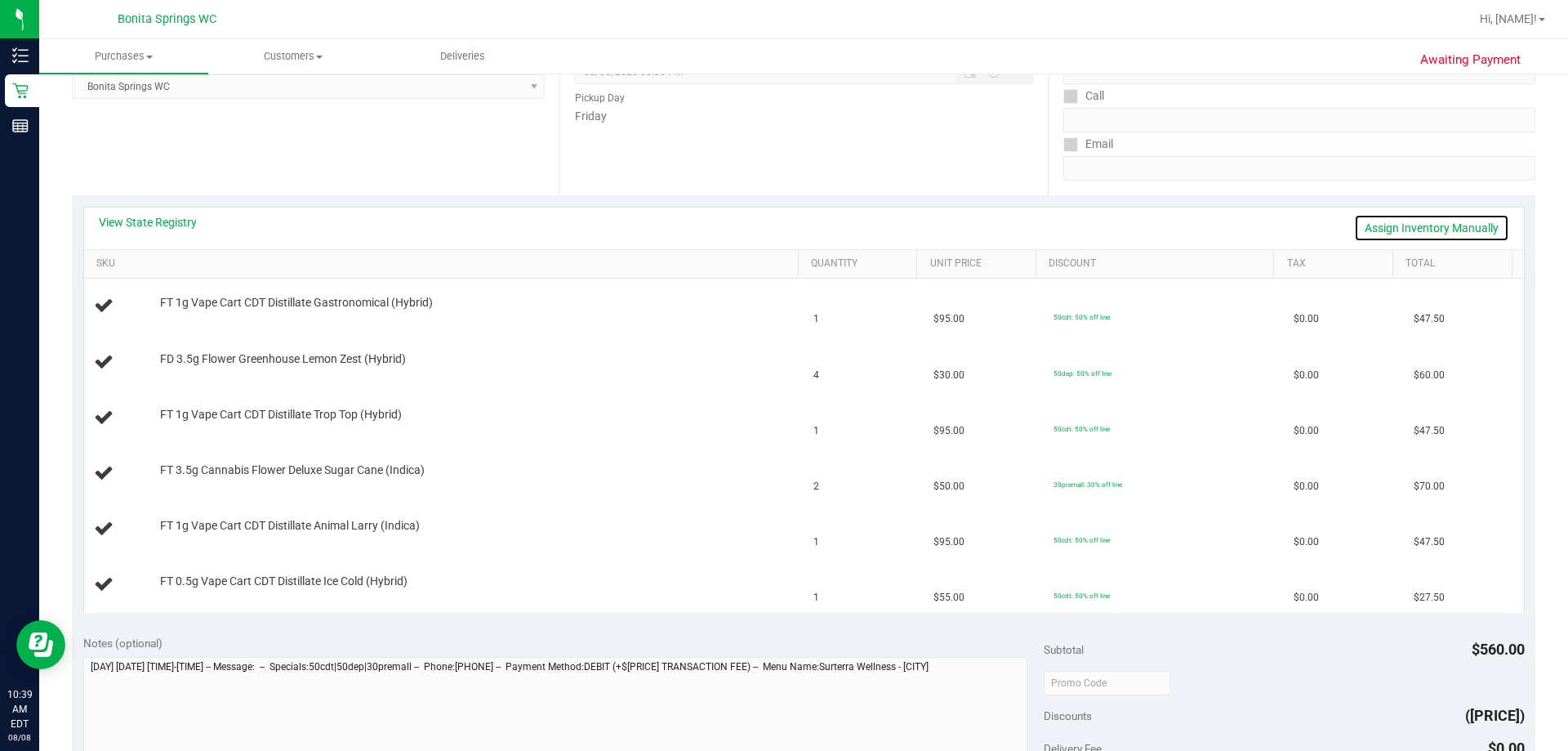 click on "Assign Inventory Manually" at bounding box center (1432, 228) 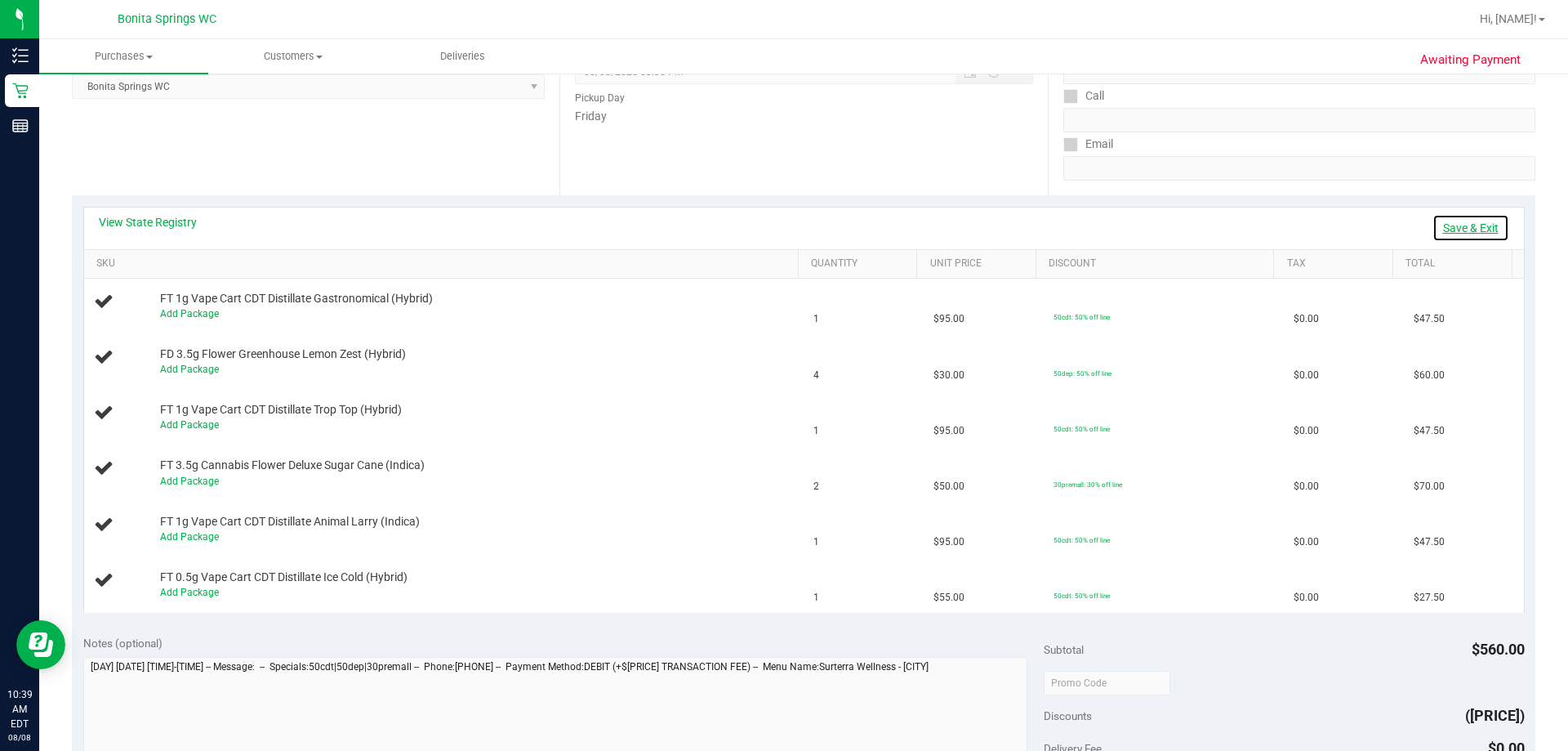 click on "Save & Exit" at bounding box center [1471, 228] 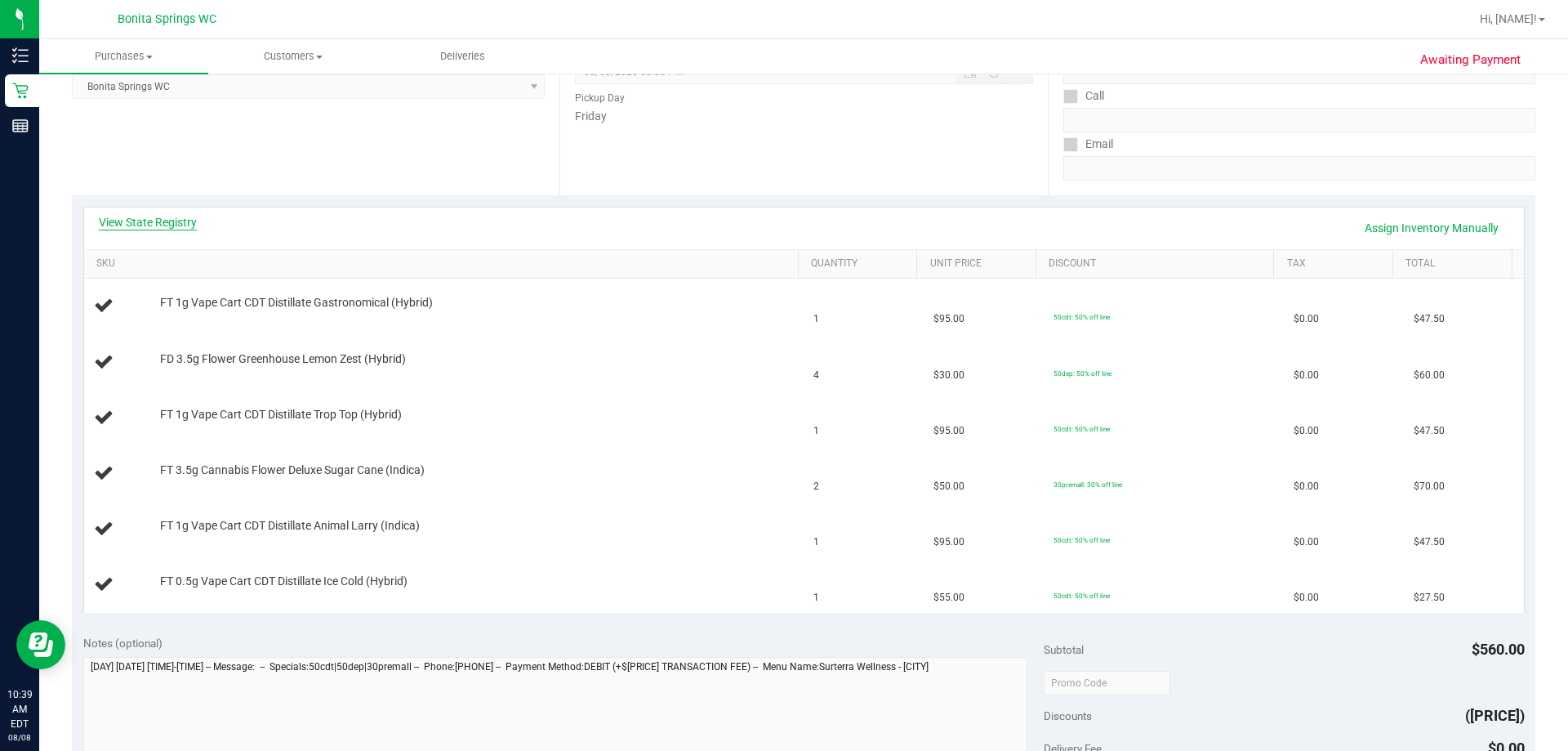 click on "View State Registry" at bounding box center (148, 222) 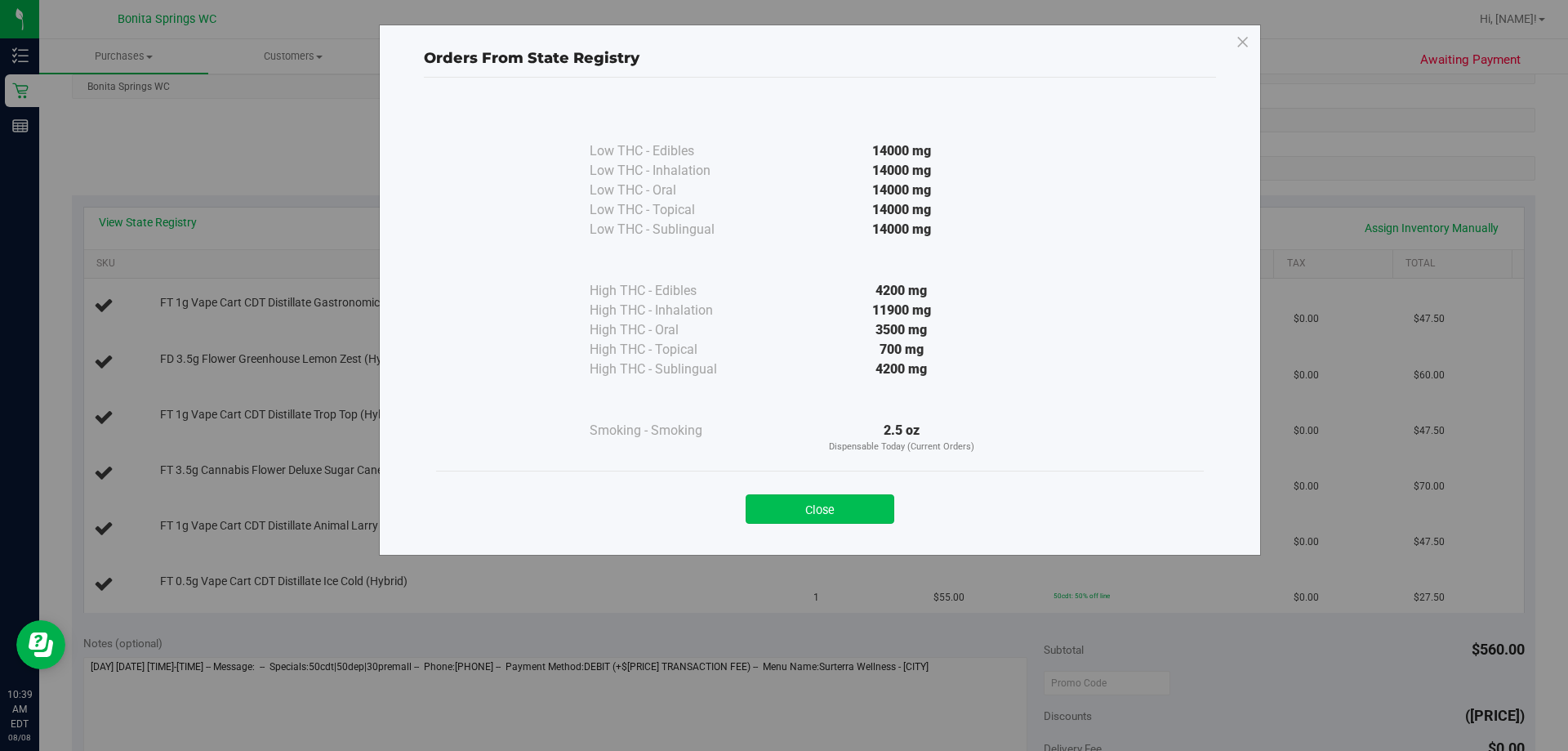 click on "Close" at bounding box center (820, 509) 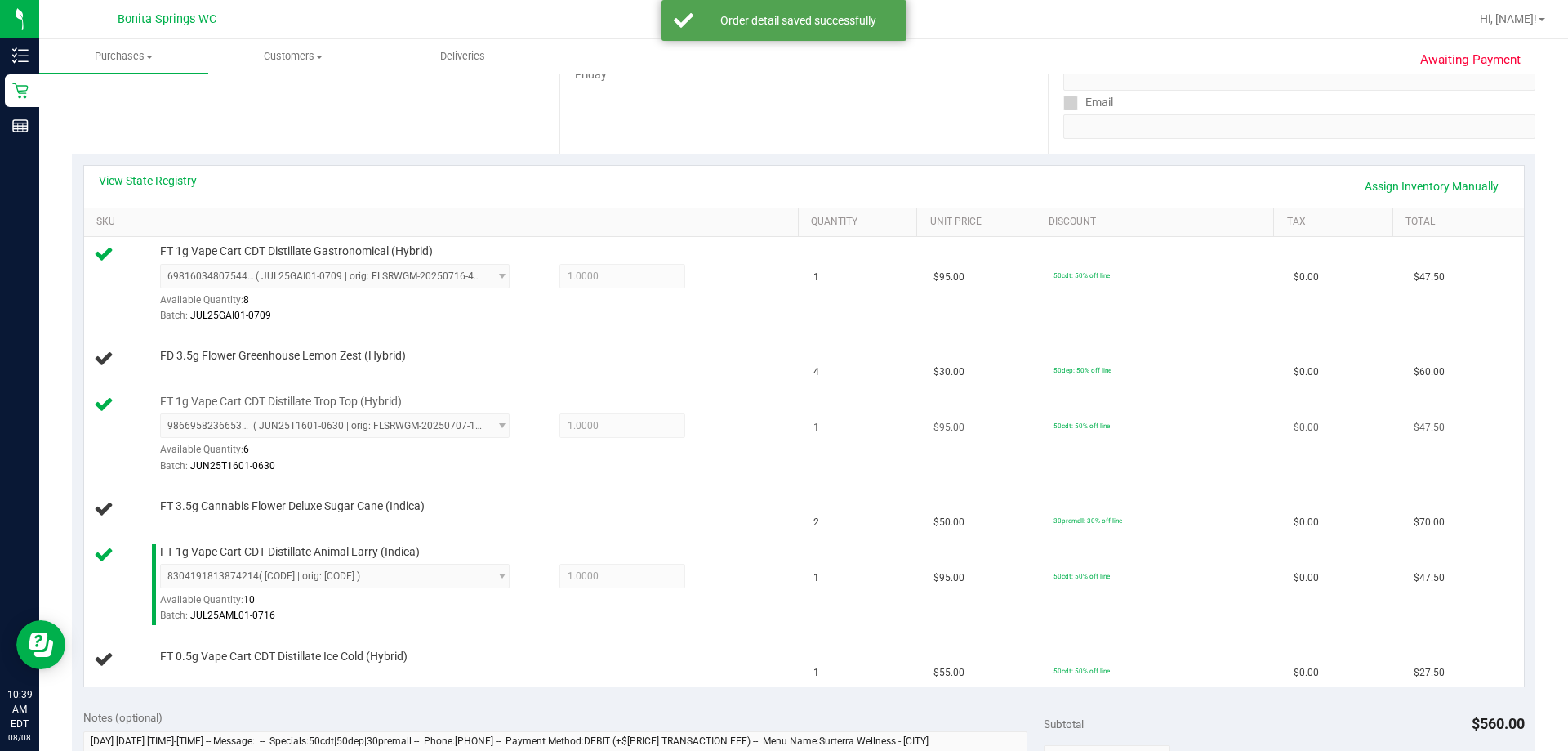 scroll, scrollTop: 327, scrollLeft: 0, axis: vertical 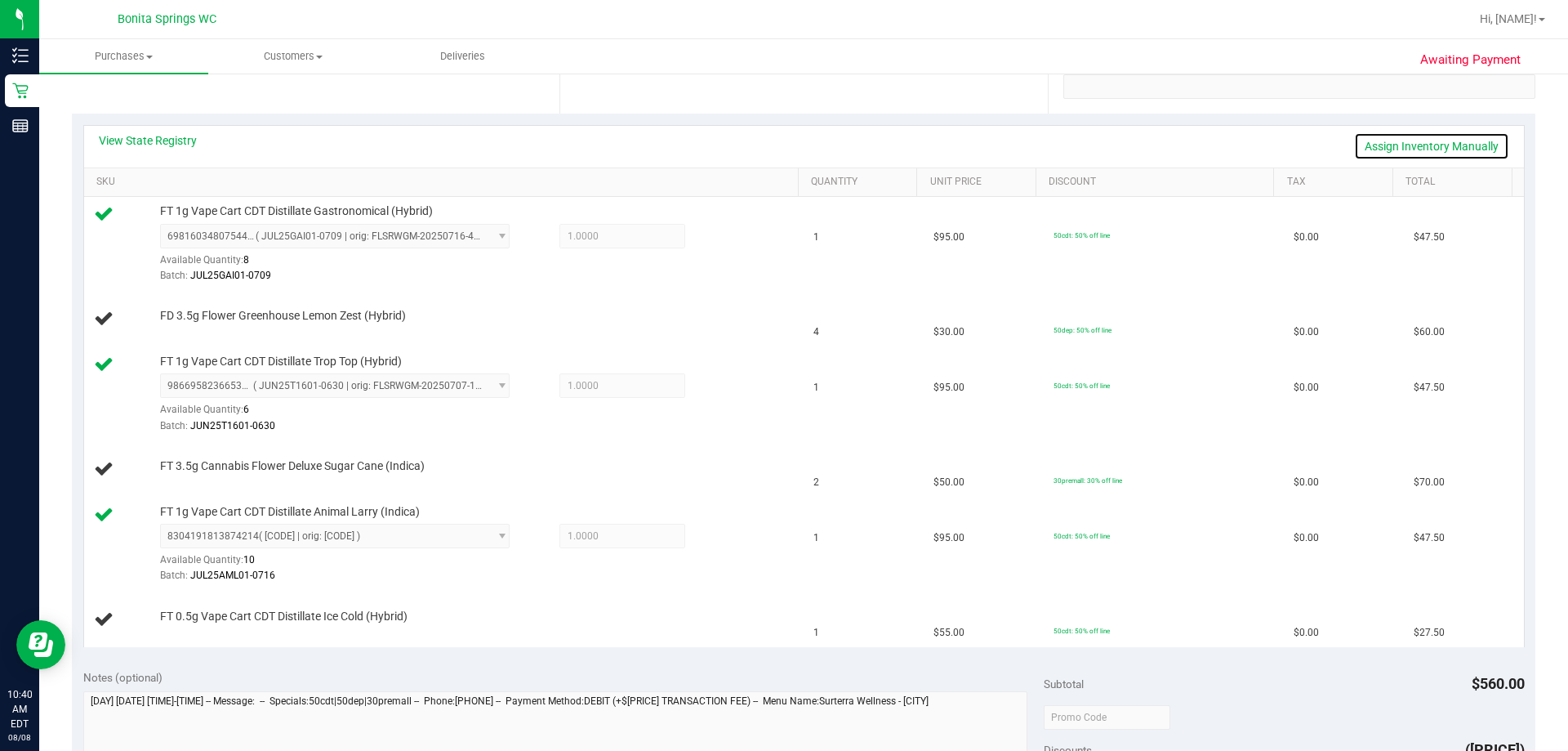 click on "Assign Inventory Manually" at bounding box center (1432, 146) 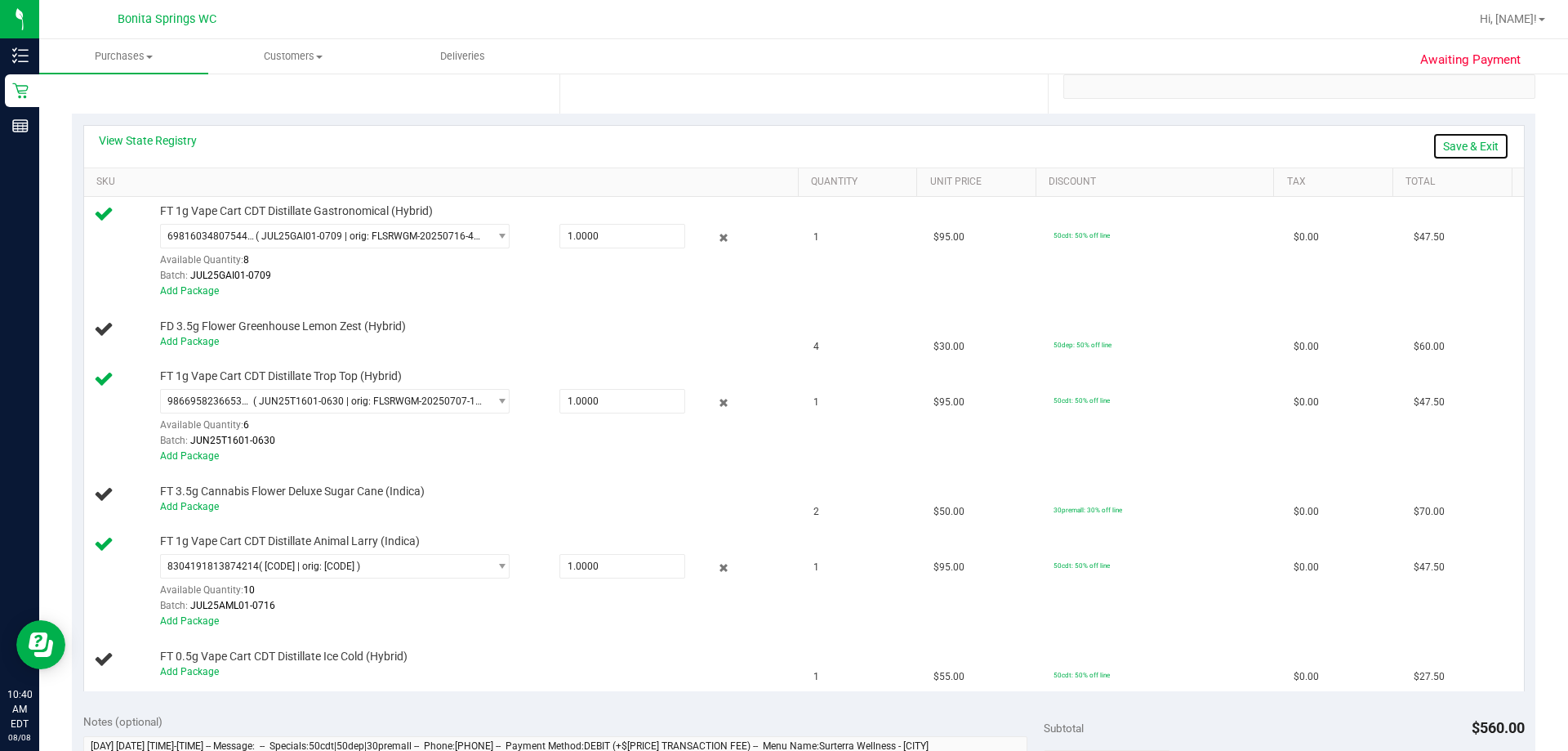 click on "Save & Exit" at bounding box center (1471, 146) 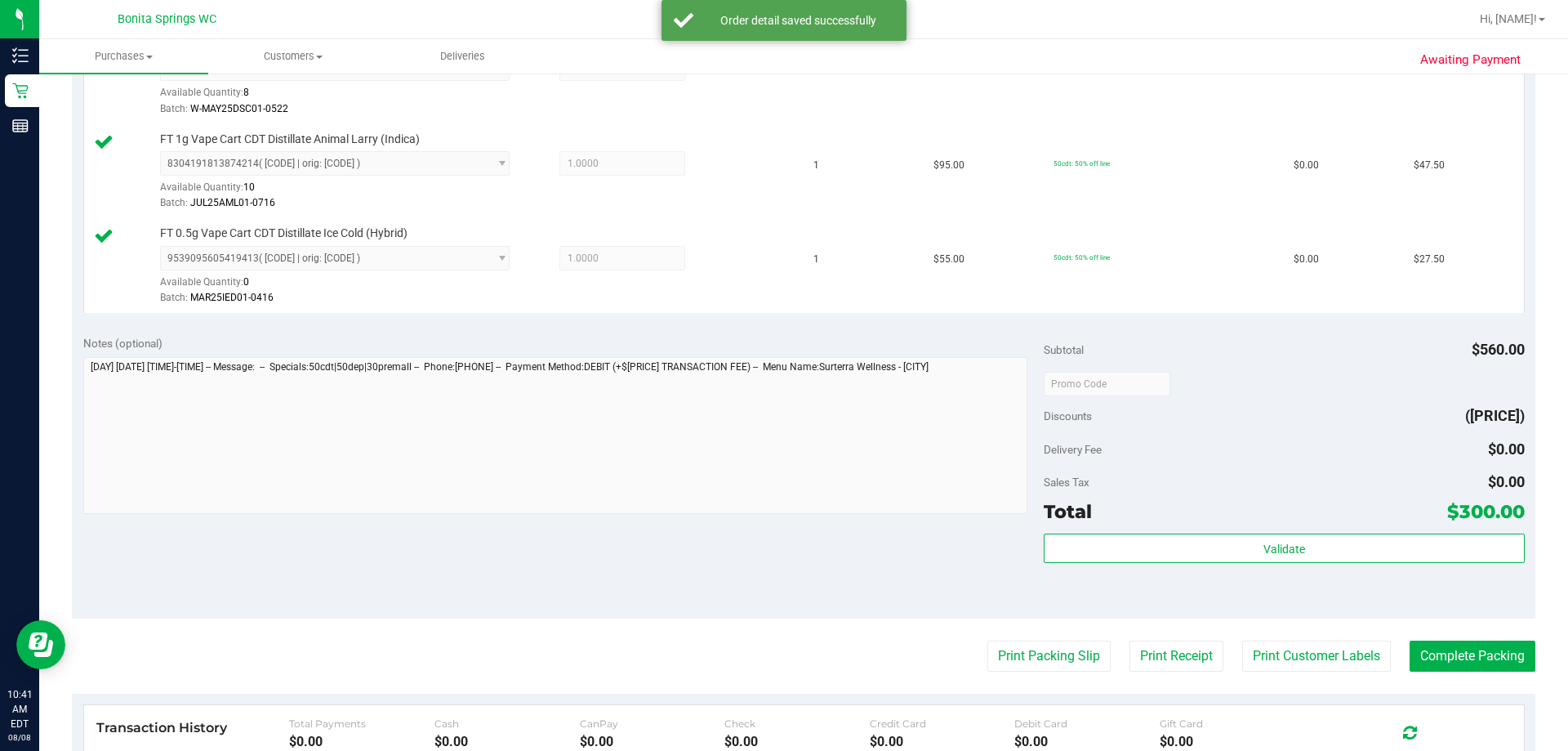 scroll, scrollTop: 817, scrollLeft: 0, axis: vertical 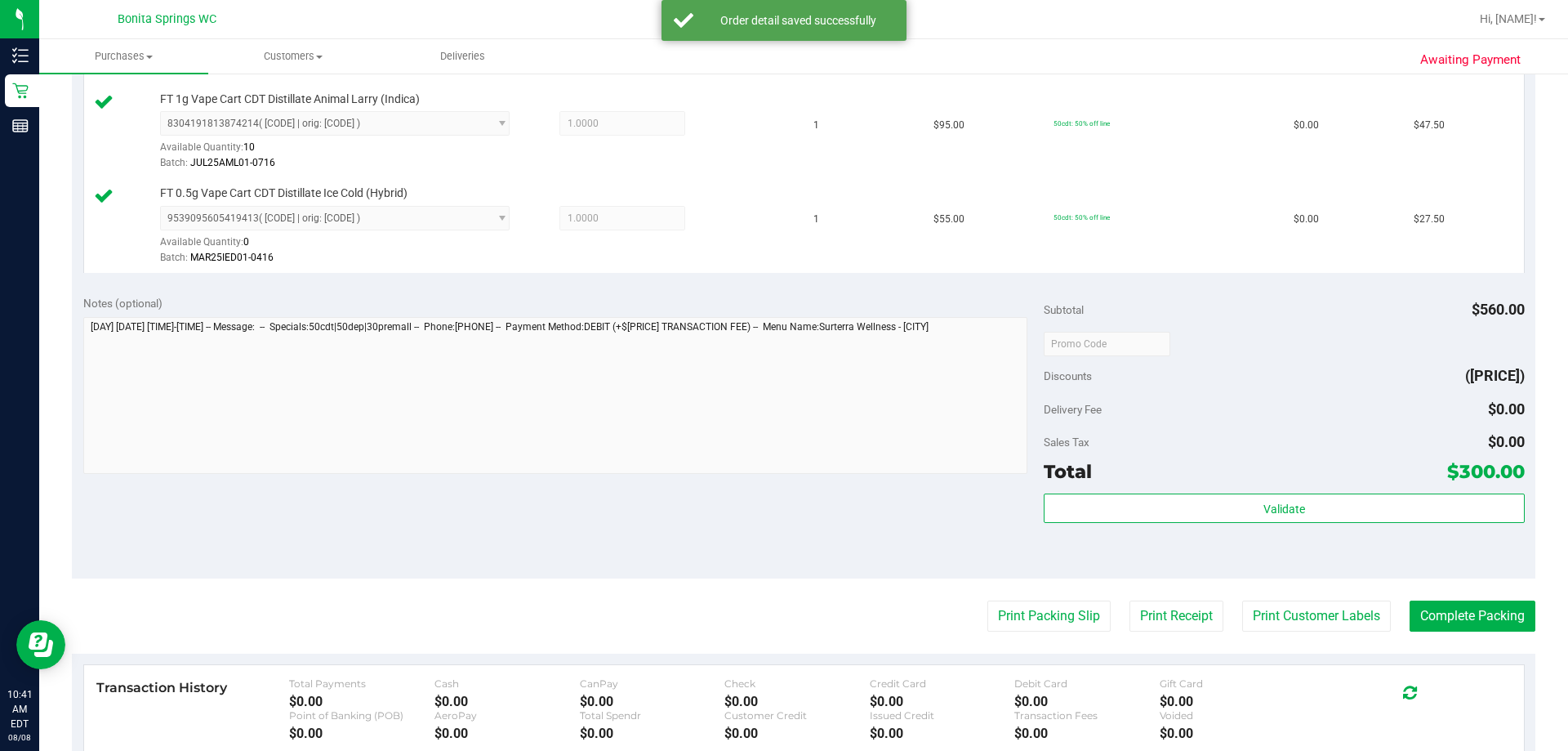 click on "Subtotal
[PRICE]
Discounts
([PRICE])
Delivery Fee
[PRICE]
Sales Tax
[PRICE]
Total
[PRICE]
Validate" at bounding box center (1284, 431) 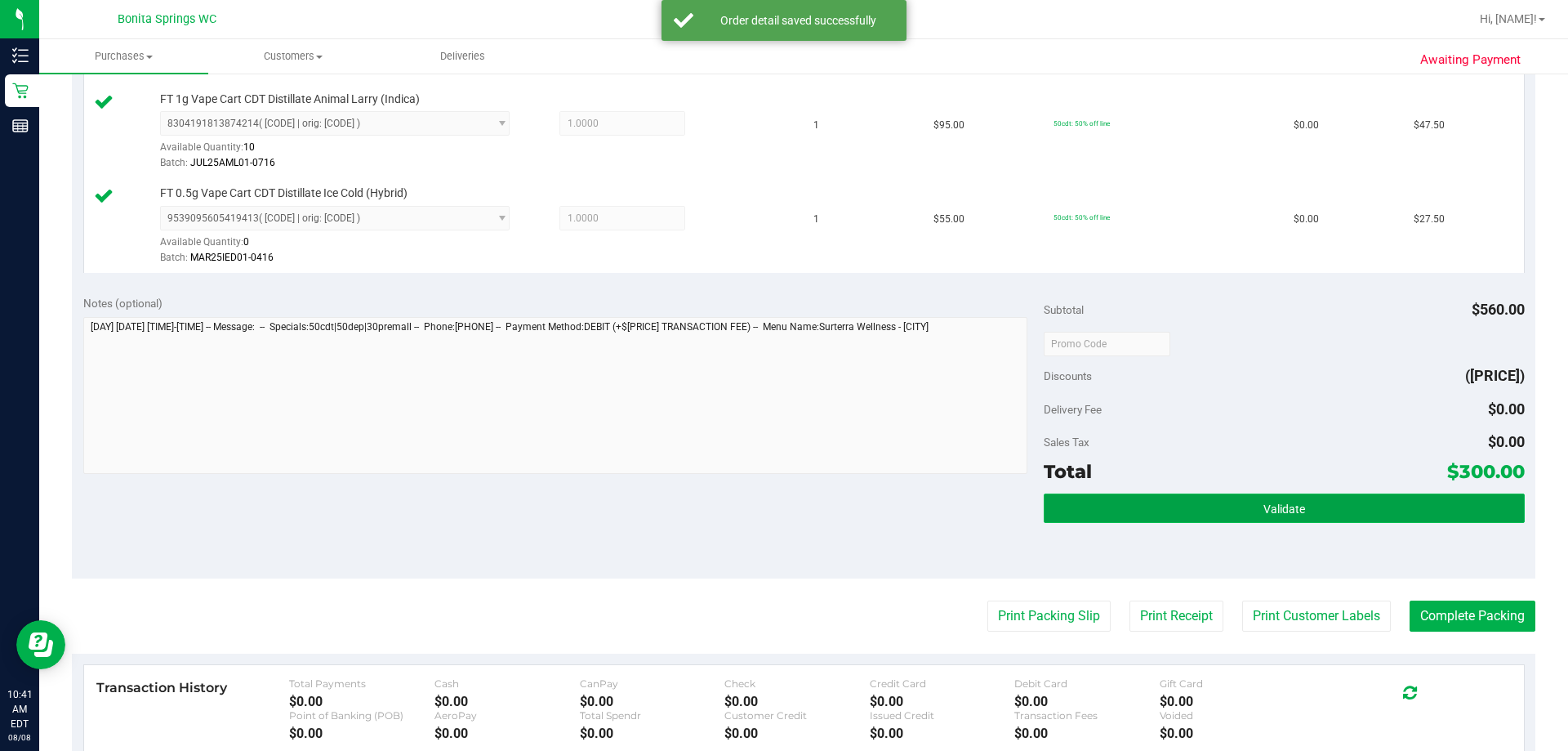 click on "Validate" at bounding box center (1284, 508) 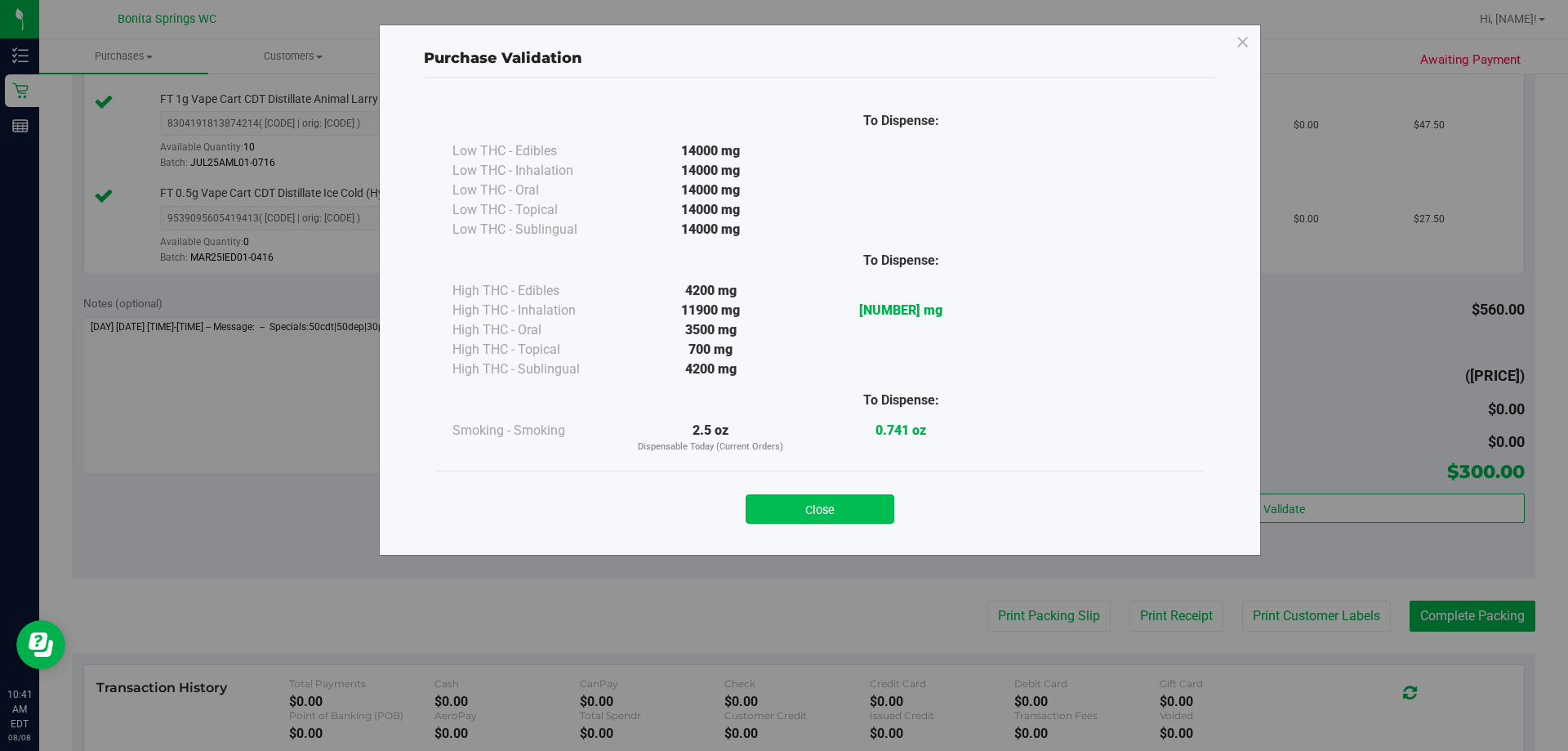 click on "Close" at bounding box center (820, 509) 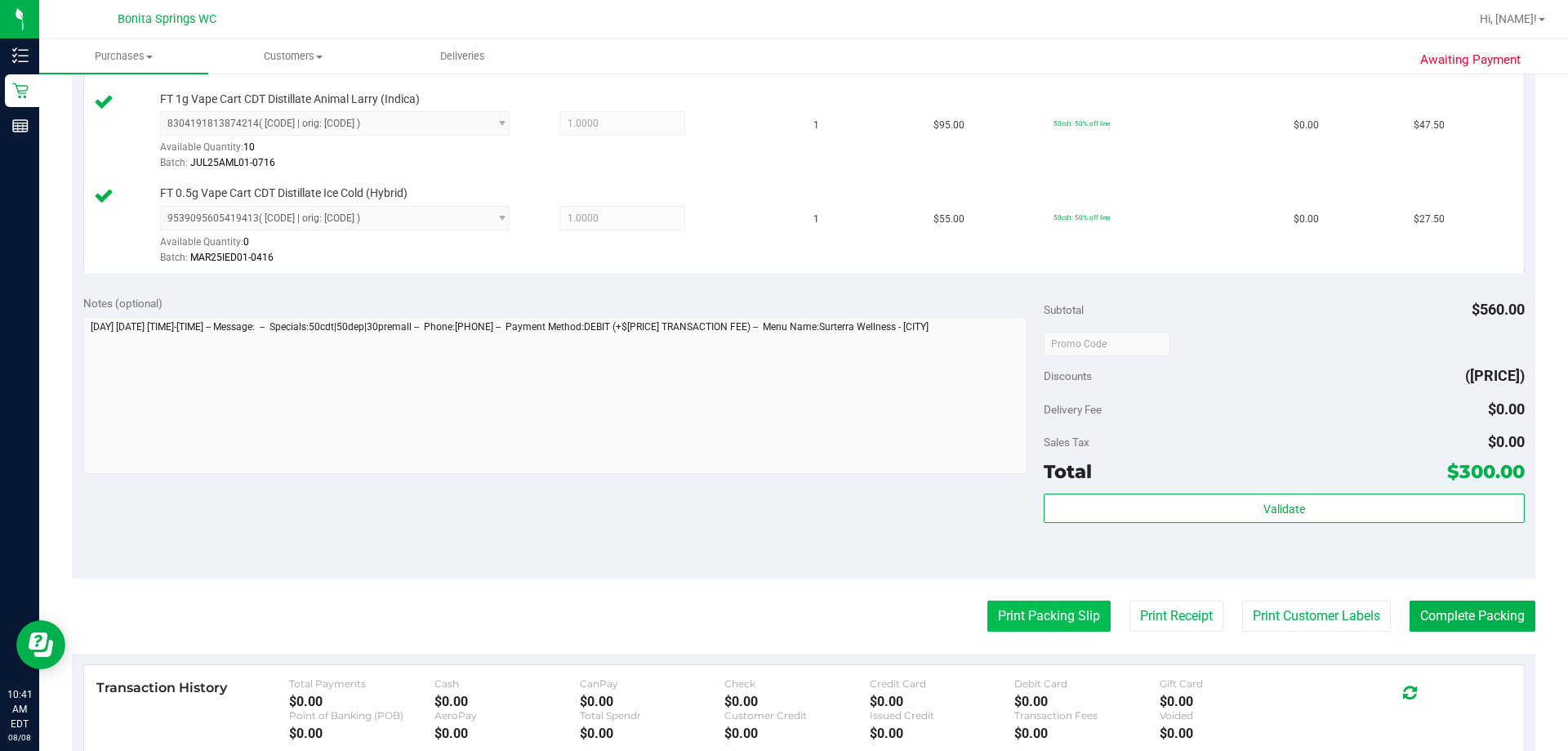 click on "Print Packing Slip" at bounding box center [1049, 616] 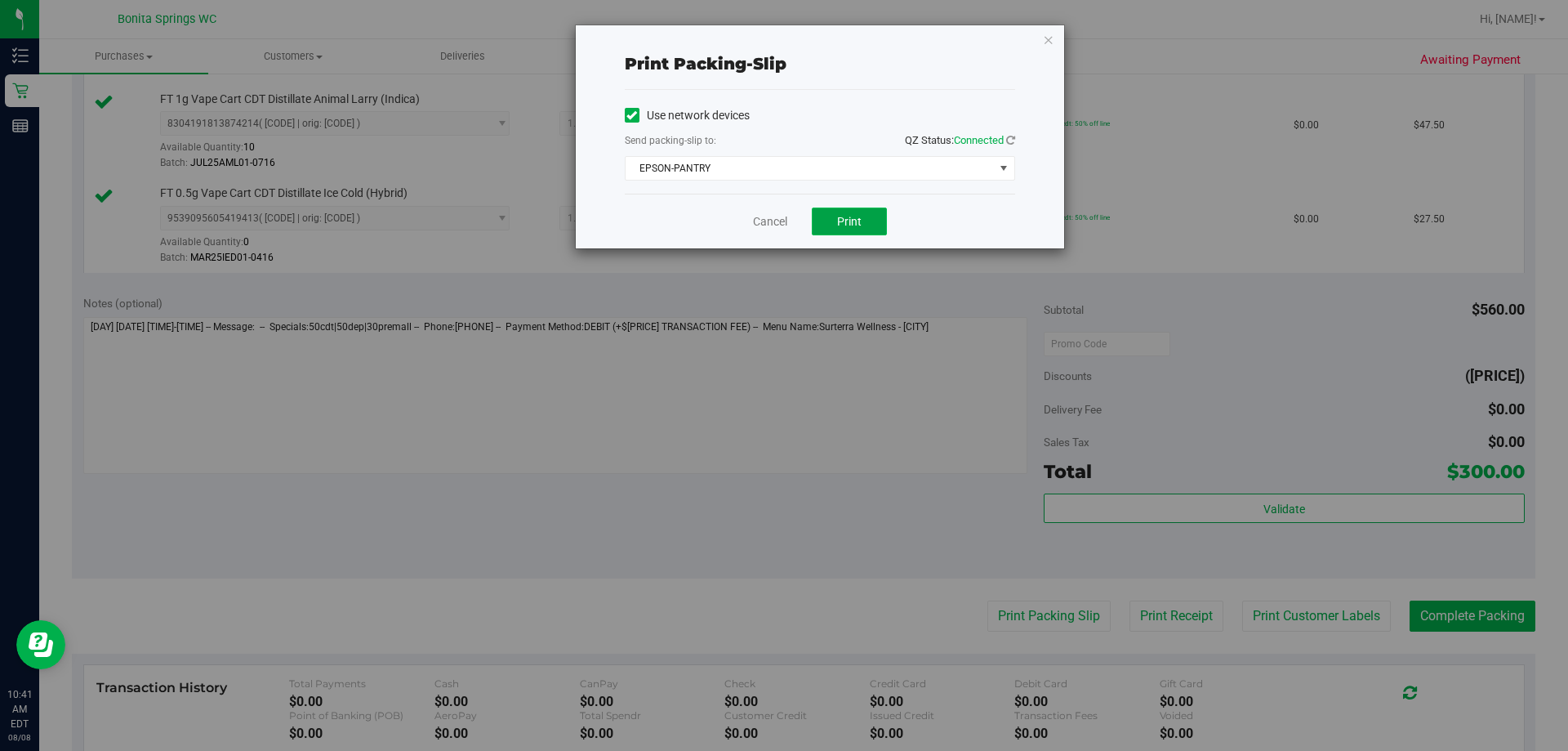 click on "Print" at bounding box center (849, 221) 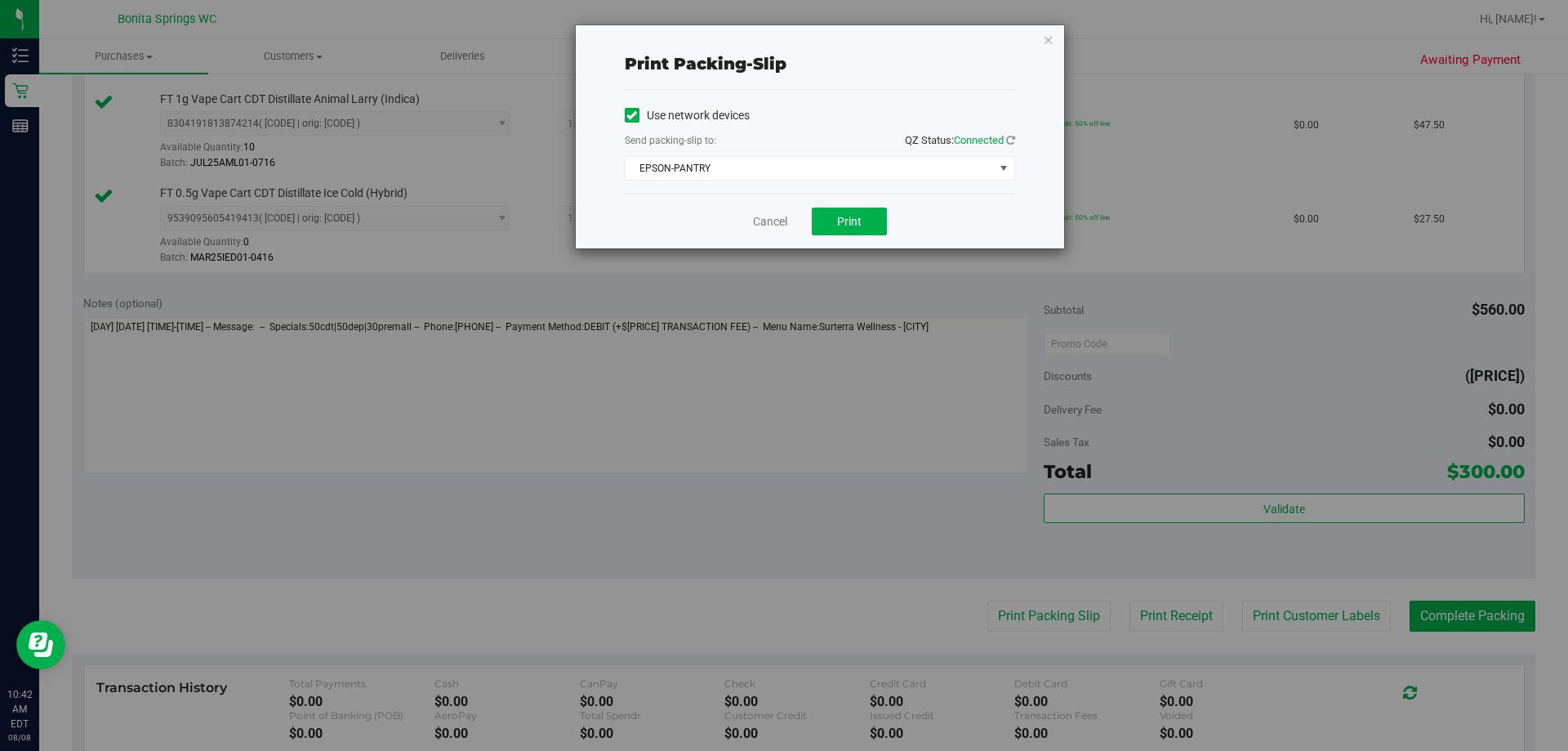 click at bounding box center (1049, 39) 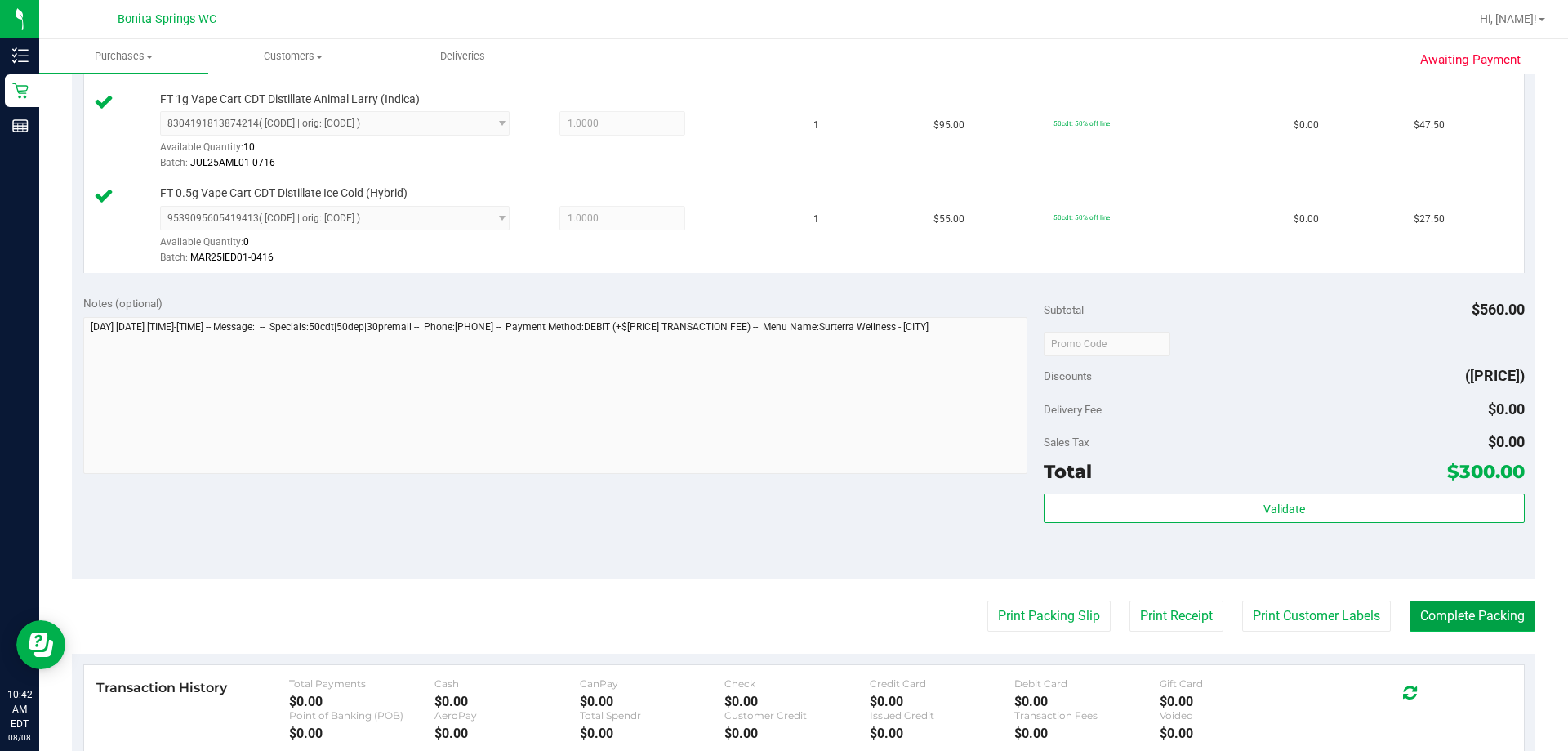 click on "Complete Packing" at bounding box center (1472, 616) 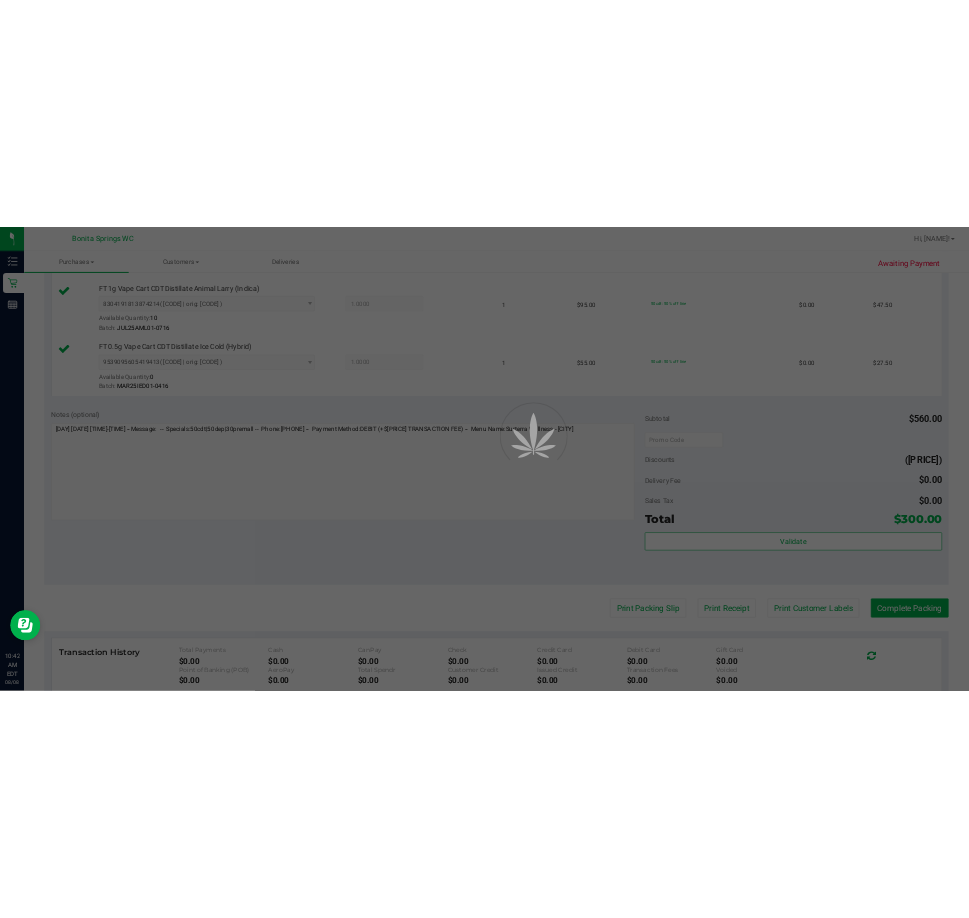 scroll, scrollTop: 0, scrollLeft: 0, axis: both 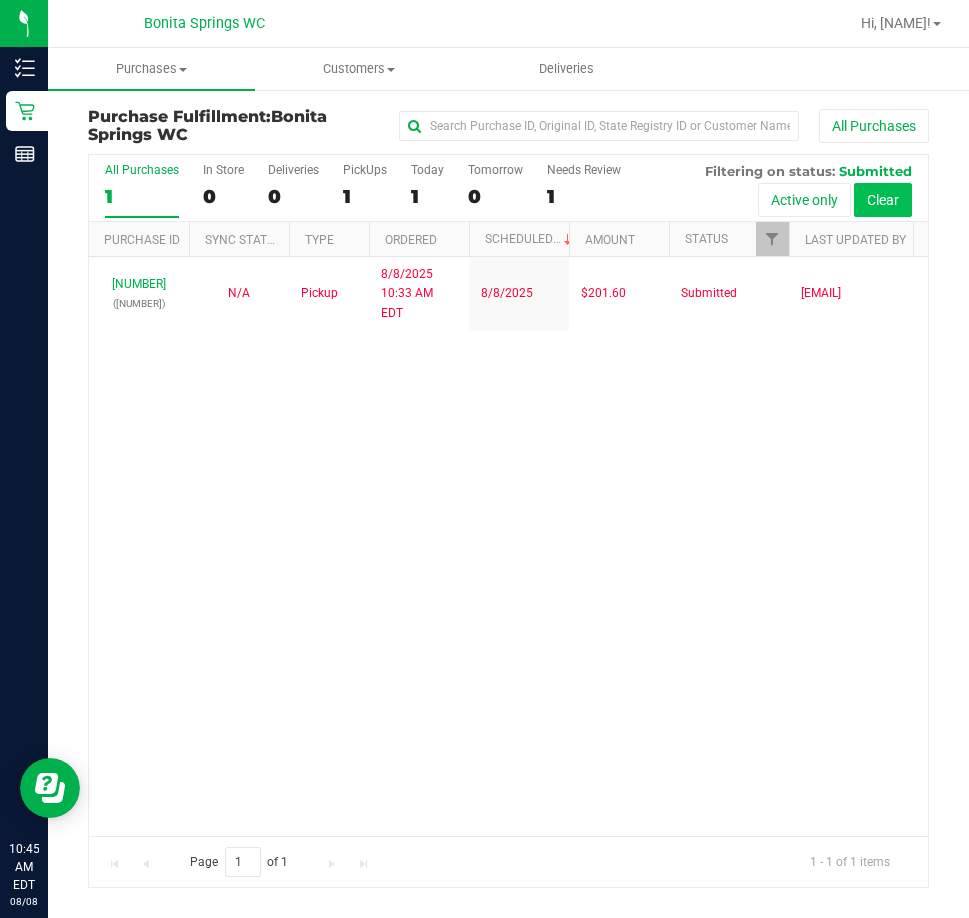 drag, startPoint x: 788, startPoint y: 527, endPoint x: 864, endPoint y: 194, distance: 341.5626 